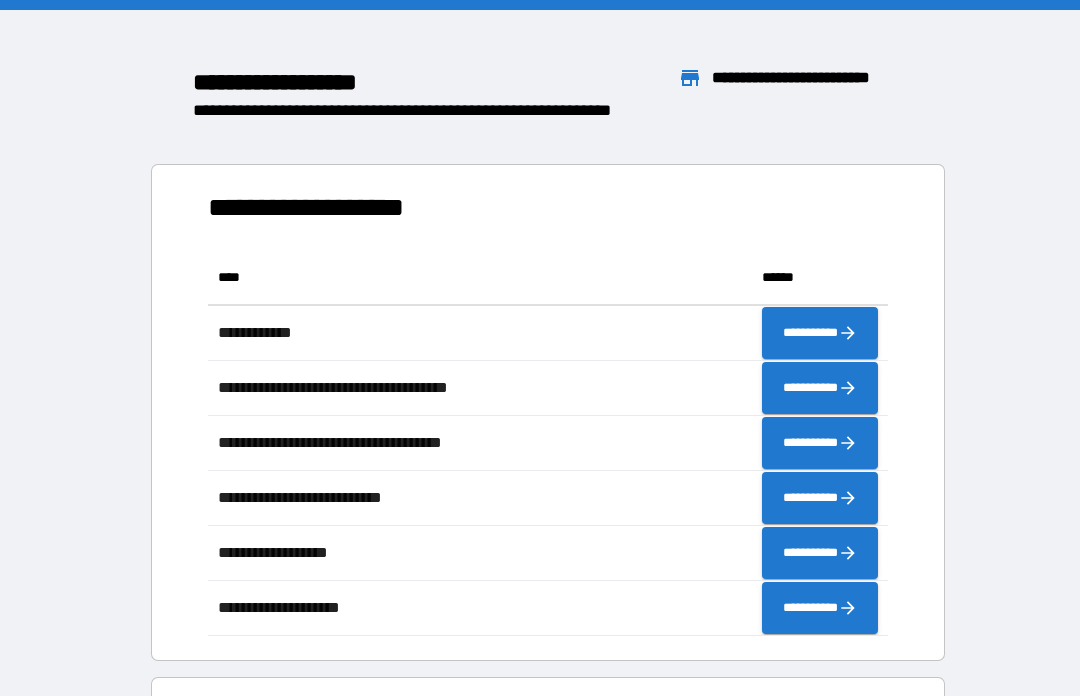 scroll, scrollTop: 0, scrollLeft: 0, axis: both 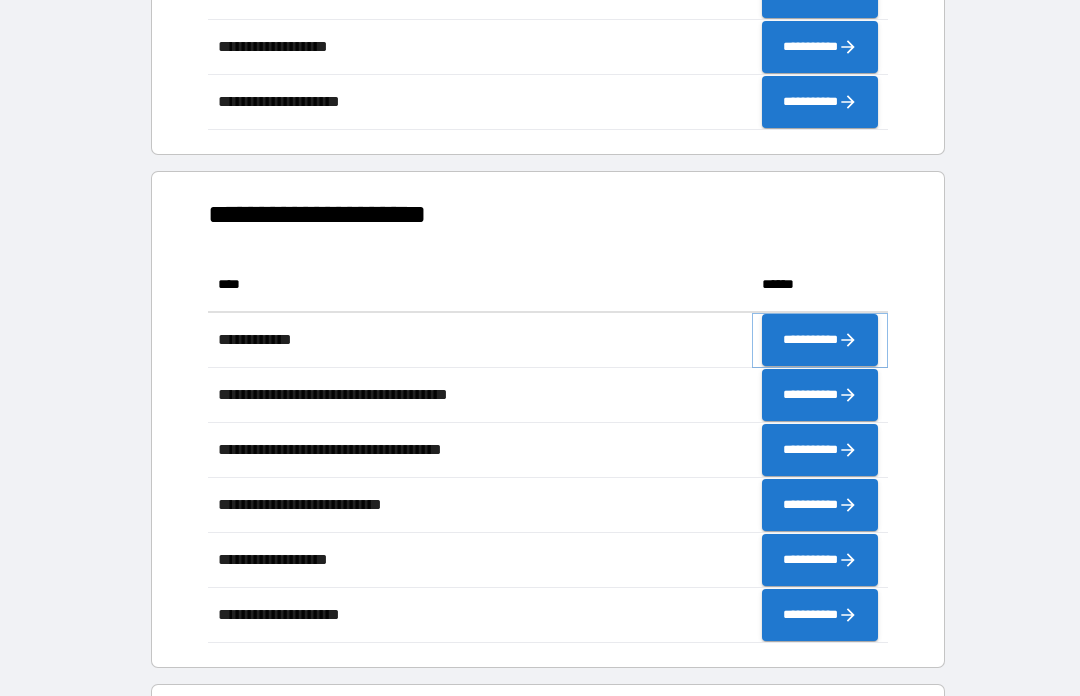 click on "**********" at bounding box center (820, 340) 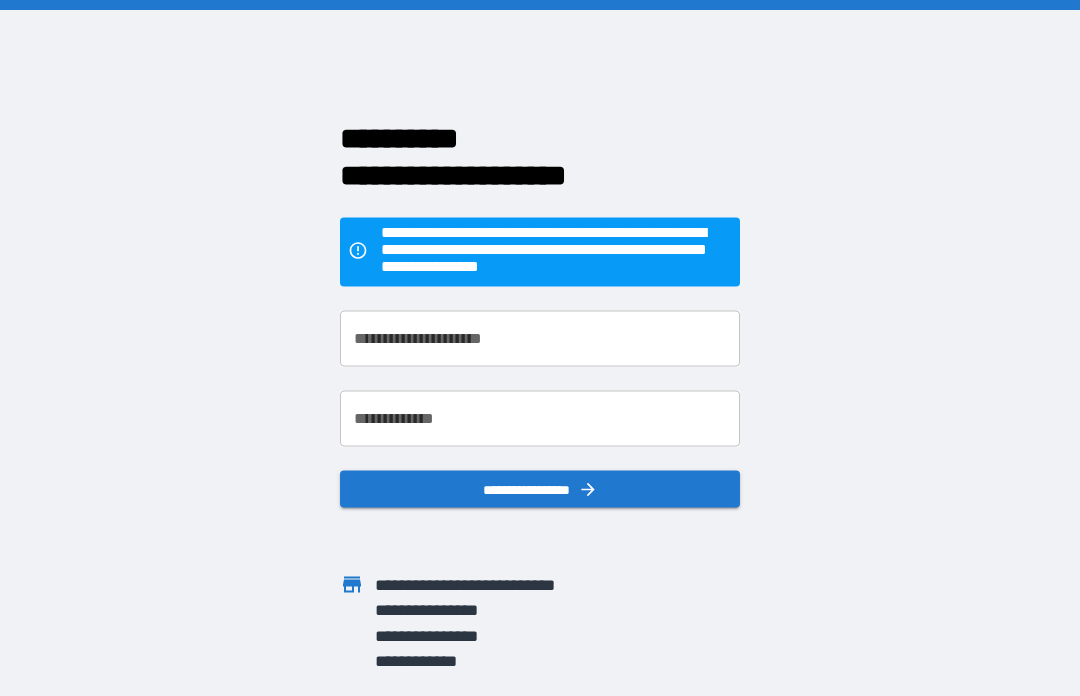 click on "**********" at bounding box center [540, 339] 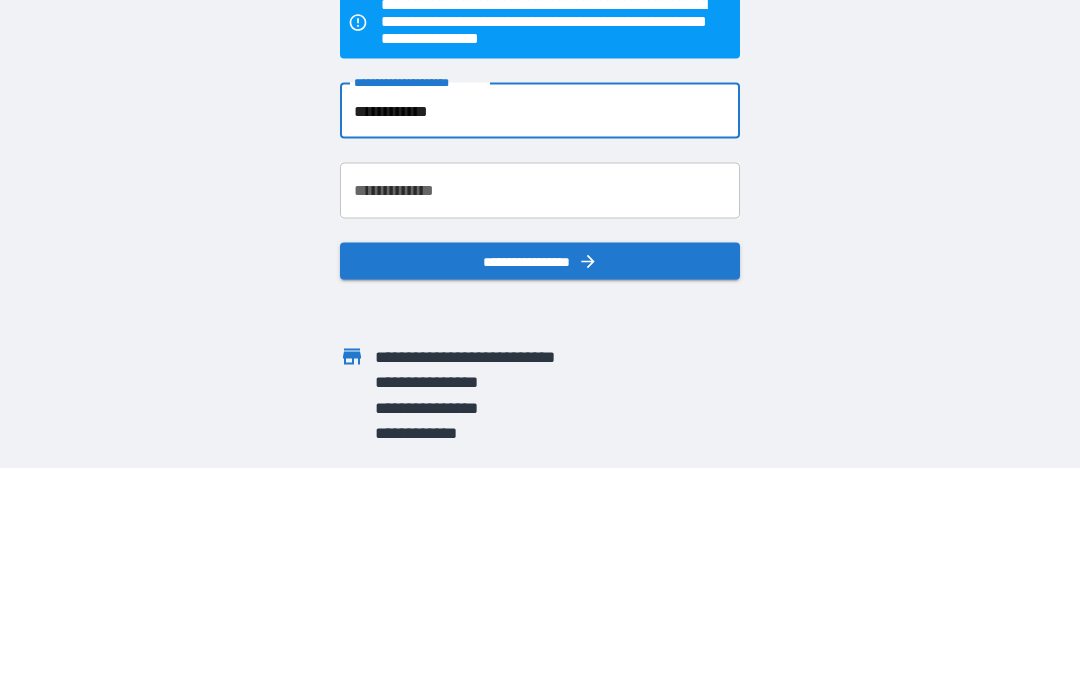 type on "**********" 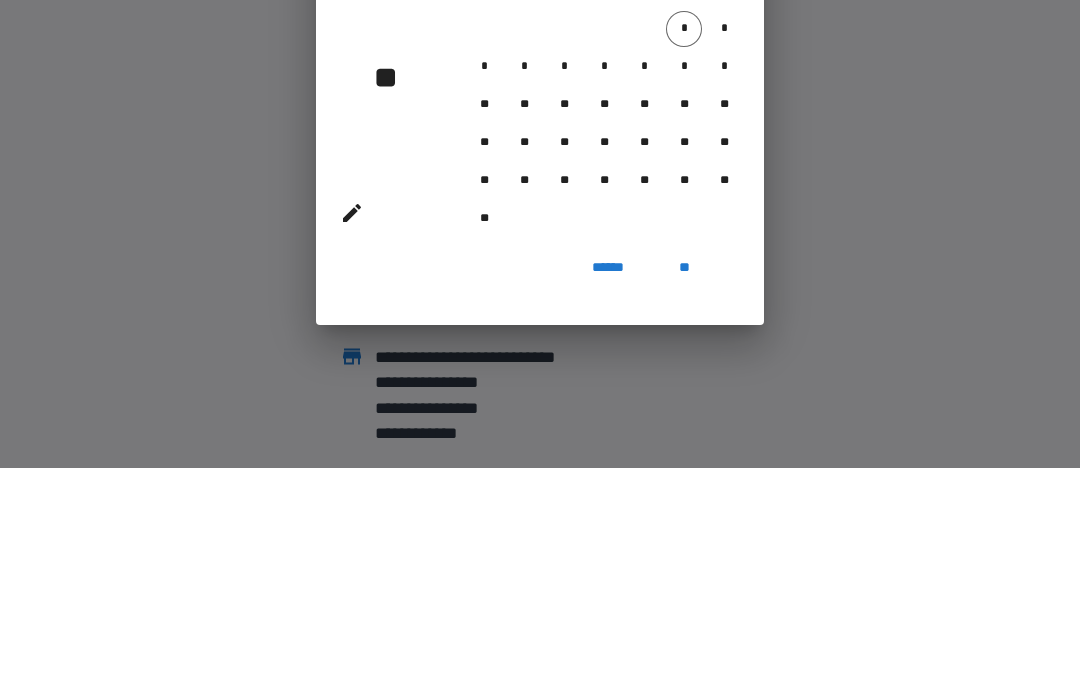 scroll, scrollTop: 69, scrollLeft: 0, axis: vertical 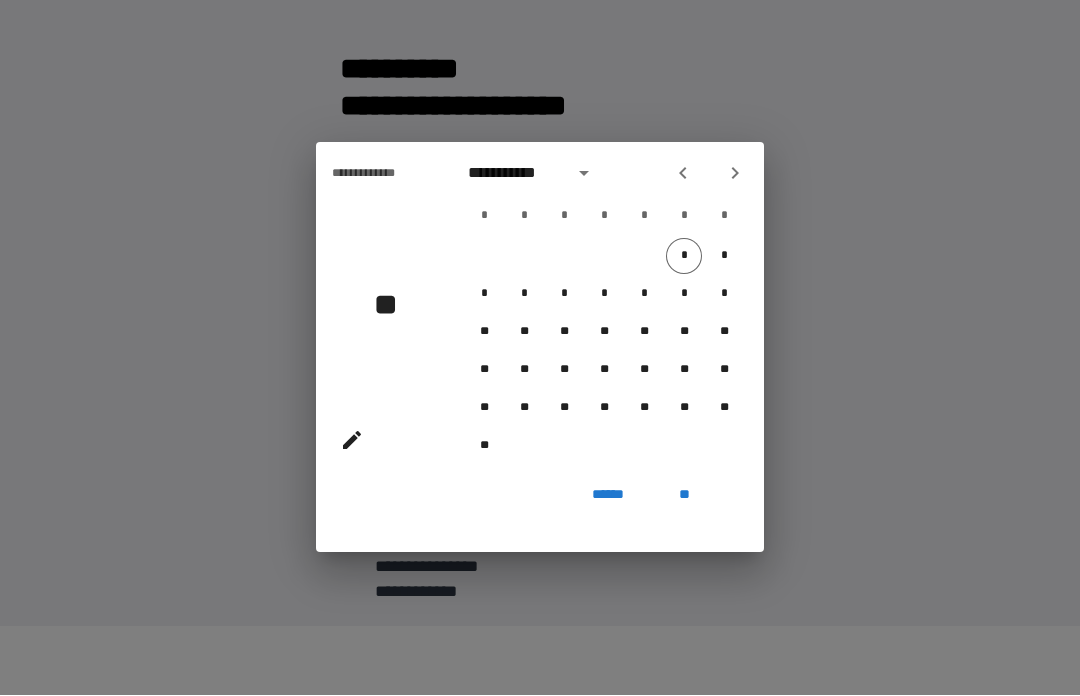 click 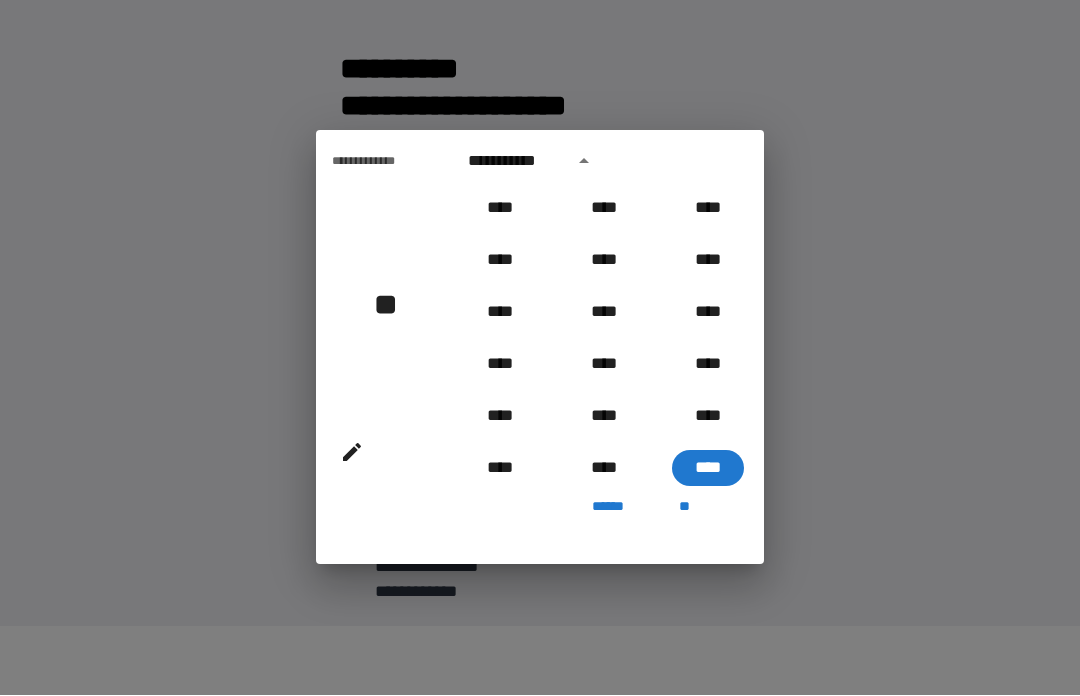 scroll, scrollTop: 1852, scrollLeft: 0, axis: vertical 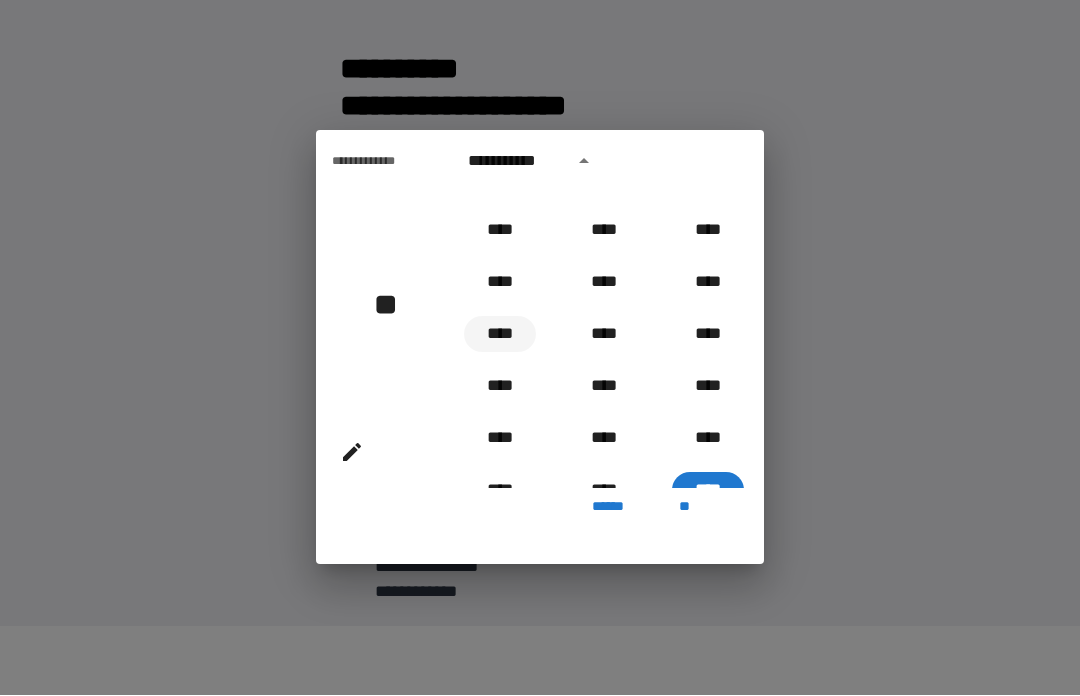 click on "****" at bounding box center [500, 335] 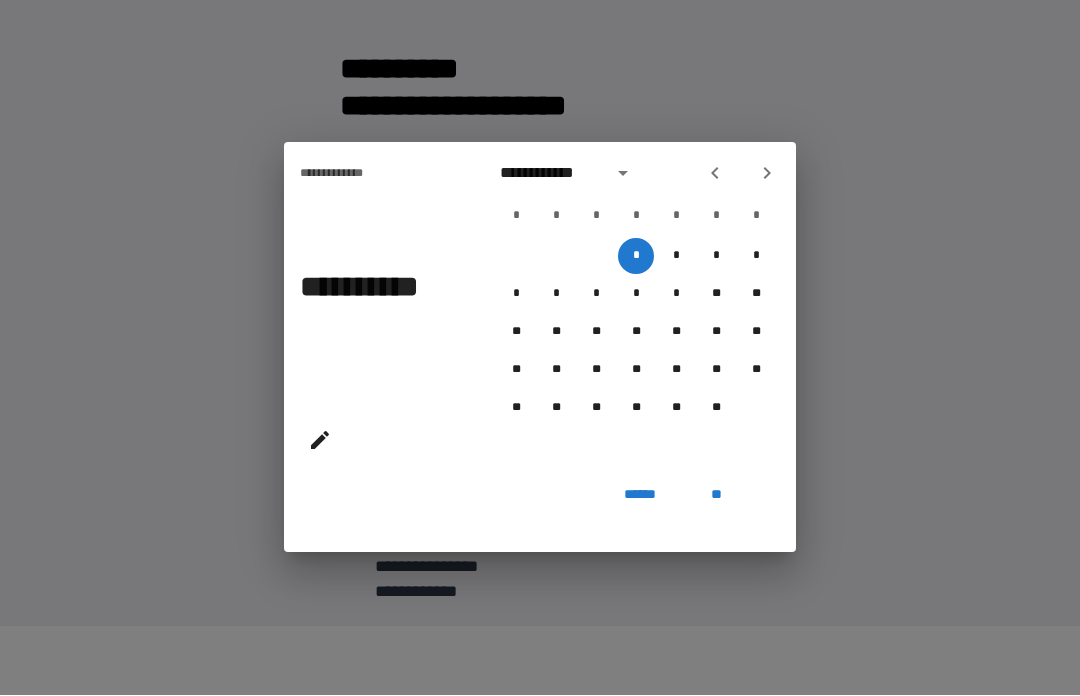click 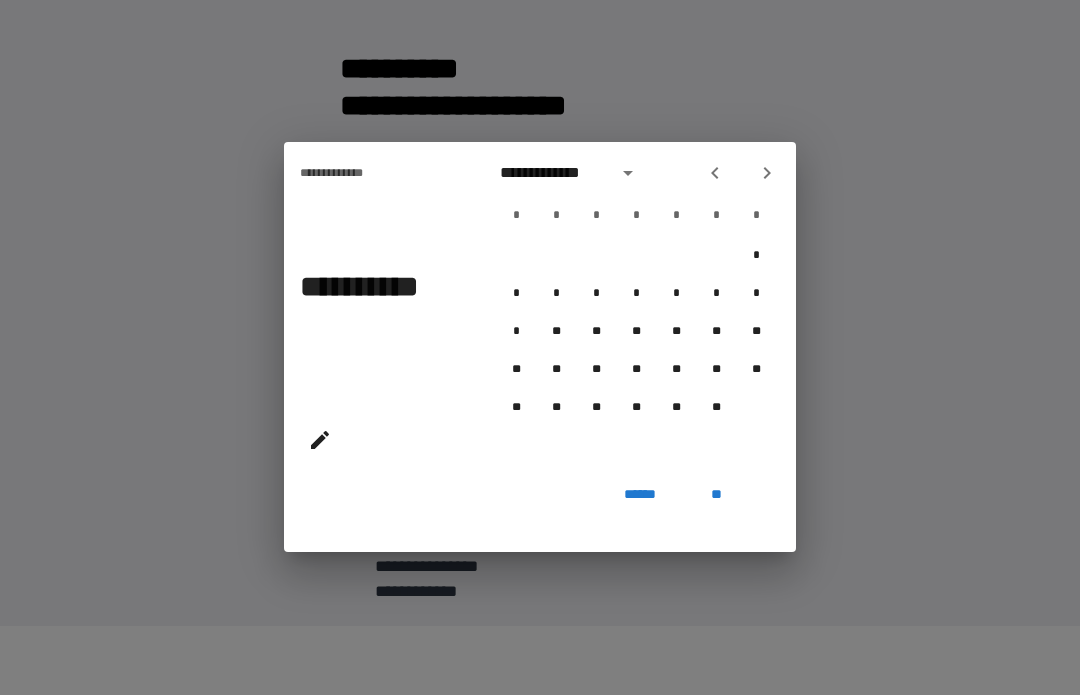 click 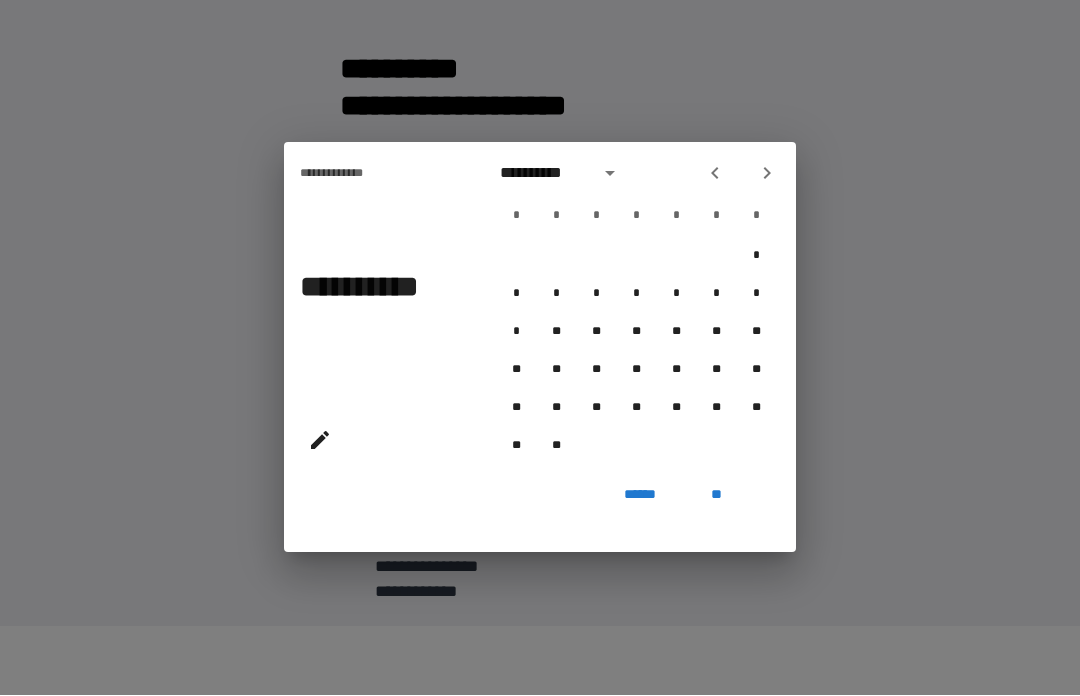 click 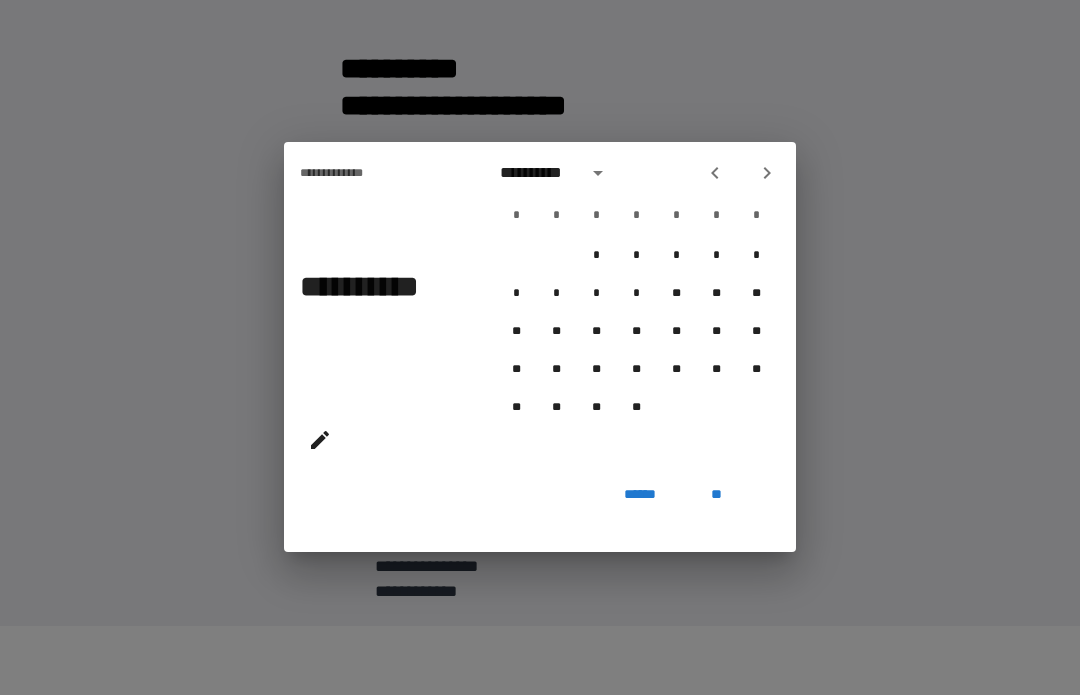 click 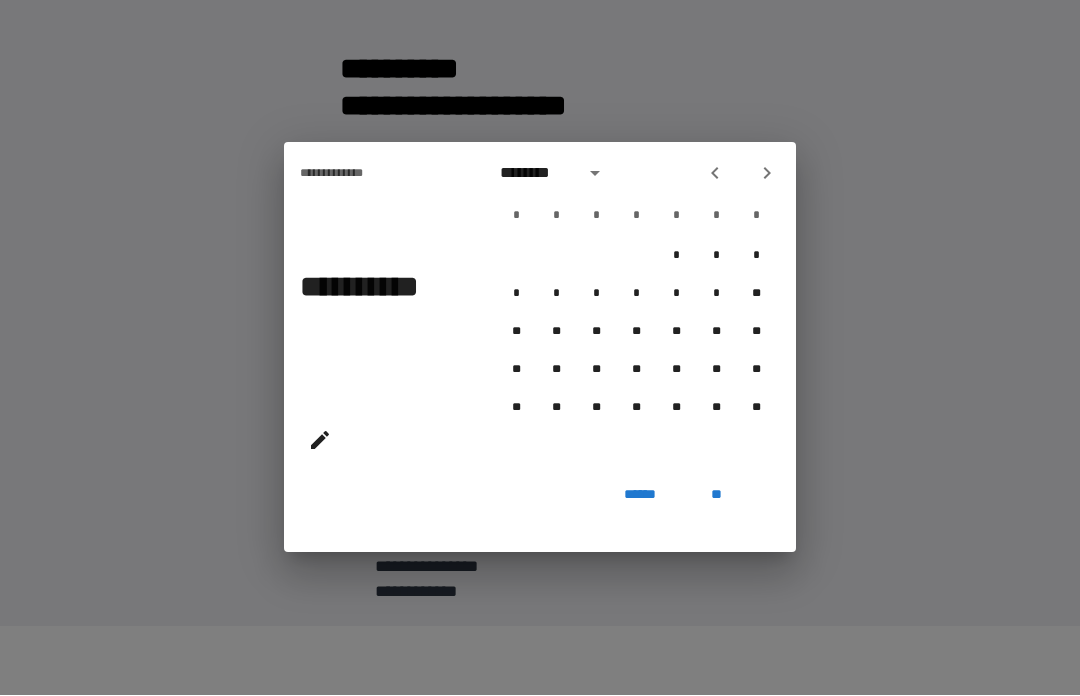 click 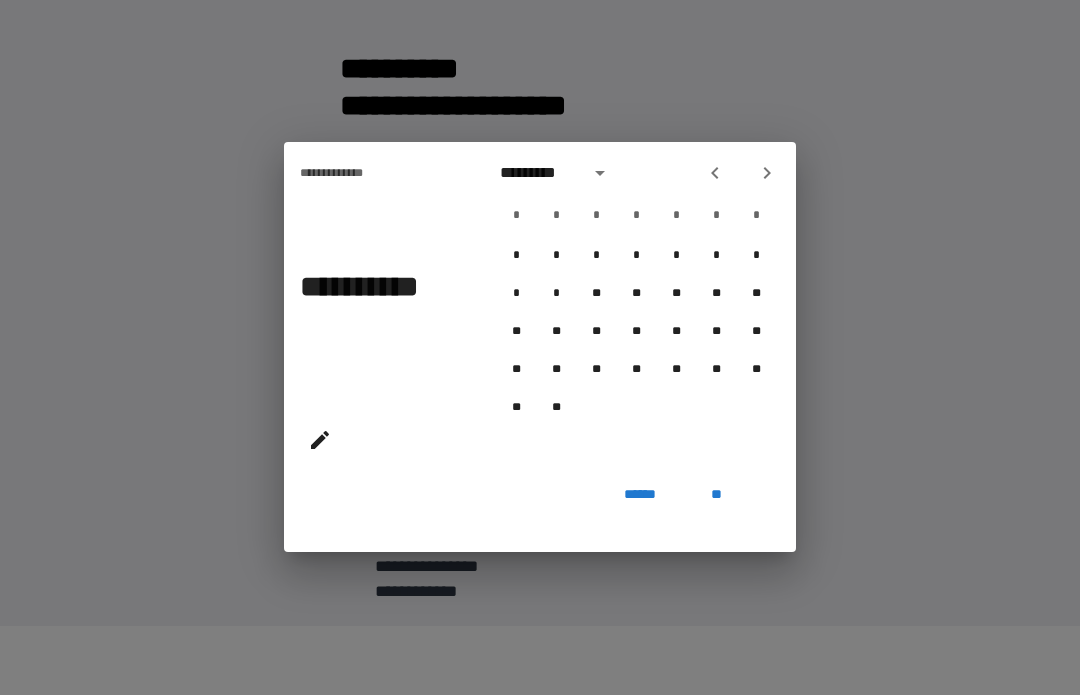 click 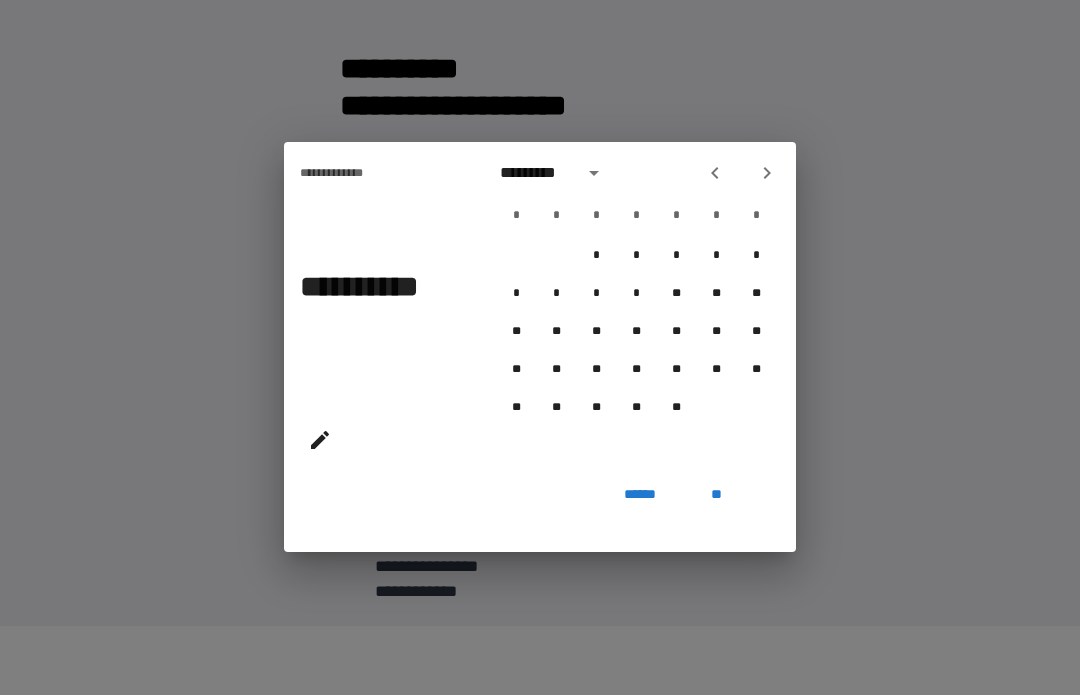 click 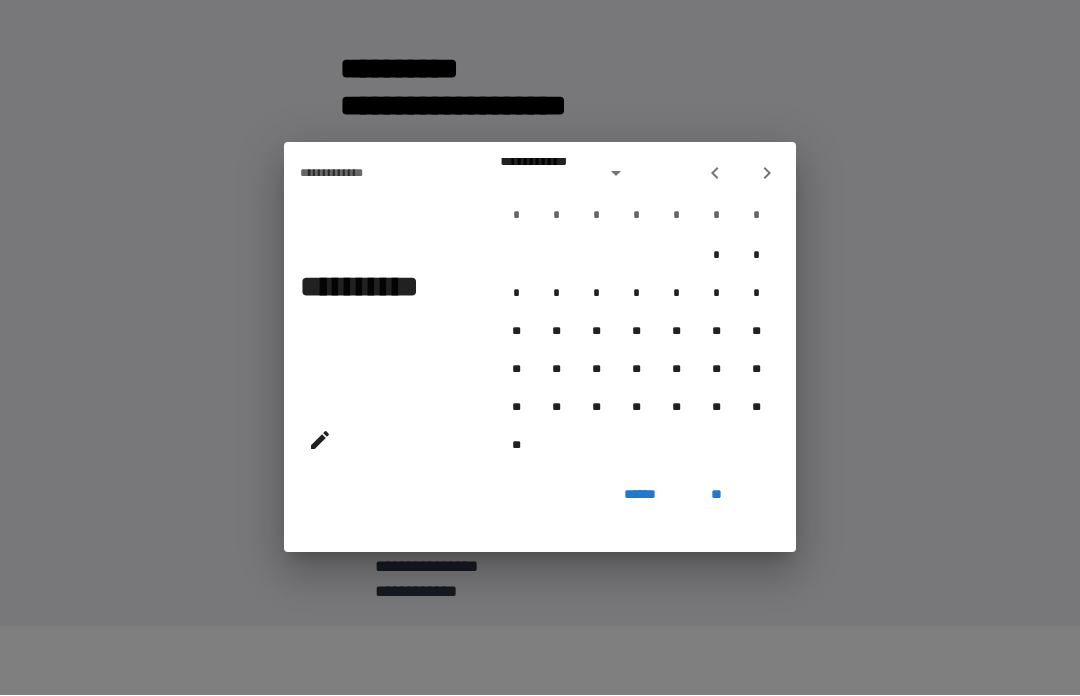 click 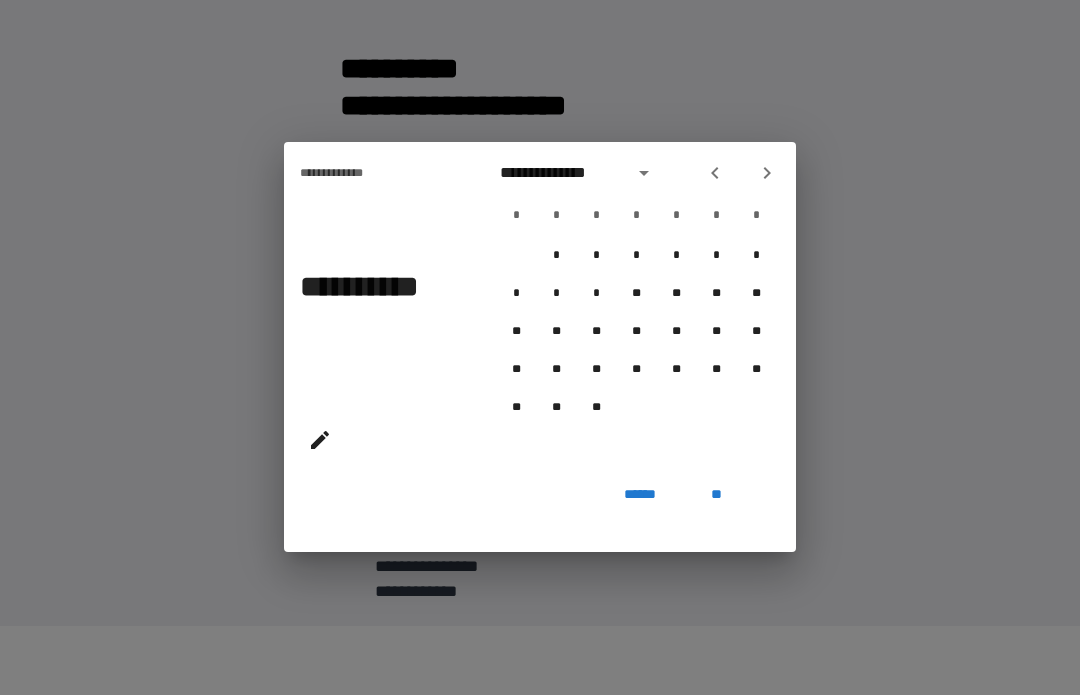click 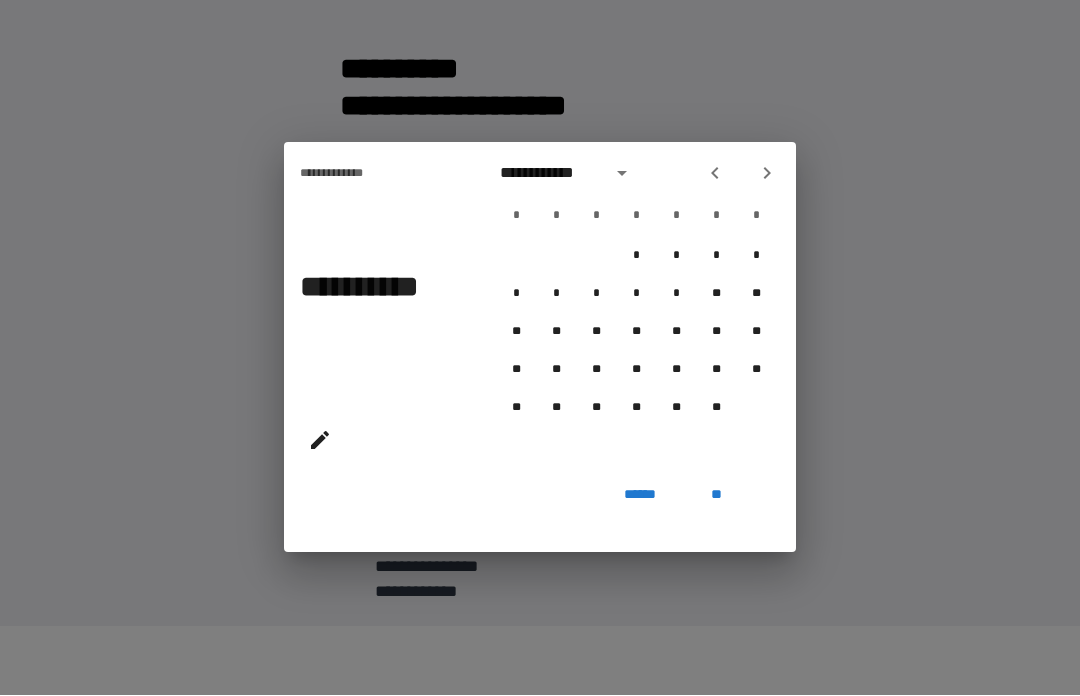 click 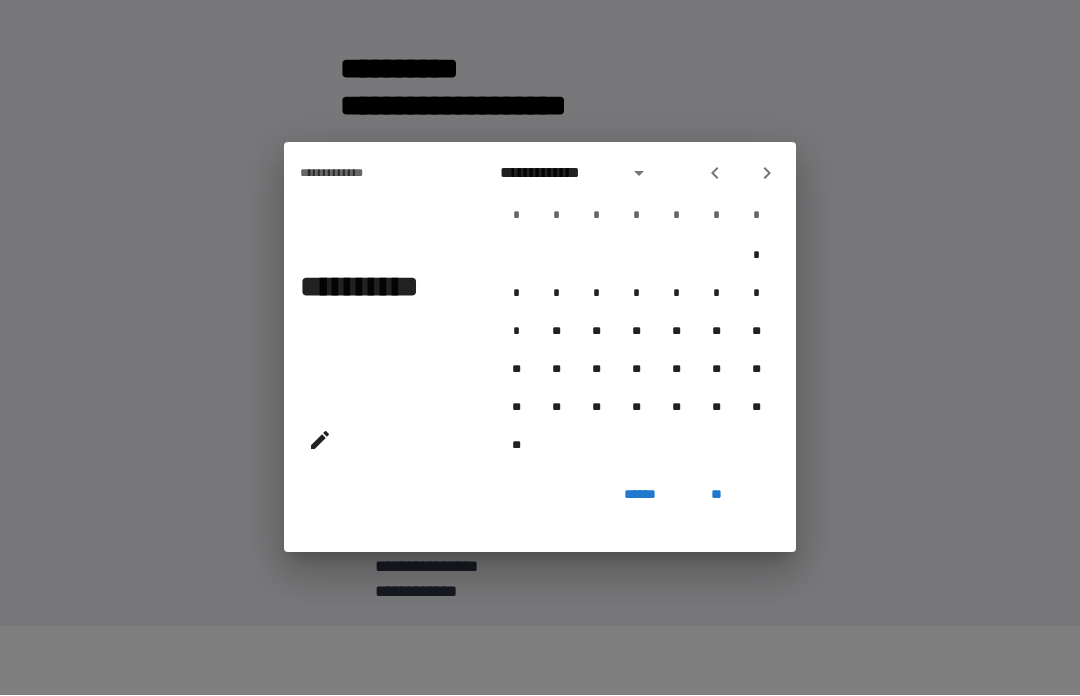 click 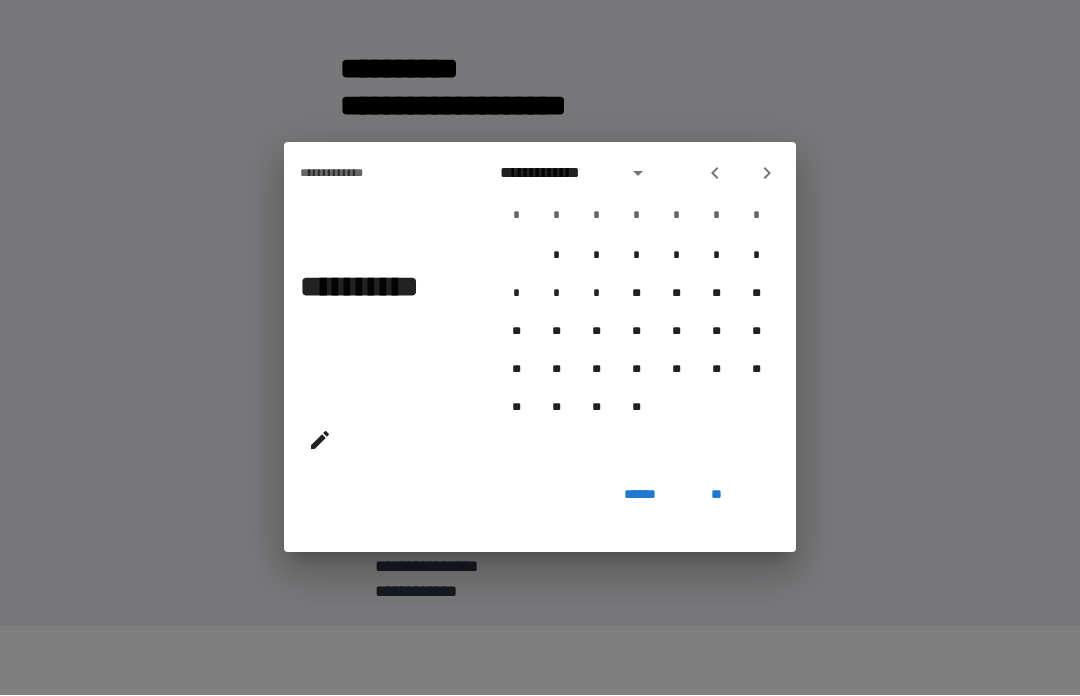 click 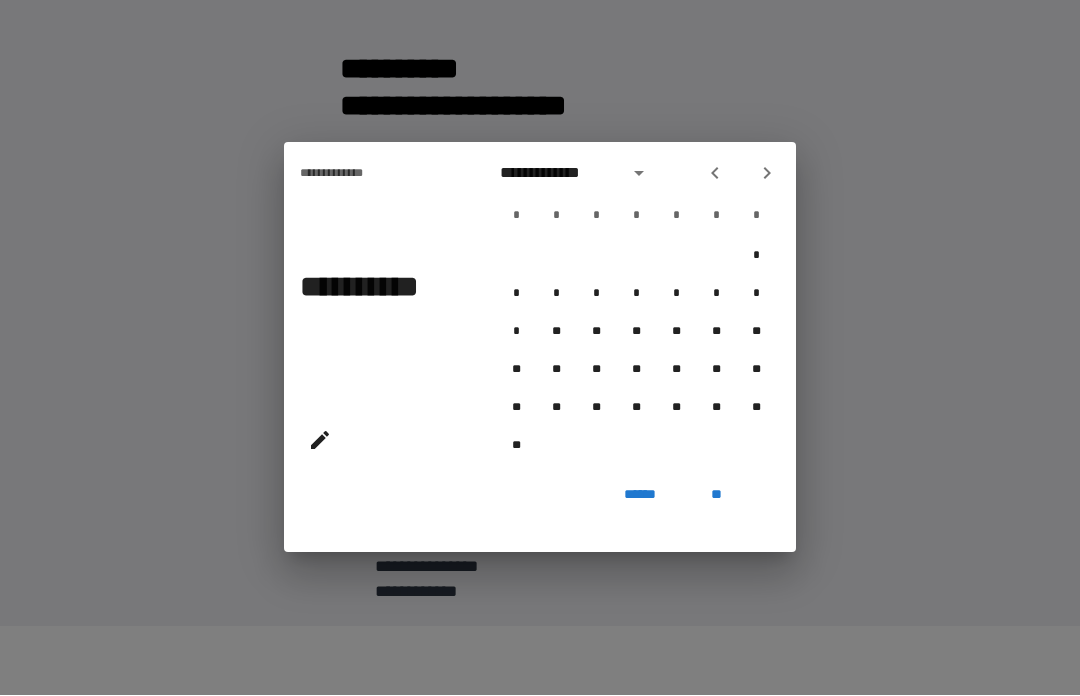 click 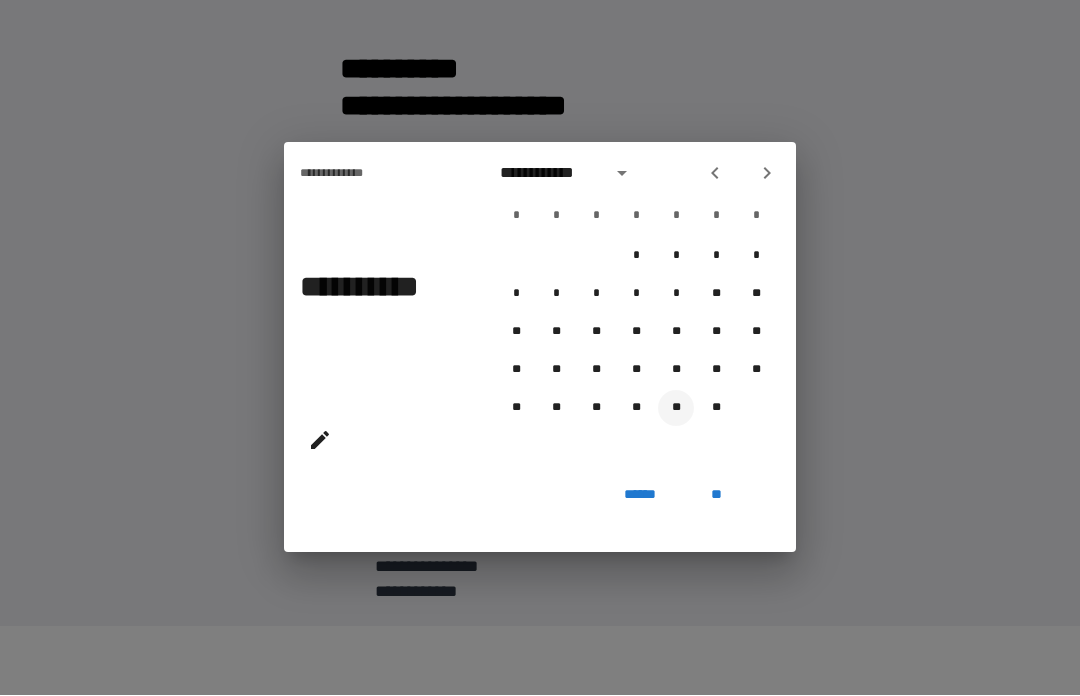 click on "**" at bounding box center (676, 409) 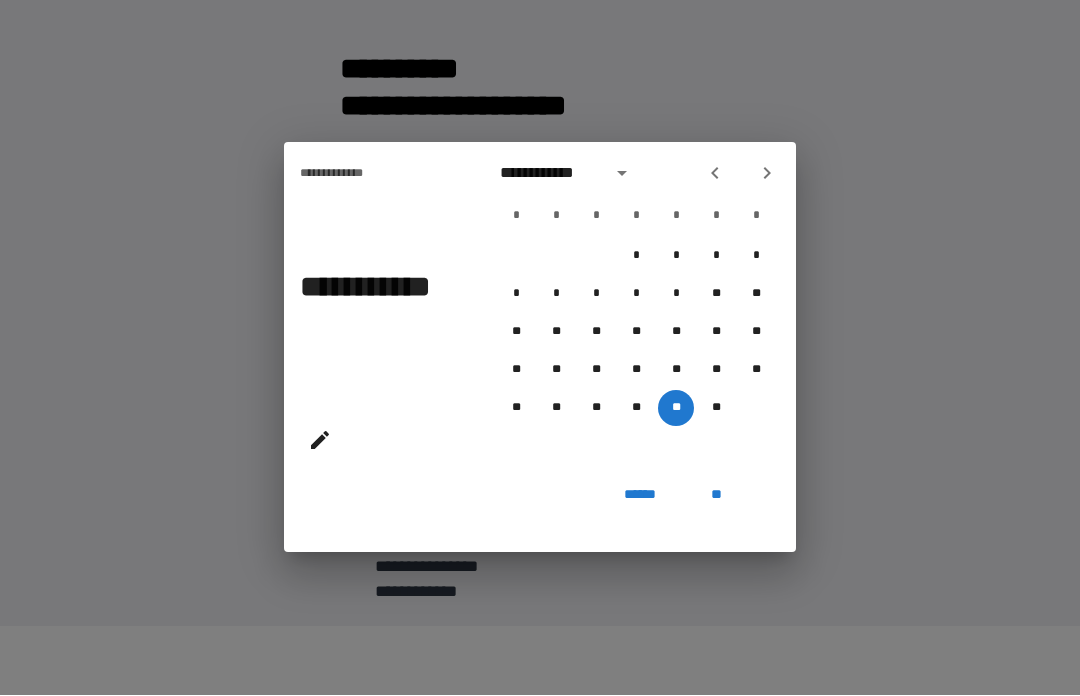 click on "**" at bounding box center (716, 495) 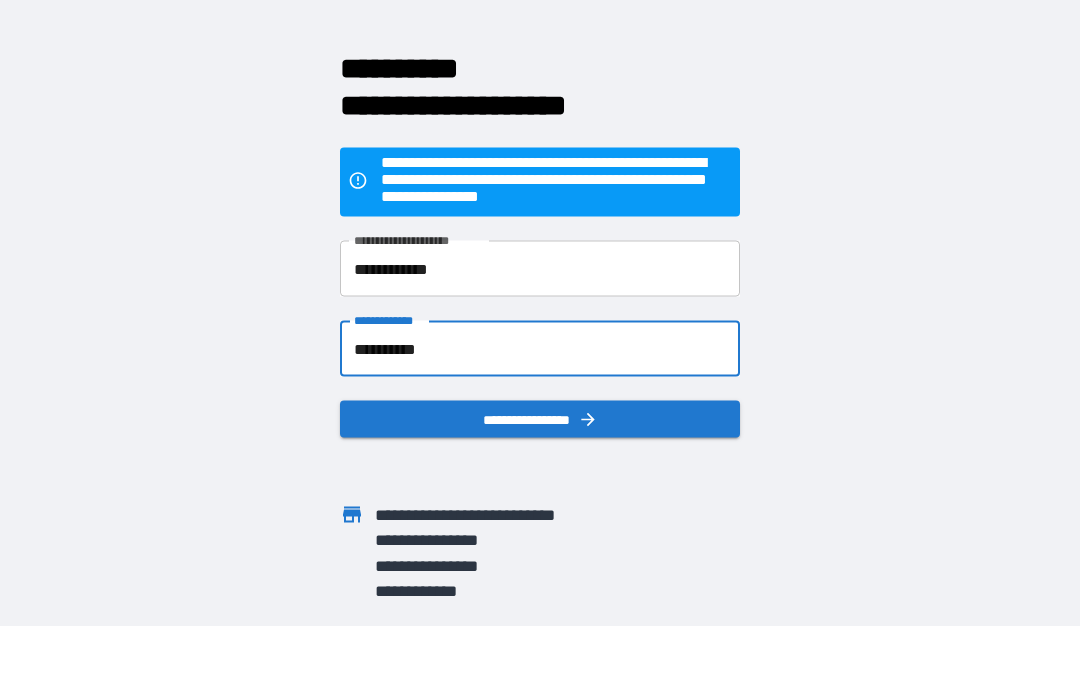 click on "**********" at bounding box center (540, 420) 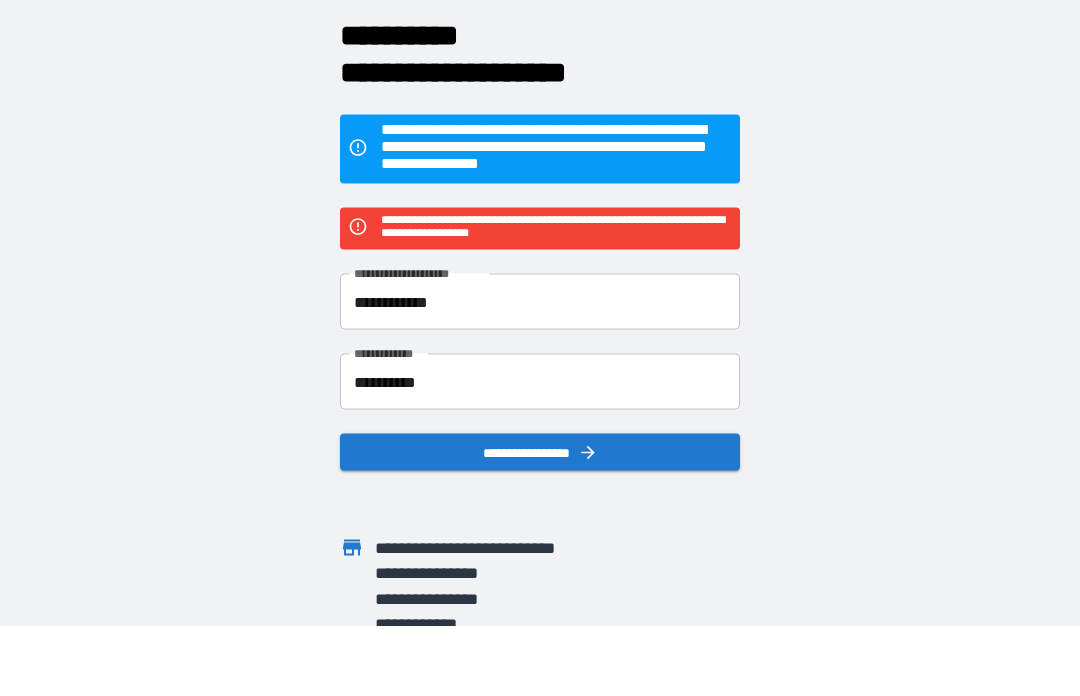 click on "**********" at bounding box center [540, 303] 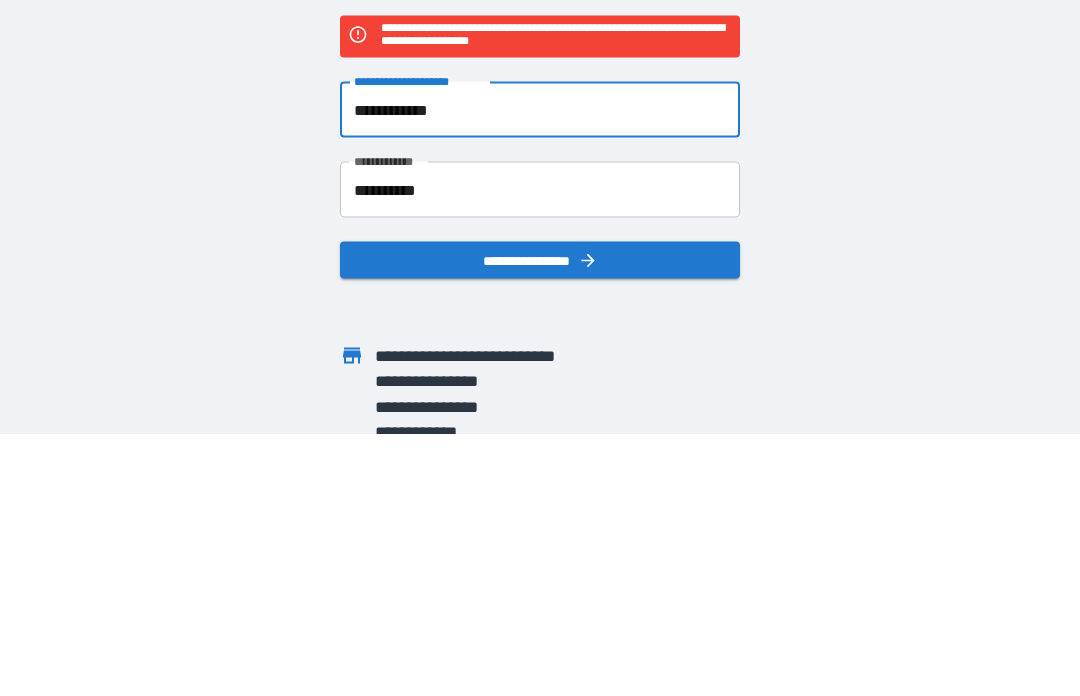 click on "**********" at bounding box center [540, 383] 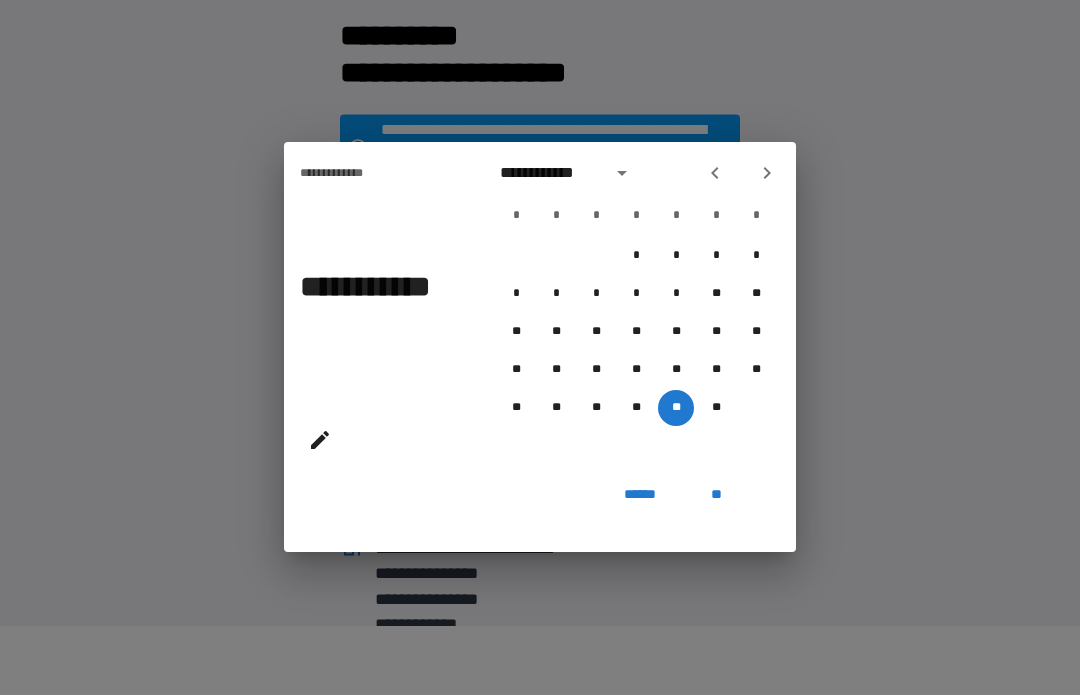 click on "**********" at bounding box center (540, 348) 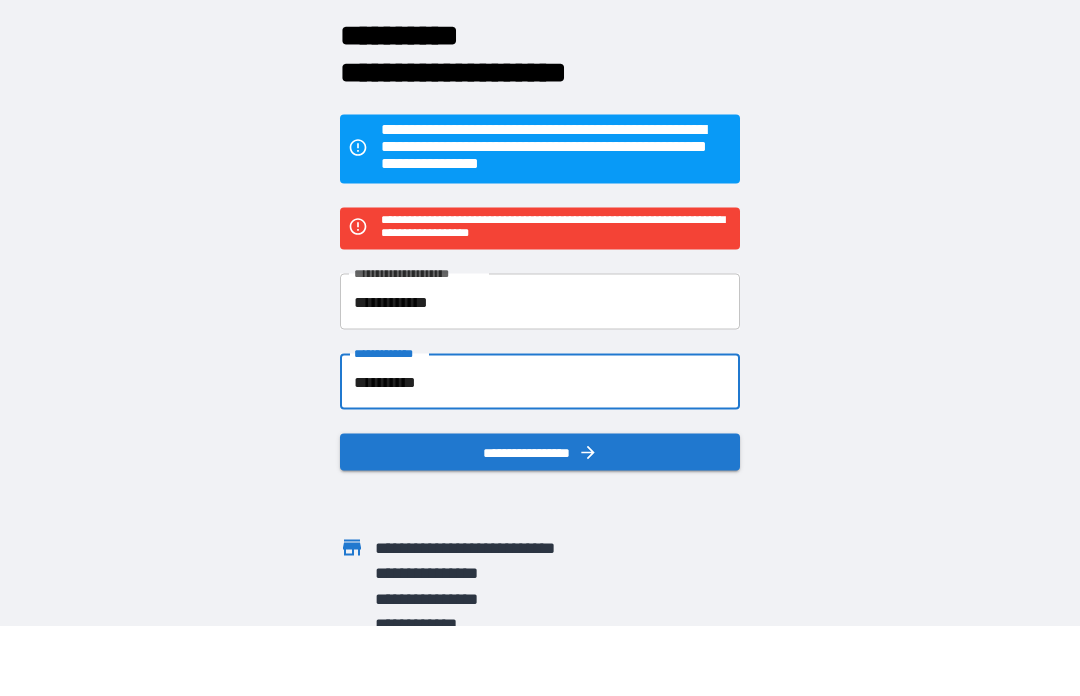 scroll, scrollTop: 0, scrollLeft: 0, axis: both 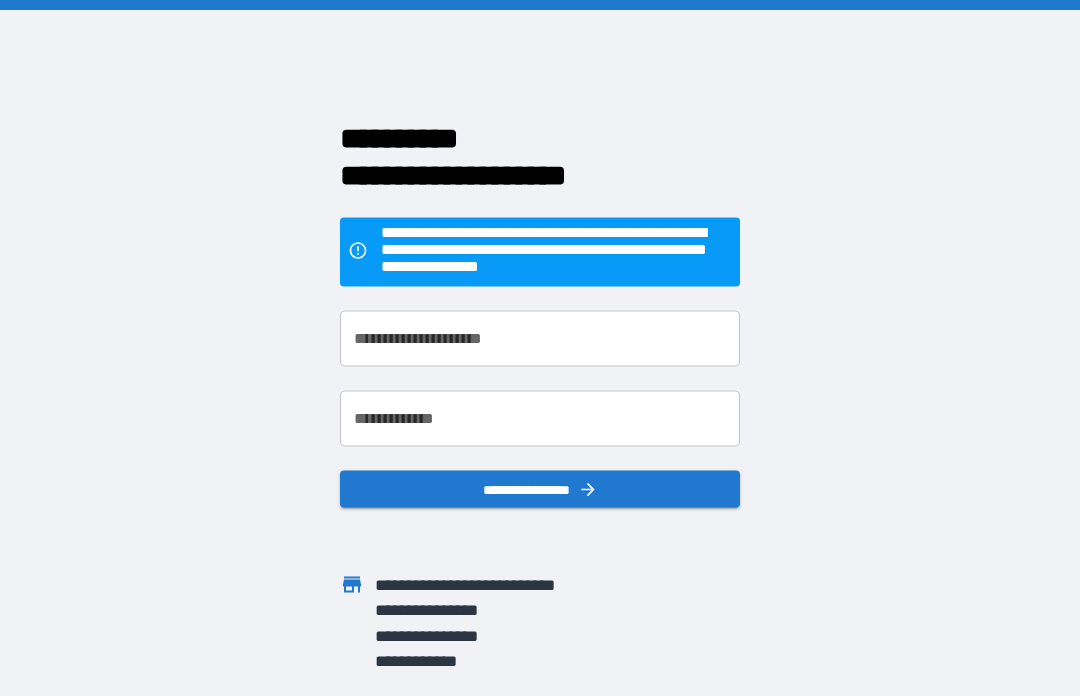 click on "**********" at bounding box center [540, 339] 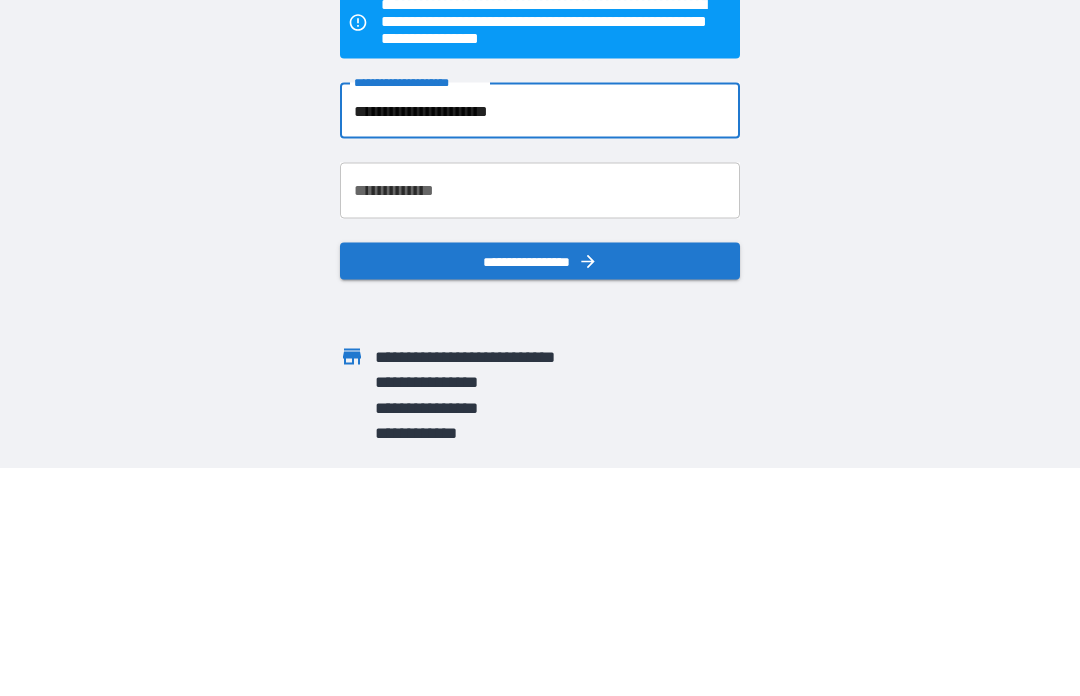 type on "**********" 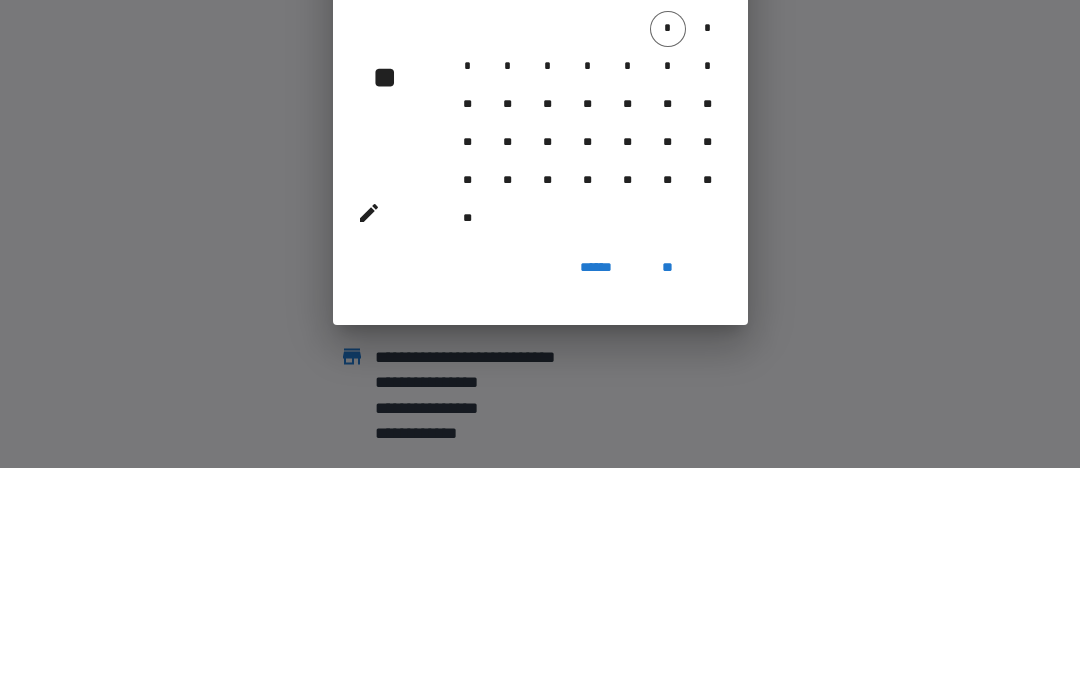 scroll, scrollTop: 69, scrollLeft: 0, axis: vertical 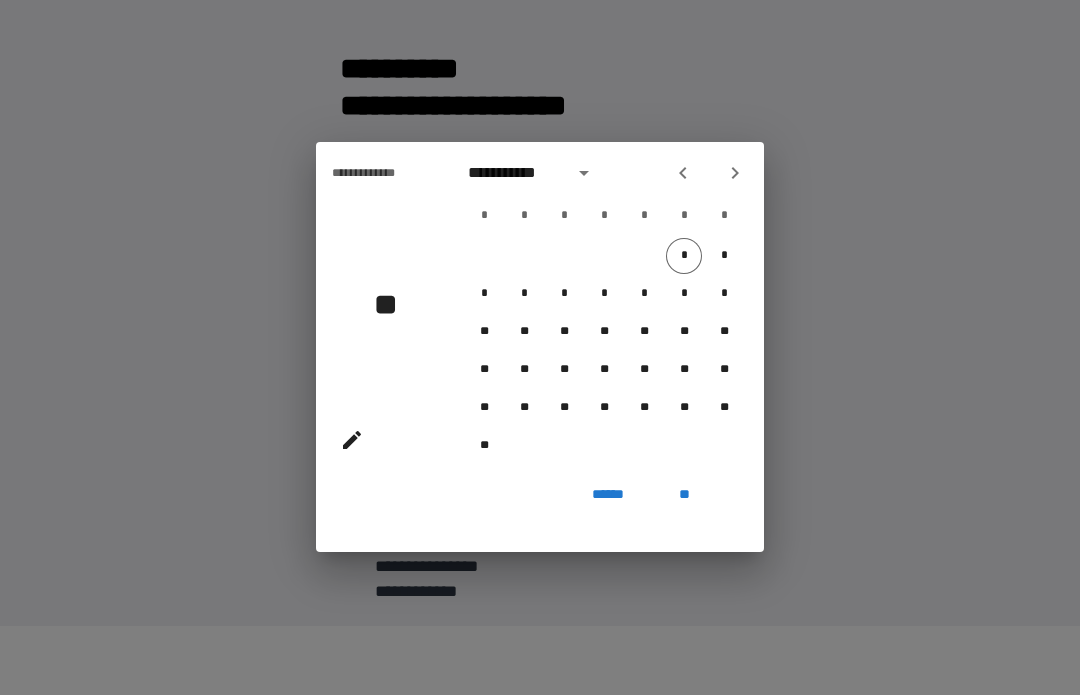 click 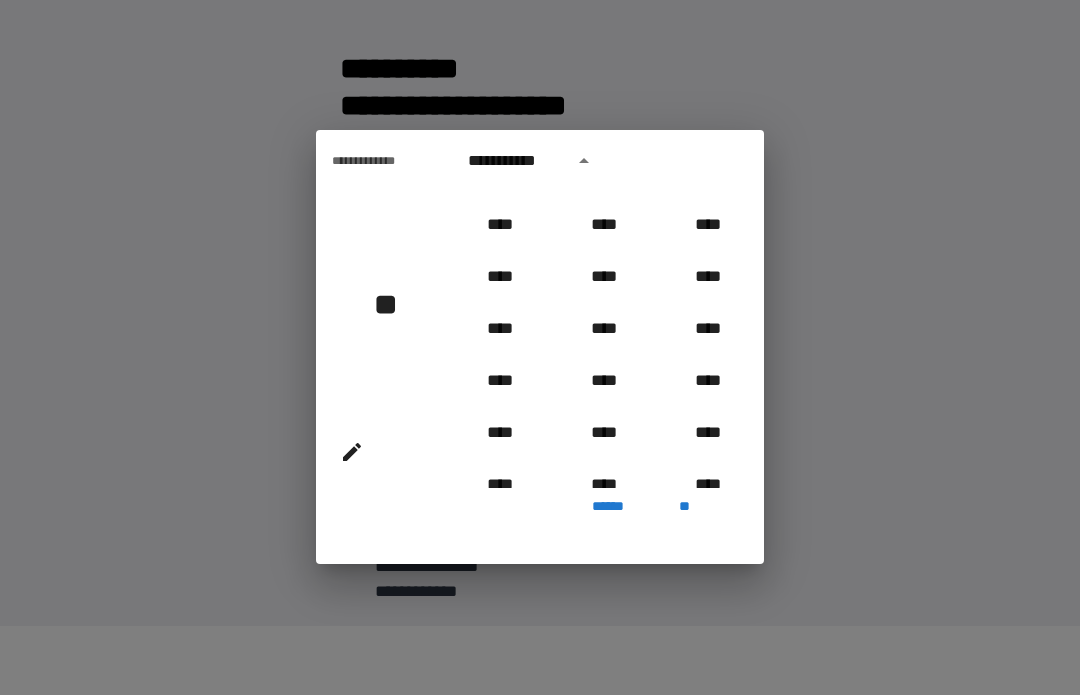 scroll, scrollTop: 1333, scrollLeft: 0, axis: vertical 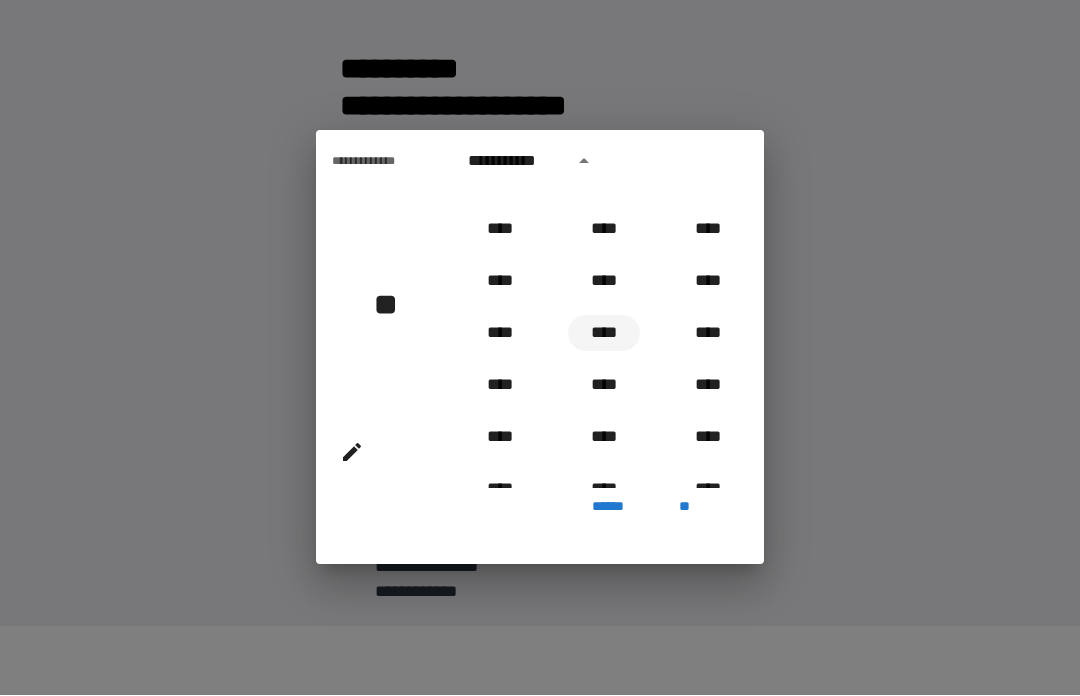click on "****" at bounding box center [604, 334] 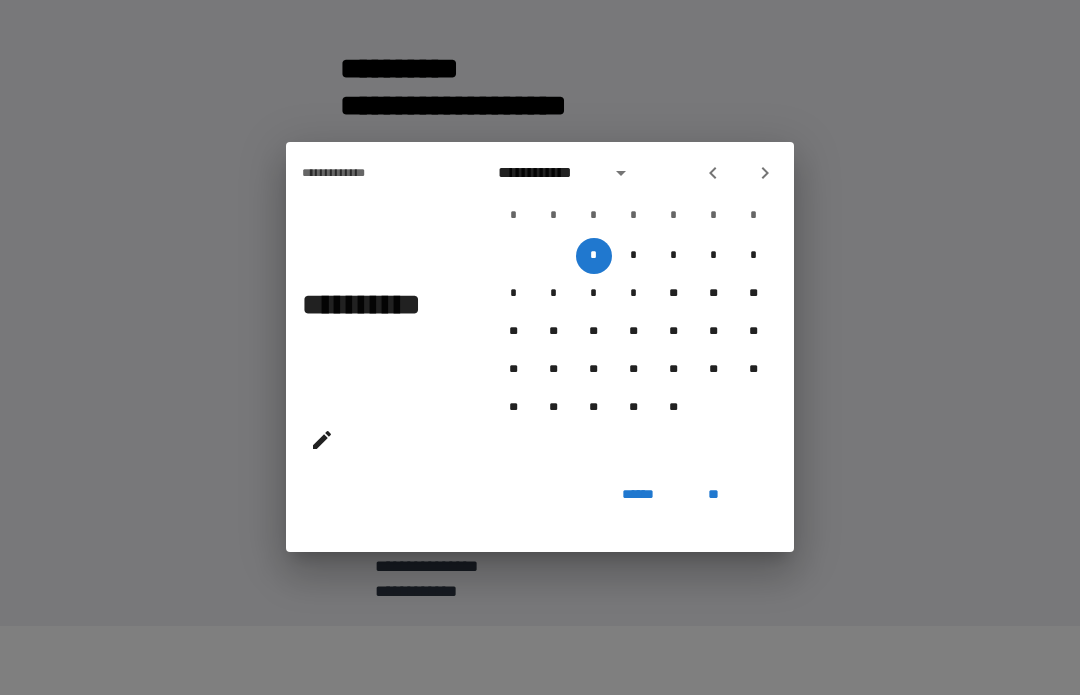 click 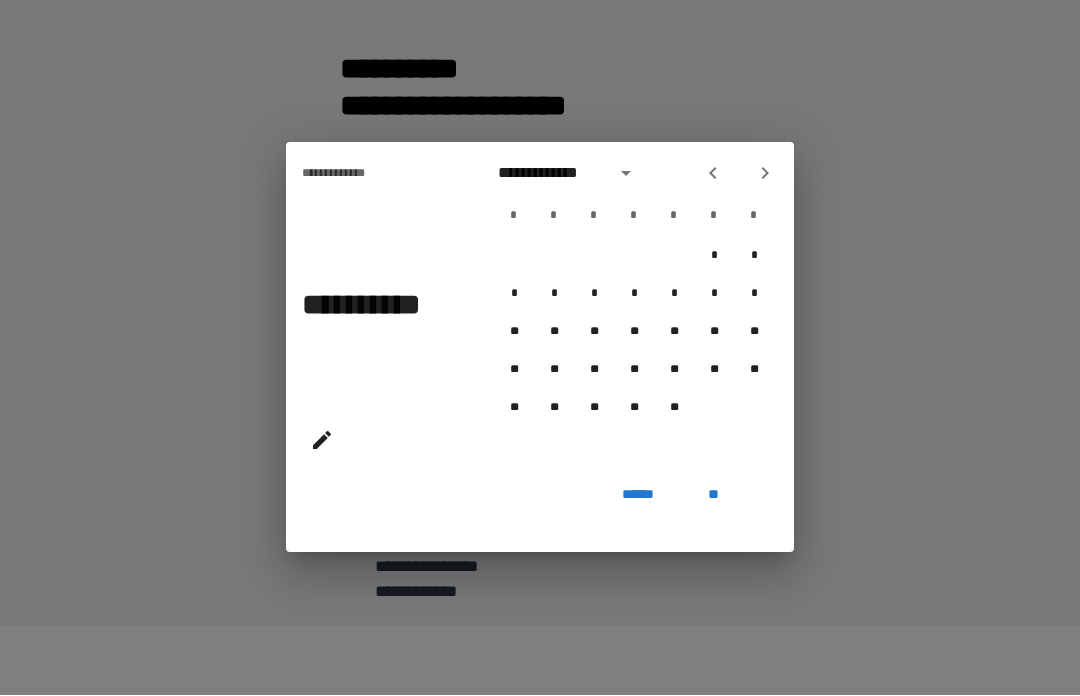 click 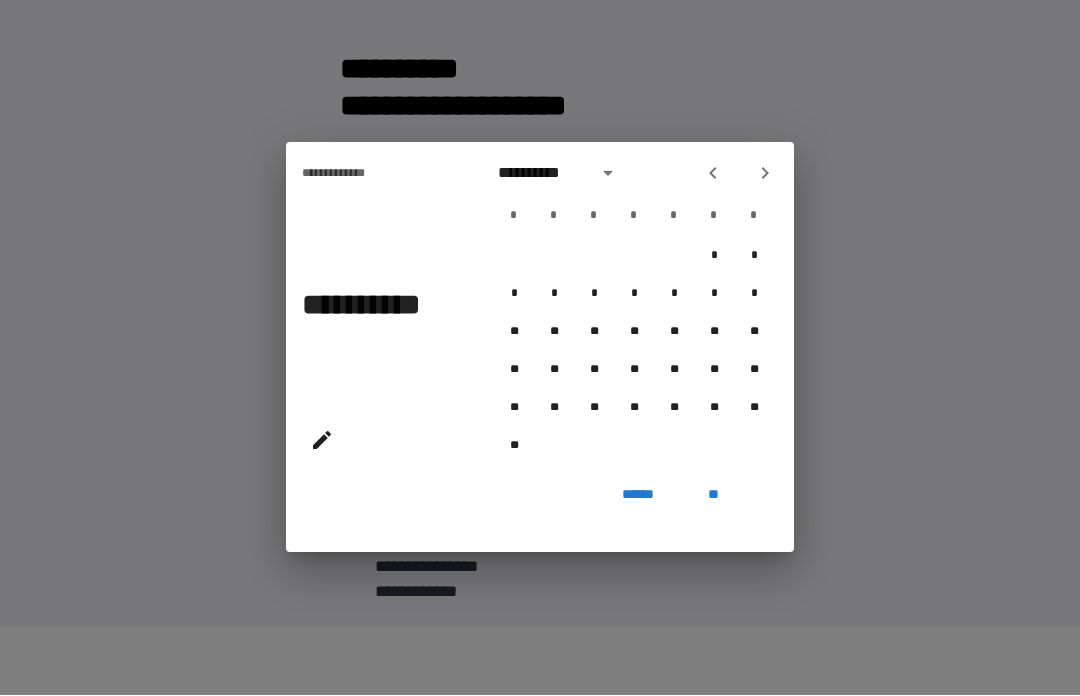 click 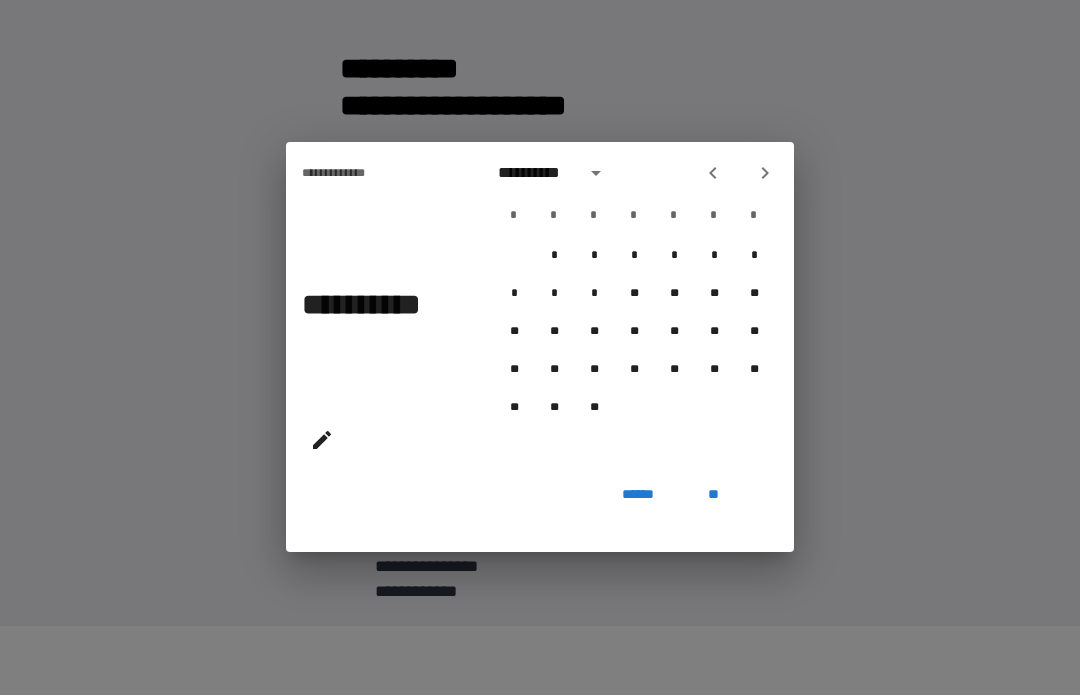click 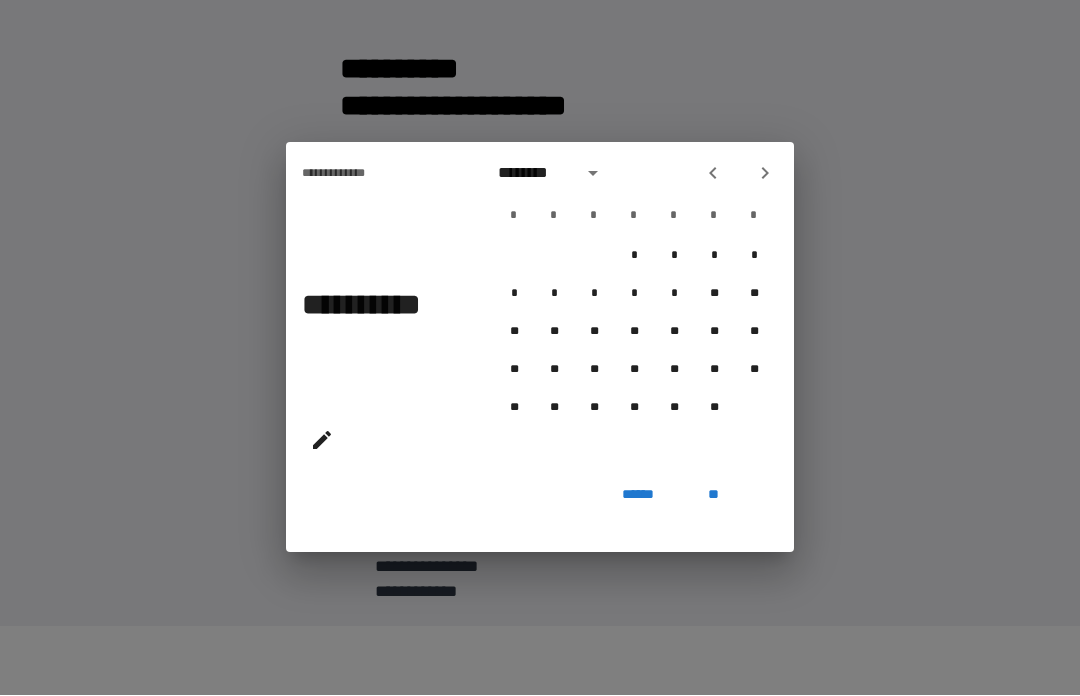 click at bounding box center (765, 174) 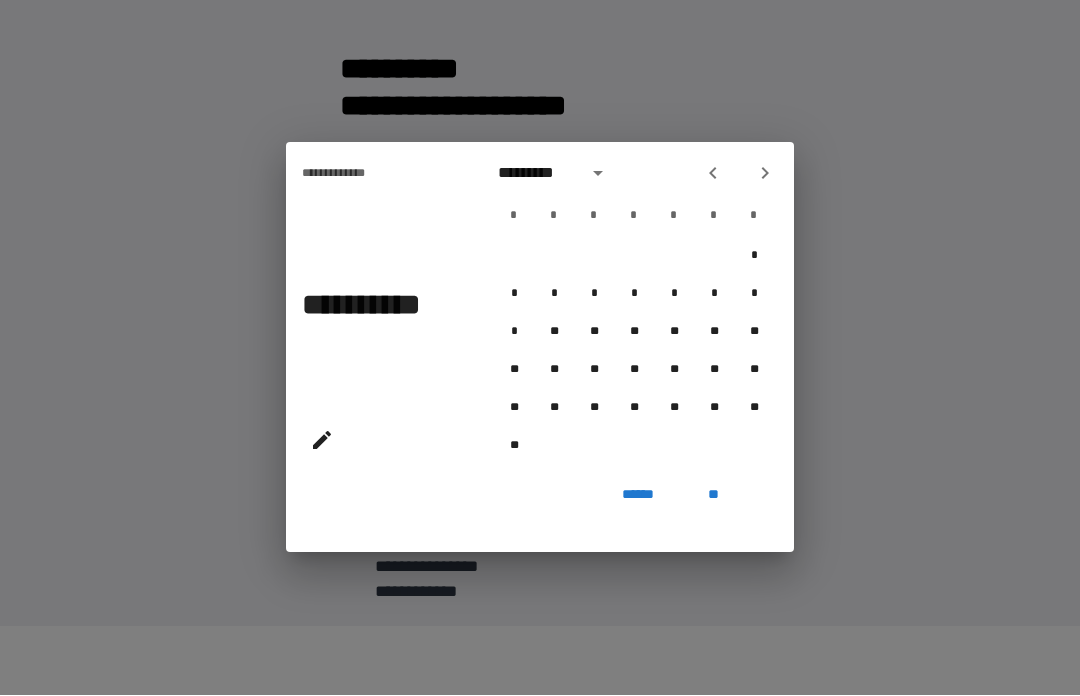 click 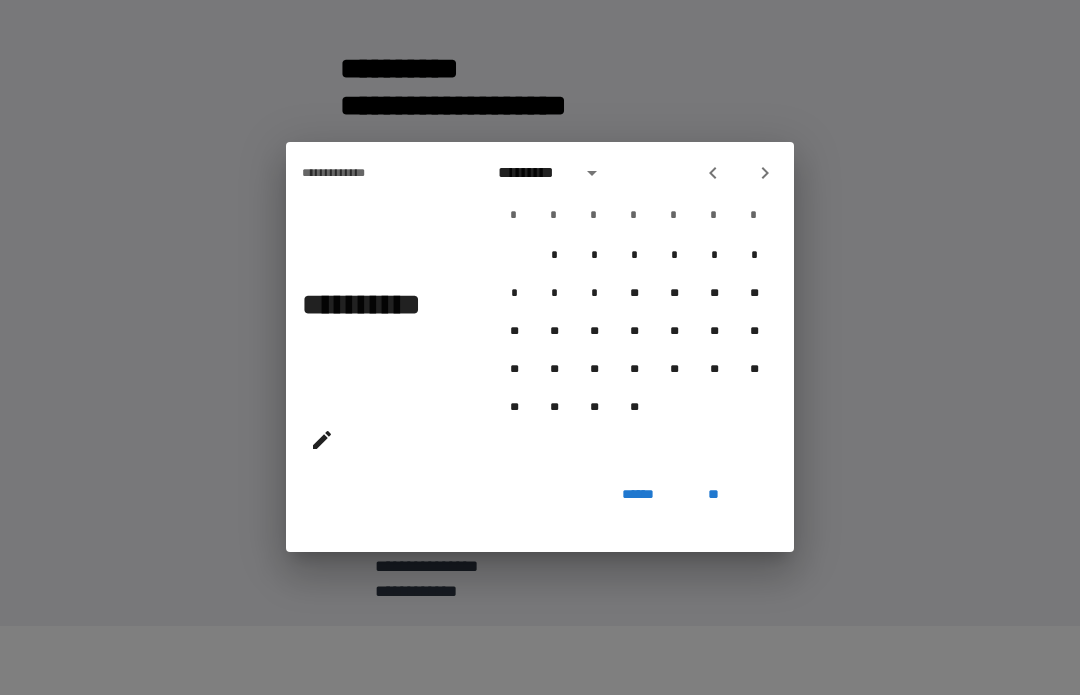 click 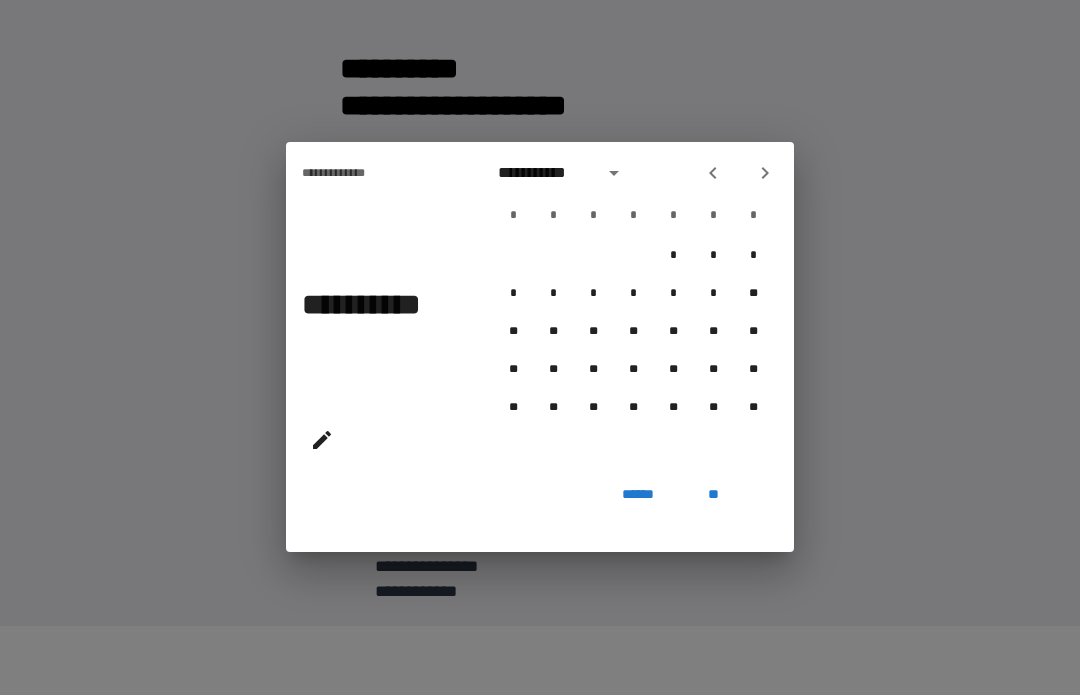 click 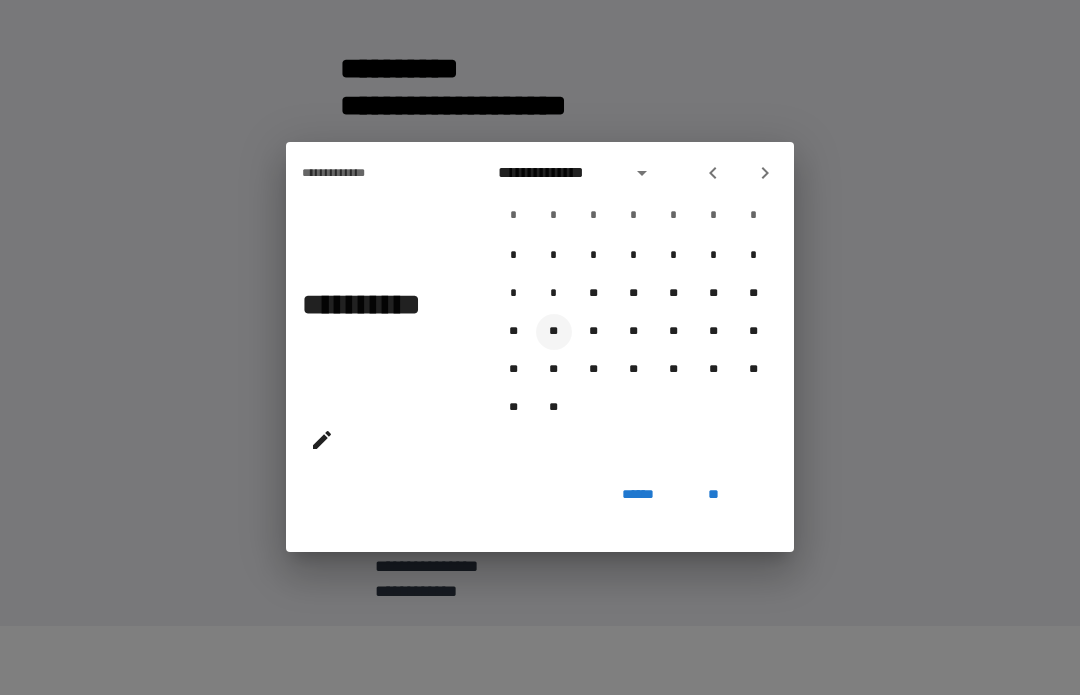 click on "**" at bounding box center (554, 333) 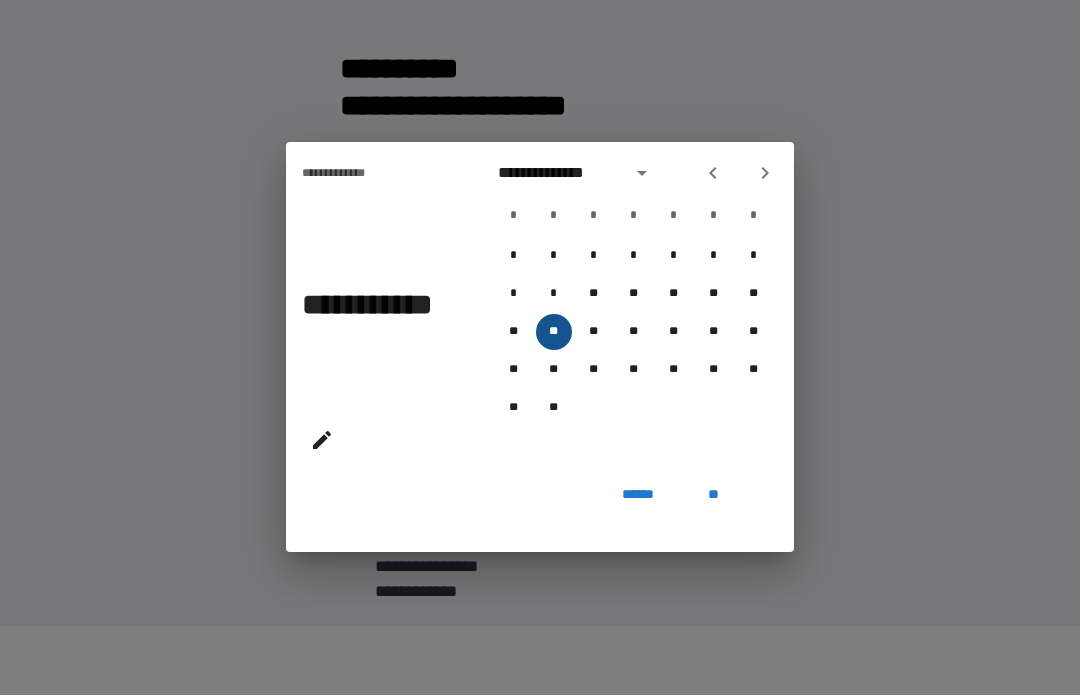 type on "**********" 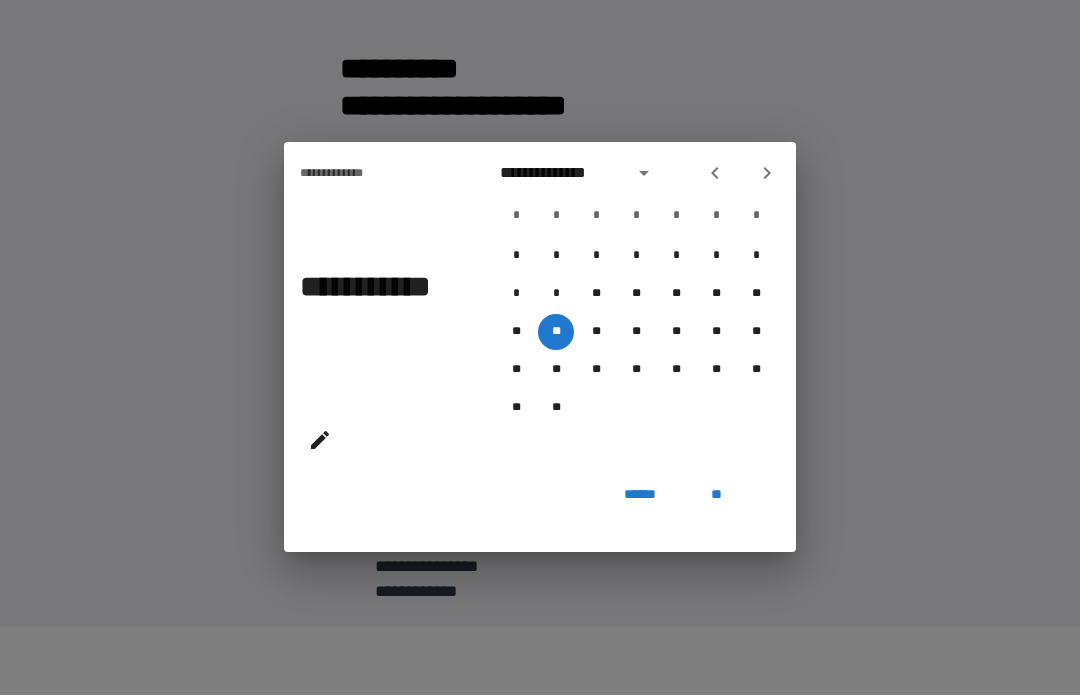 click on "**" at bounding box center (716, 495) 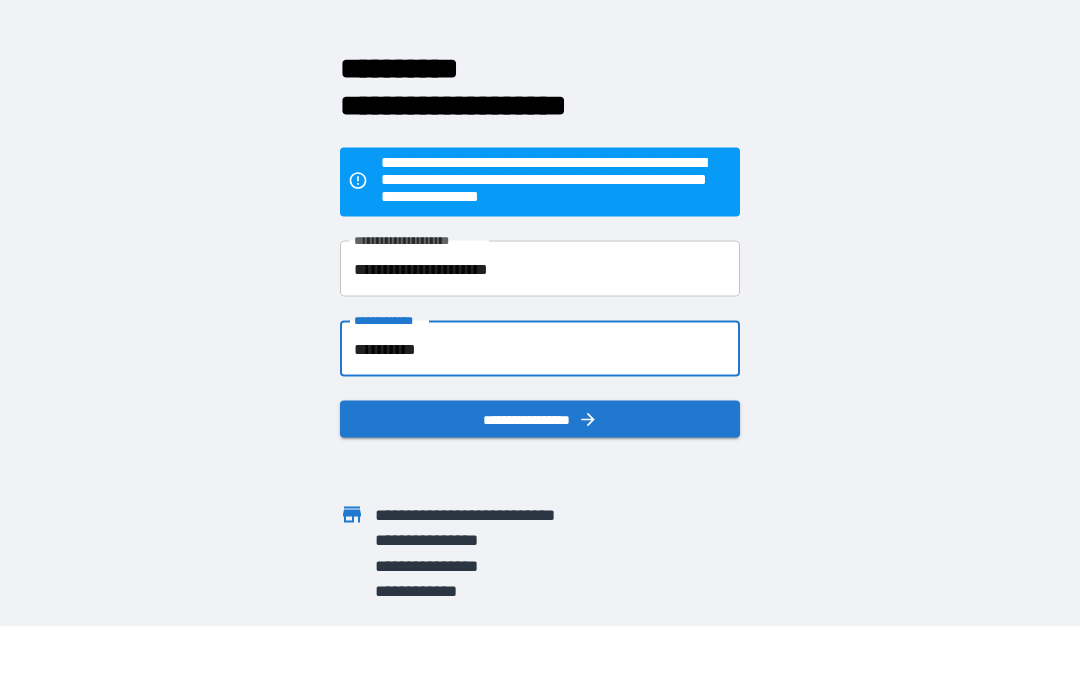 click on "**********" at bounding box center (540, 420) 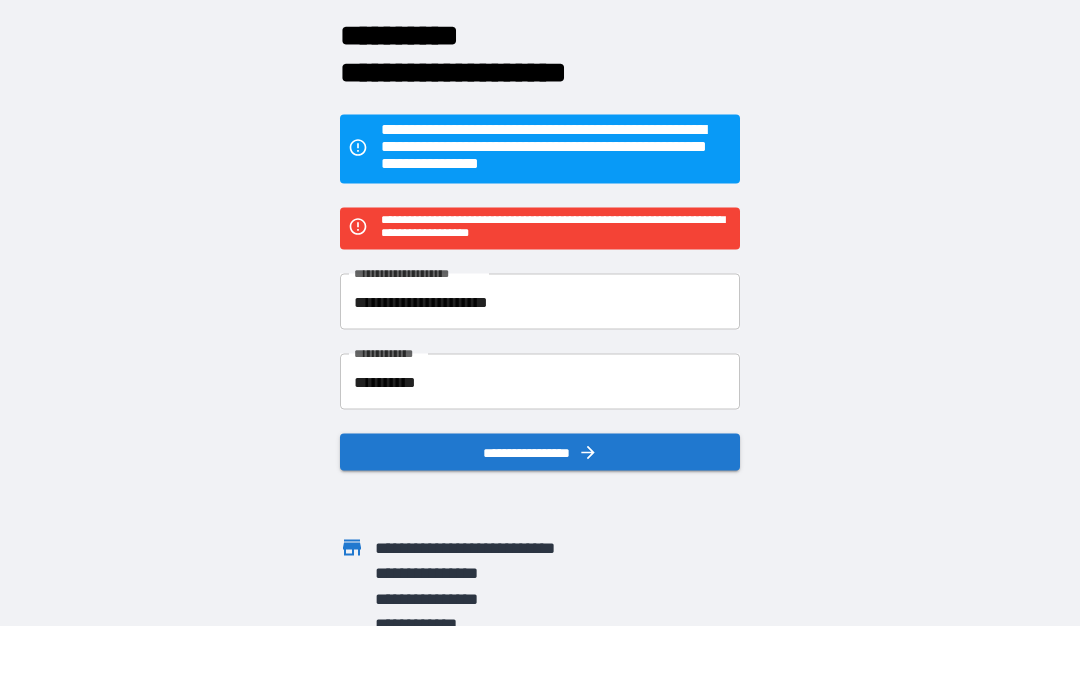 click on "**********" at bounding box center [540, 303] 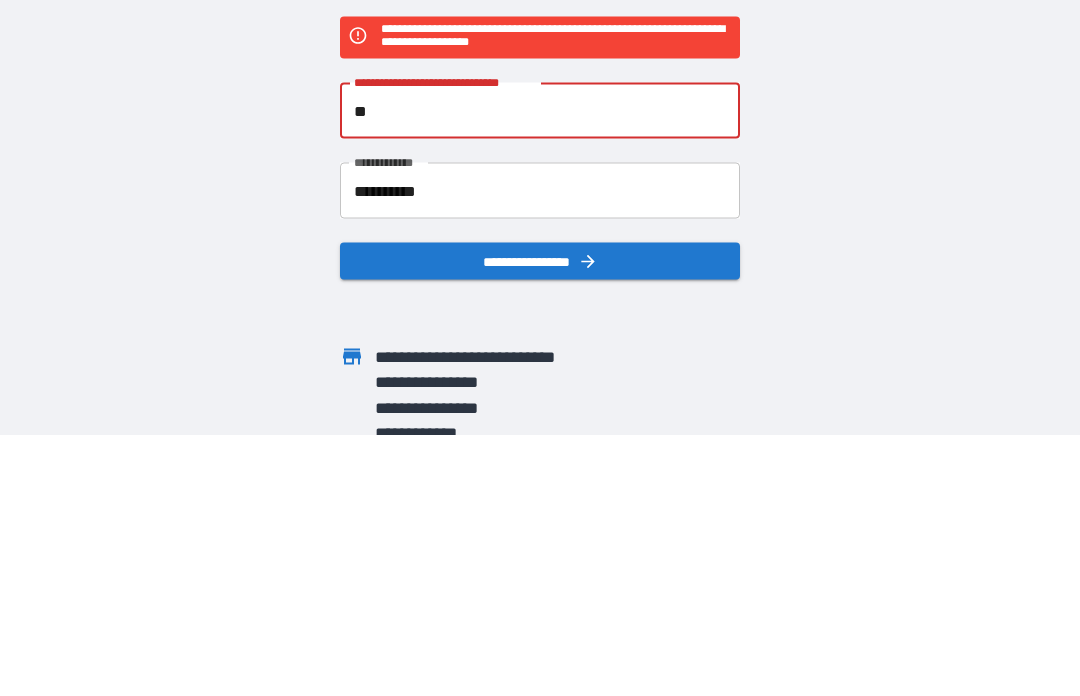 type on "*" 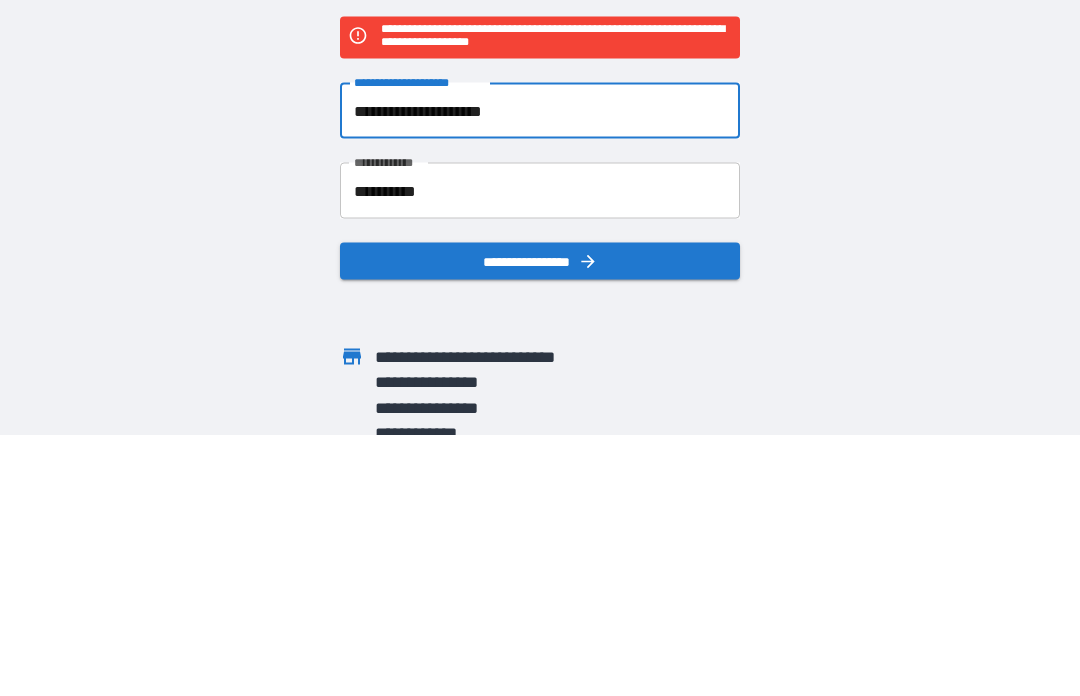 type on "**********" 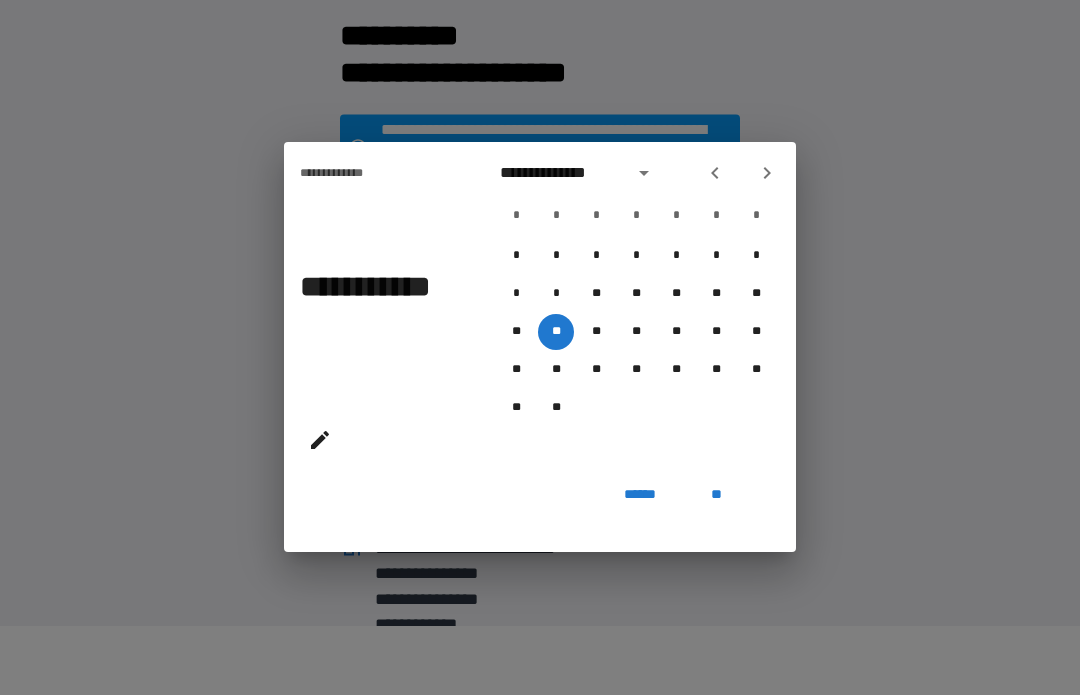 click on "**" at bounding box center (716, 495) 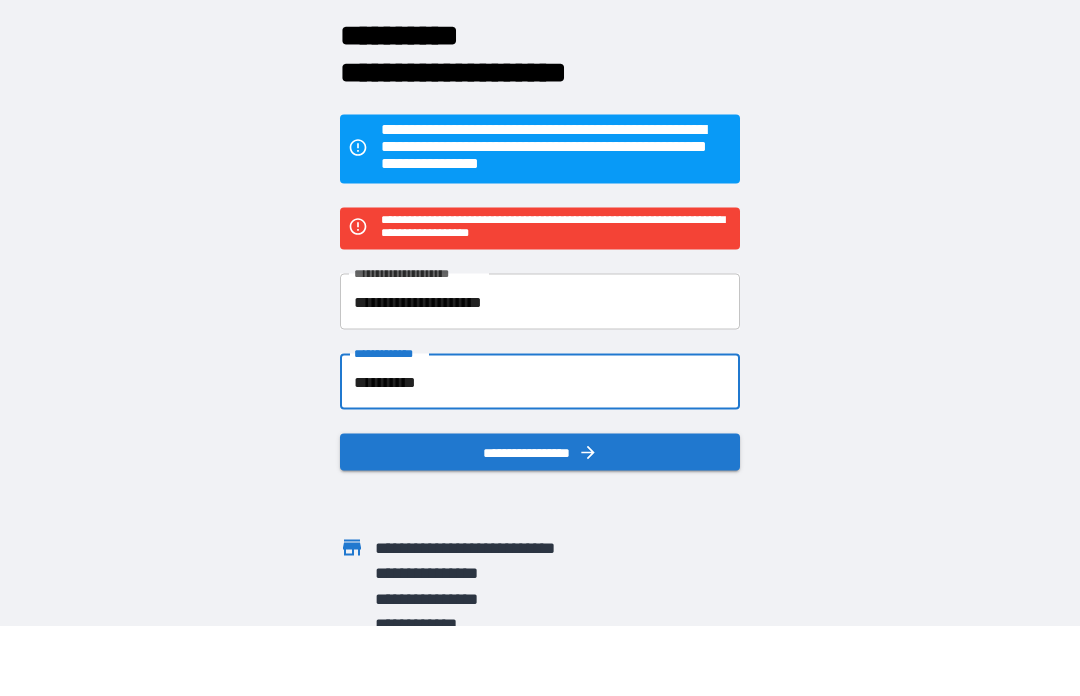 click on "**********" at bounding box center (540, 453) 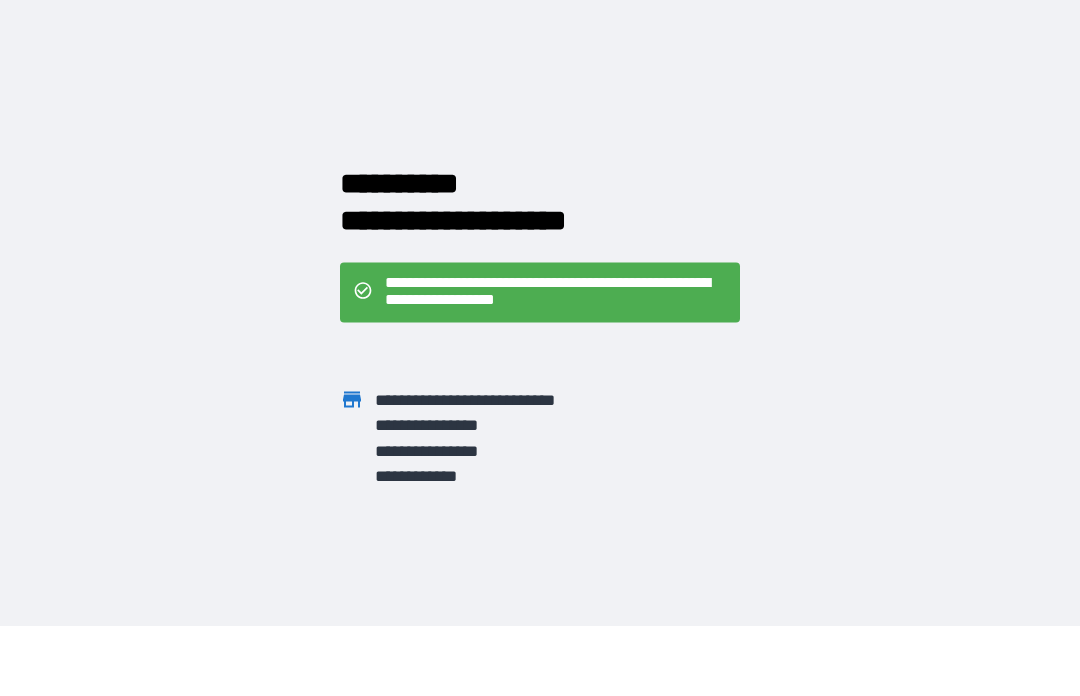 click on "**********" at bounding box center [556, 294] 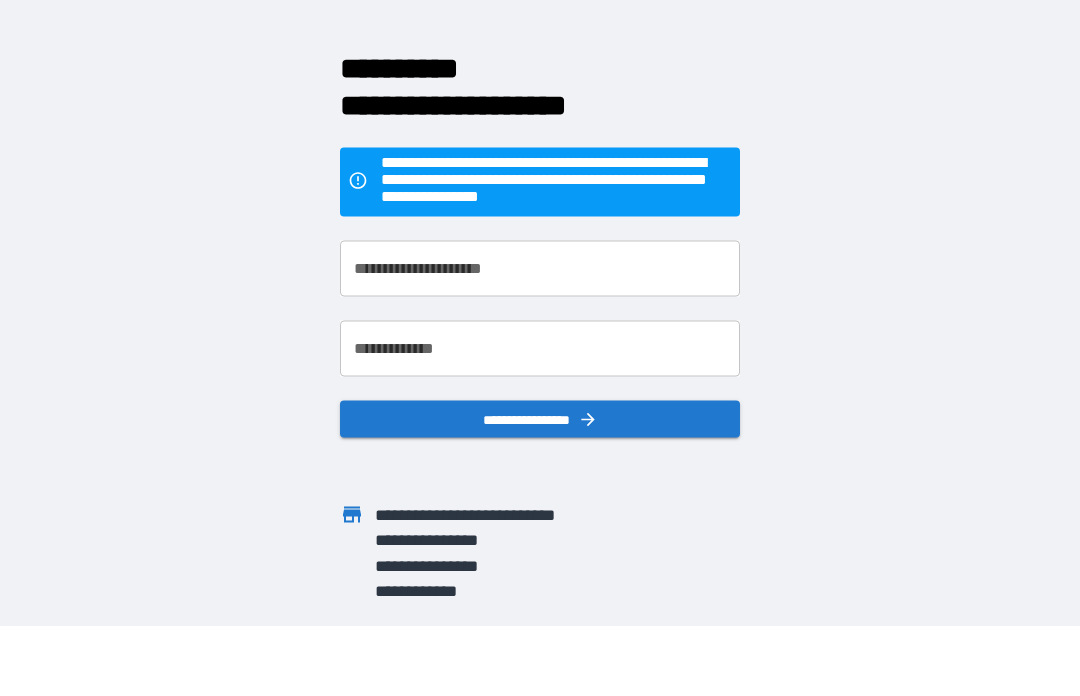 scroll, scrollTop: 0, scrollLeft: 0, axis: both 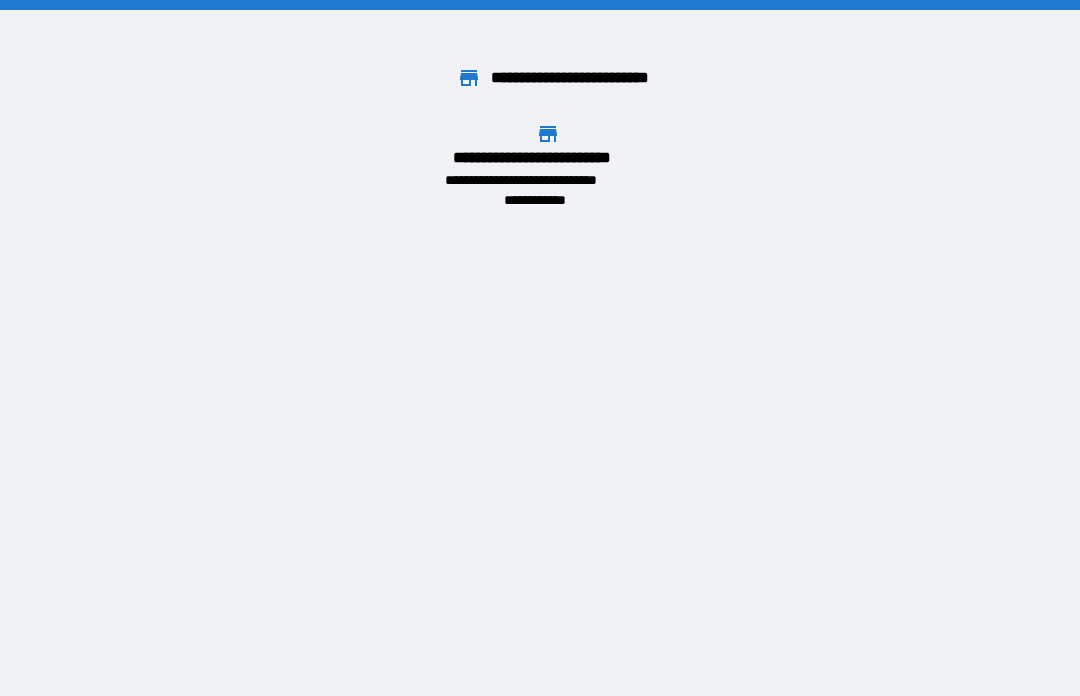 click on "**********" at bounding box center [548, 158] 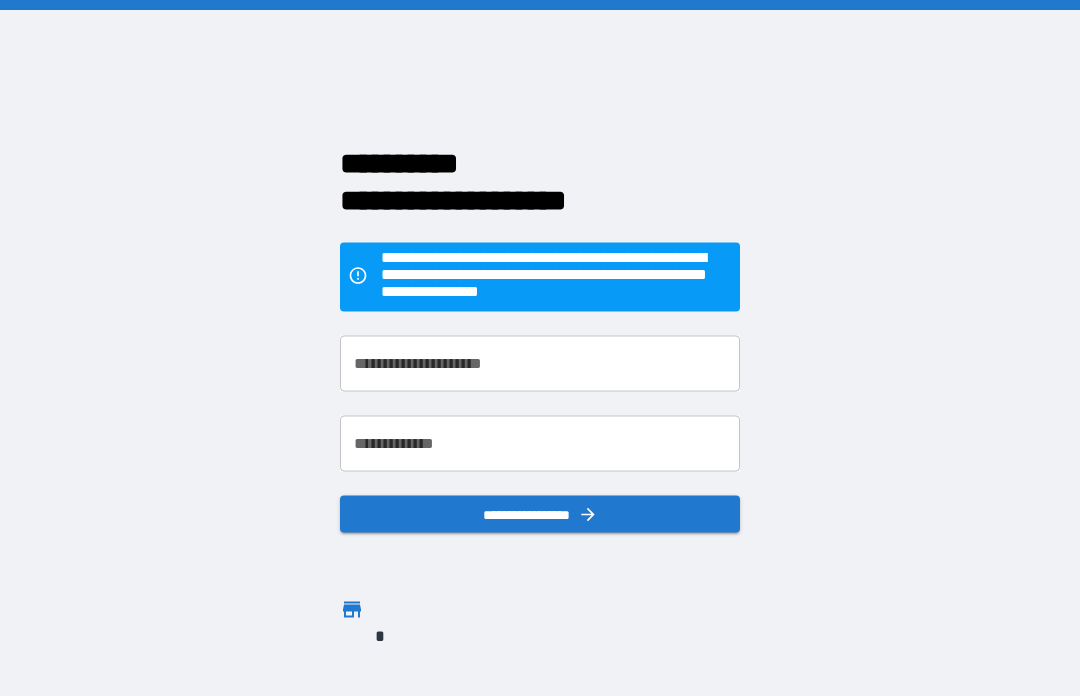 scroll, scrollTop: 0, scrollLeft: 0, axis: both 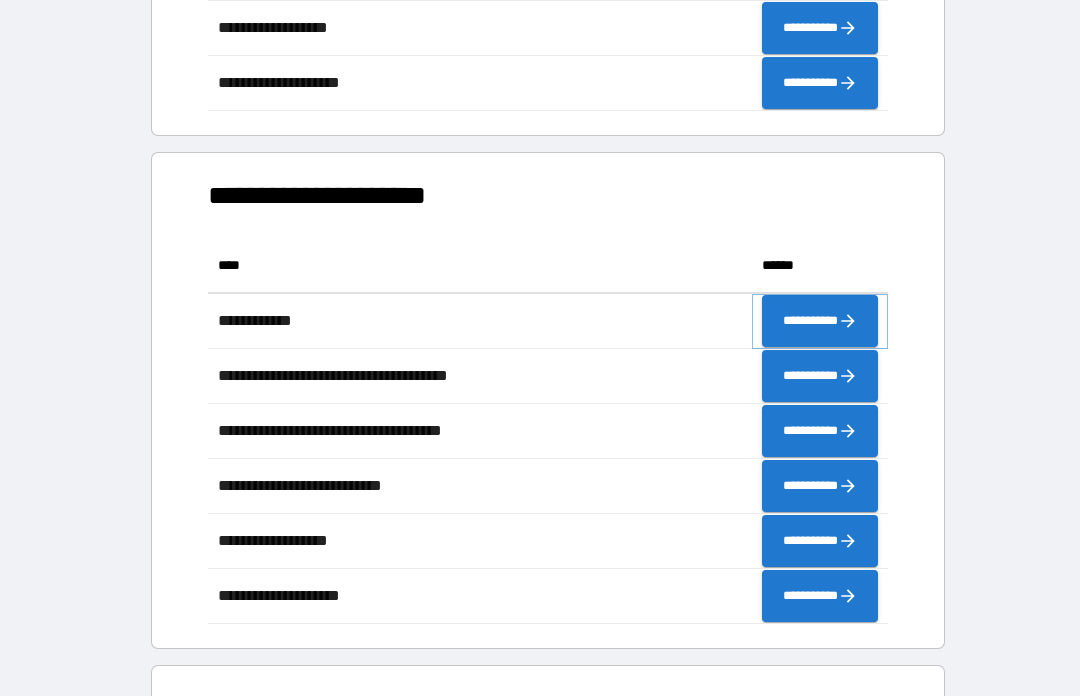 click on "**********" at bounding box center [820, 321] 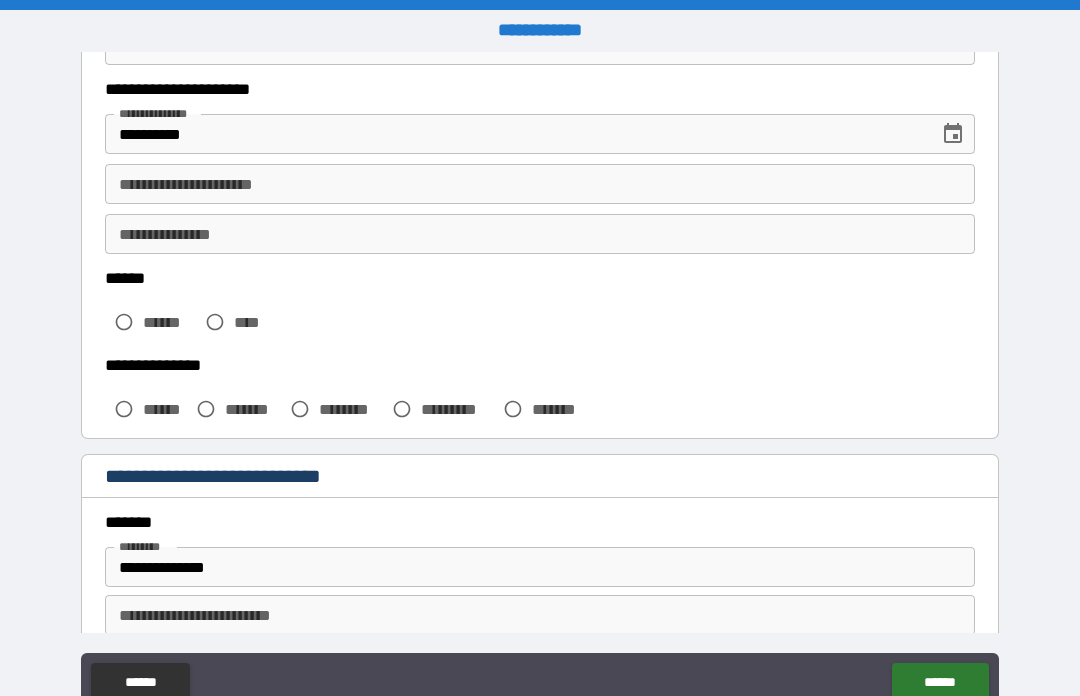 scroll, scrollTop: 318, scrollLeft: 0, axis: vertical 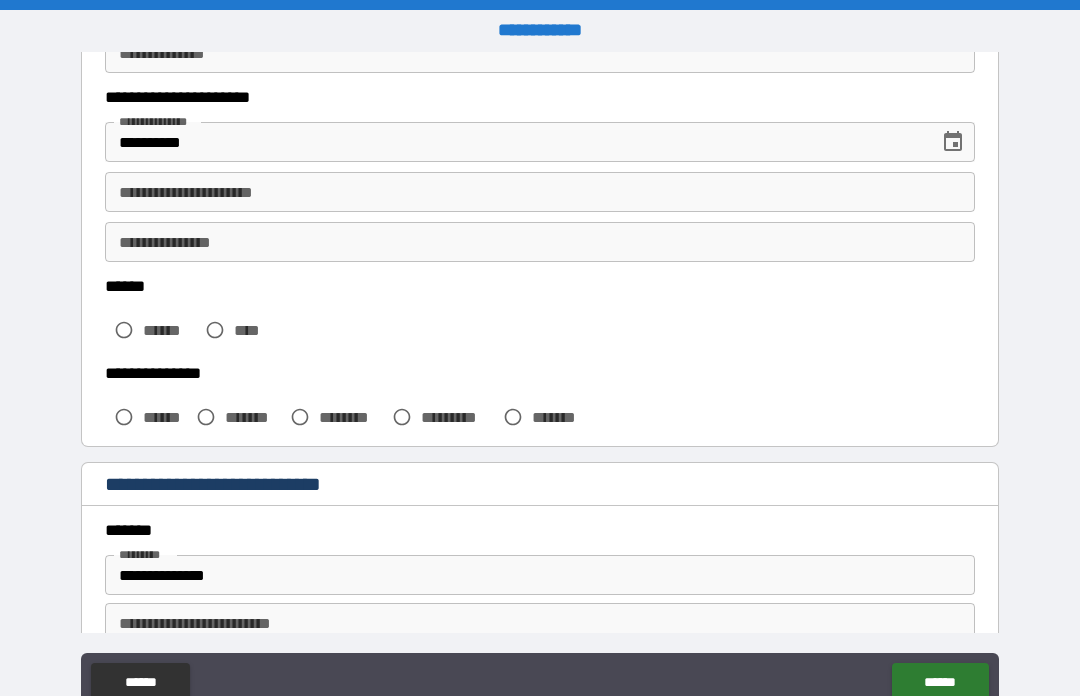 click on "**********" at bounding box center [540, 192] 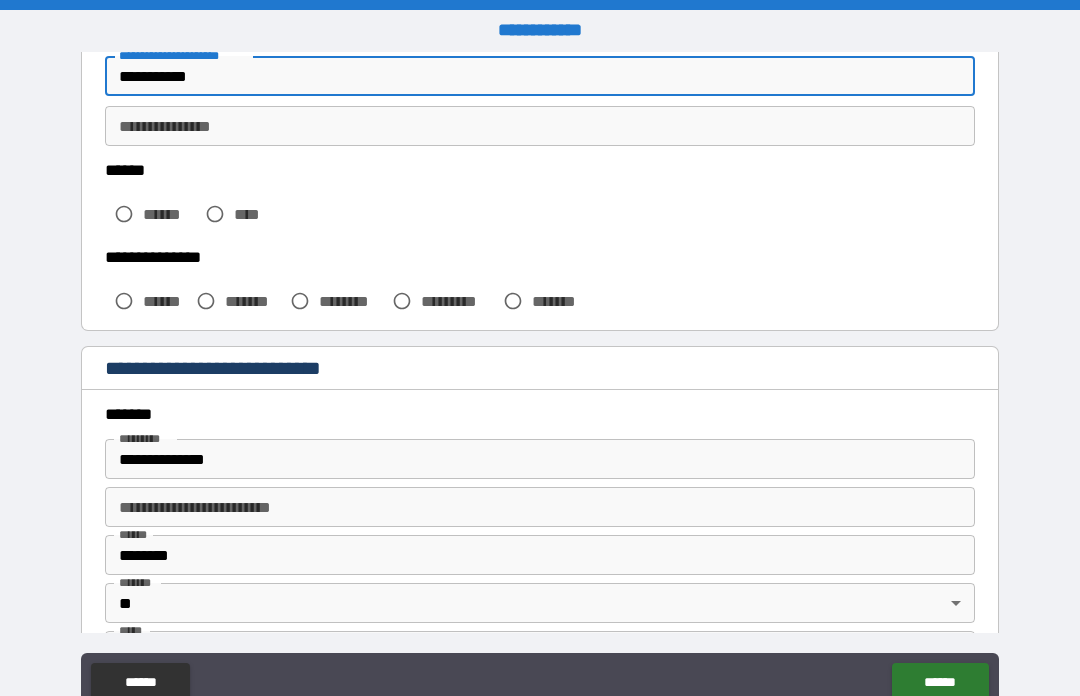 scroll, scrollTop: 441, scrollLeft: 0, axis: vertical 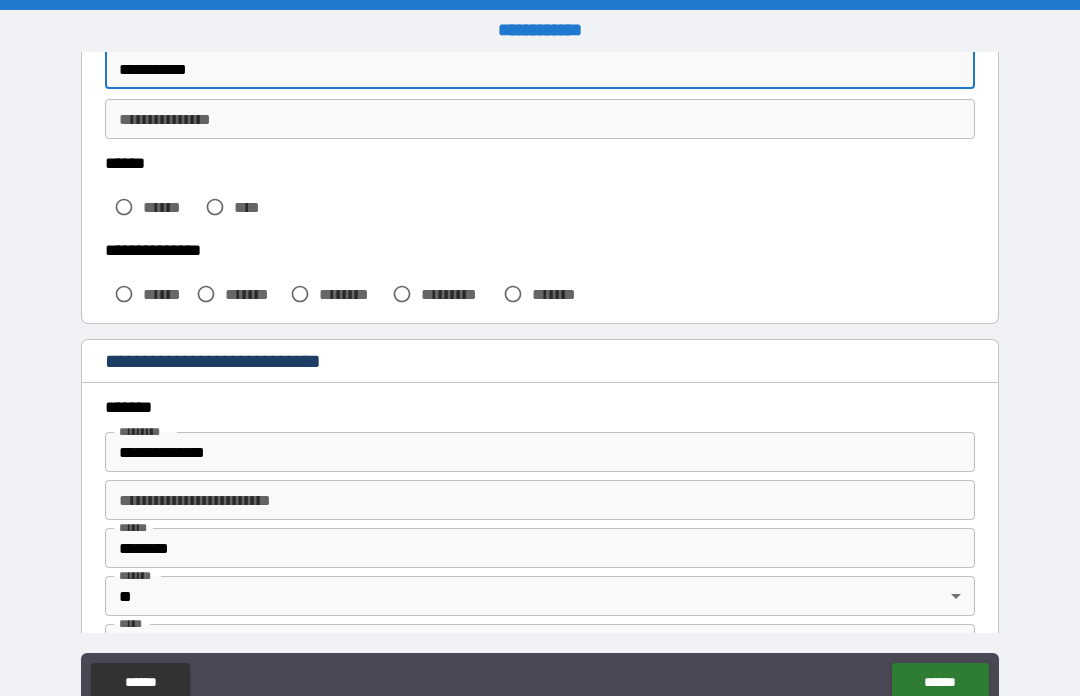 type on "**********" 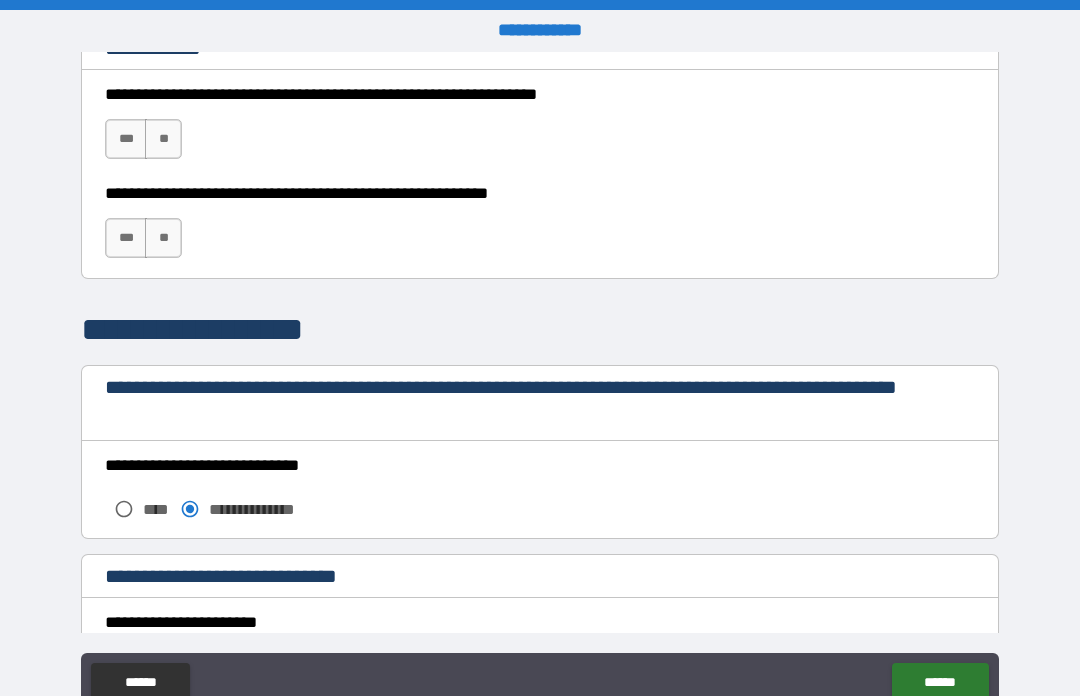 scroll, scrollTop: 1416, scrollLeft: 0, axis: vertical 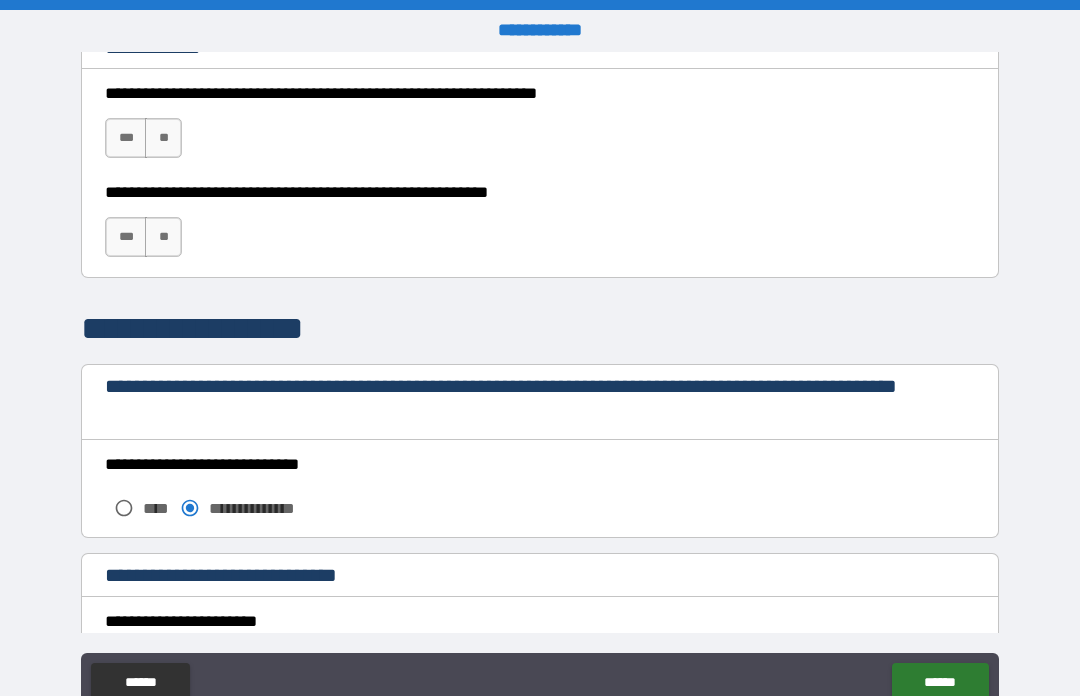 click on "***" at bounding box center [126, 138] 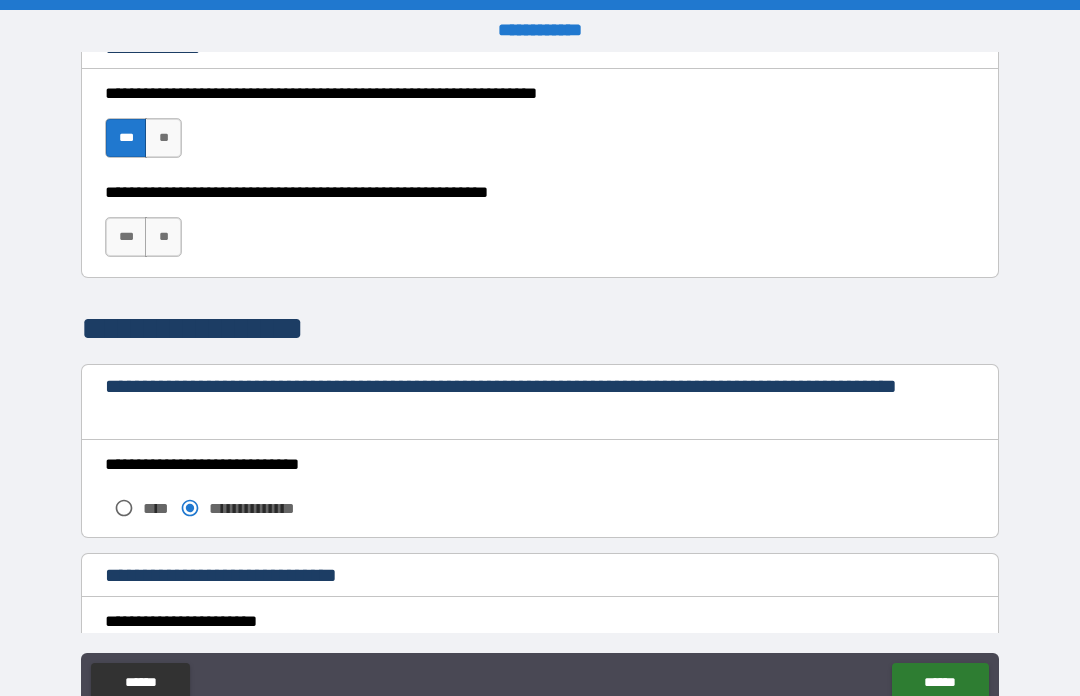click on "***" at bounding box center [126, 237] 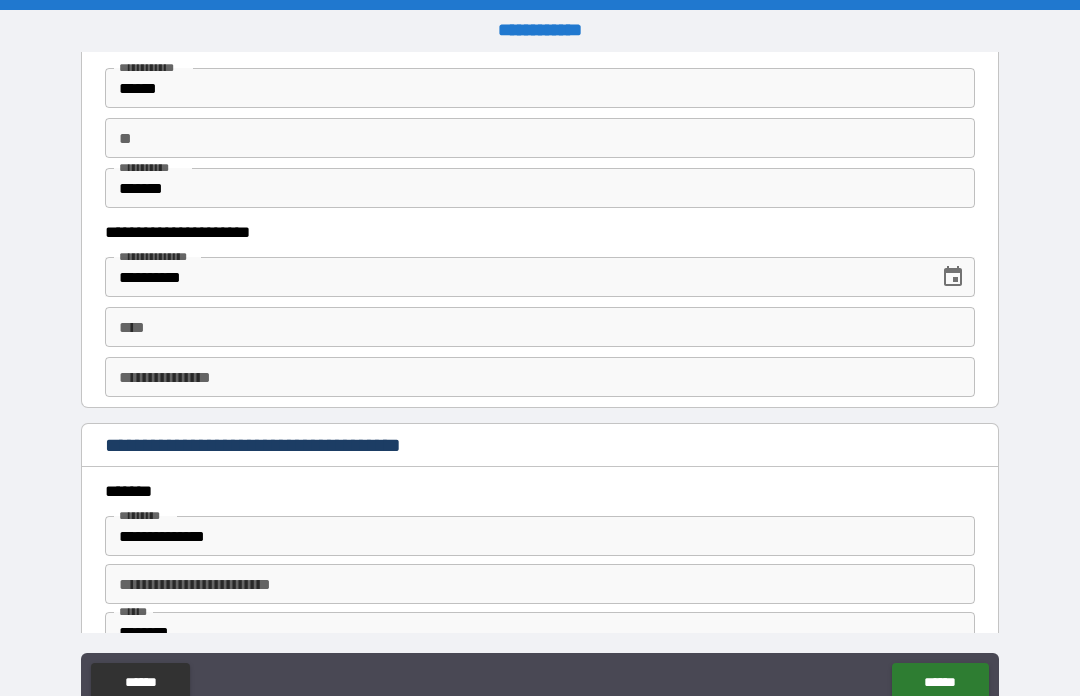 scroll, scrollTop: 1989, scrollLeft: 0, axis: vertical 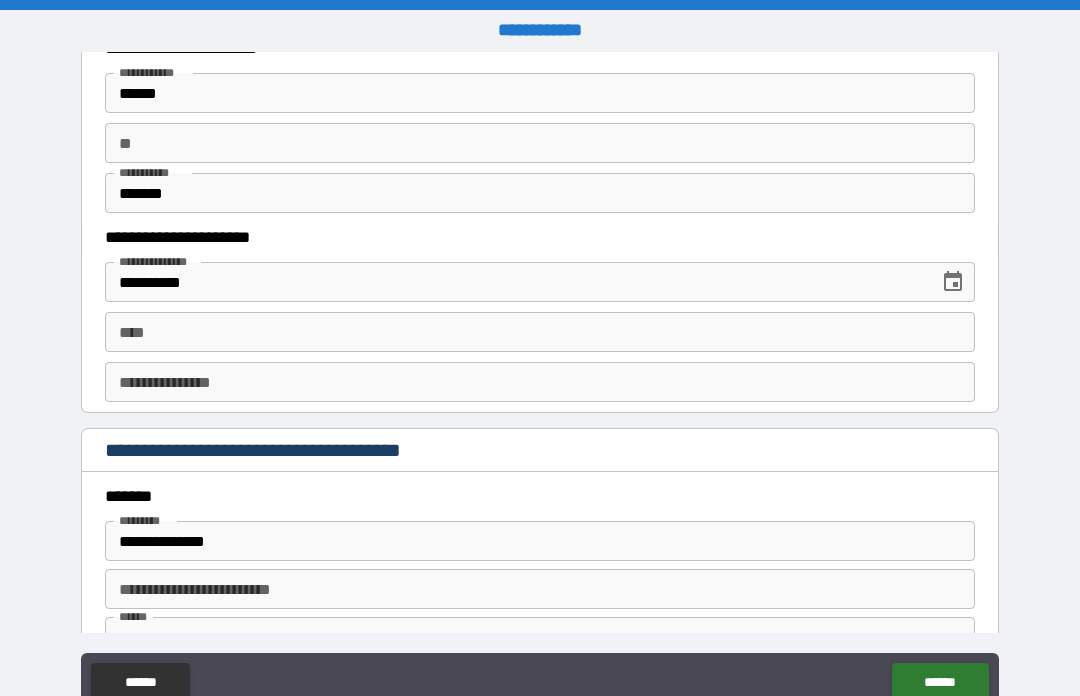 click on "****" at bounding box center [540, 332] 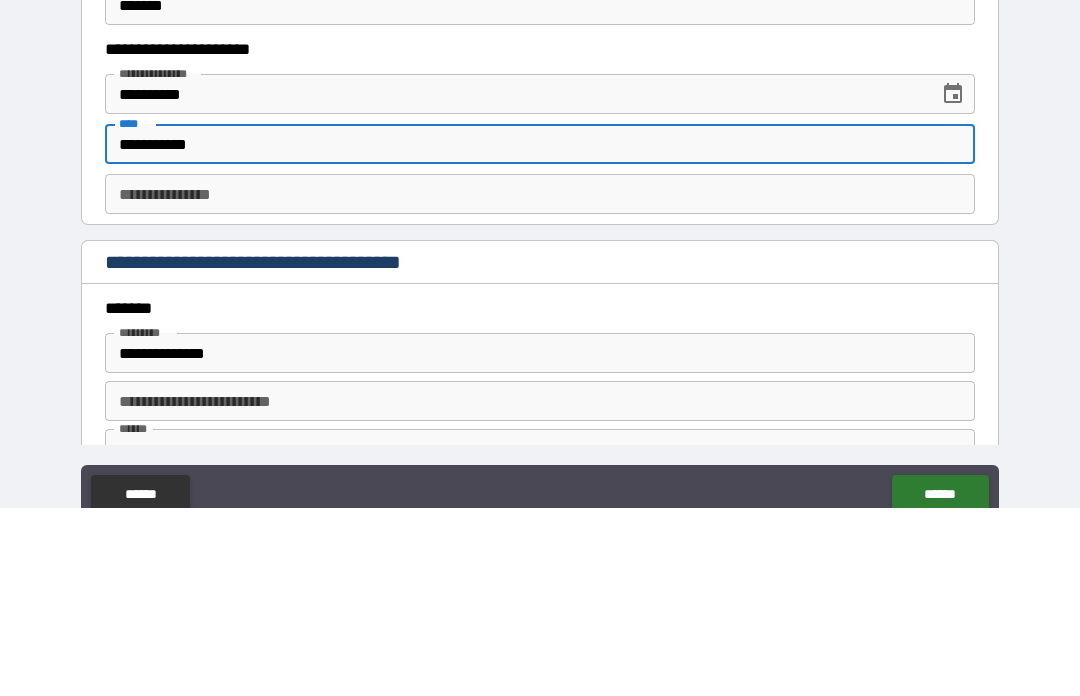 type on "**********" 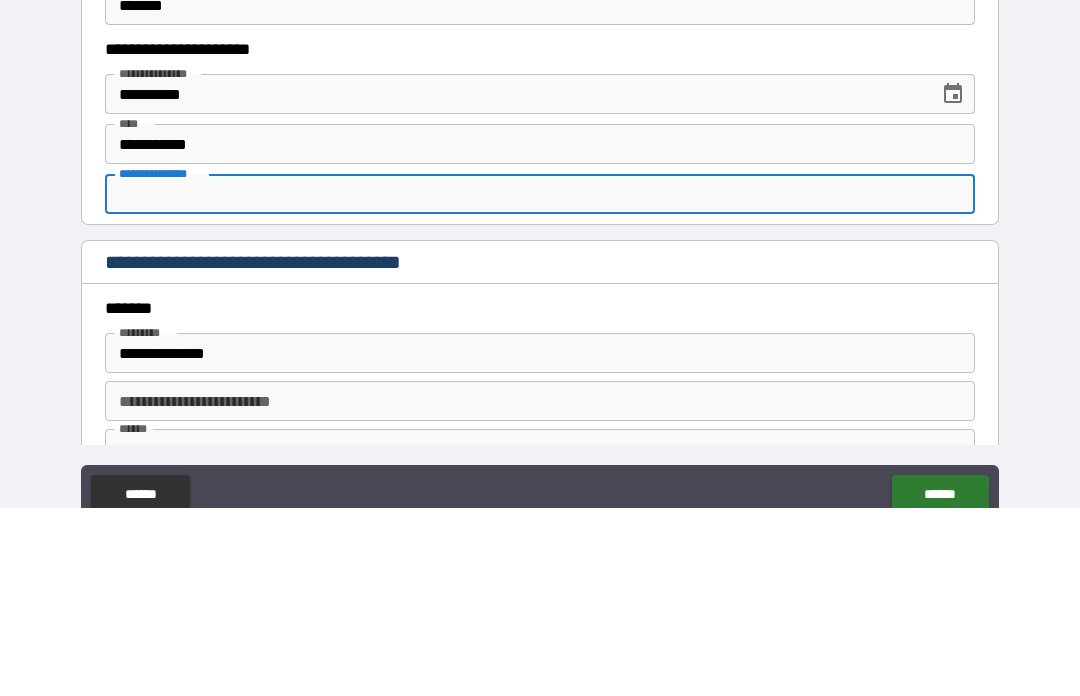 scroll, scrollTop: 69, scrollLeft: 0, axis: vertical 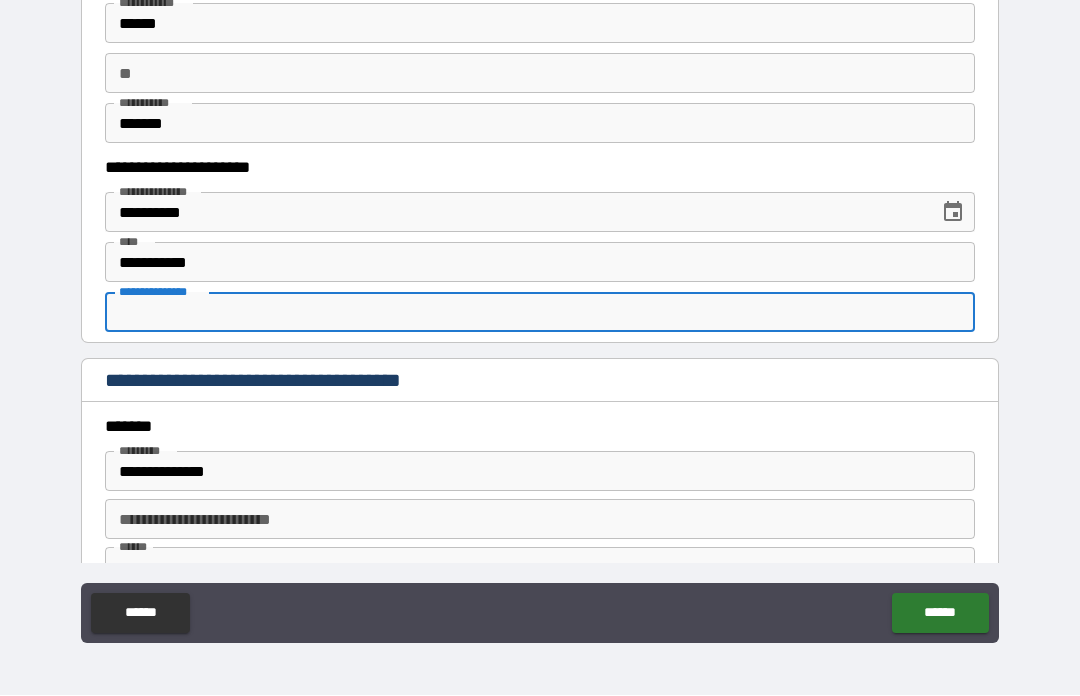 click on "**********" at bounding box center [540, 313] 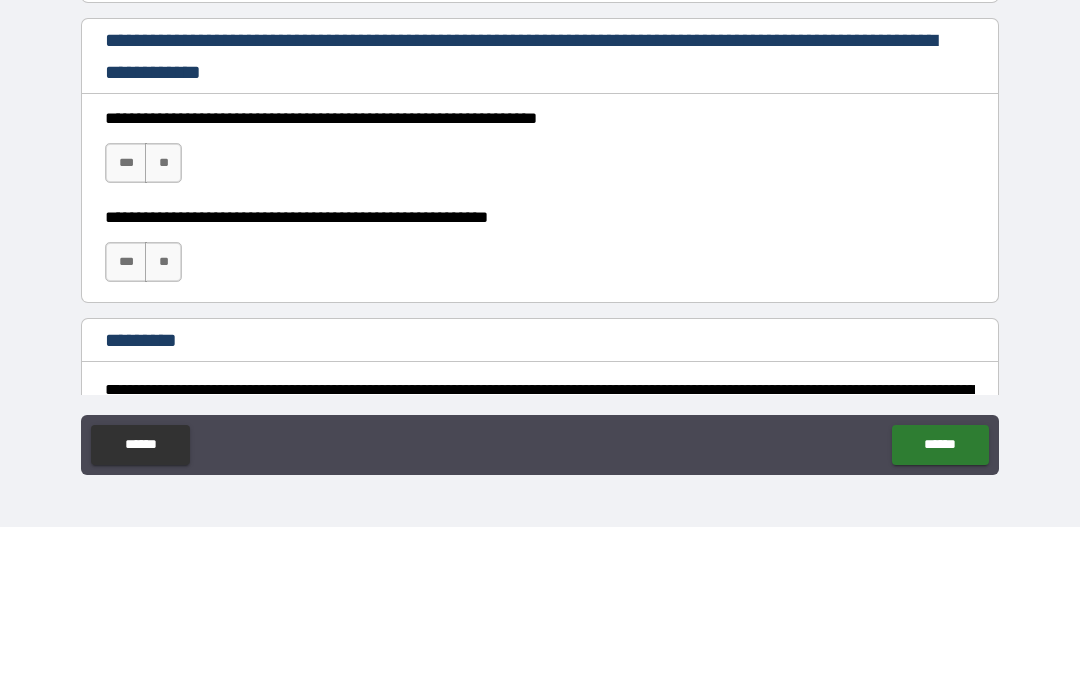 scroll, scrollTop: 2780, scrollLeft: 0, axis: vertical 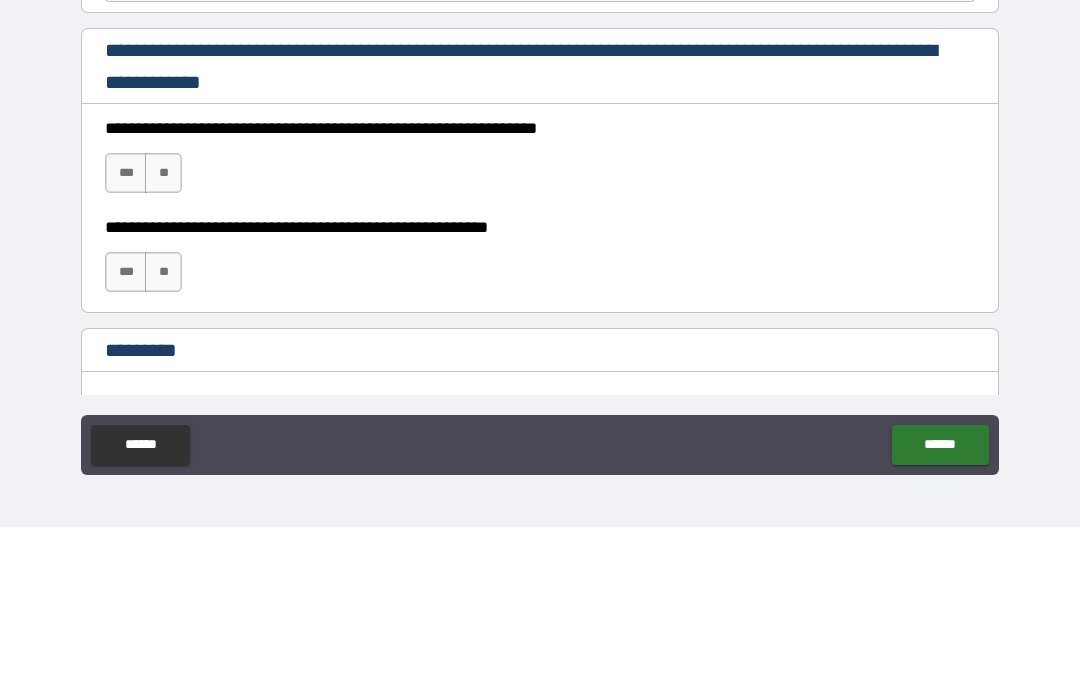 type on "**********" 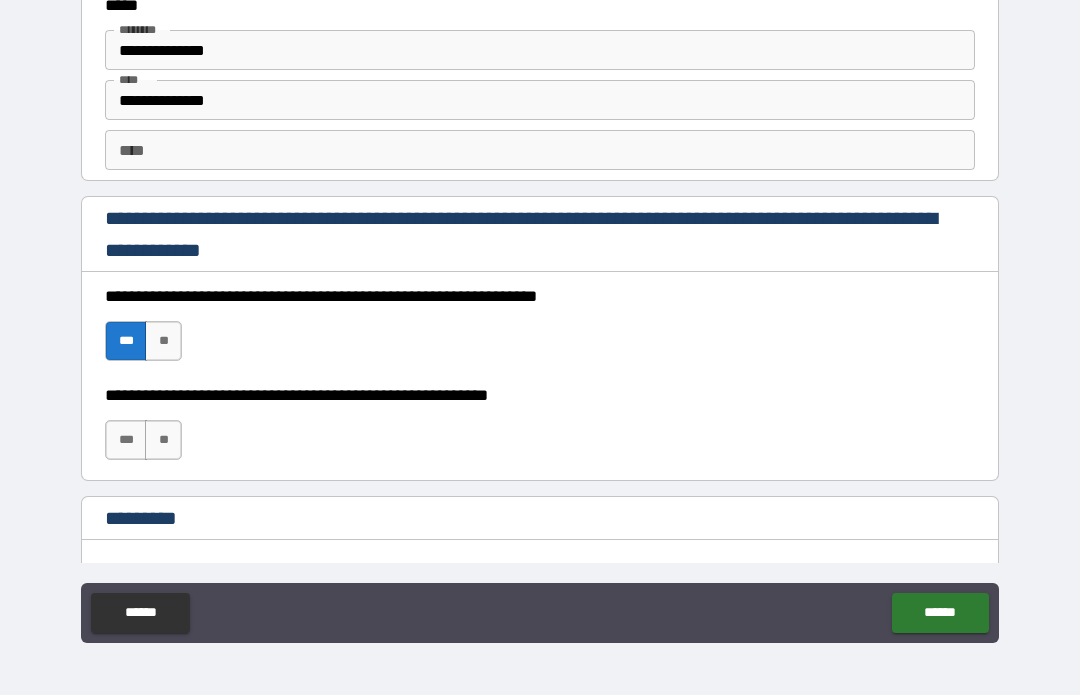 click on "***" at bounding box center (126, 441) 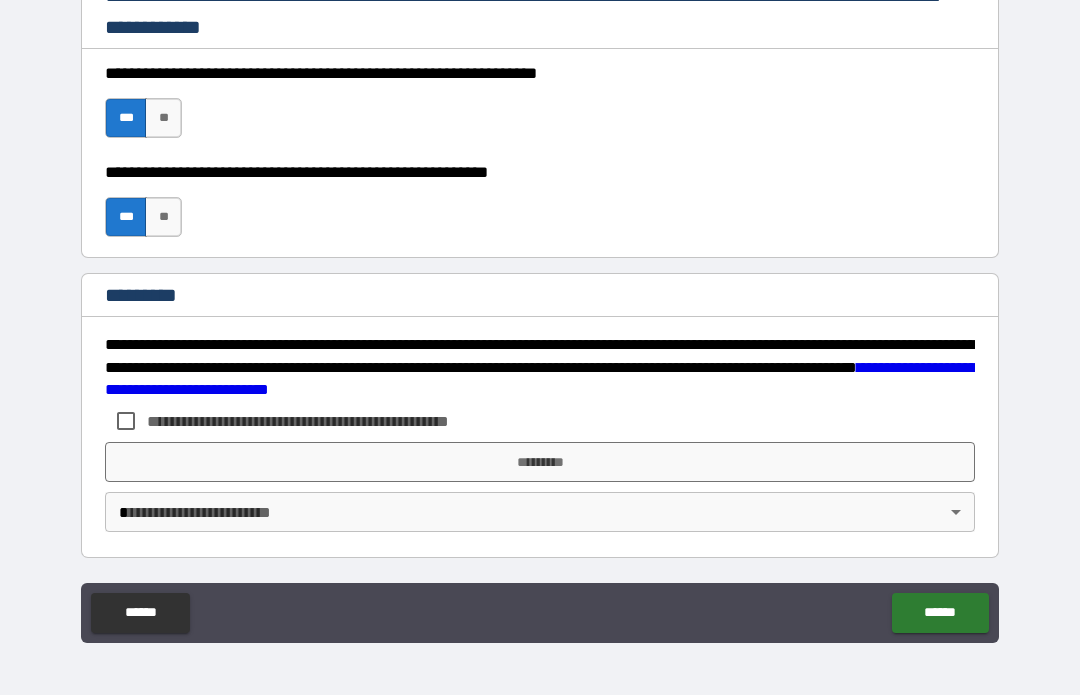 scroll, scrollTop: 3003, scrollLeft: 0, axis: vertical 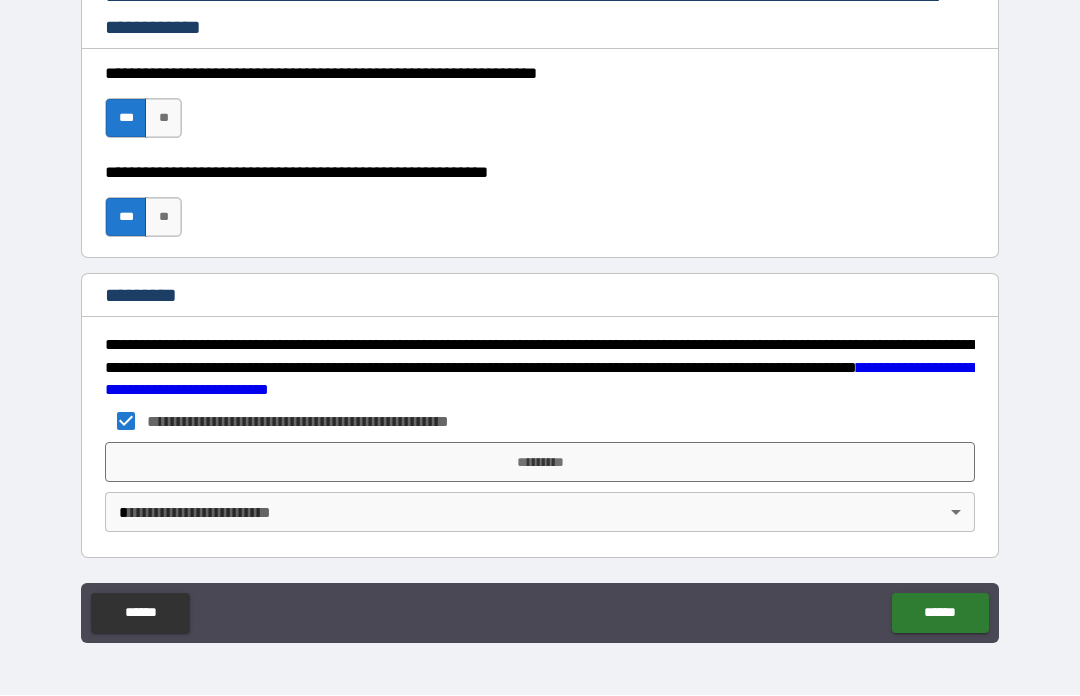 click on "*********" at bounding box center [540, 463] 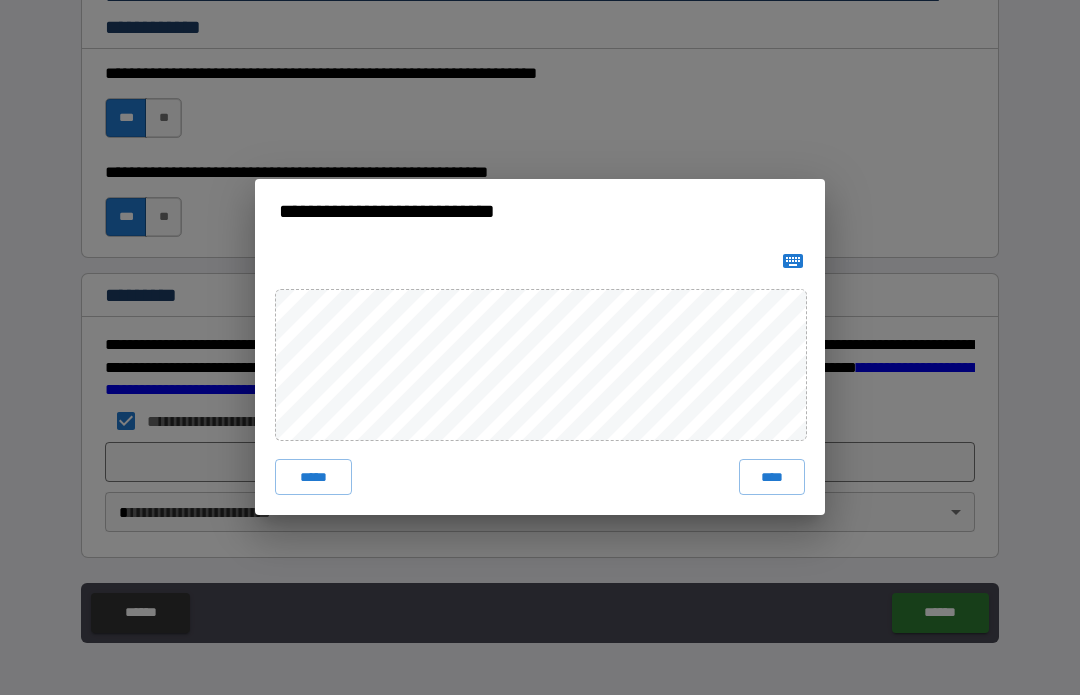 click on "****" at bounding box center (772, 478) 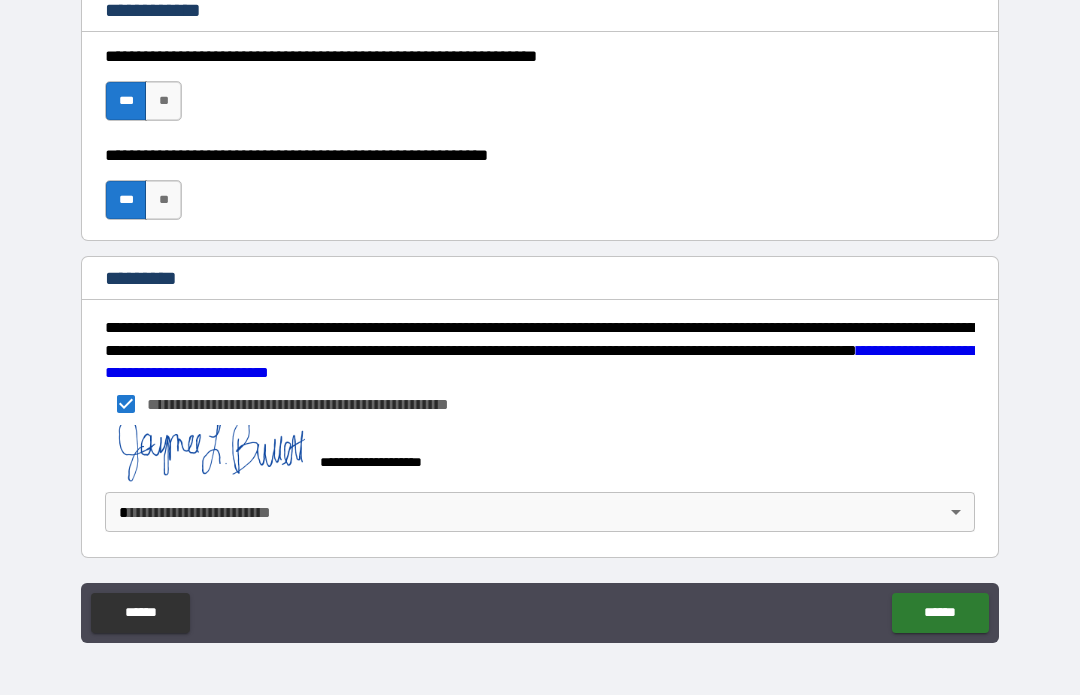 scroll, scrollTop: 3020, scrollLeft: 0, axis: vertical 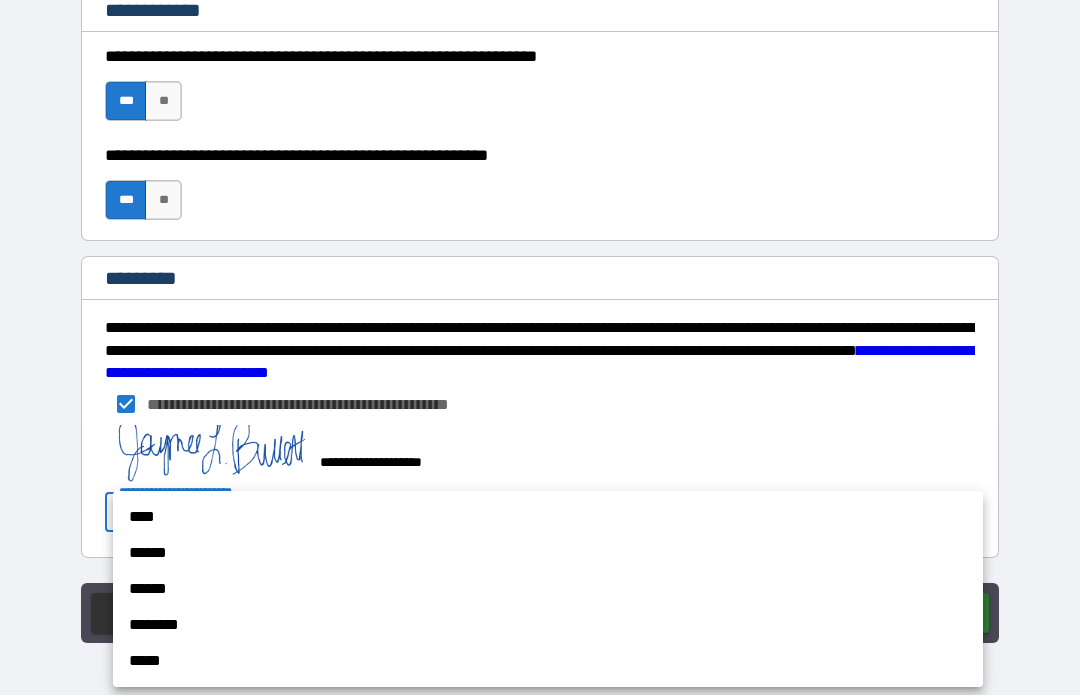 click on "******" at bounding box center [548, 554] 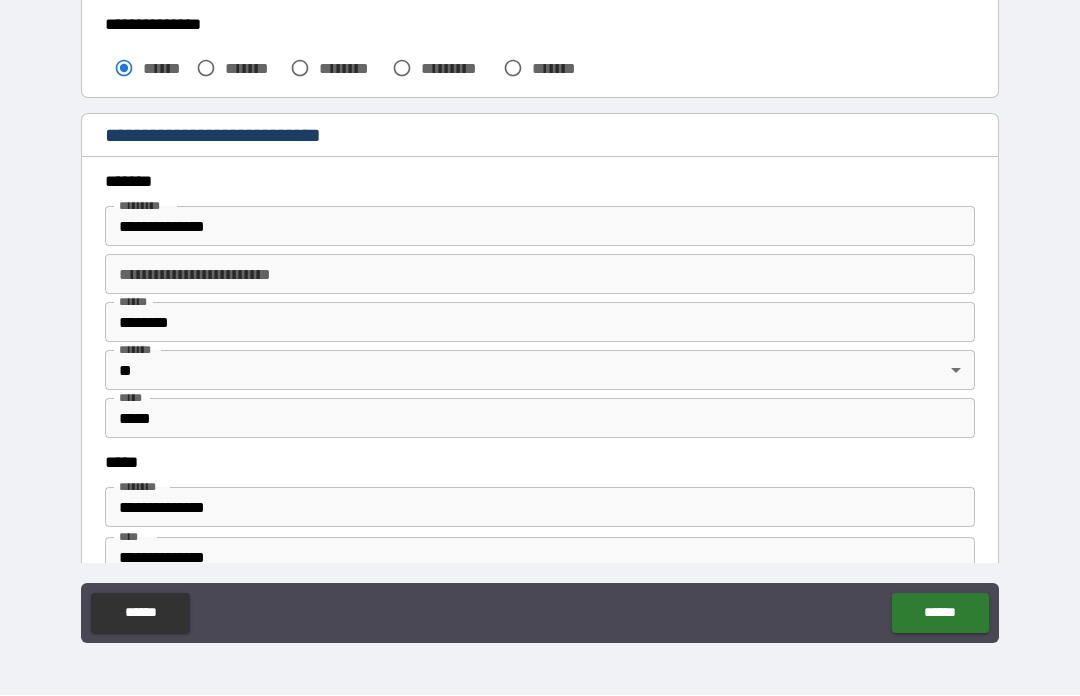 scroll, scrollTop: 595, scrollLeft: 0, axis: vertical 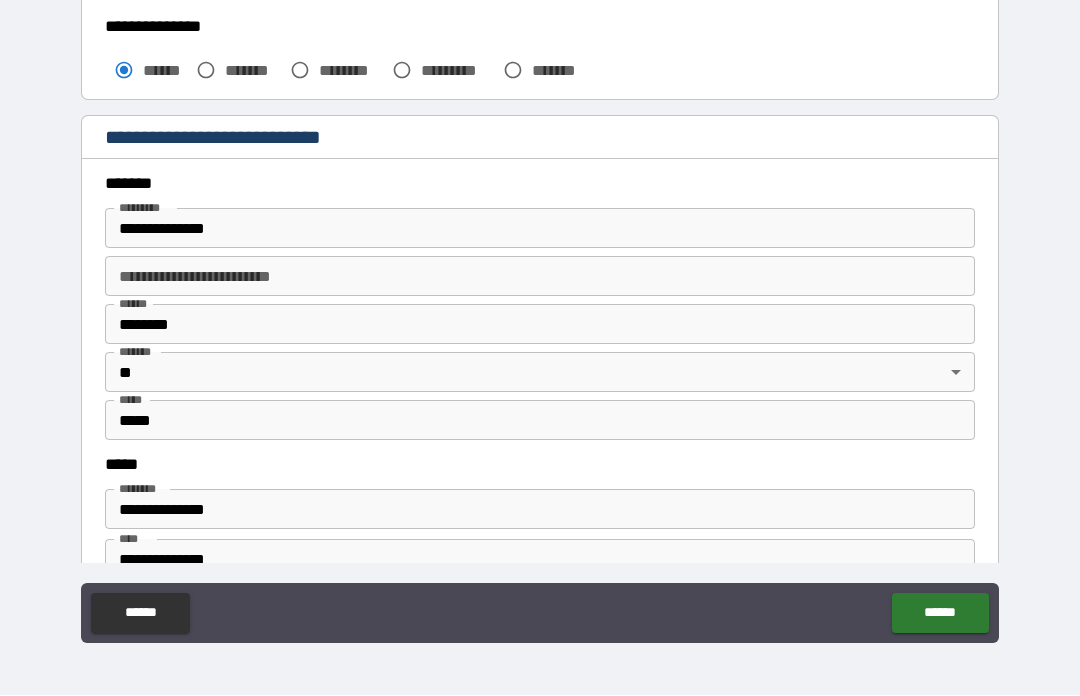 click on "******" at bounding box center [940, 614] 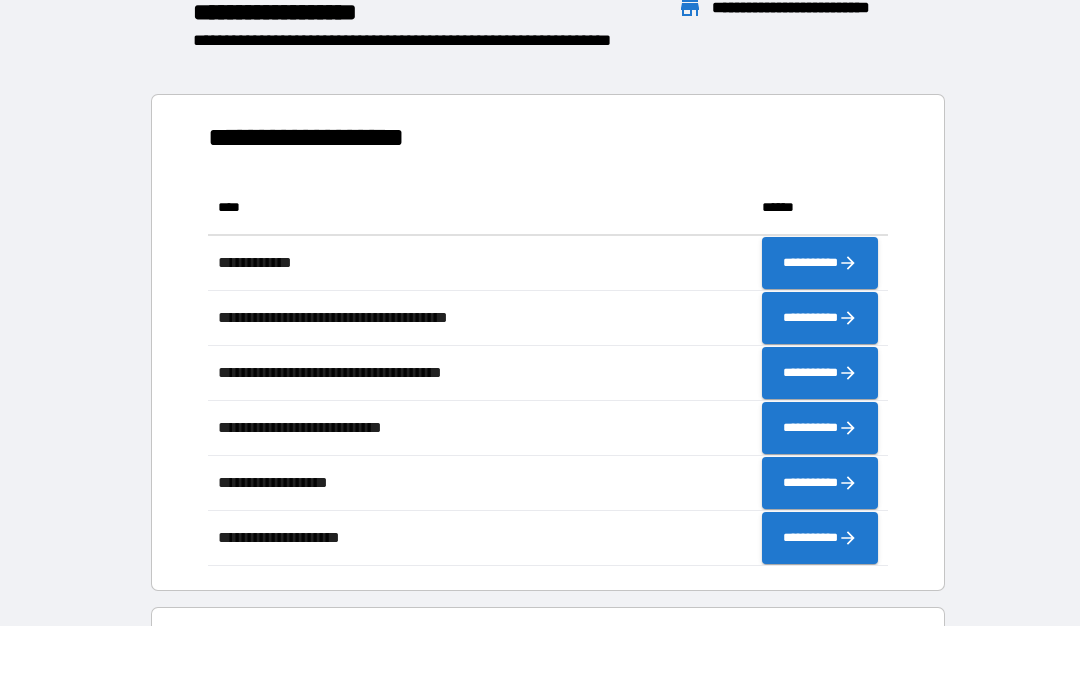 scroll, scrollTop: 386, scrollLeft: 680, axis: both 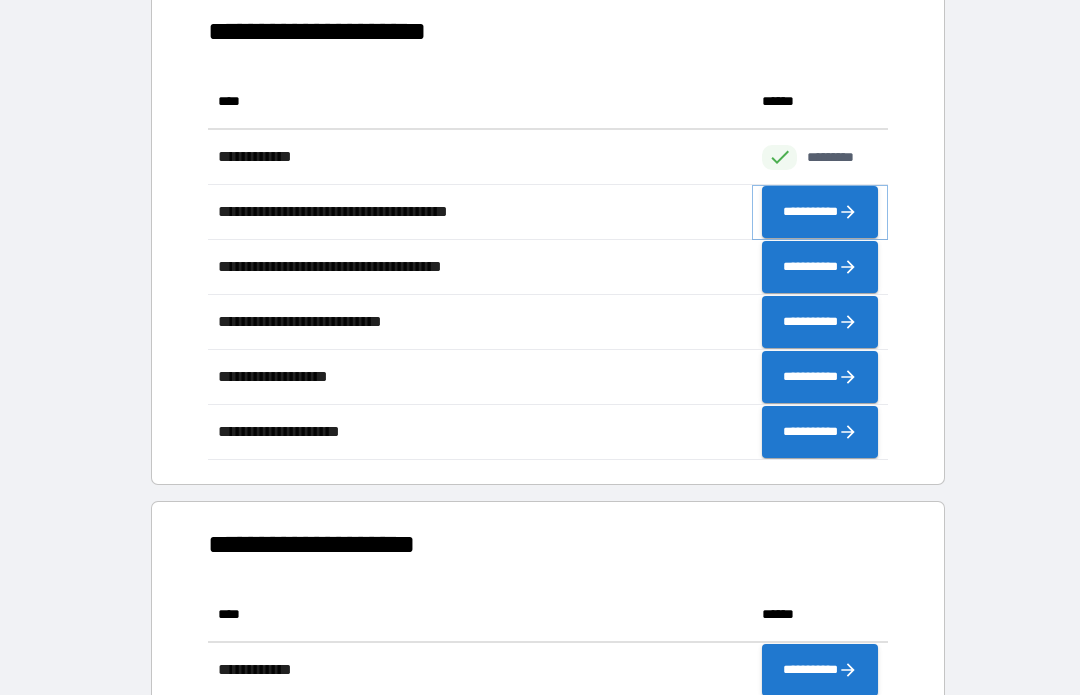 click 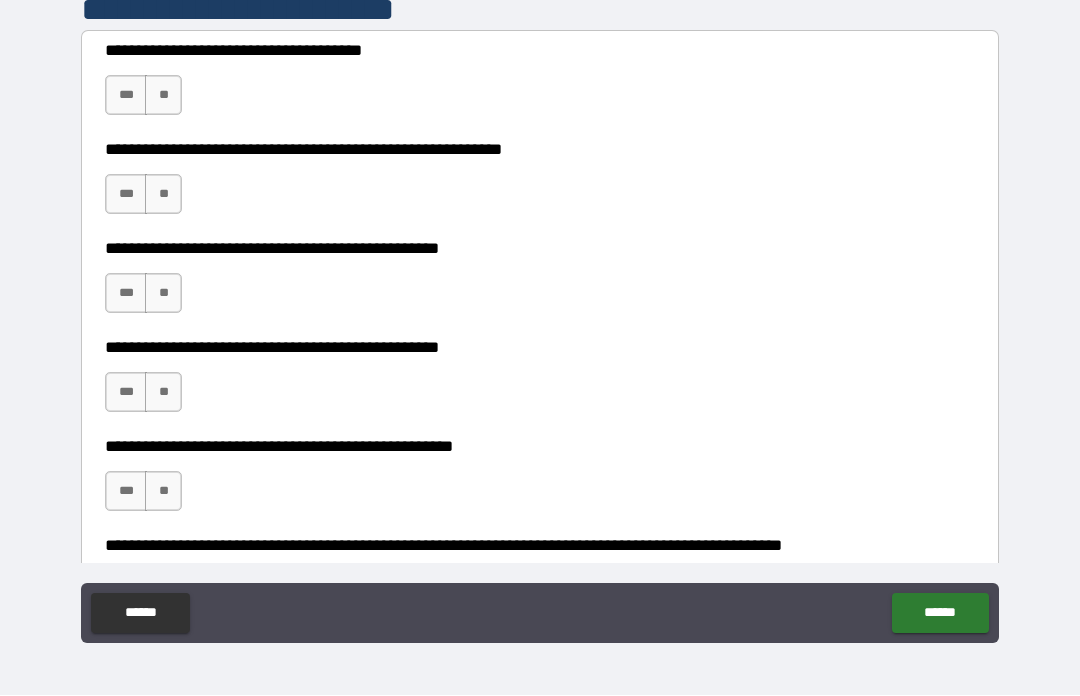 scroll, scrollTop: 424, scrollLeft: 0, axis: vertical 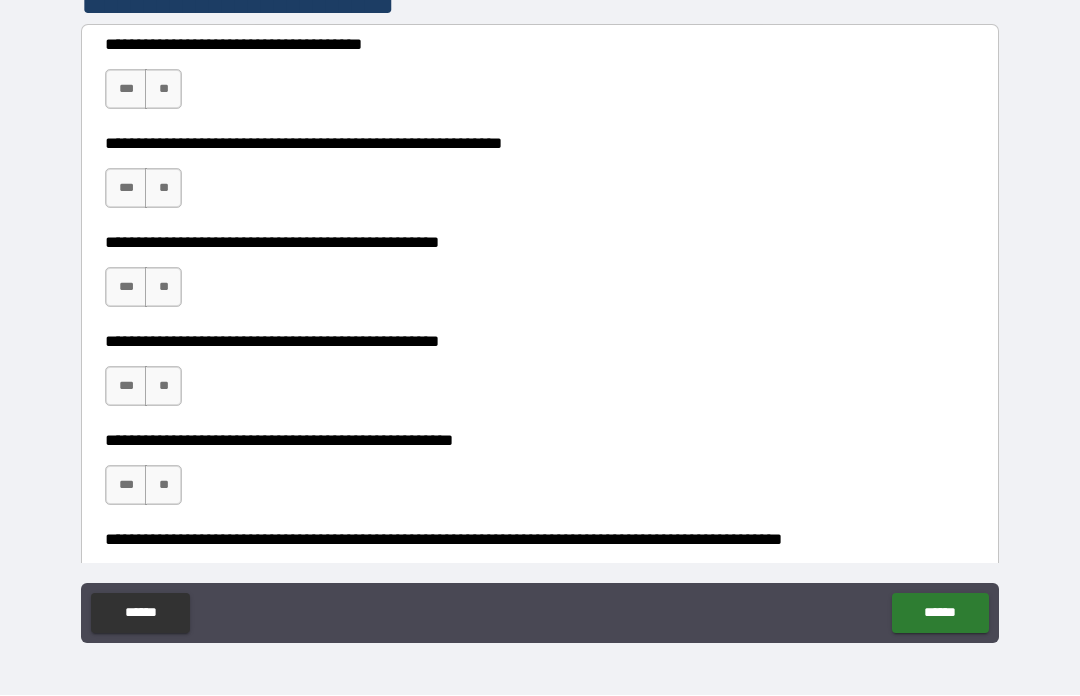 click on "***" at bounding box center (126, 90) 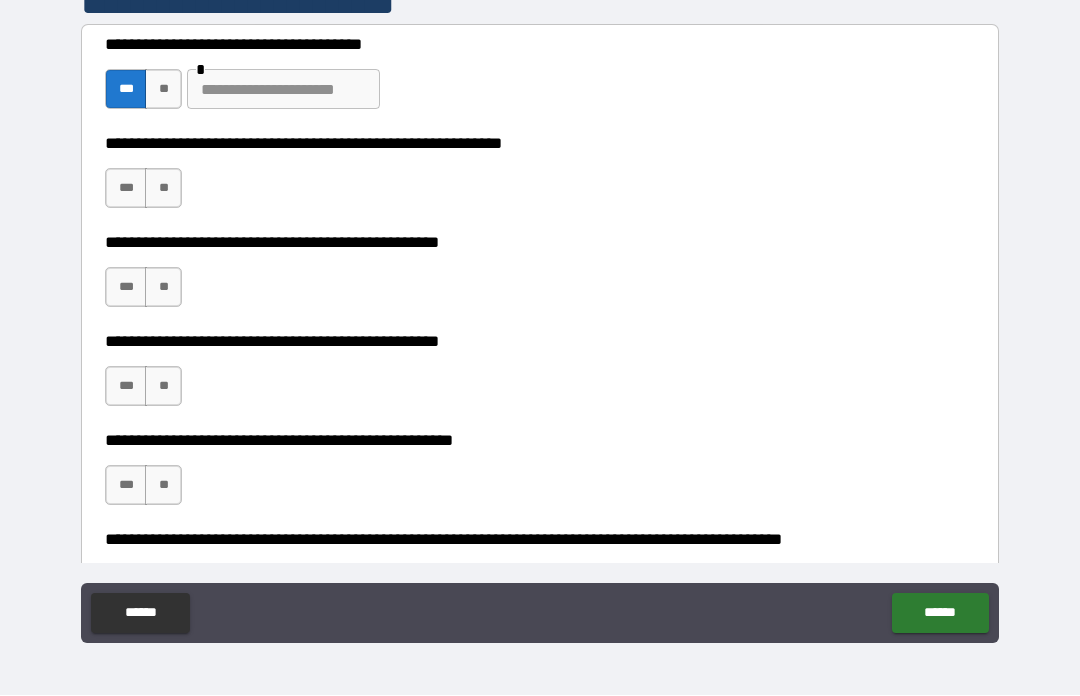 click on "**" at bounding box center [163, 189] 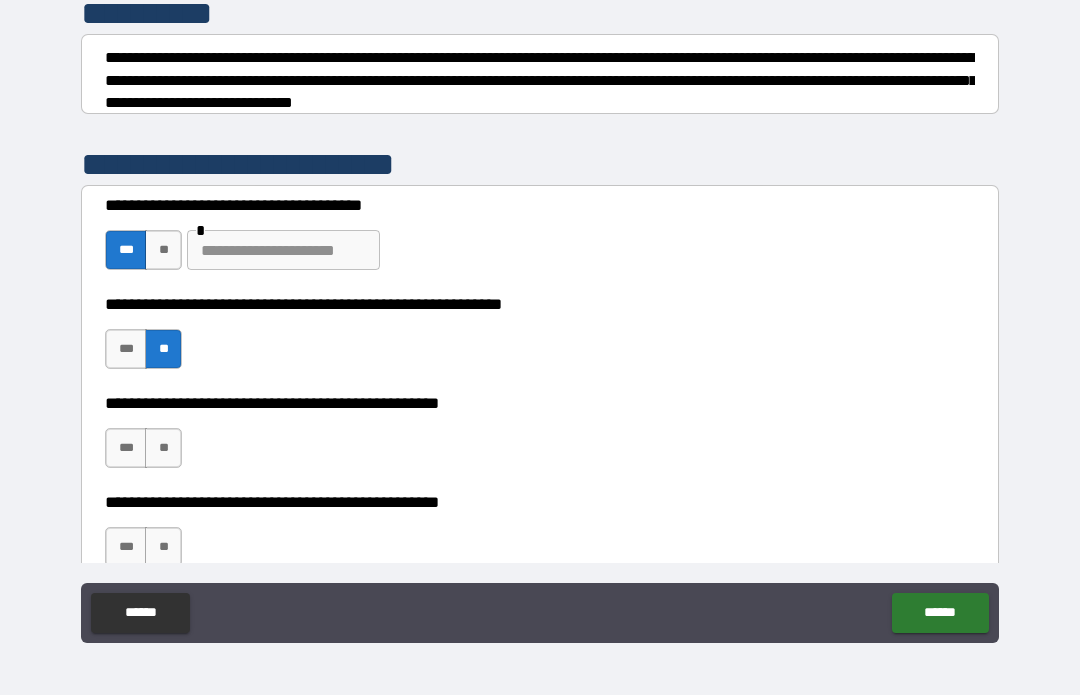 scroll, scrollTop: 261, scrollLeft: 0, axis: vertical 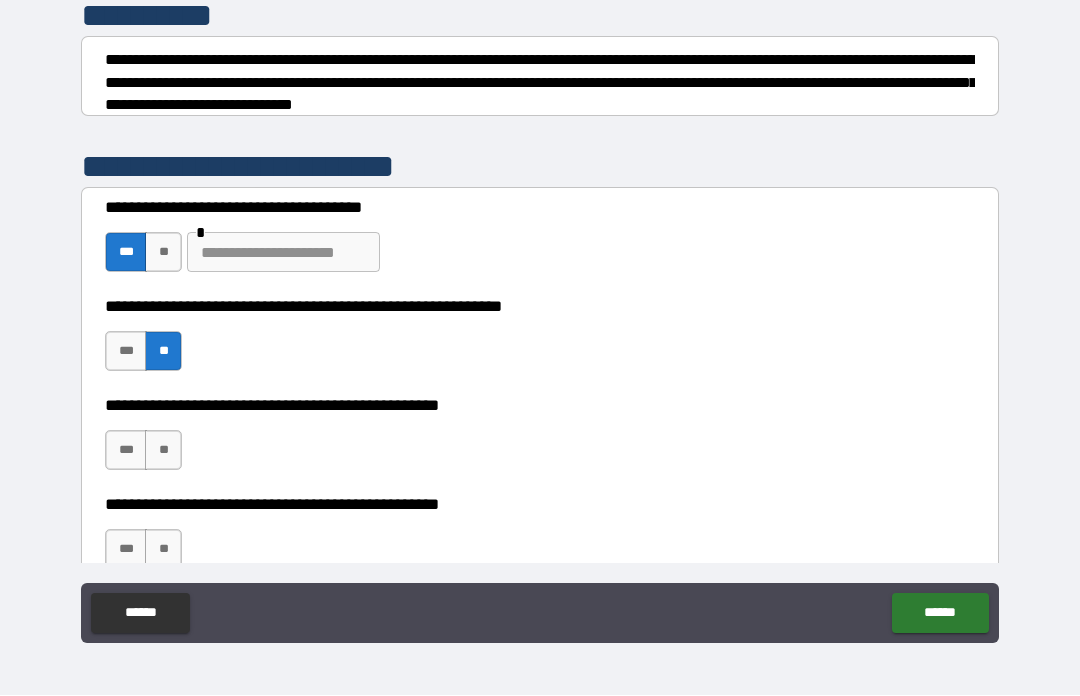 click on "**" at bounding box center [163, 253] 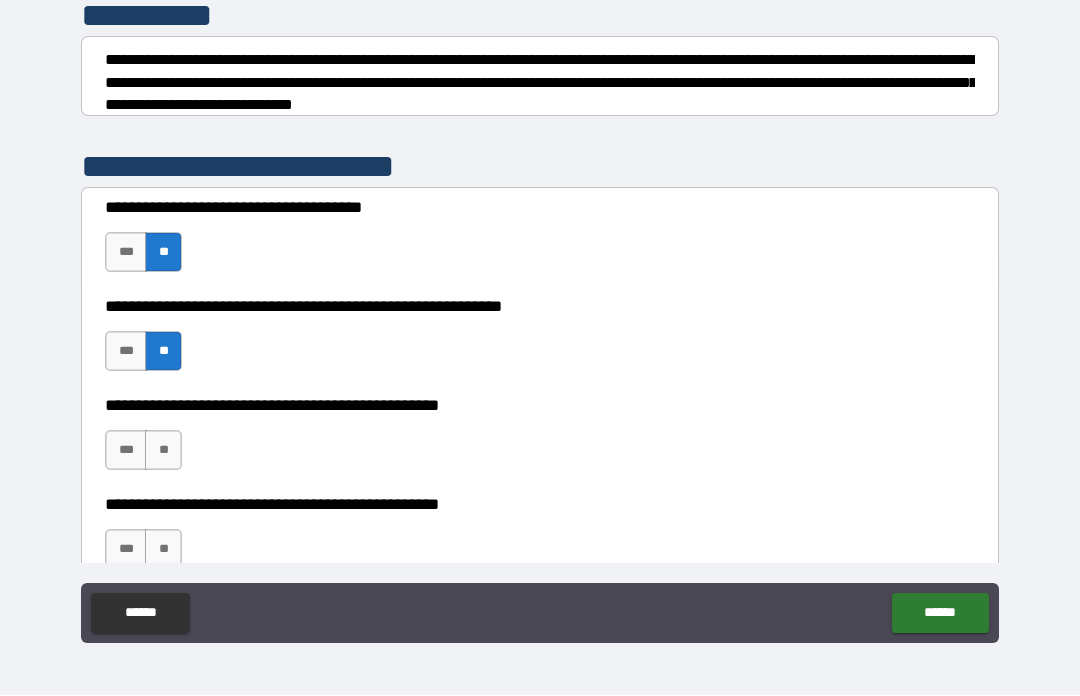 click on "**" at bounding box center (163, 253) 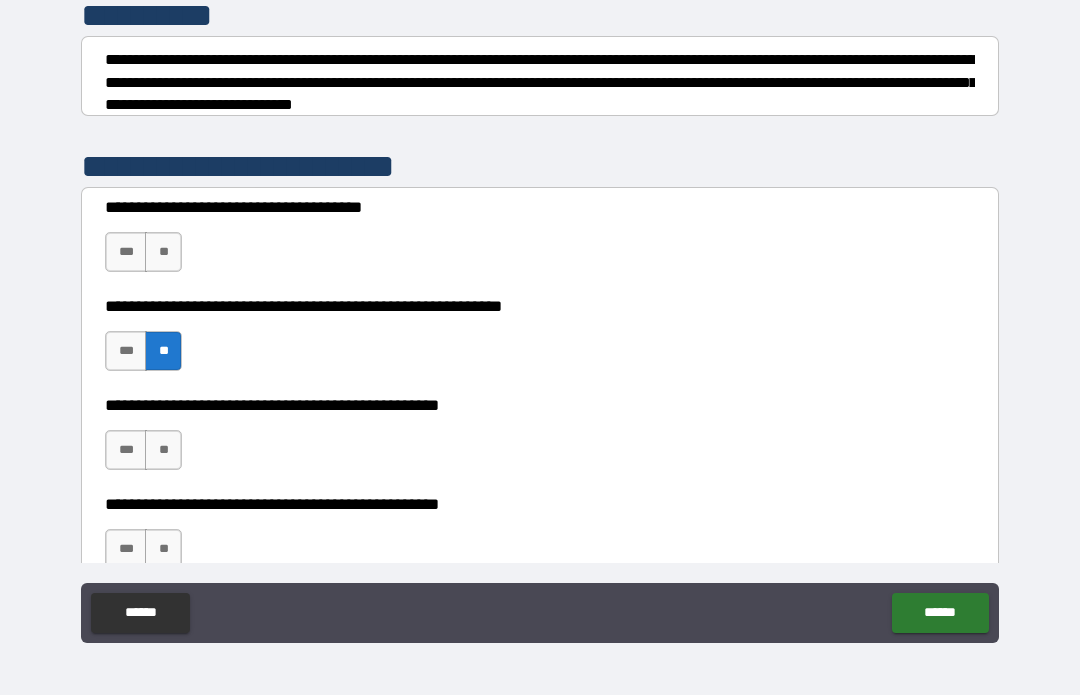 click on "**" at bounding box center [163, 253] 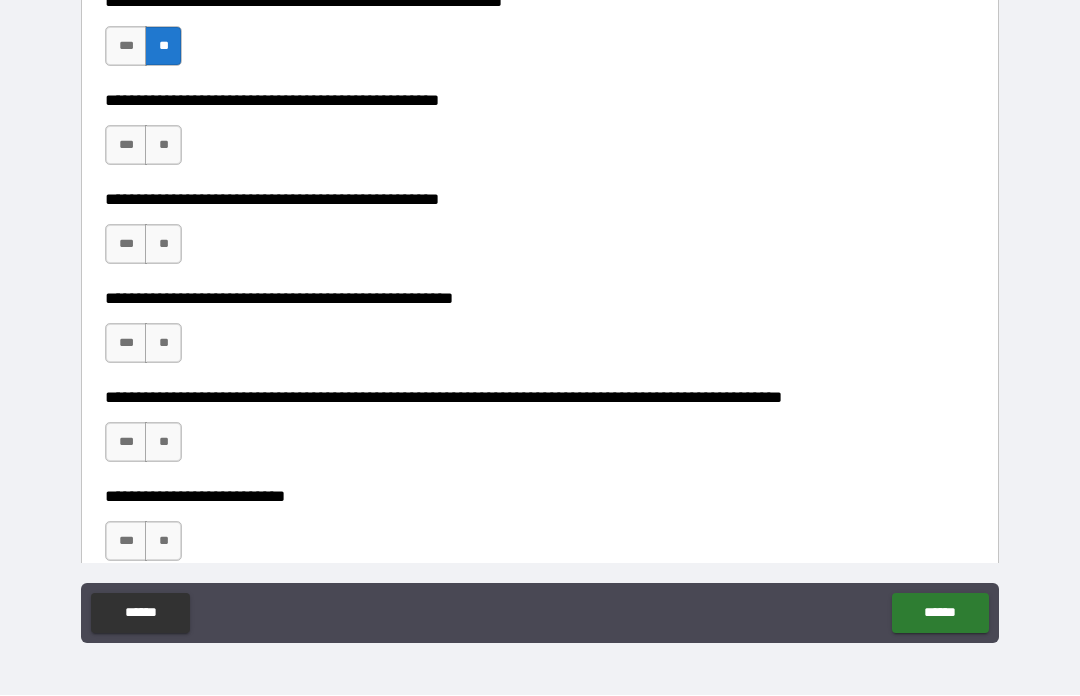 scroll, scrollTop: 573, scrollLeft: 0, axis: vertical 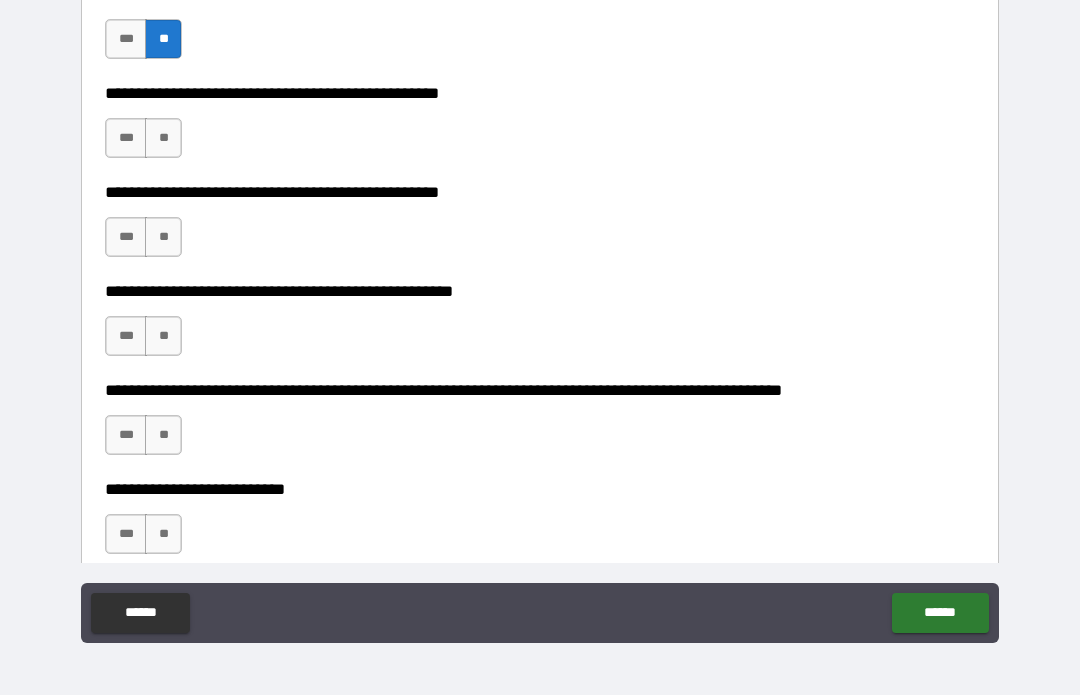 click on "**" at bounding box center [163, 139] 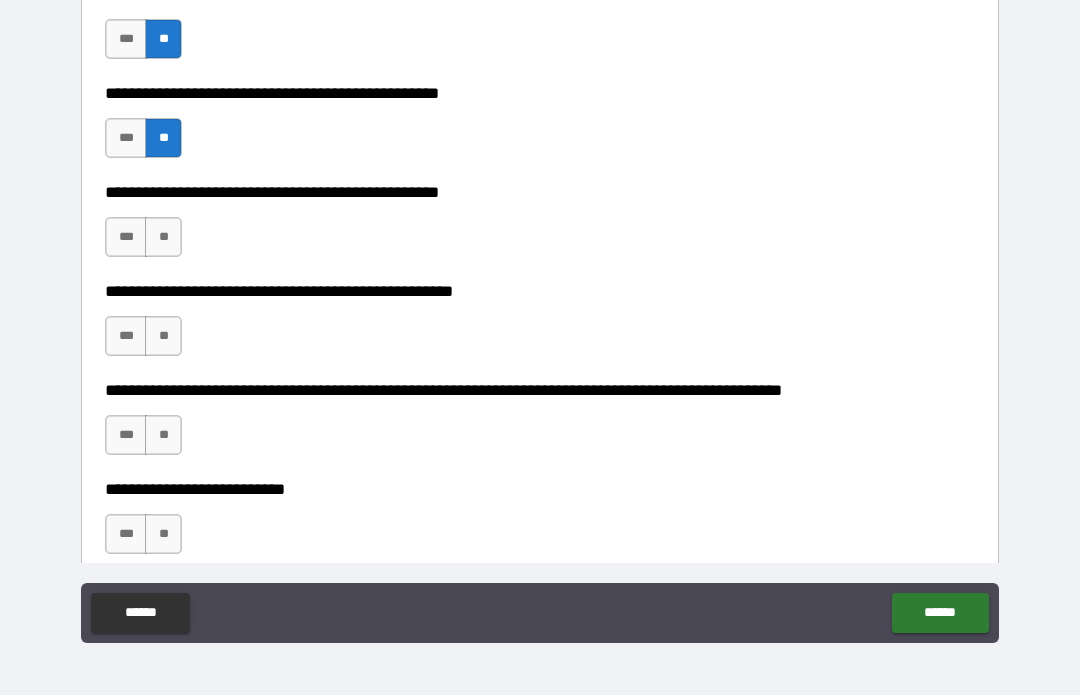 click on "***" at bounding box center (126, 238) 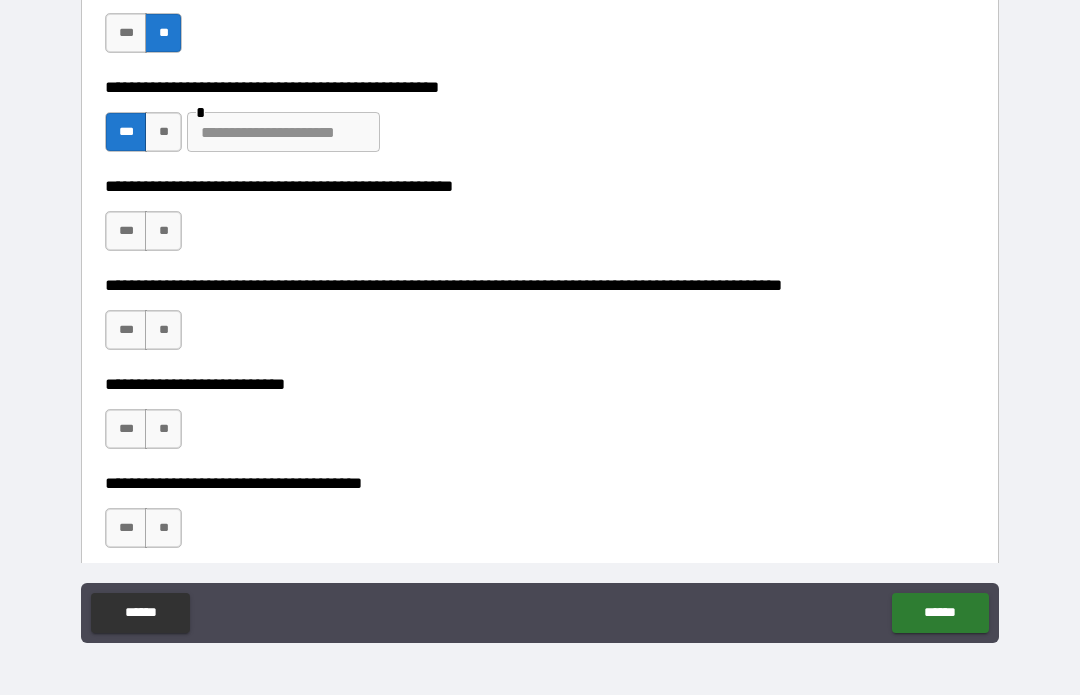 scroll, scrollTop: 693, scrollLeft: 0, axis: vertical 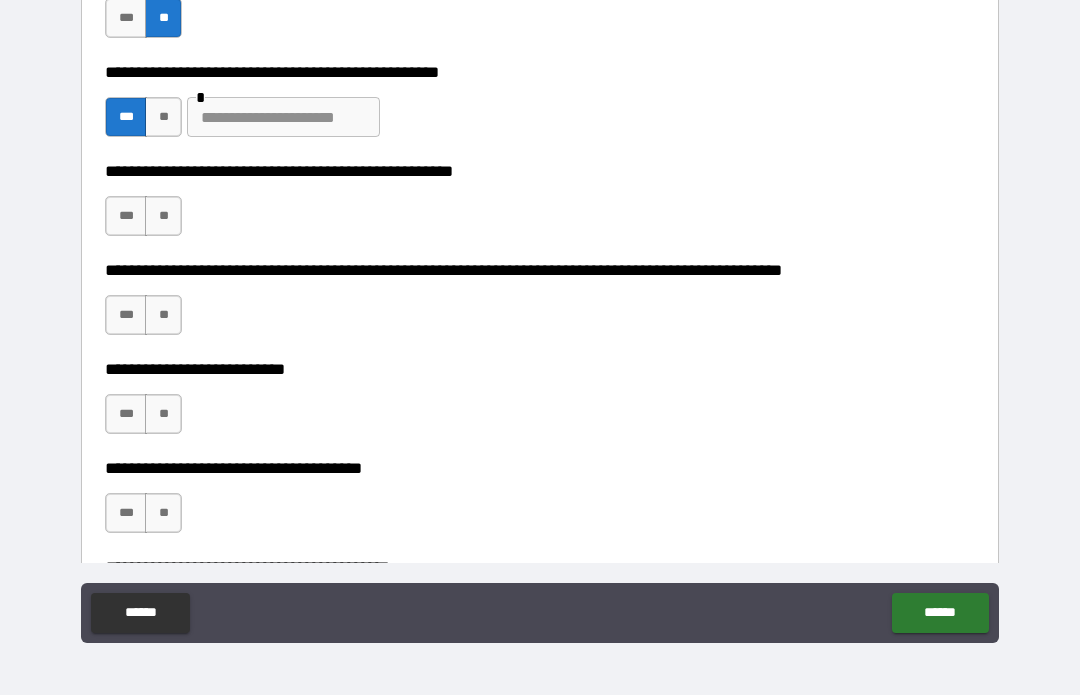 click on "**" at bounding box center (163, 217) 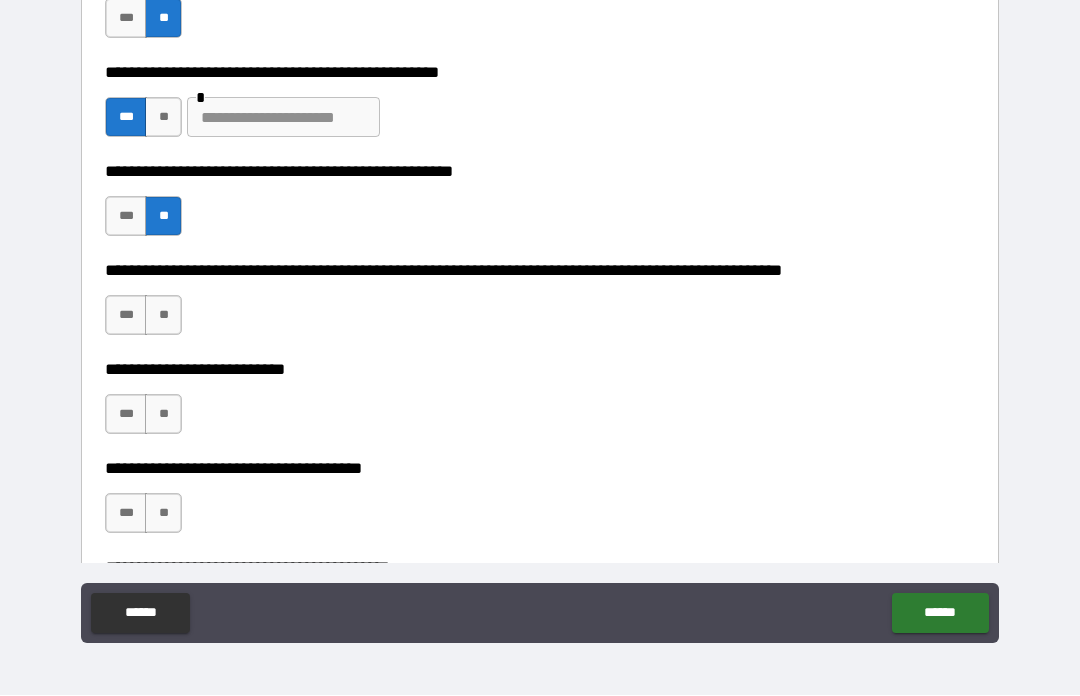 click on "**" at bounding box center [163, 316] 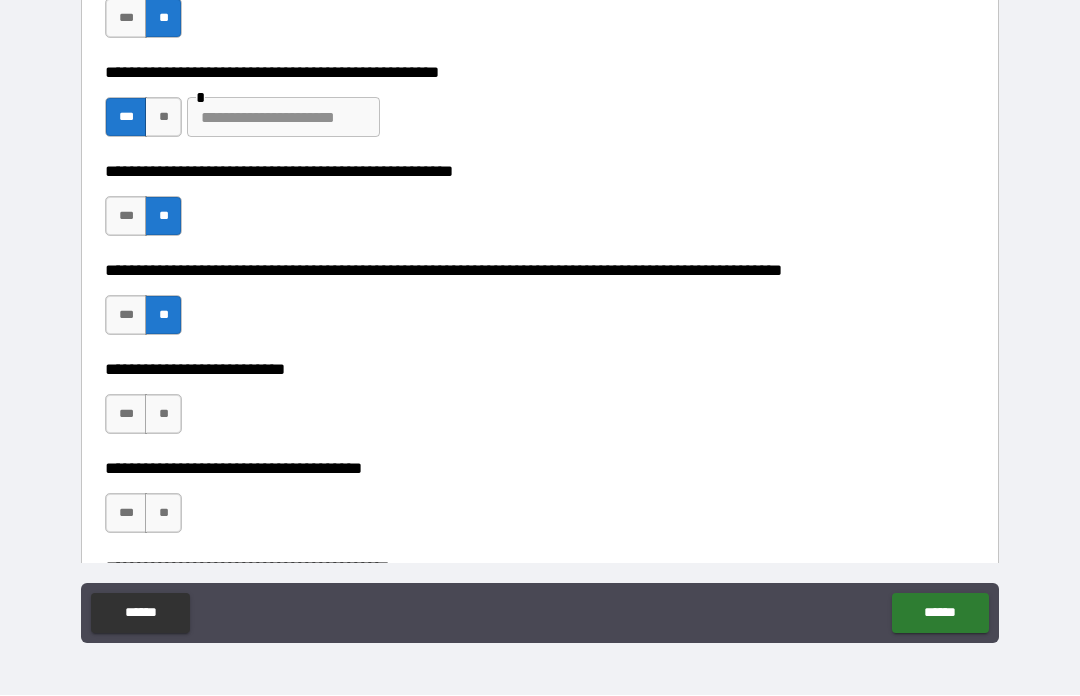 click on "**" at bounding box center [163, 415] 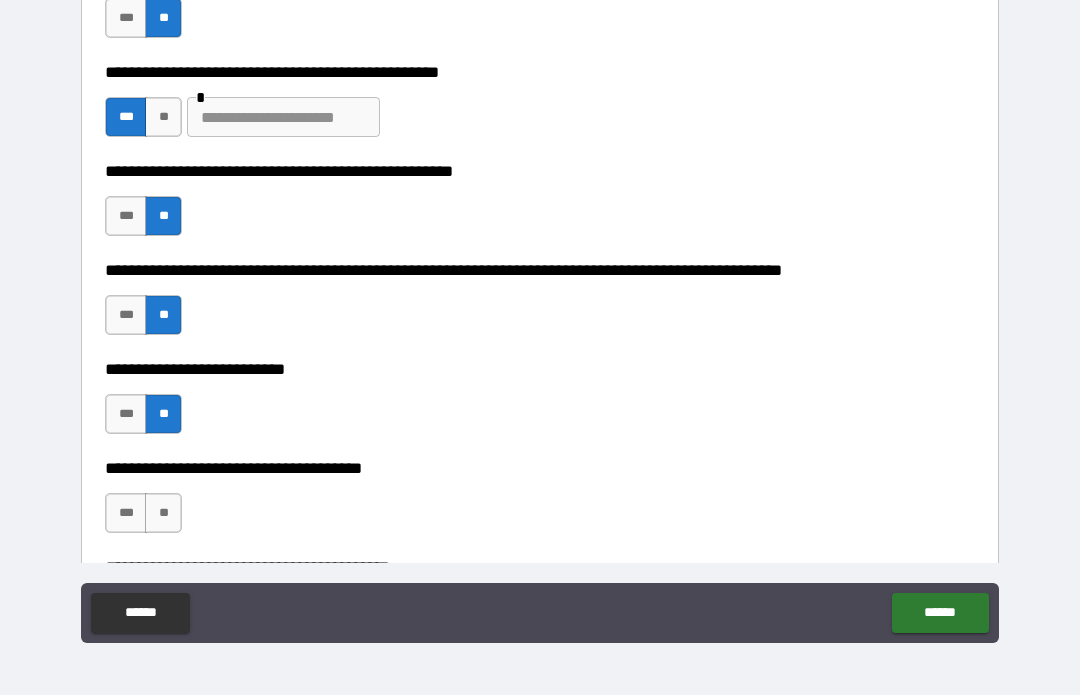 click on "**" at bounding box center [163, 514] 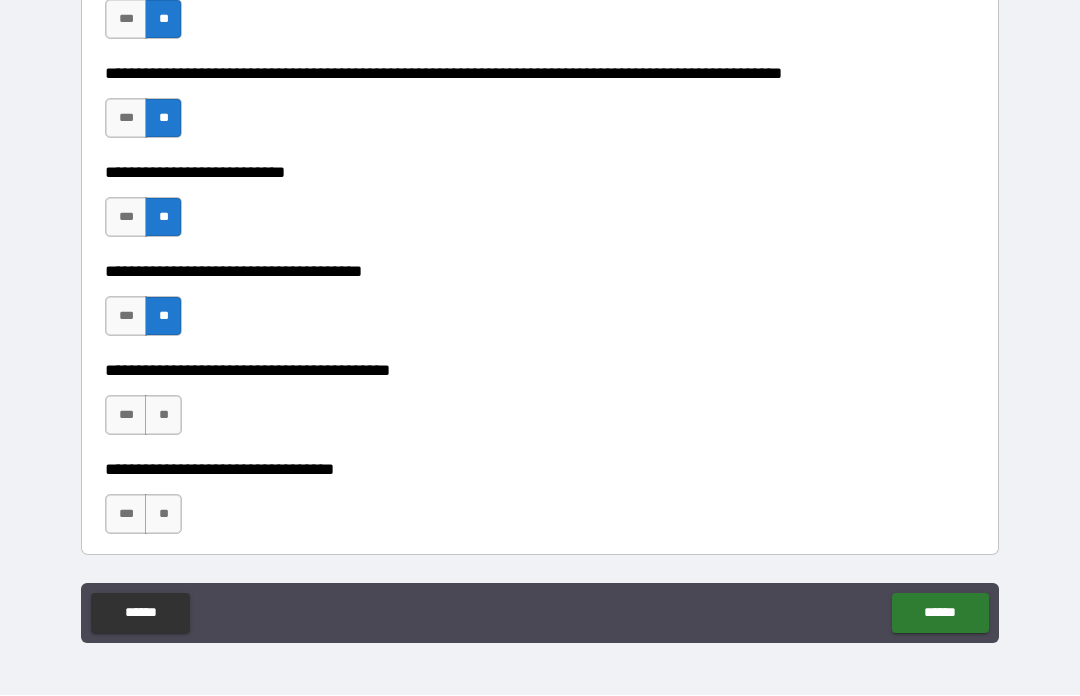 scroll, scrollTop: 904, scrollLeft: 0, axis: vertical 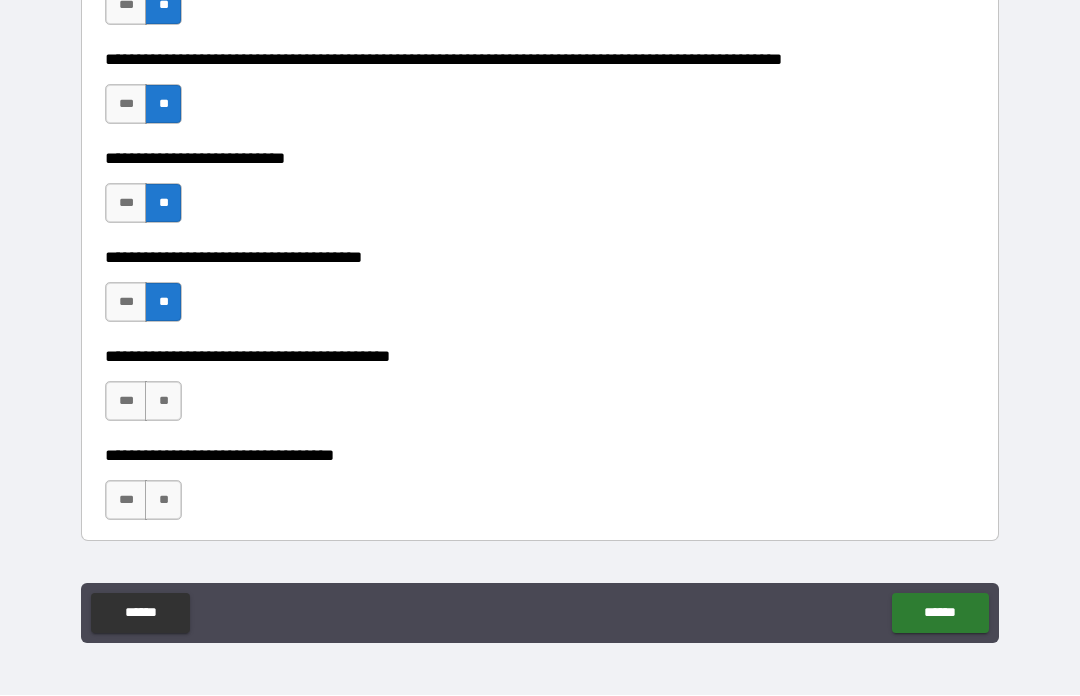 click on "**" at bounding box center (163, 402) 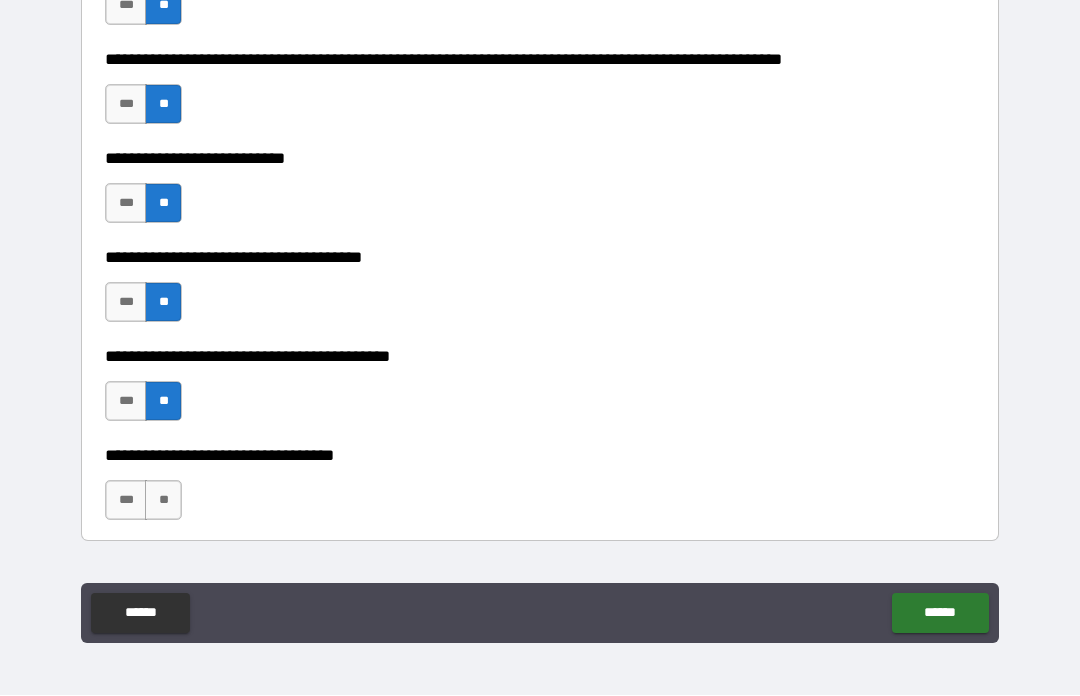 click on "**" at bounding box center [163, 501] 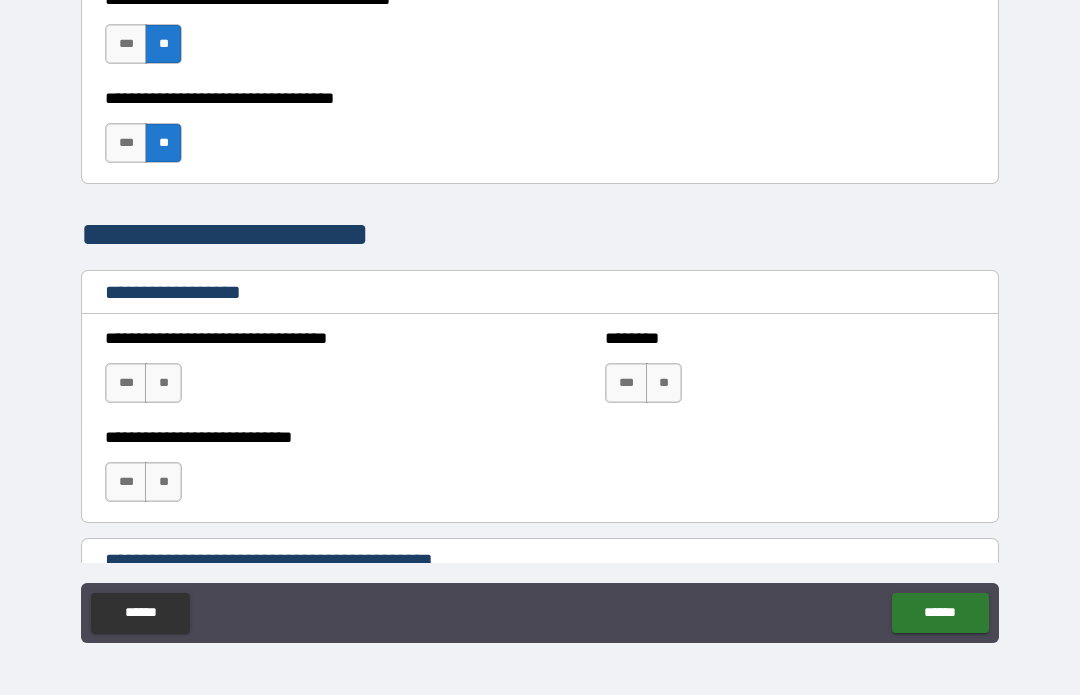 scroll, scrollTop: 1297, scrollLeft: 0, axis: vertical 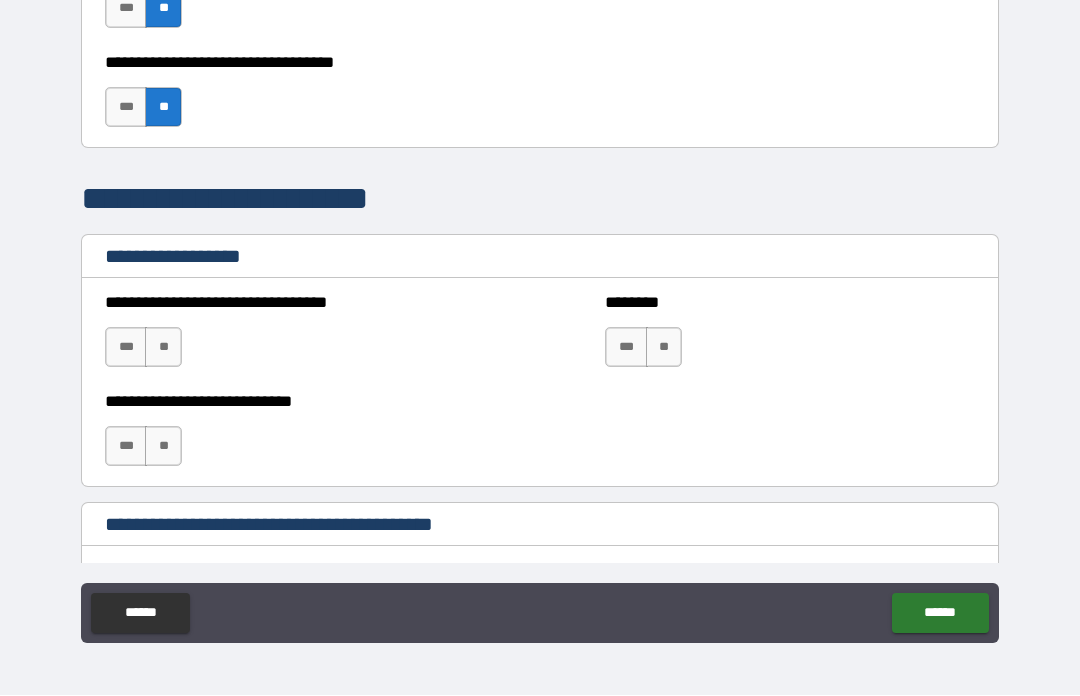 click on "**" at bounding box center [163, 348] 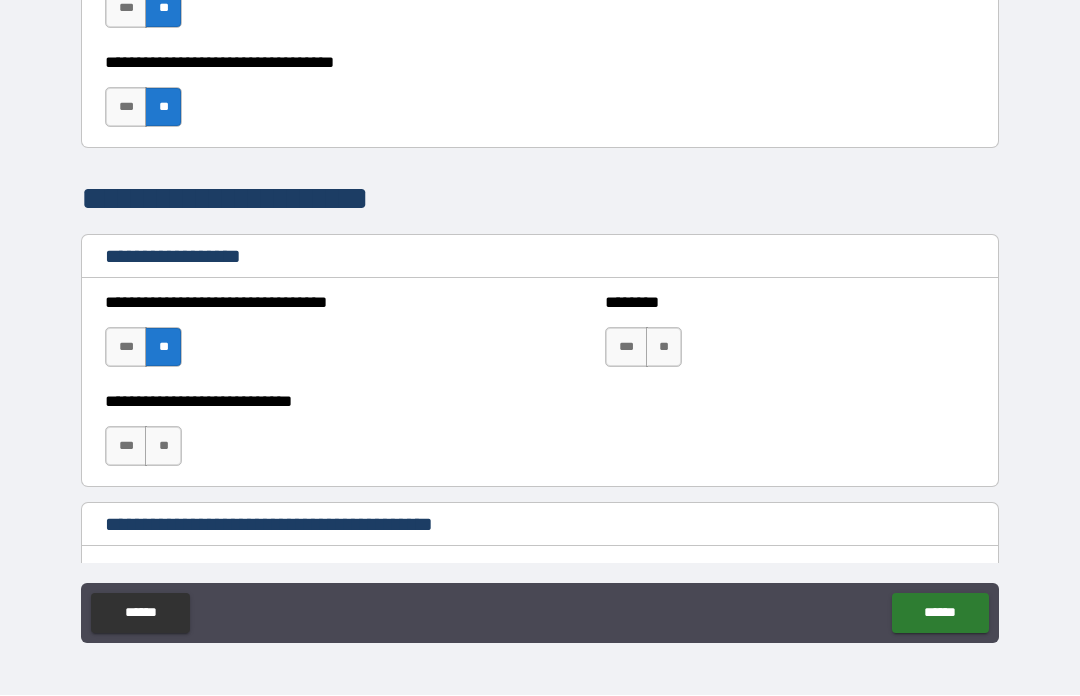 click on "**" at bounding box center (664, 348) 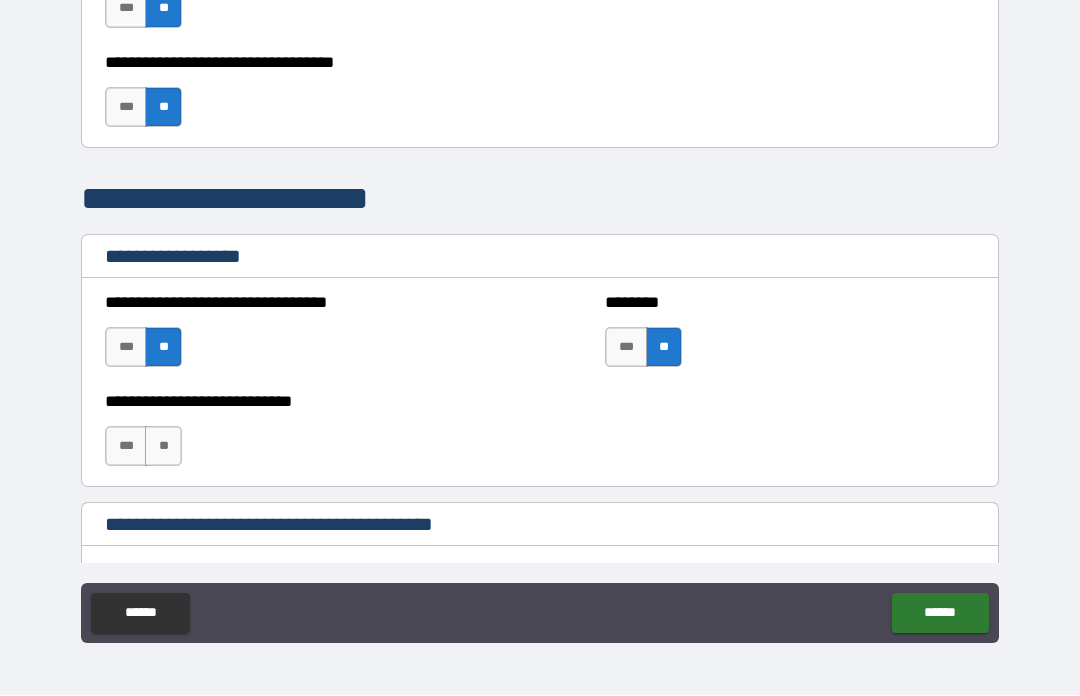 click on "**" at bounding box center (163, 447) 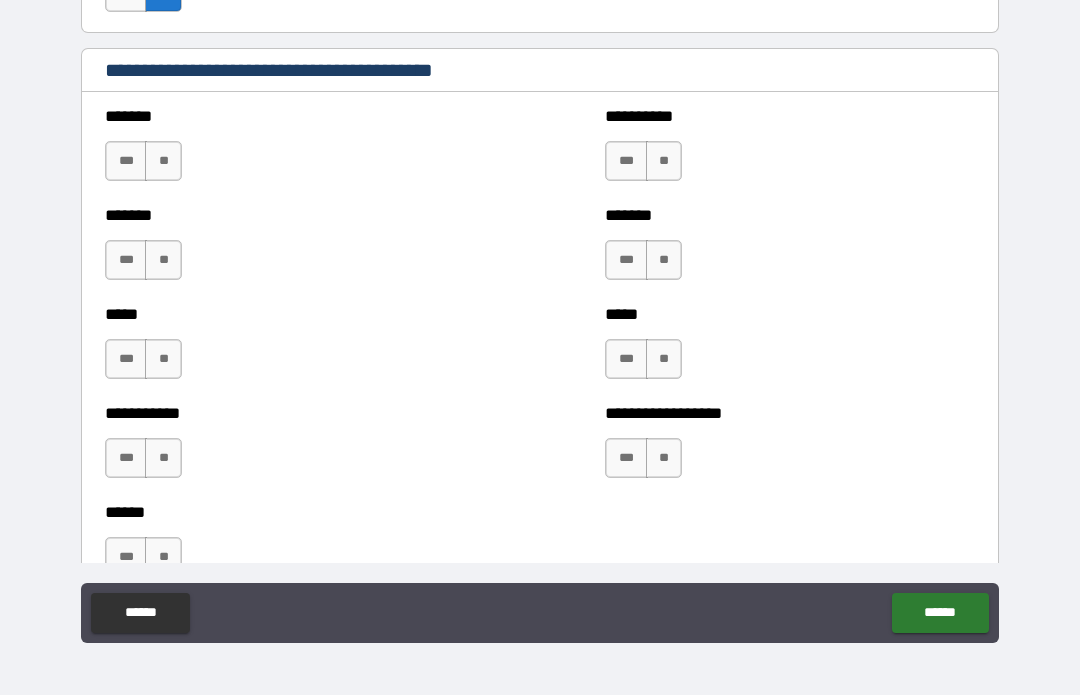 scroll, scrollTop: 1752, scrollLeft: 0, axis: vertical 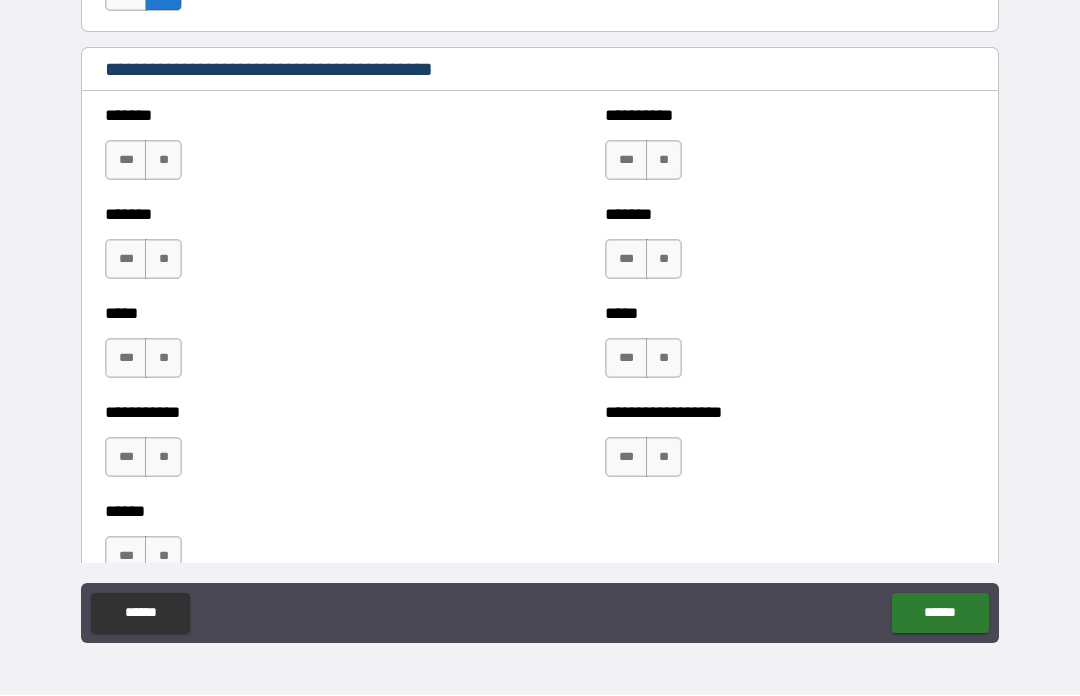 click on "**" at bounding box center [163, 161] 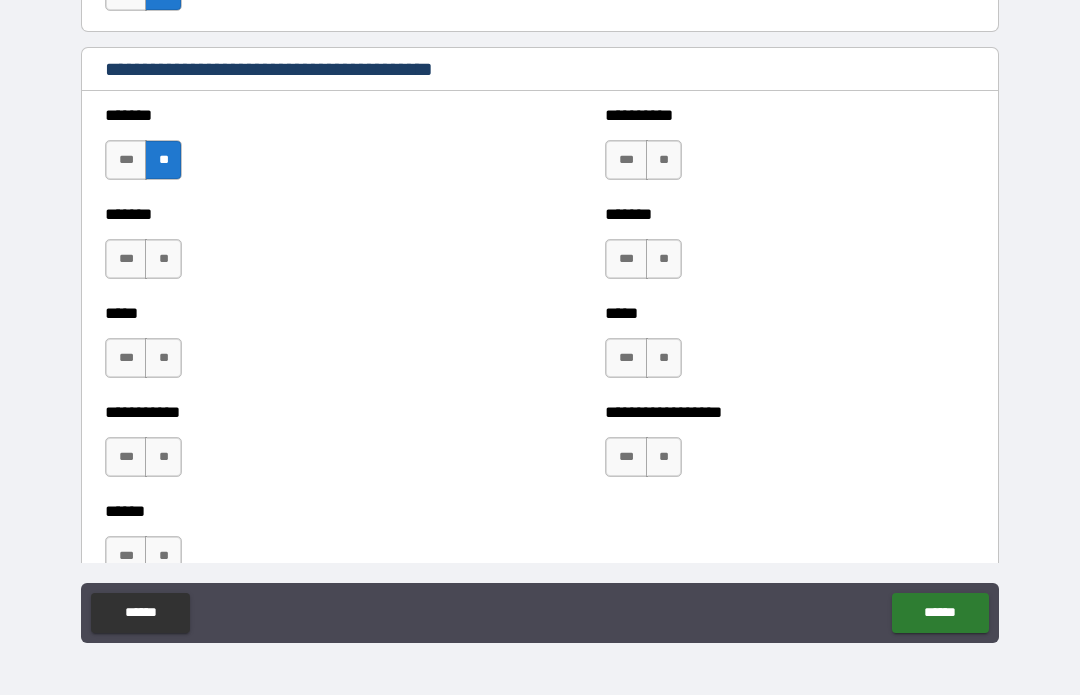 click on "**" at bounding box center (664, 161) 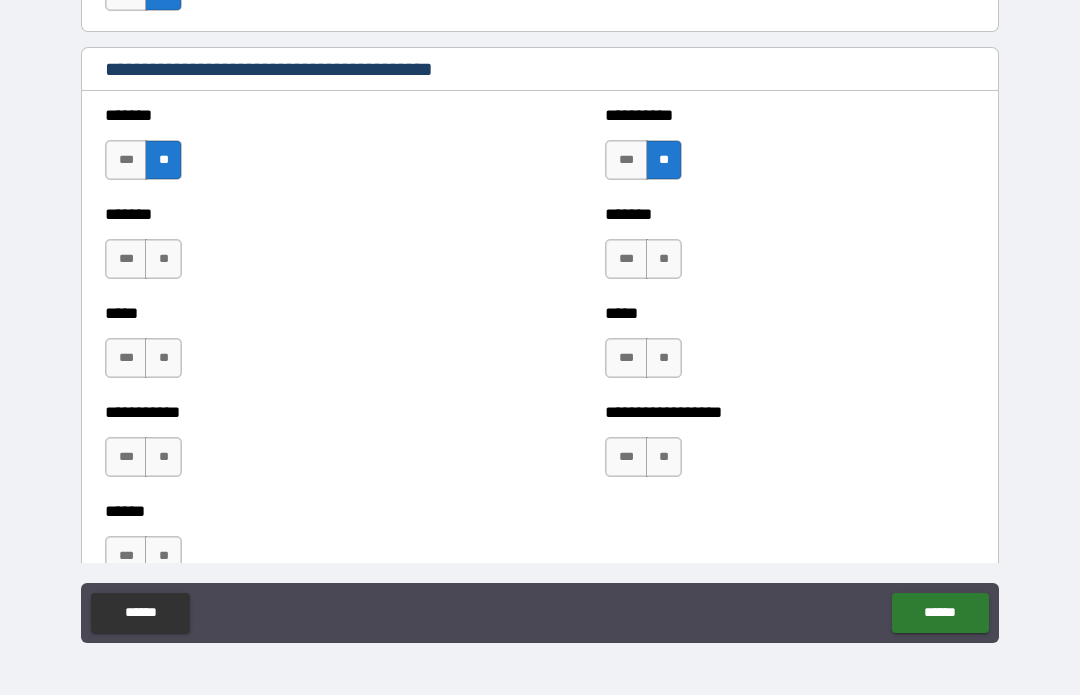 click on "**" at bounding box center [664, 260] 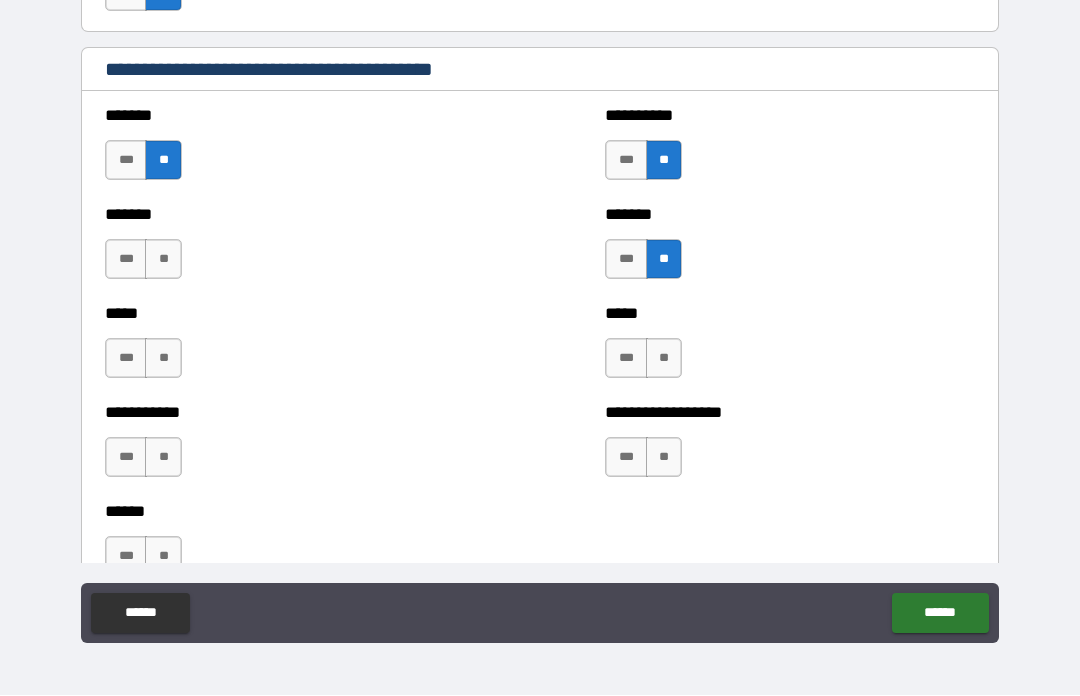 click on "**" at bounding box center [664, 359] 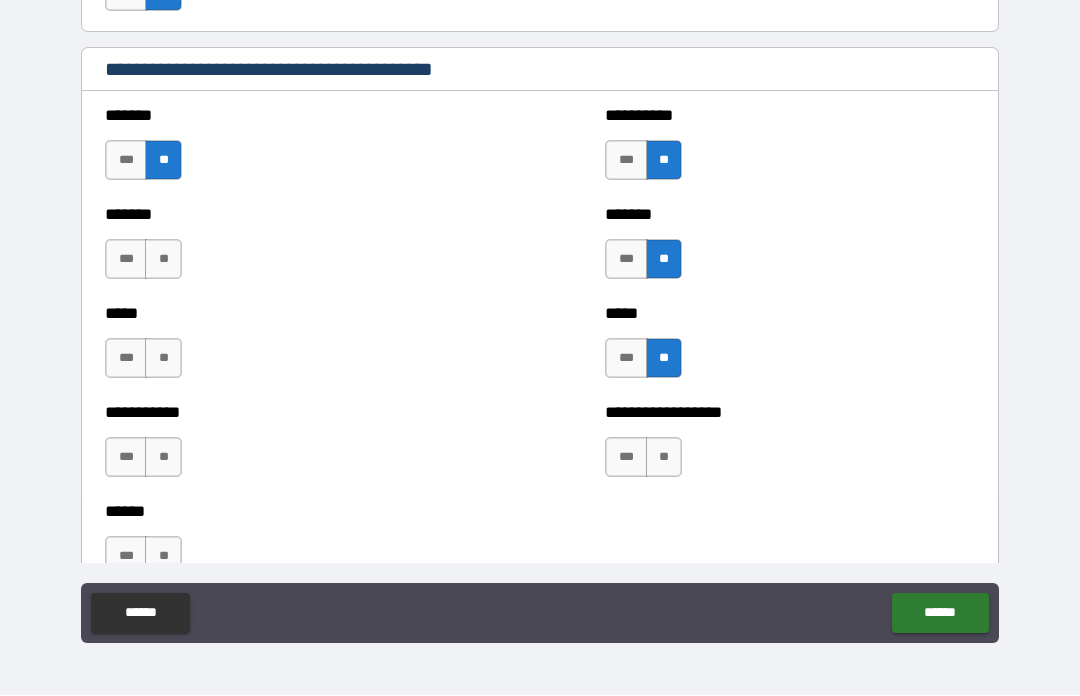 click on "**" at bounding box center [664, 458] 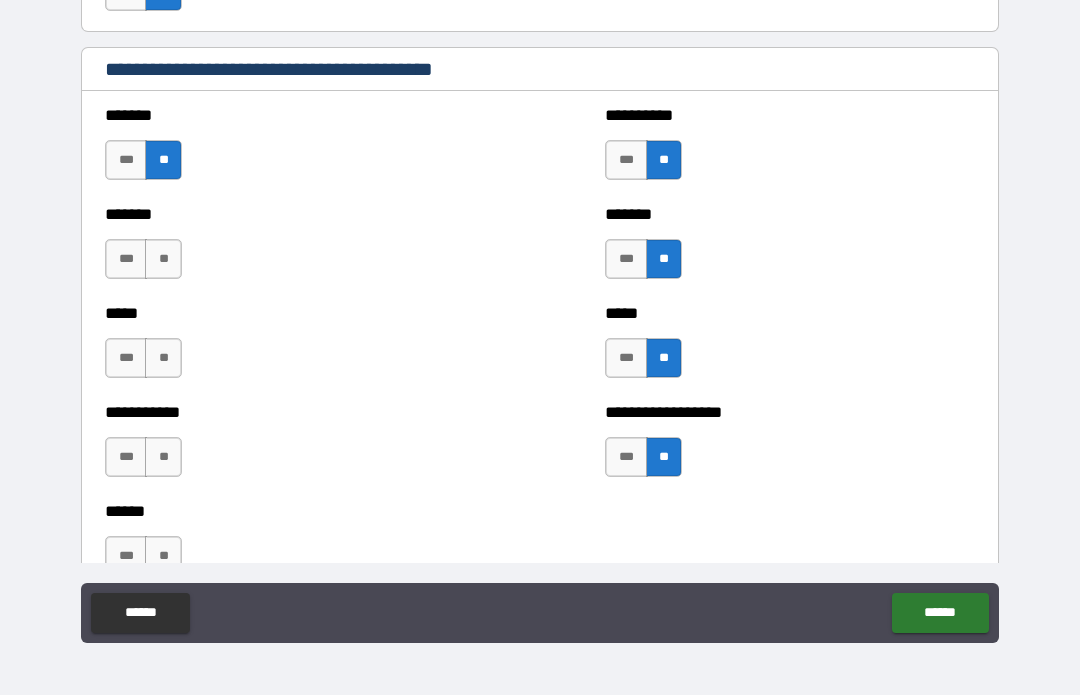 click on "**" at bounding box center (163, 458) 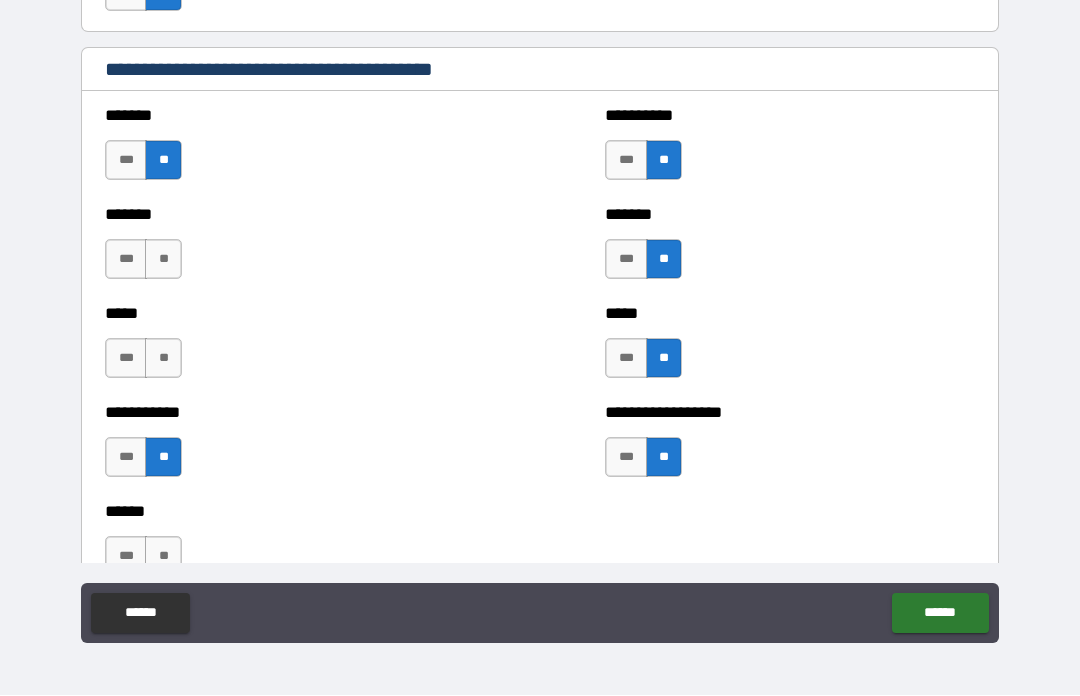 click on "**" at bounding box center (163, 359) 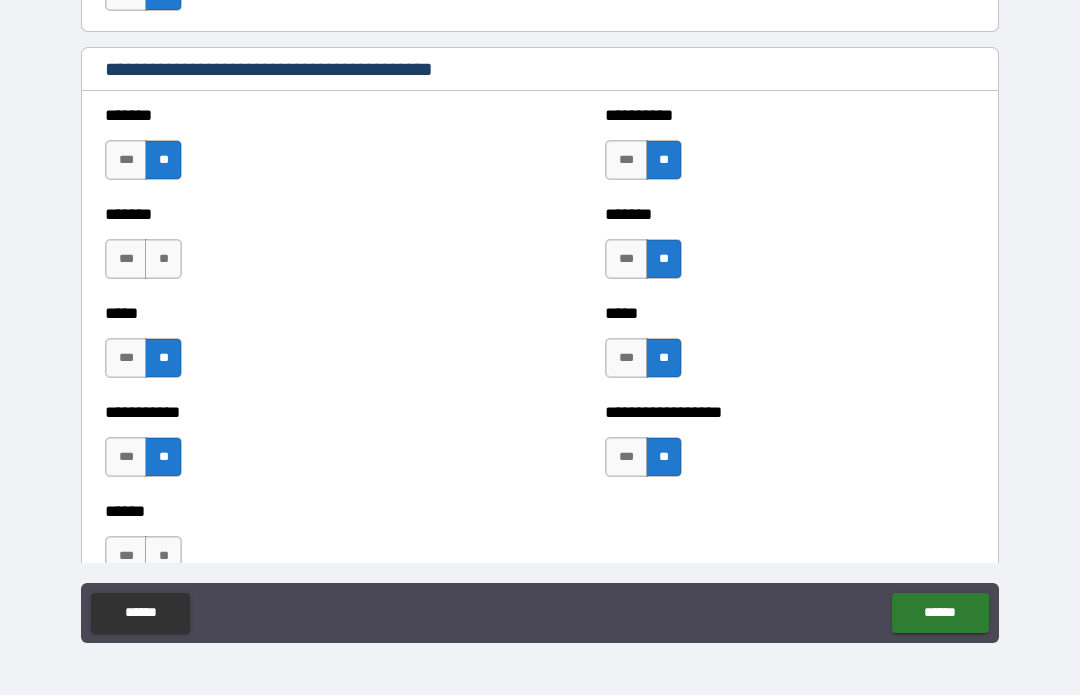 click on "**" at bounding box center (163, 260) 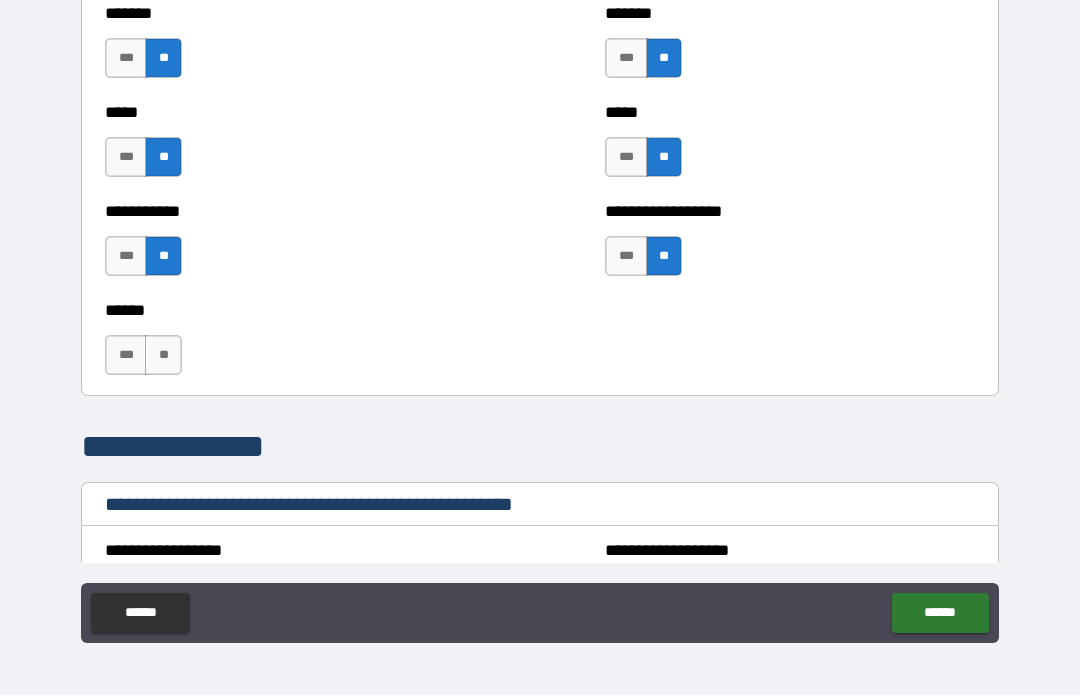 scroll, scrollTop: 1979, scrollLeft: 0, axis: vertical 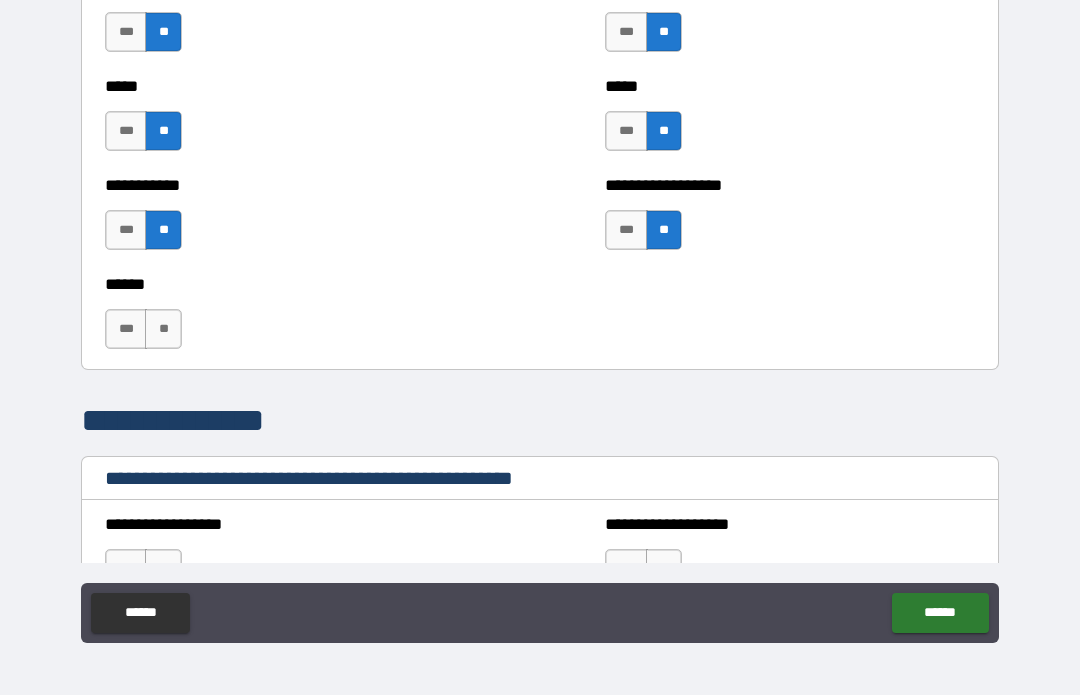 click on "**" at bounding box center (163, 330) 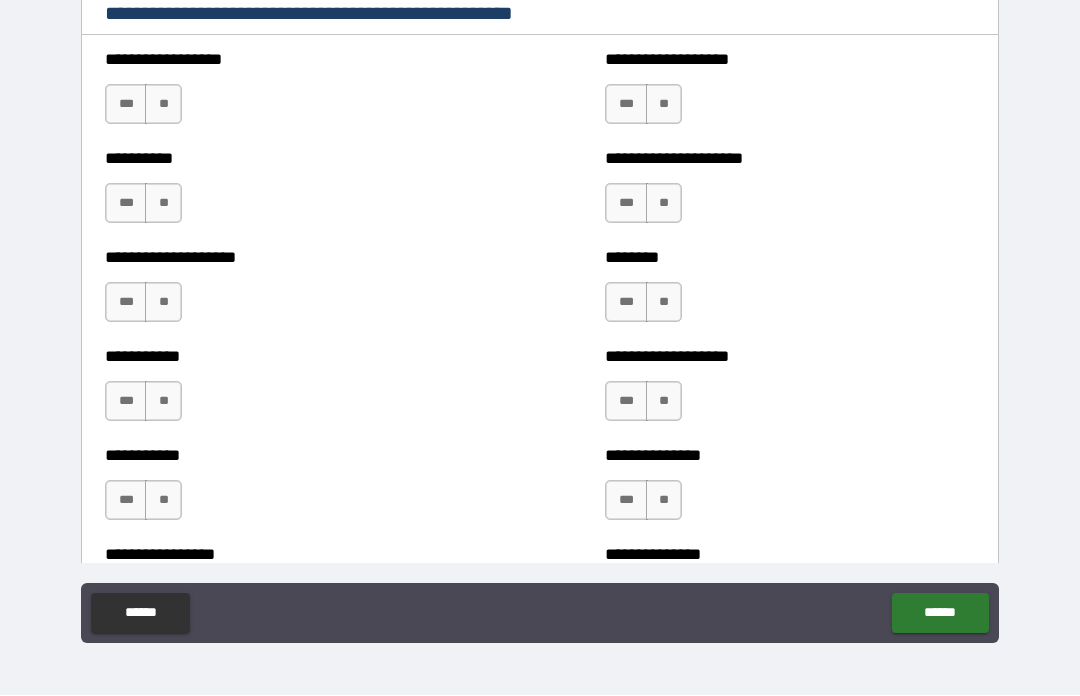 scroll, scrollTop: 2445, scrollLeft: 0, axis: vertical 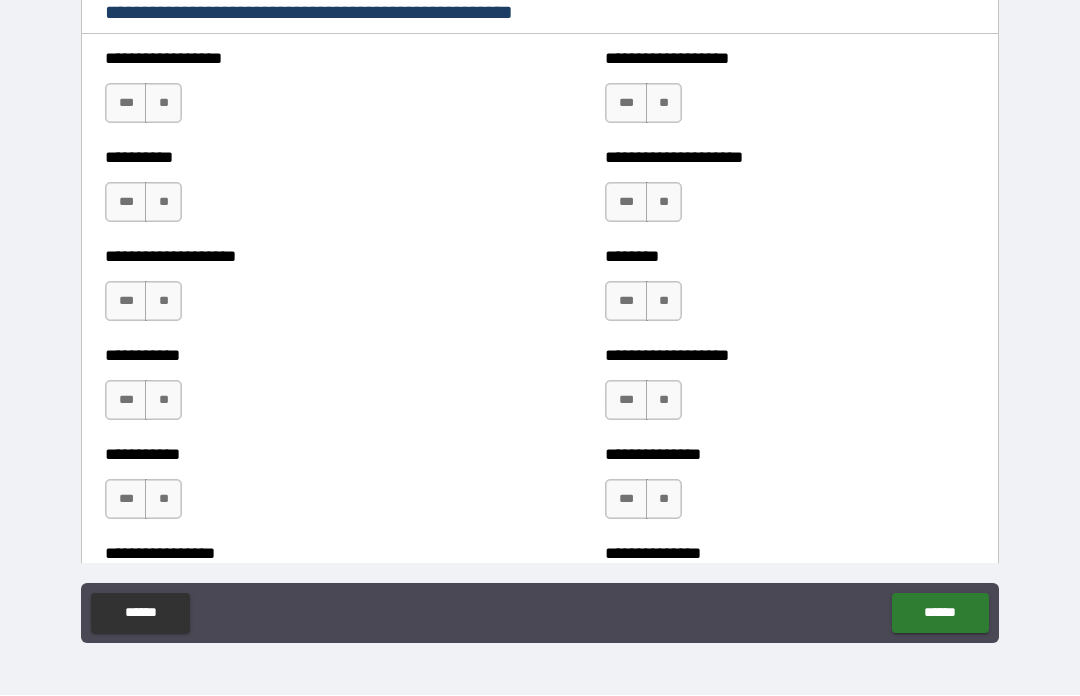 click on "**" at bounding box center [163, 104] 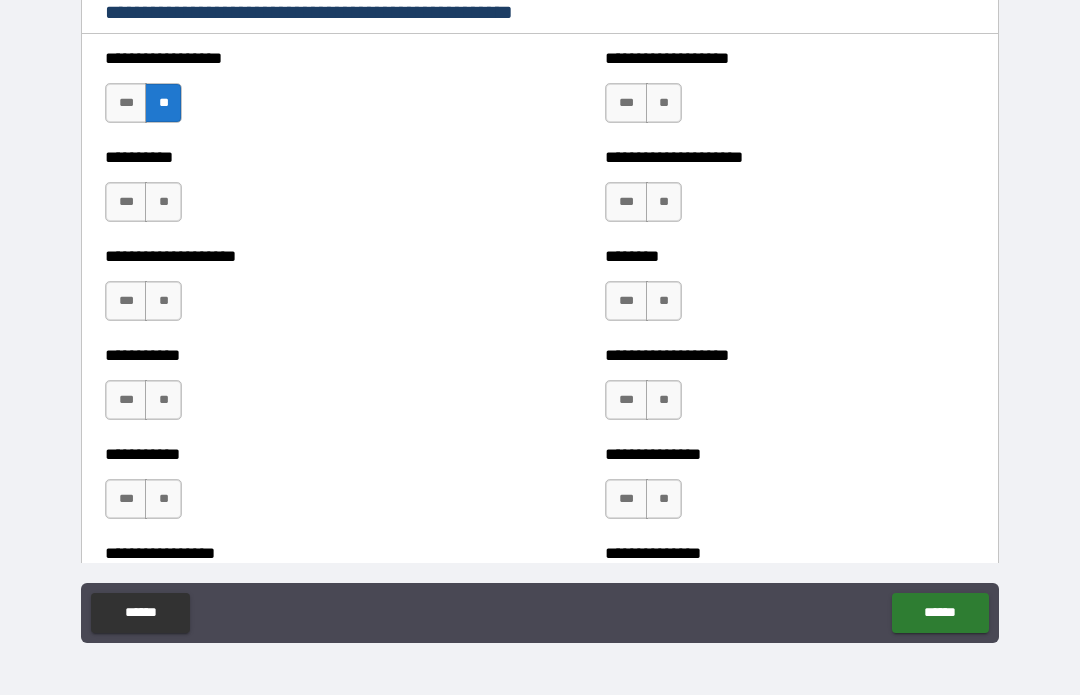 click on "**" at bounding box center [664, 104] 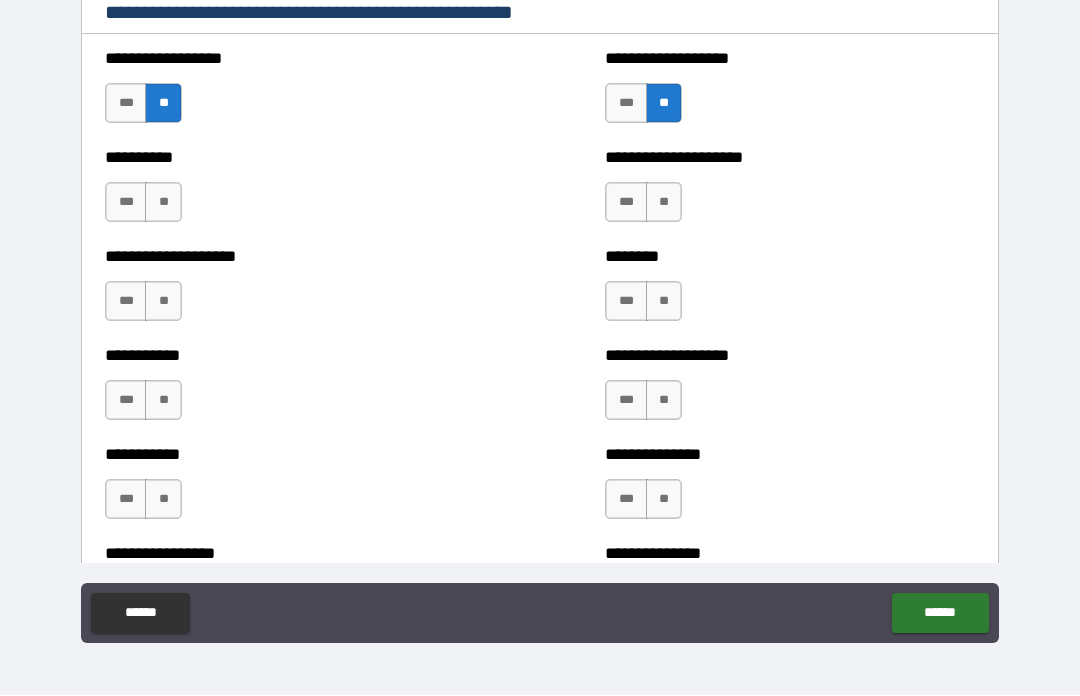 click on "**" at bounding box center (664, 203) 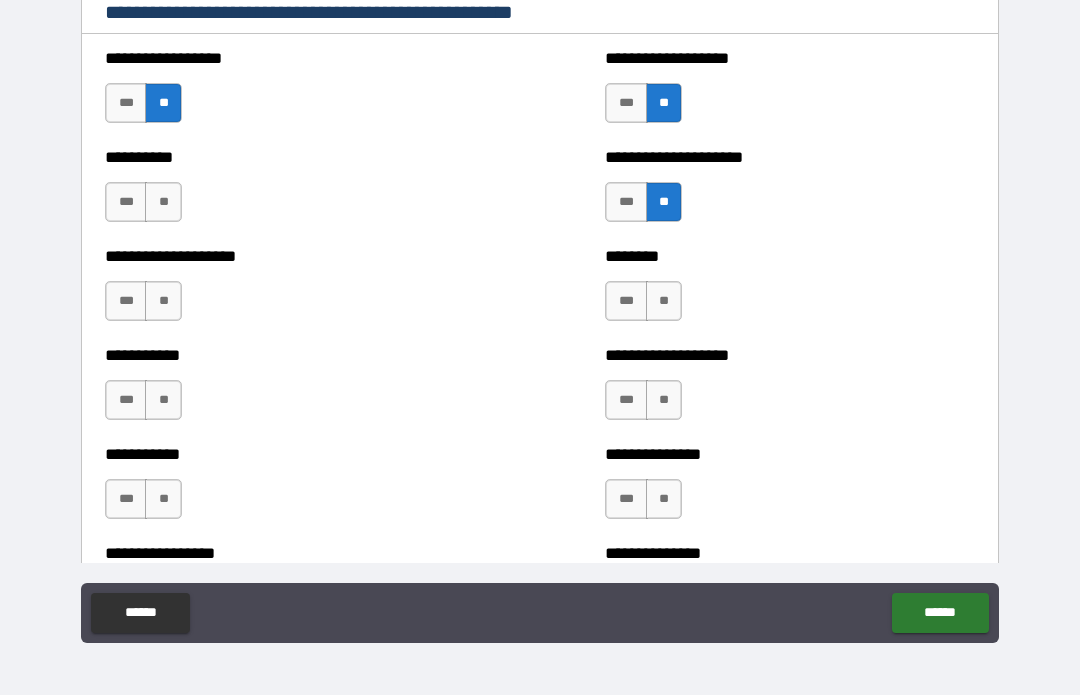 click on "**" at bounding box center [664, 302] 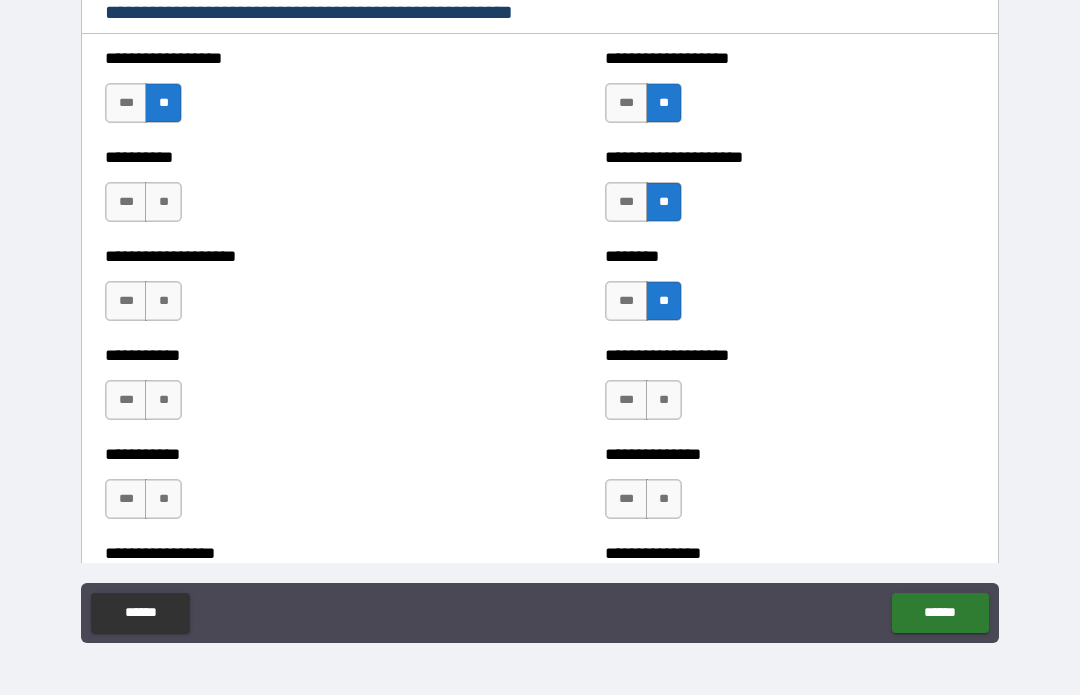 click on "**" at bounding box center (163, 203) 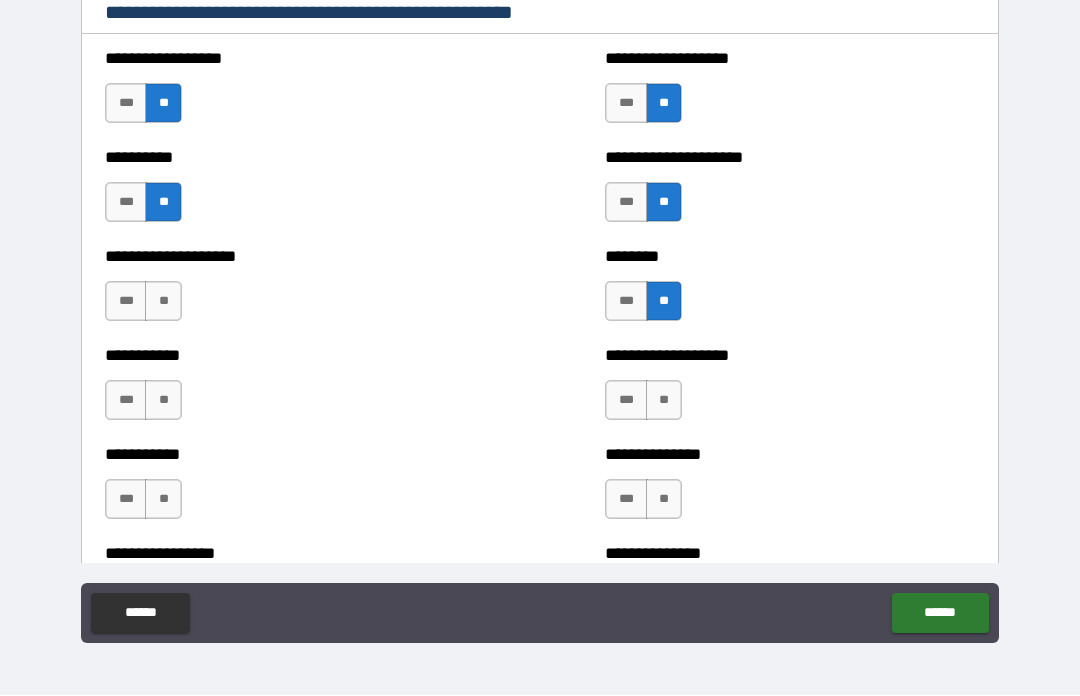 click on "**" at bounding box center (163, 302) 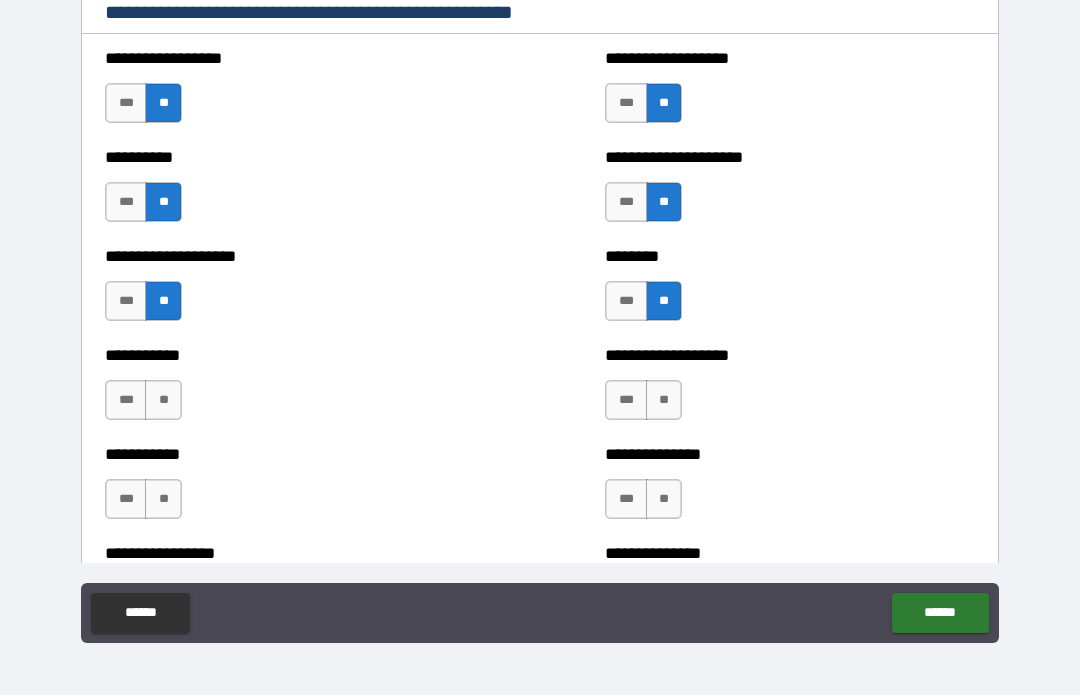 click on "**" at bounding box center (163, 401) 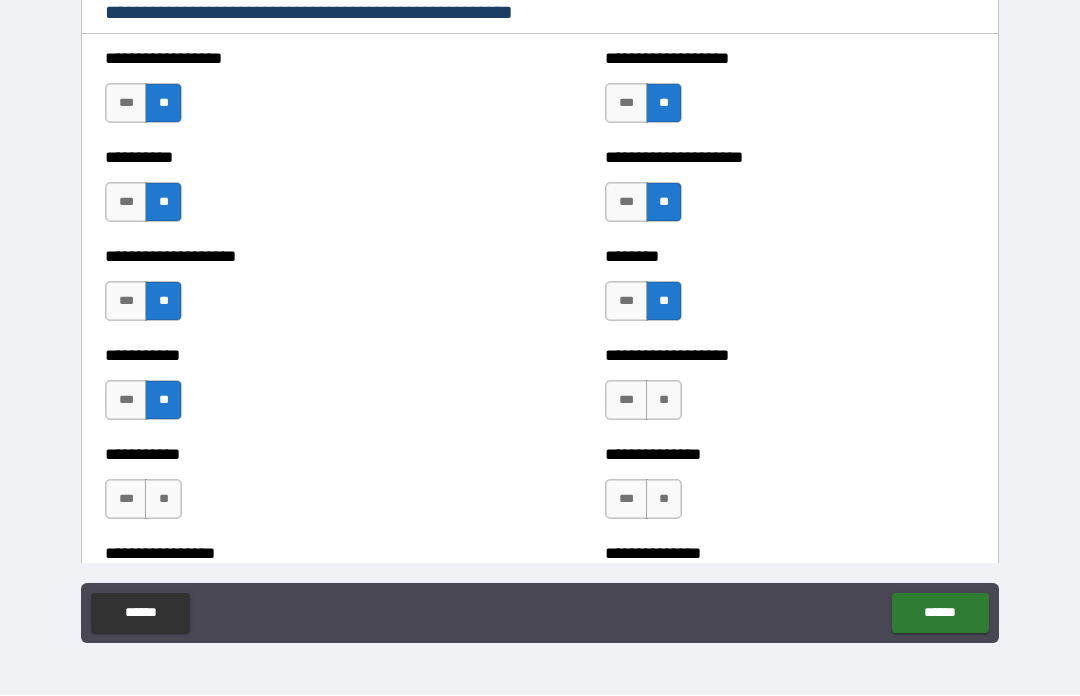 click on "**" at bounding box center (664, 401) 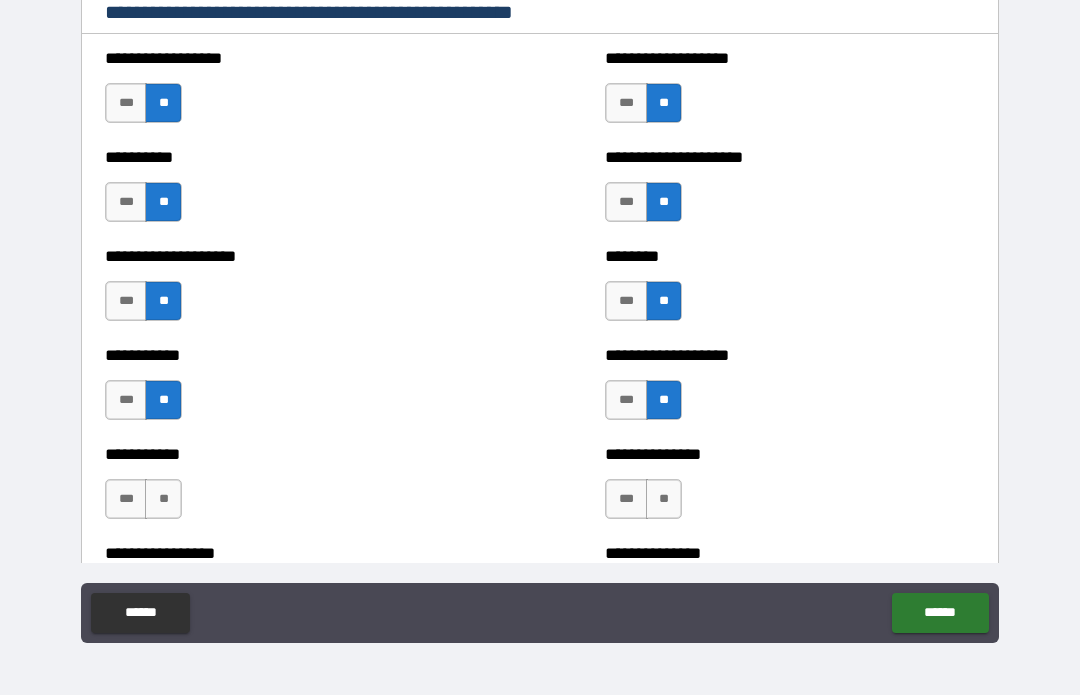 click on "**" at bounding box center [664, 500] 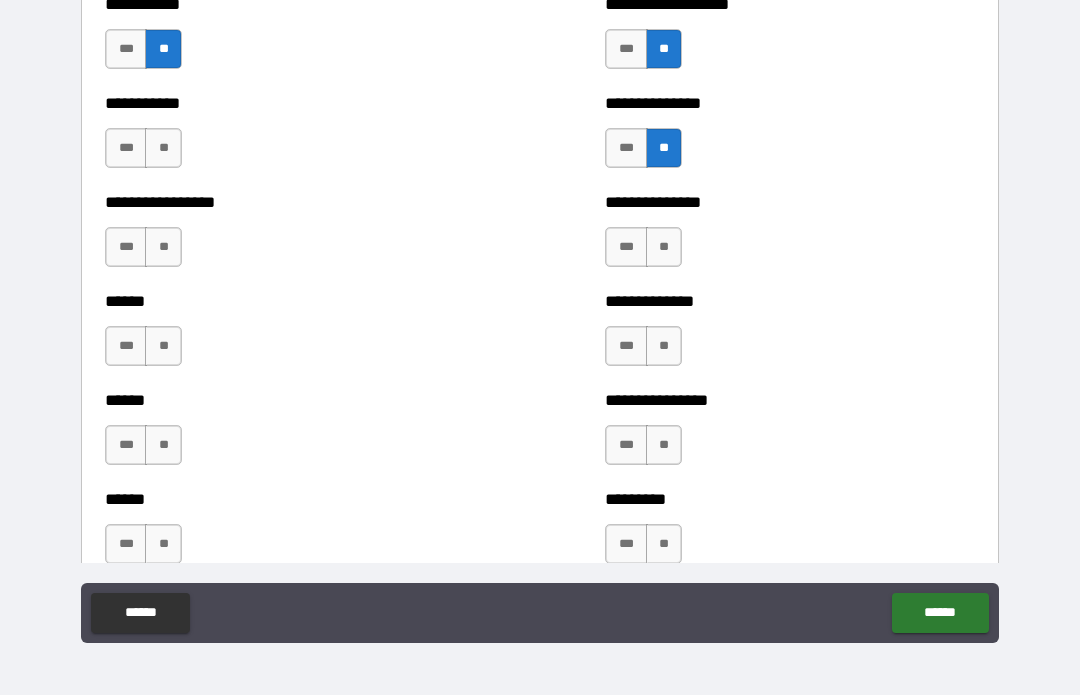 scroll, scrollTop: 2792, scrollLeft: 0, axis: vertical 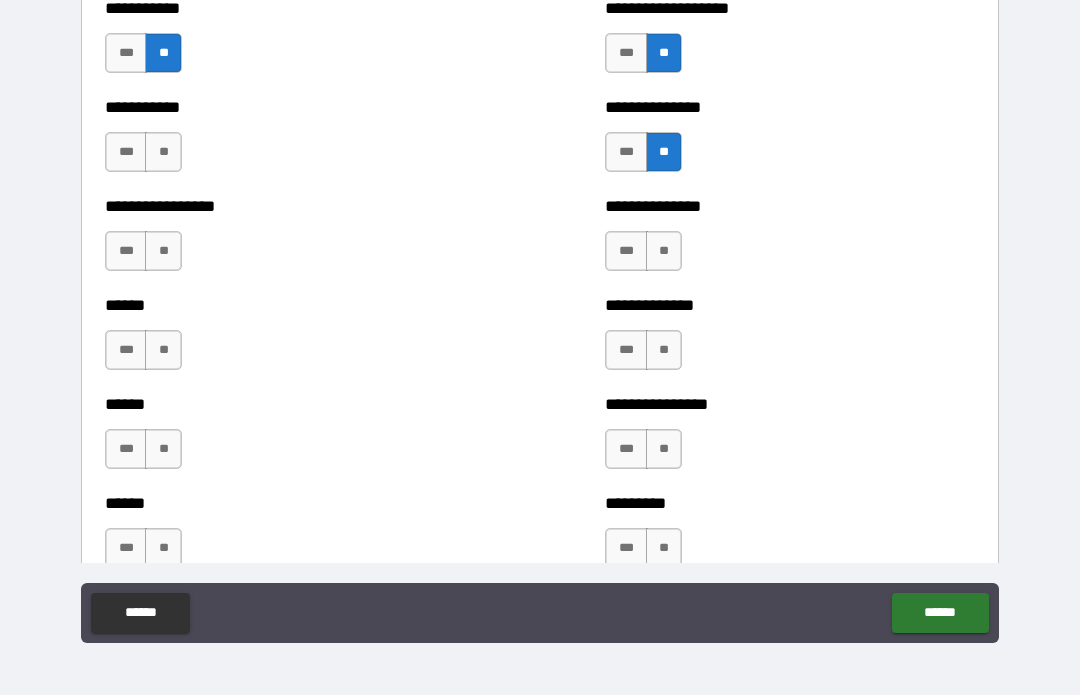 click on "**" at bounding box center (664, 252) 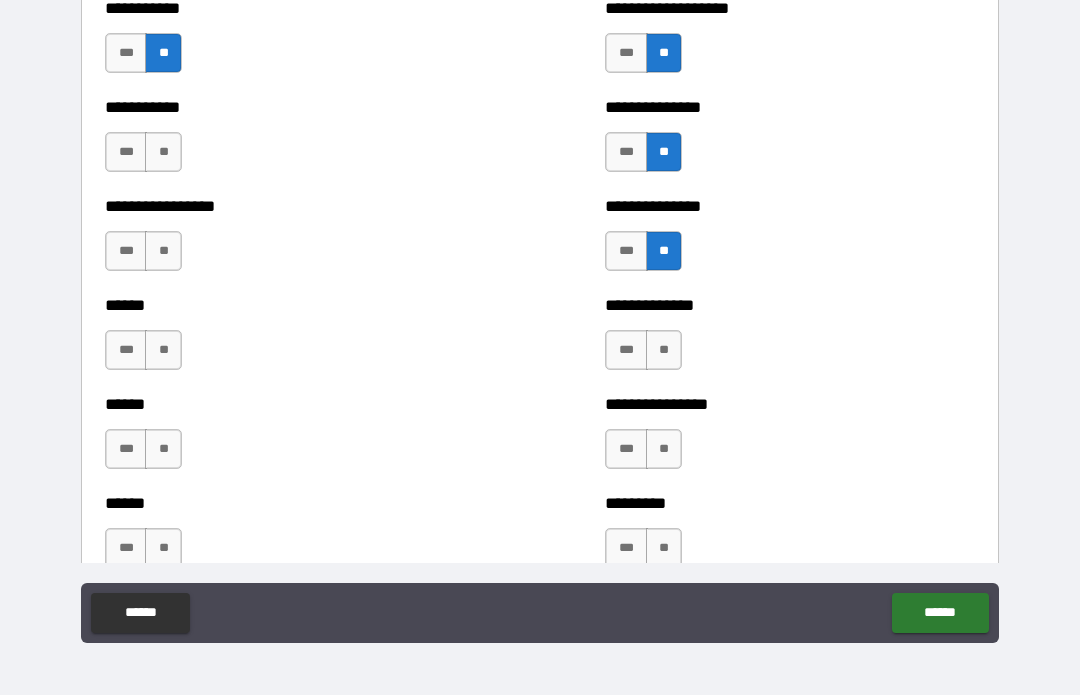 click on "**" at bounding box center (163, 153) 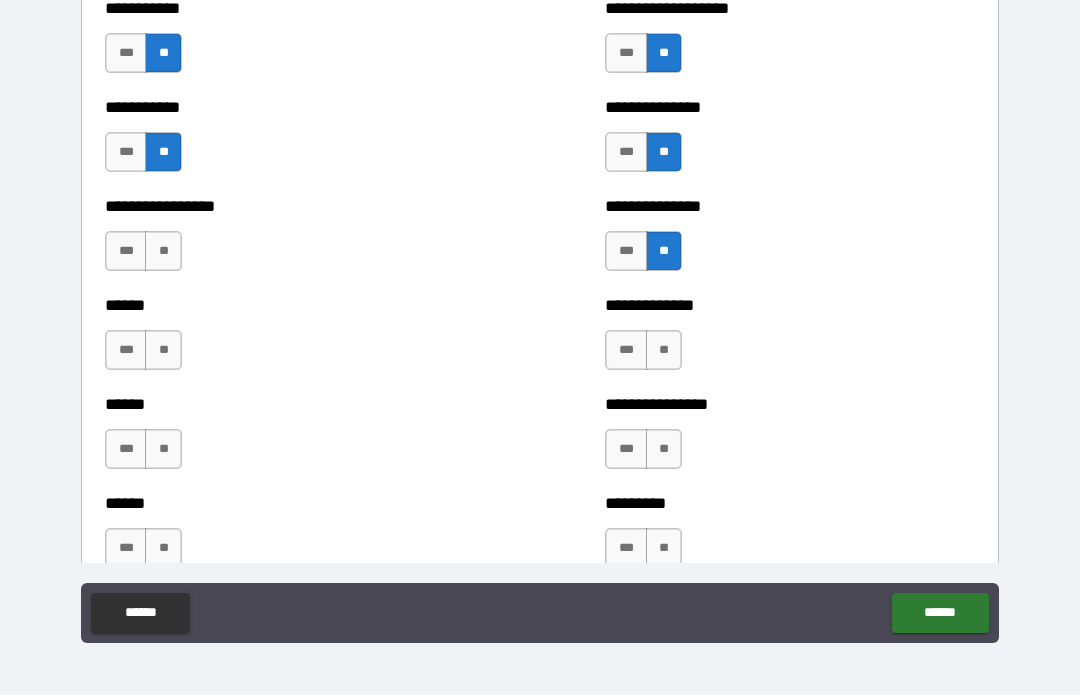 click on "**" at bounding box center [163, 252] 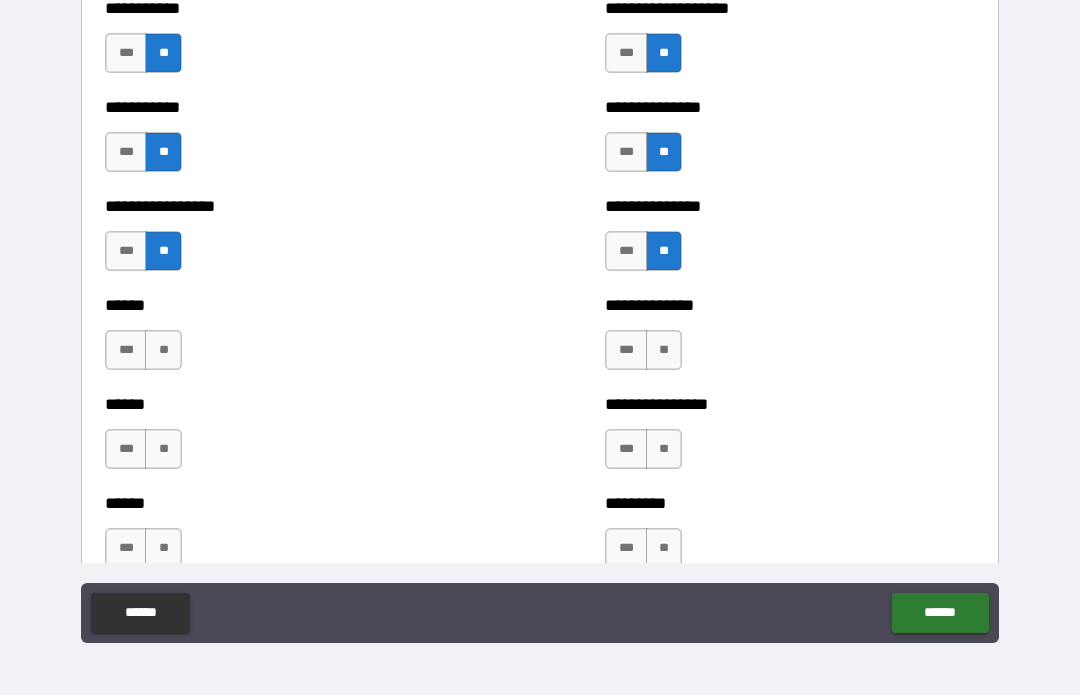 click on "**" at bounding box center [163, 351] 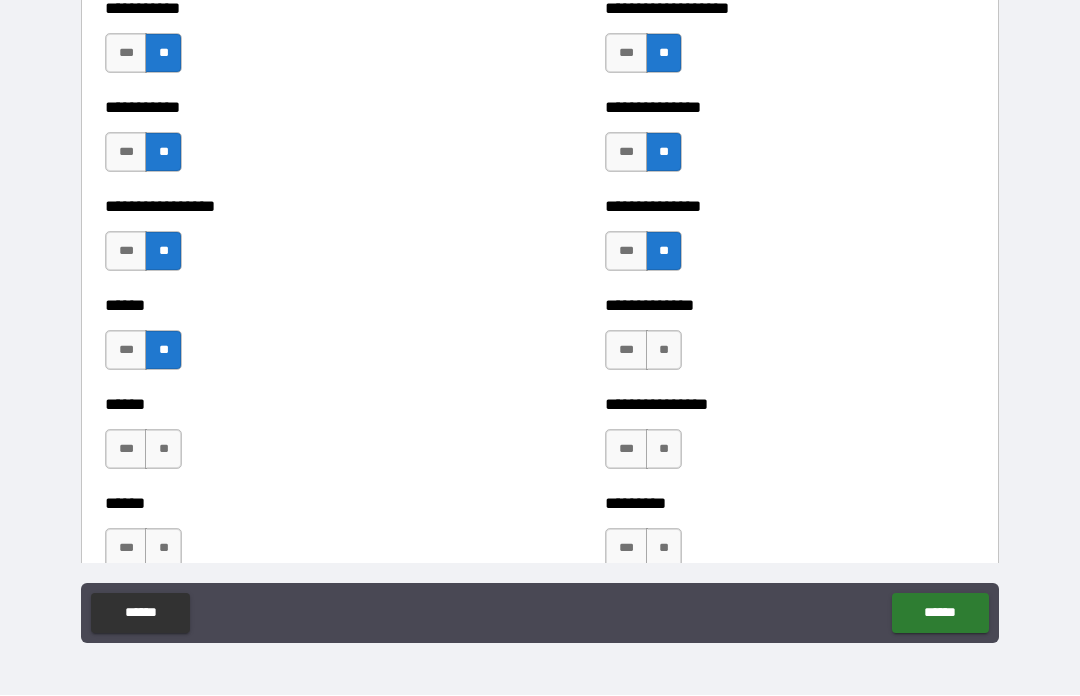 click on "**" at bounding box center (163, 450) 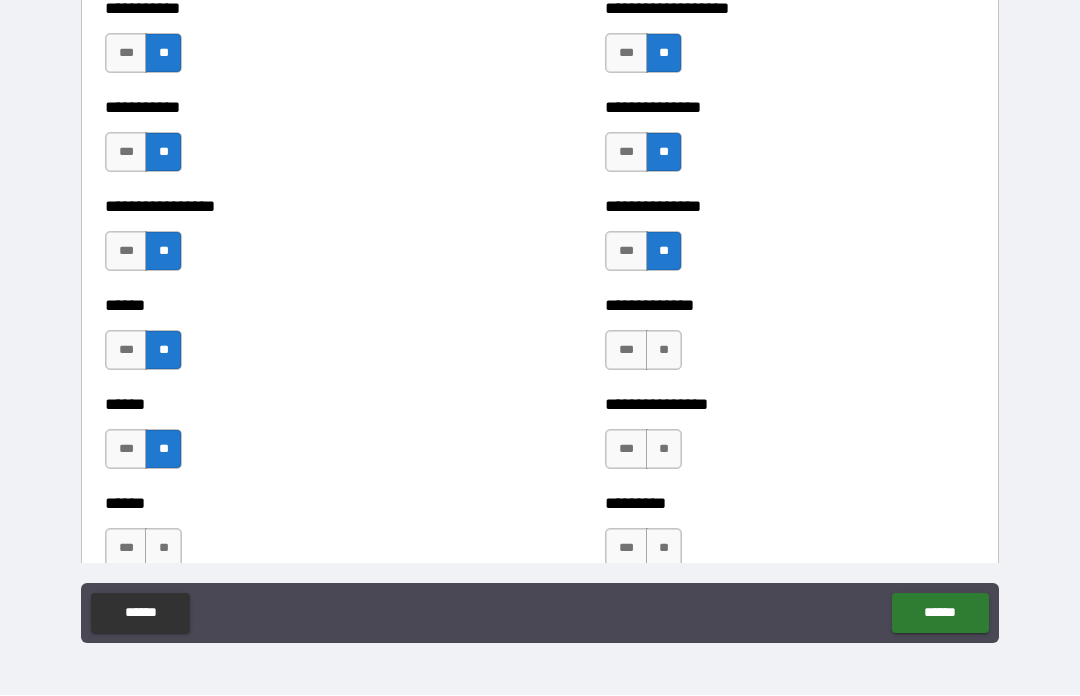 click on "**" at bounding box center (664, 351) 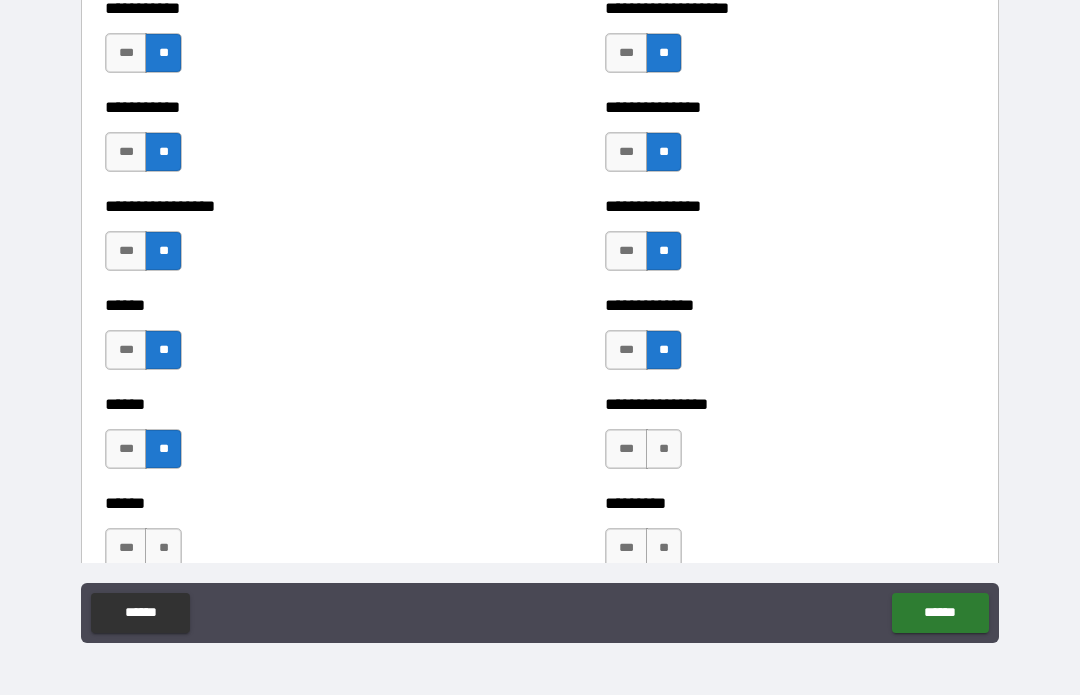 click on "**" at bounding box center (664, 450) 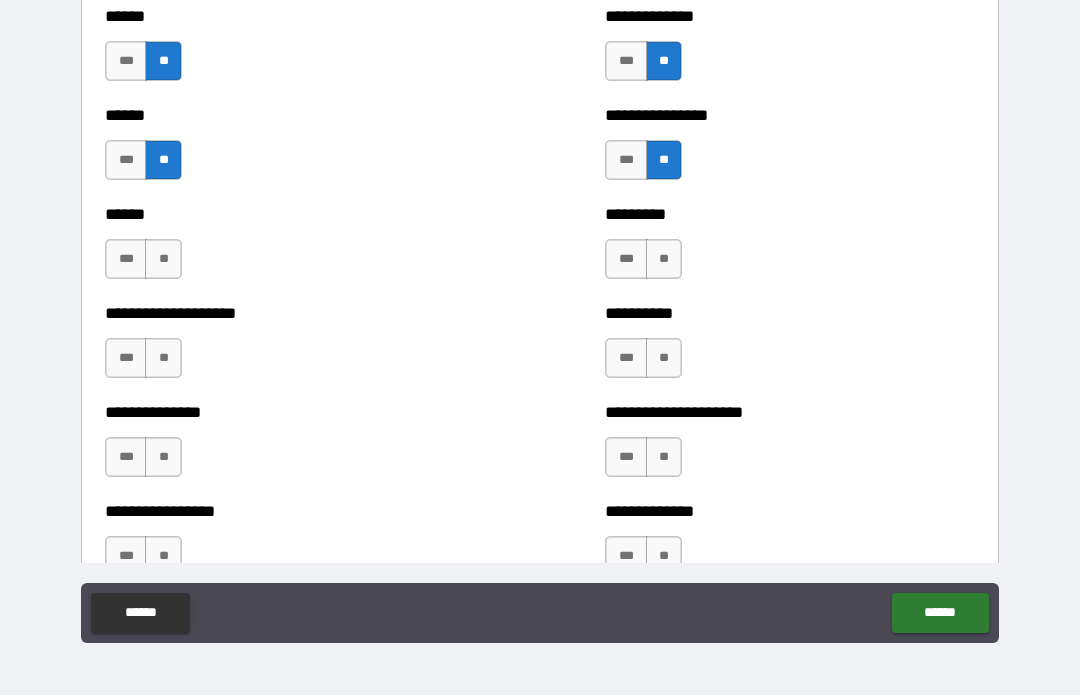 scroll, scrollTop: 3080, scrollLeft: 0, axis: vertical 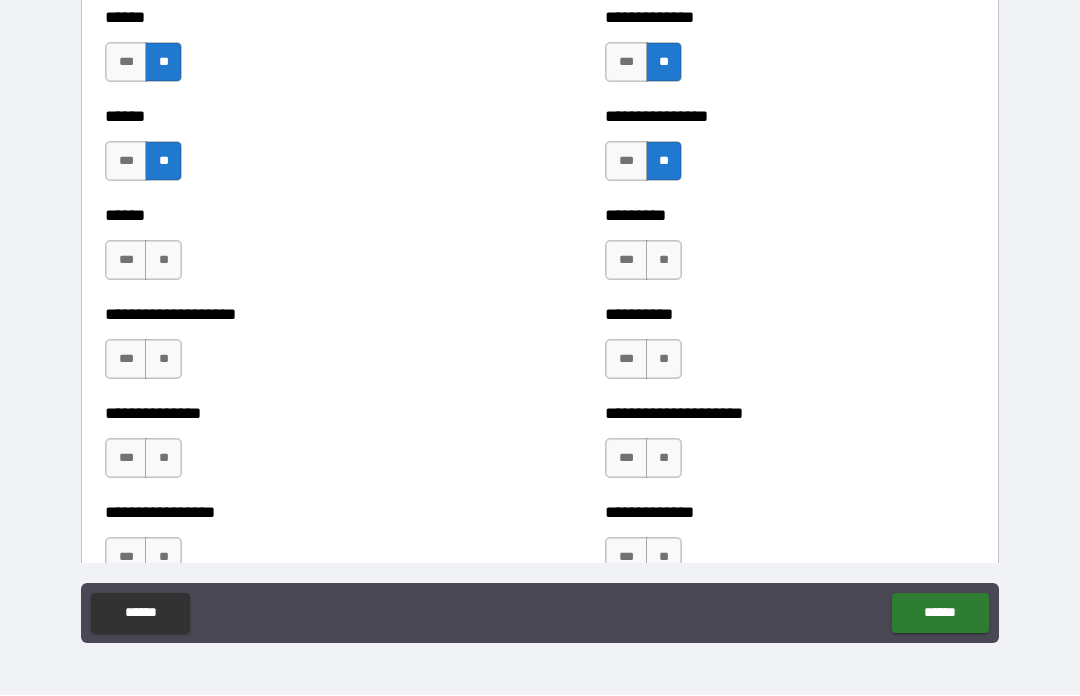 click on "**" at bounding box center [664, 261] 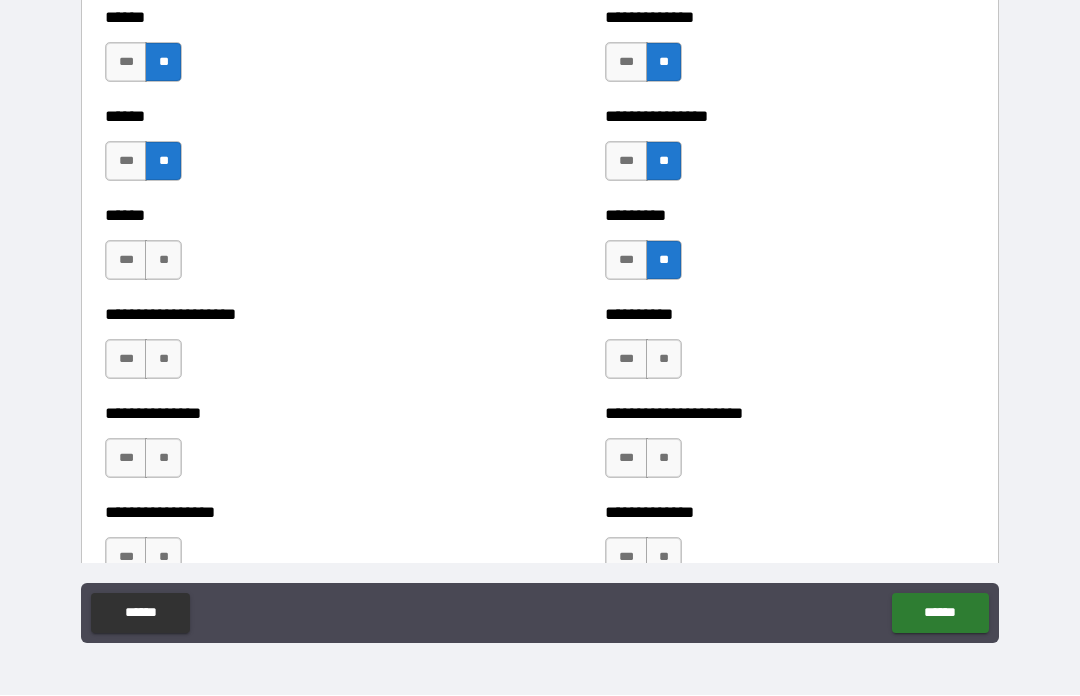 click on "**" at bounding box center (163, 261) 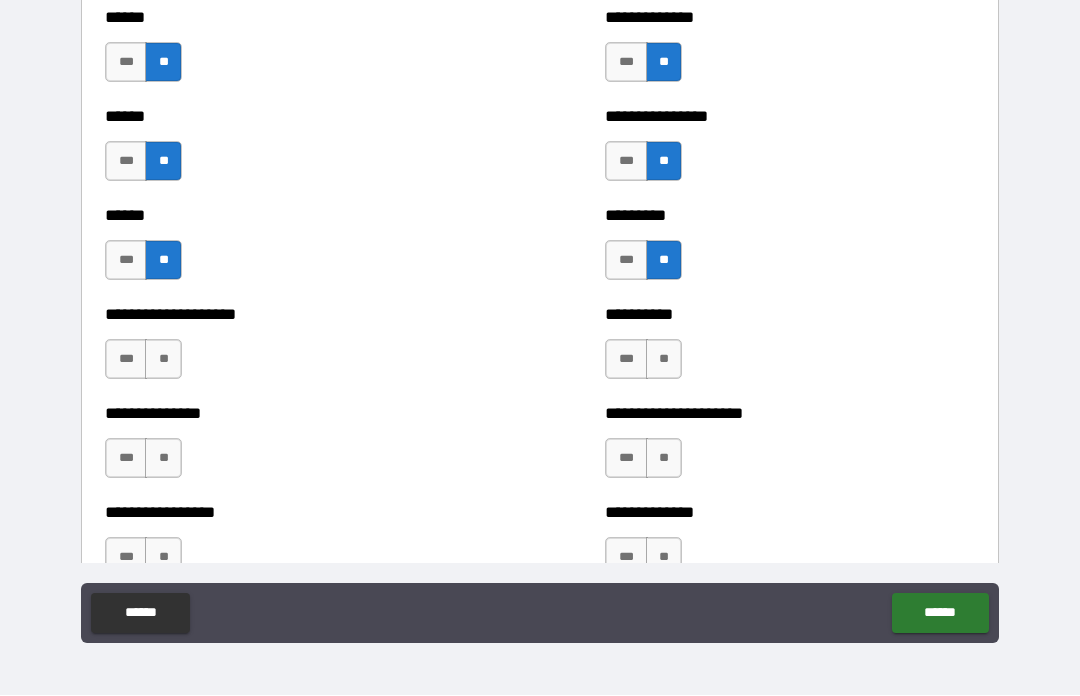 click on "**" at bounding box center (163, 360) 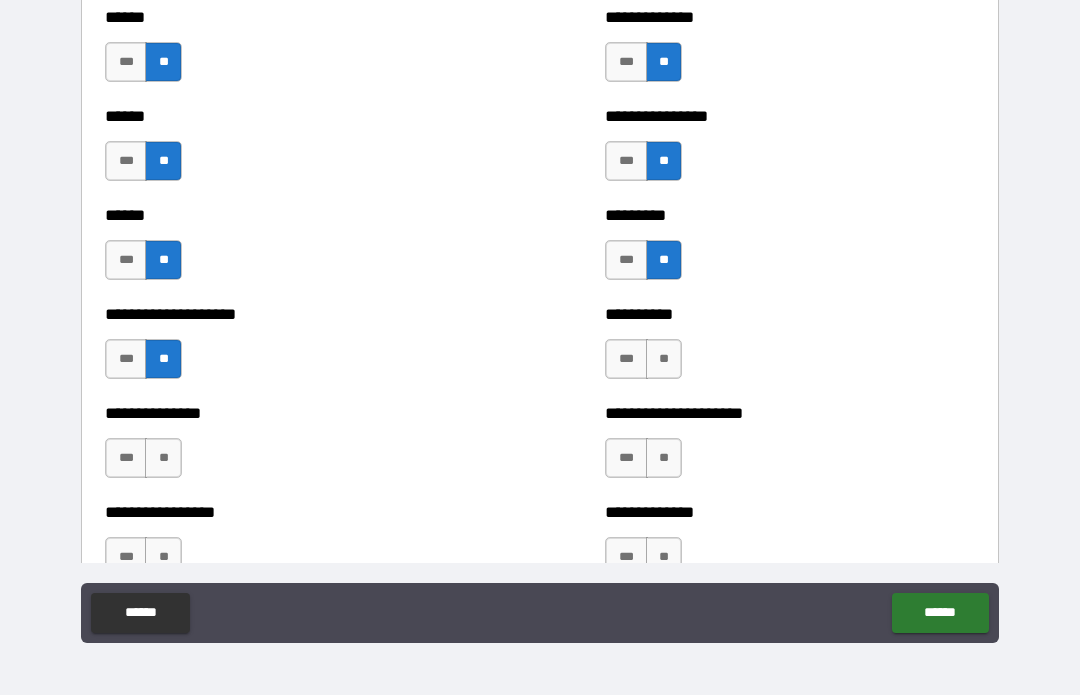 click on "**" at bounding box center (664, 360) 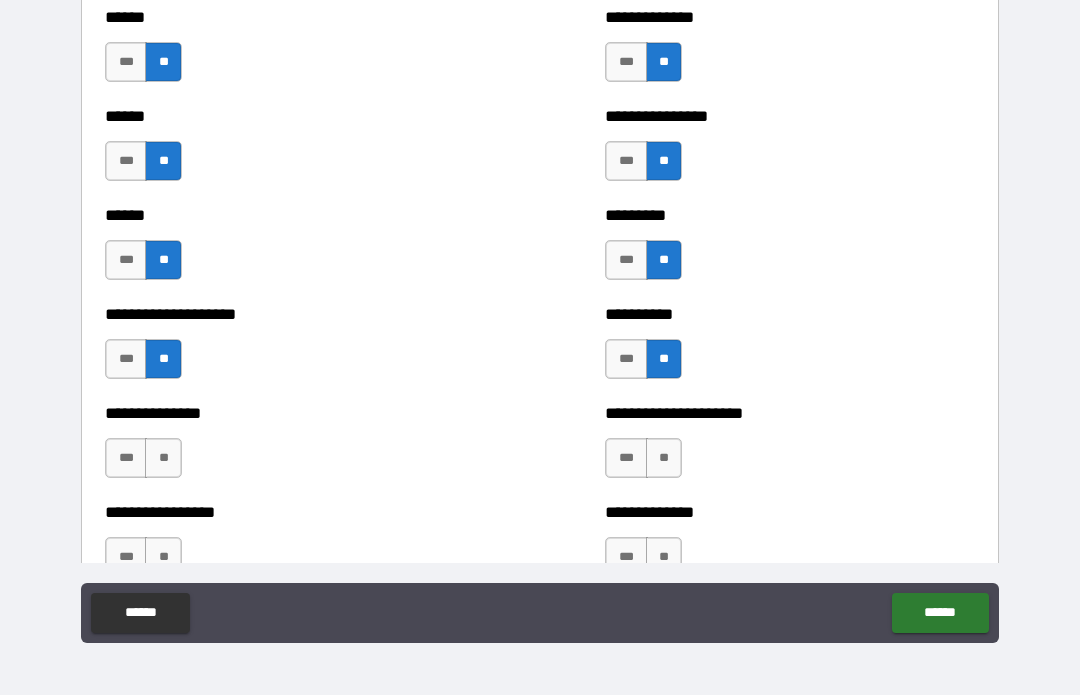 click on "**" at bounding box center (664, 459) 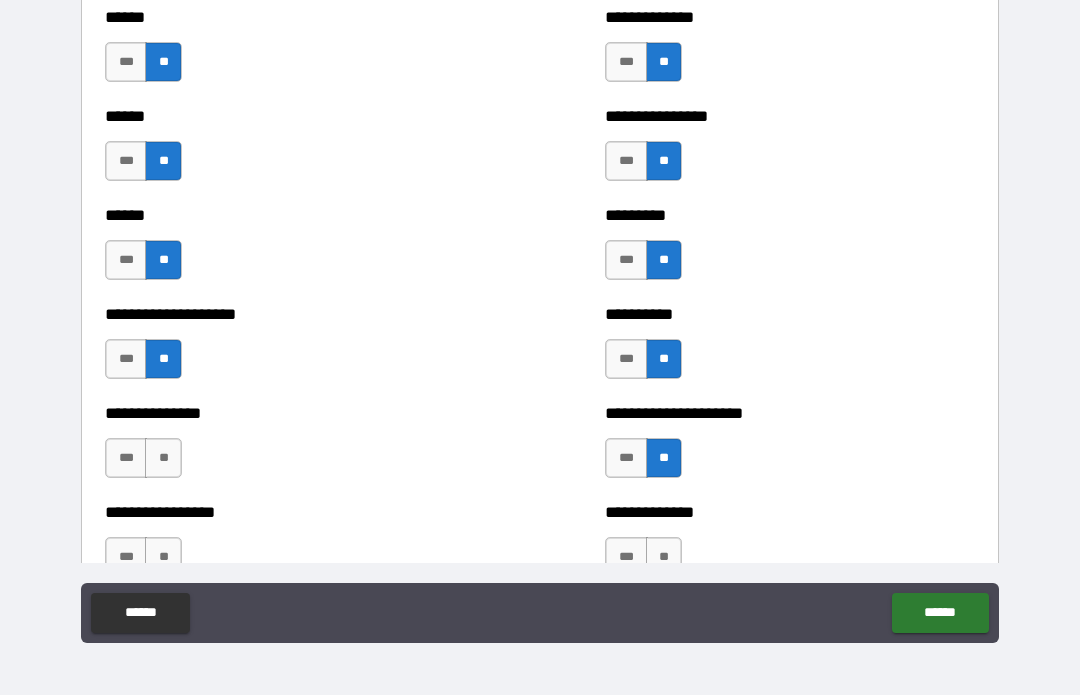 click on "**" at bounding box center (163, 459) 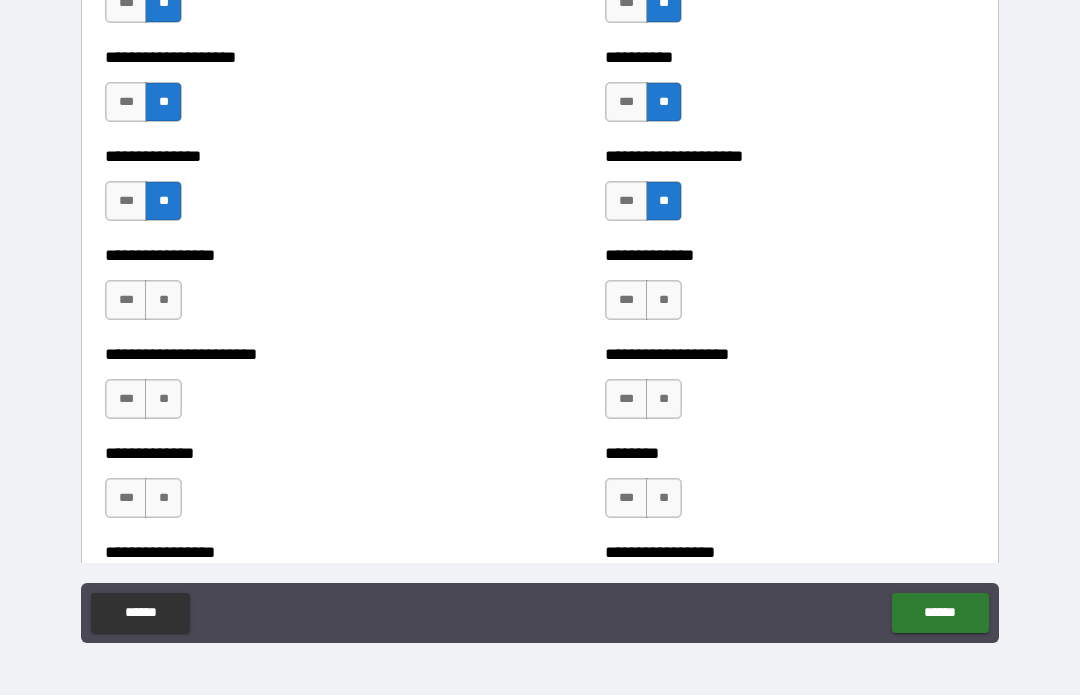 scroll, scrollTop: 3329, scrollLeft: 0, axis: vertical 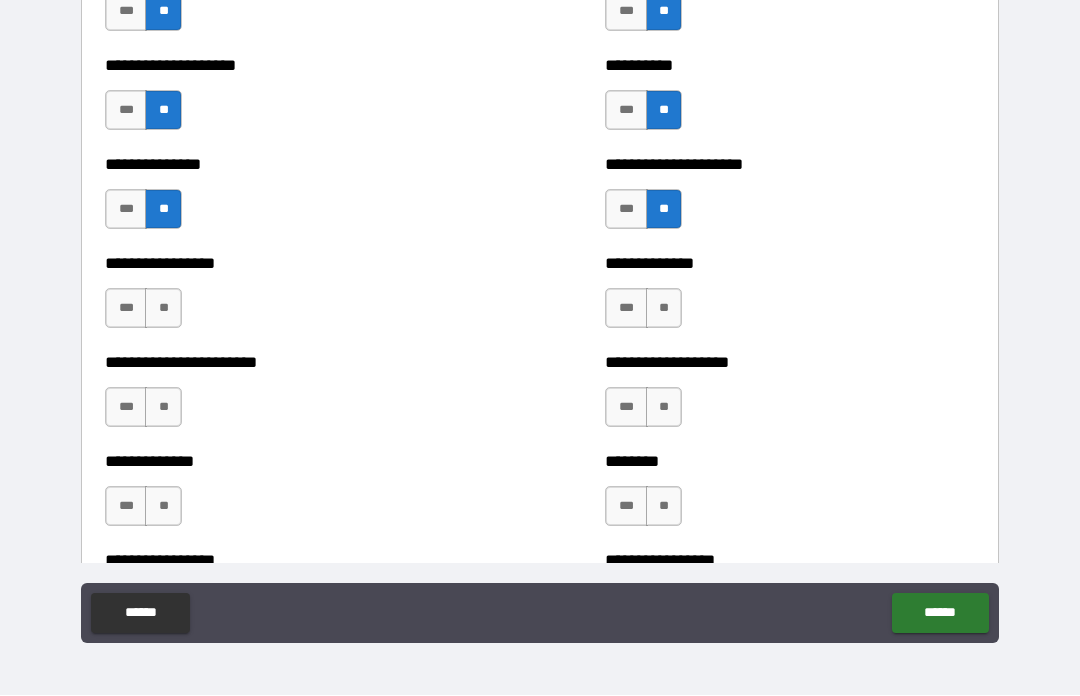 click on "**" at bounding box center (163, 309) 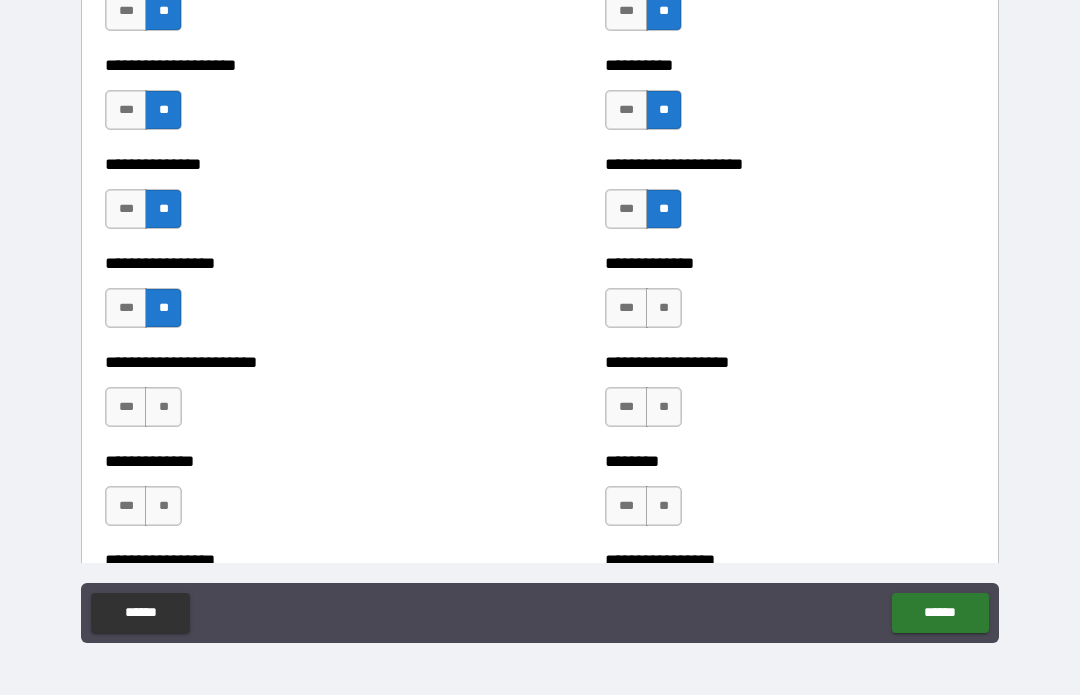 click on "**" at bounding box center [664, 309] 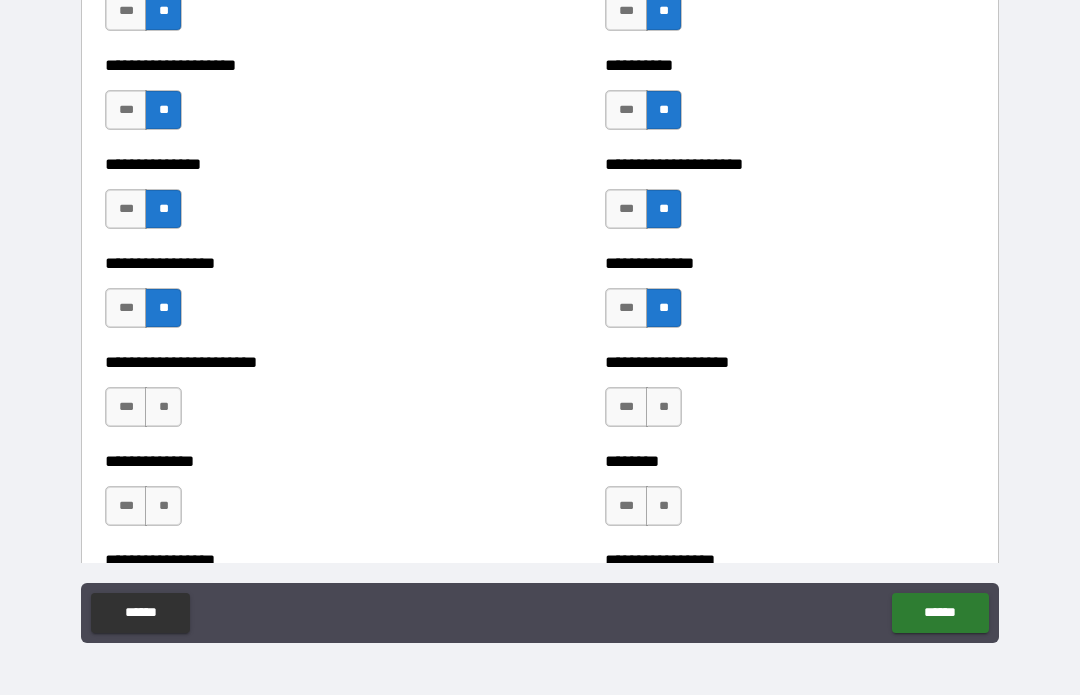 click on "**" at bounding box center (664, 408) 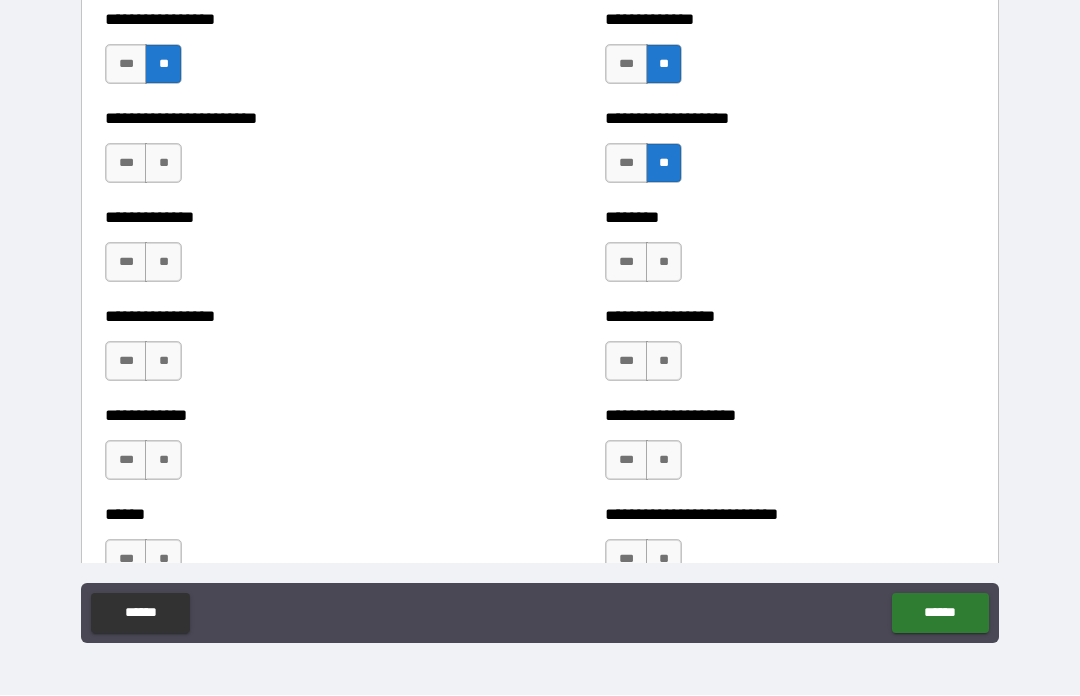 scroll, scrollTop: 3574, scrollLeft: 0, axis: vertical 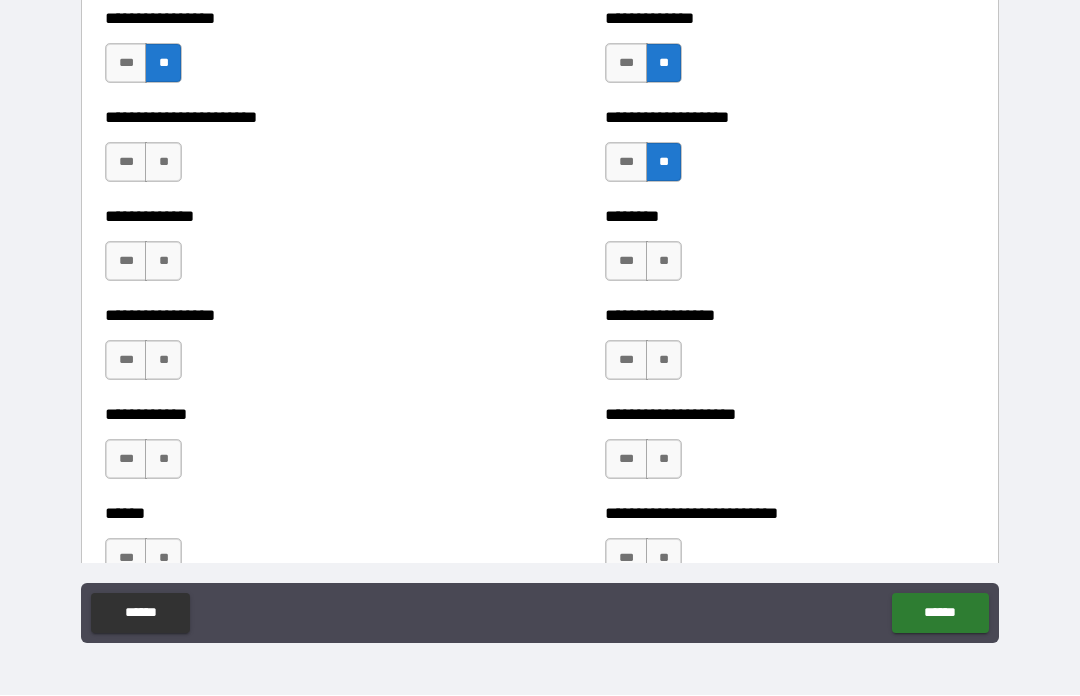click on "**" at bounding box center (163, 163) 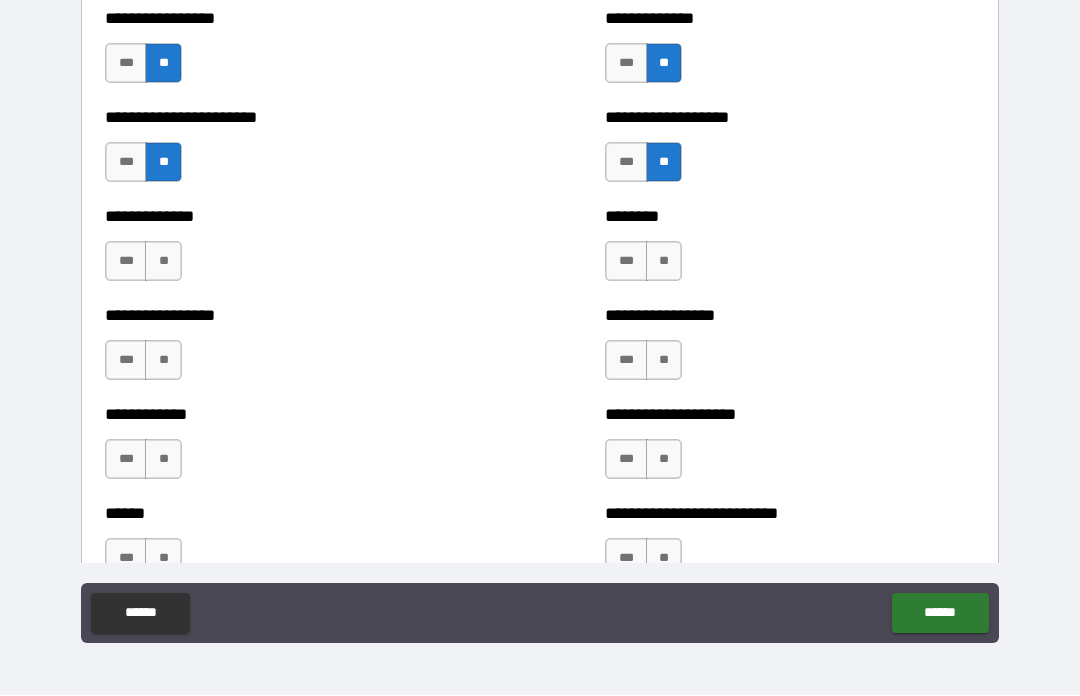 click on "**" at bounding box center (163, 262) 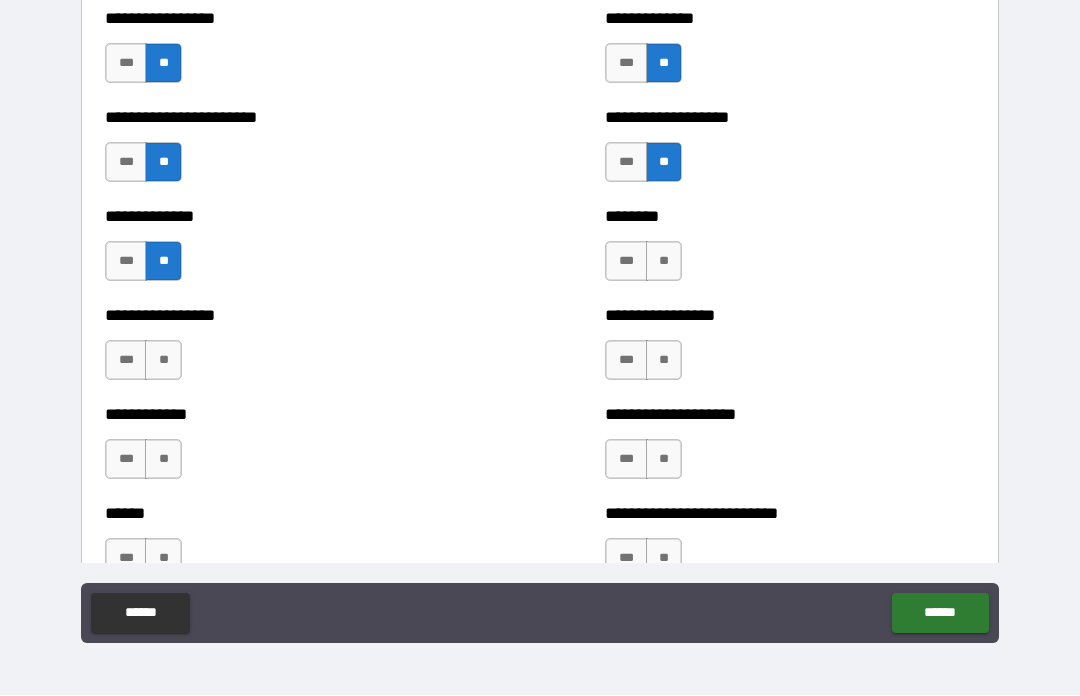 click on "**" at bounding box center (664, 262) 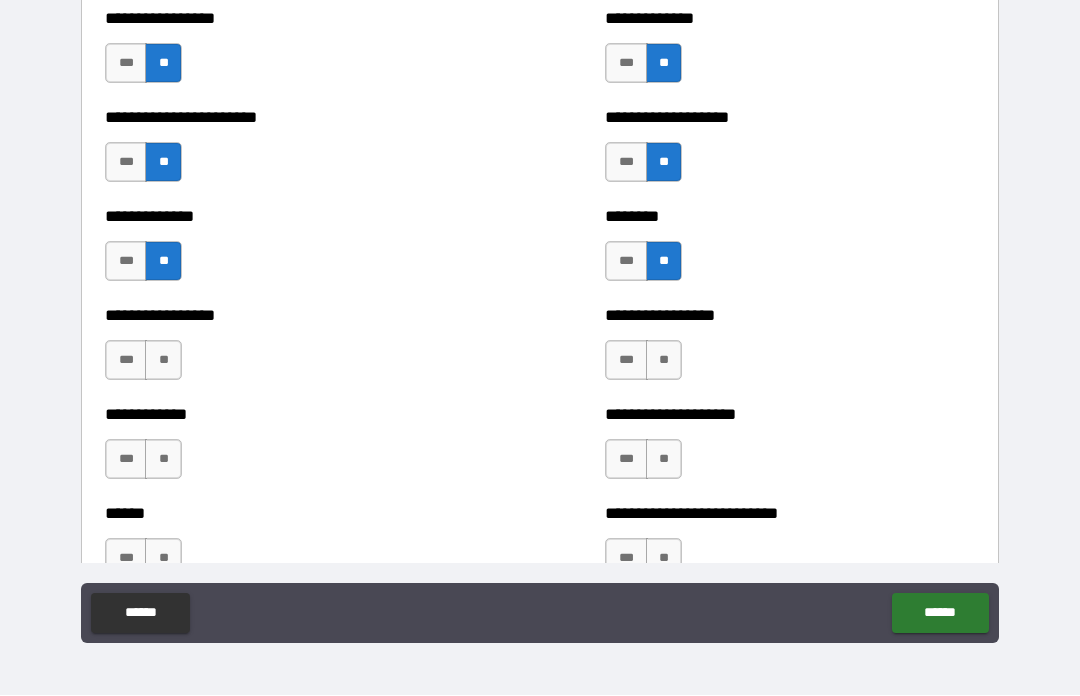click on "**" at bounding box center (664, 361) 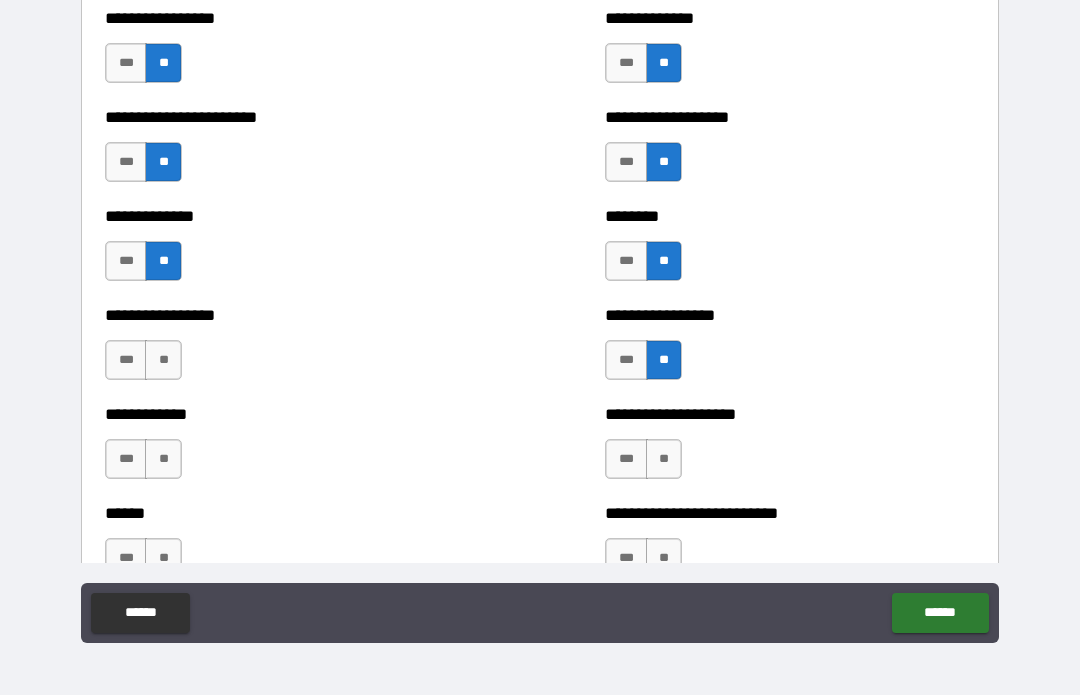 click on "**" at bounding box center (163, 361) 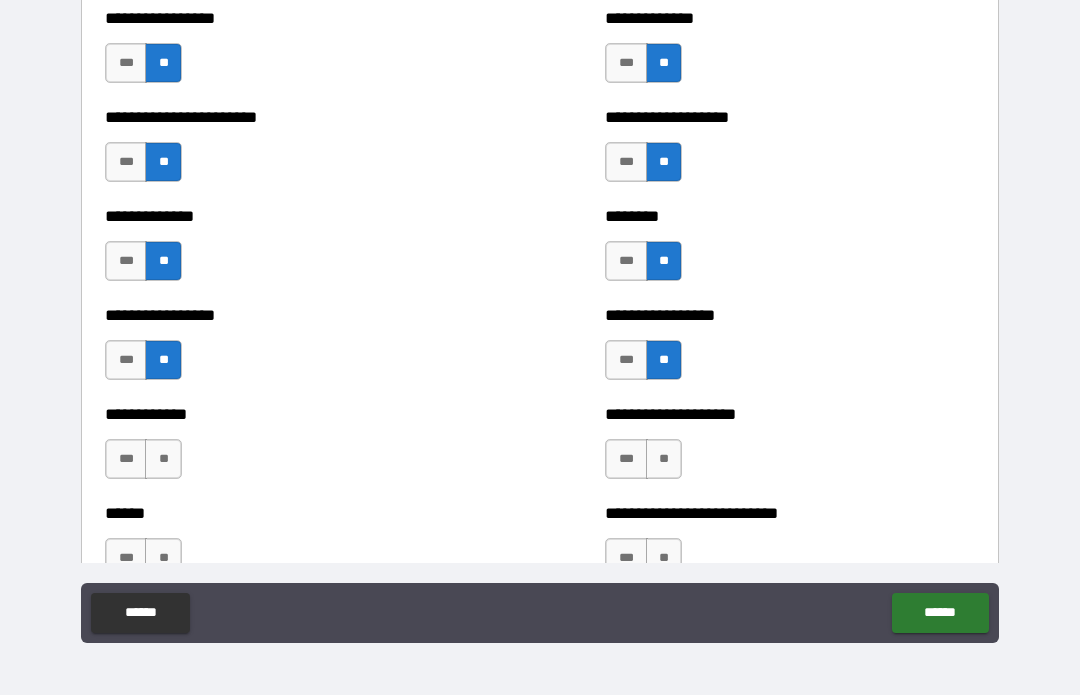 click on "**" at bounding box center (163, 460) 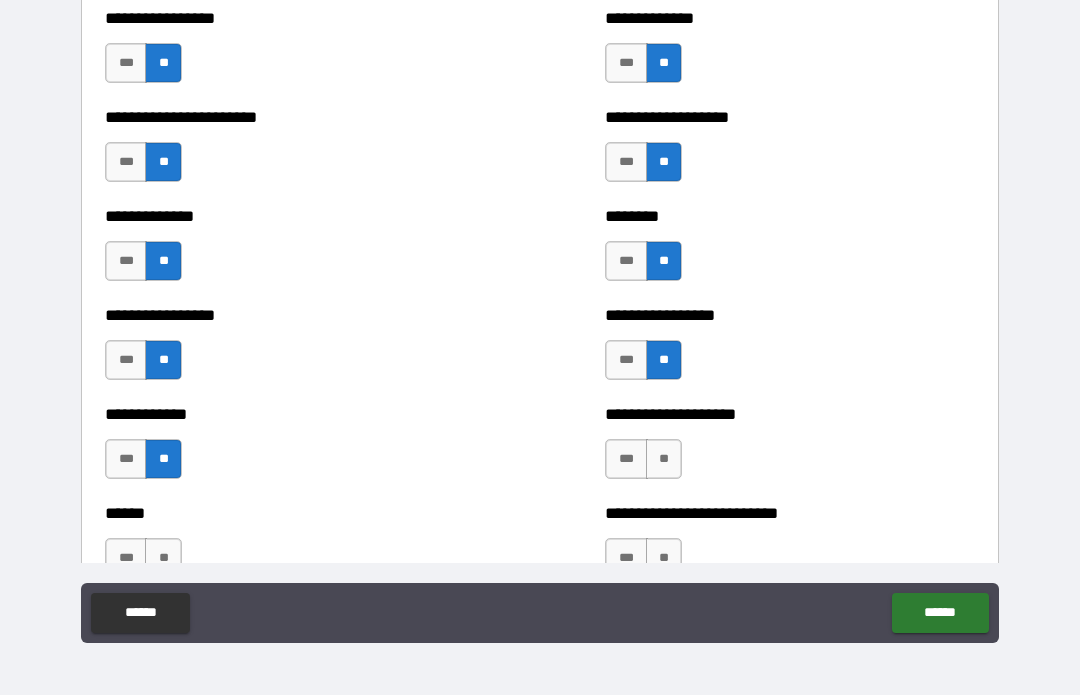 click on "**" at bounding box center (664, 460) 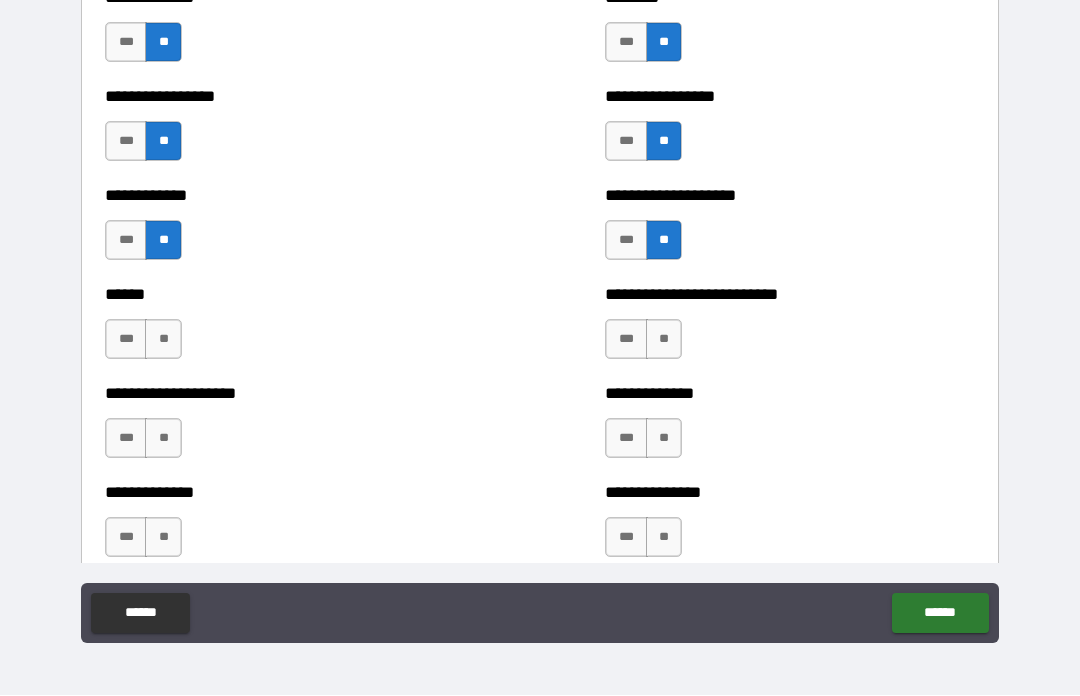 scroll, scrollTop: 3838, scrollLeft: 0, axis: vertical 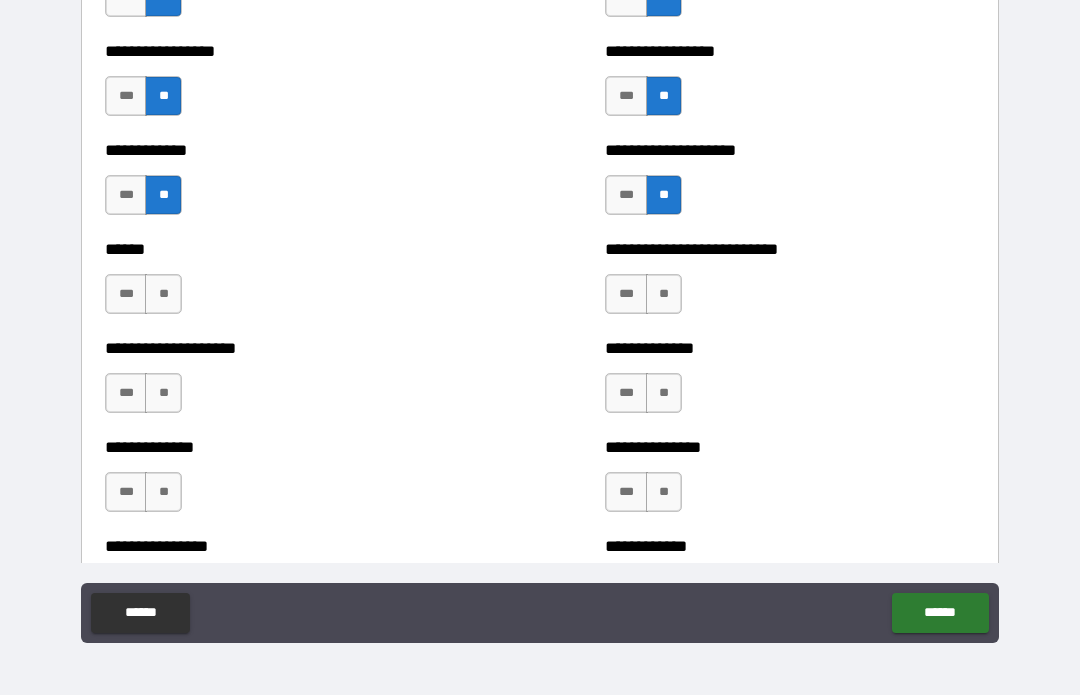 click on "**" at bounding box center (664, 295) 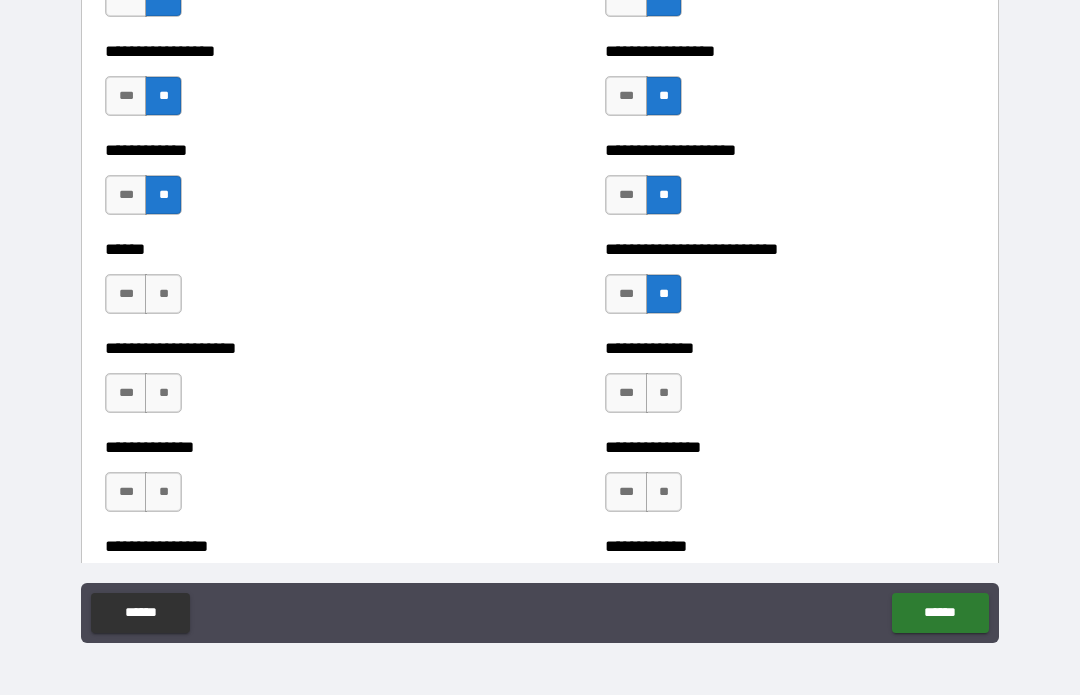 click on "**" at bounding box center (163, 295) 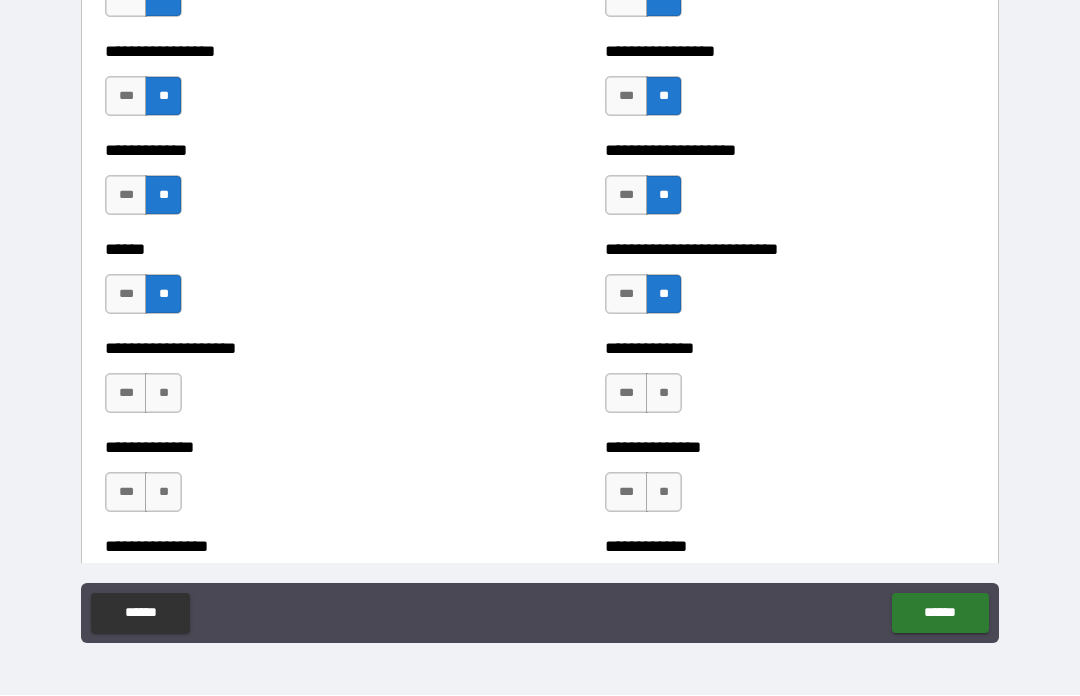 click on "**" at bounding box center [163, 394] 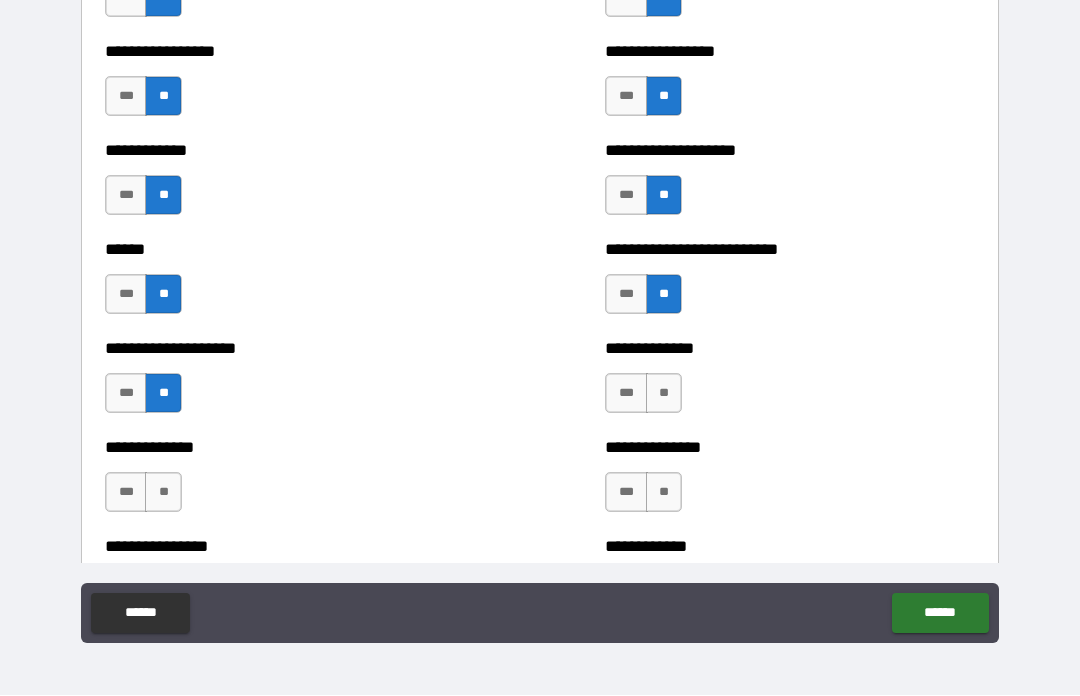 click on "**" at bounding box center [664, 394] 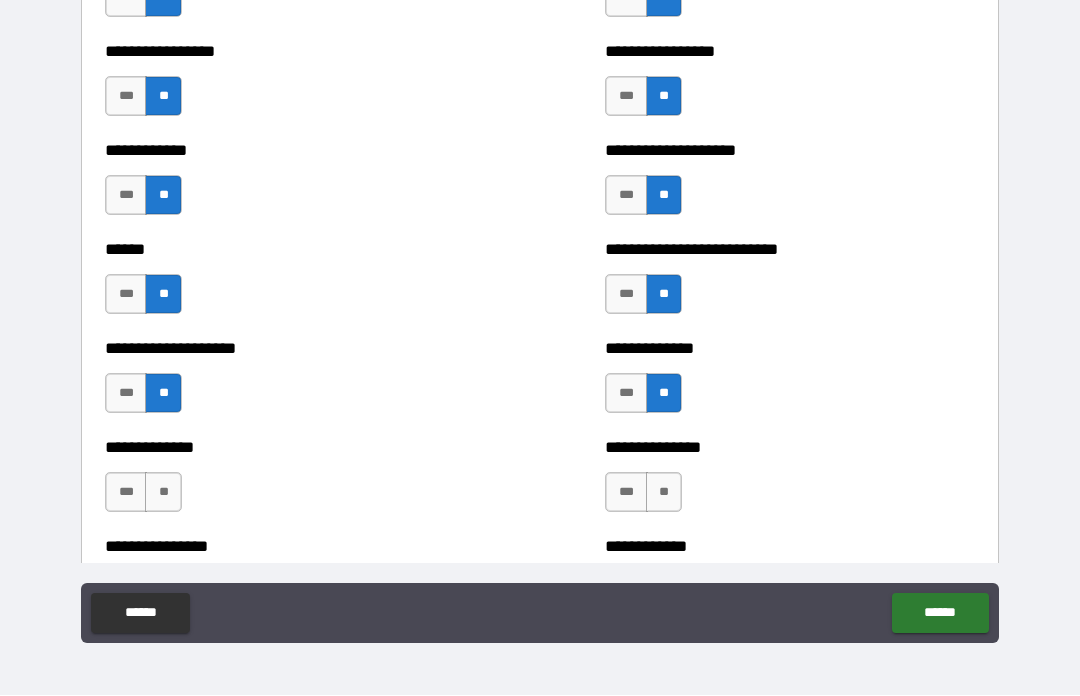 click on "**" at bounding box center [664, 493] 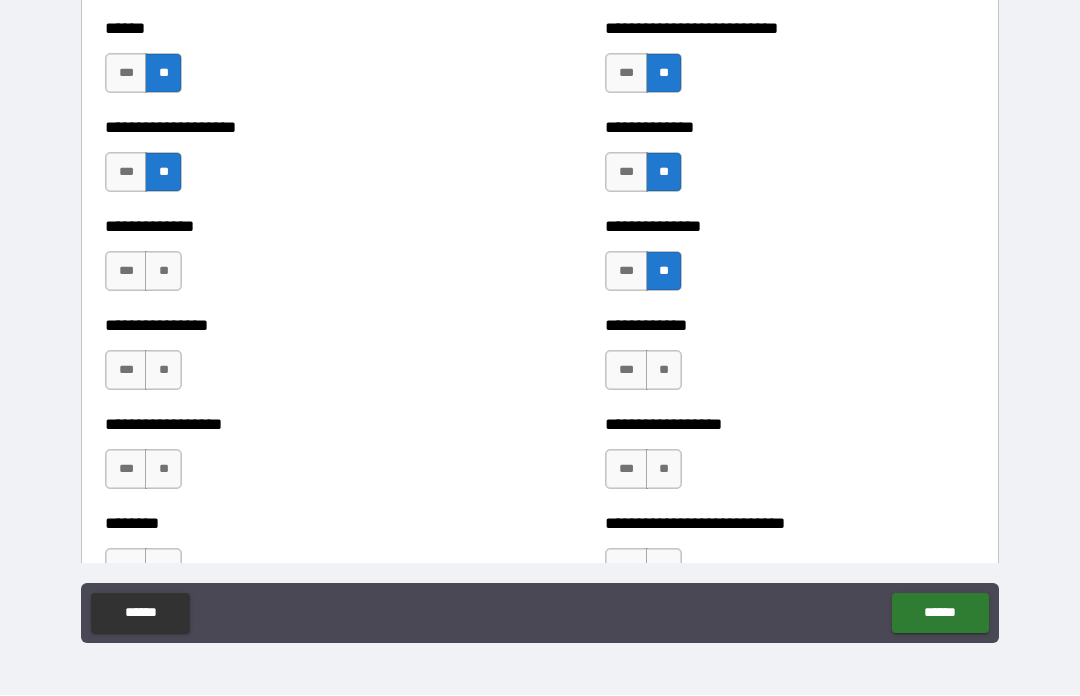 scroll, scrollTop: 4066, scrollLeft: 0, axis: vertical 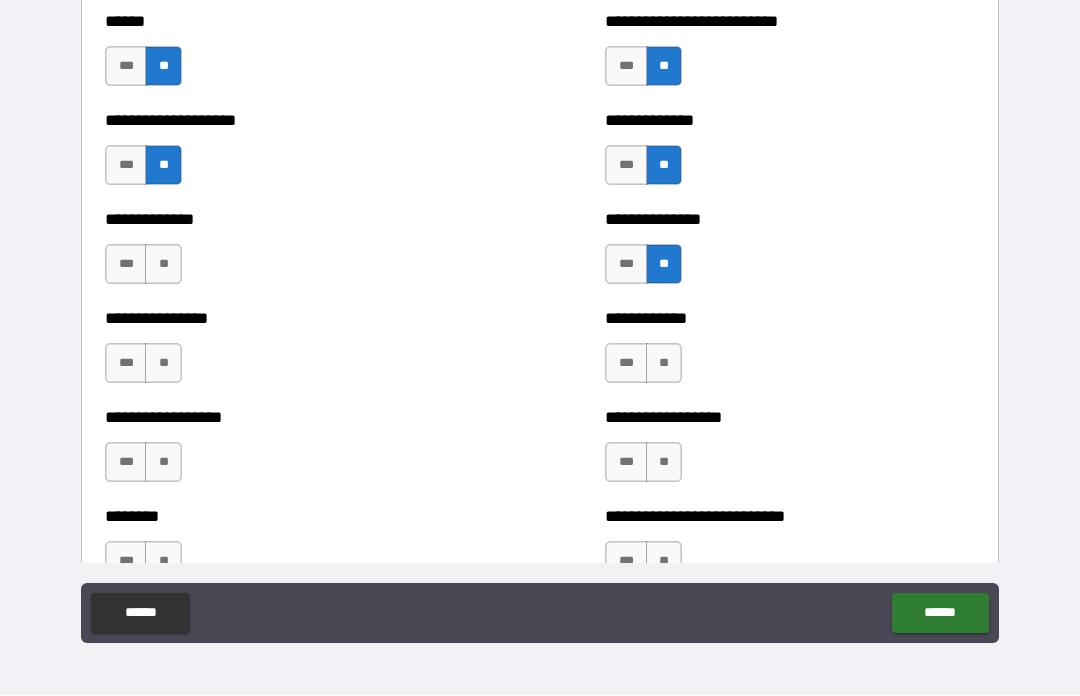 click on "**" at bounding box center [163, 265] 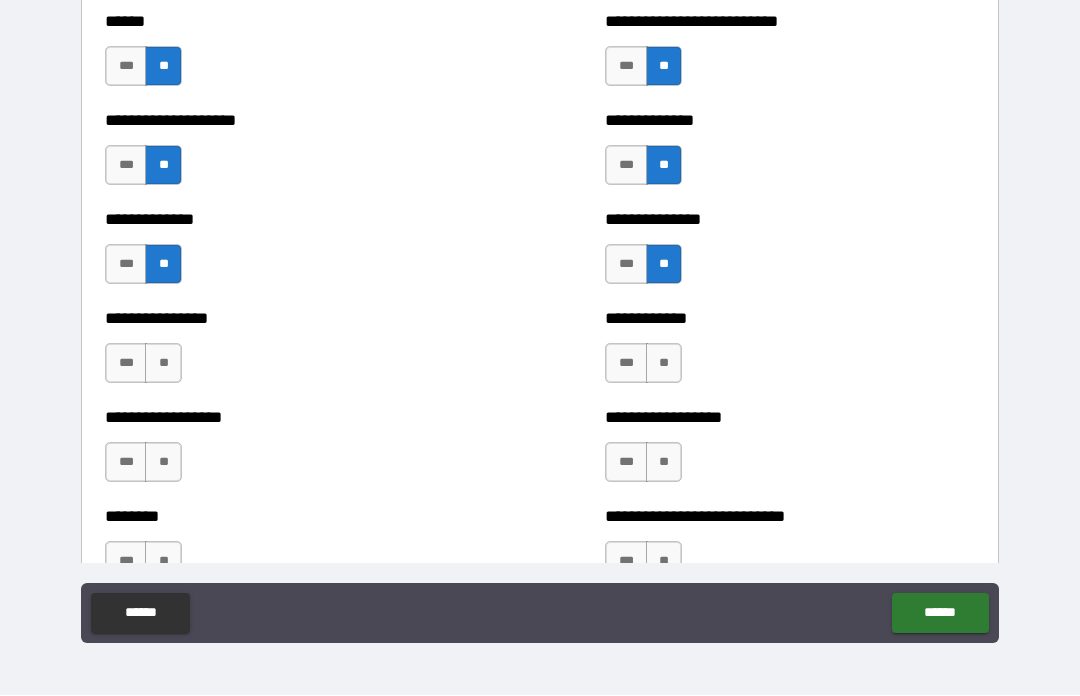 click on "**" at bounding box center (163, 364) 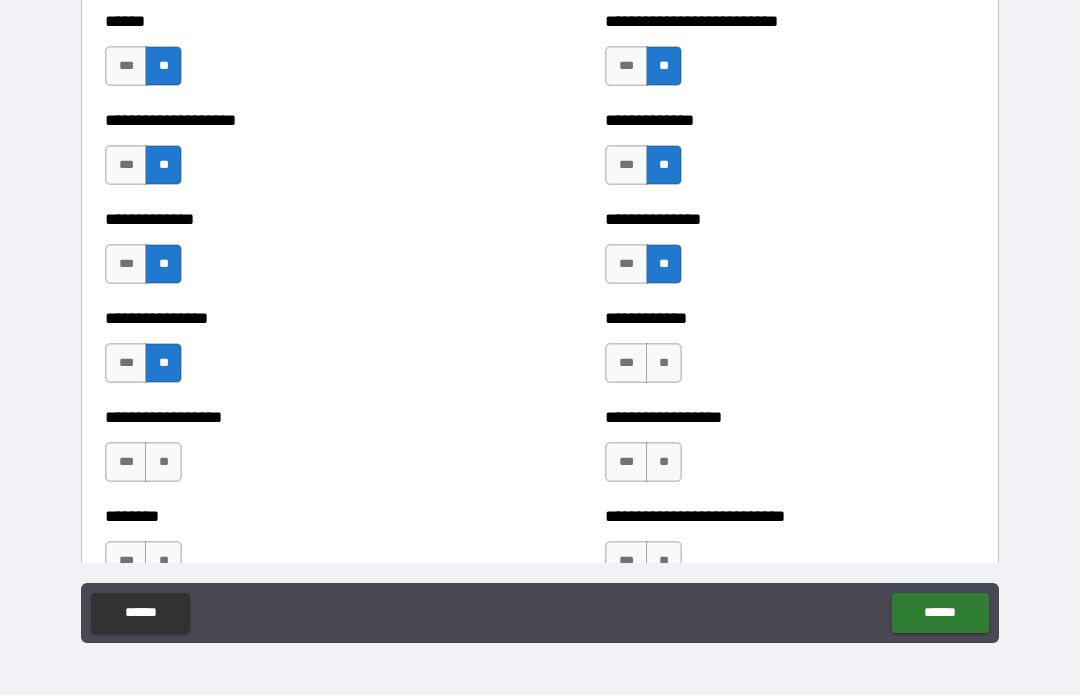 click on "**" at bounding box center [664, 364] 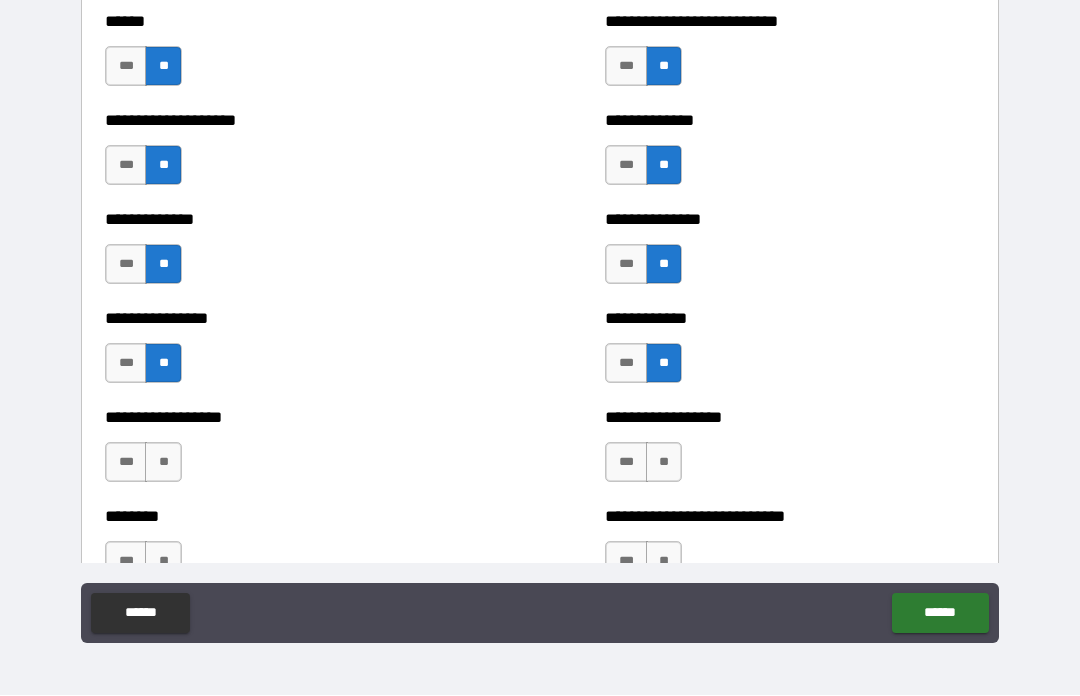 click on "**" at bounding box center (664, 463) 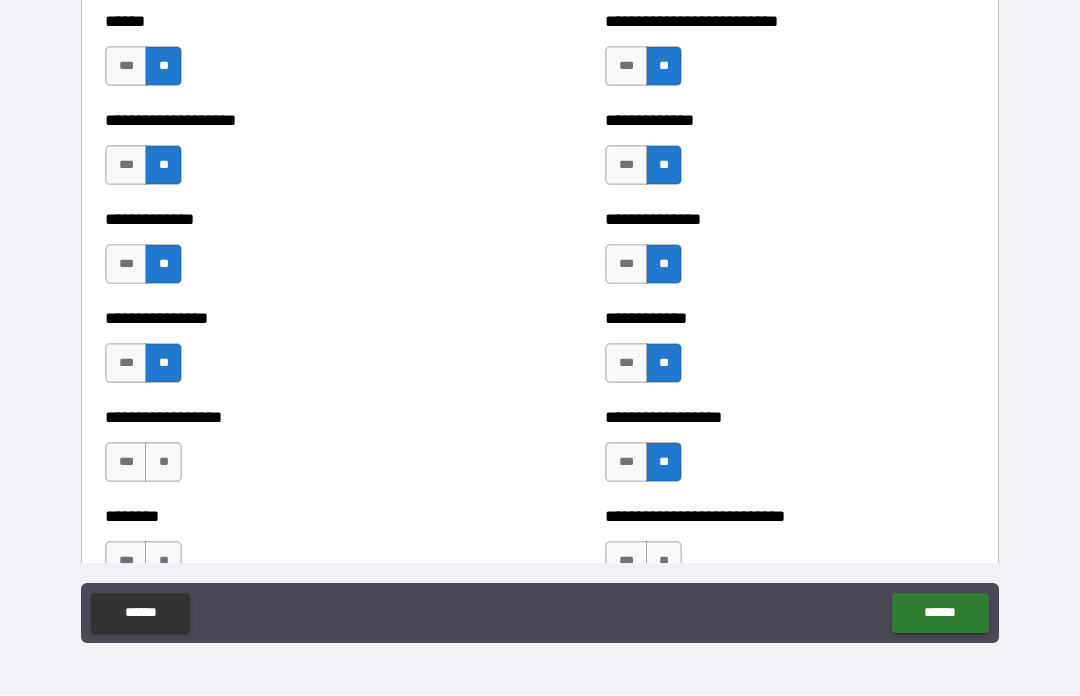 click on "**" at bounding box center (163, 463) 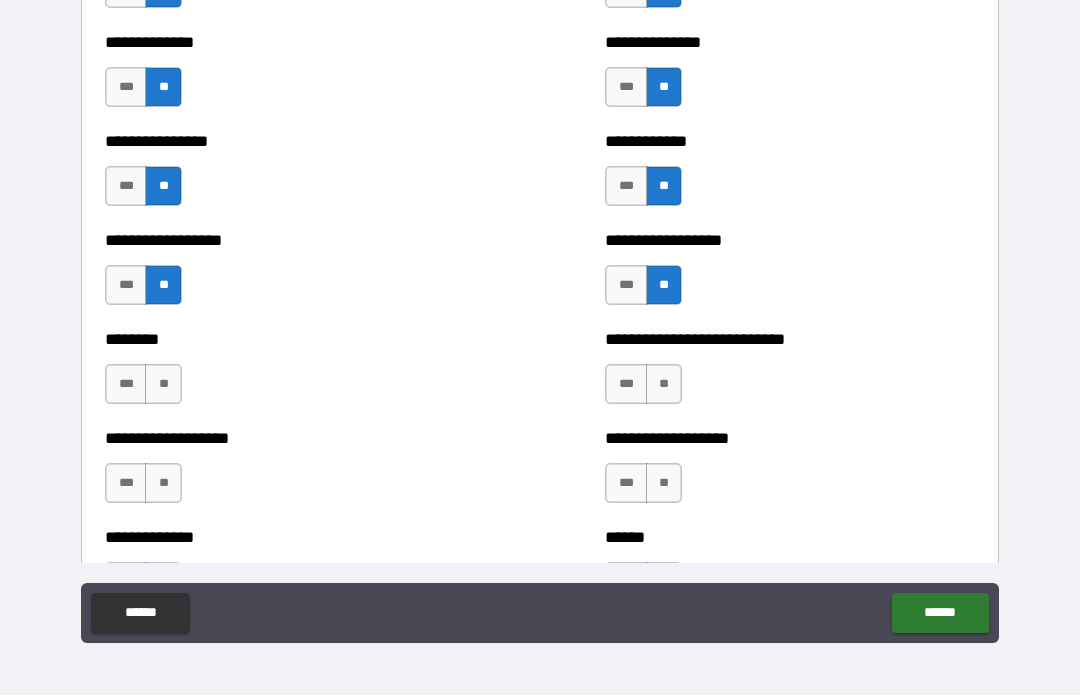 scroll, scrollTop: 4295, scrollLeft: 0, axis: vertical 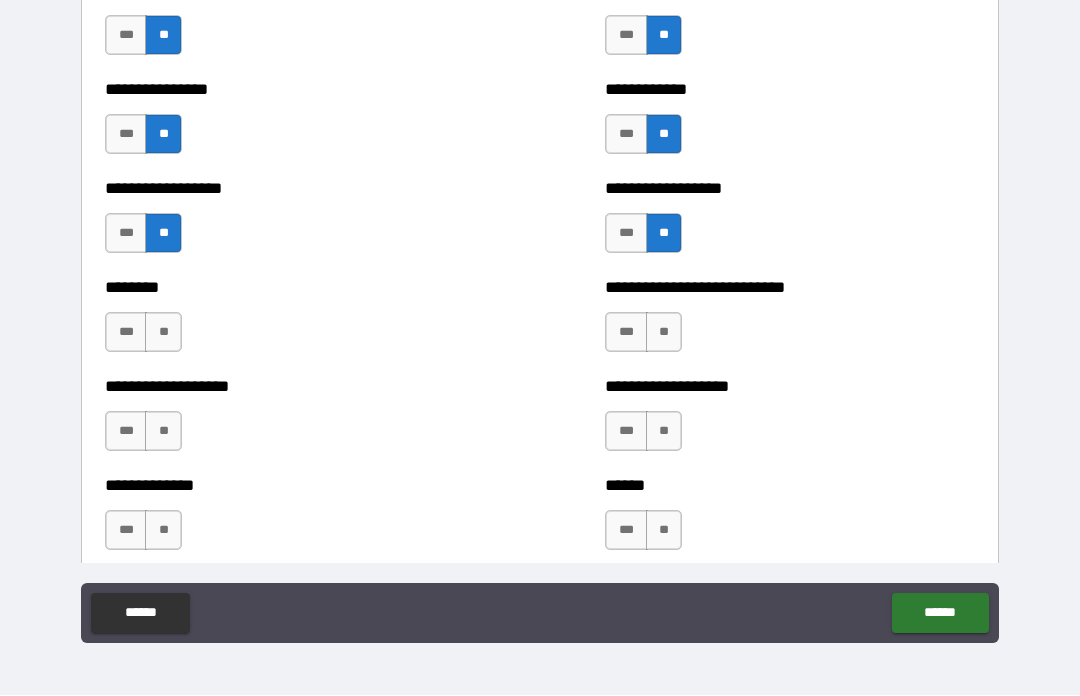 click on "**" at bounding box center [163, 333] 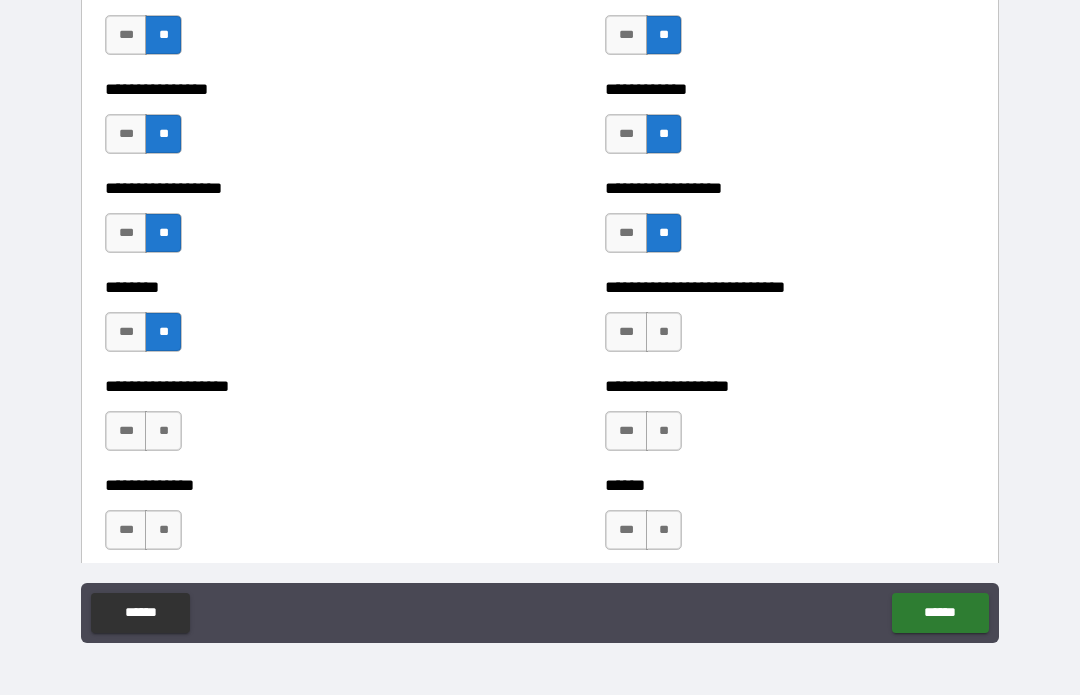 click on "**" at bounding box center [163, 432] 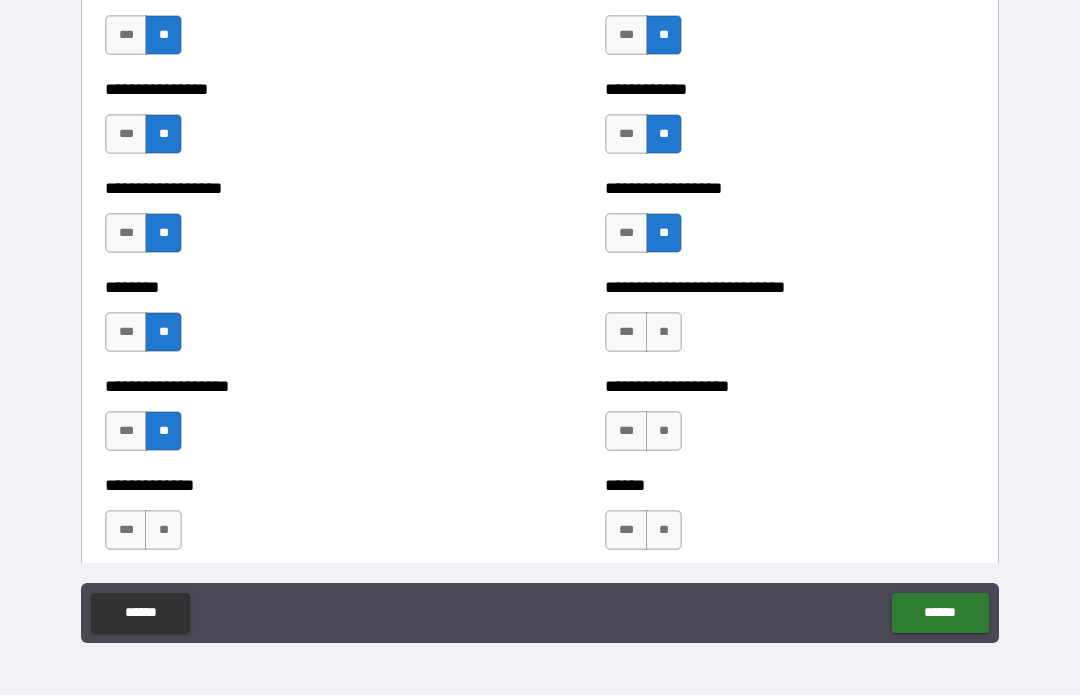 click on "**" at bounding box center [163, 531] 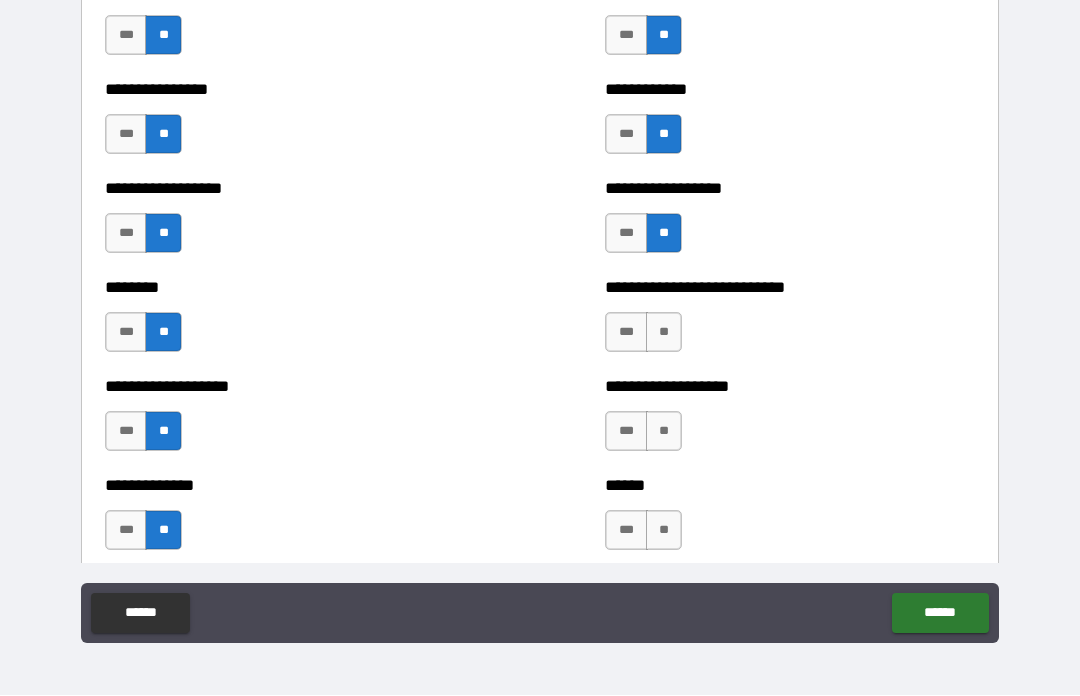 click on "**" at bounding box center (664, 333) 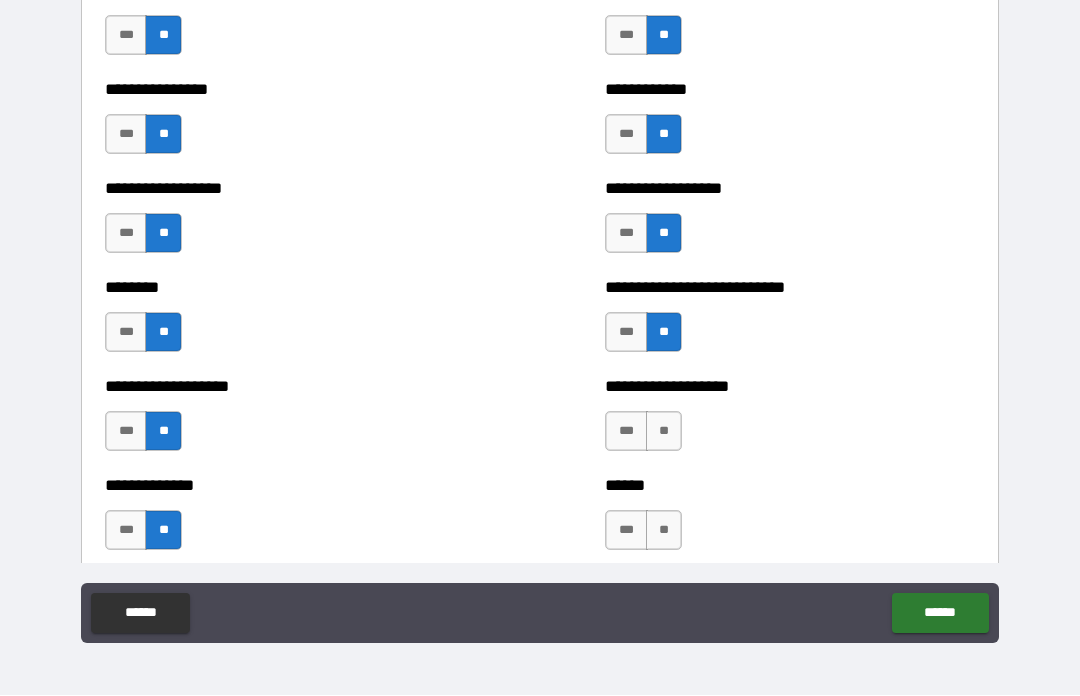 click on "**" at bounding box center (664, 432) 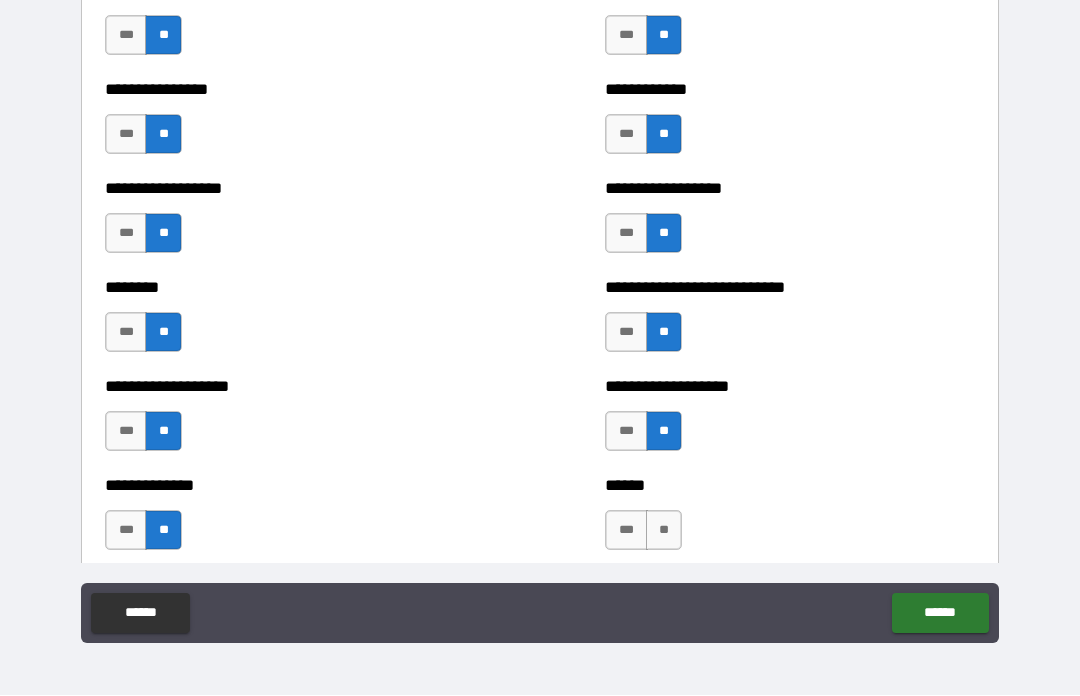 click on "**" at bounding box center [664, 531] 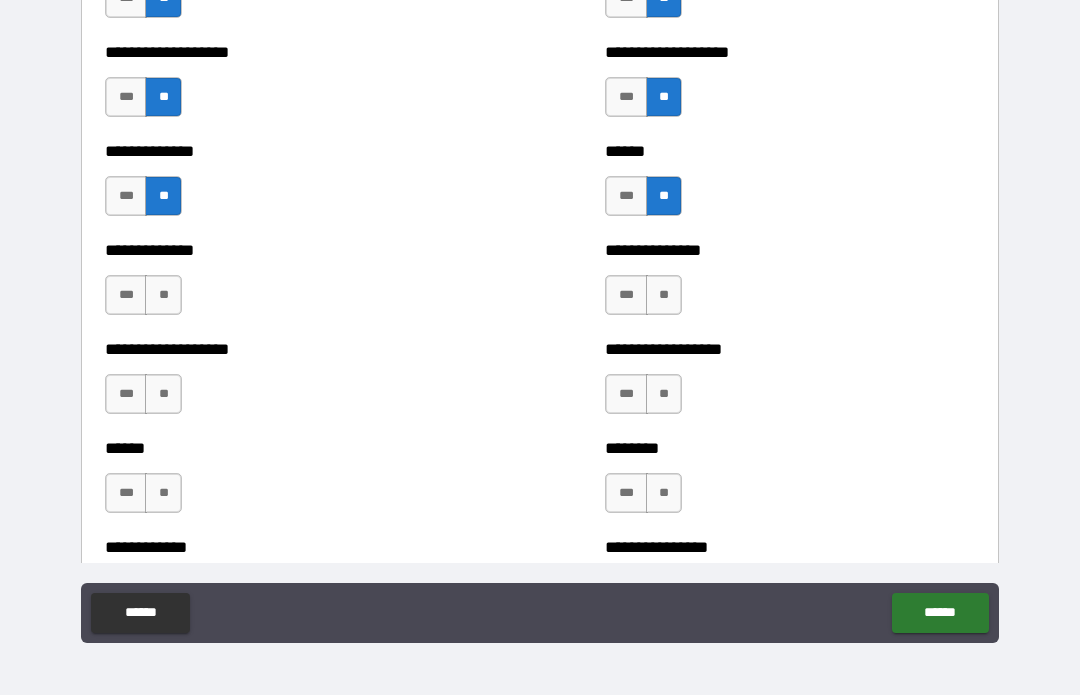 scroll, scrollTop: 4631, scrollLeft: 0, axis: vertical 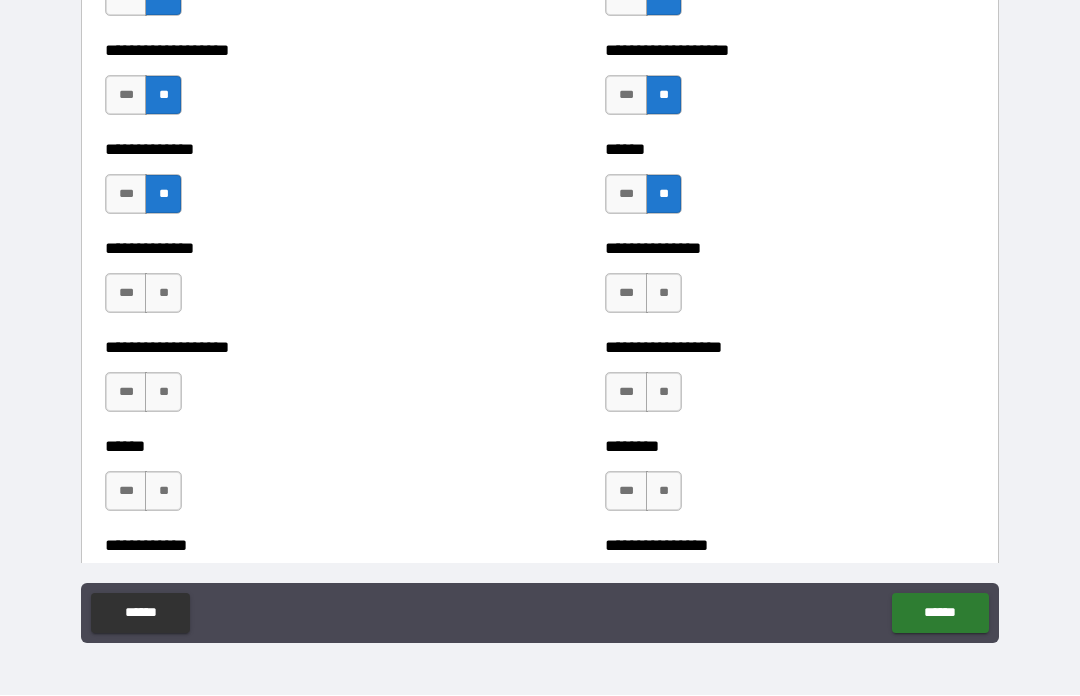 click on "**" at bounding box center [664, 294] 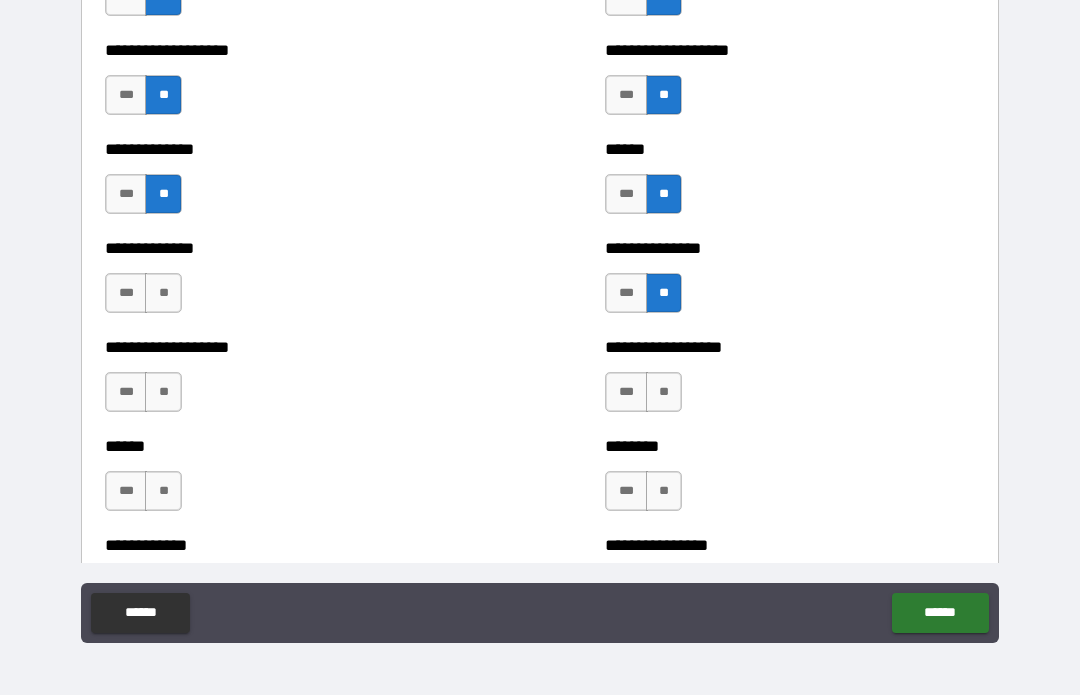 click on "**" at bounding box center [664, 393] 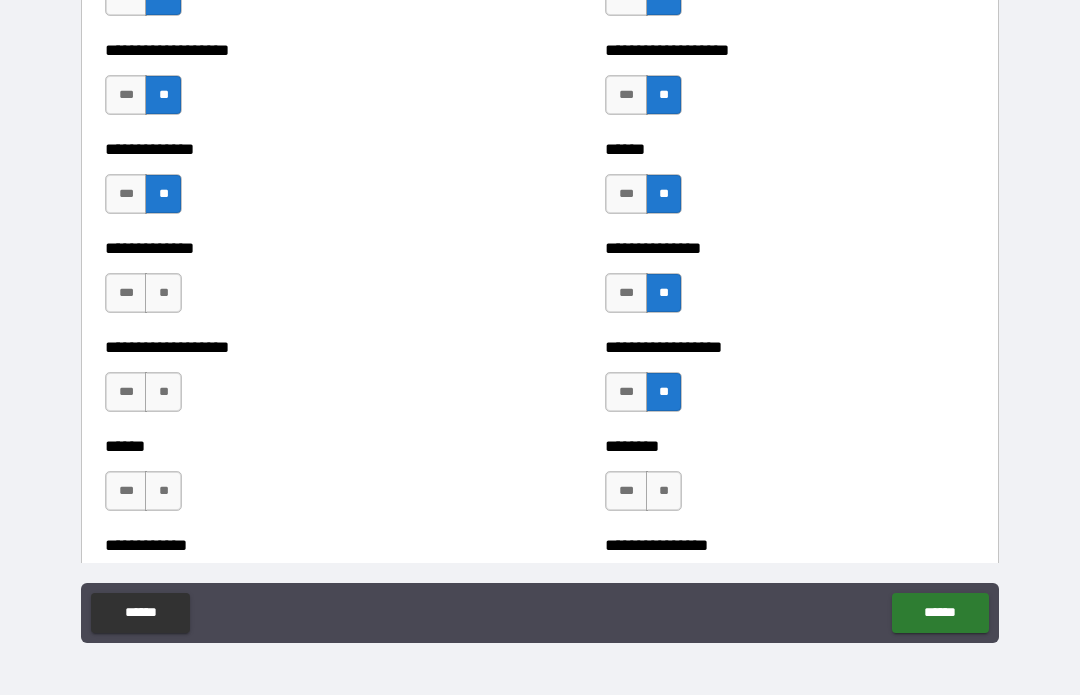 click on "**" at bounding box center [664, 492] 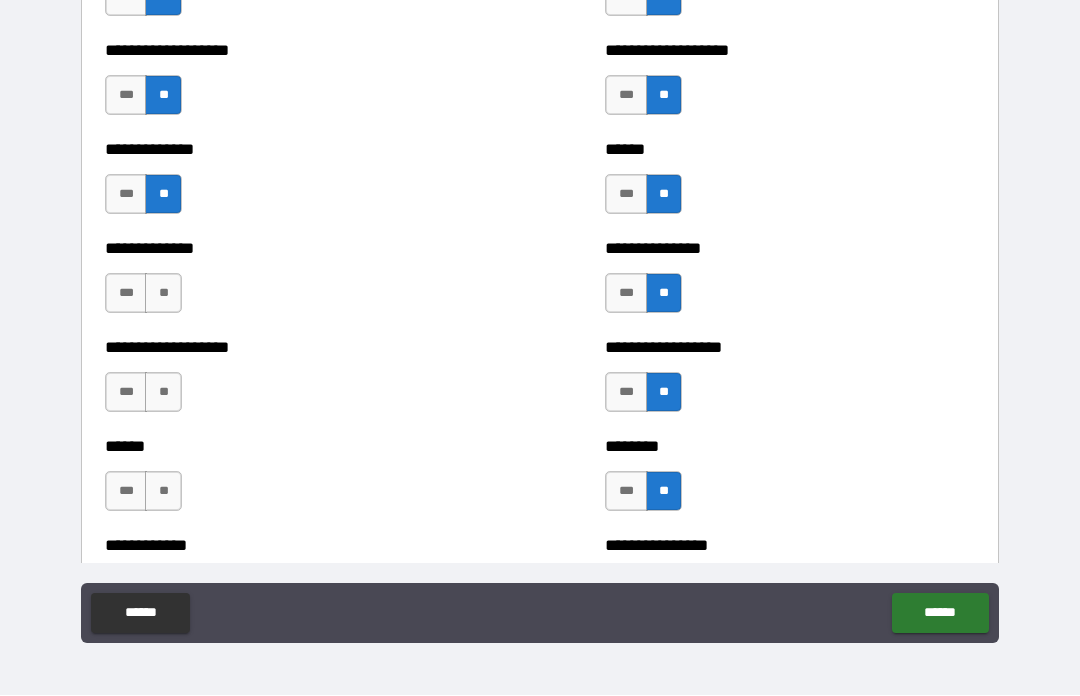 click on "**" at bounding box center [163, 492] 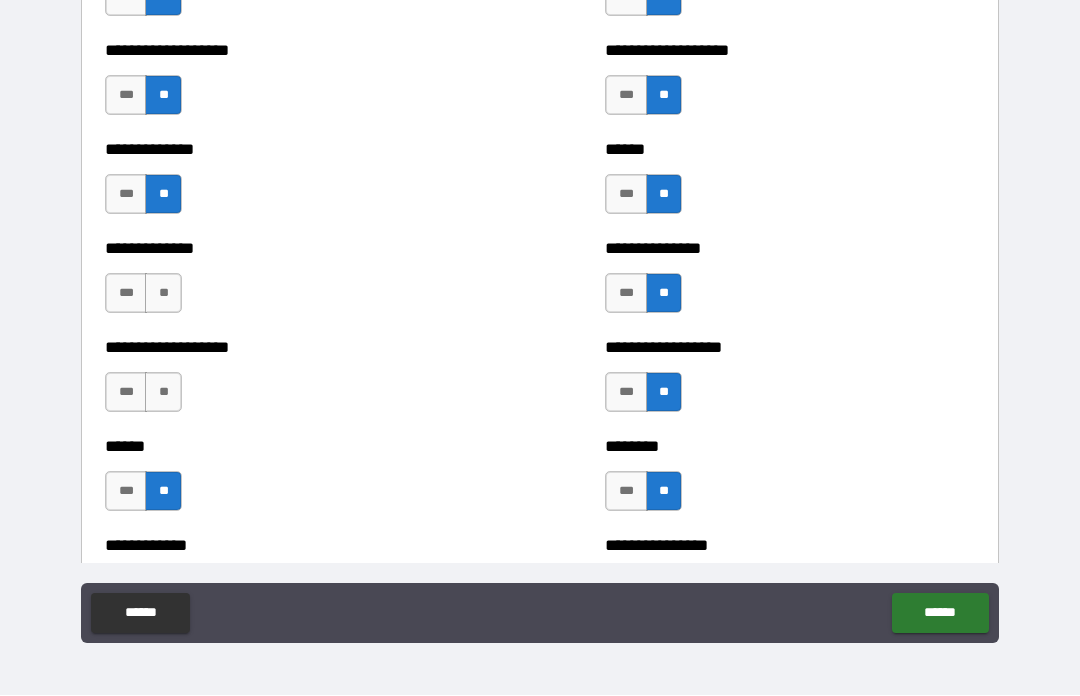 click on "**" at bounding box center (163, 393) 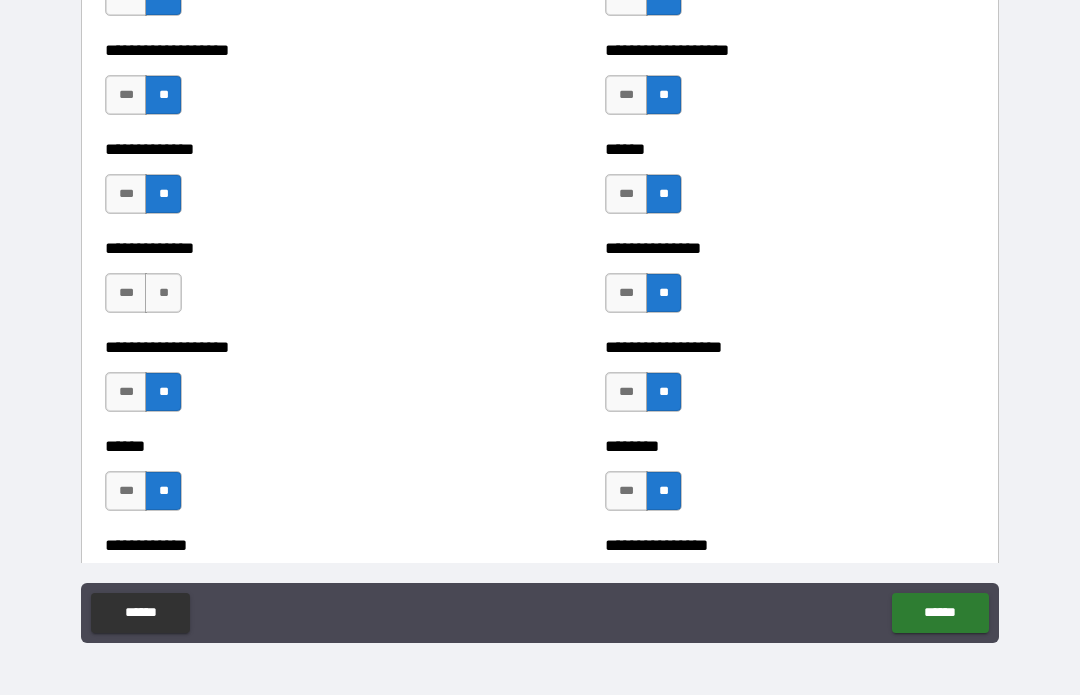 click on "**" at bounding box center [163, 294] 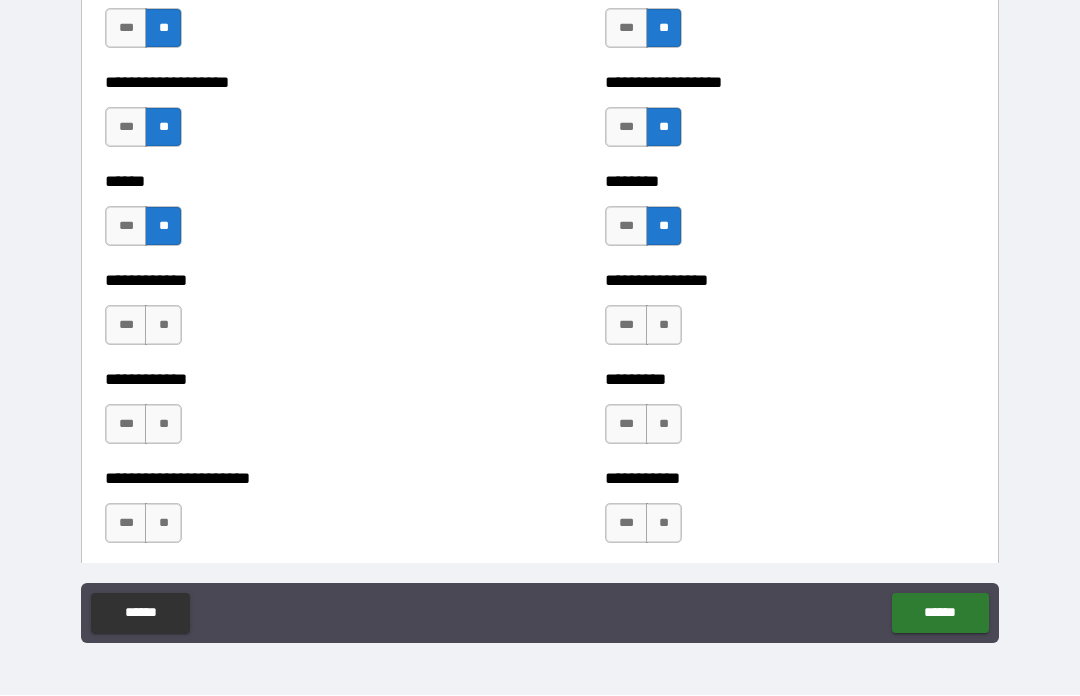 scroll, scrollTop: 4911, scrollLeft: 0, axis: vertical 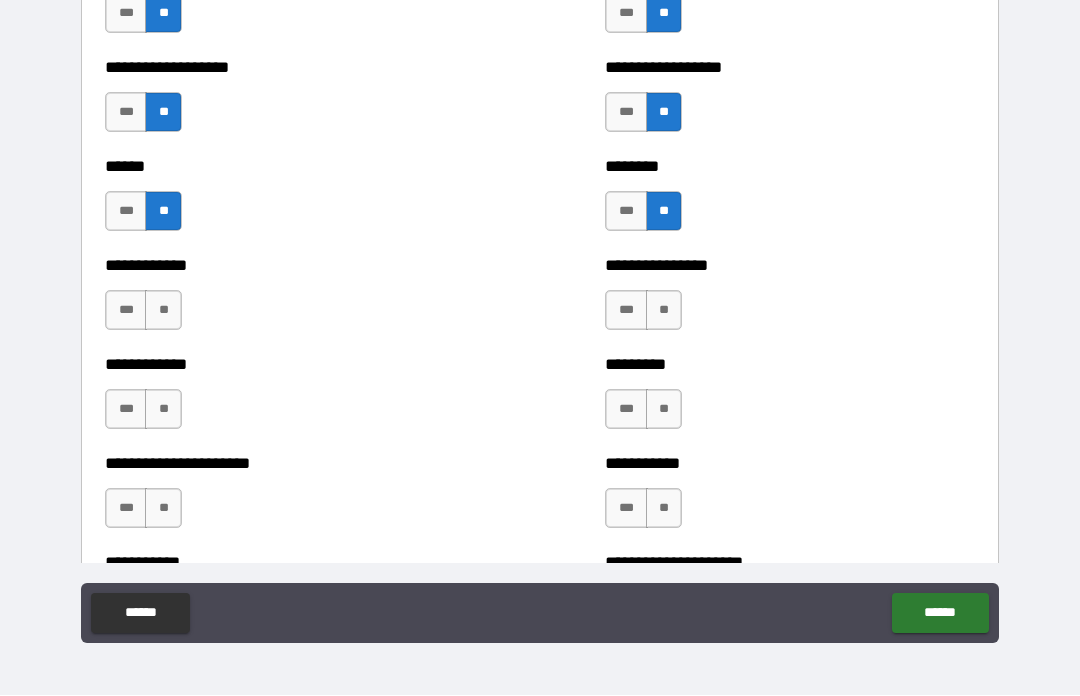 click on "**" at bounding box center (163, 311) 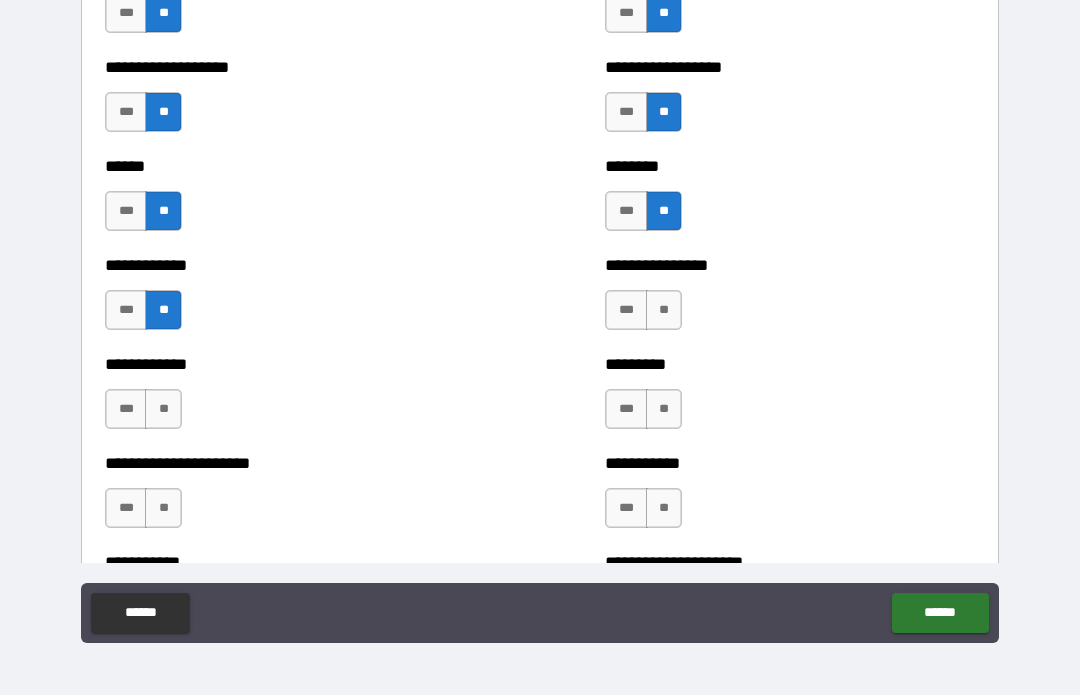 click on "**" at bounding box center [163, 410] 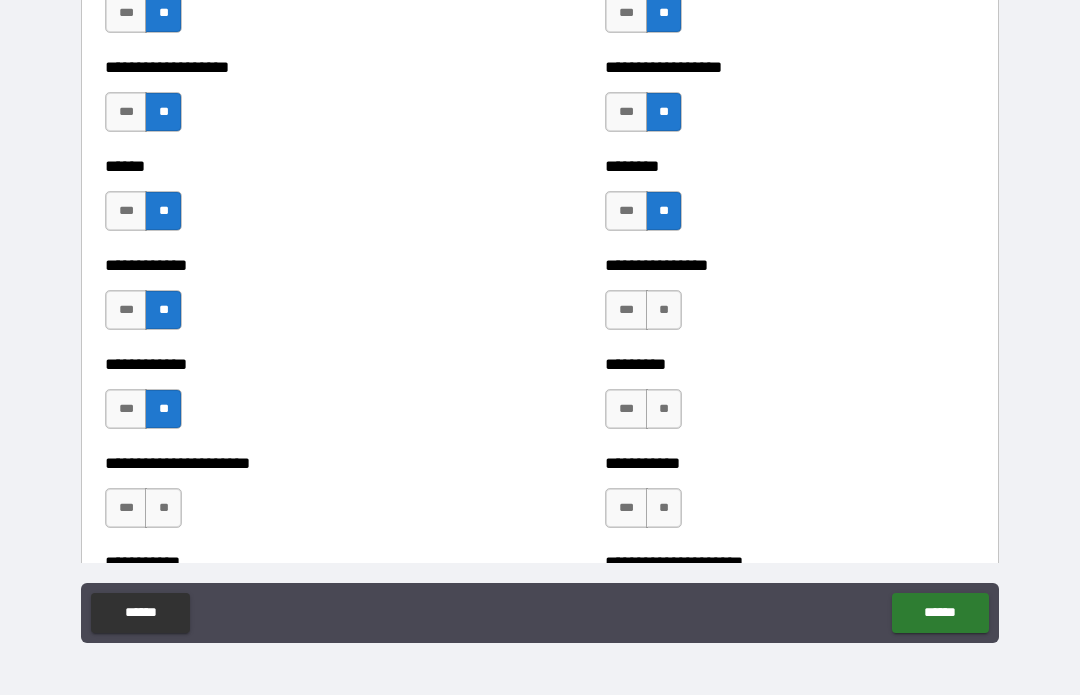 click on "**" at bounding box center (163, 509) 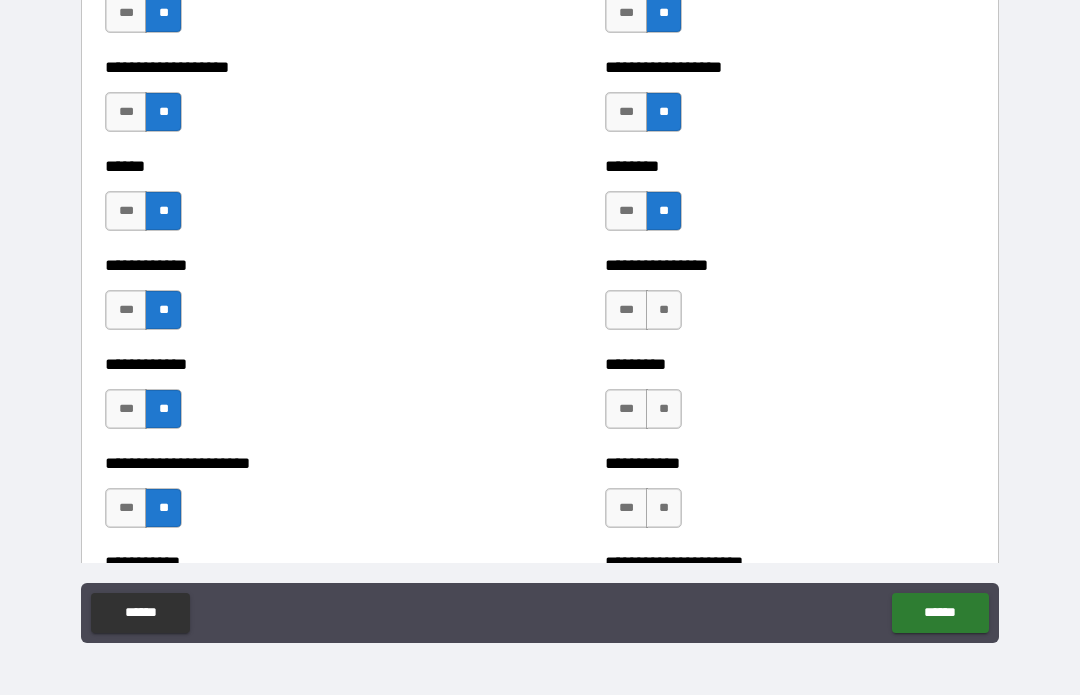 click on "**" at bounding box center [664, 311] 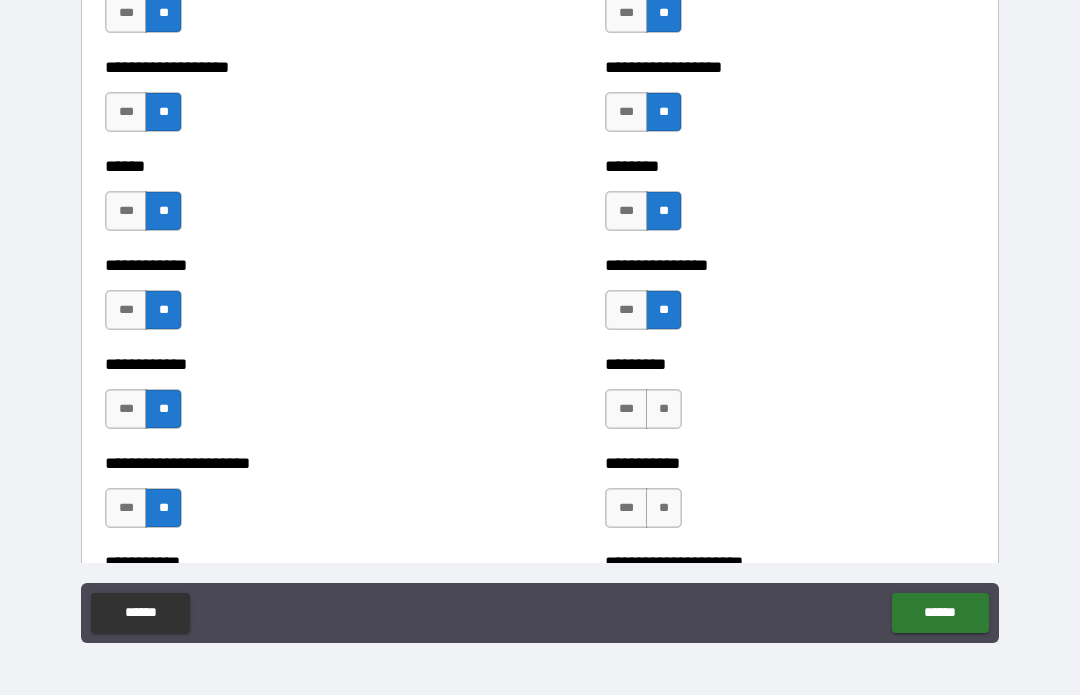 click on "**" at bounding box center (664, 410) 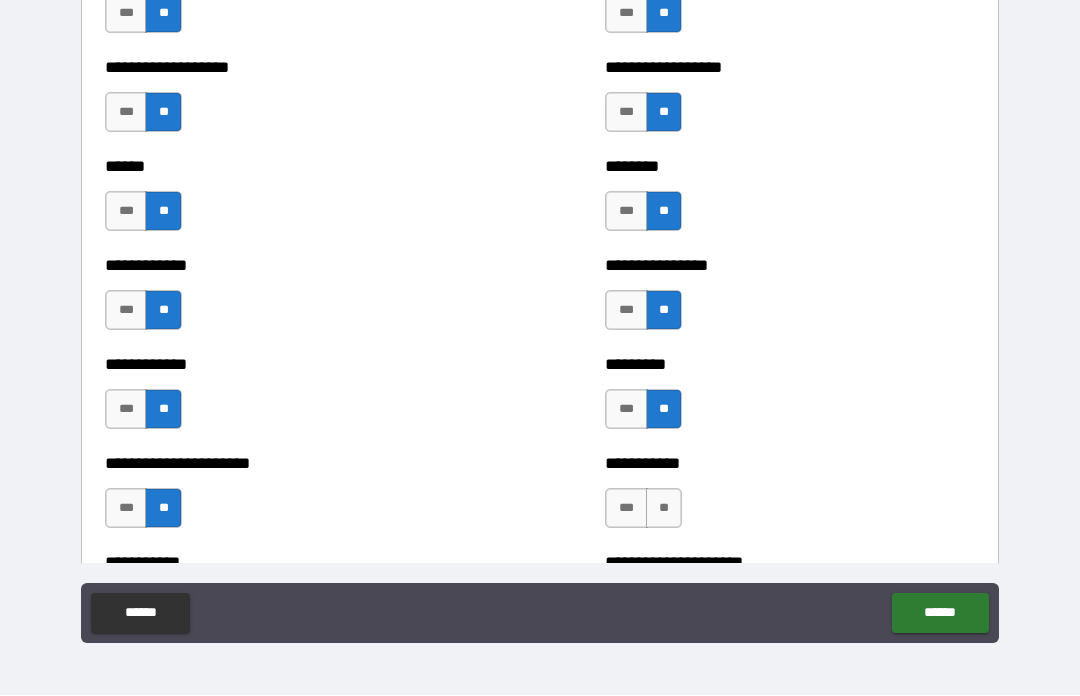 click on "**" at bounding box center [664, 509] 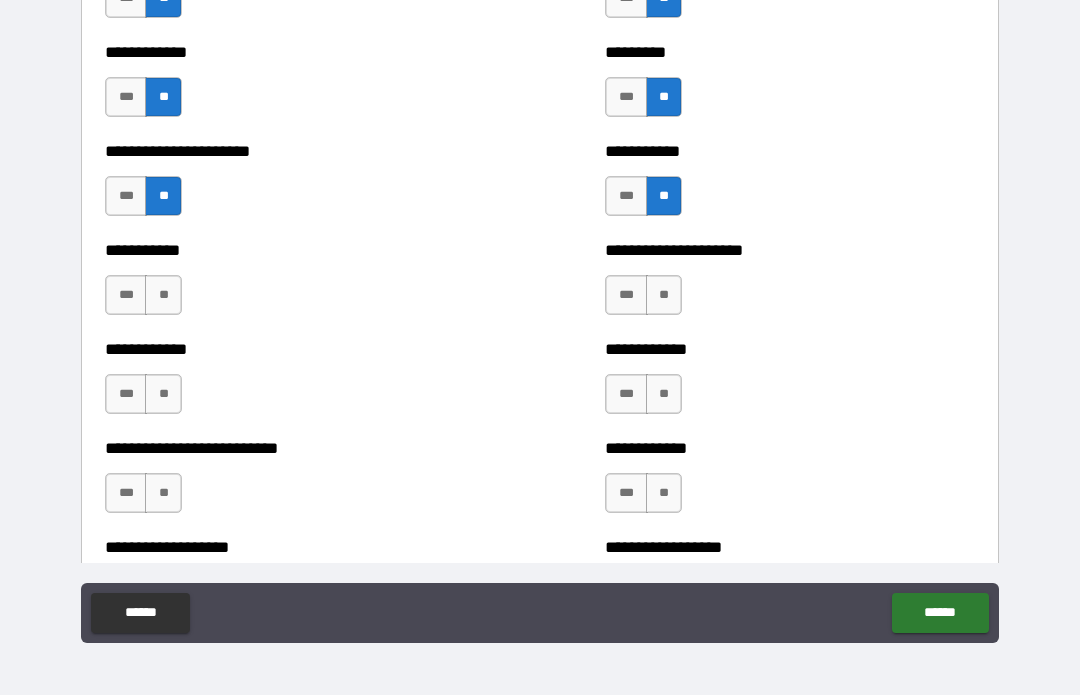 scroll, scrollTop: 5241, scrollLeft: 0, axis: vertical 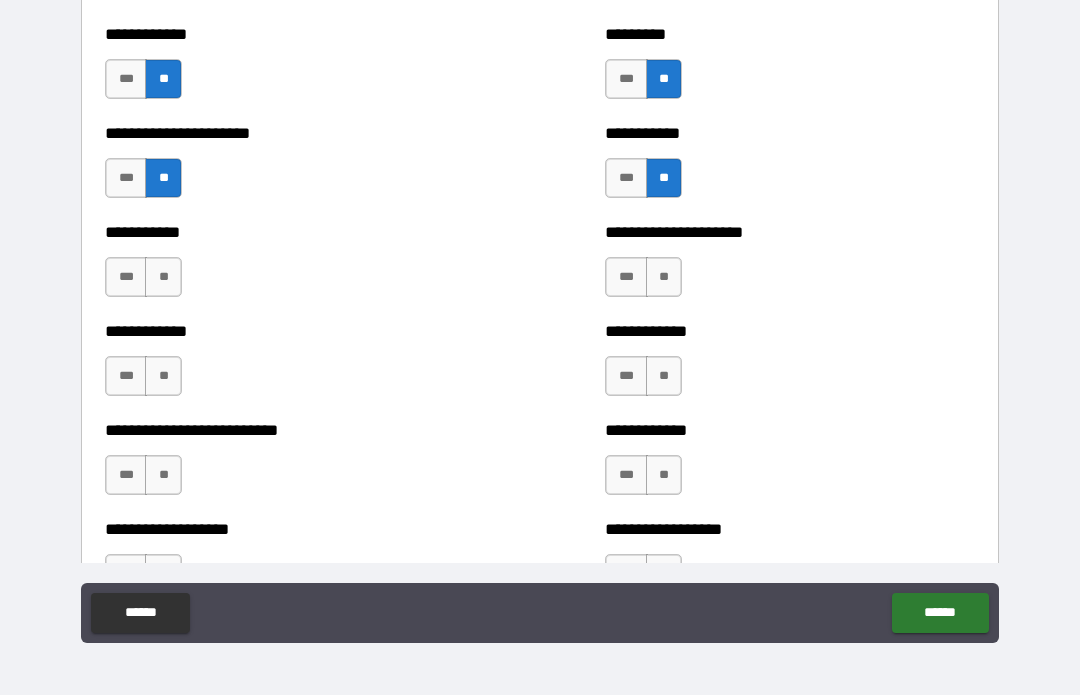 click on "**" at bounding box center [664, 278] 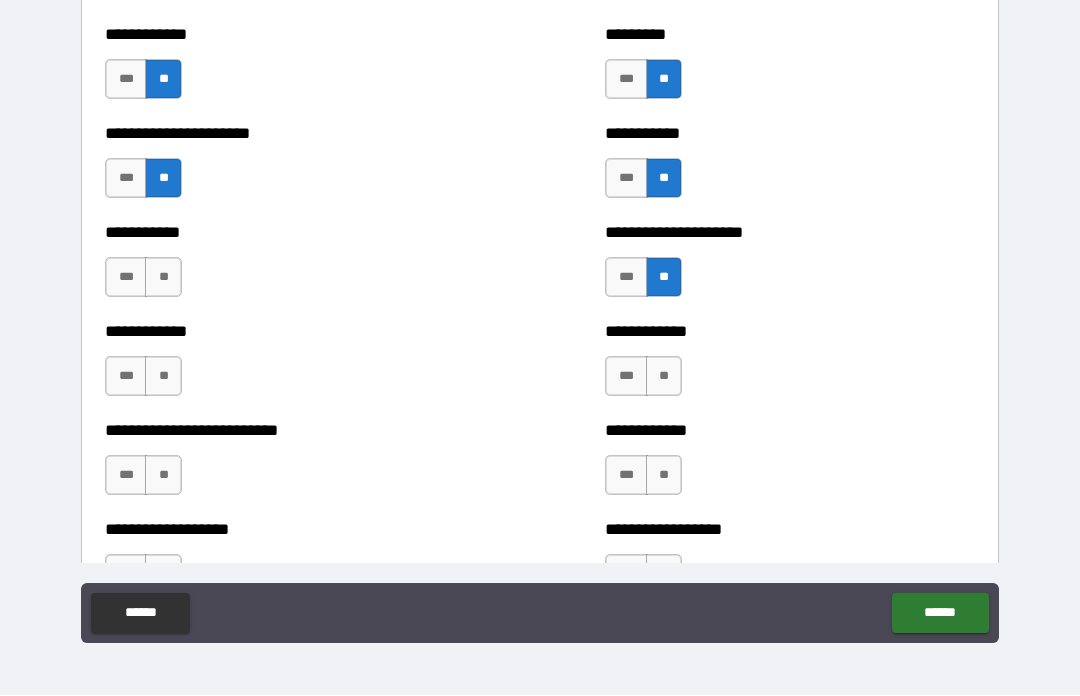 click on "**" at bounding box center [163, 278] 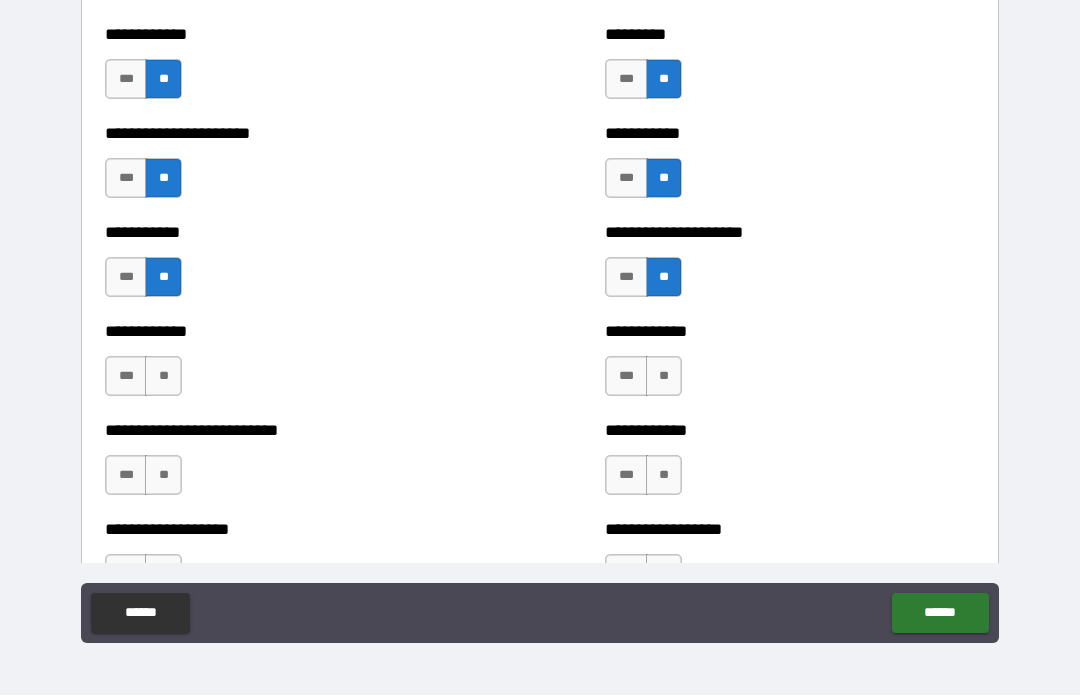 click on "**" at bounding box center [163, 377] 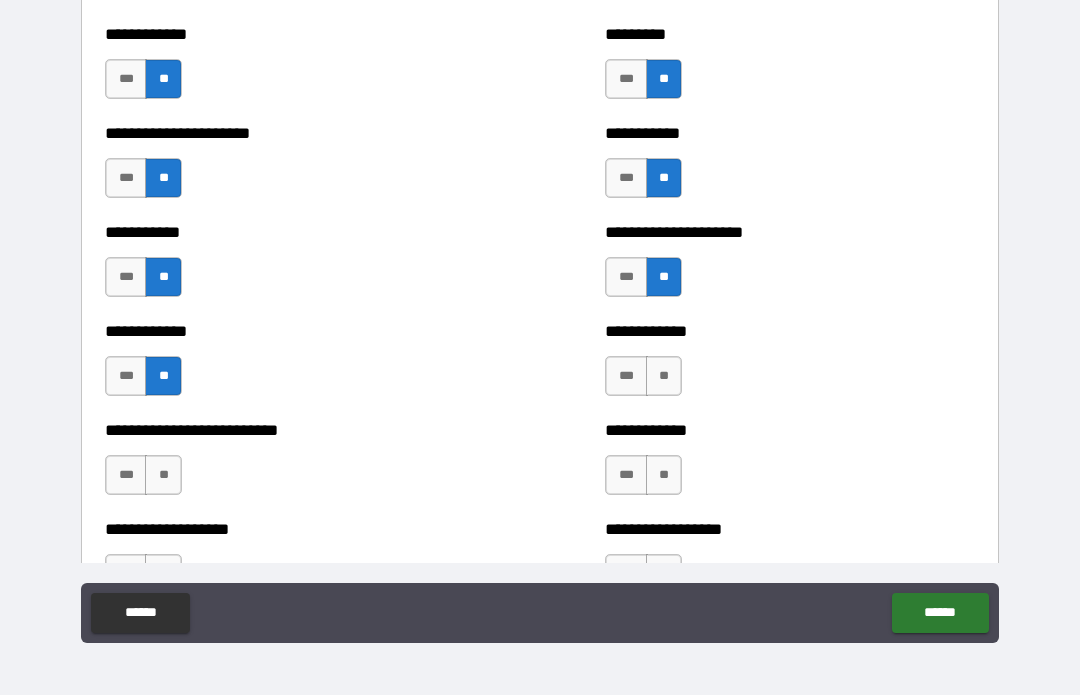 click on "**" at bounding box center (163, 476) 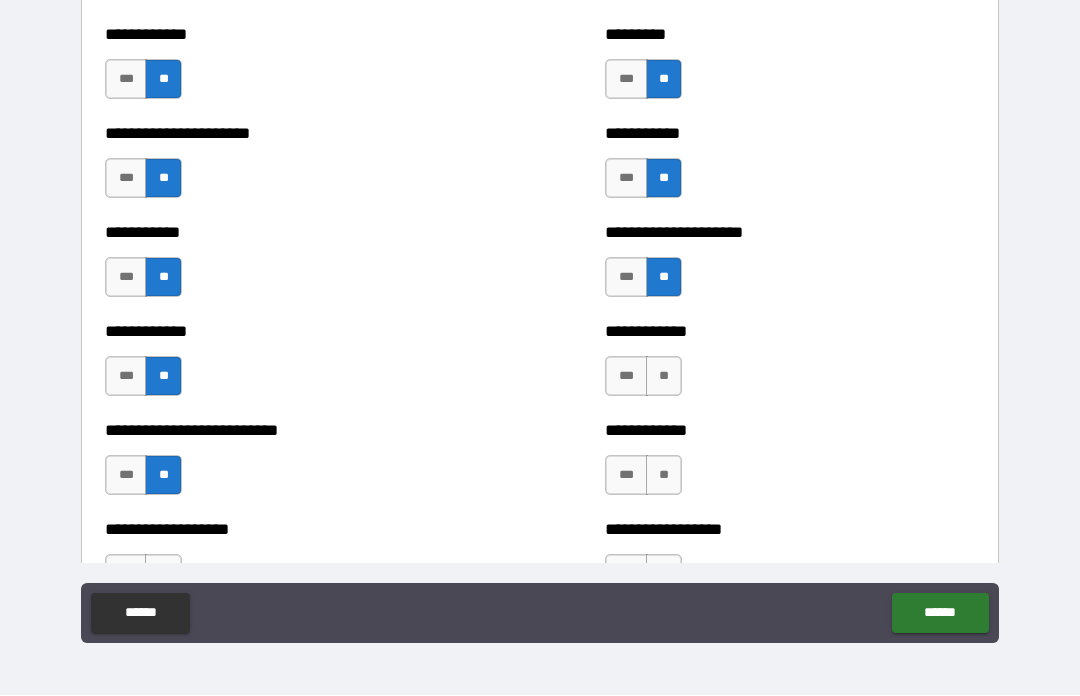 click on "**" at bounding box center [664, 377] 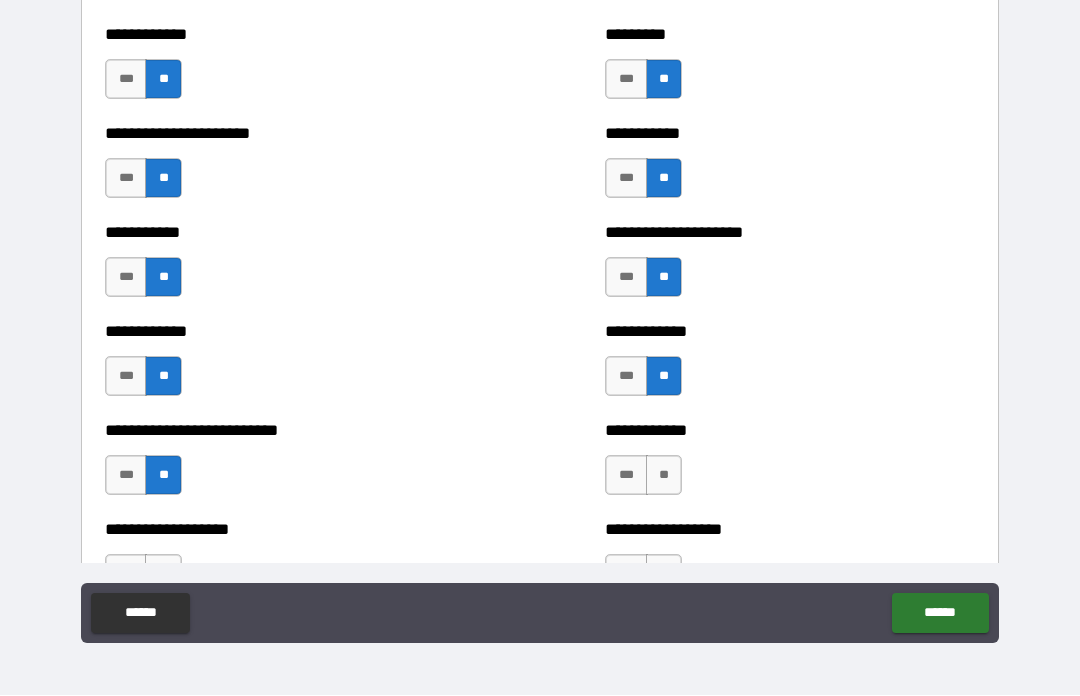 click on "**" at bounding box center [664, 476] 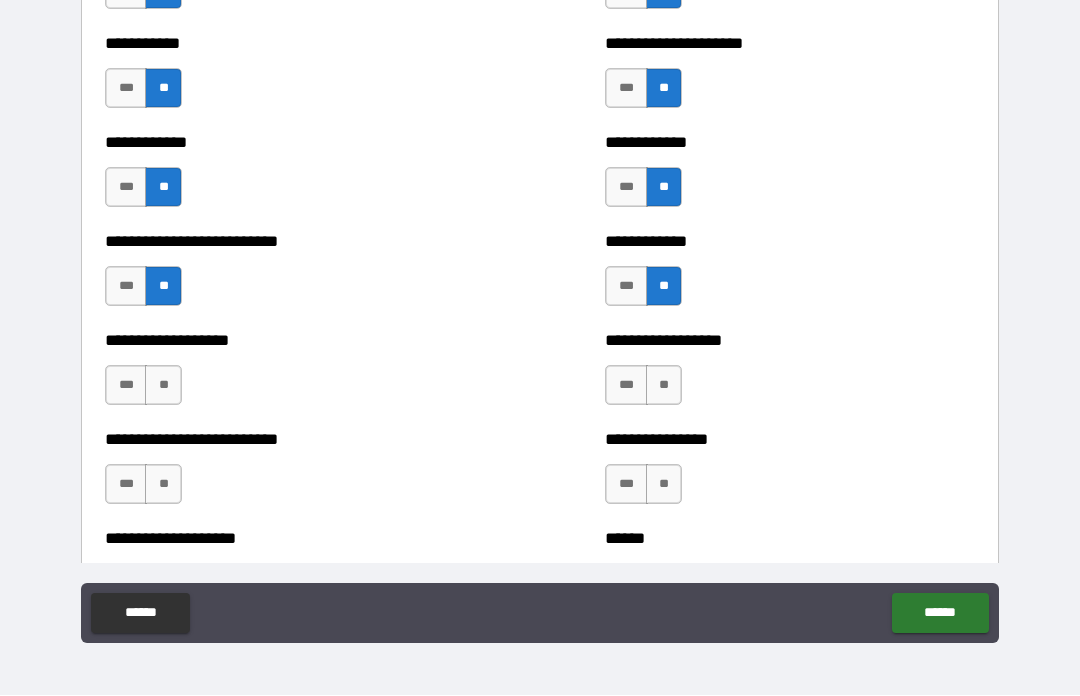 scroll, scrollTop: 5456, scrollLeft: 0, axis: vertical 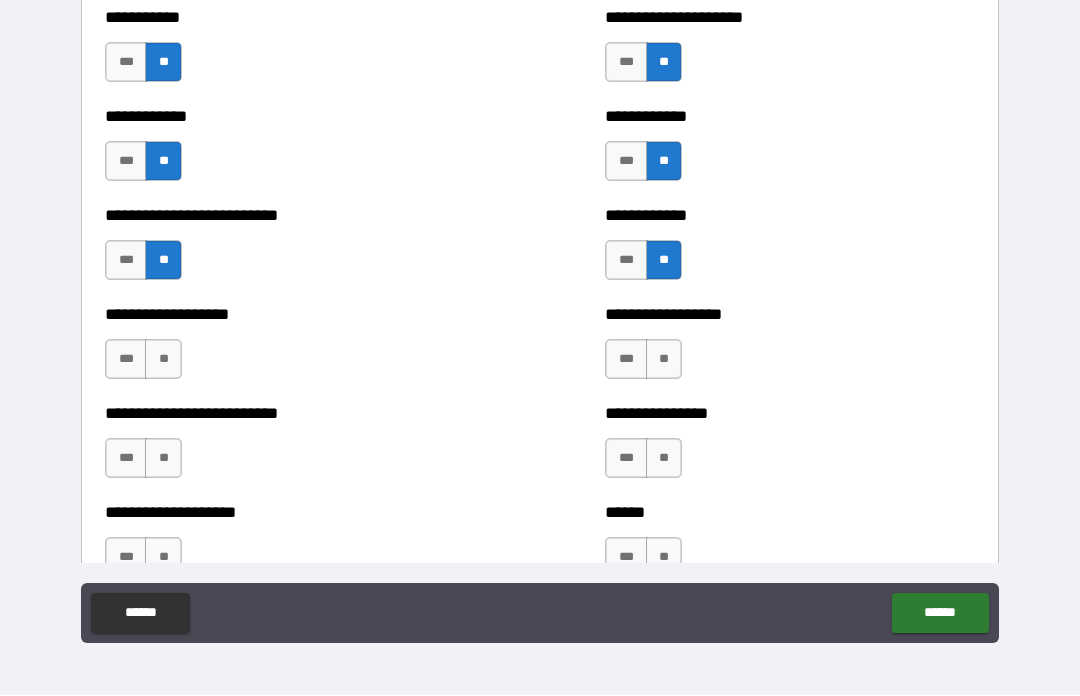 click on "**" at bounding box center (664, 360) 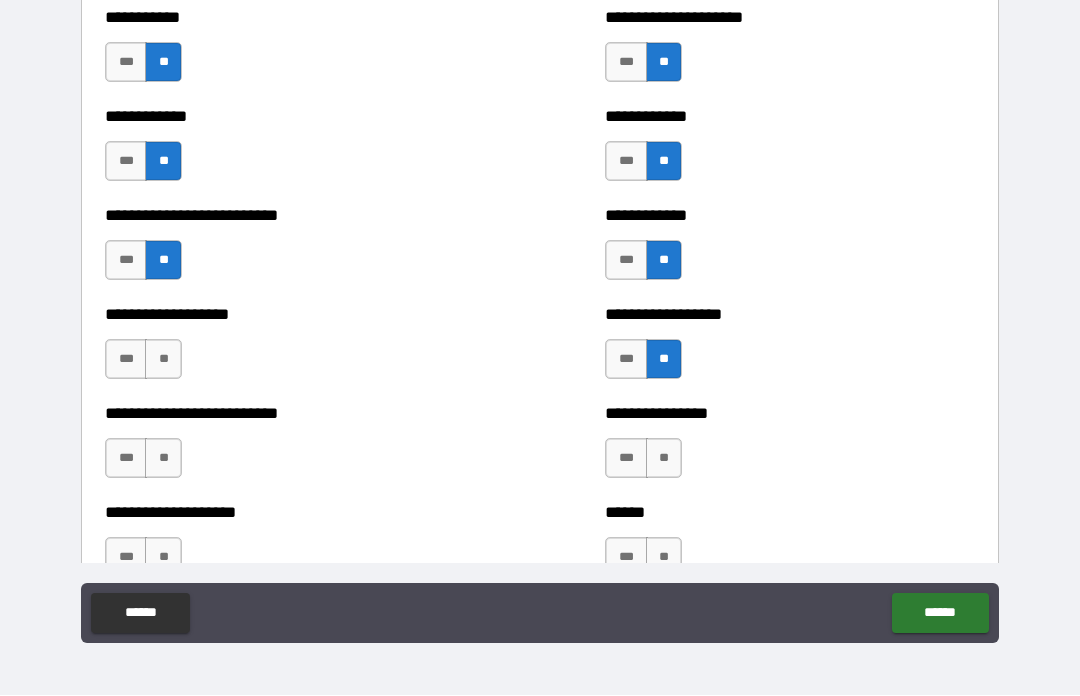 click on "**" at bounding box center [163, 360] 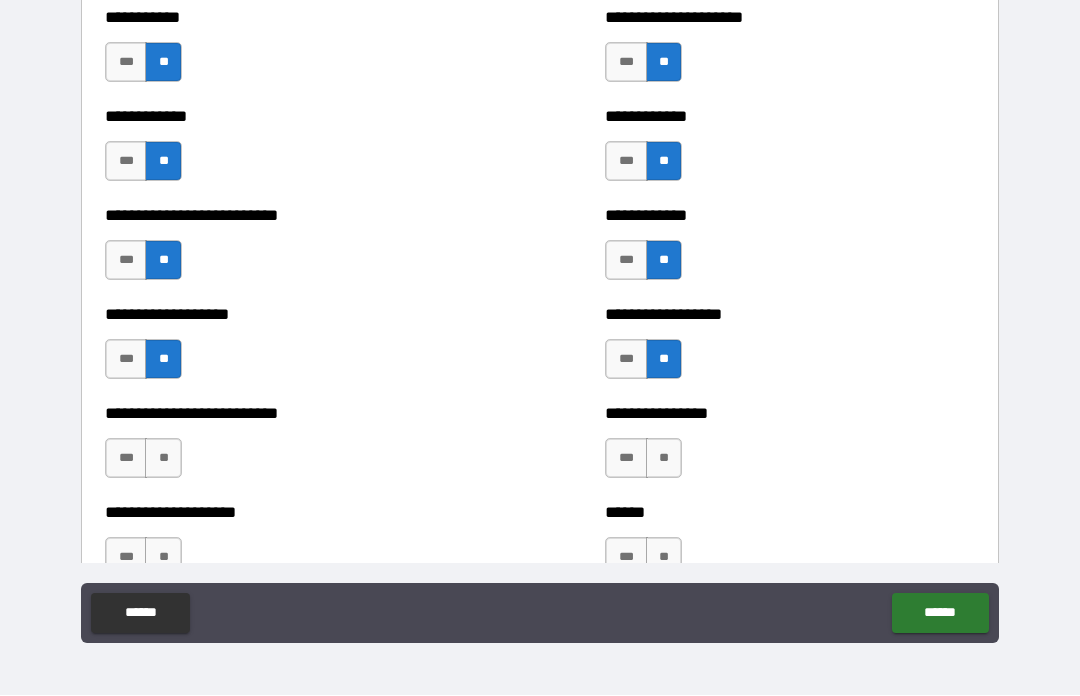 click on "**" at bounding box center [163, 459] 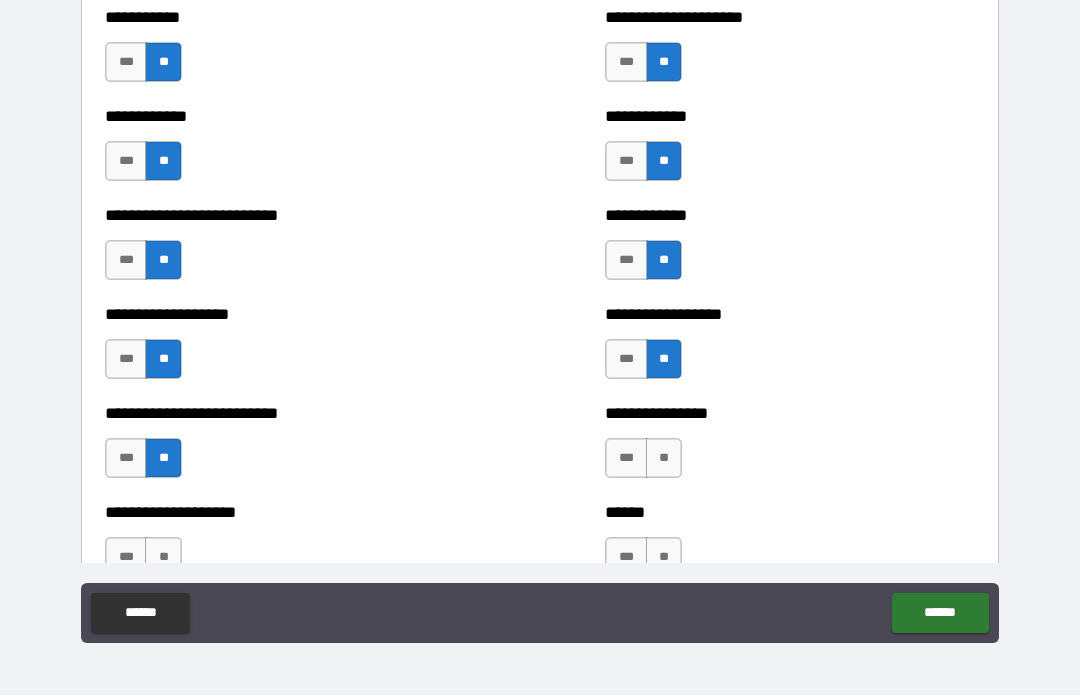 click on "**" at bounding box center [664, 459] 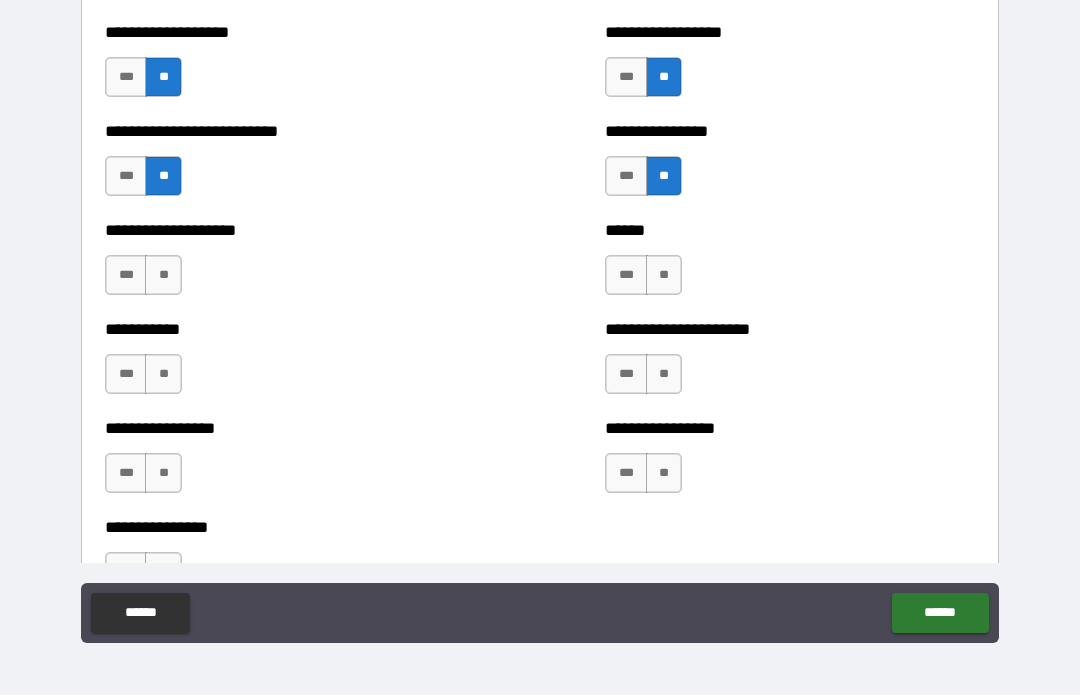 scroll, scrollTop: 5739, scrollLeft: 0, axis: vertical 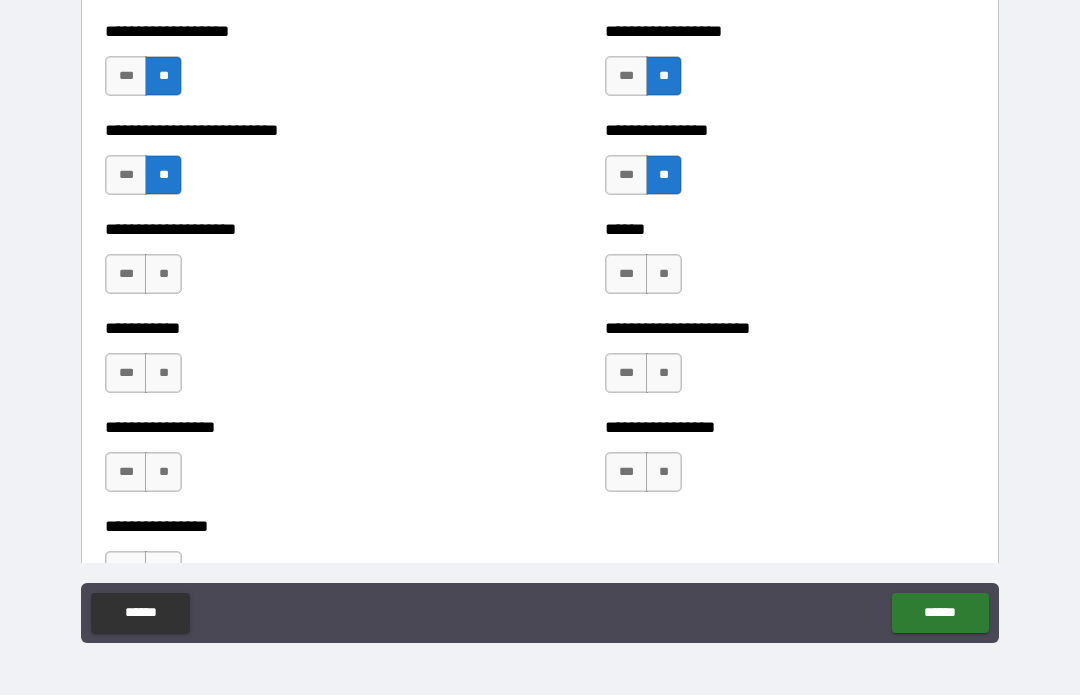click on "**" at bounding box center (664, 275) 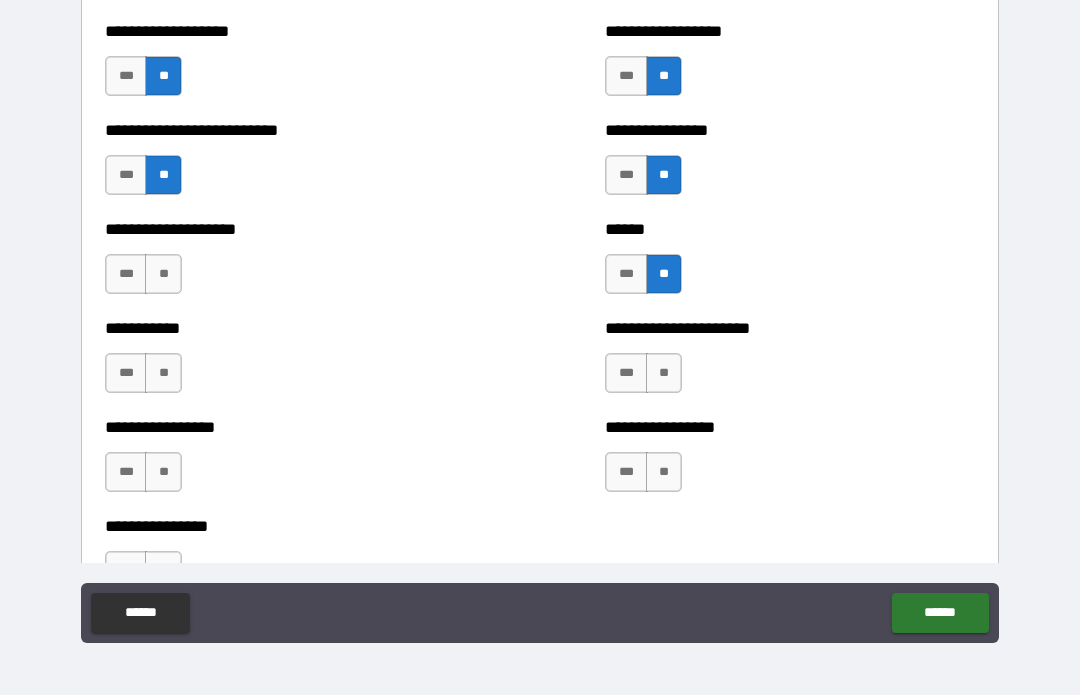 click on "**" at bounding box center [163, 275] 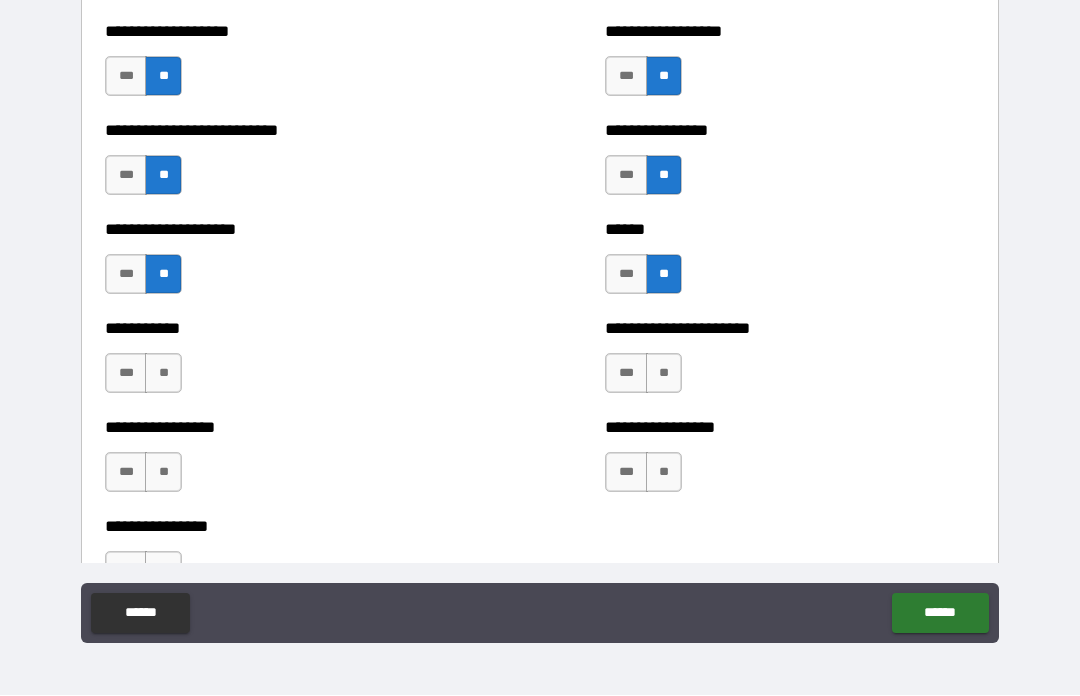 click on "**" at bounding box center [163, 374] 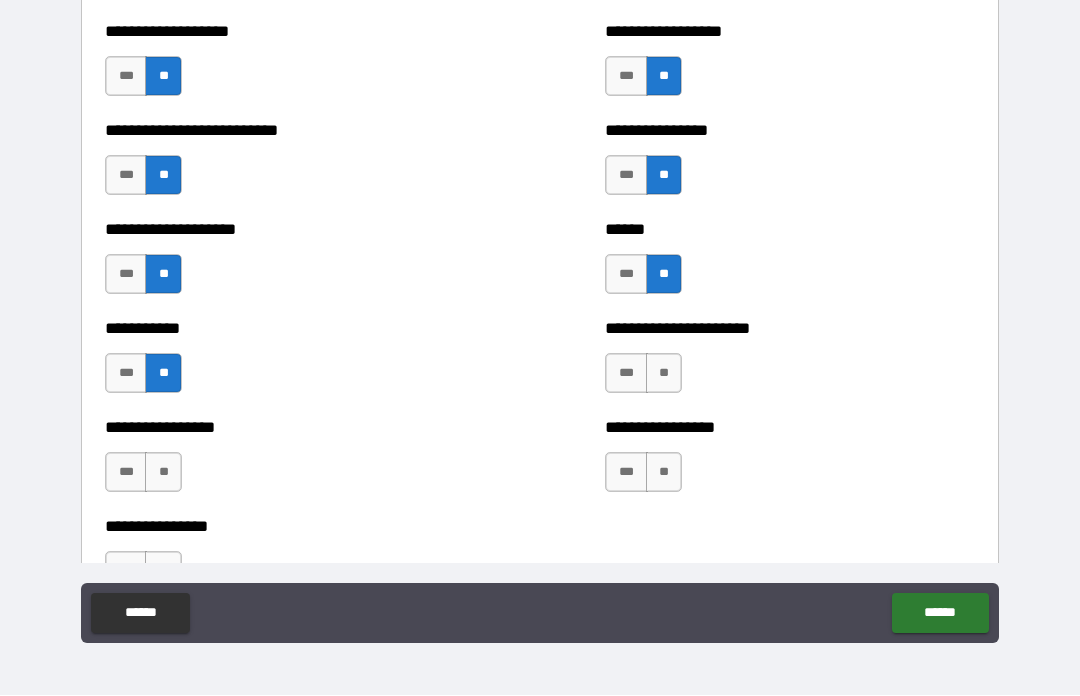 click on "***" at bounding box center (626, 374) 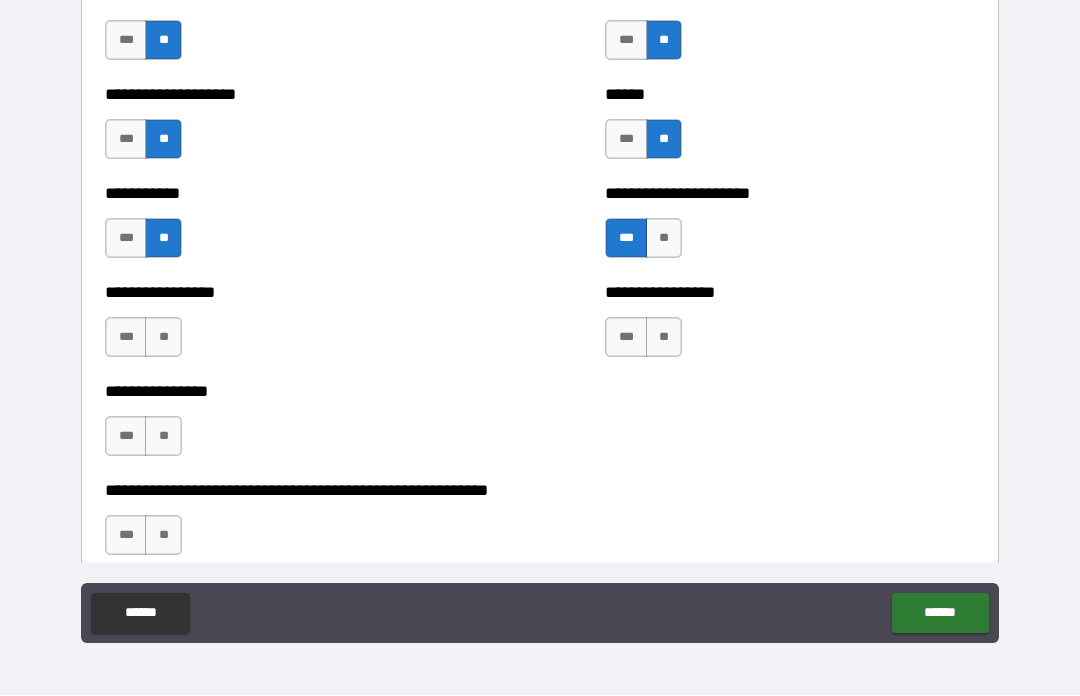 scroll, scrollTop: 5883, scrollLeft: 0, axis: vertical 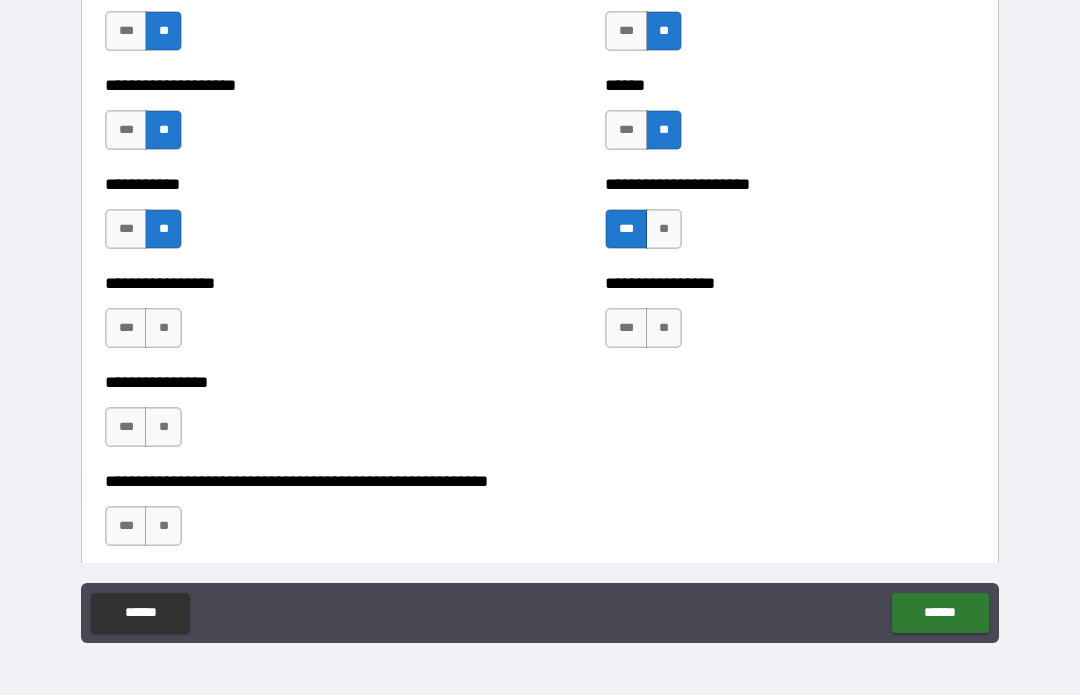 click on "**" at bounding box center (163, 329) 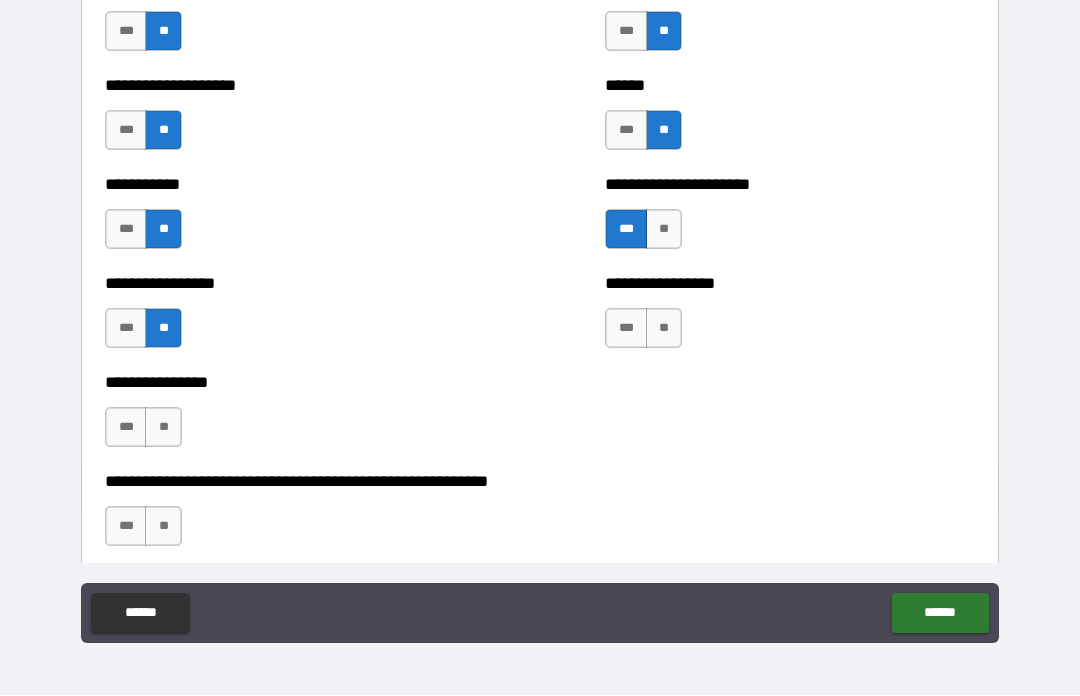 click on "**" at bounding box center [664, 329] 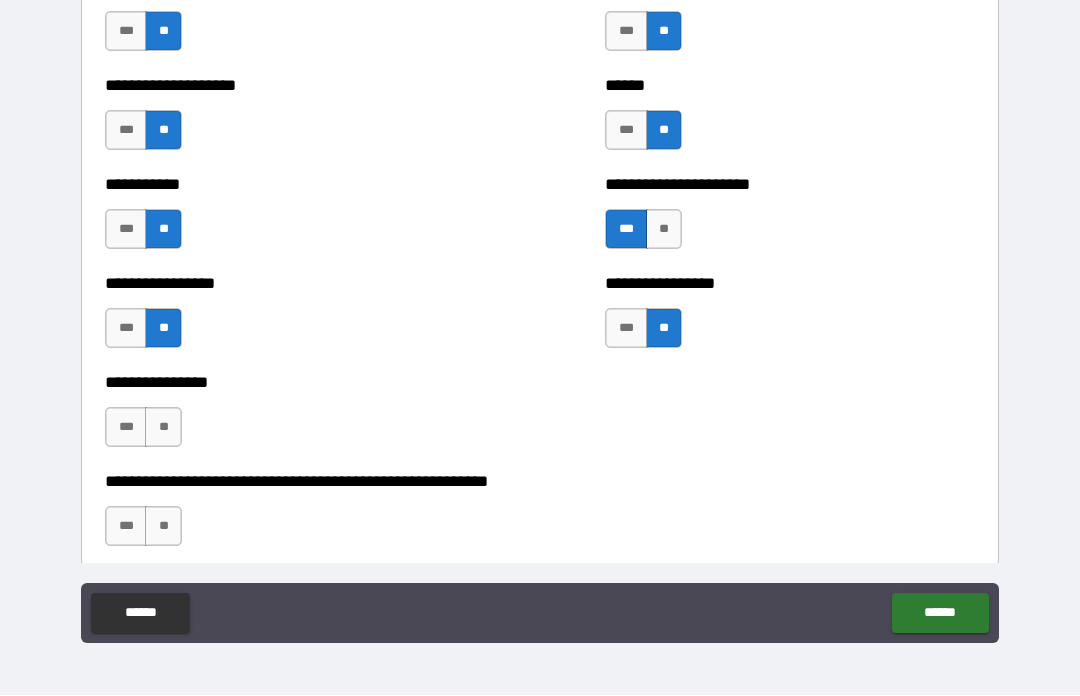 click on "**" at bounding box center (664, 230) 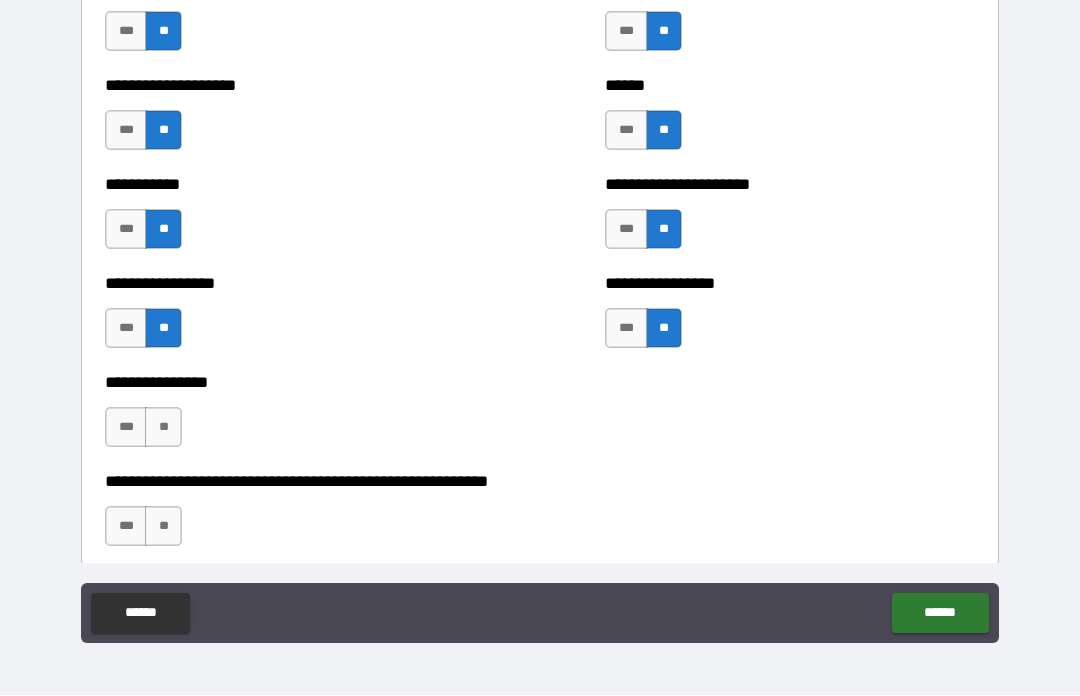 click on "**" at bounding box center (163, 428) 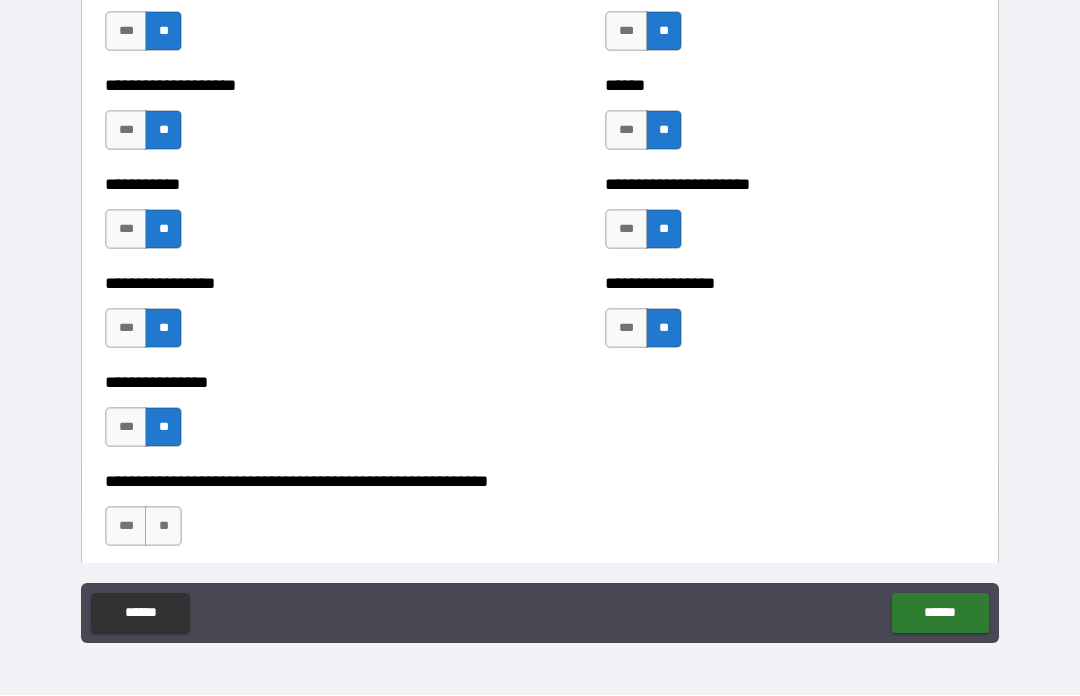 click on "***" at bounding box center [126, 527] 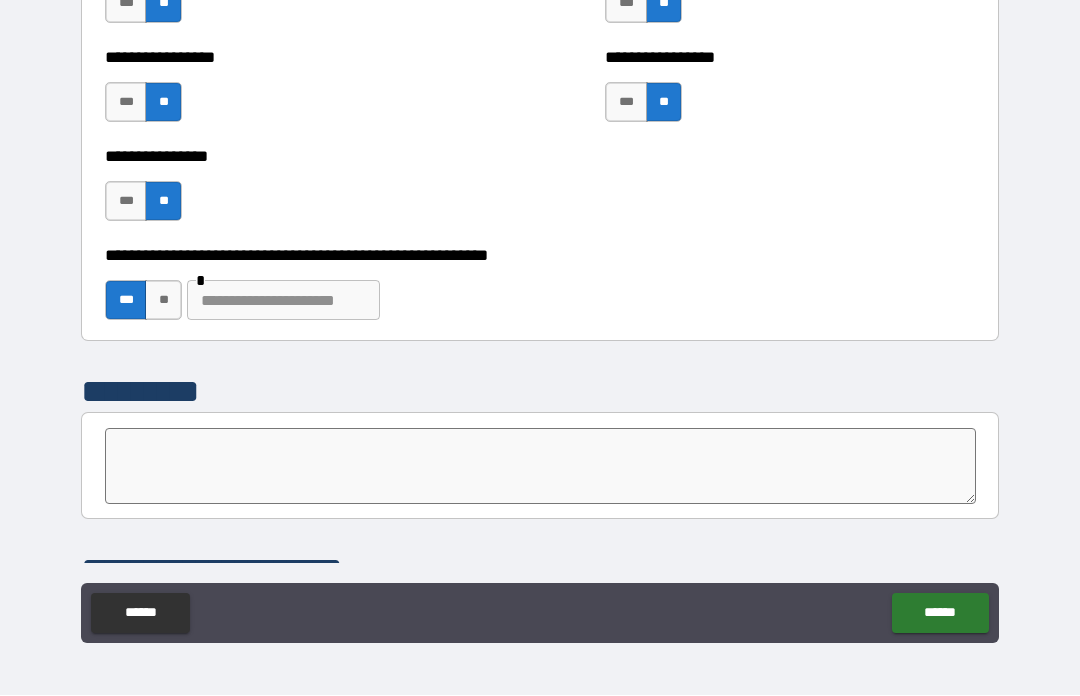 scroll, scrollTop: 6142, scrollLeft: 0, axis: vertical 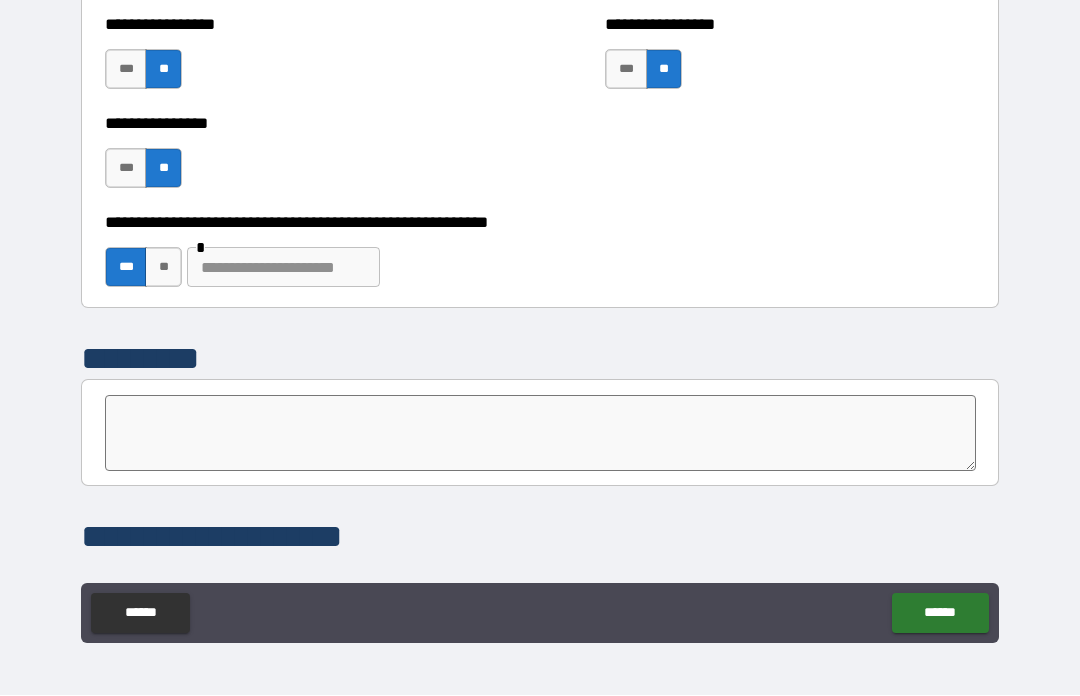 click at bounding box center [283, 268] 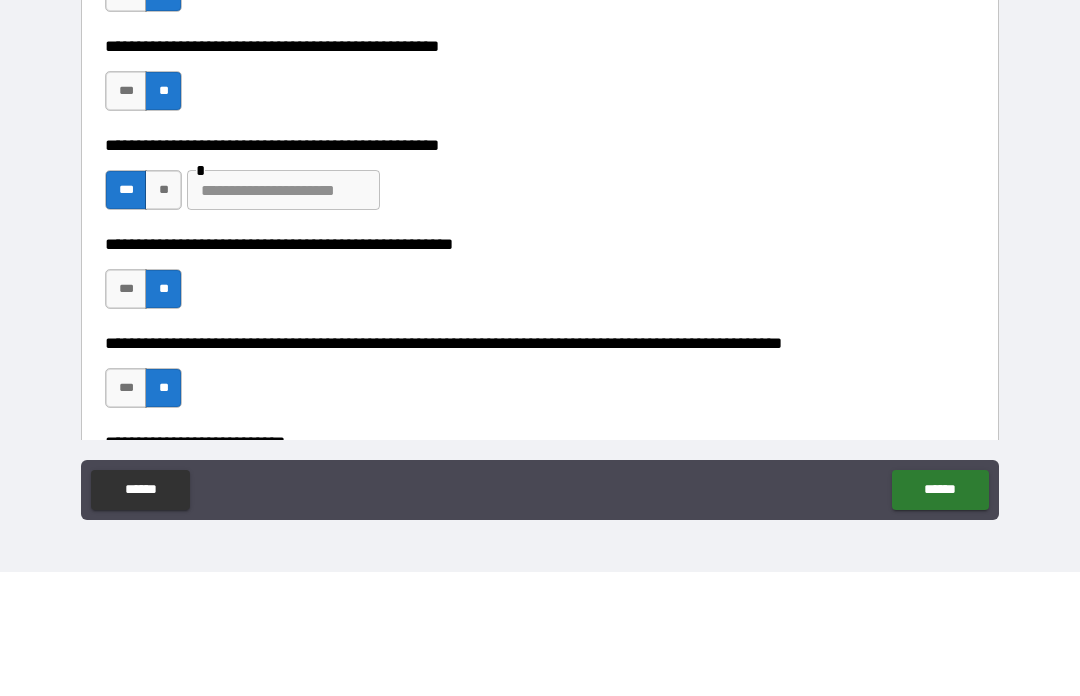 scroll, scrollTop: 485, scrollLeft: 0, axis: vertical 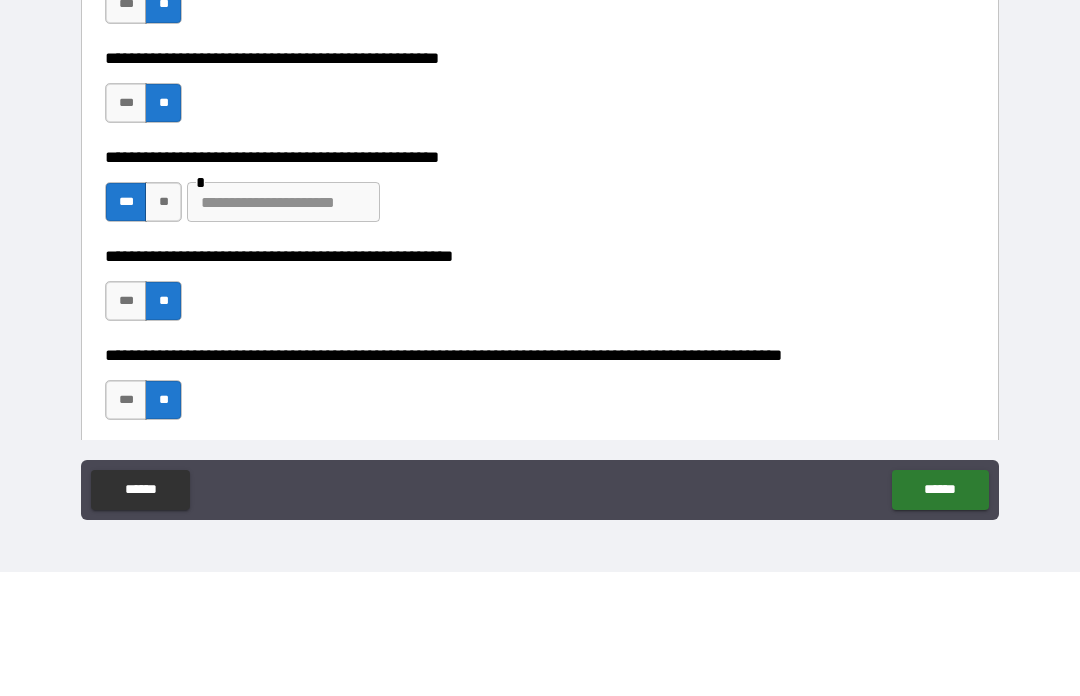 type on "**********" 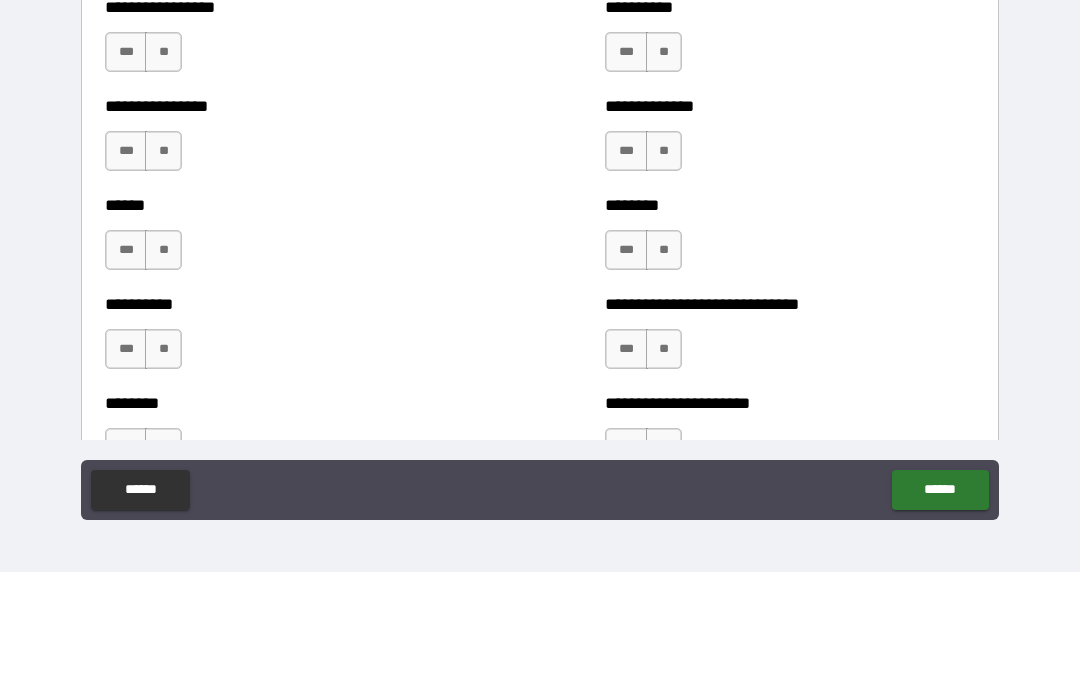 scroll, scrollTop: 6616, scrollLeft: 0, axis: vertical 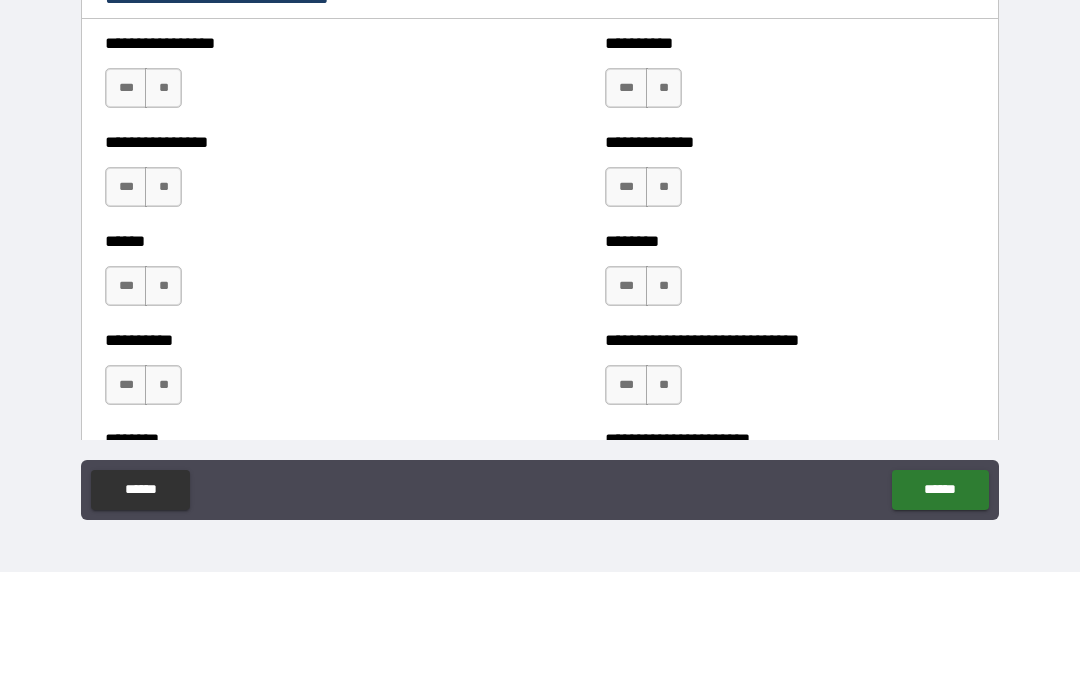 type on "**********" 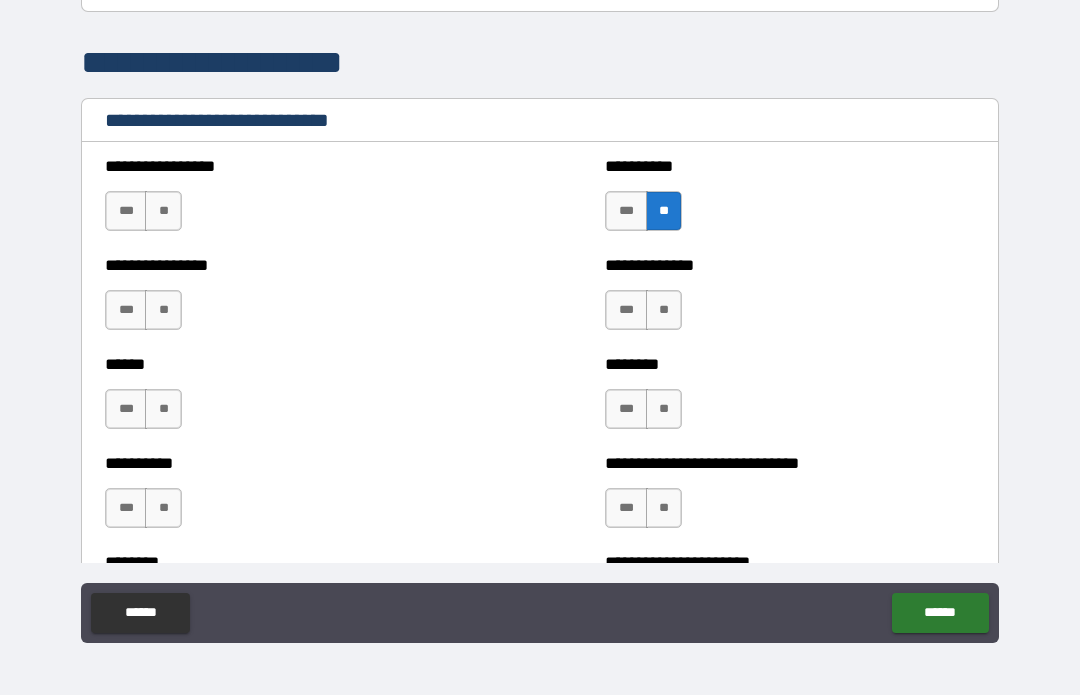 click on "***" at bounding box center (626, 311) 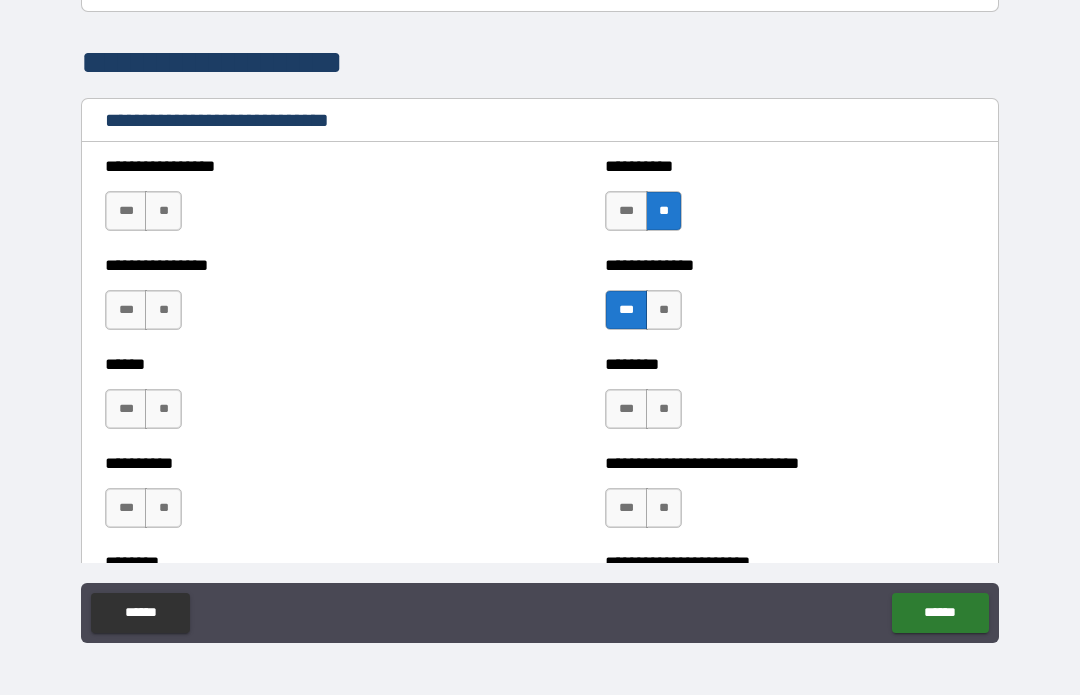 click on "***" at bounding box center [126, 311] 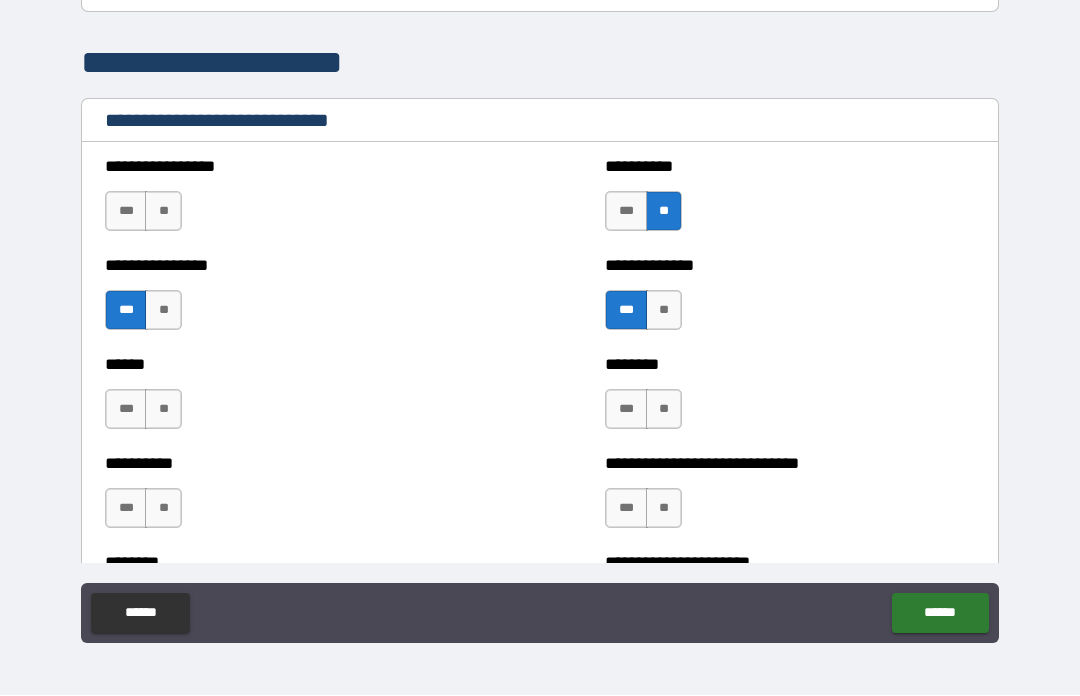 click on "***" at bounding box center [126, 410] 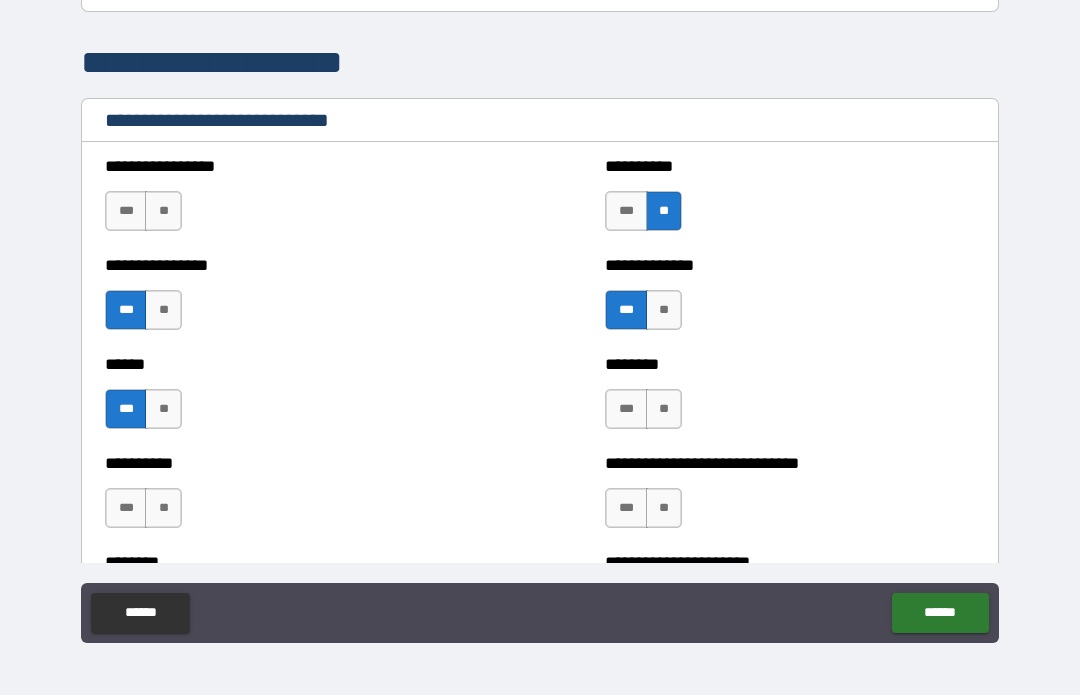 click on "**" at bounding box center [163, 509] 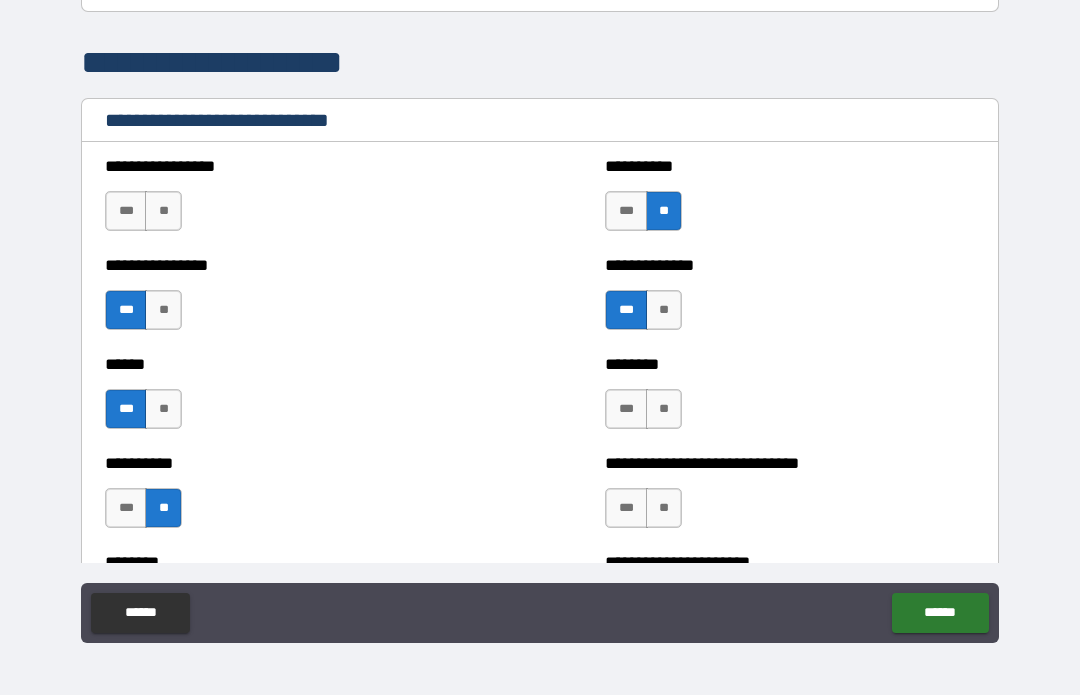 click on "**" at bounding box center [664, 410] 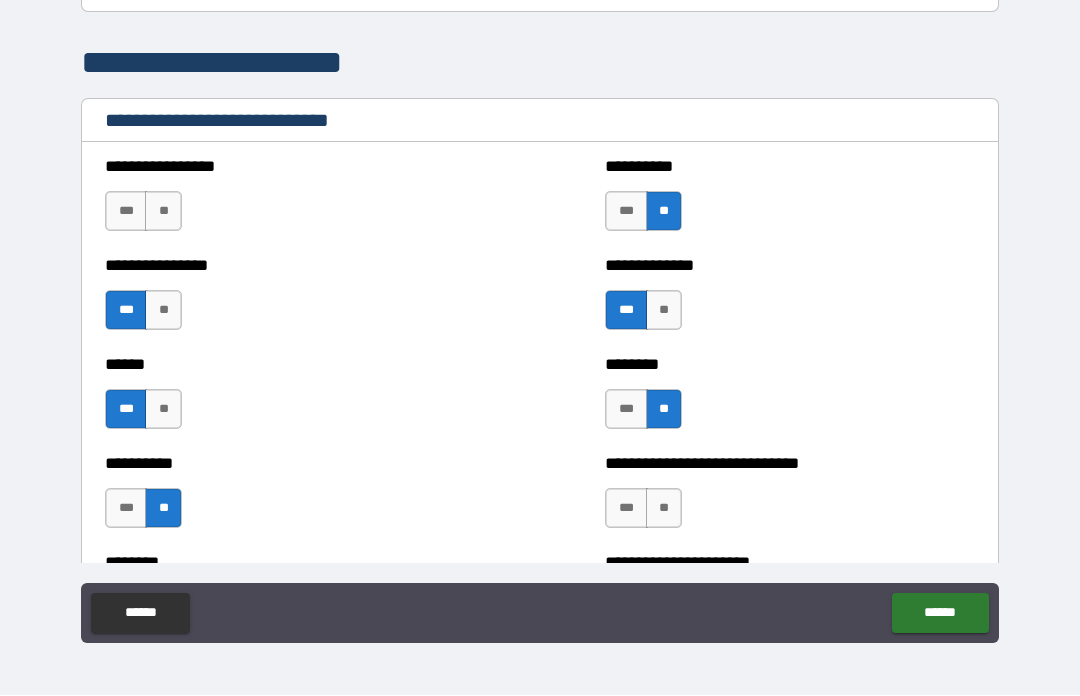 click on "**" at bounding box center [664, 509] 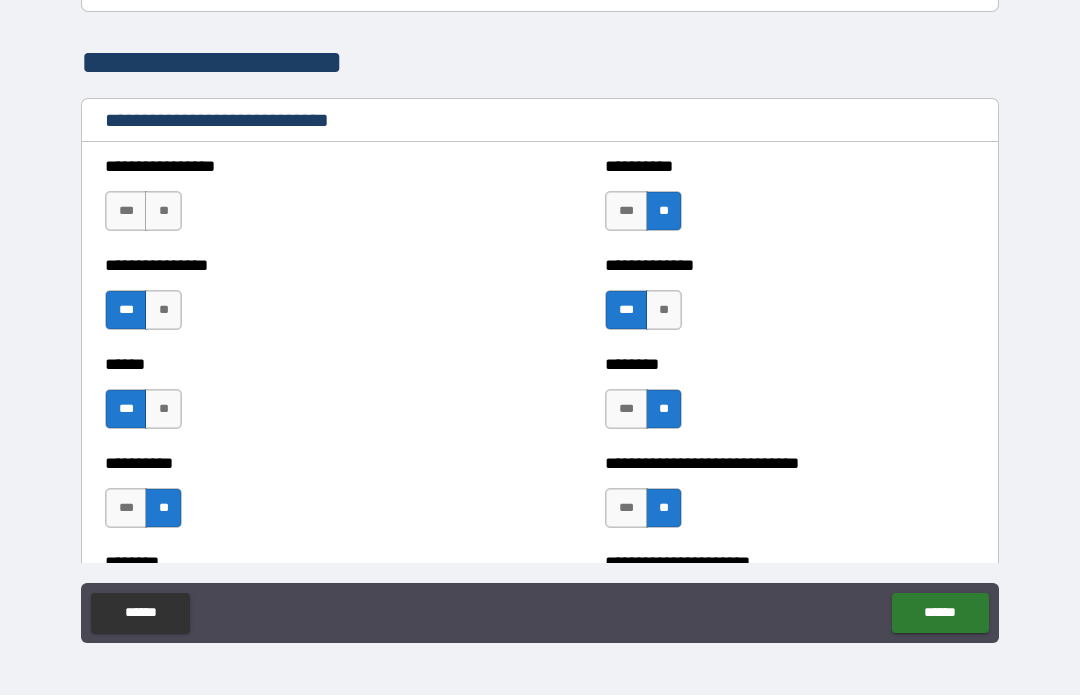 click on "**" at bounding box center (163, 212) 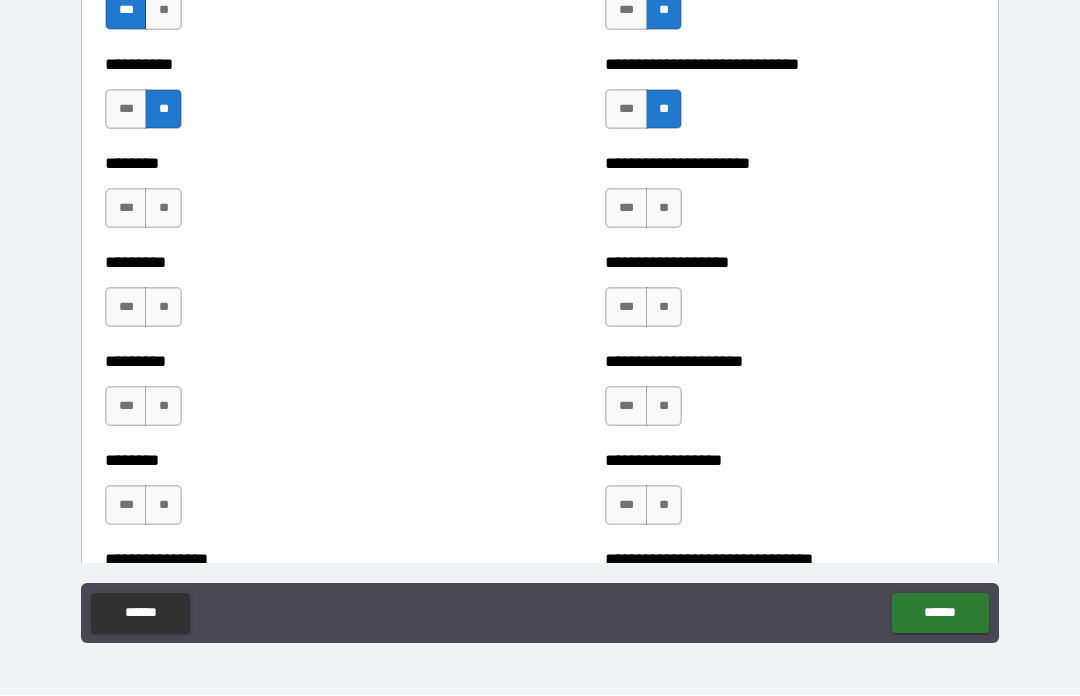 scroll, scrollTop: 7024, scrollLeft: 0, axis: vertical 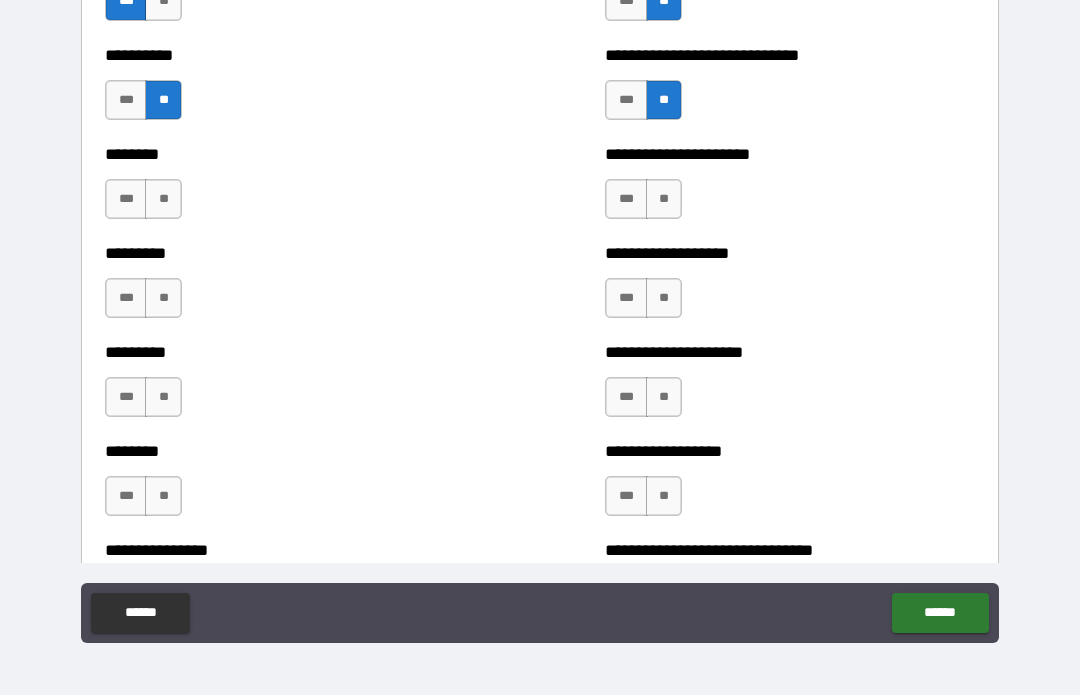 click on "**" at bounding box center [664, 200] 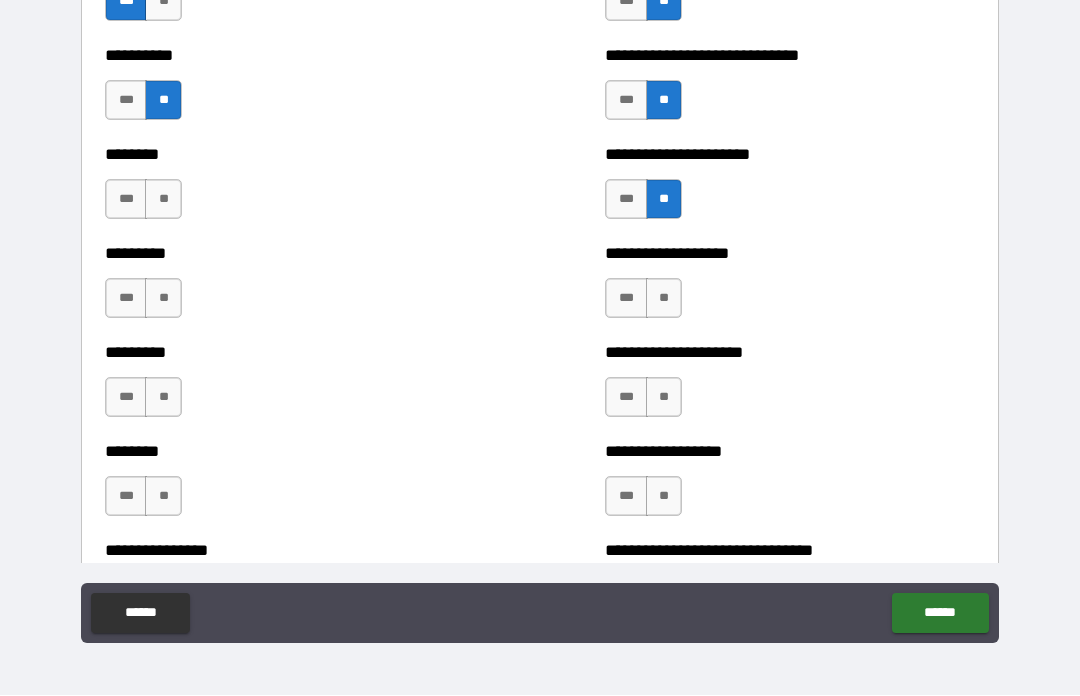 click on "**" at bounding box center (163, 200) 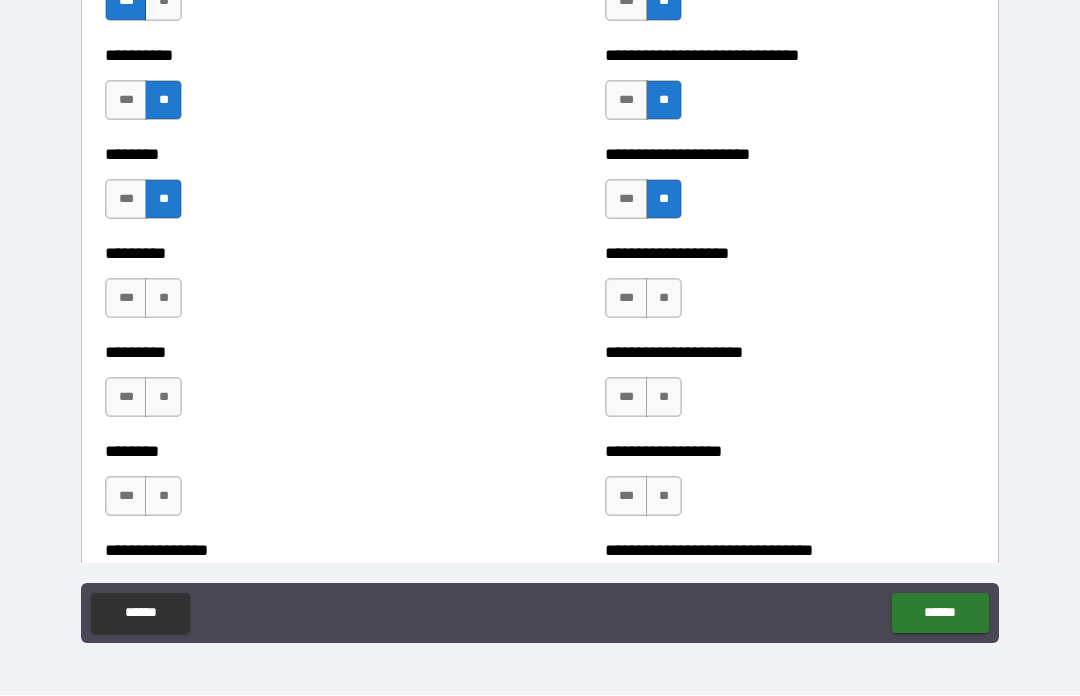 click on "***" at bounding box center (626, 299) 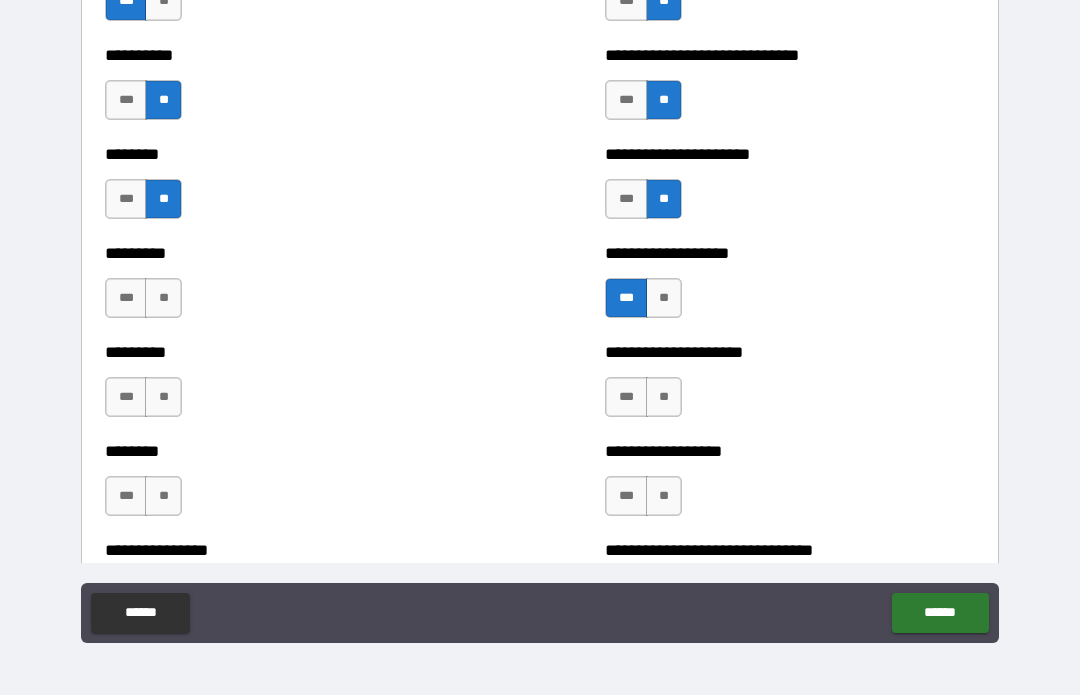 click on "**" at bounding box center [664, 398] 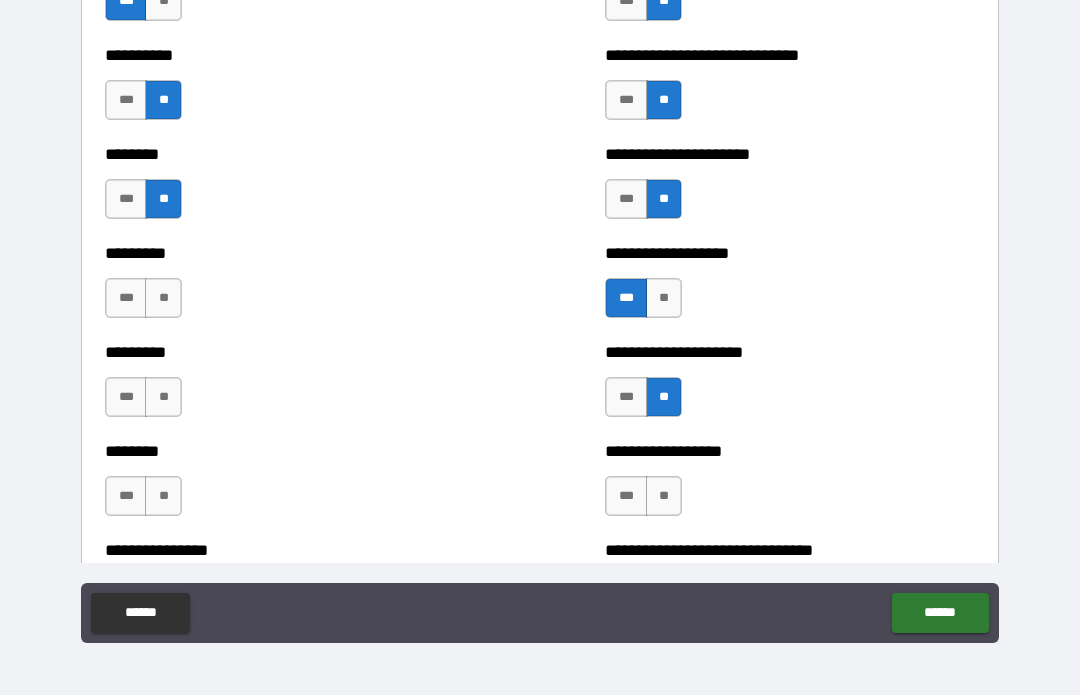click on "**" at bounding box center [163, 299] 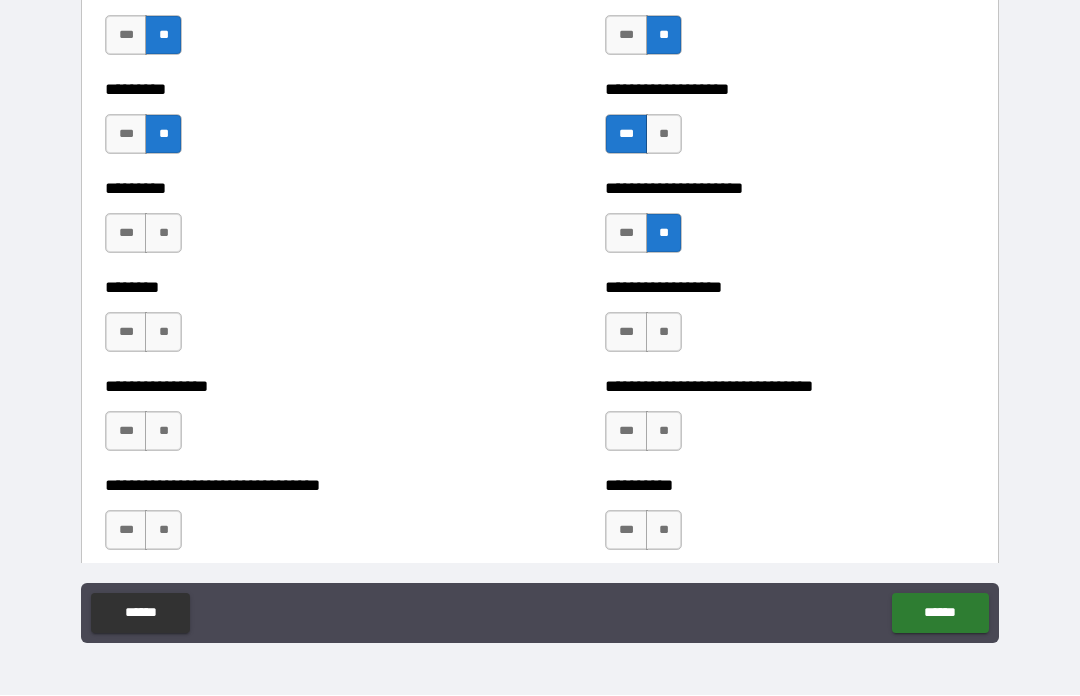 scroll, scrollTop: 7204, scrollLeft: 0, axis: vertical 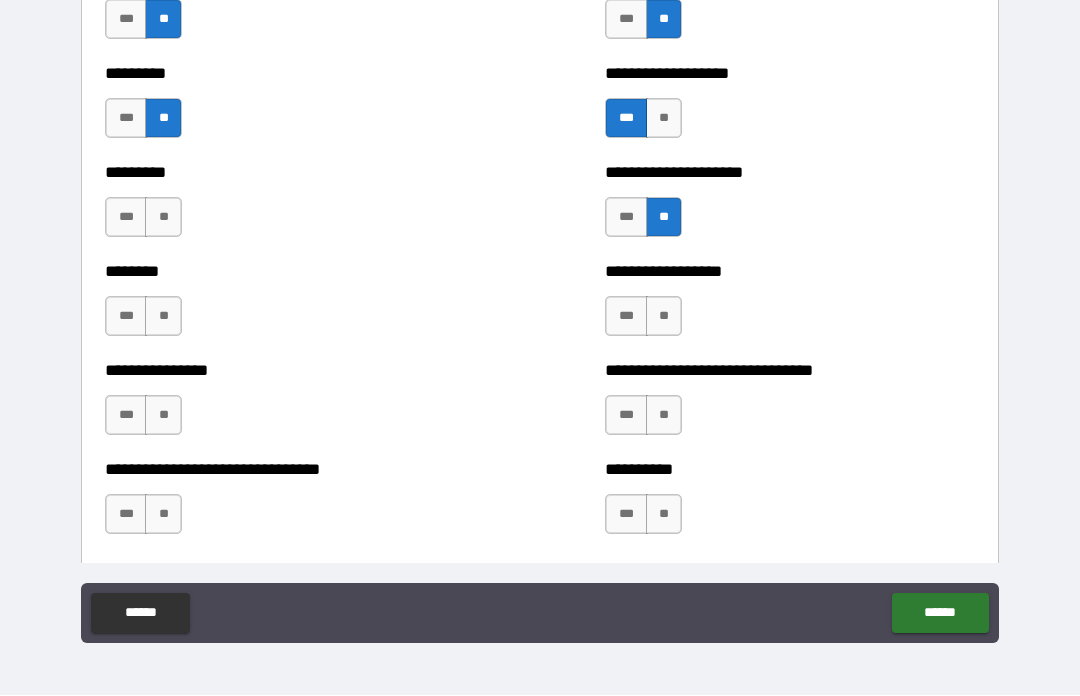 click on "**" at bounding box center (163, 317) 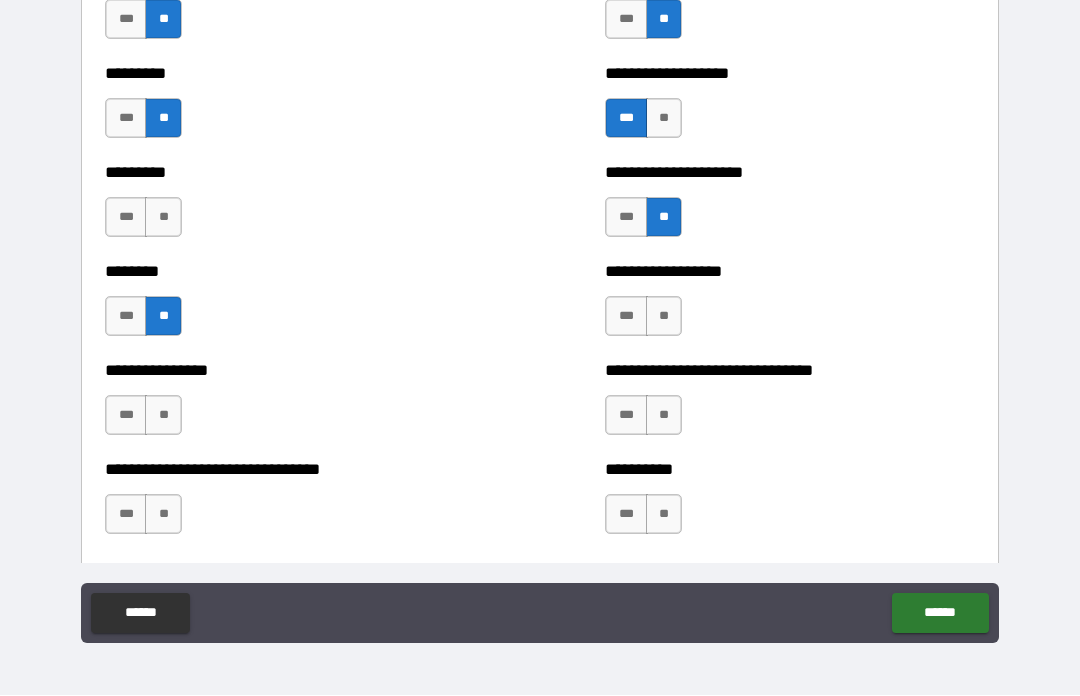 click on "**" at bounding box center [163, 416] 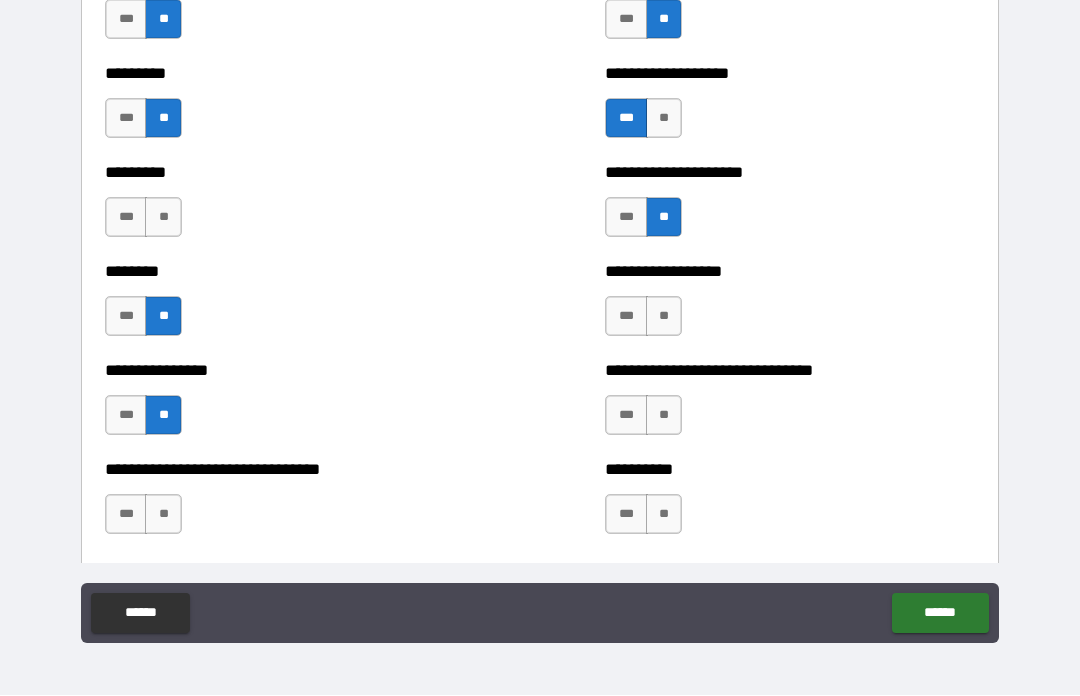 click on "**" at bounding box center [163, 515] 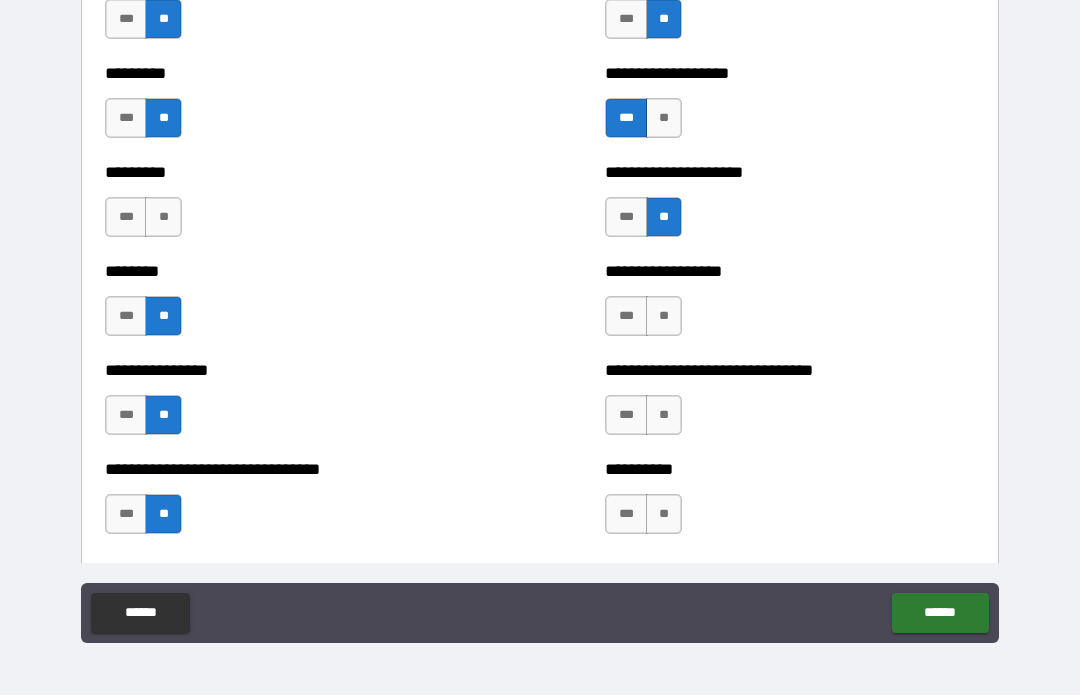 click on "**" at bounding box center [664, 317] 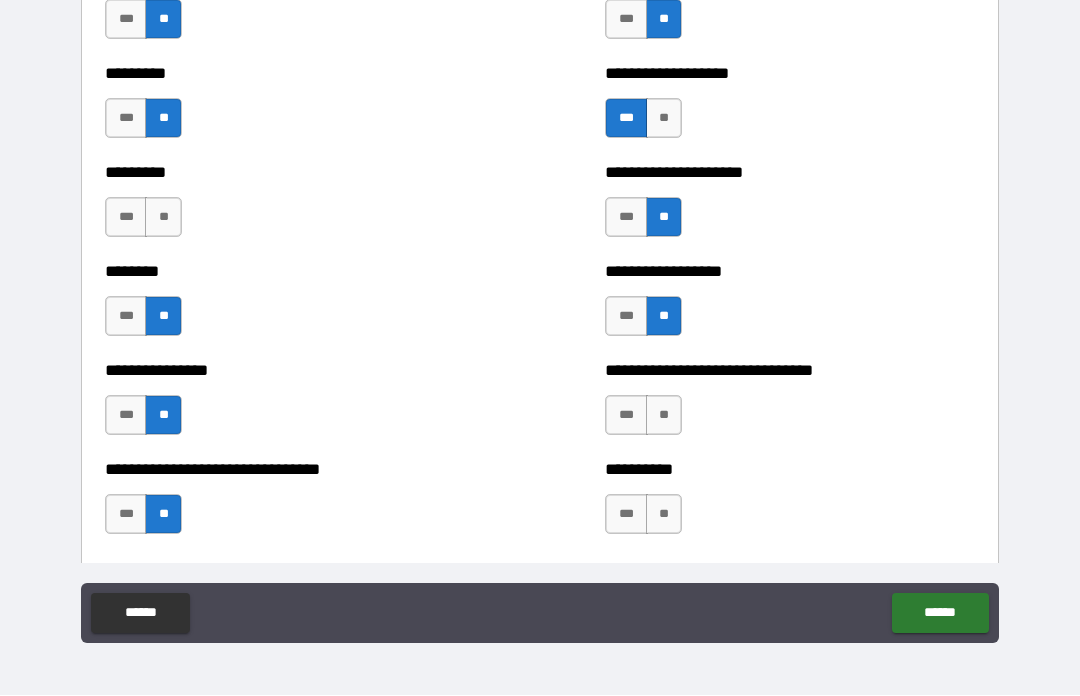 click on "**" at bounding box center (664, 416) 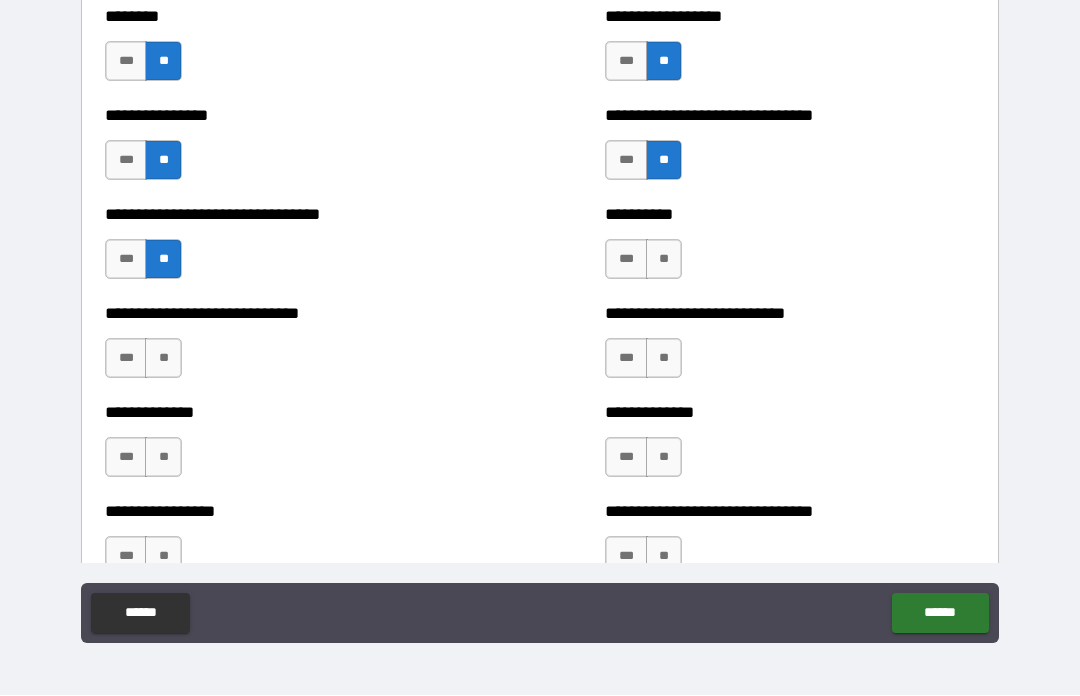 scroll, scrollTop: 7460, scrollLeft: 0, axis: vertical 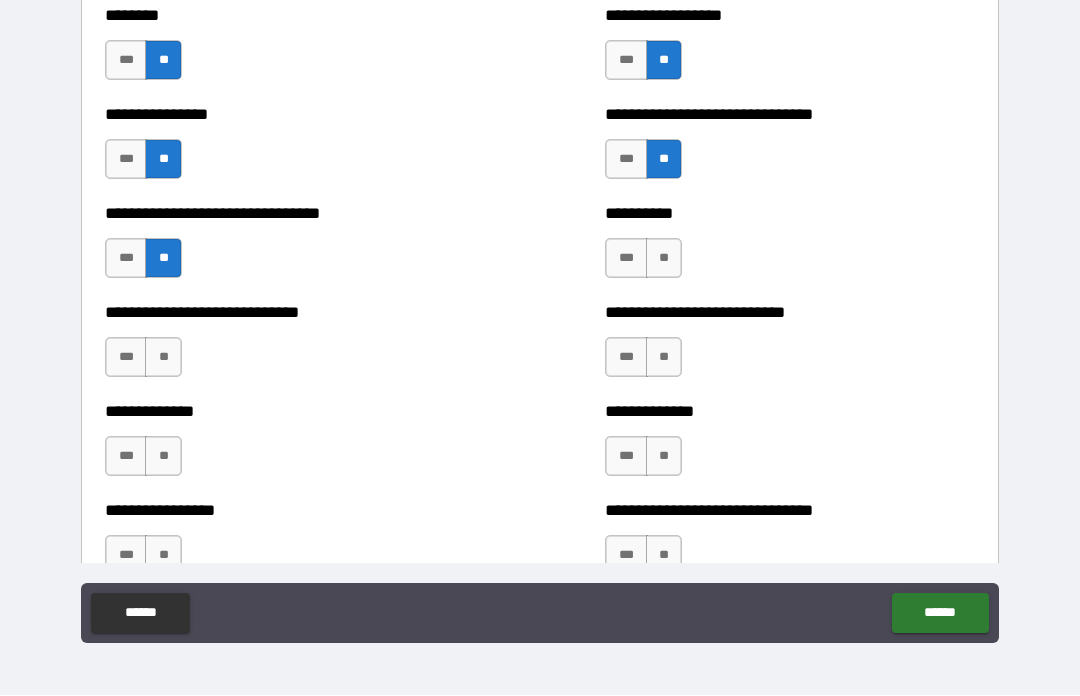 click on "**" at bounding box center (664, 259) 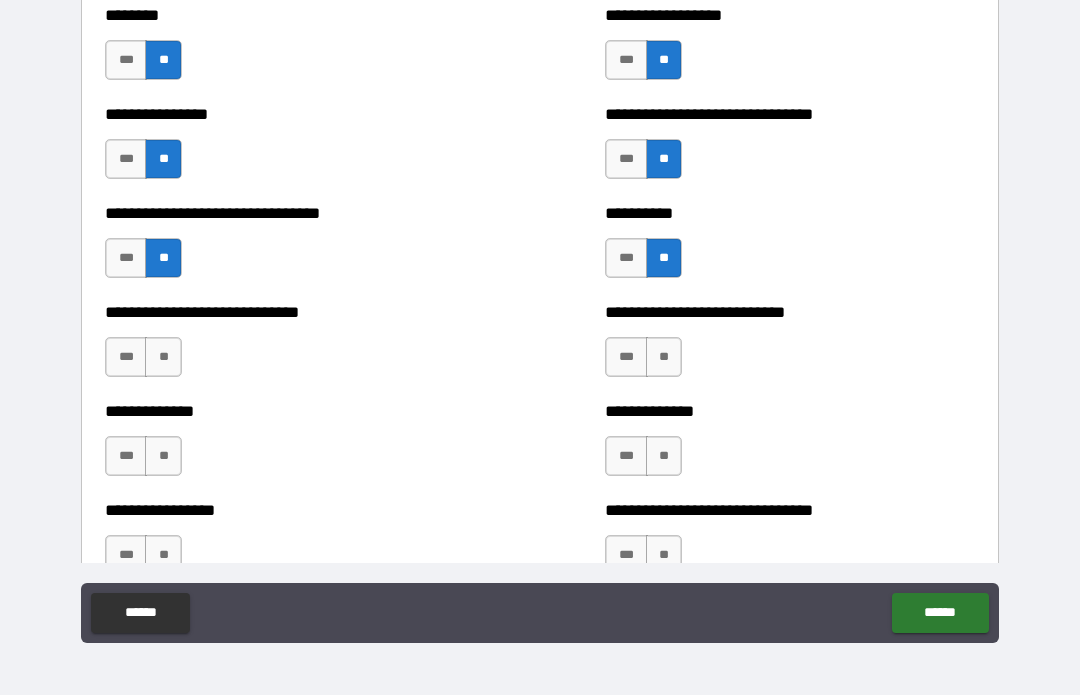 click on "**" at bounding box center [664, 358] 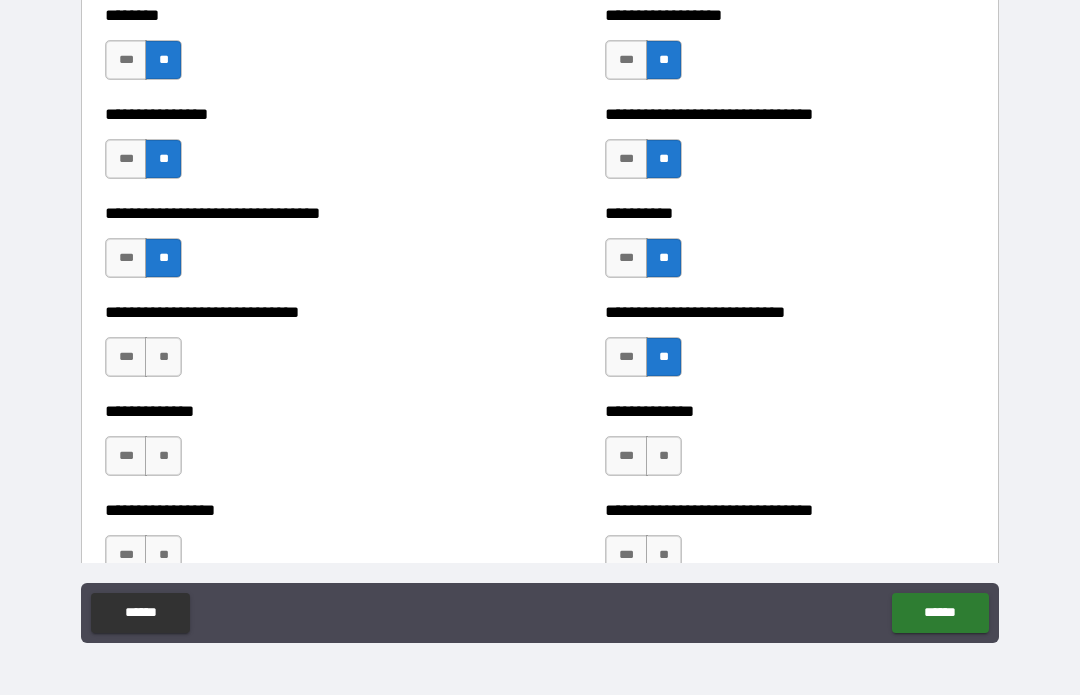 click on "**" at bounding box center (664, 457) 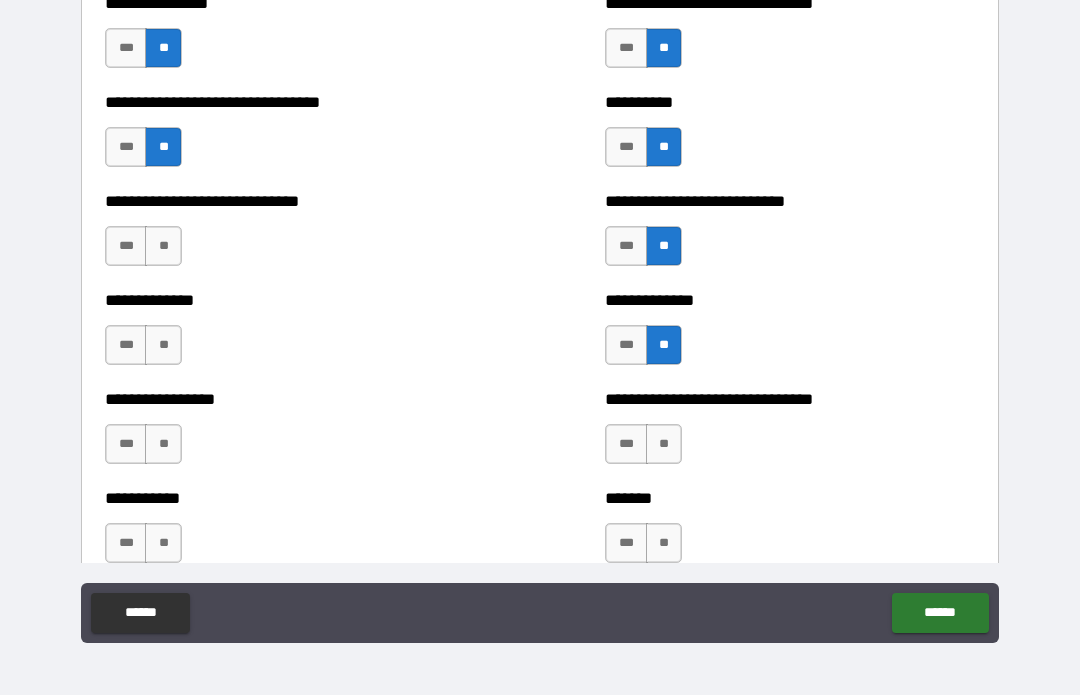 scroll, scrollTop: 7569, scrollLeft: 0, axis: vertical 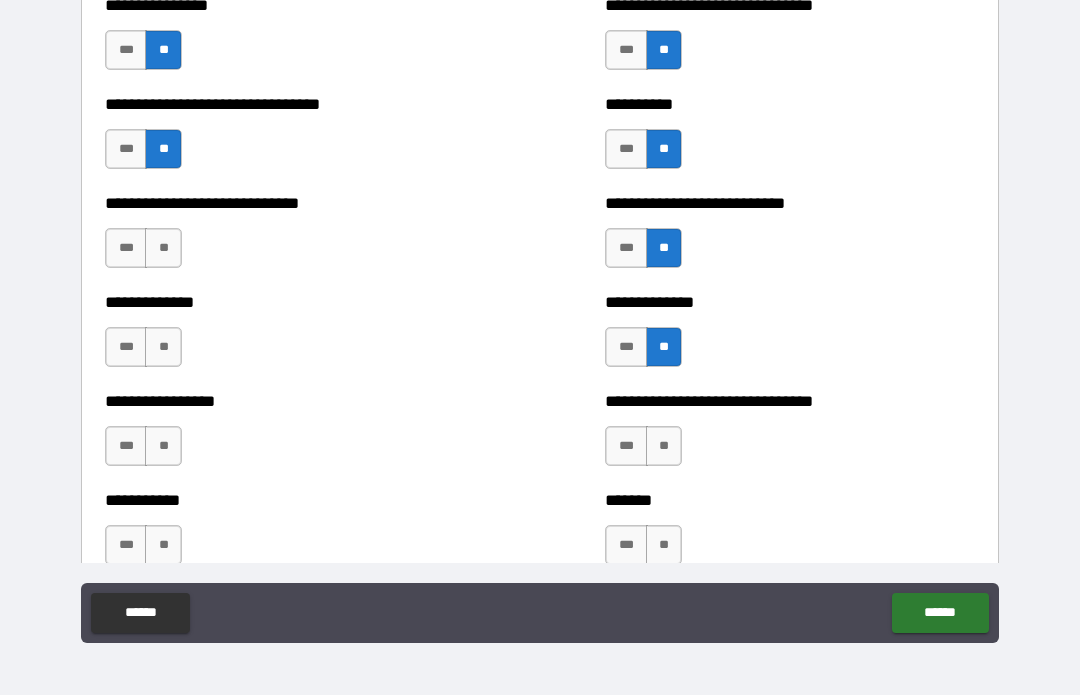 click on "**" at bounding box center [163, 249] 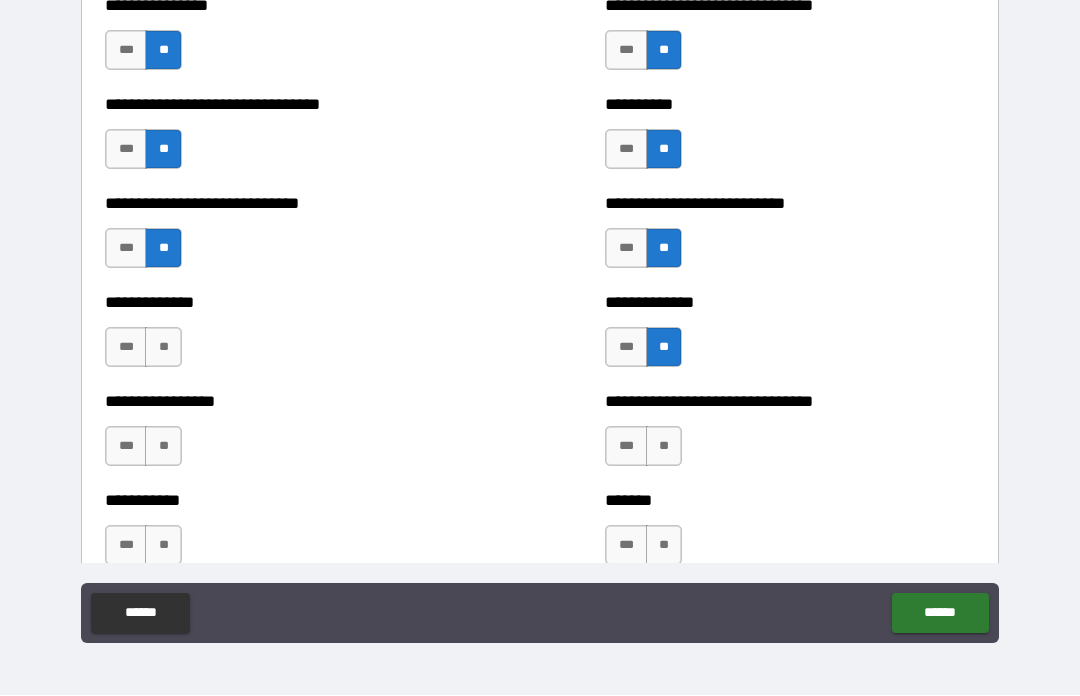 click on "**" at bounding box center [163, 348] 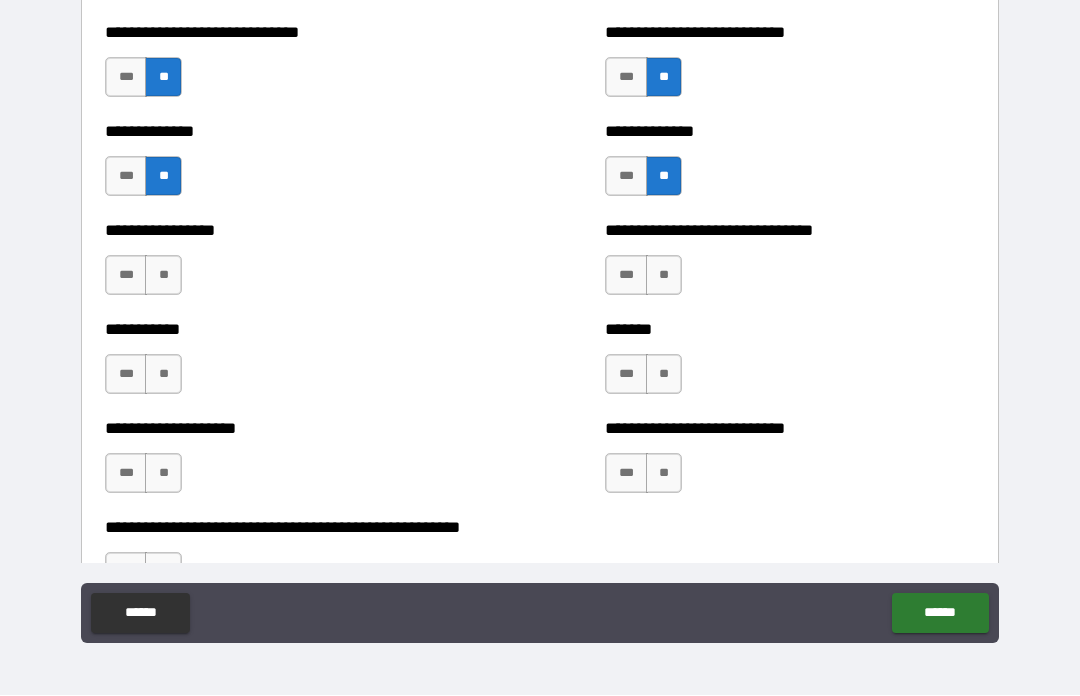 scroll, scrollTop: 7746, scrollLeft: 0, axis: vertical 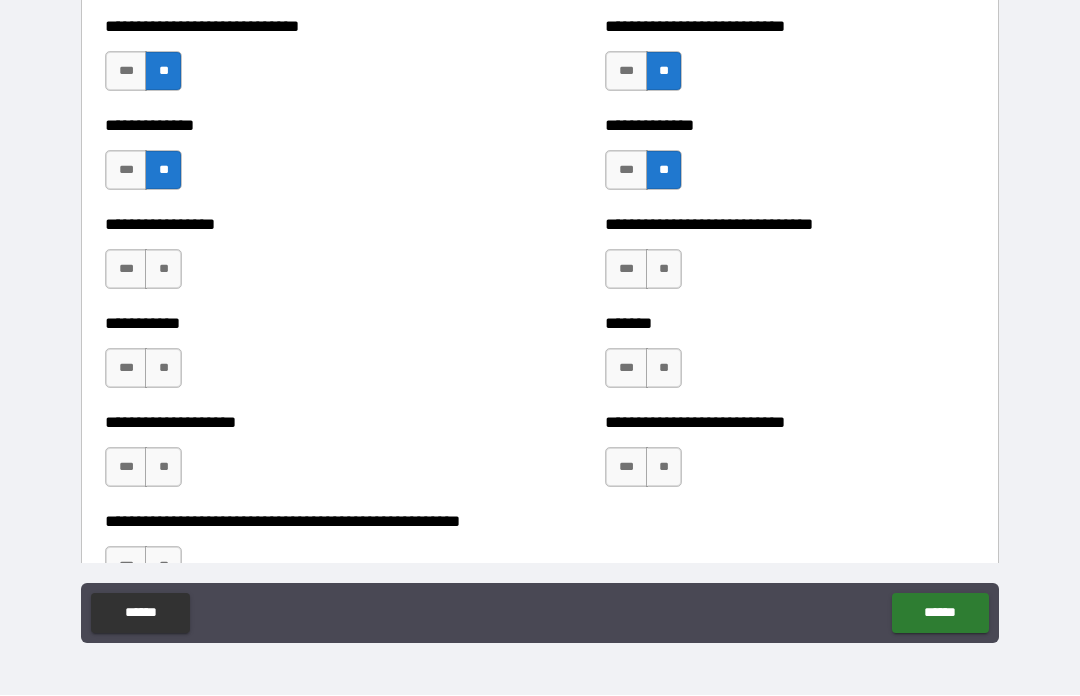 click on "**" at bounding box center [163, 270] 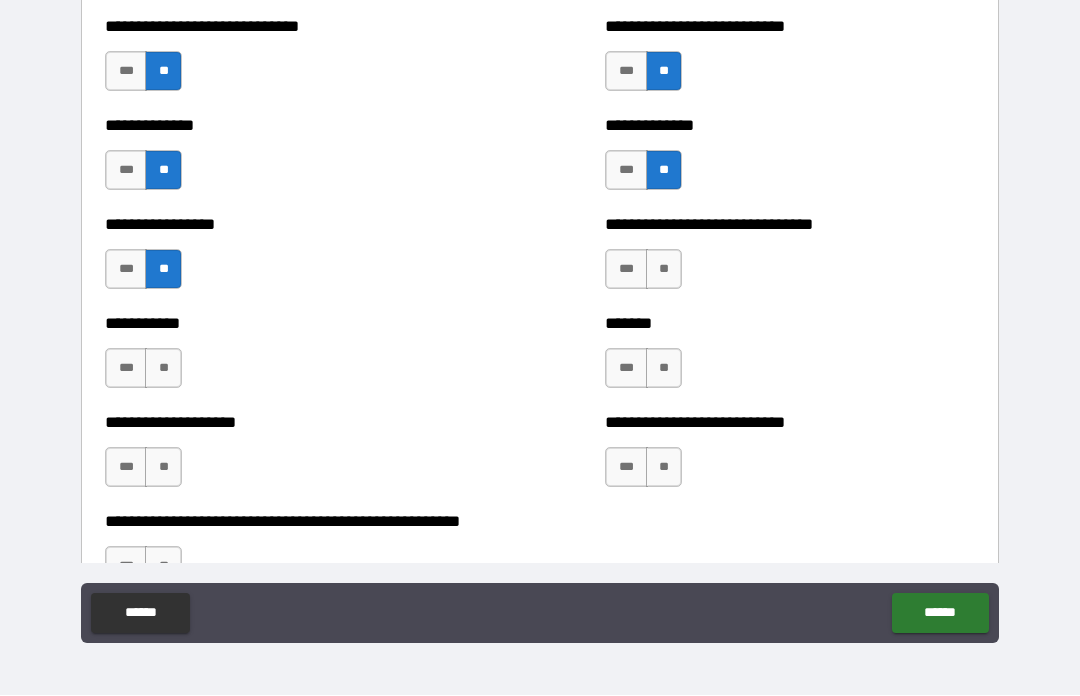 click on "**" at bounding box center (163, 369) 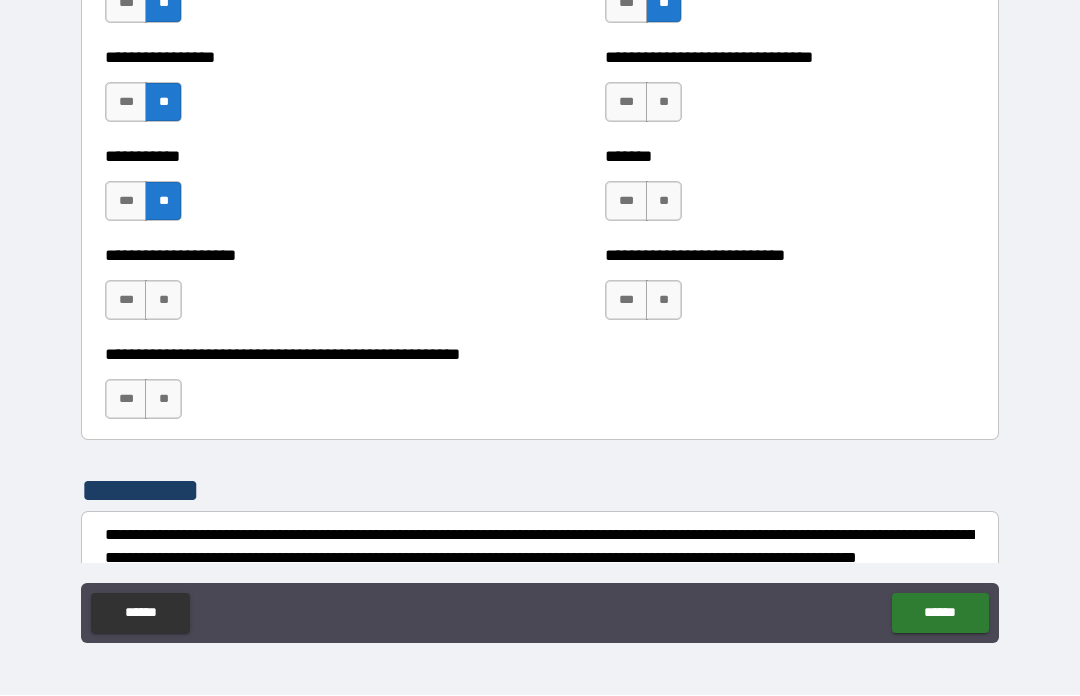 scroll, scrollTop: 7915, scrollLeft: 0, axis: vertical 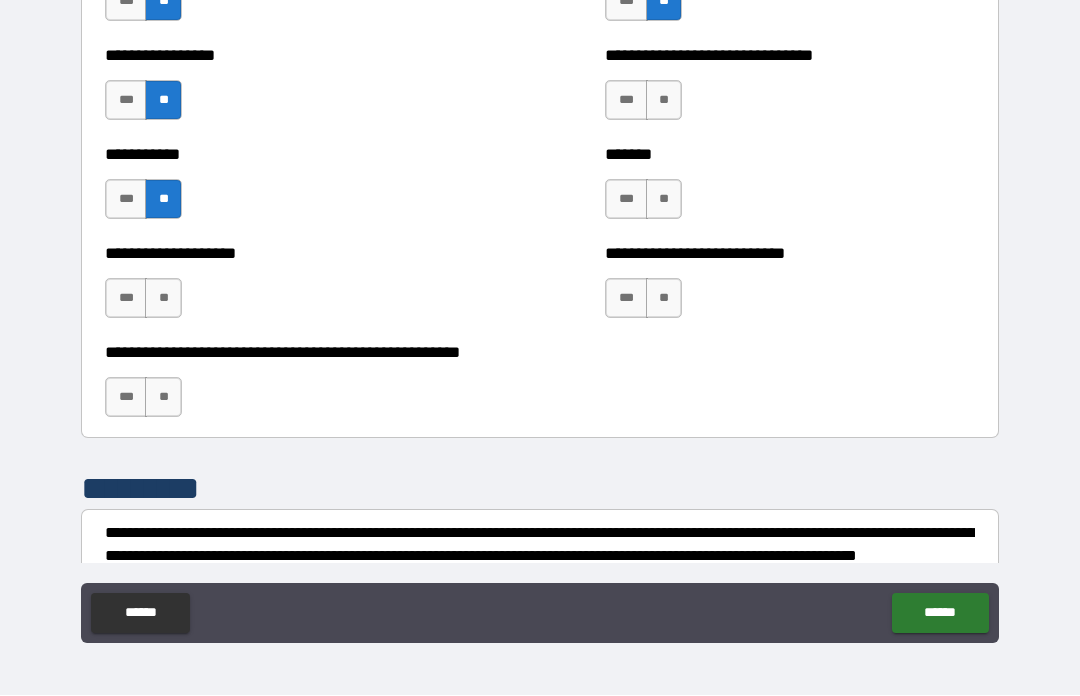 click on "**" at bounding box center [163, 299] 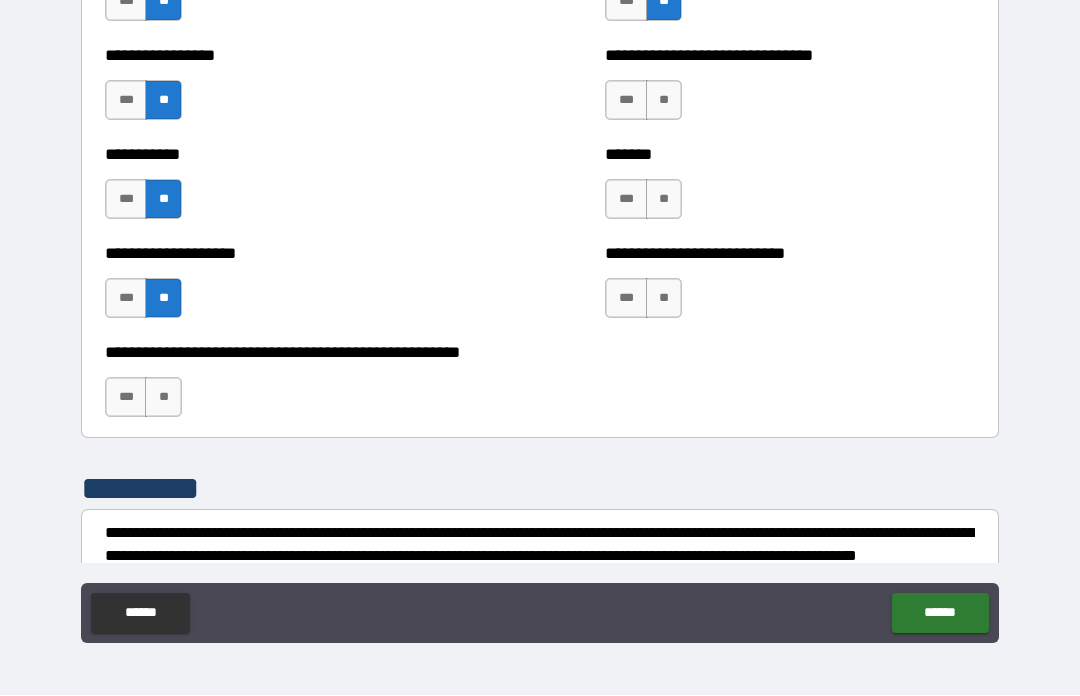 click on "**" at bounding box center (163, 398) 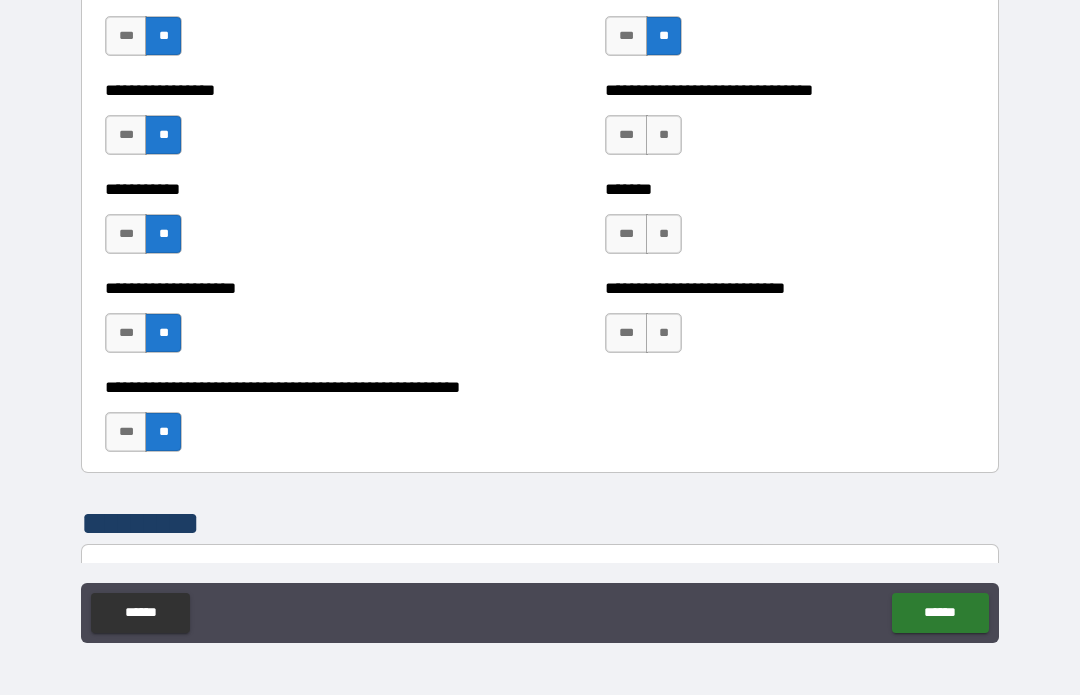 scroll, scrollTop: 7875, scrollLeft: 0, axis: vertical 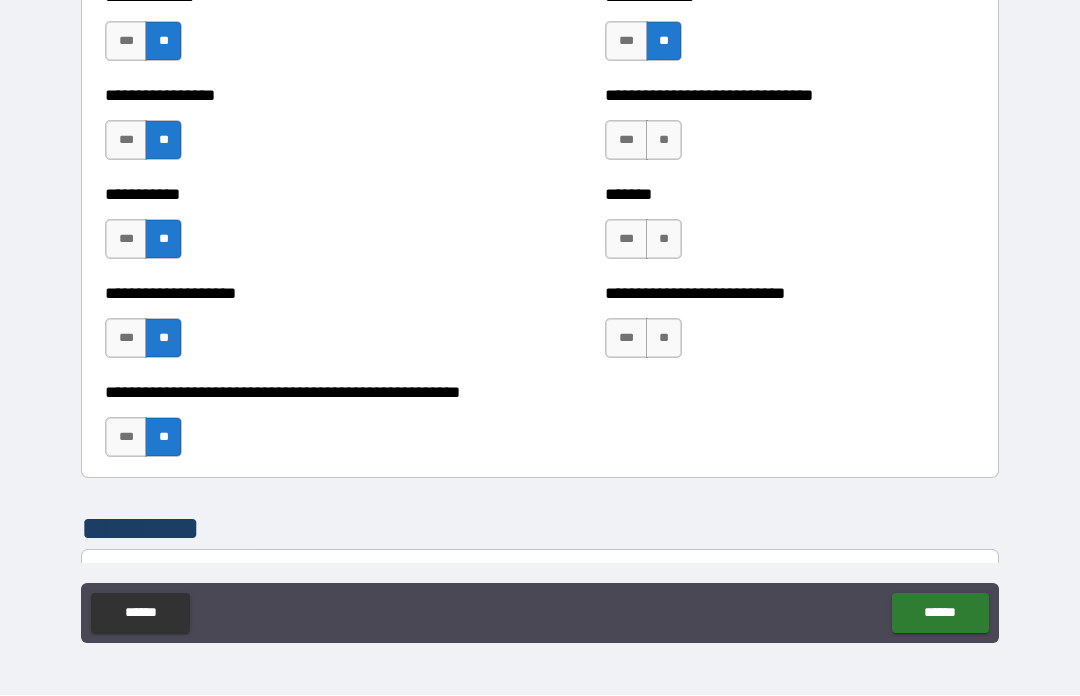 click on "**" at bounding box center [664, 141] 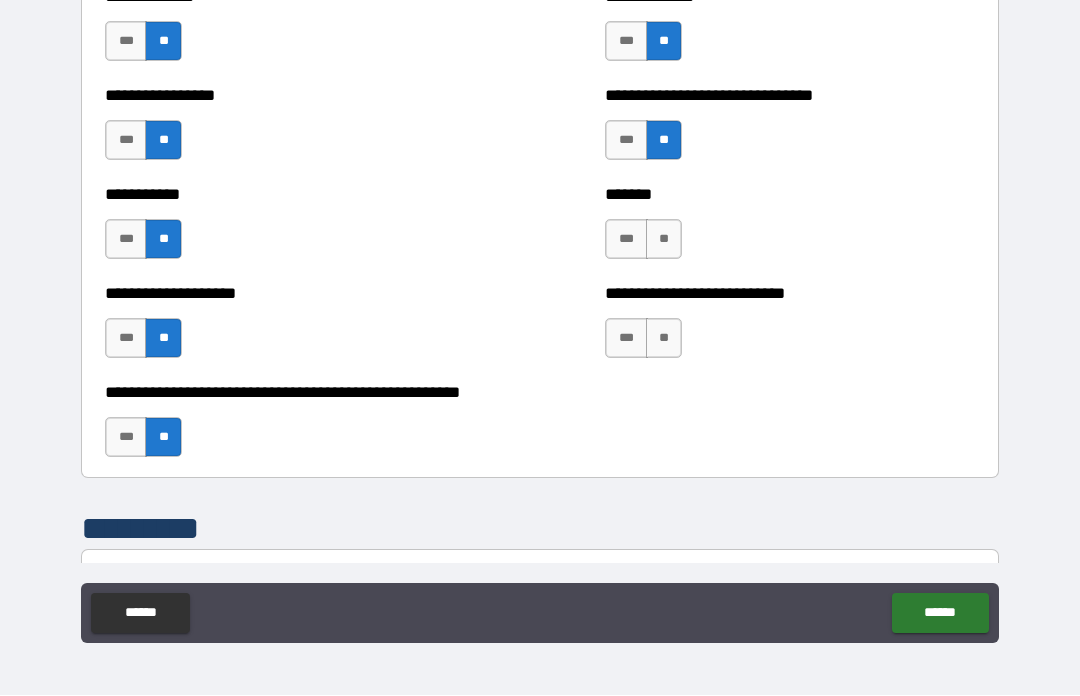 click on "**" at bounding box center [664, 240] 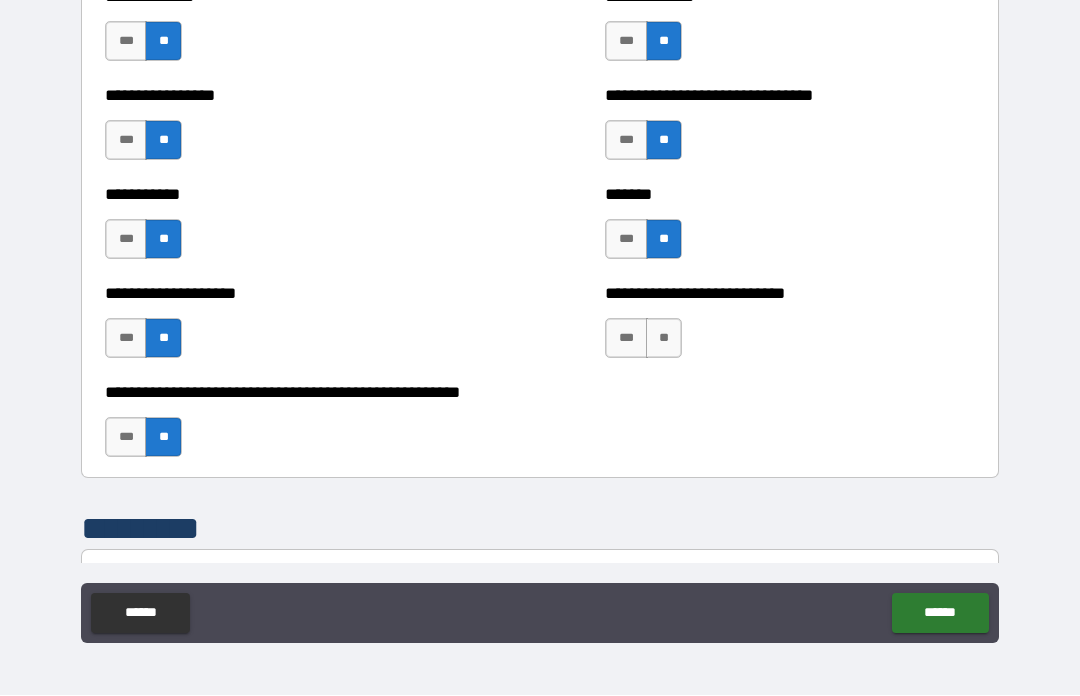 click on "***" at bounding box center (626, 240) 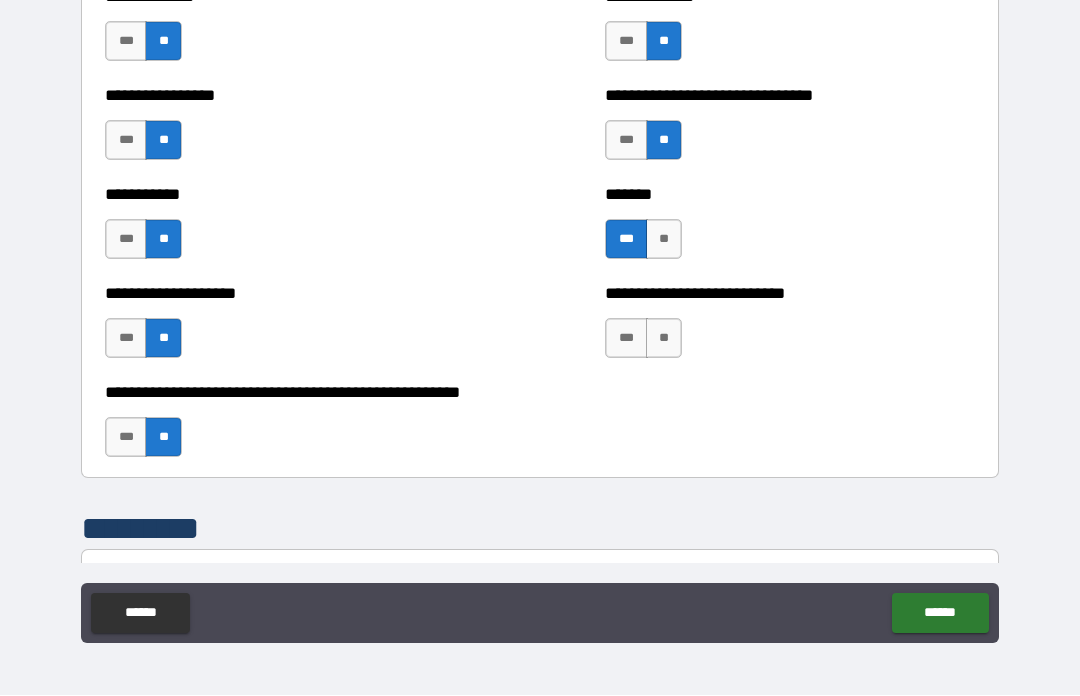 click on "**" at bounding box center [664, 339] 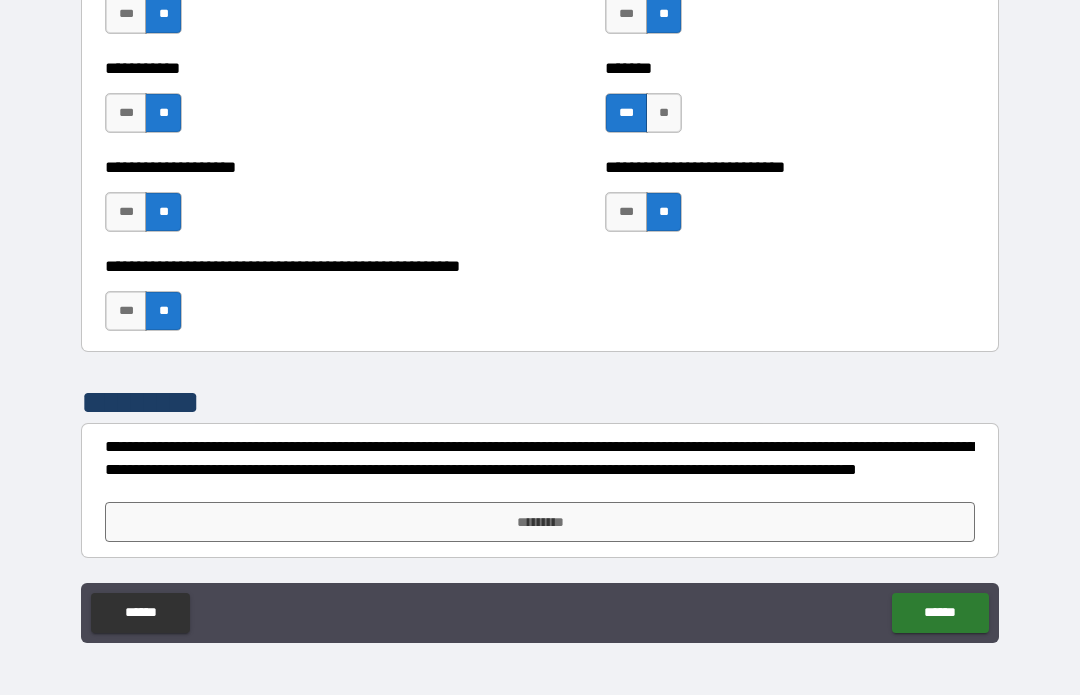 scroll, scrollTop: 8001, scrollLeft: 0, axis: vertical 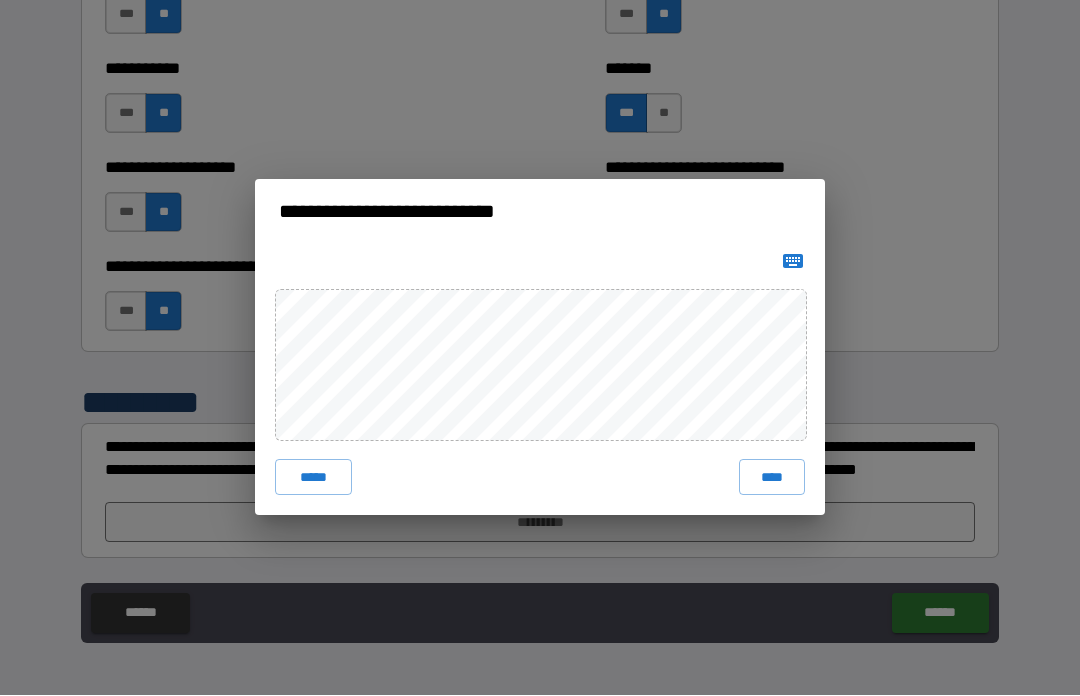 click on "*****" at bounding box center (313, 478) 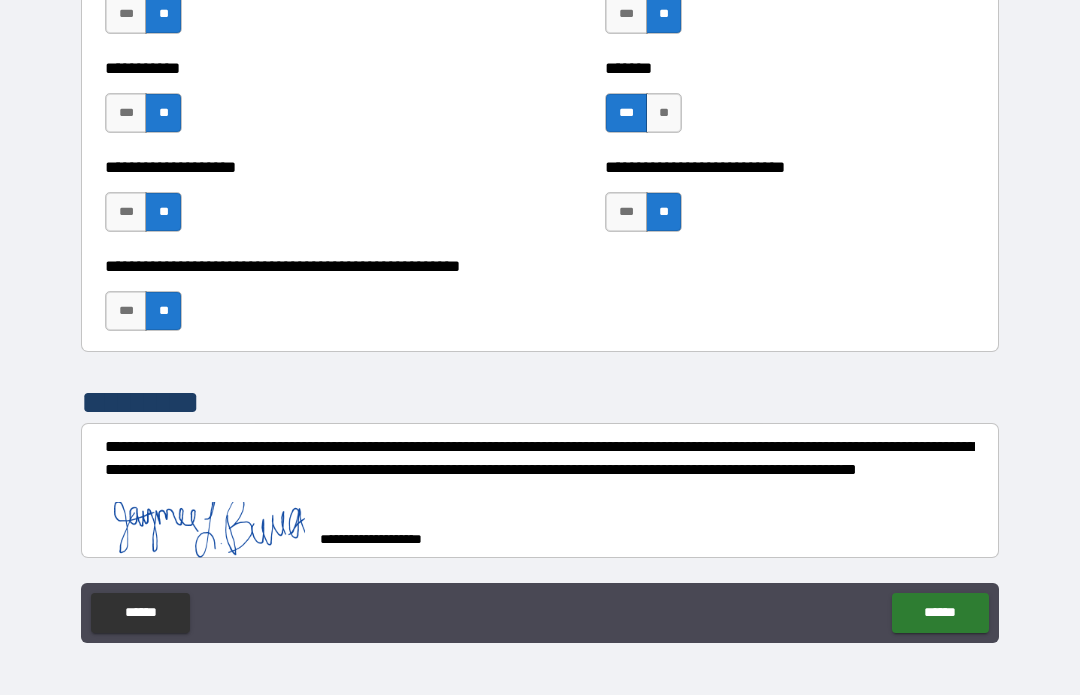 scroll, scrollTop: 7991, scrollLeft: 0, axis: vertical 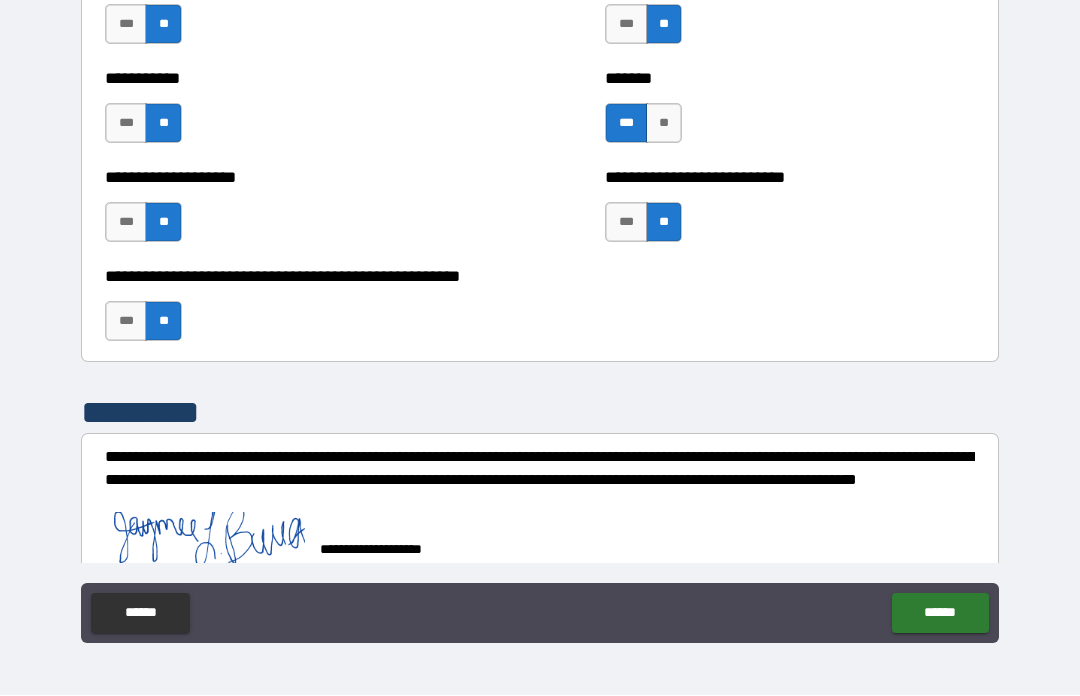 click on "******" at bounding box center (940, 614) 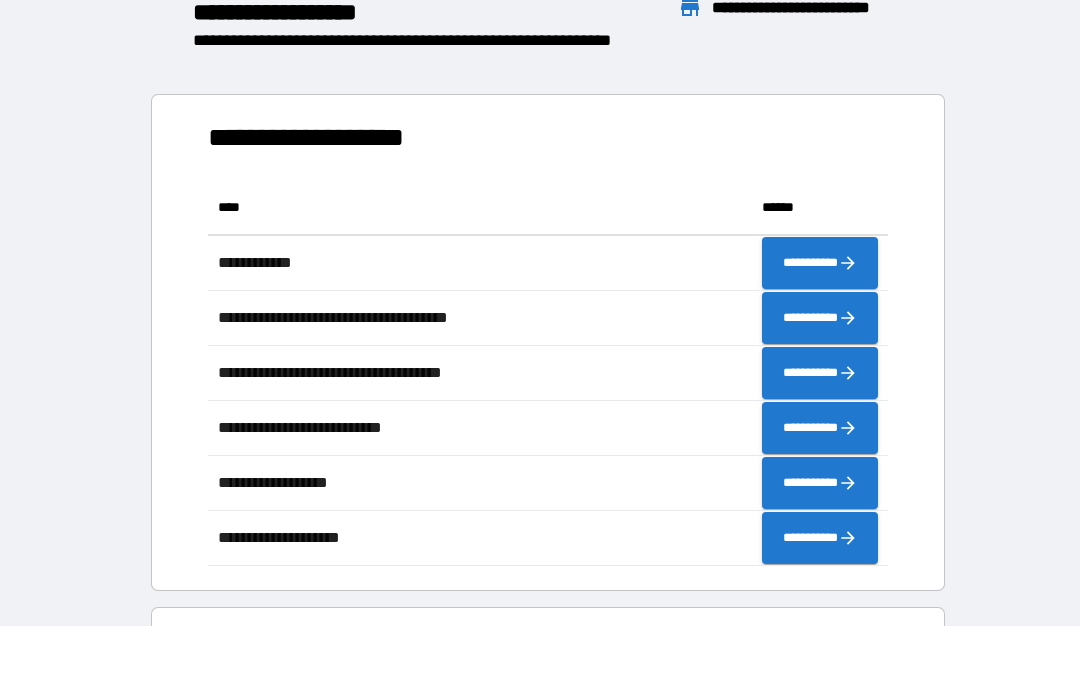 scroll, scrollTop: 1, scrollLeft: 1, axis: both 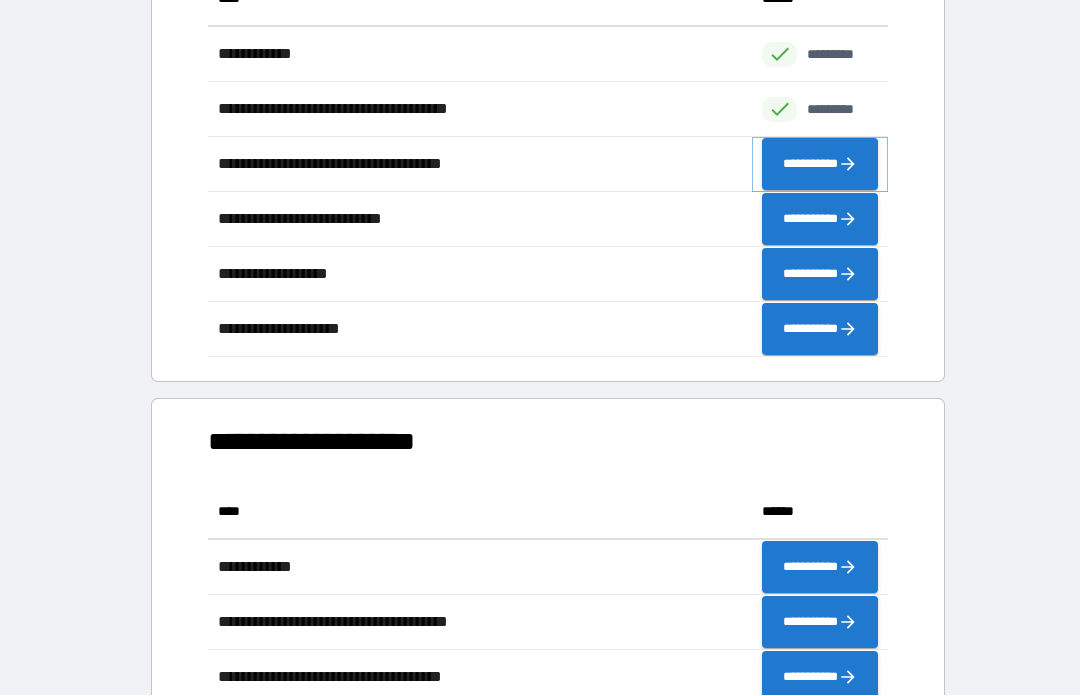 click on "**********" at bounding box center [820, 165] 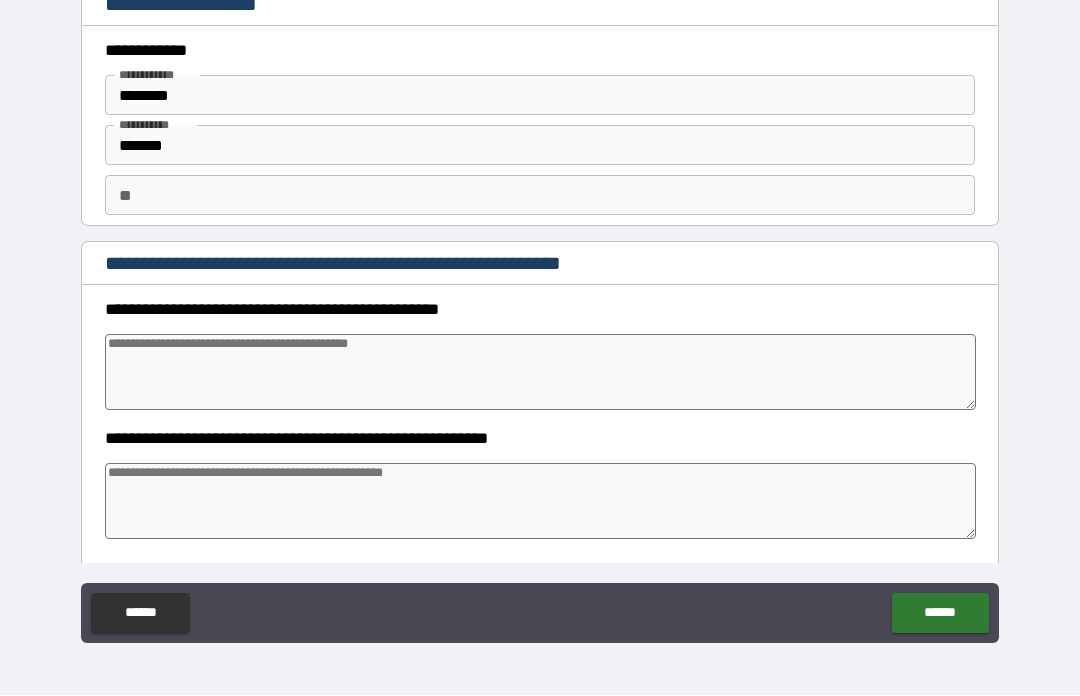 type on "*" 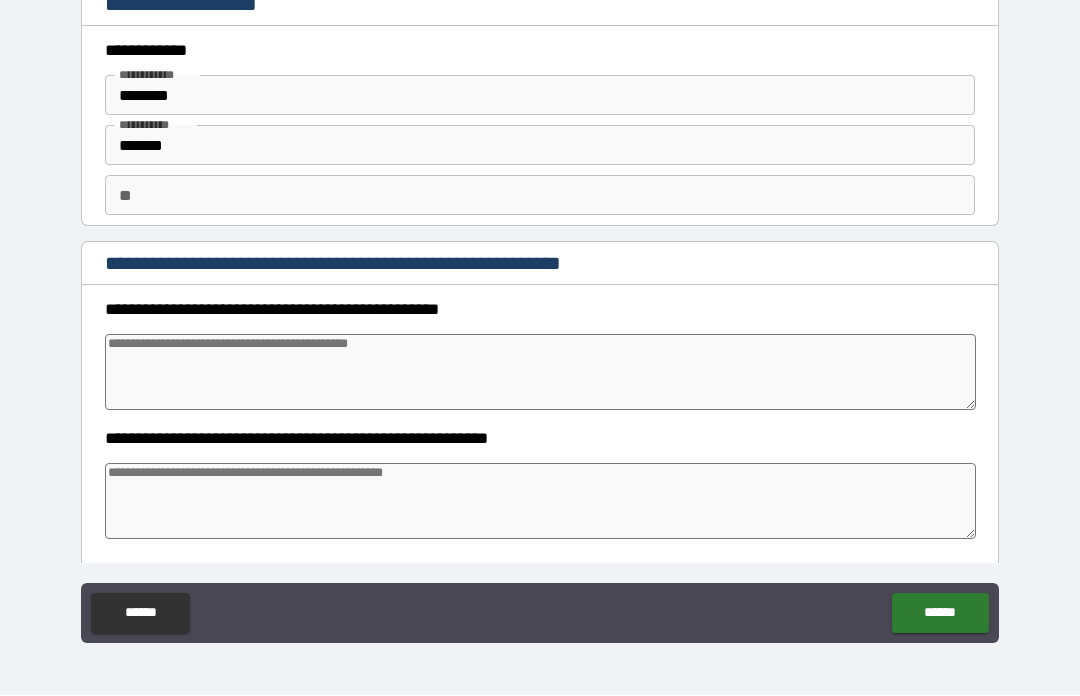 type on "*" 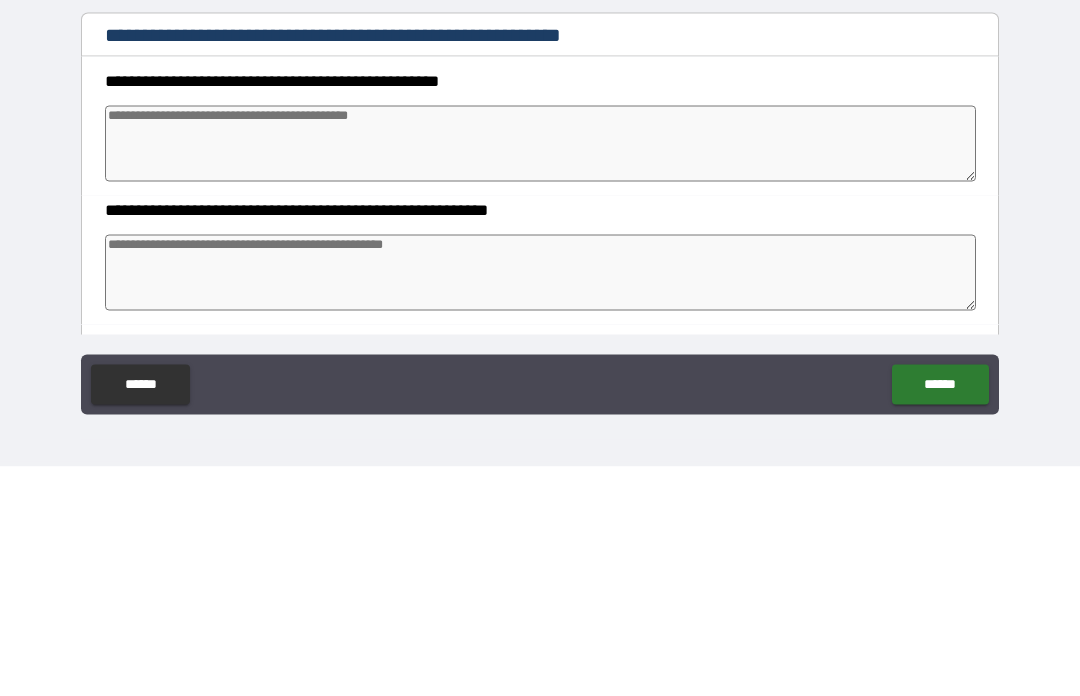 type on "*" 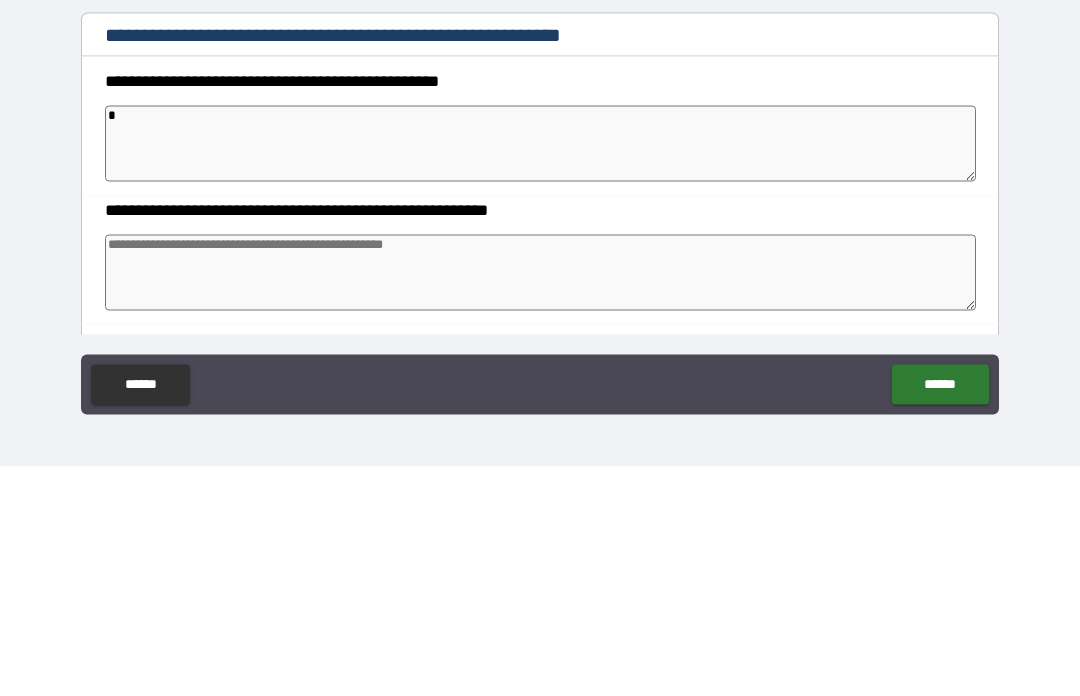 type on "**" 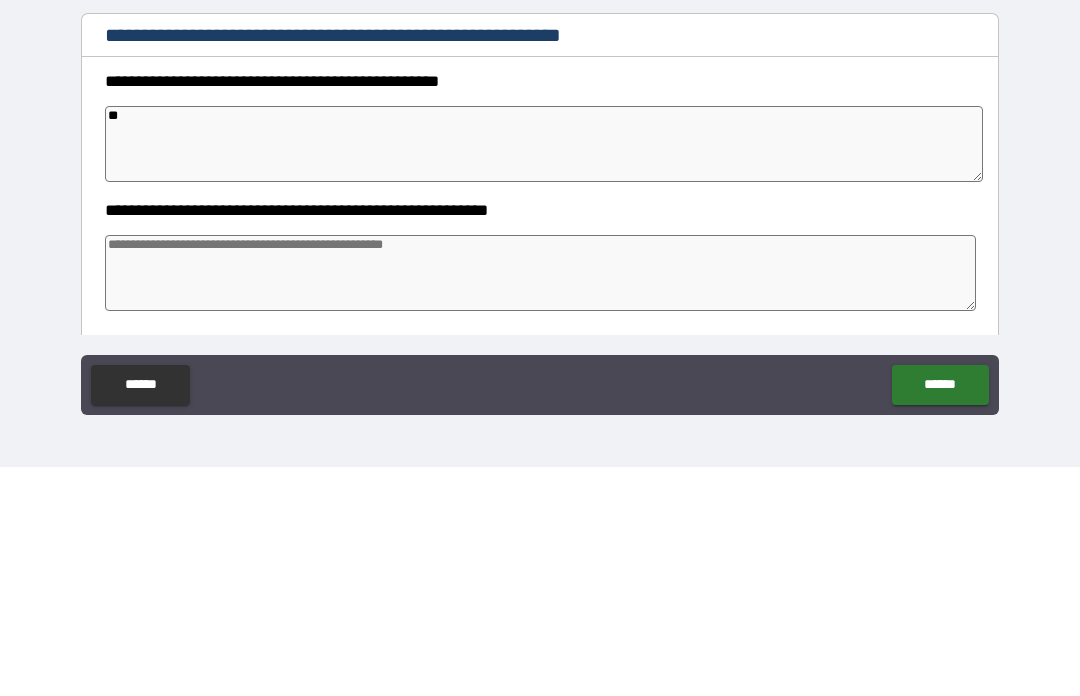 type on "***" 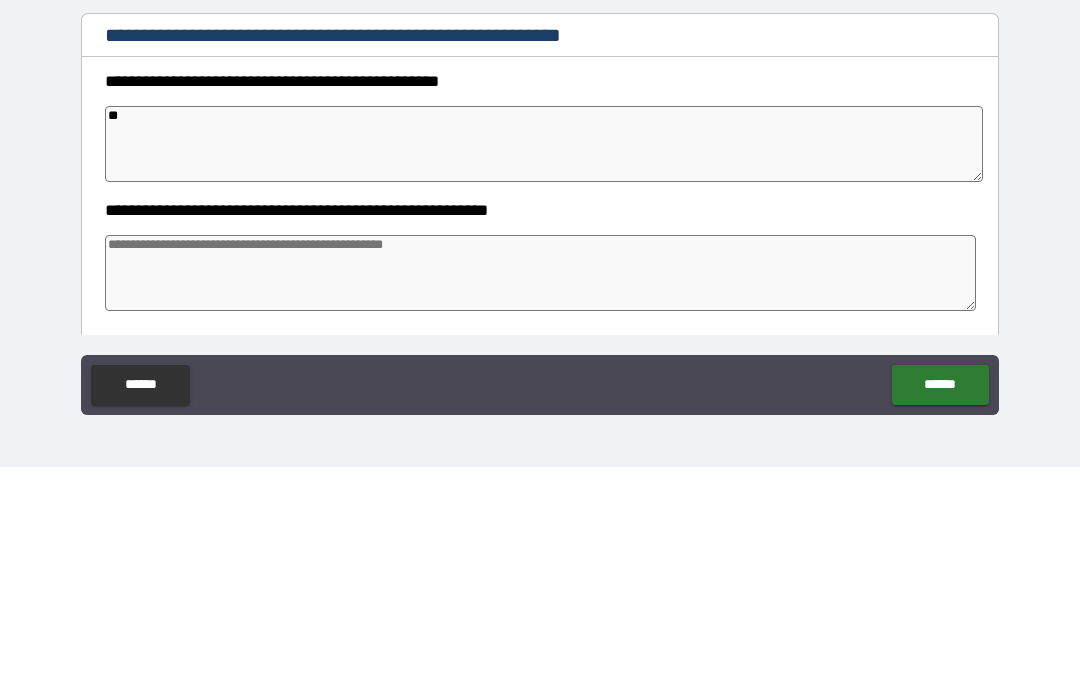 type on "*" 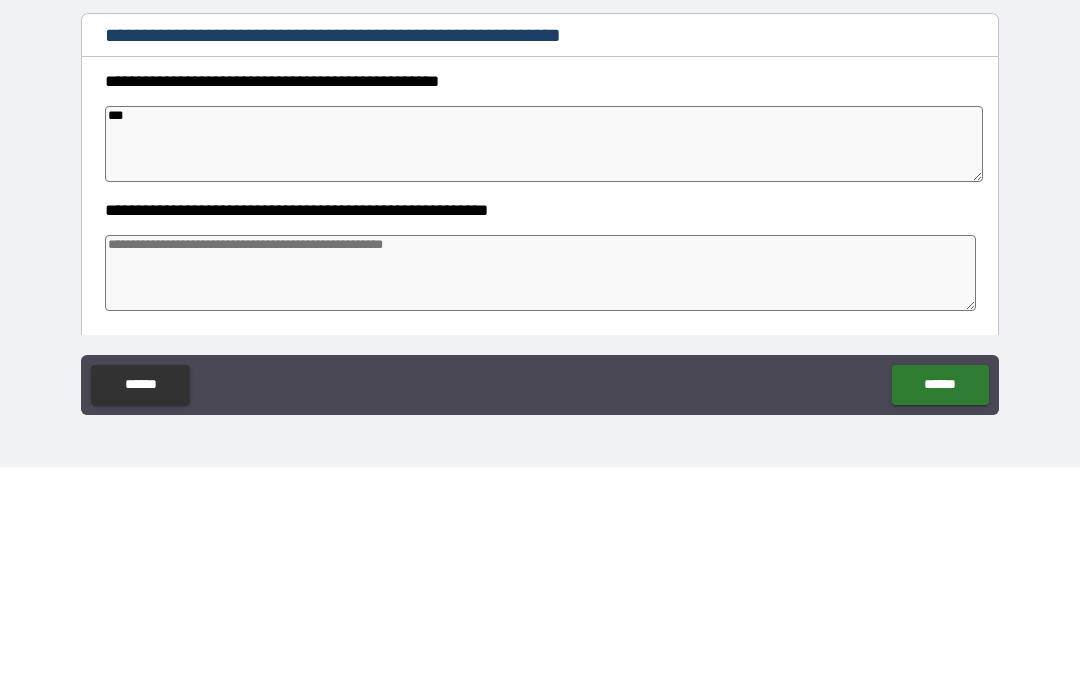 type on "*" 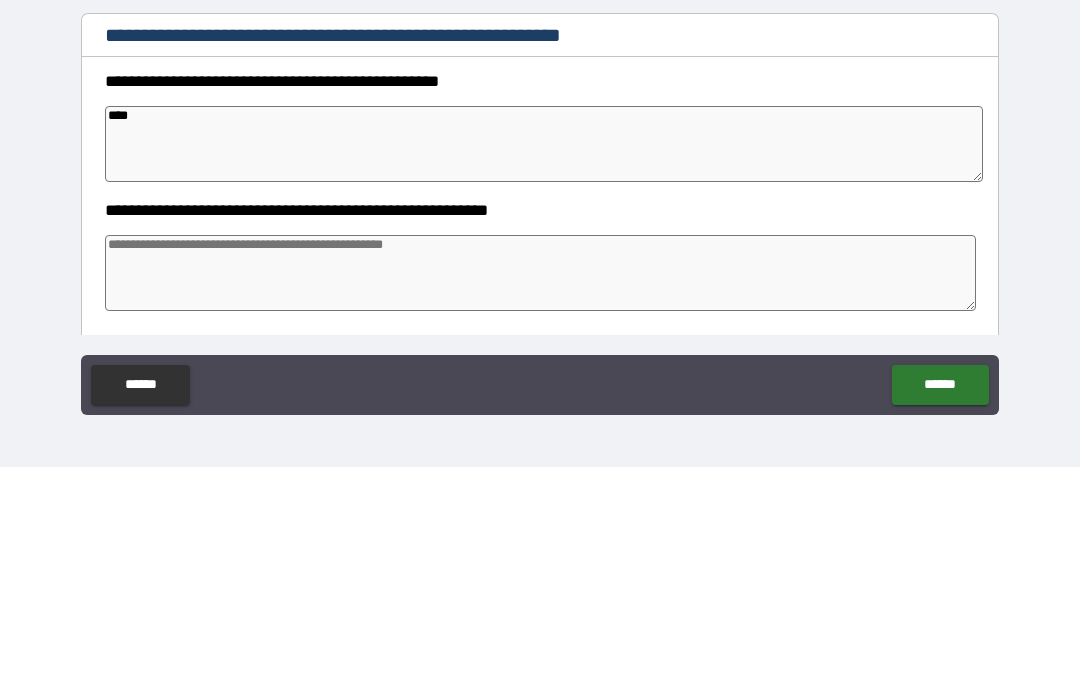 type on "*" 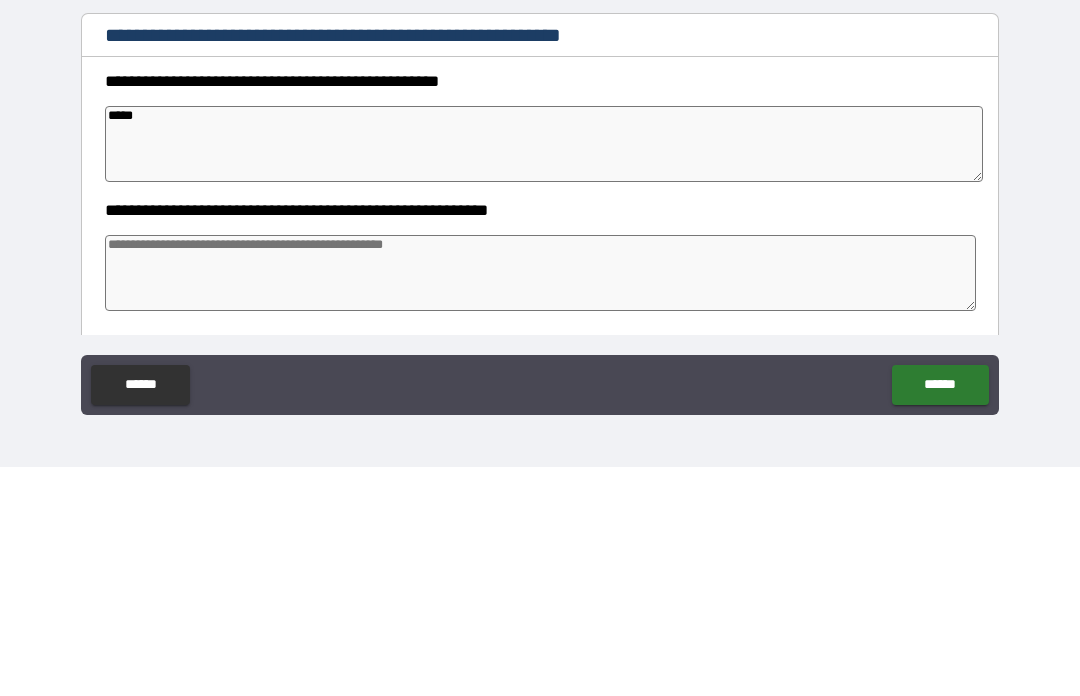 type on "*" 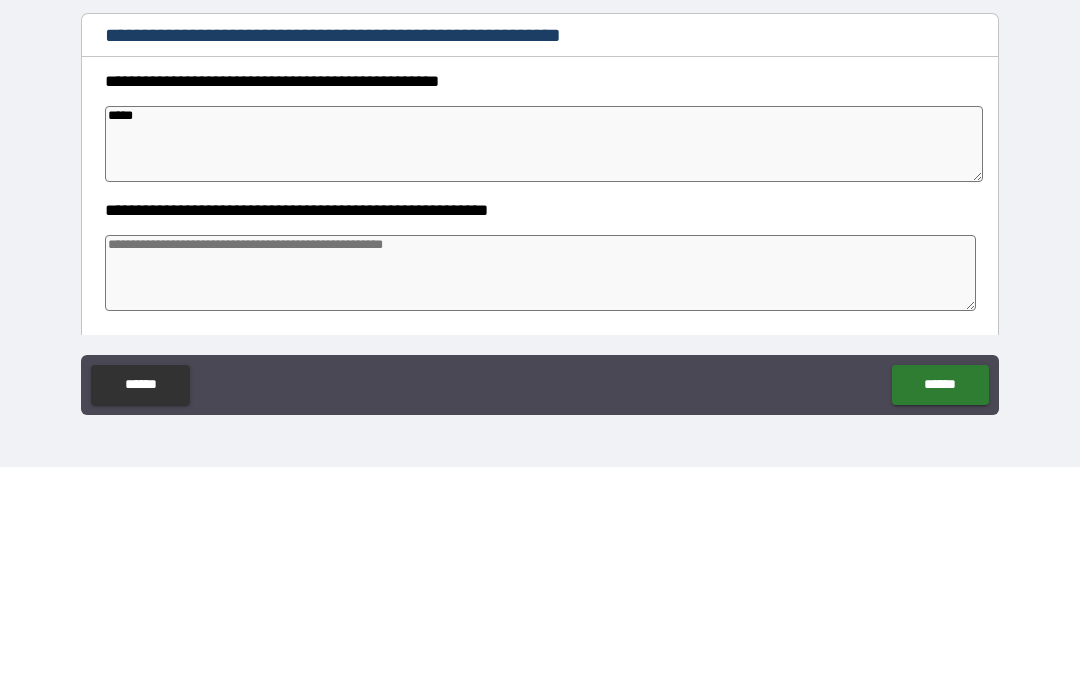 type on "******" 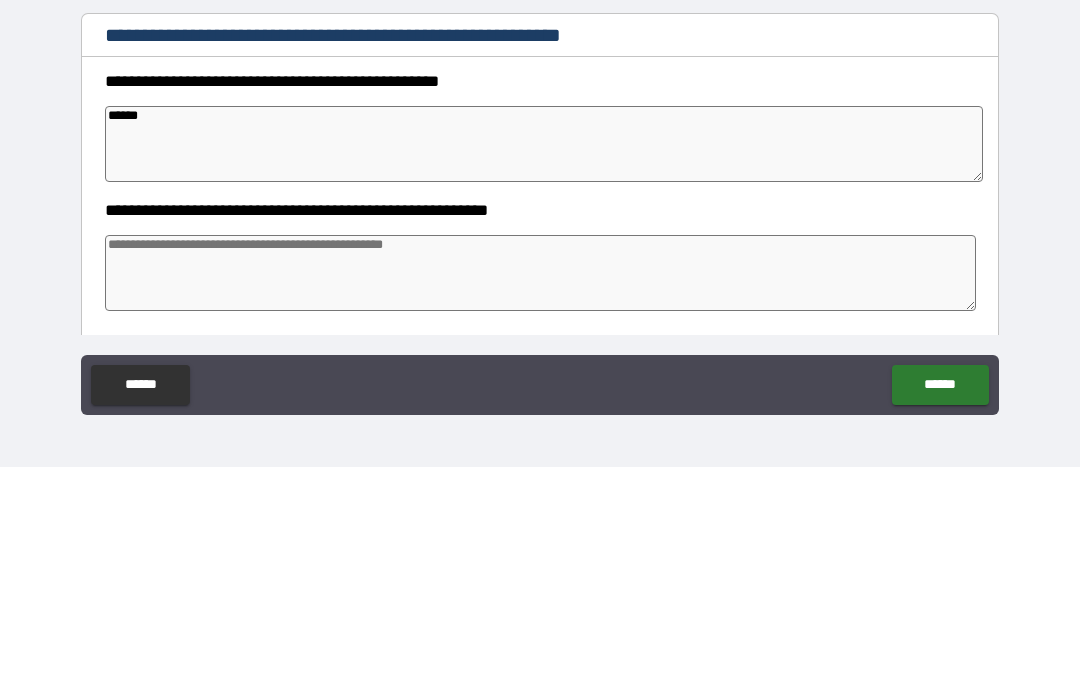 type on "*" 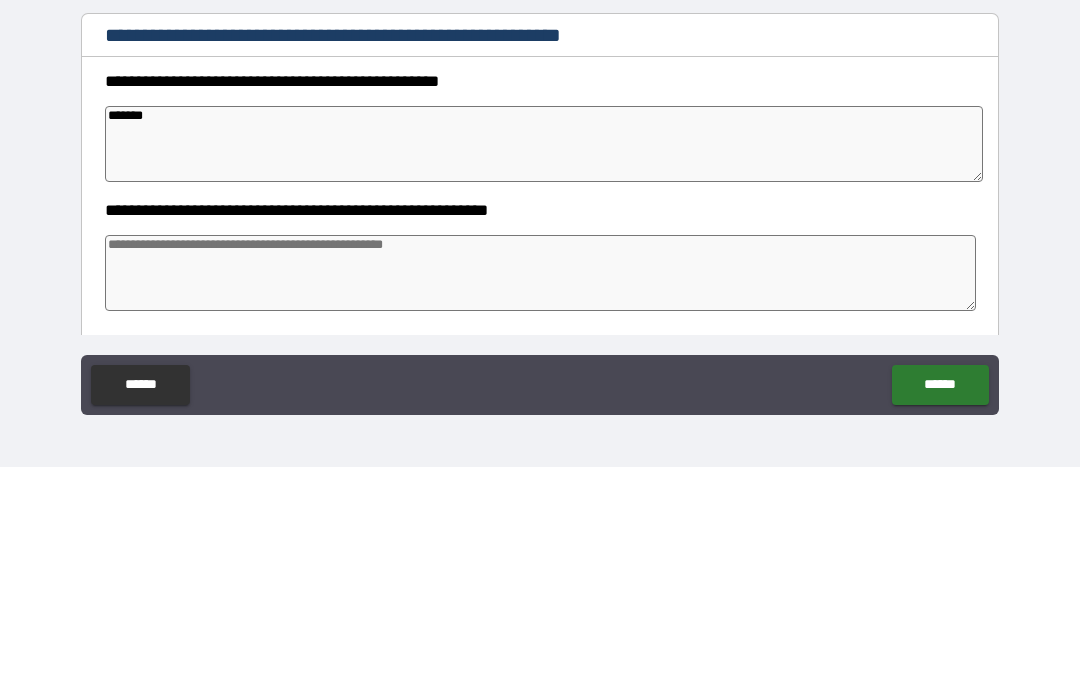 type on "*" 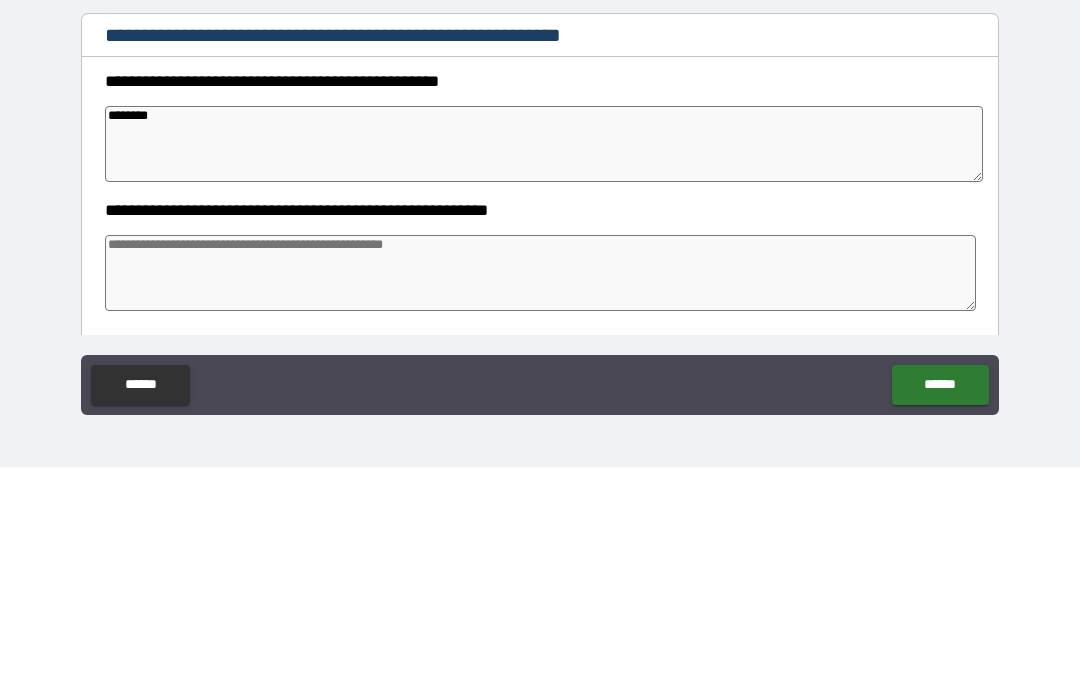 type on "*" 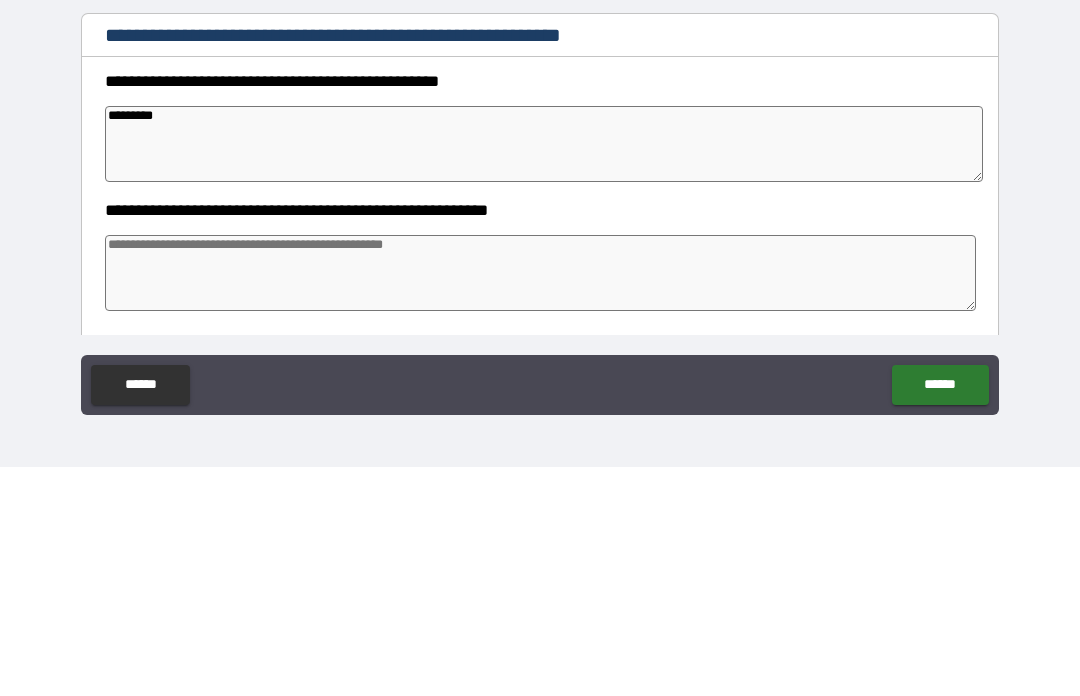 type on "*" 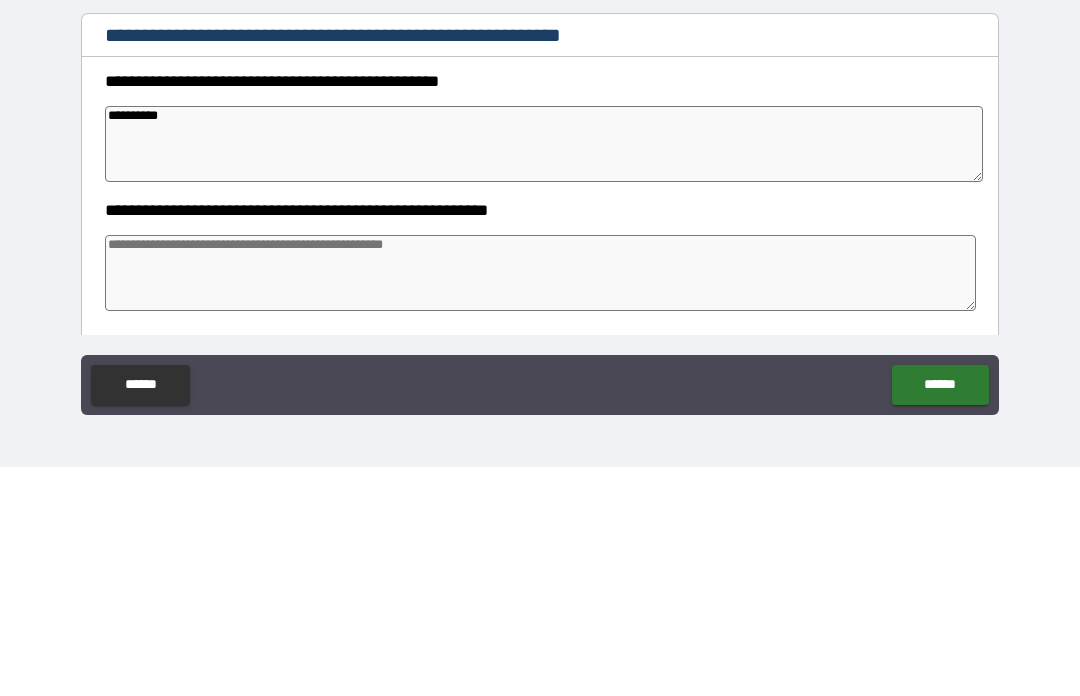 type on "*" 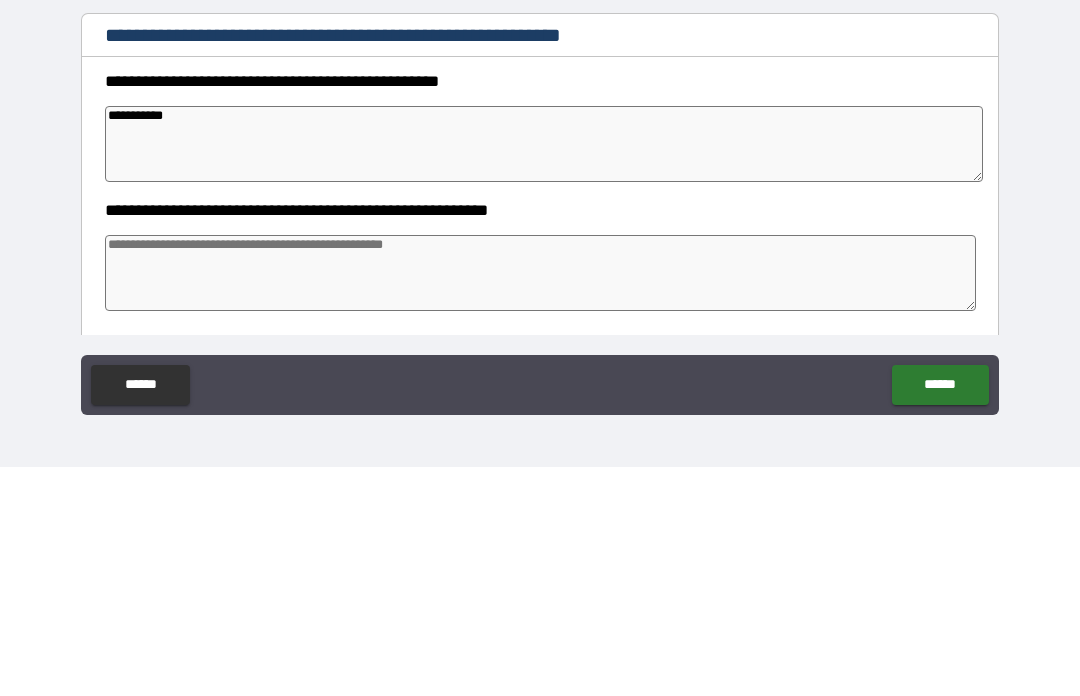 type on "*" 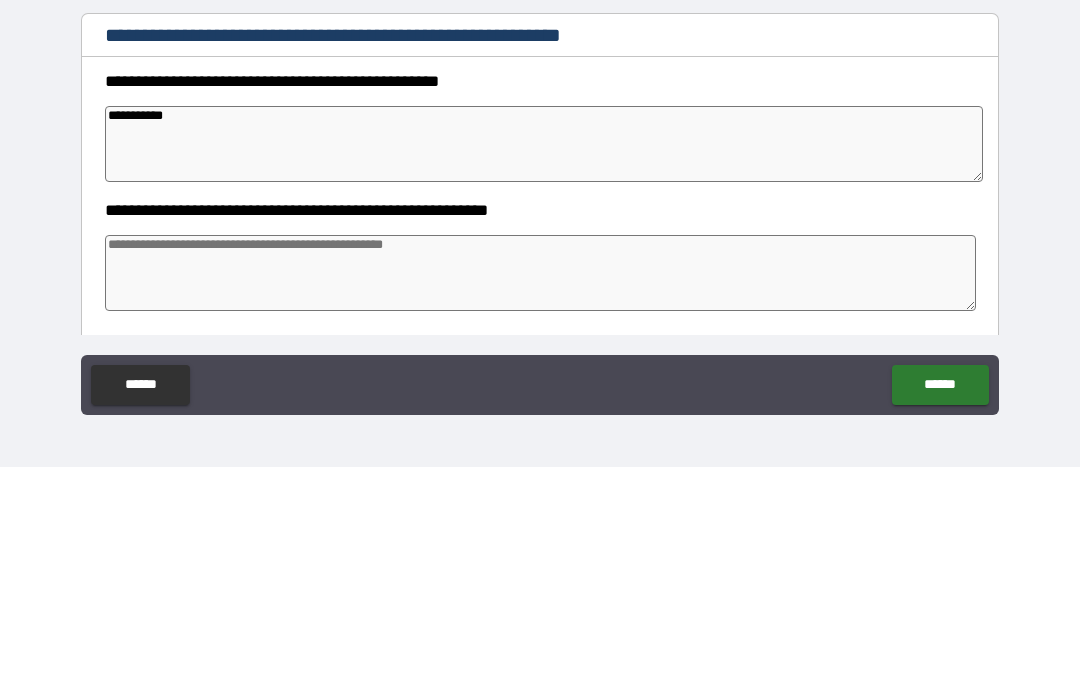 type on "**********" 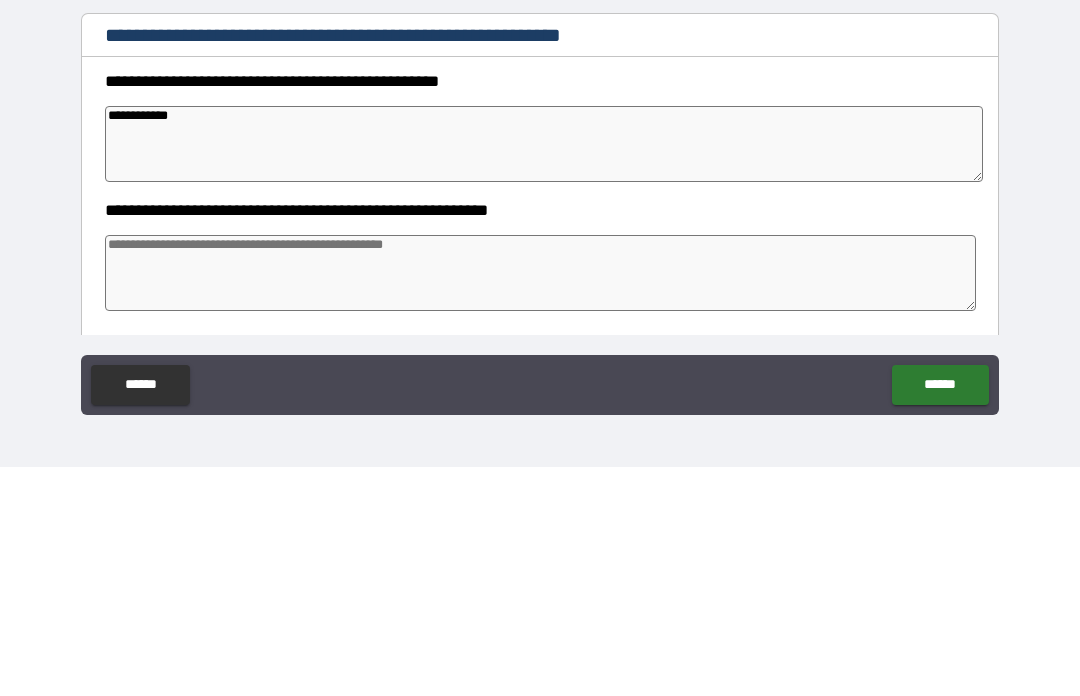 type on "*" 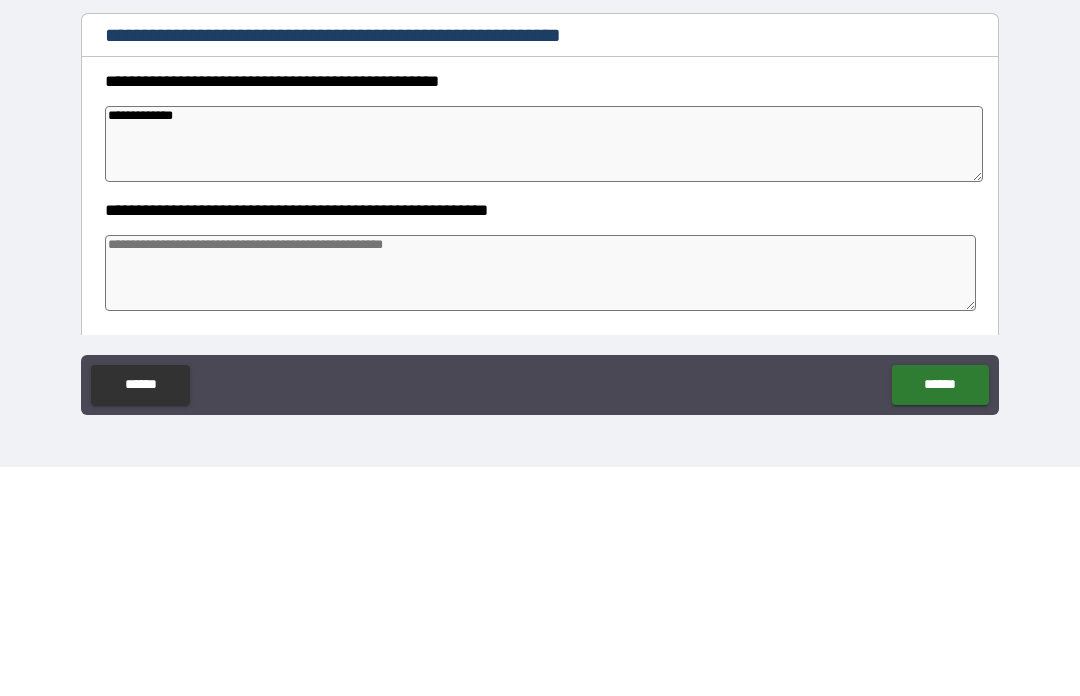 type on "*" 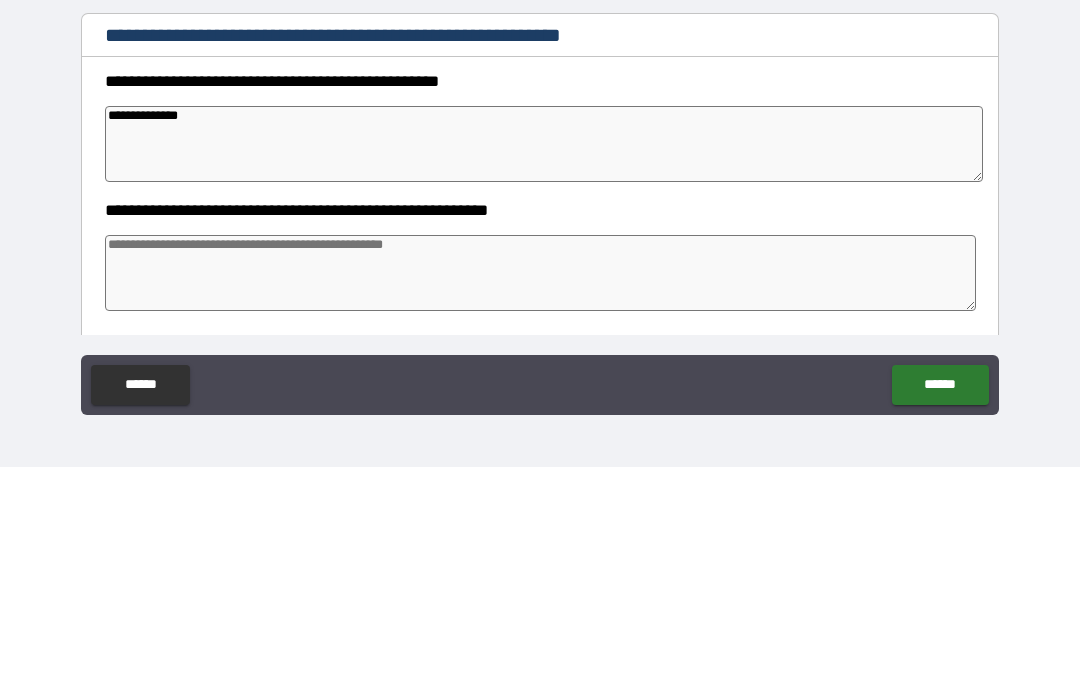 type on "*" 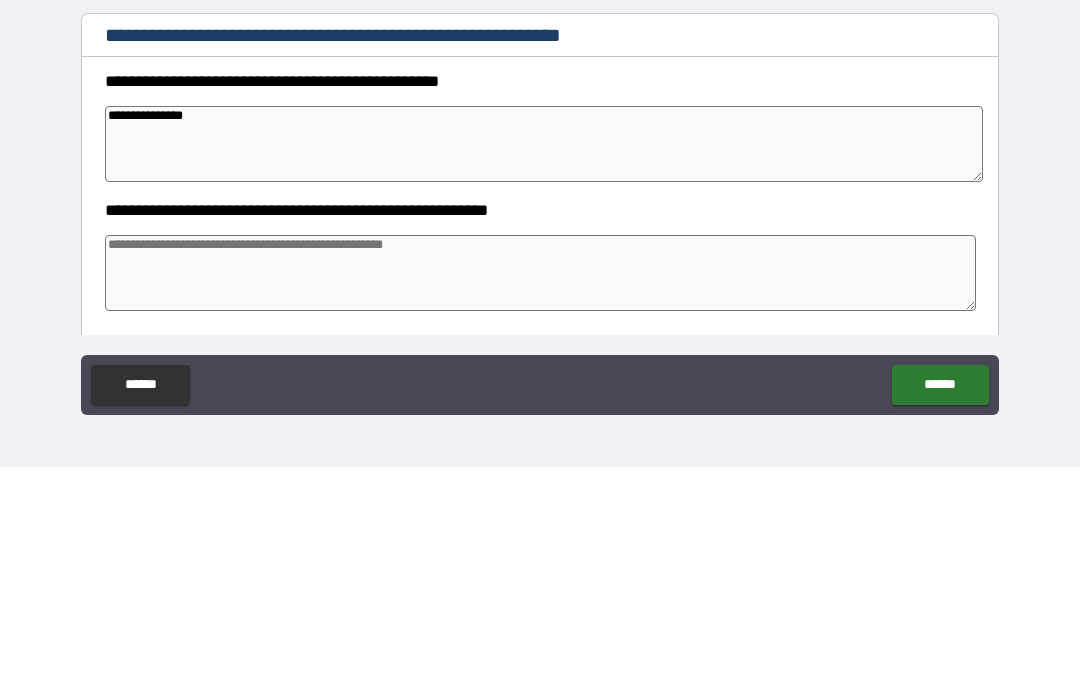 type on "*" 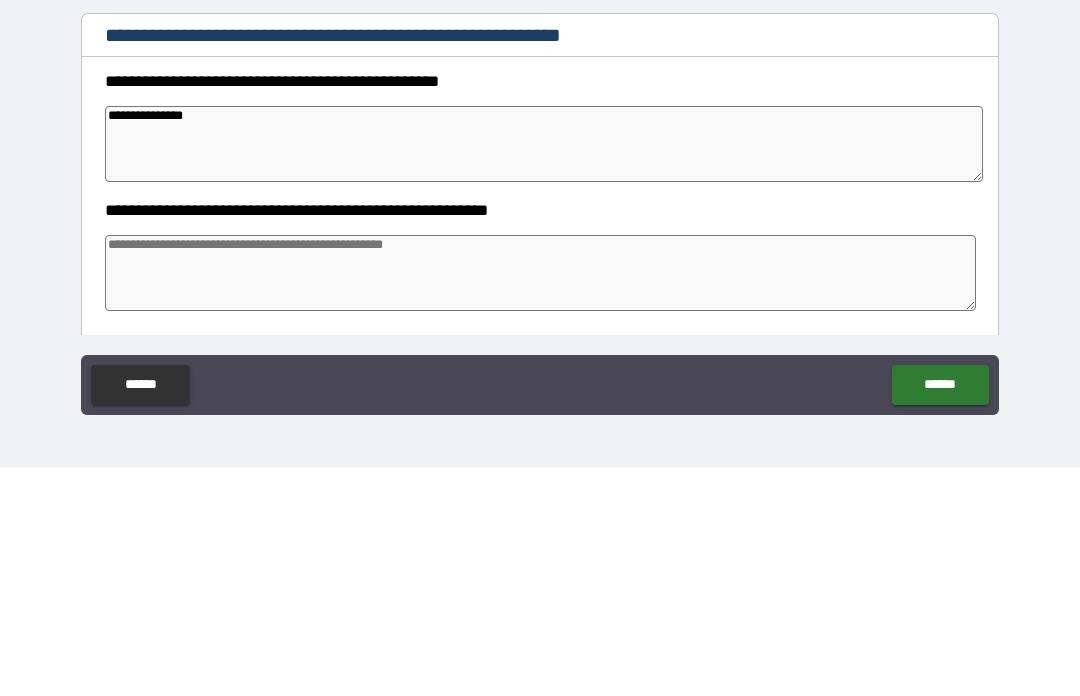 type on "**********" 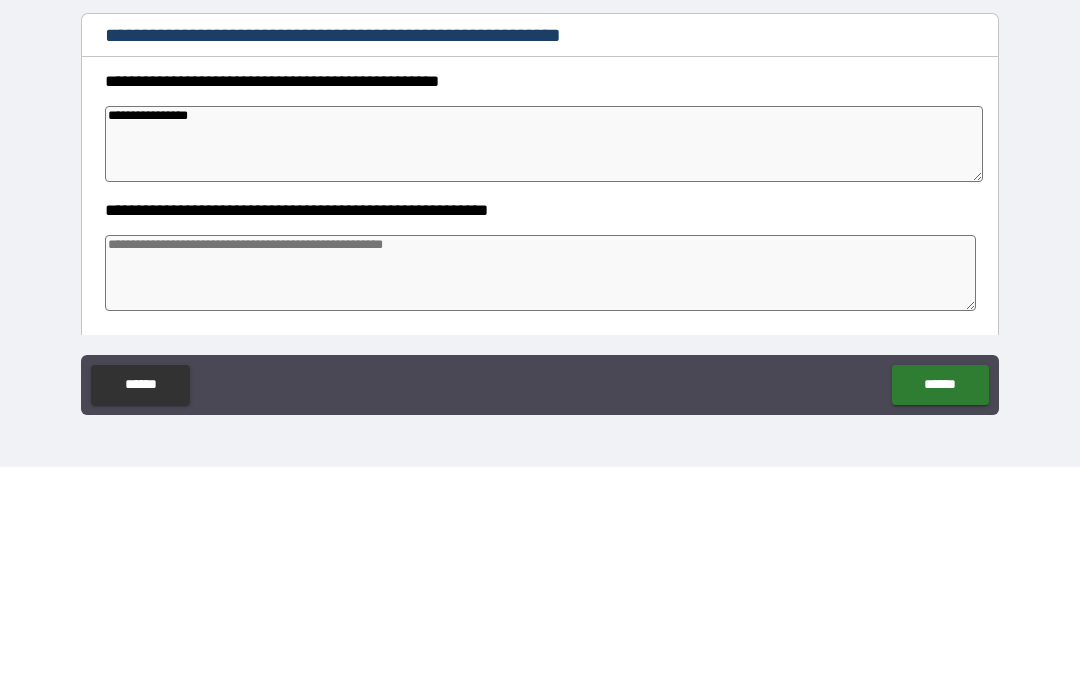 type on "*" 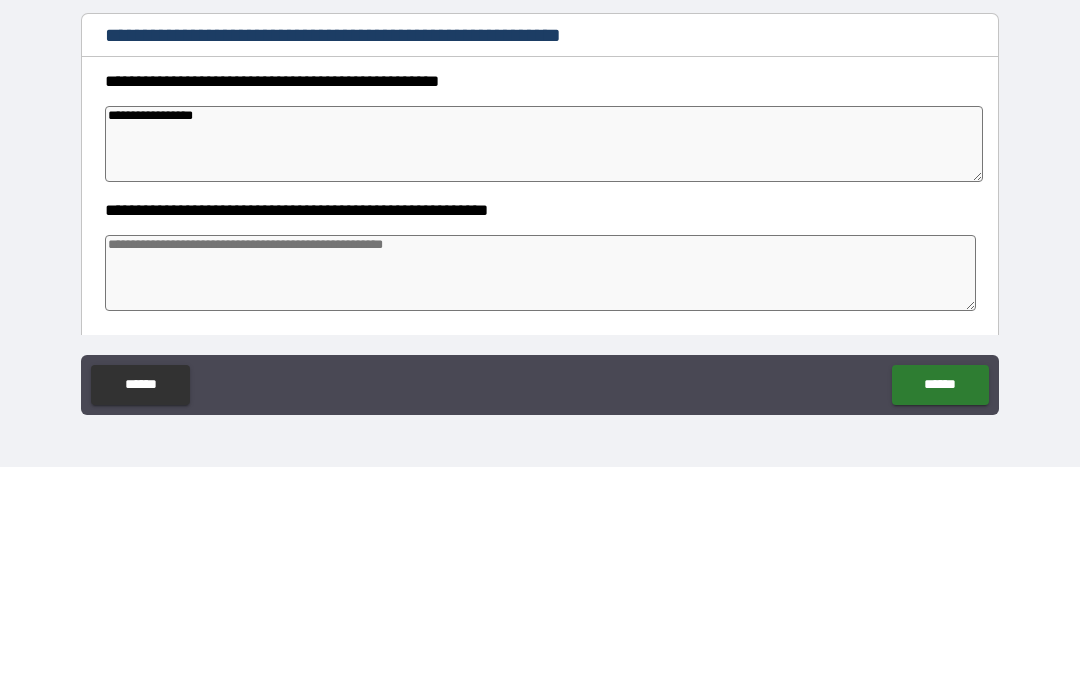 type on "*" 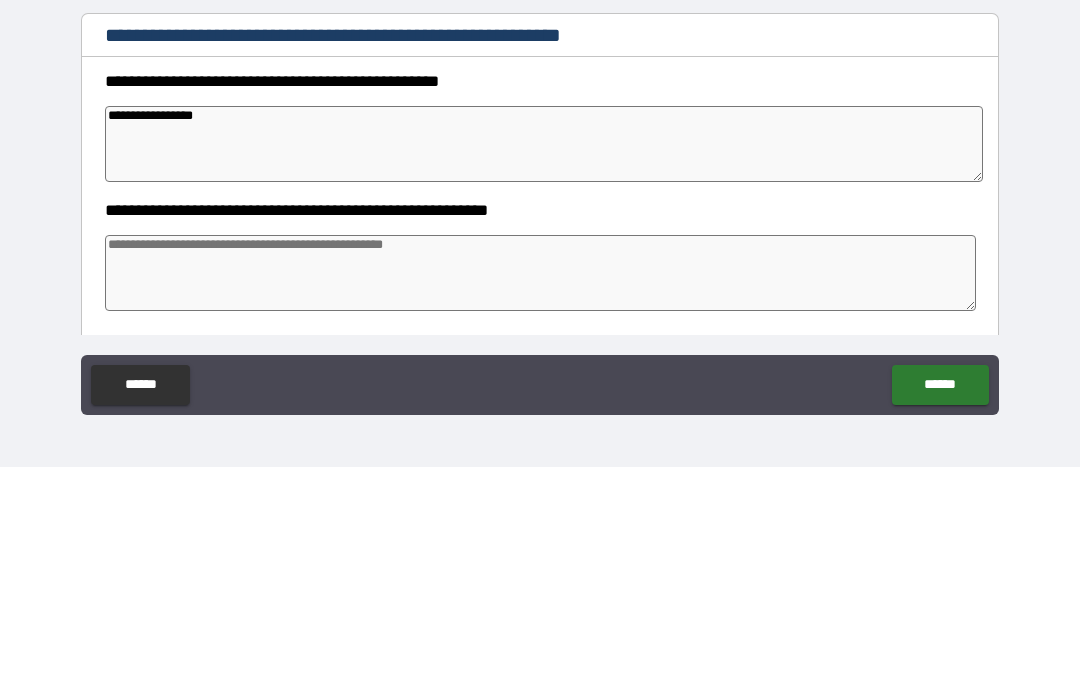 type on "**********" 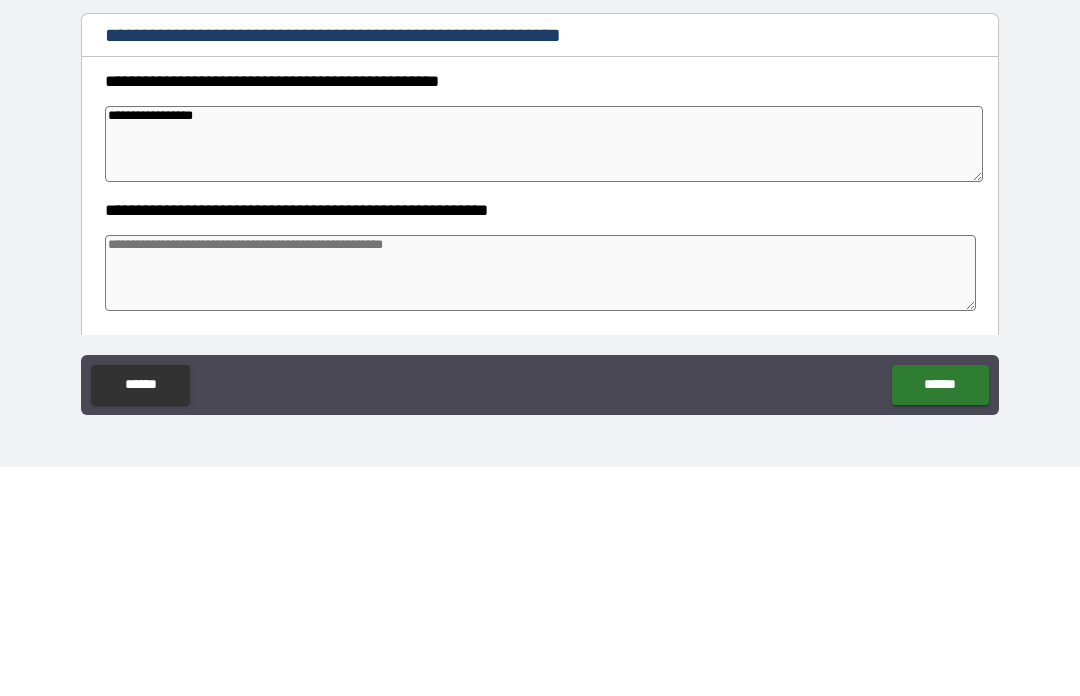 type on "*" 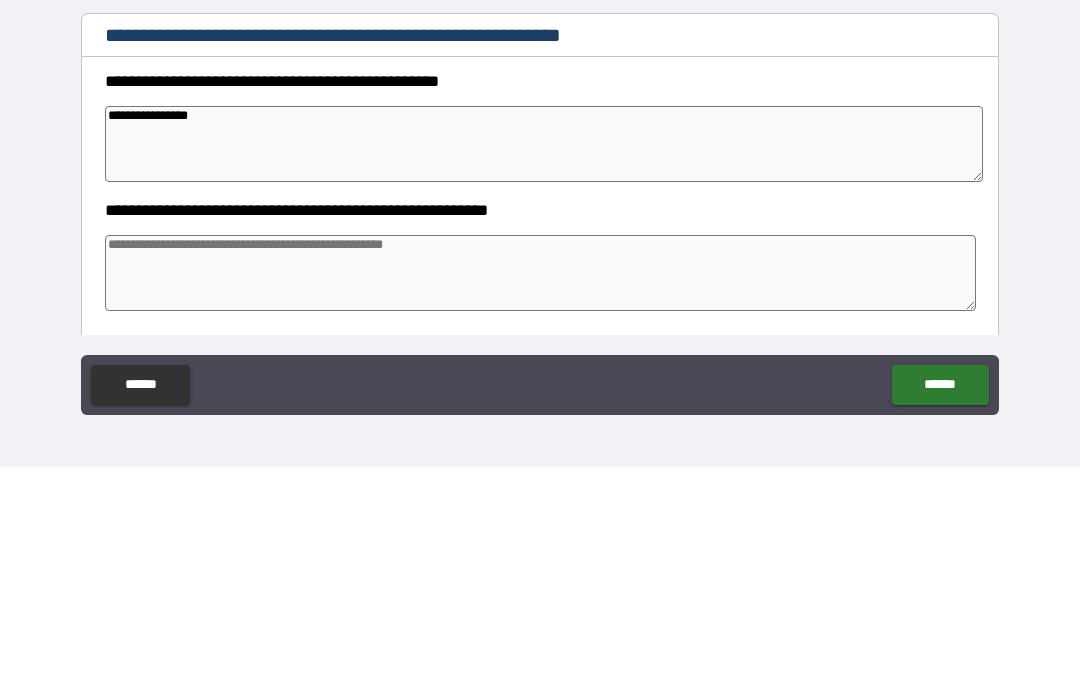 type on "**********" 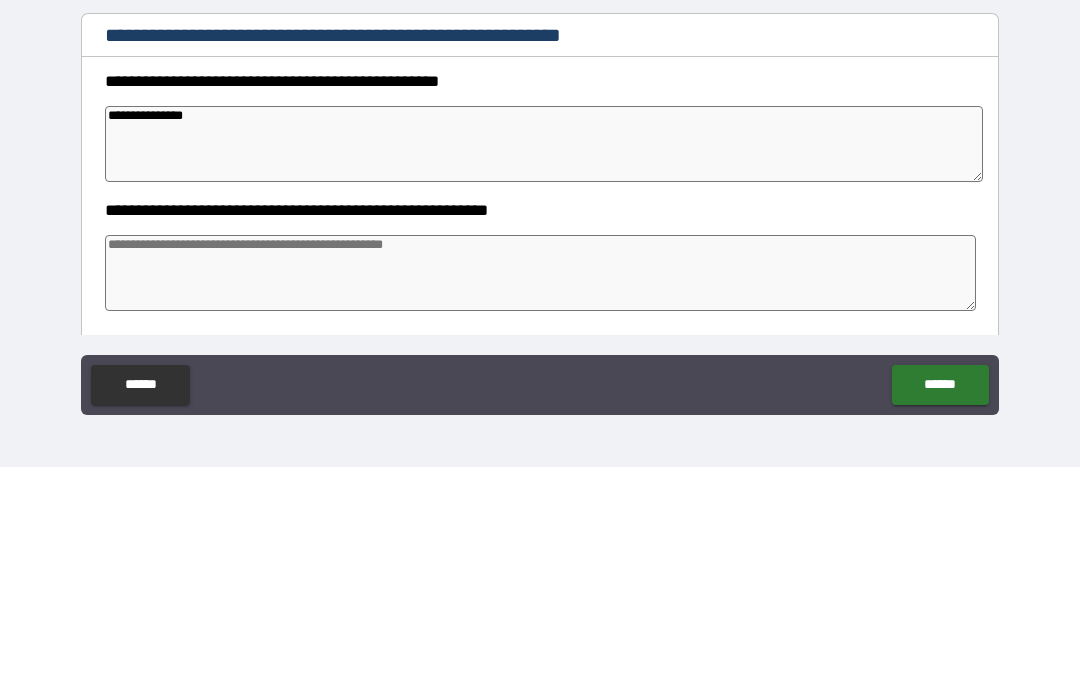 type on "*" 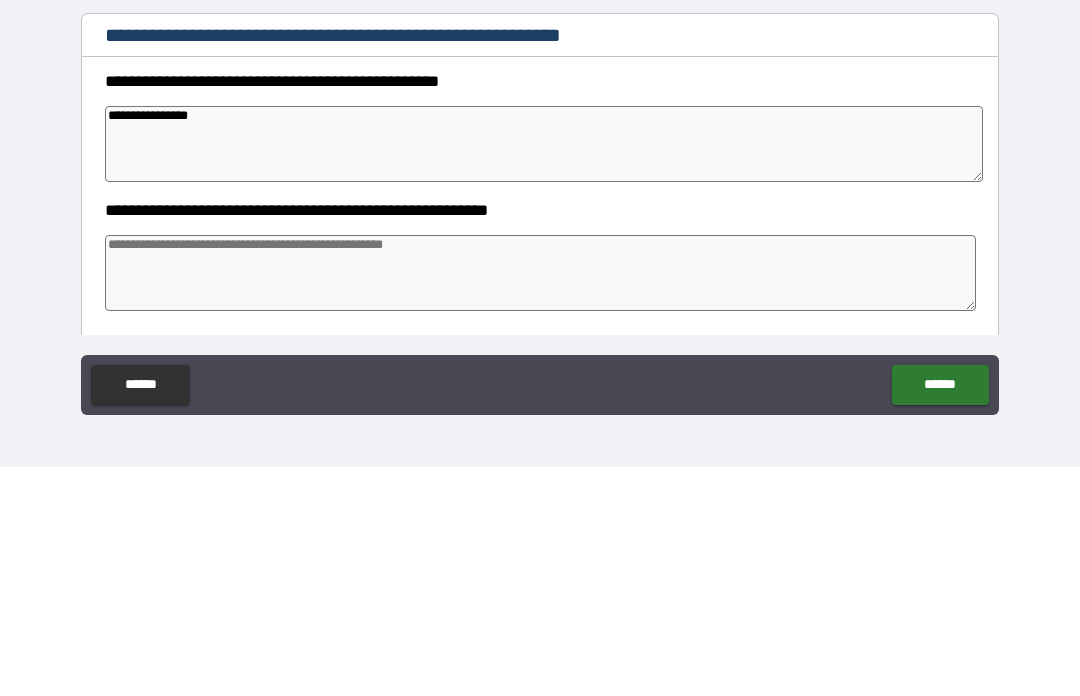 type on "*" 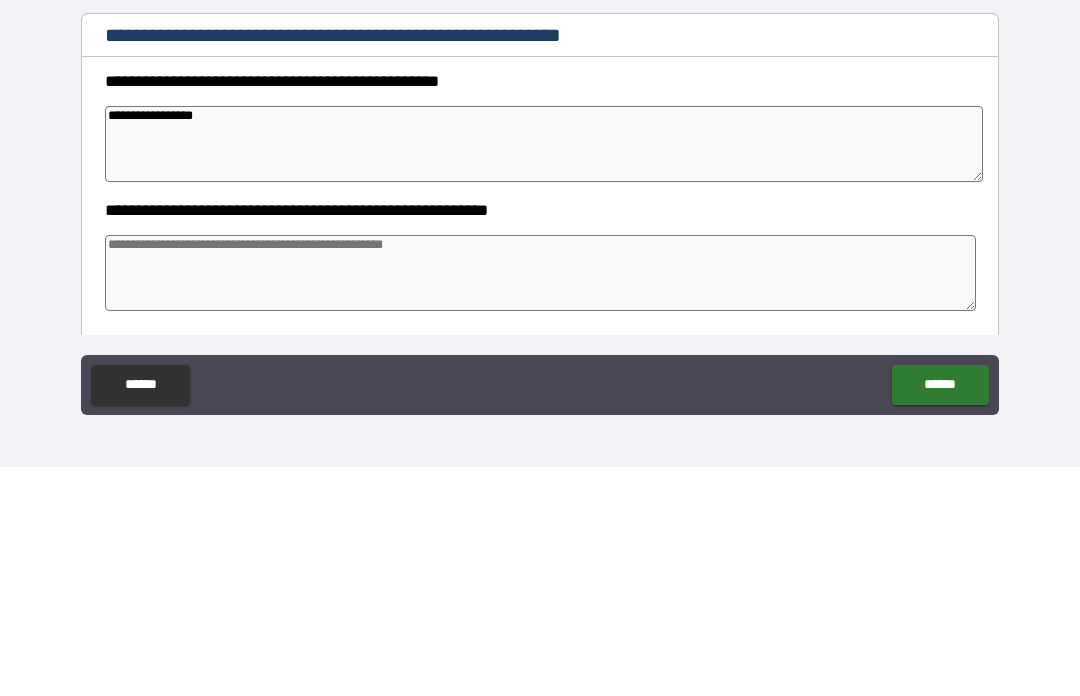 type on "*" 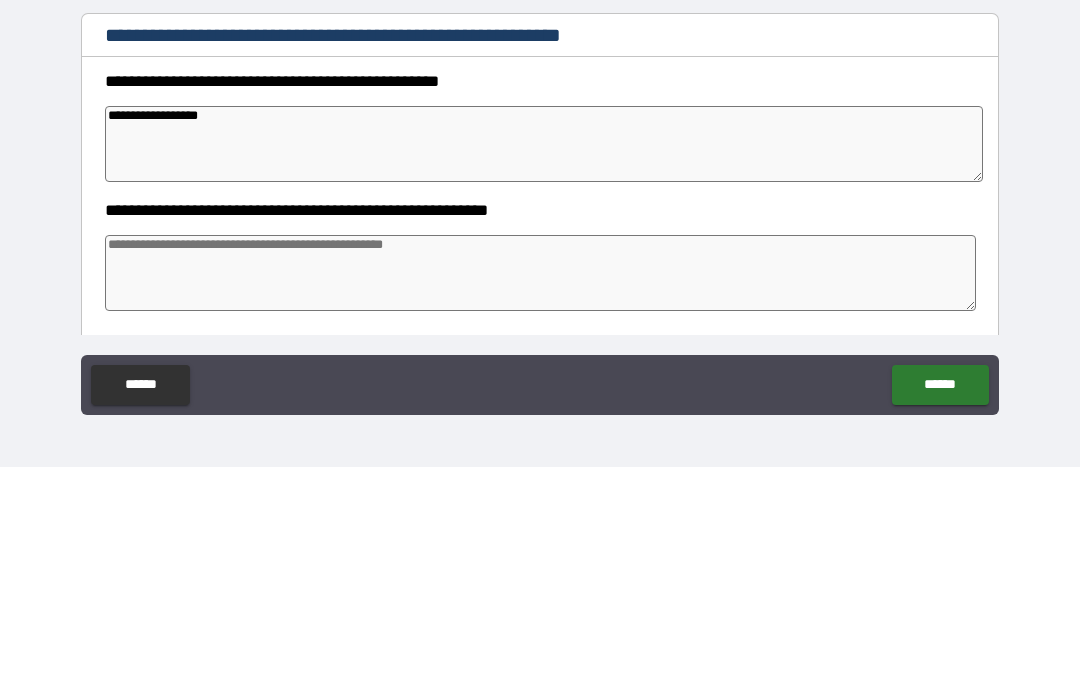 type on "*" 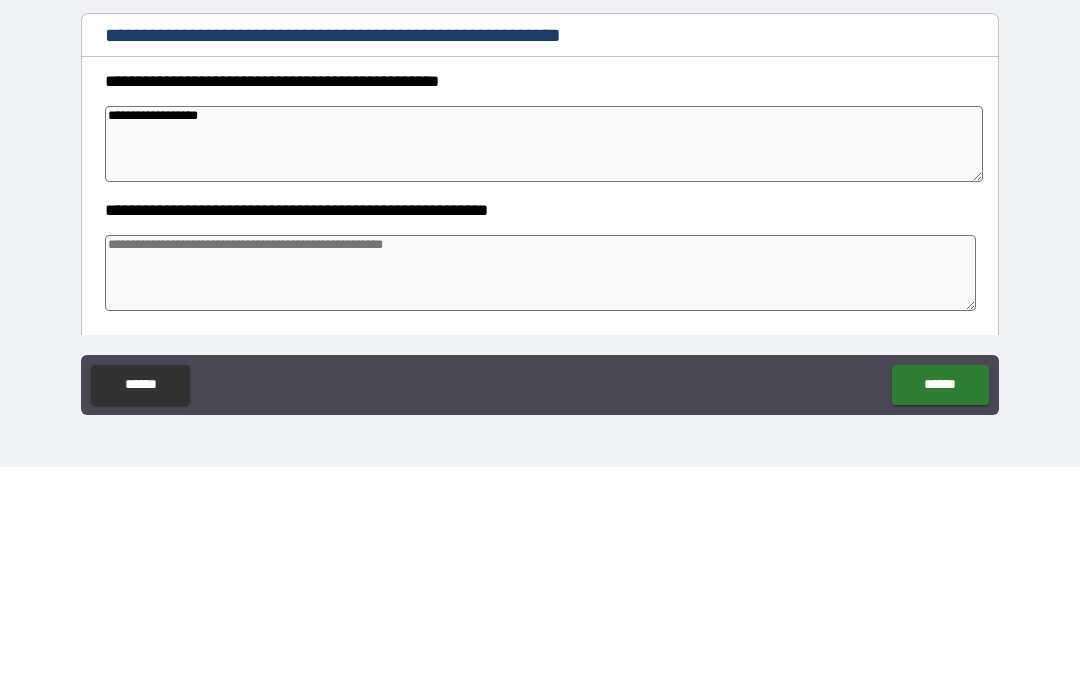 type on "**********" 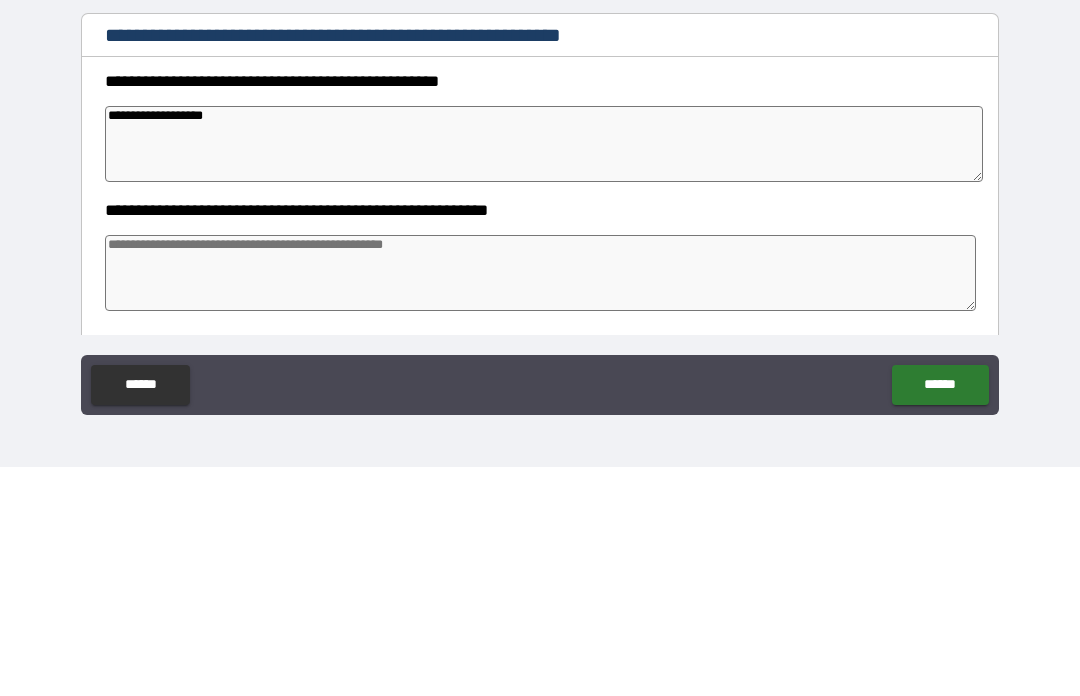 type on "*" 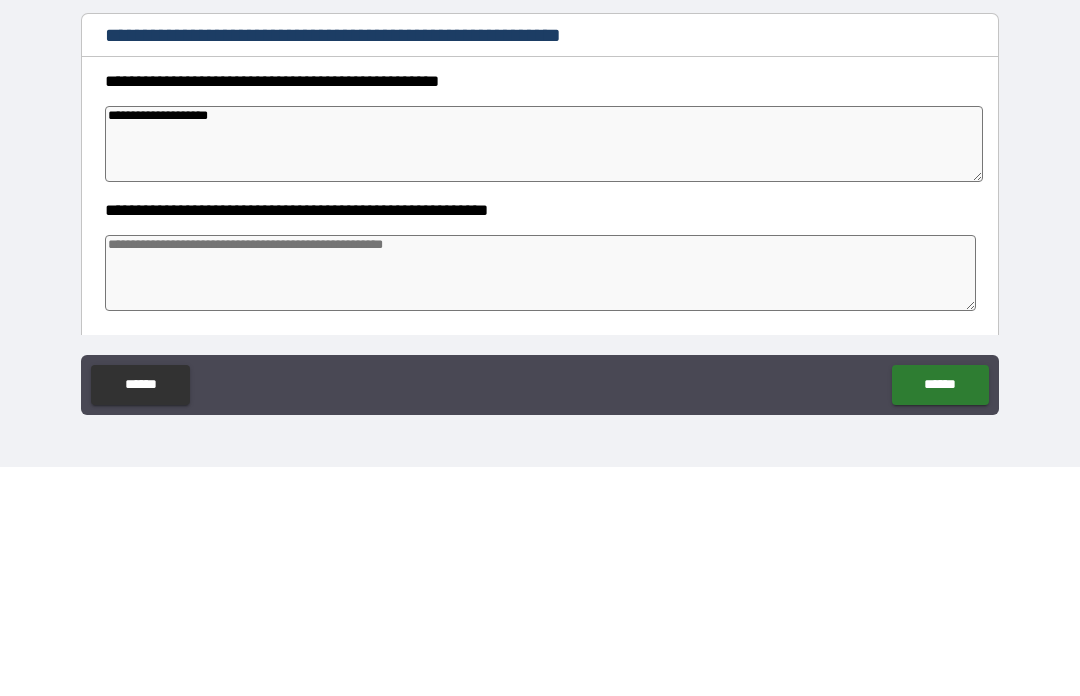 type on "*" 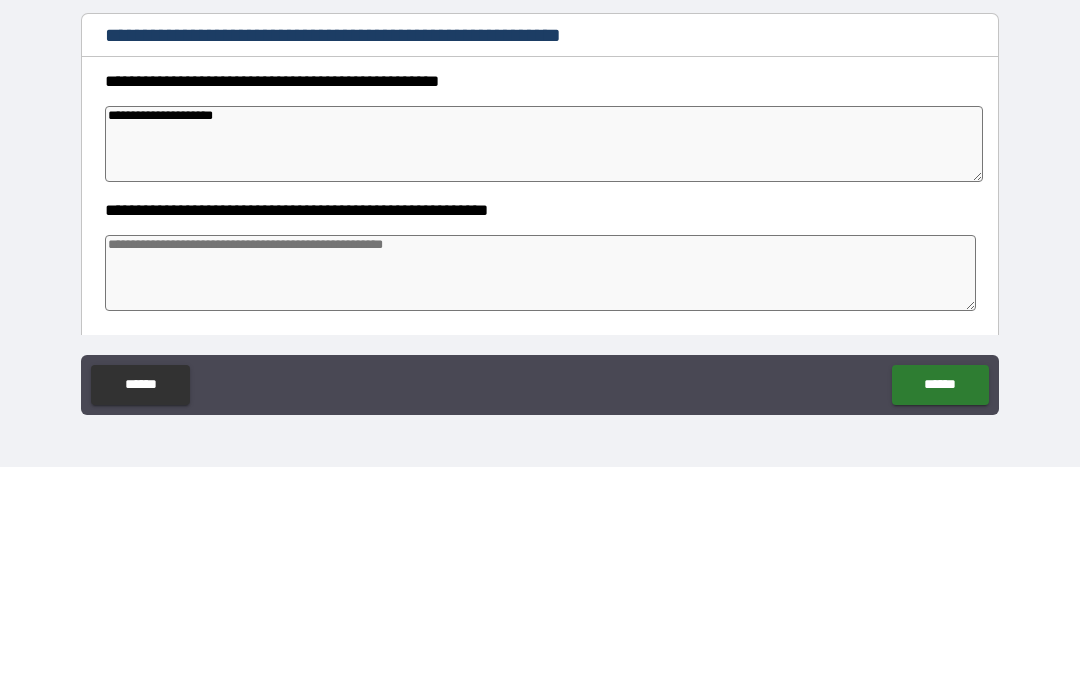type on "*" 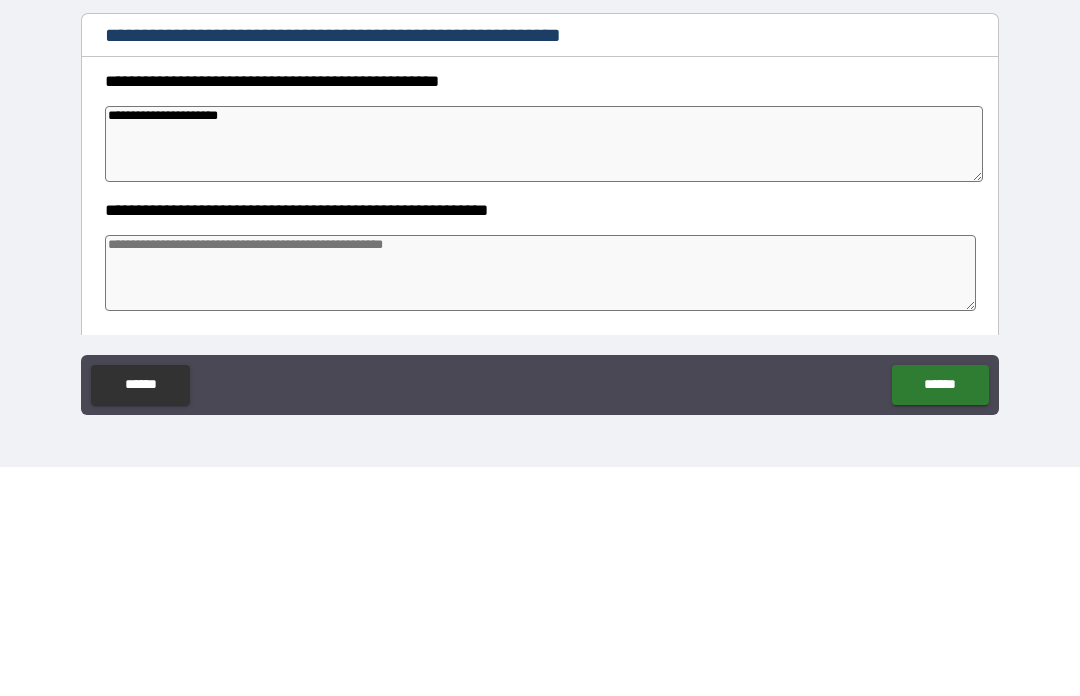 type on "*" 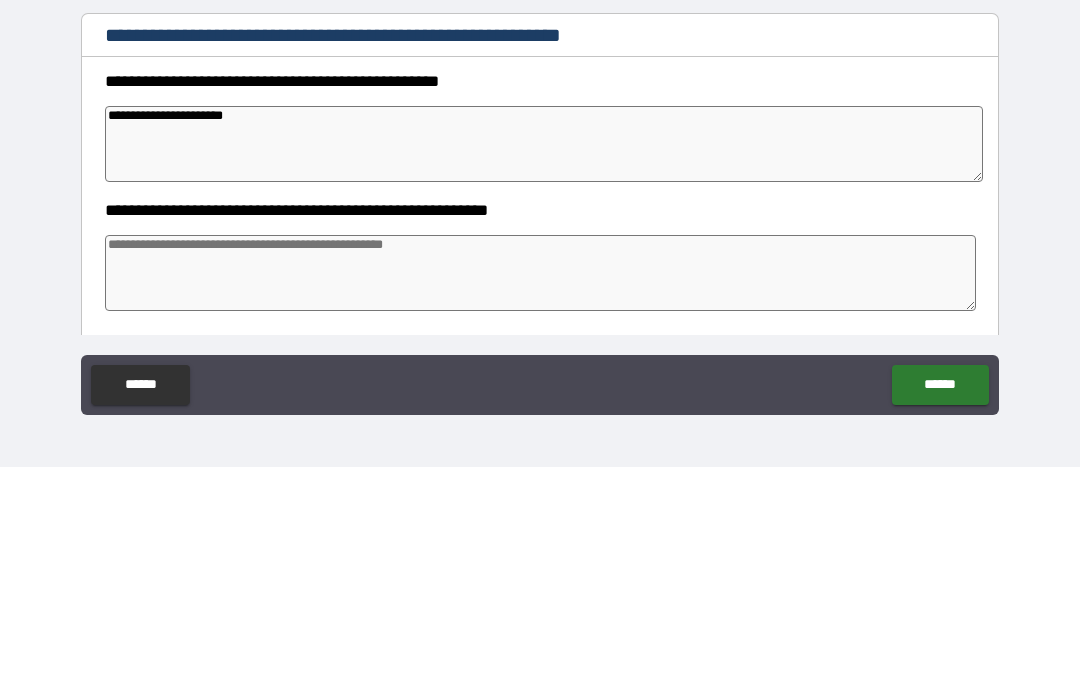 type on "*" 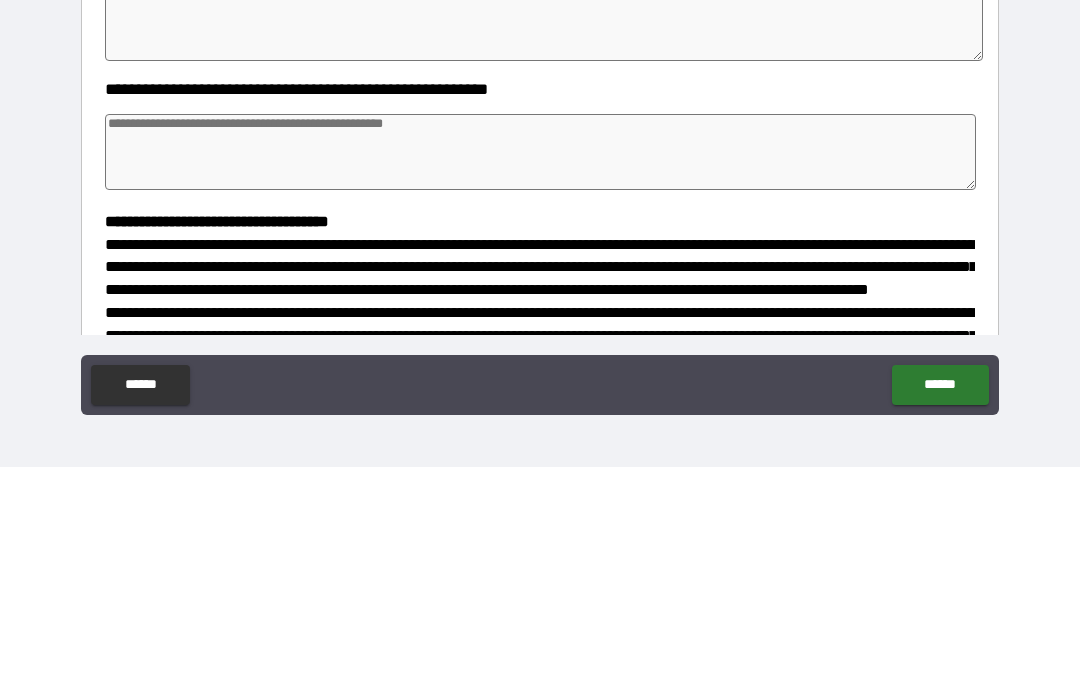 scroll, scrollTop: 125, scrollLeft: 0, axis: vertical 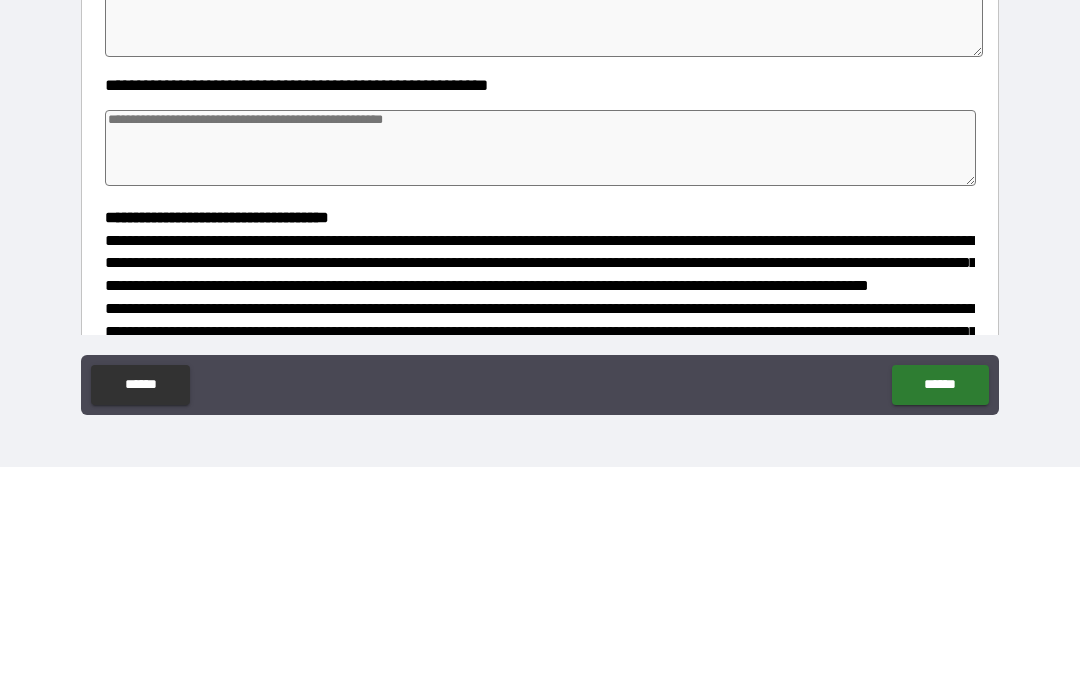 type on "**********" 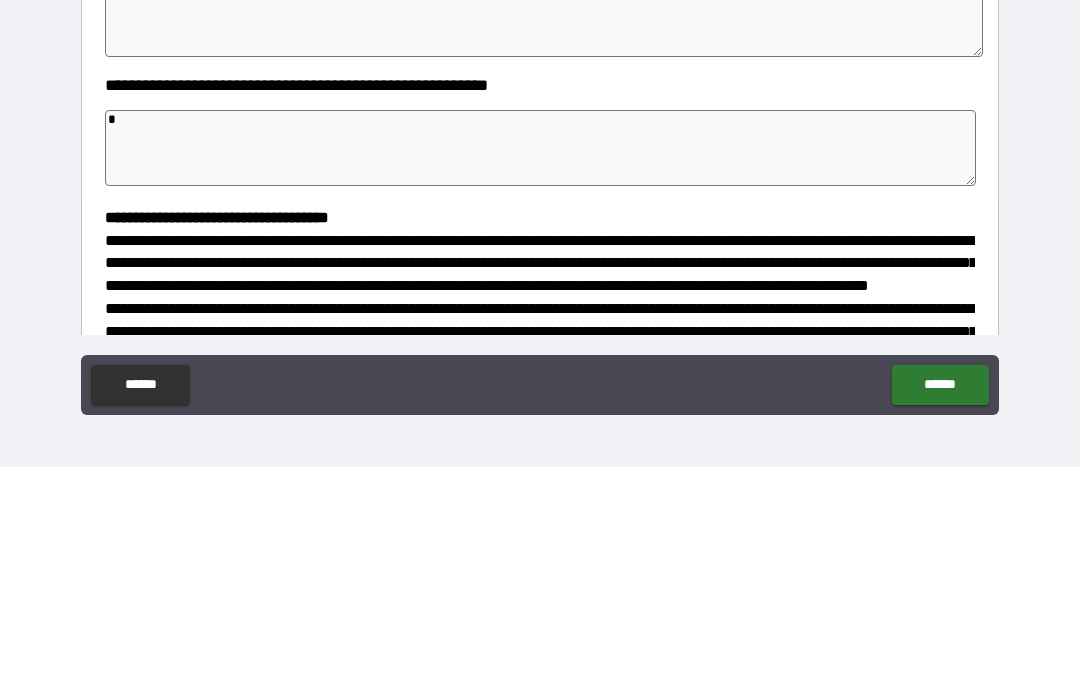 type on "**" 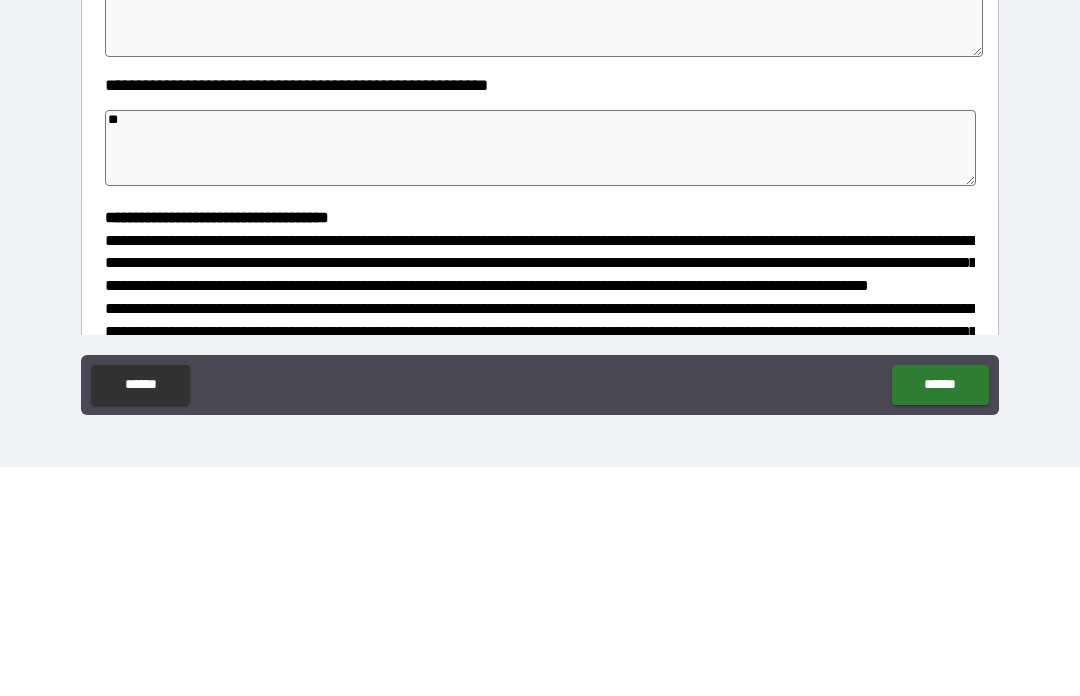 type on "*" 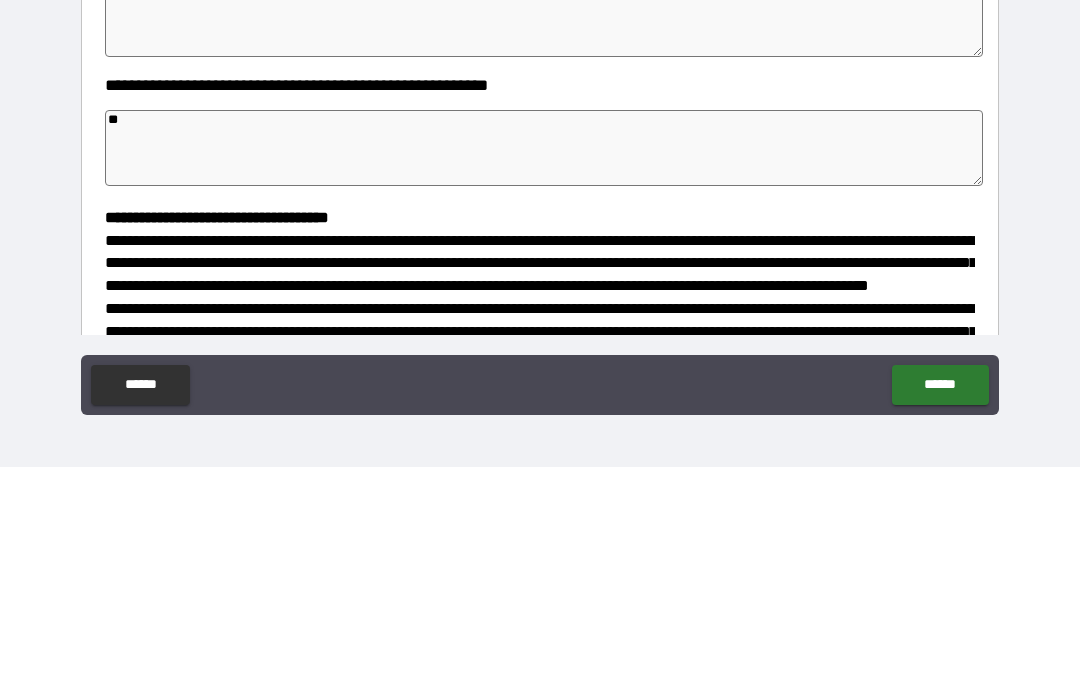 type on "***" 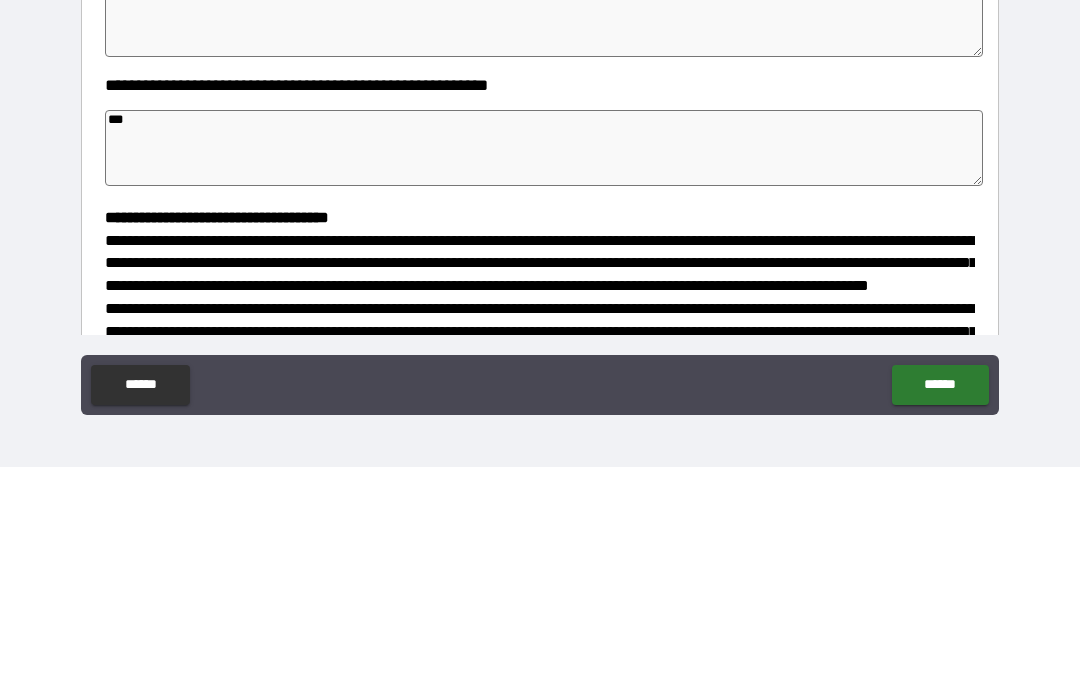 type on "*" 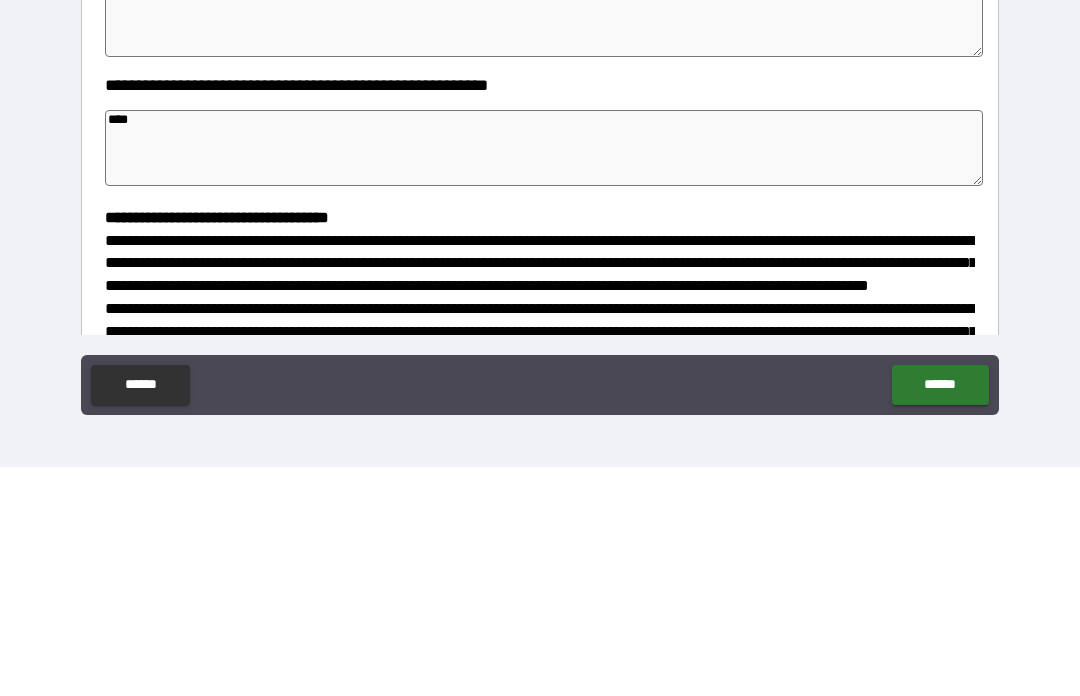 type on "*" 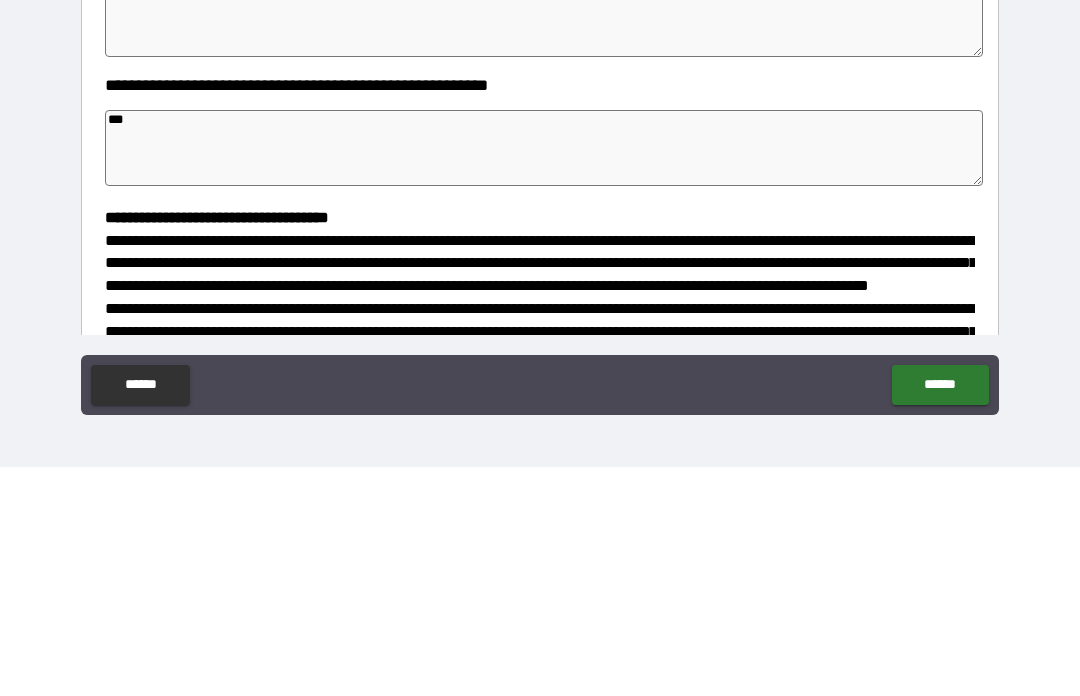 type on "*" 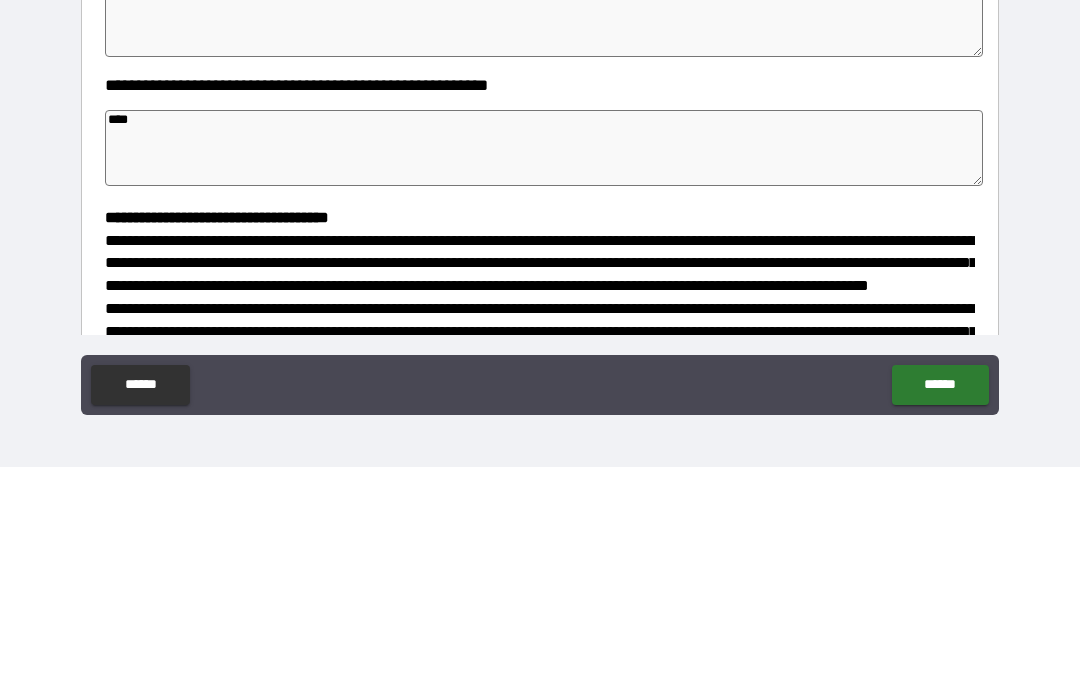 type on "*" 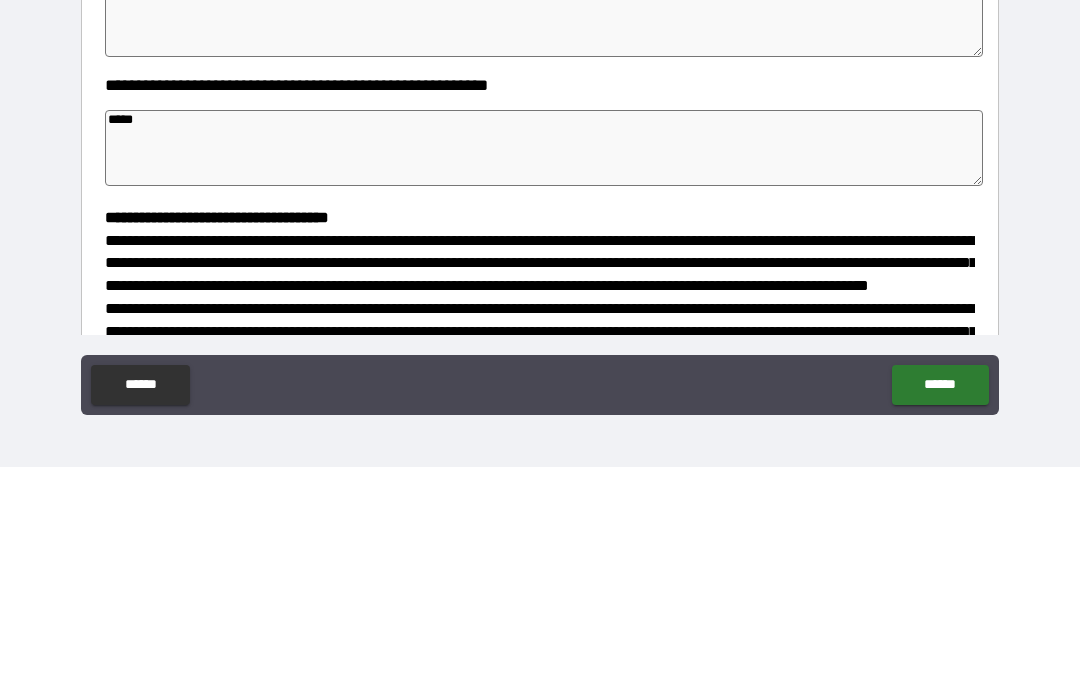 type on "*" 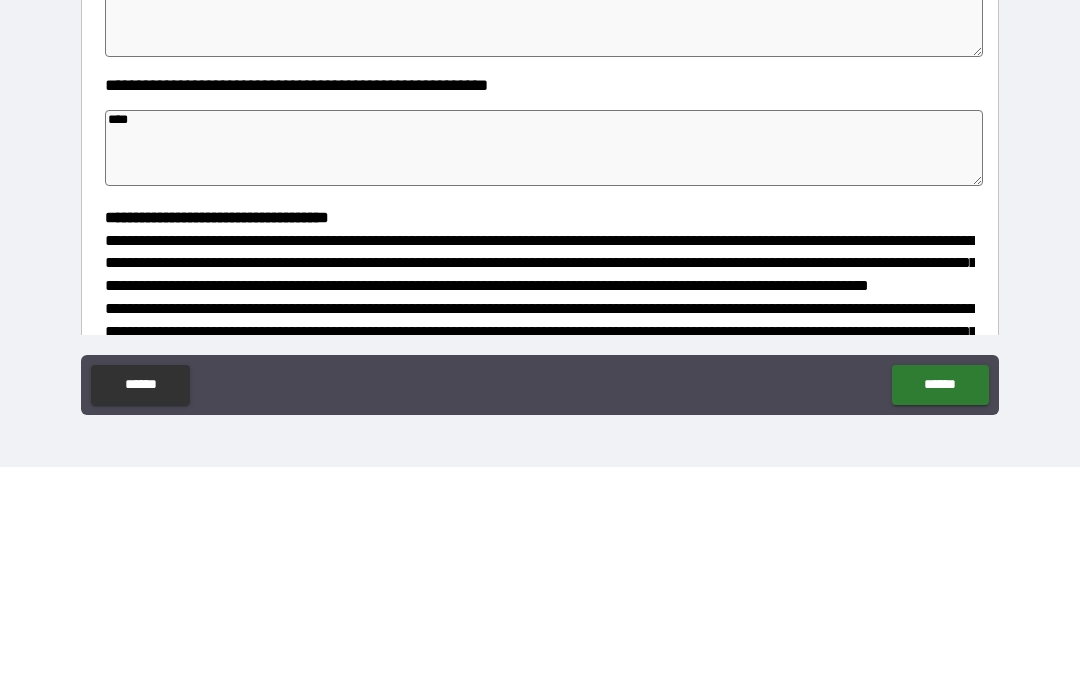 type on "*" 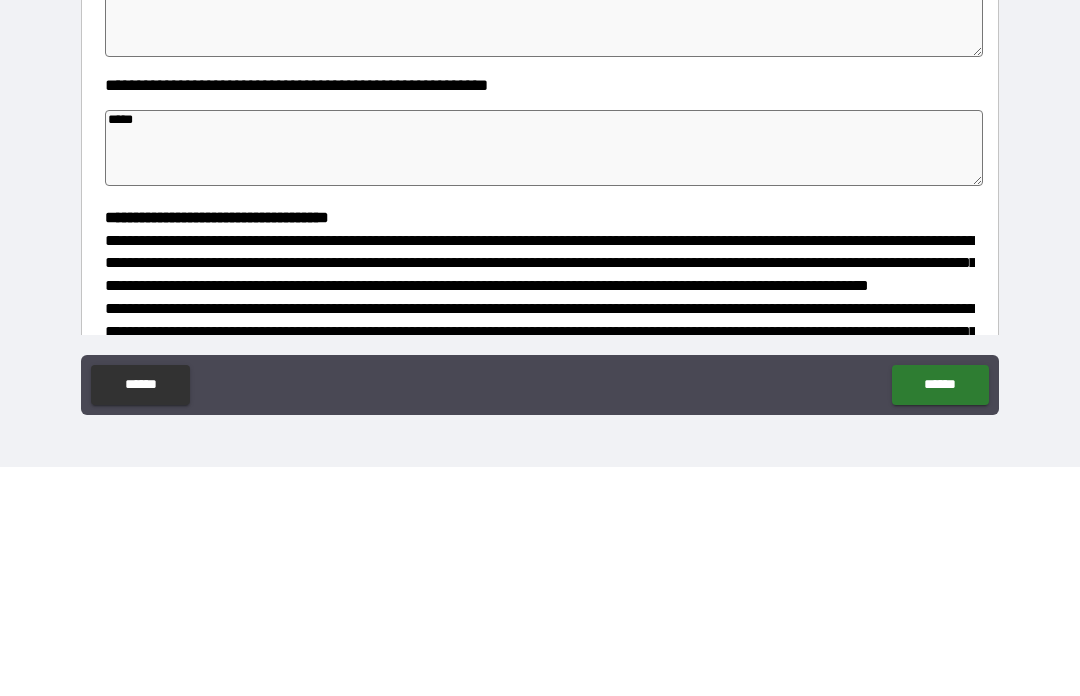type on "*" 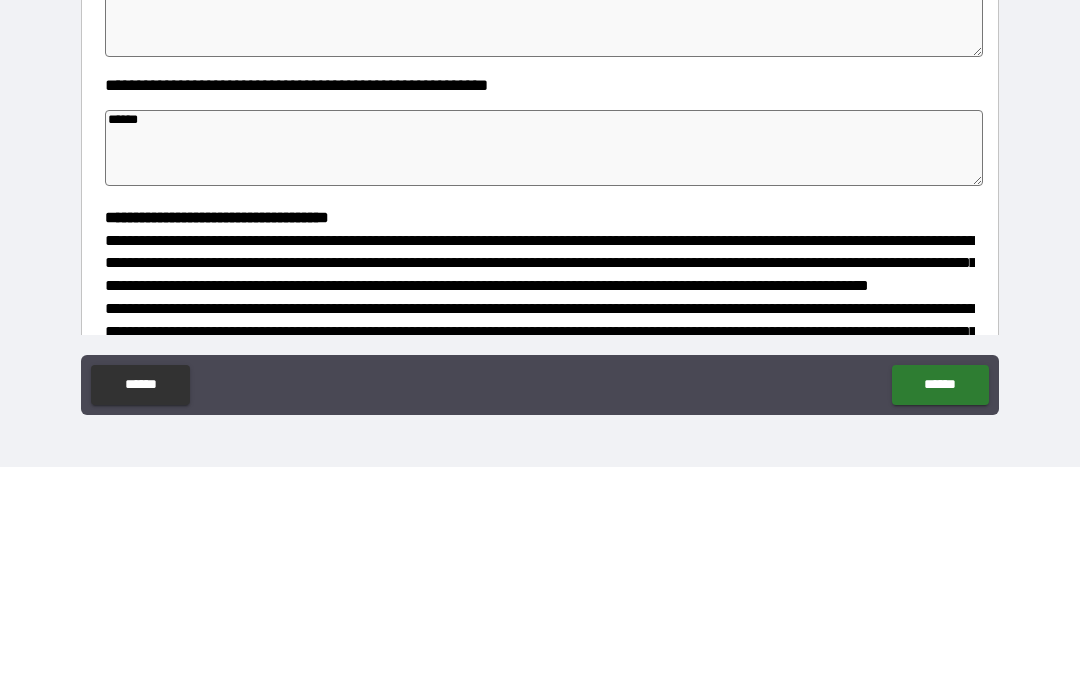 type on "*" 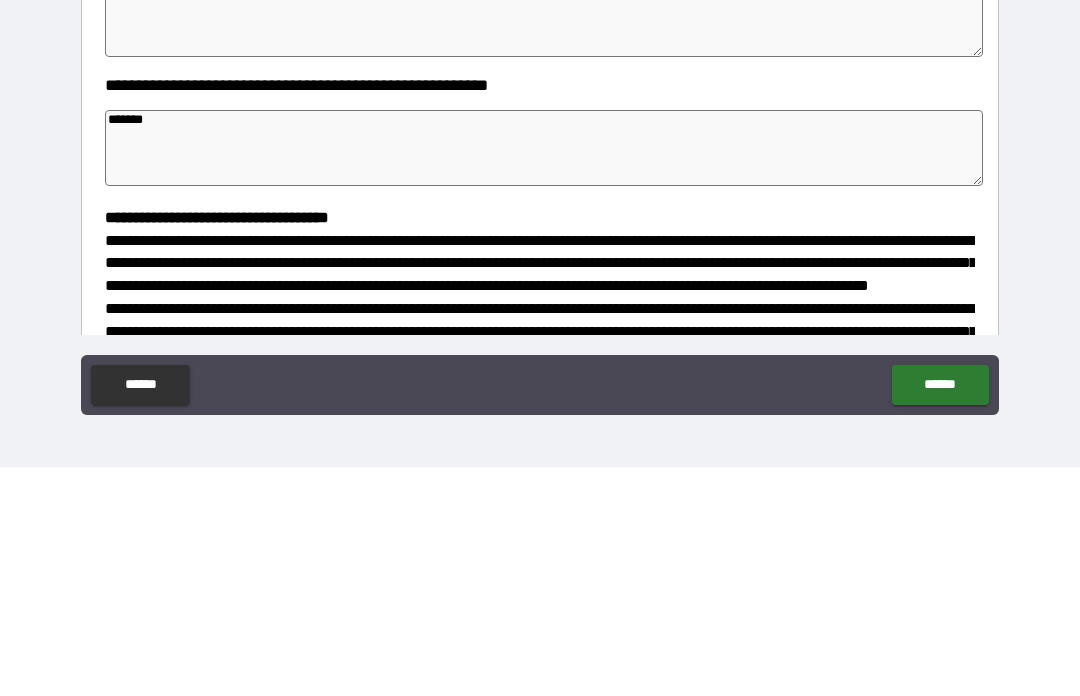 type on "********" 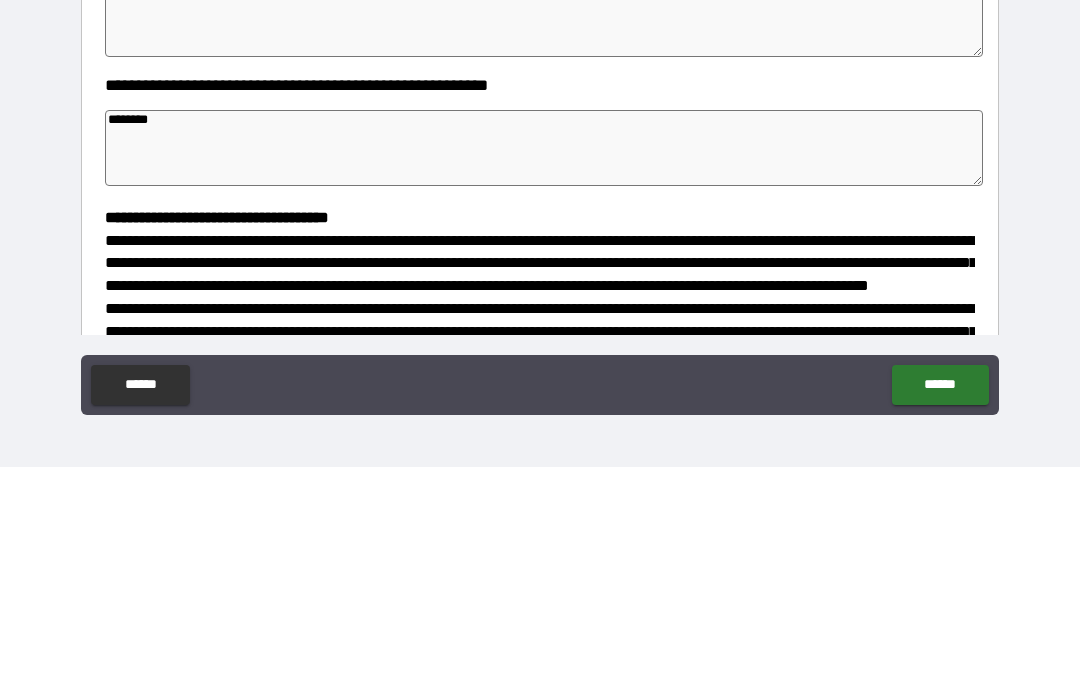 type on "*" 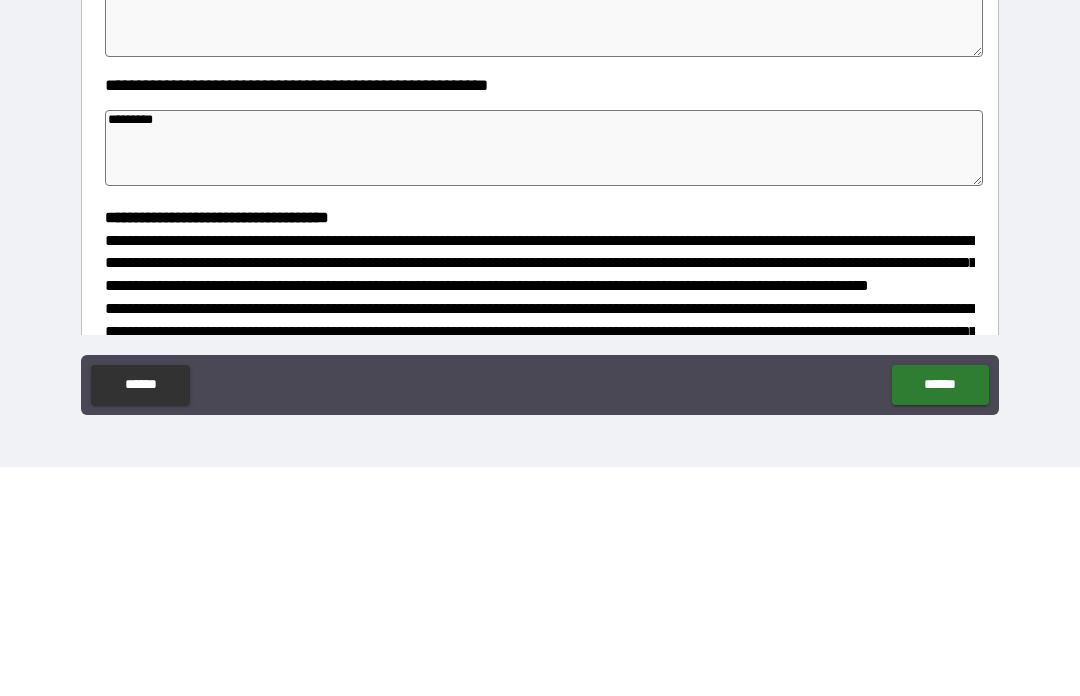 type on "*" 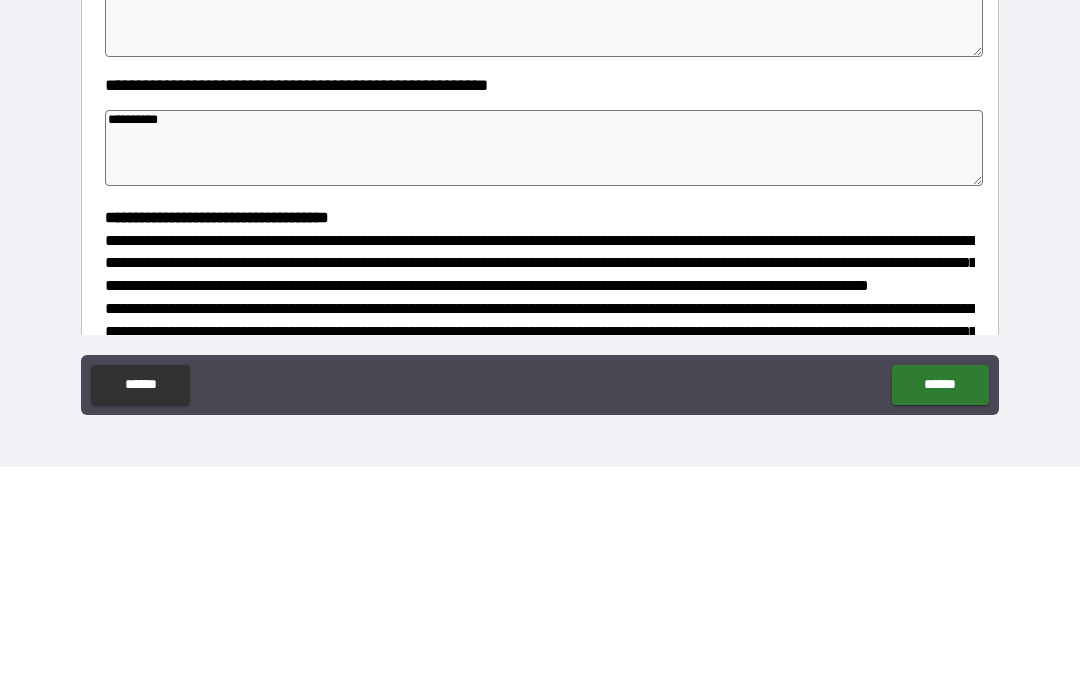 type on "*" 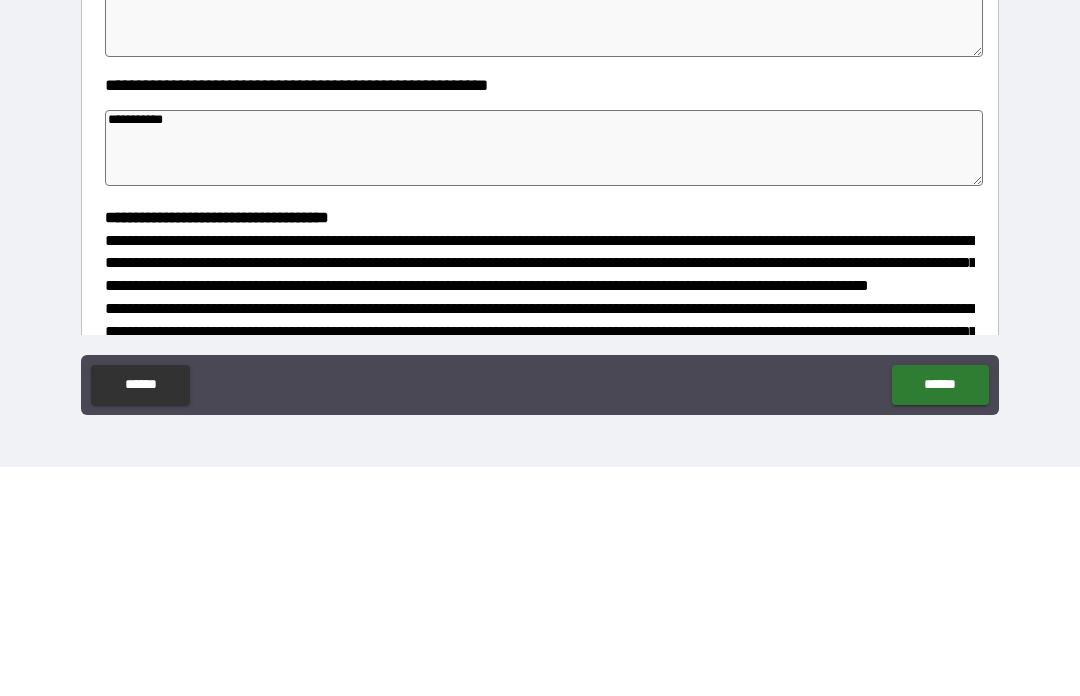 type on "*" 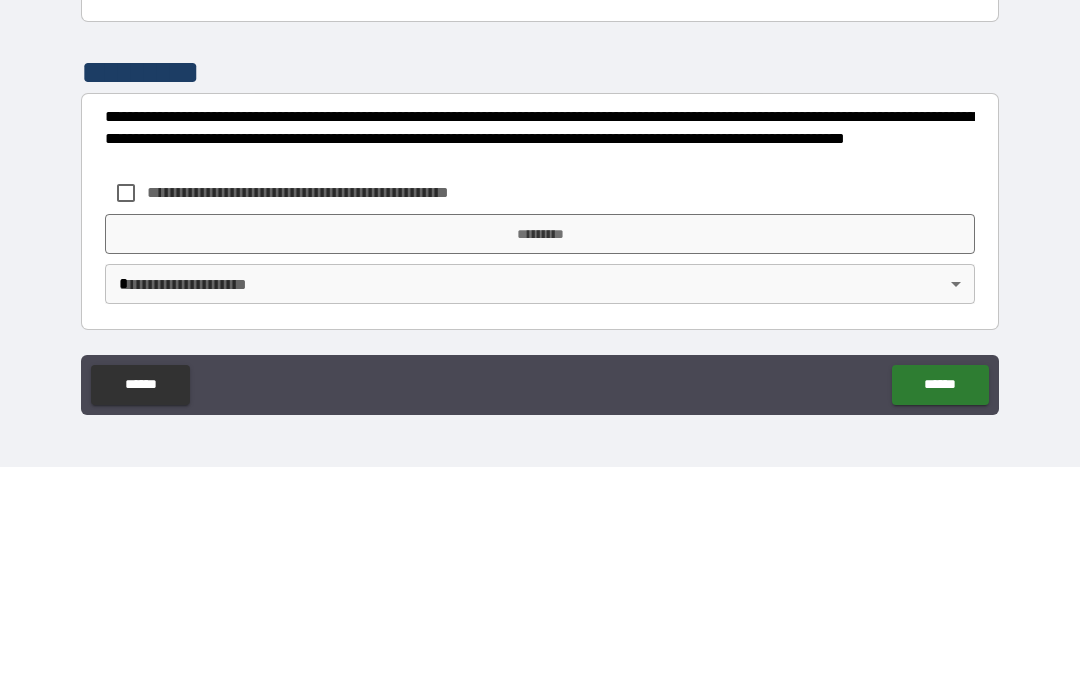 scroll, scrollTop: 531, scrollLeft: 0, axis: vertical 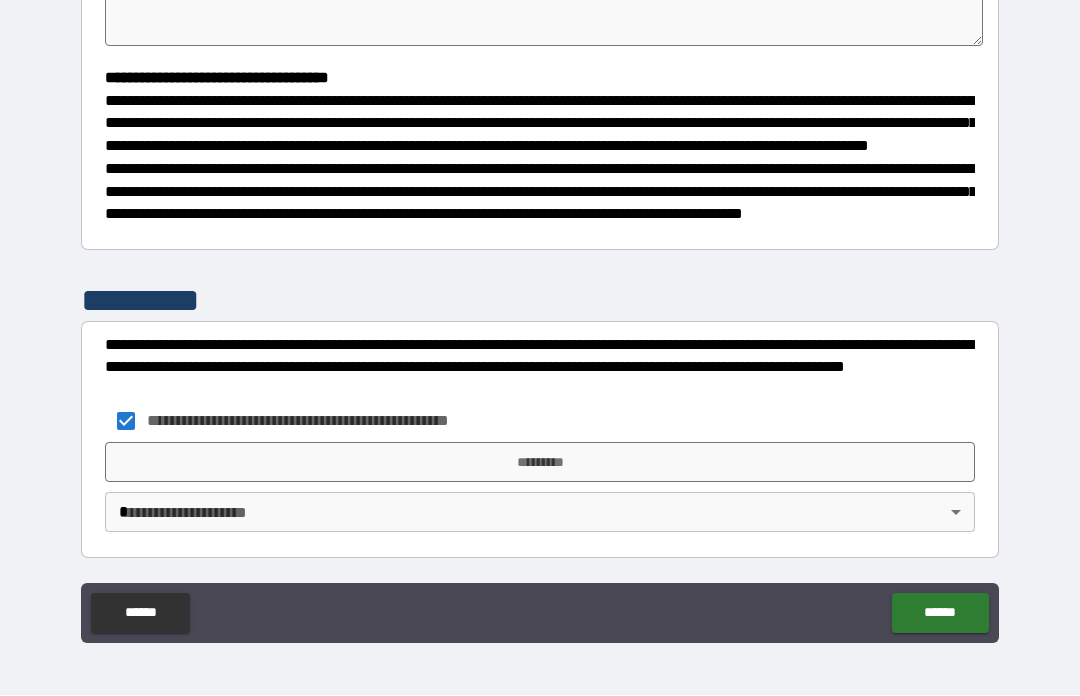 click on "*********" at bounding box center [540, 463] 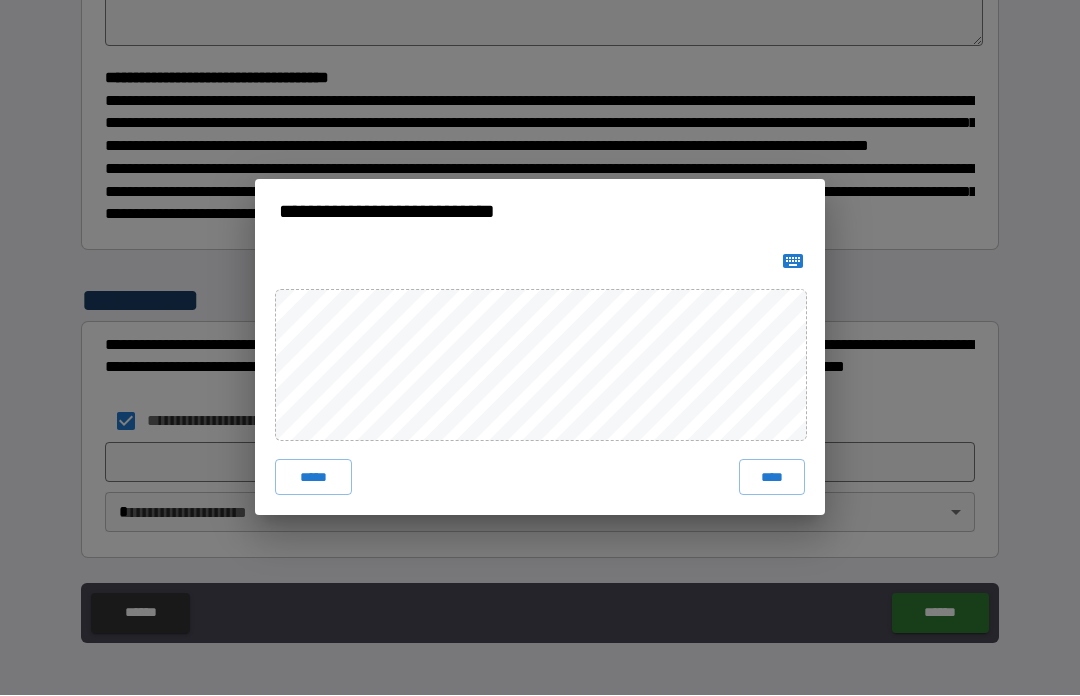click on "****" at bounding box center [772, 478] 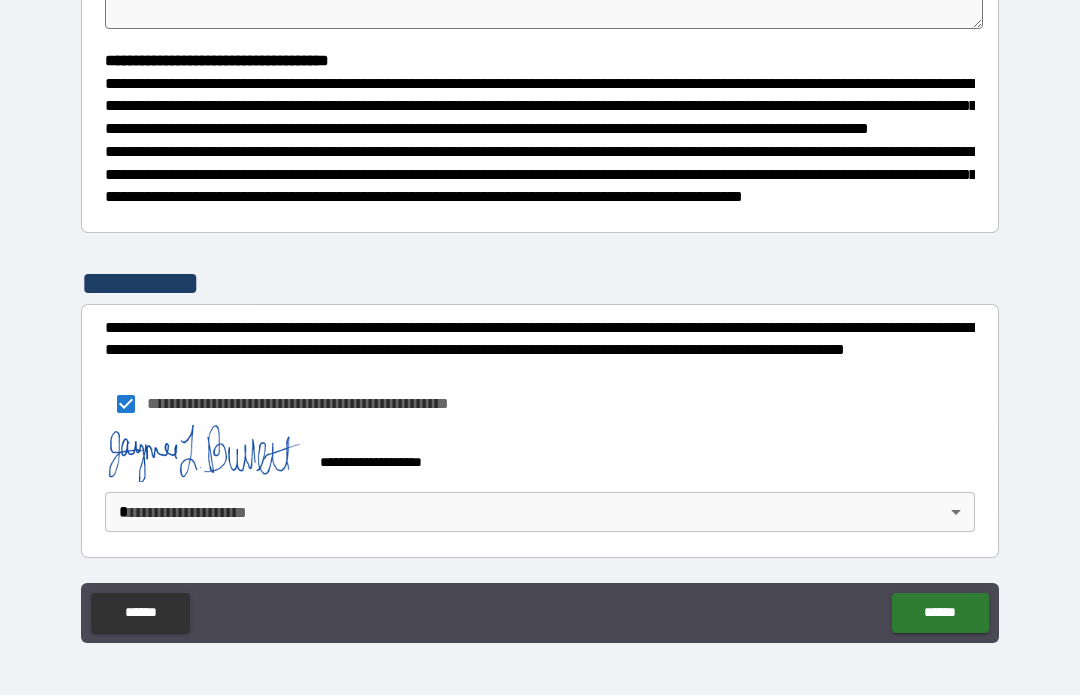 scroll, scrollTop: 548, scrollLeft: 0, axis: vertical 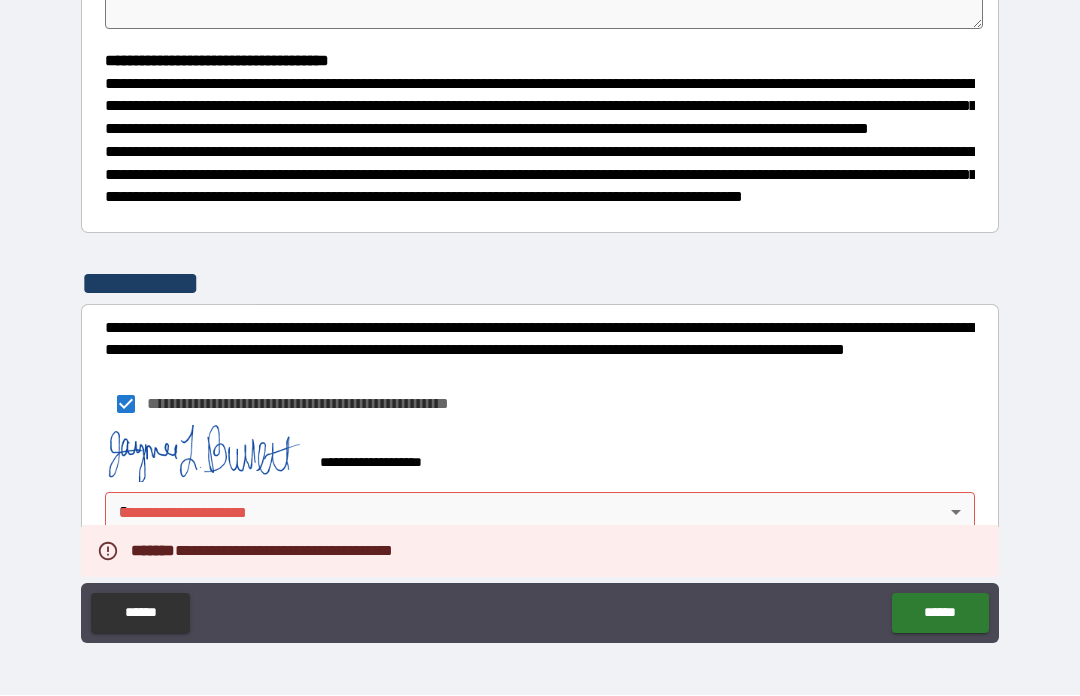 click on "**********" at bounding box center (540, 313) 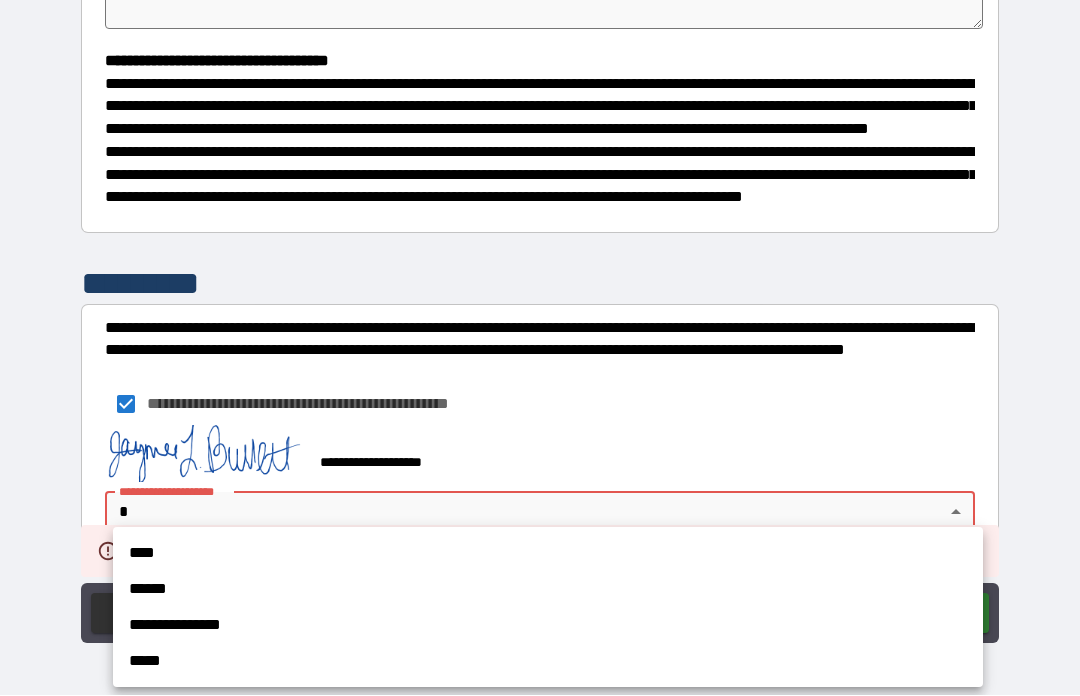 click on "**********" at bounding box center (548, 626) 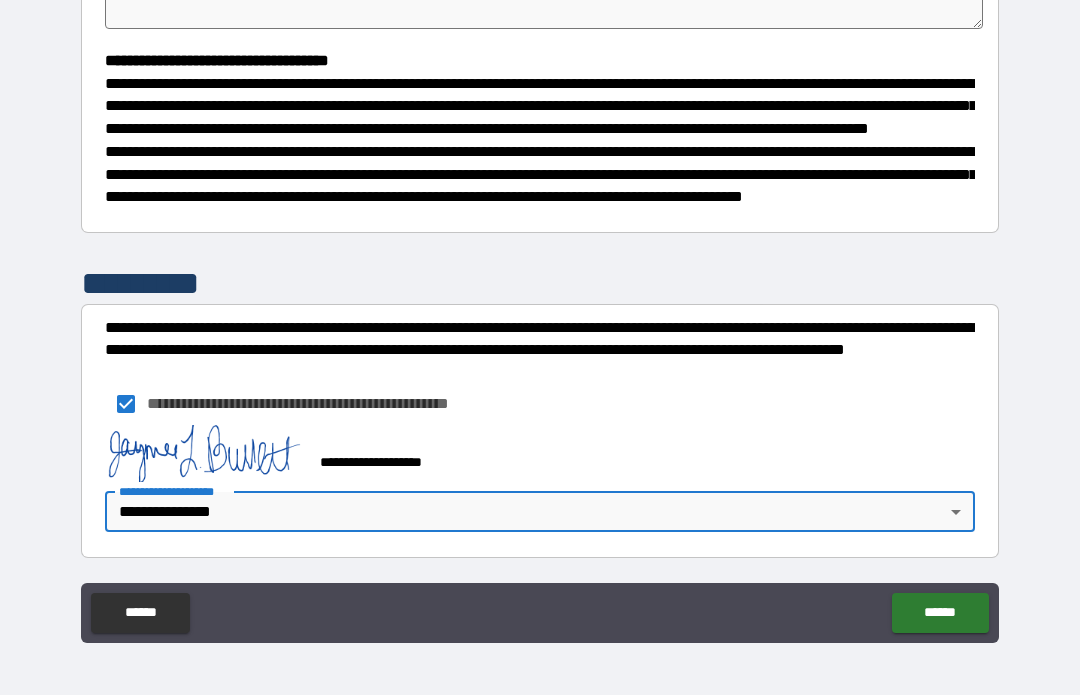 click on "******" at bounding box center [940, 614] 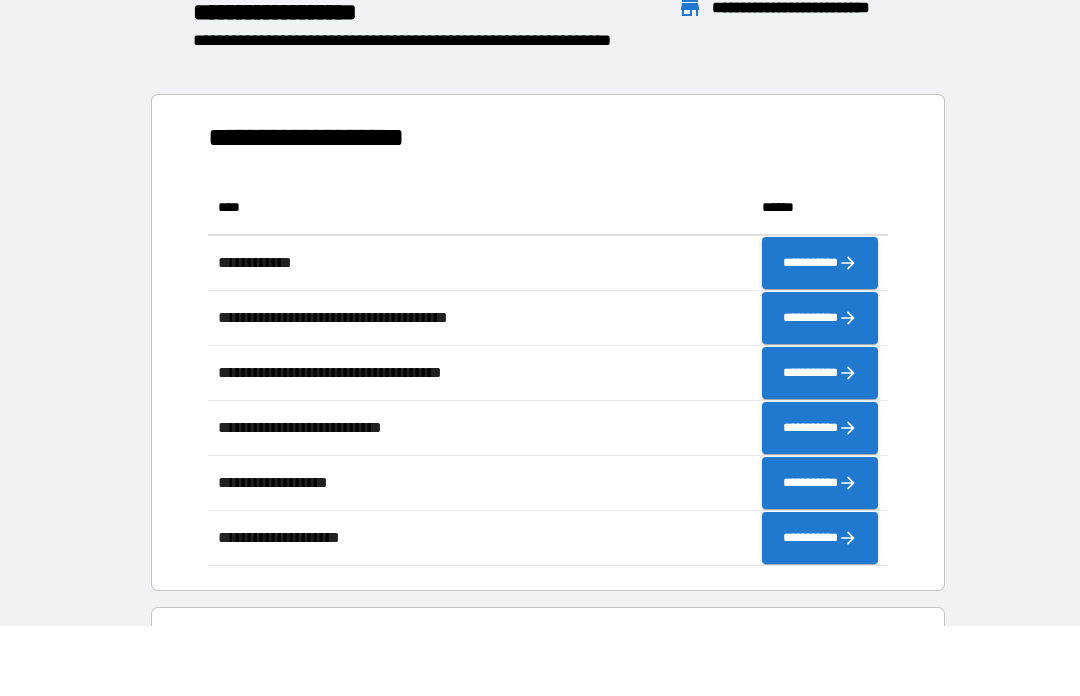 scroll, scrollTop: 386, scrollLeft: 680, axis: both 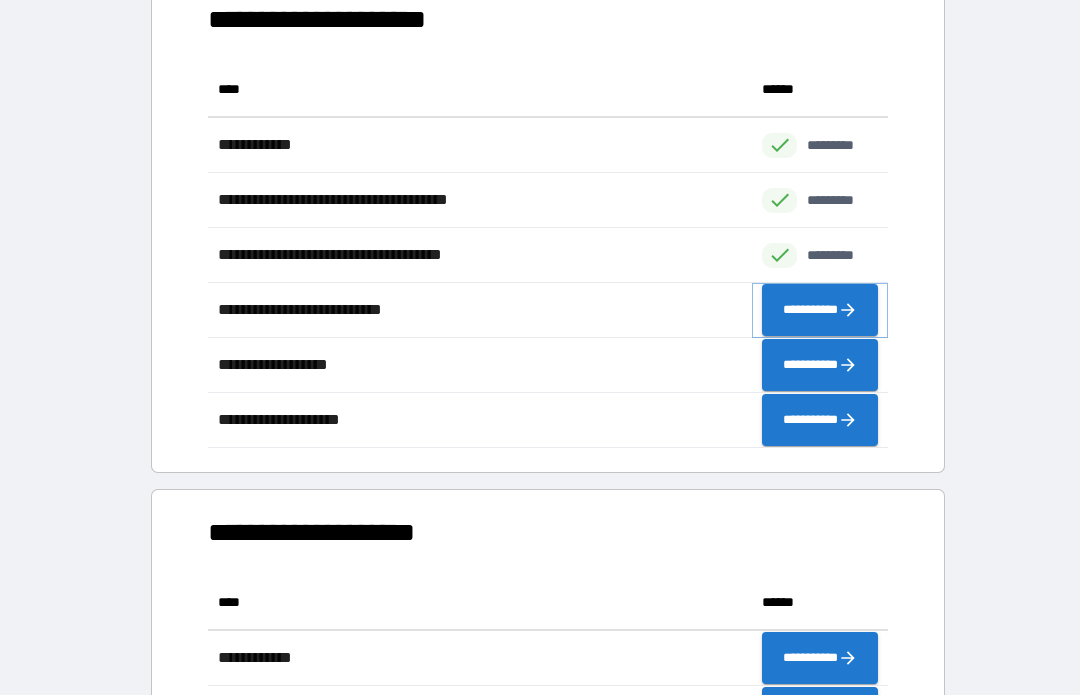 click on "**********" at bounding box center (820, 311) 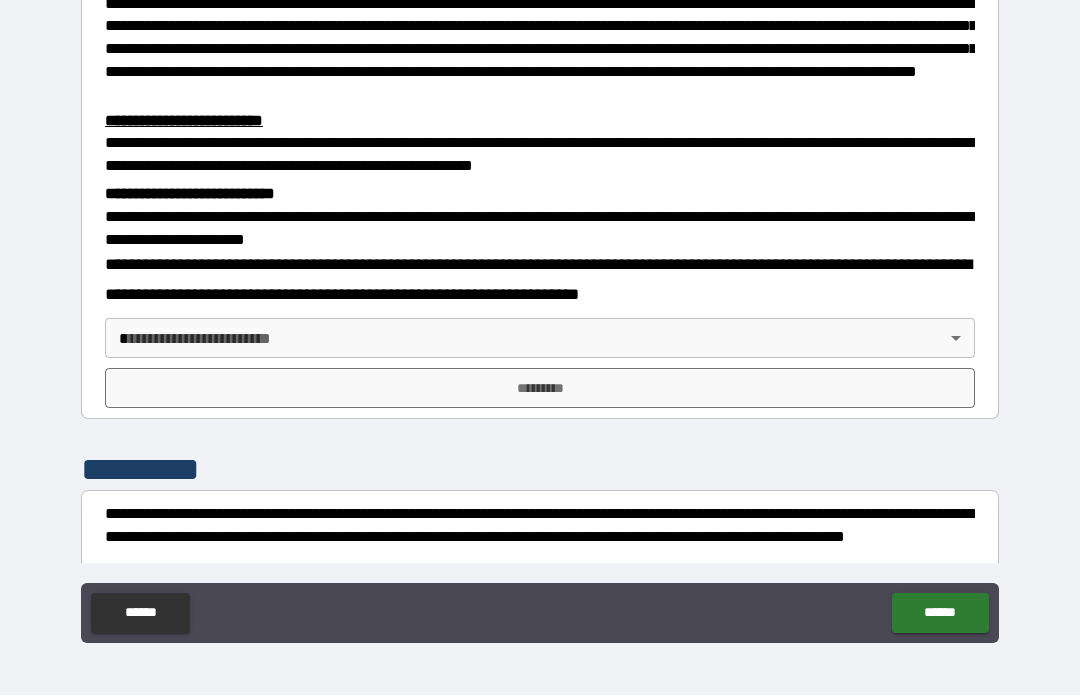 scroll, scrollTop: 476, scrollLeft: 0, axis: vertical 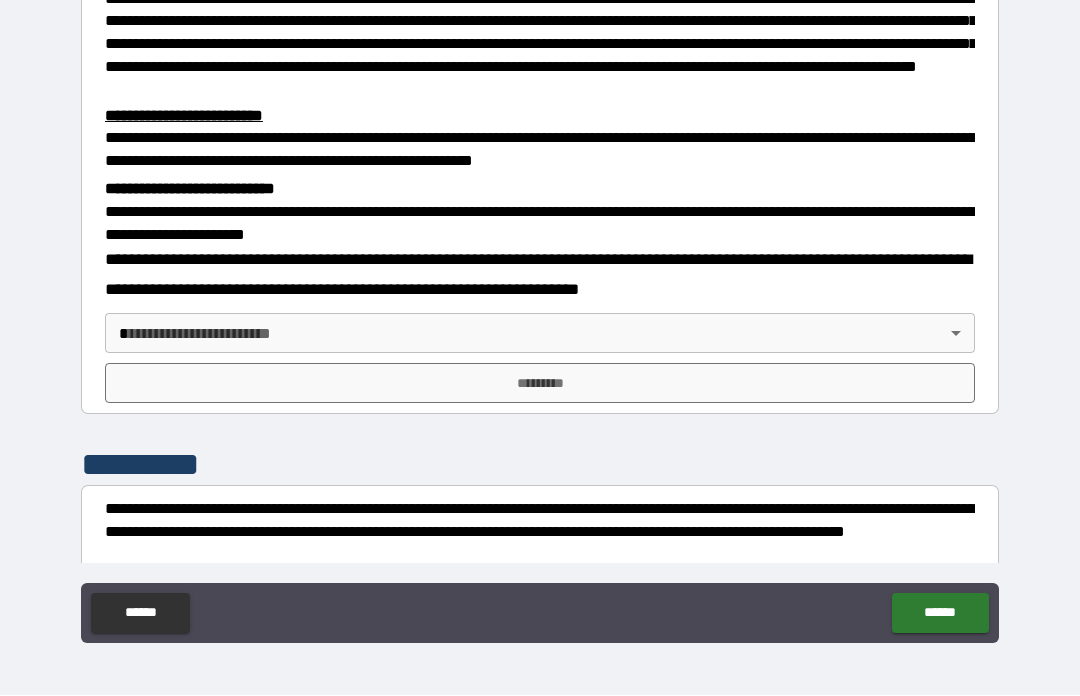 click on "**********" at bounding box center (540, 313) 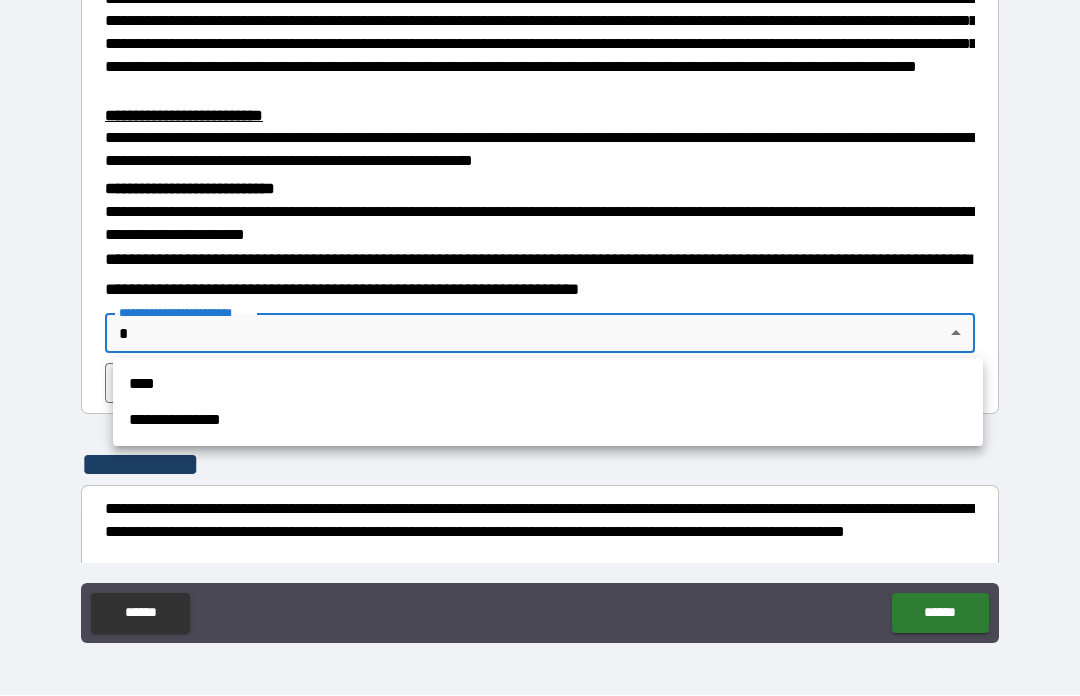 click on "**********" at bounding box center (548, 421) 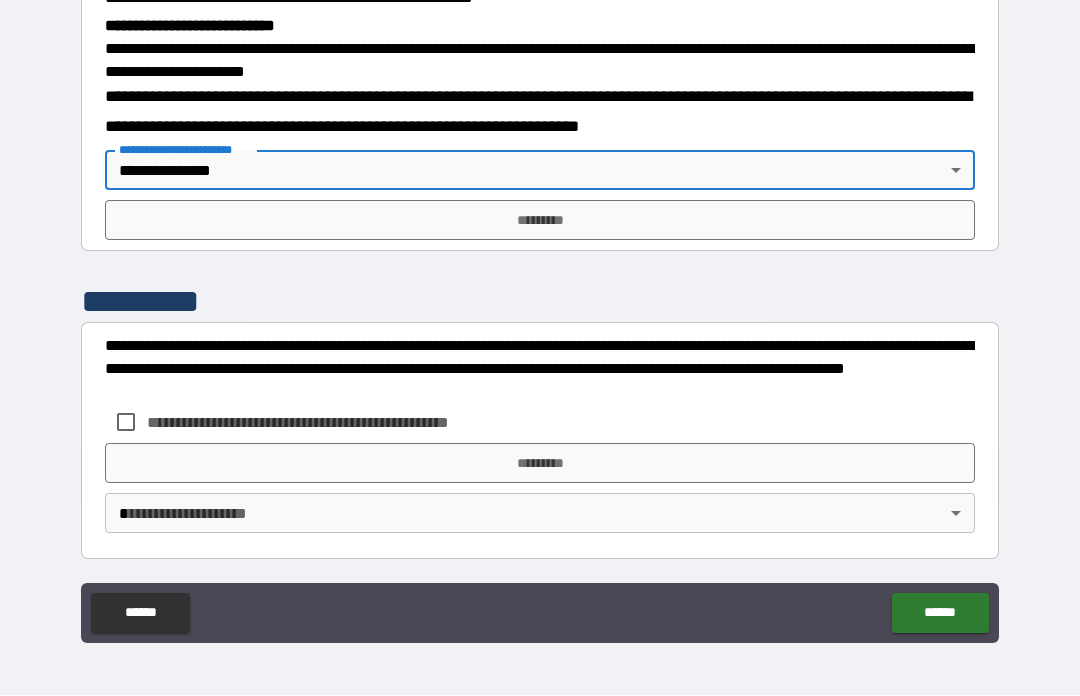 scroll, scrollTop: 638, scrollLeft: 0, axis: vertical 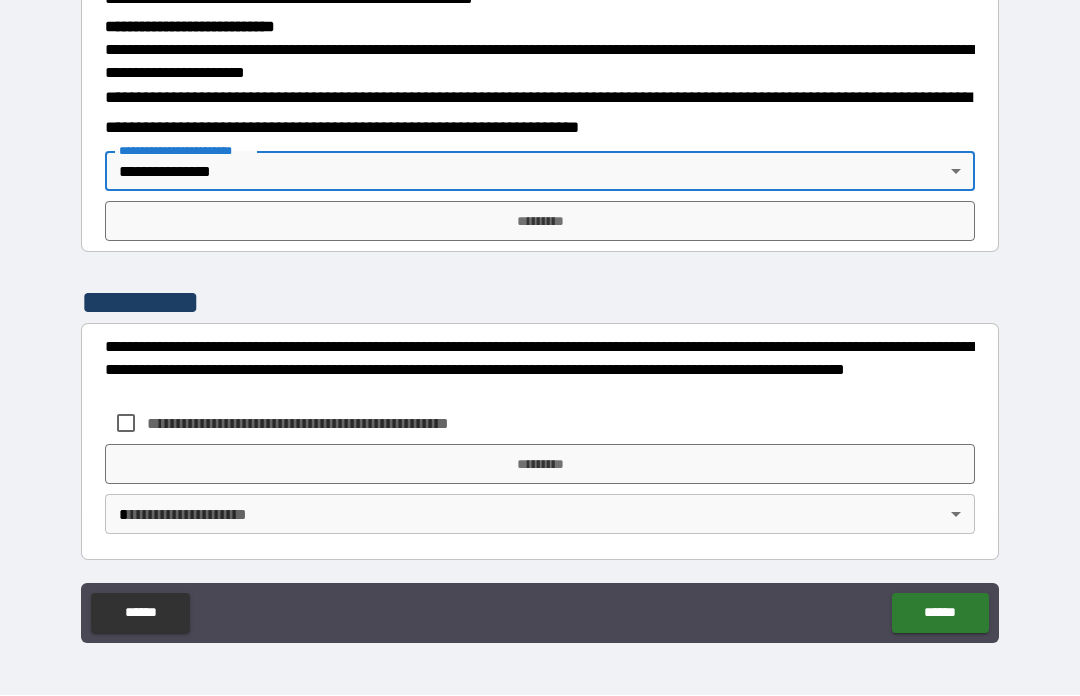 click on "*********" at bounding box center [540, 222] 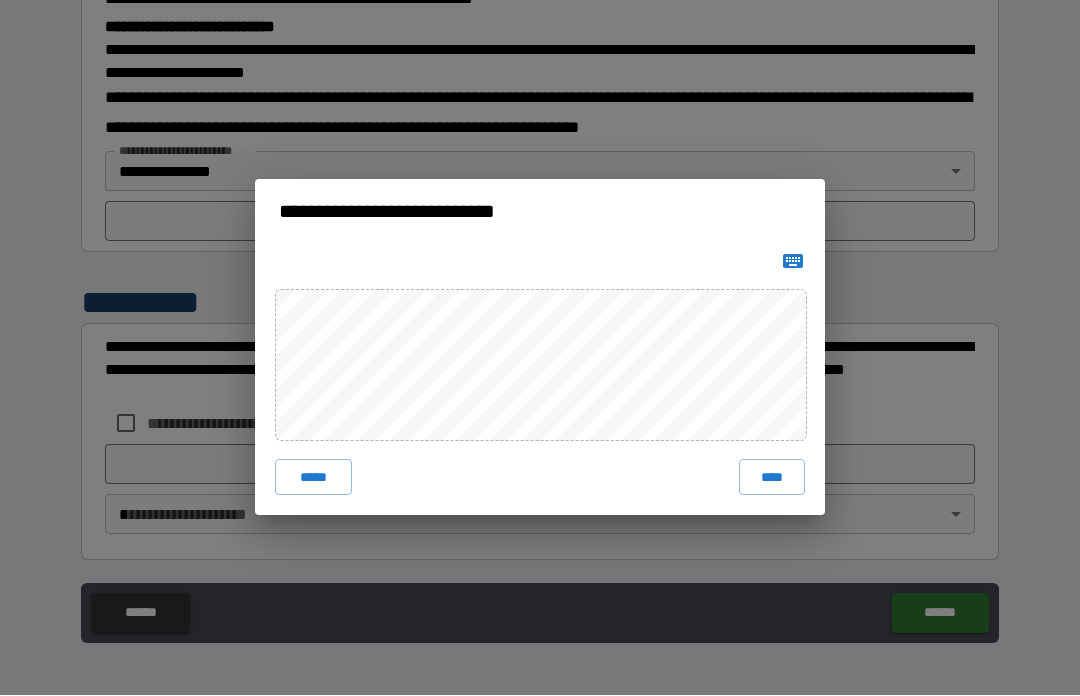 click on "****" at bounding box center (772, 478) 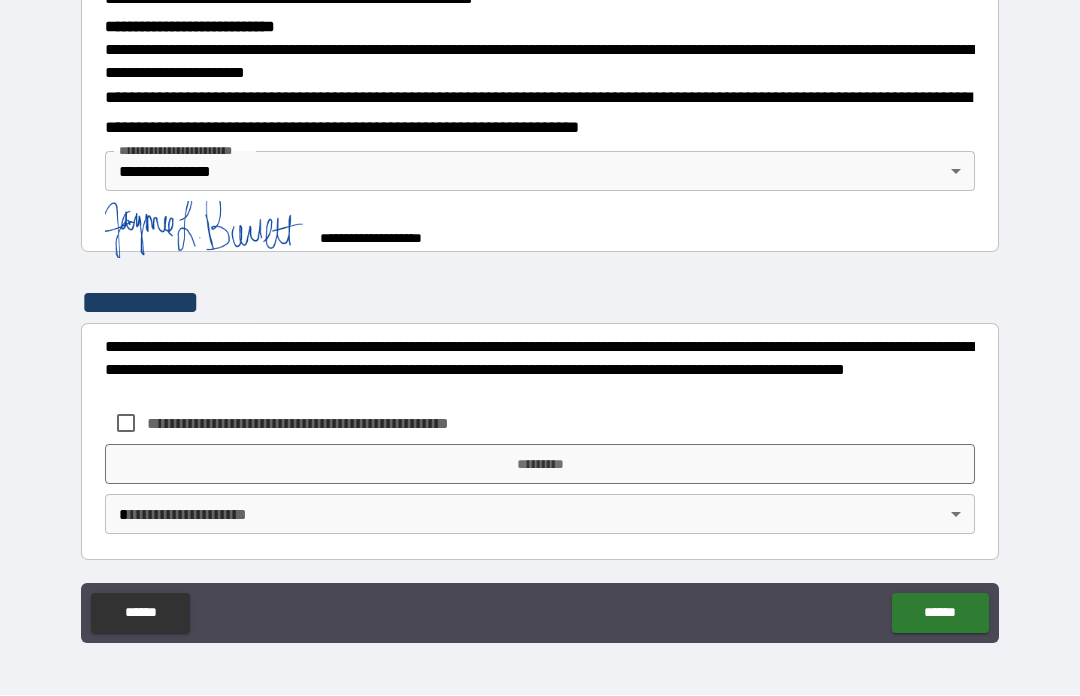 scroll, scrollTop: 628, scrollLeft: 0, axis: vertical 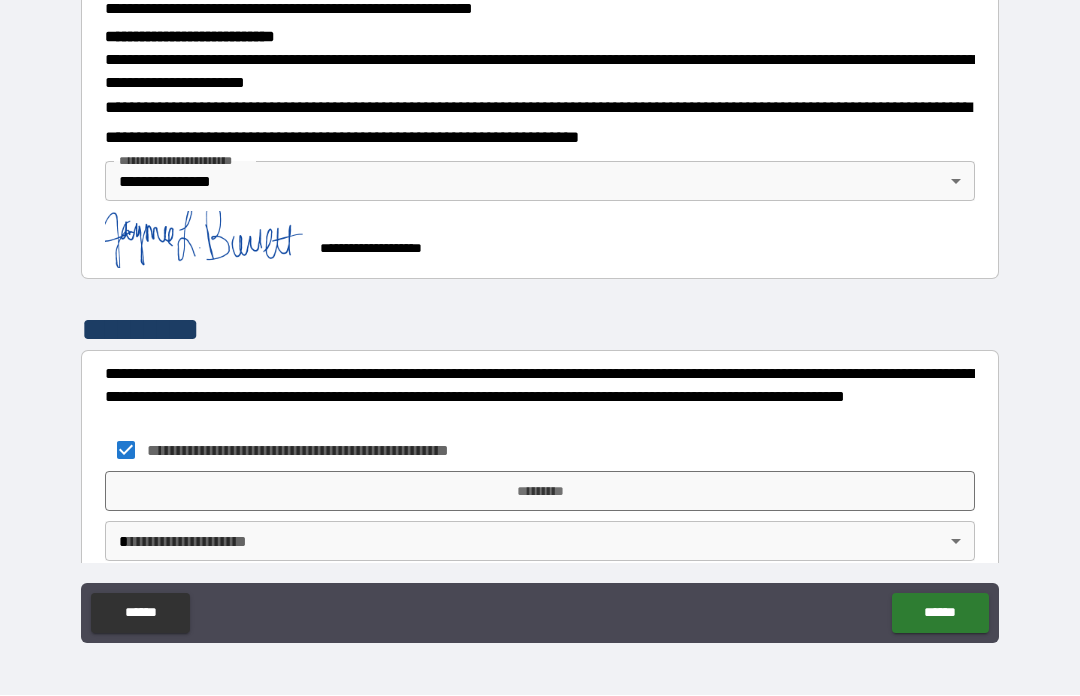 click on "*********" at bounding box center [540, 492] 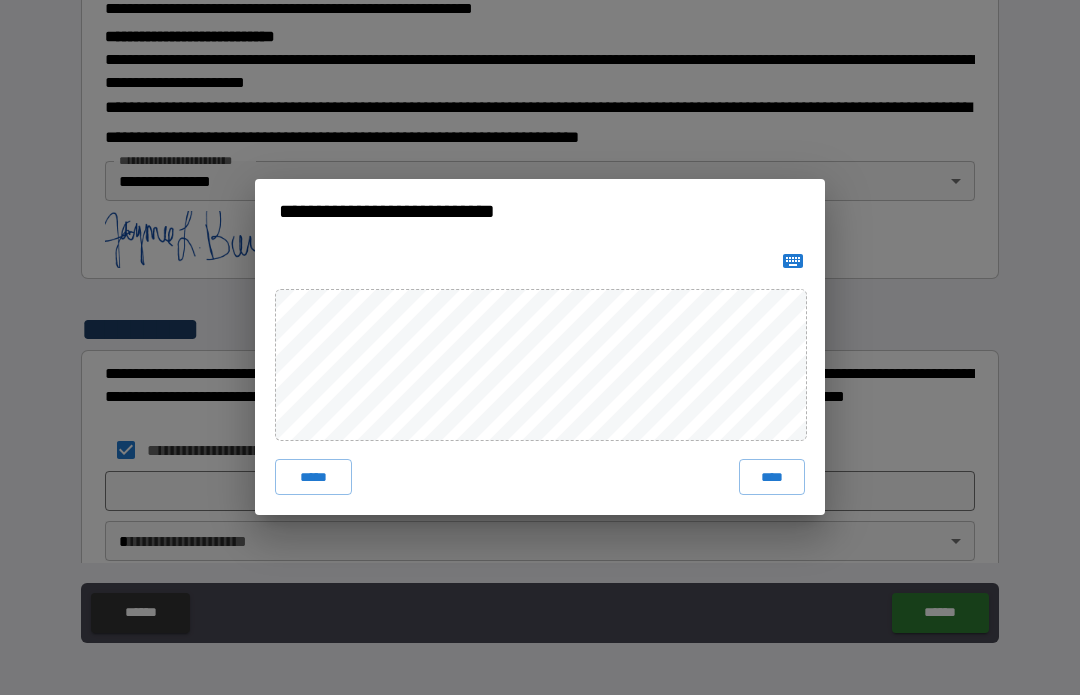 click on "*****" at bounding box center (313, 478) 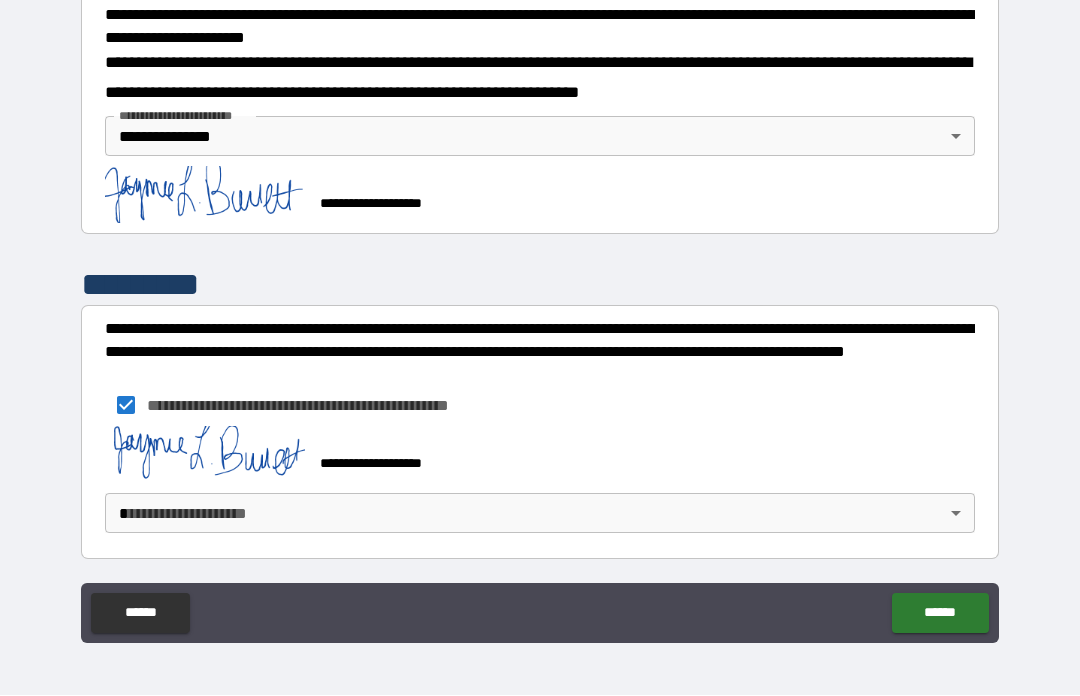scroll, scrollTop: 672, scrollLeft: 0, axis: vertical 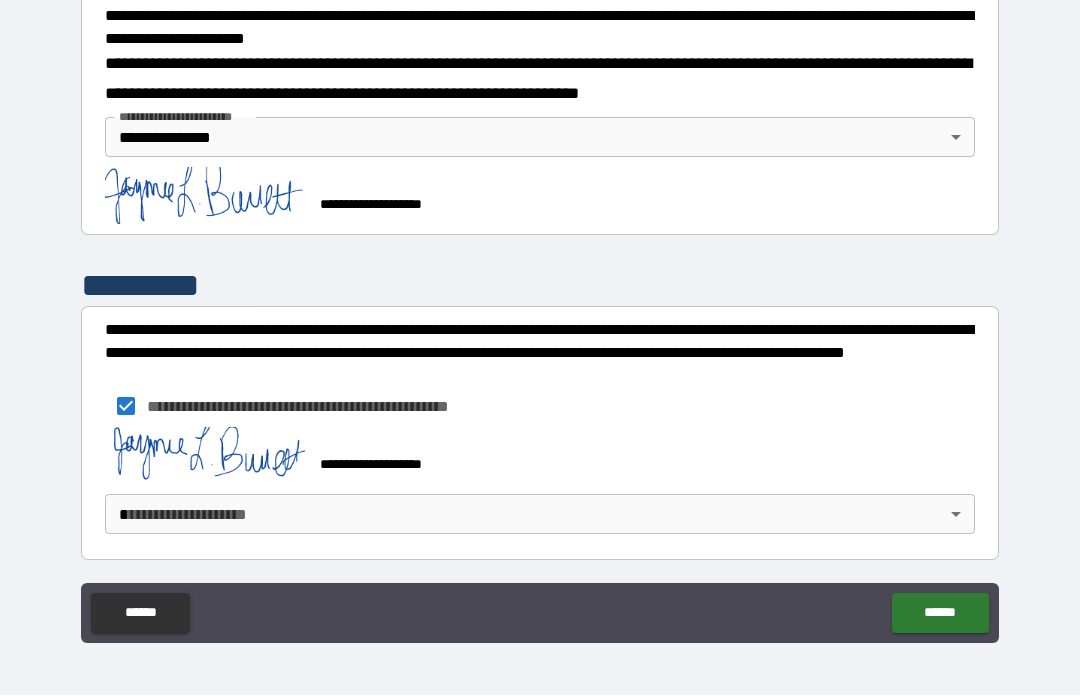 click on "******" at bounding box center (940, 614) 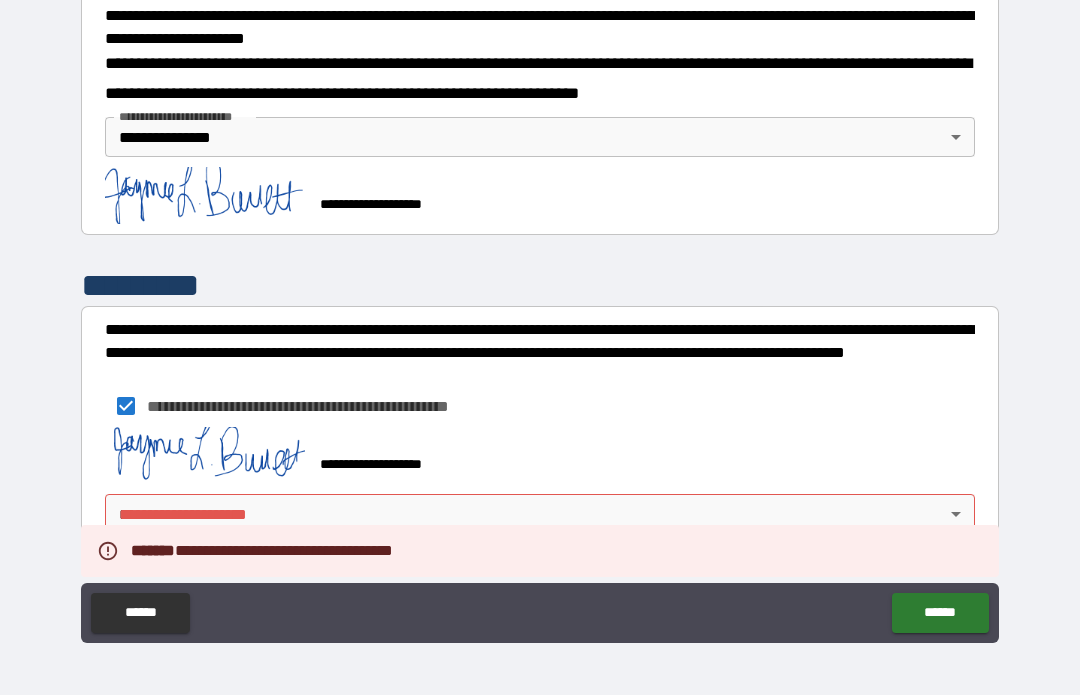 click on "**********" at bounding box center [540, 494] 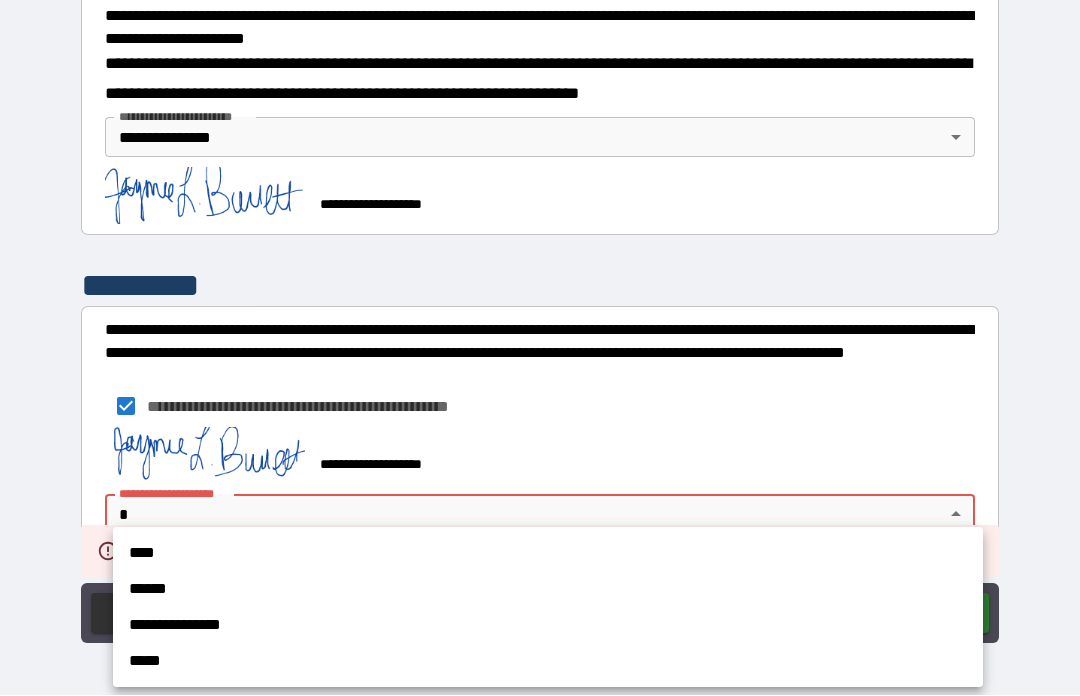 click on "**********" at bounding box center [548, 626] 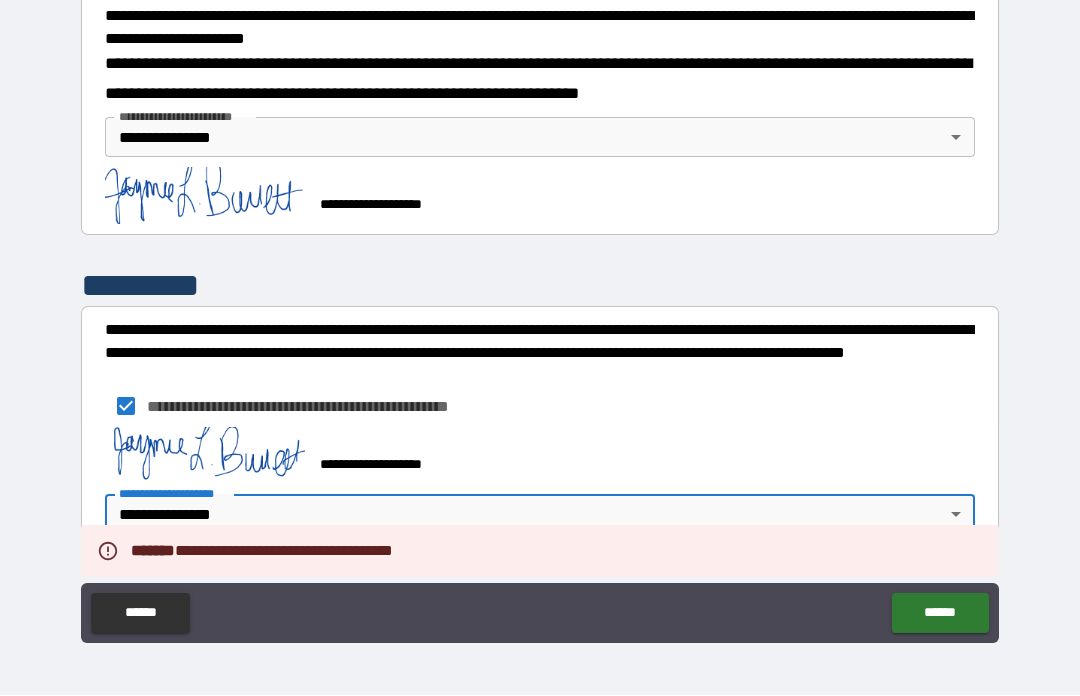 click on "******" at bounding box center [940, 614] 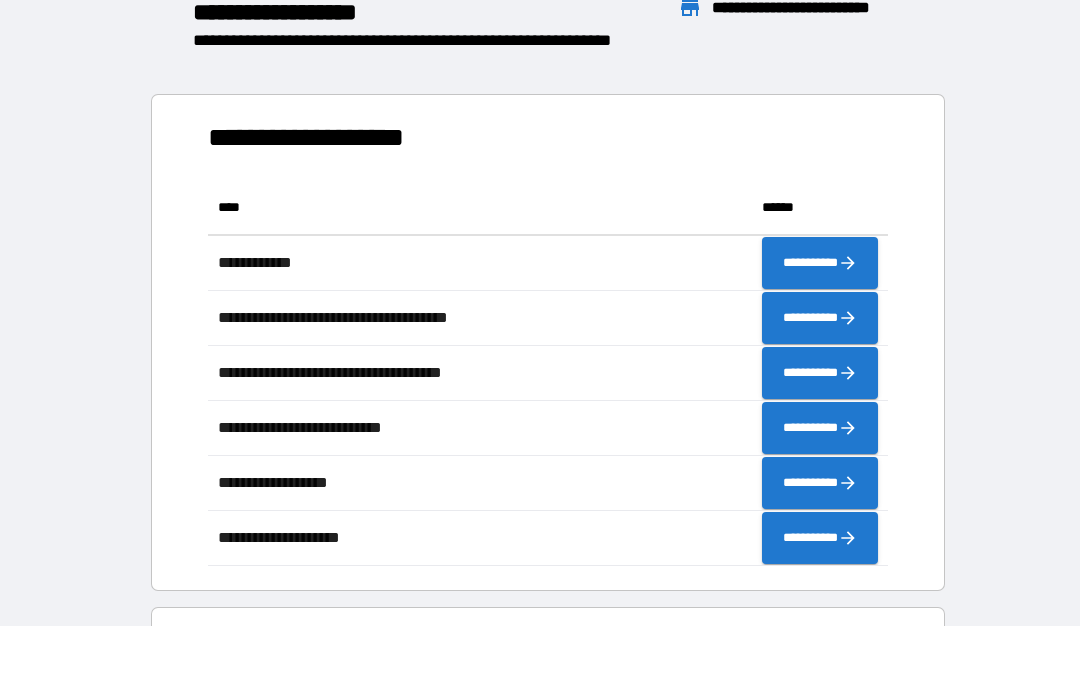 scroll, scrollTop: 1, scrollLeft: 1, axis: both 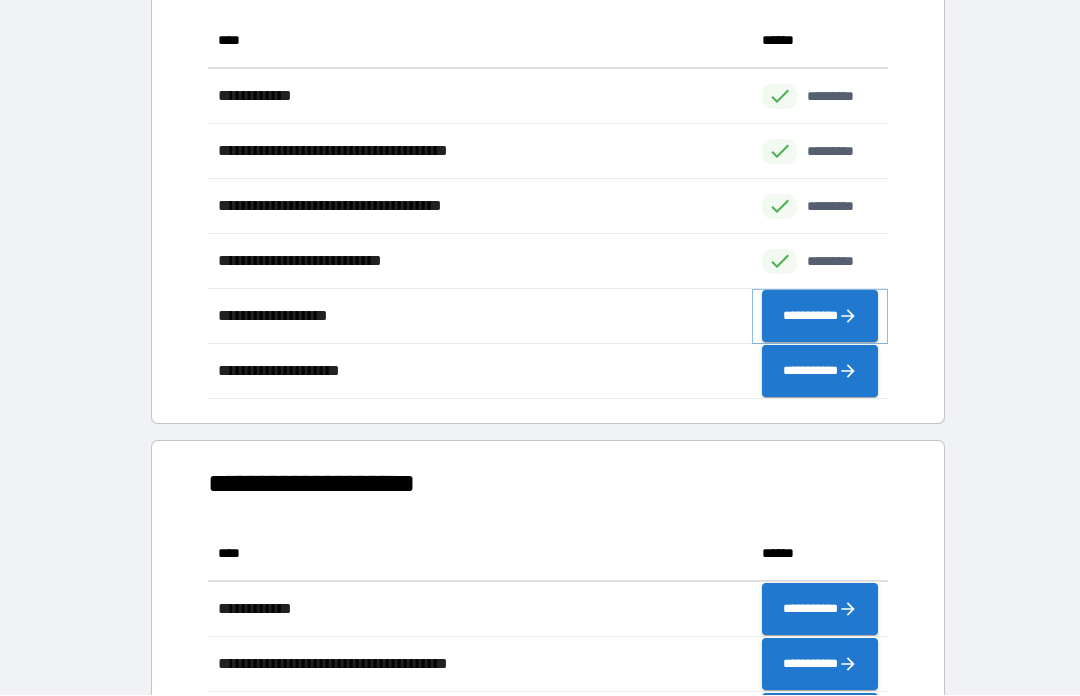 click on "**********" at bounding box center [820, 317] 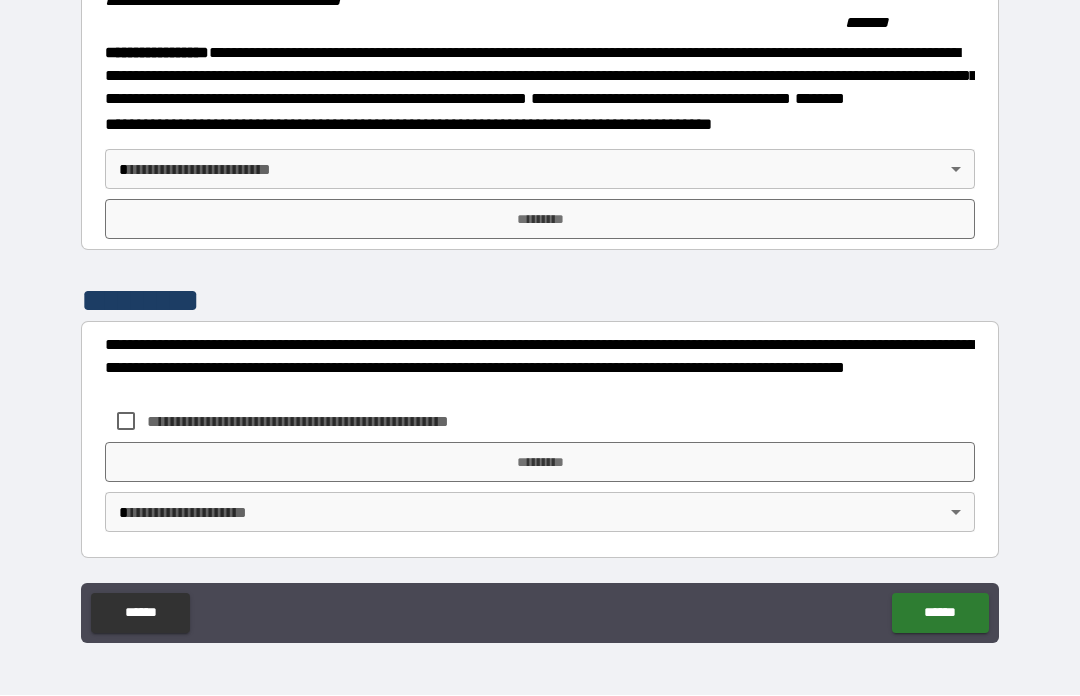 scroll, scrollTop: 2190, scrollLeft: 0, axis: vertical 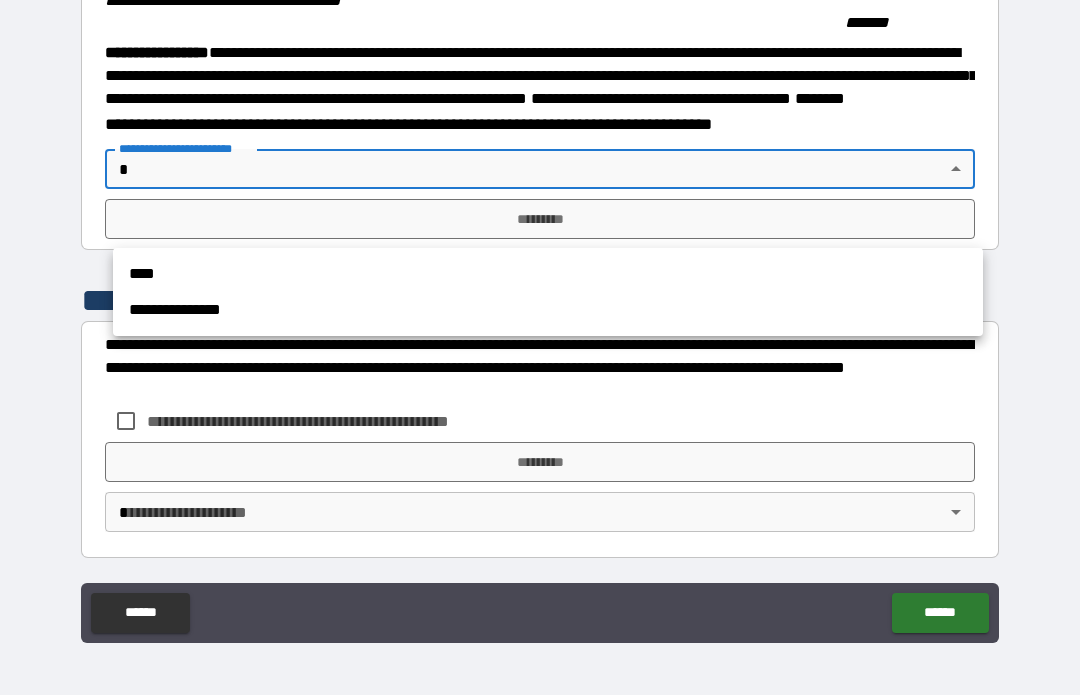 click on "**********" at bounding box center (548, 311) 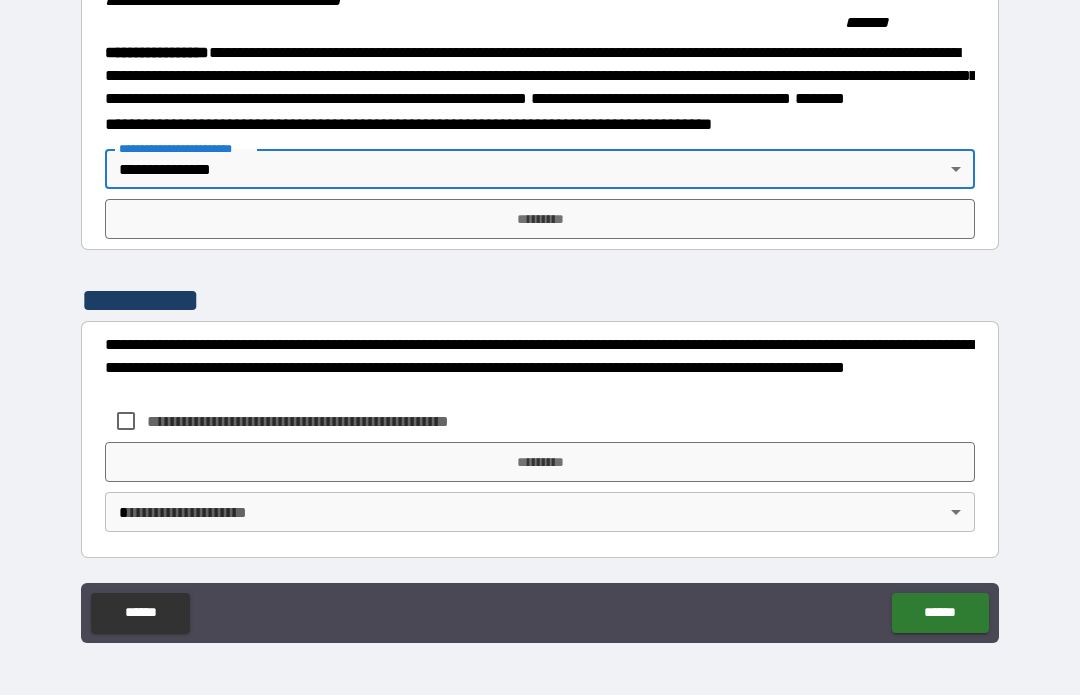 click on "*********" at bounding box center [540, 220] 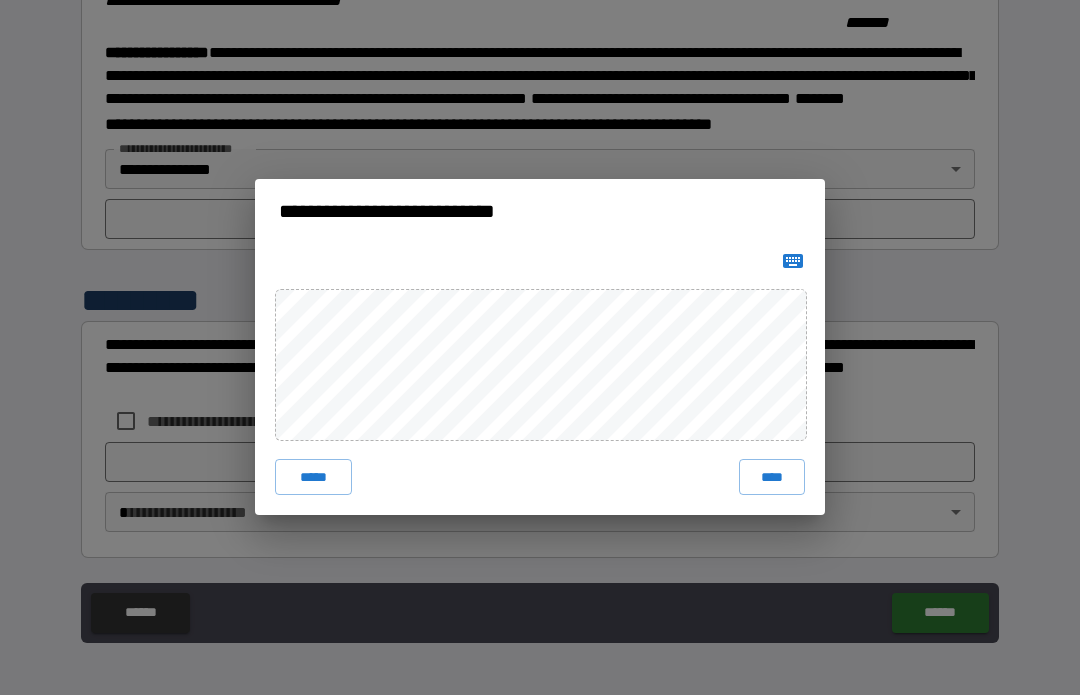 click on "****" at bounding box center [772, 478] 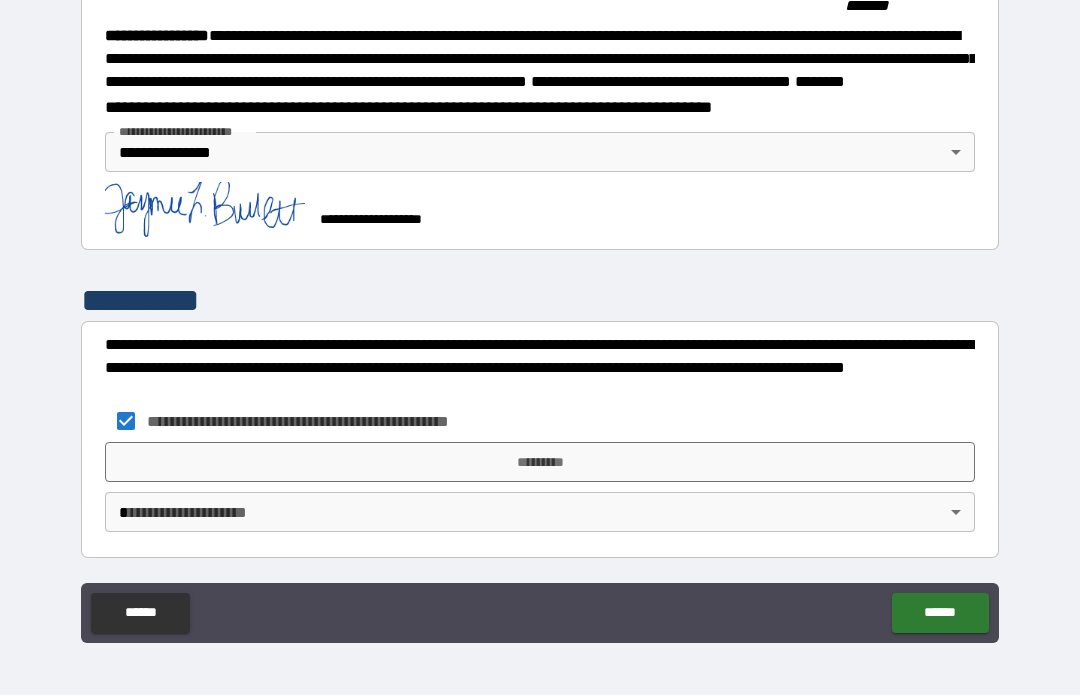 click on "*********" at bounding box center [540, 463] 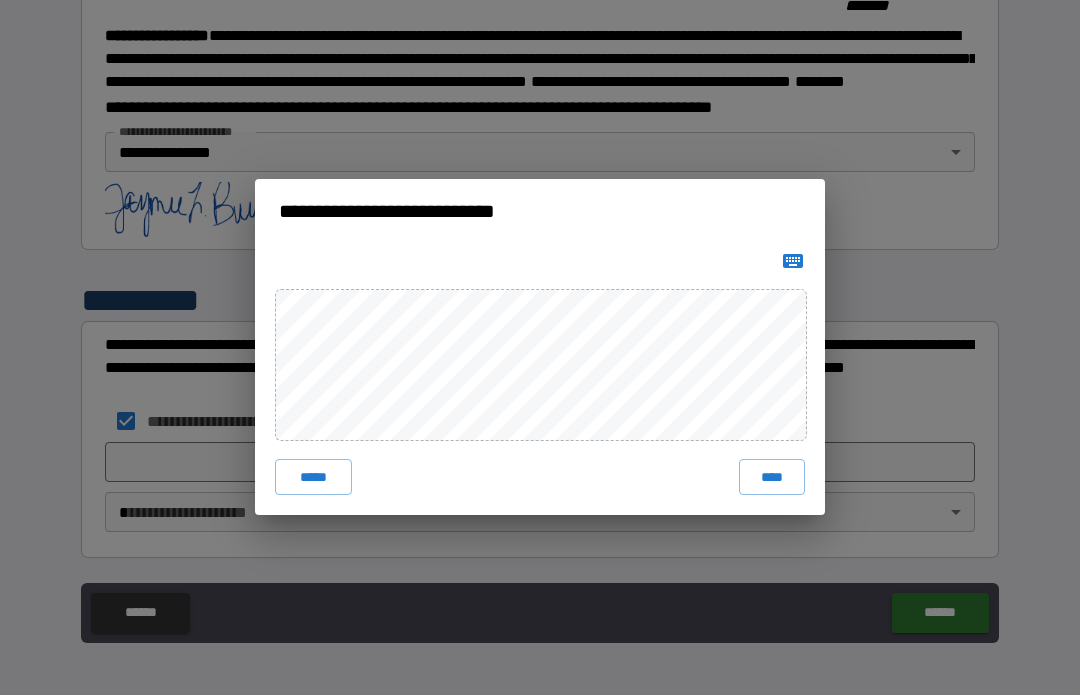 click on "****" at bounding box center [772, 478] 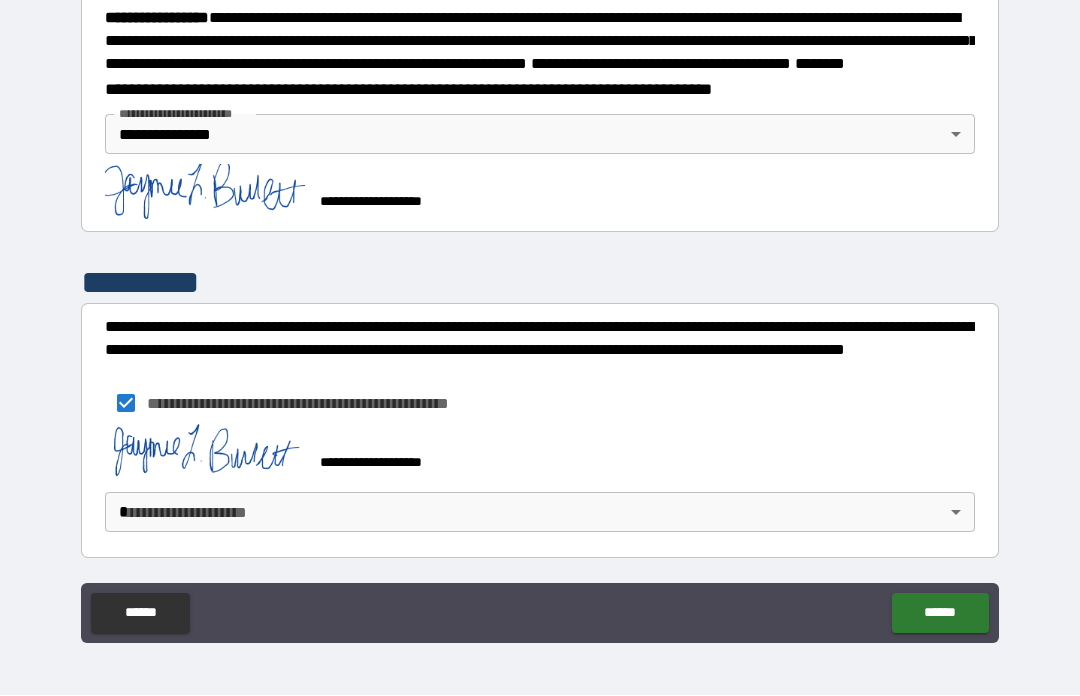 click on "******" at bounding box center [940, 614] 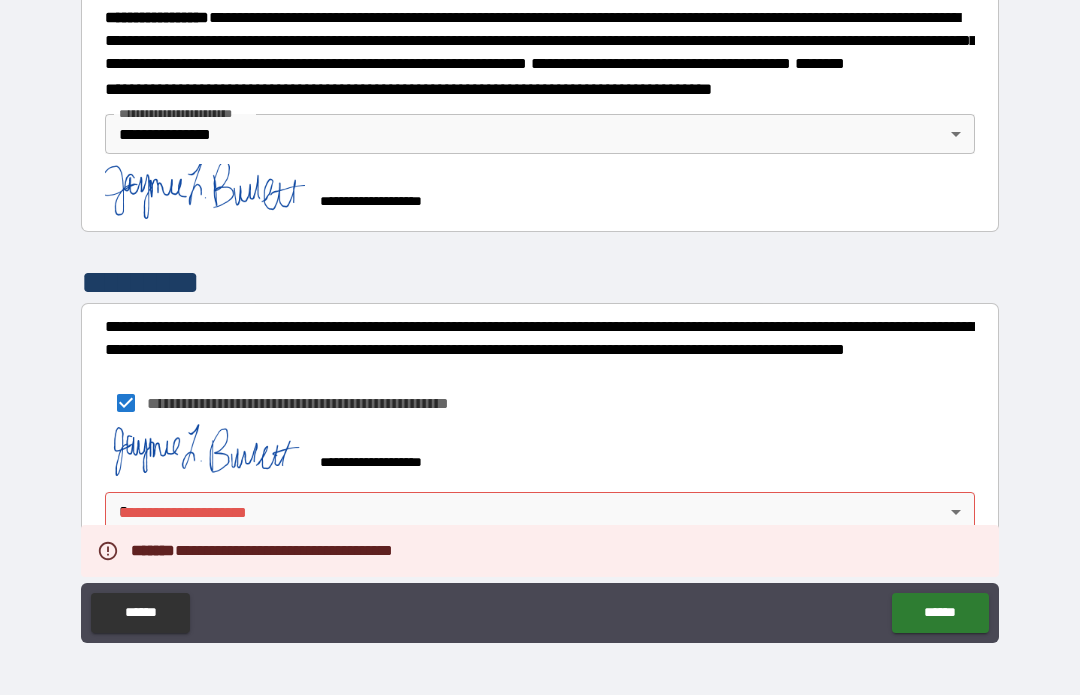 scroll, scrollTop: 2276, scrollLeft: 0, axis: vertical 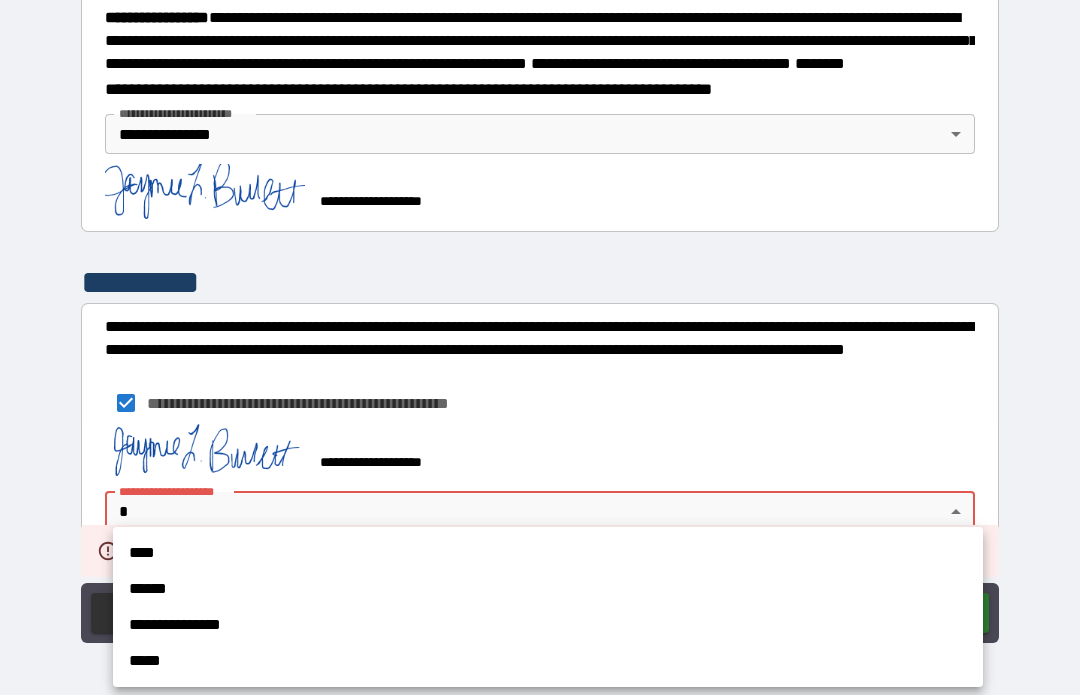 click on "**********" at bounding box center [548, 626] 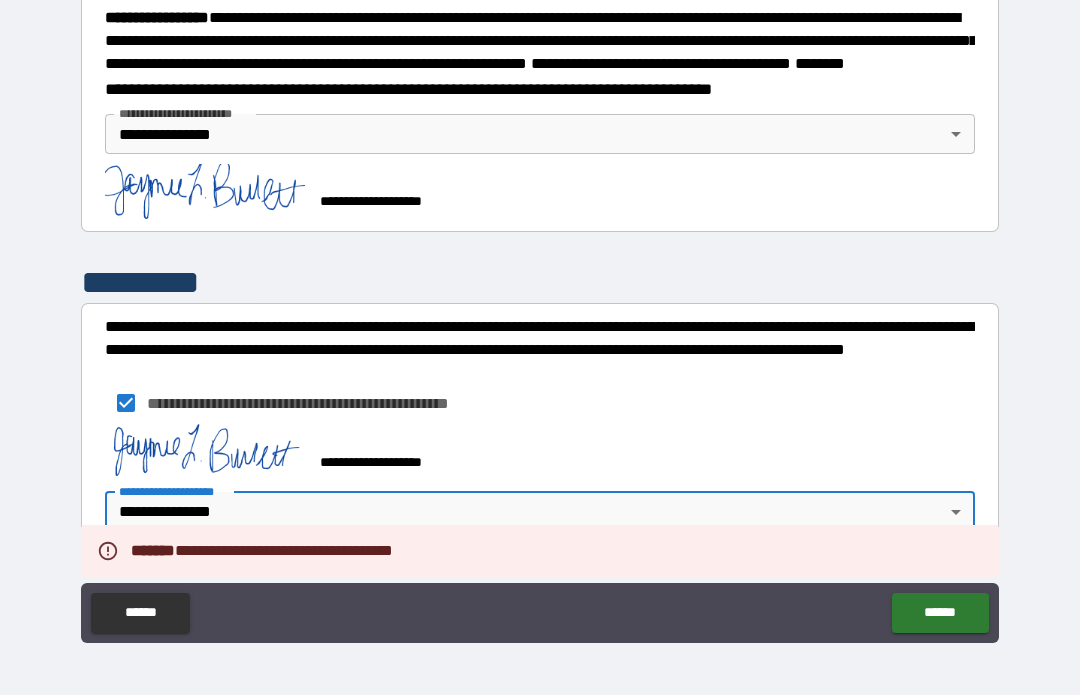 click on "******" at bounding box center (940, 614) 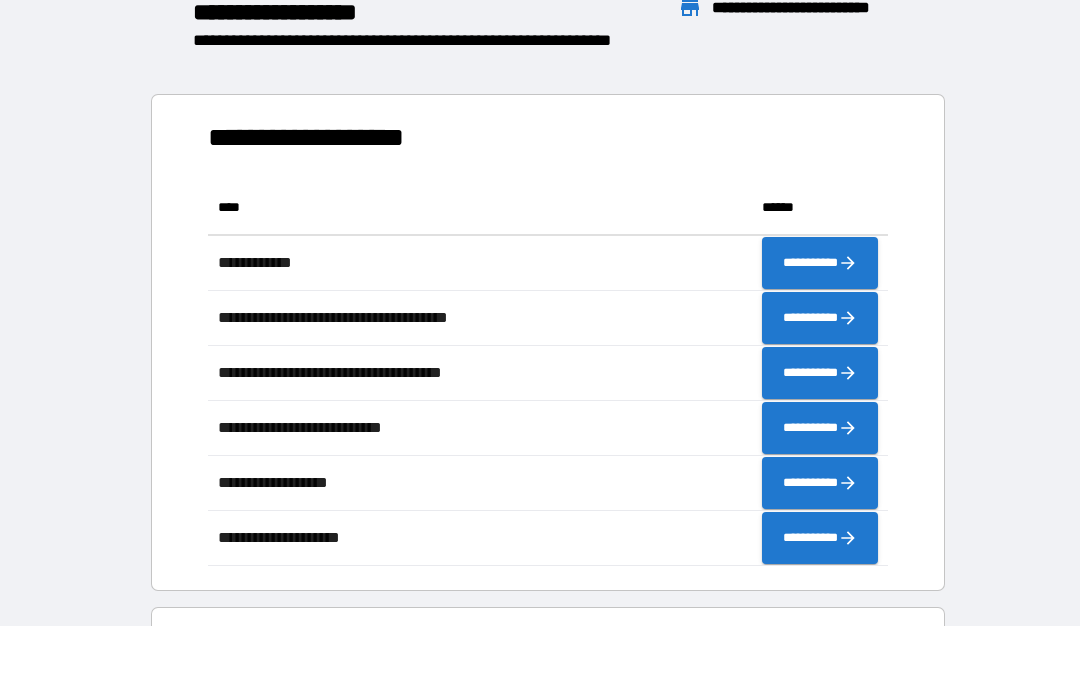 scroll, scrollTop: 386, scrollLeft: 680, axis: both 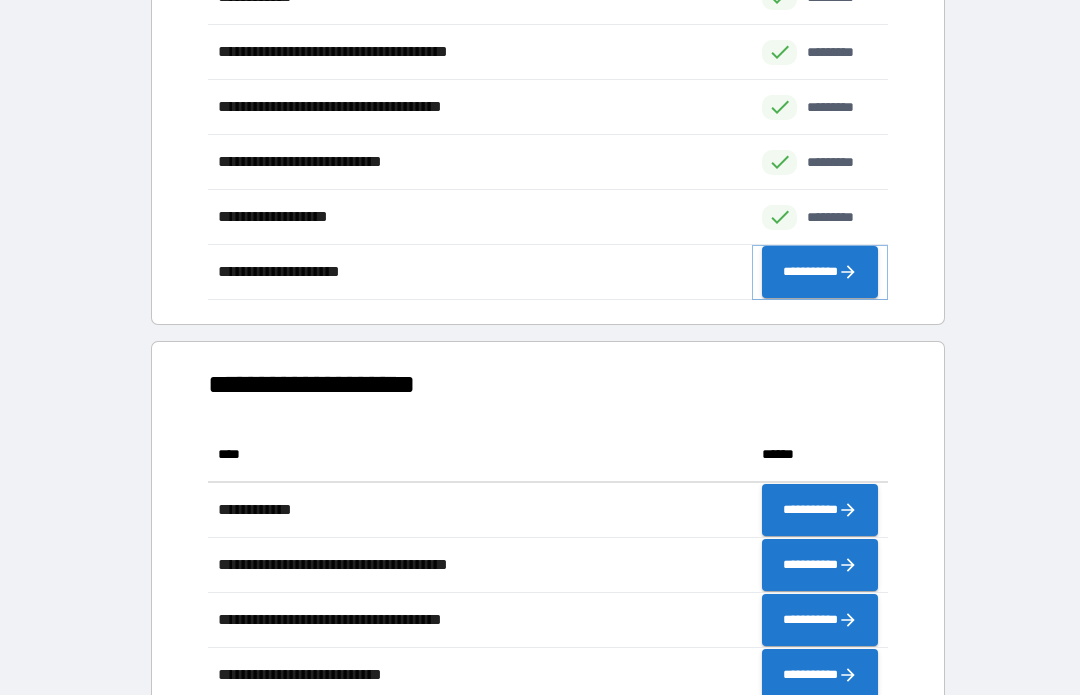 click on "**********" at bounding box center [820, 273] 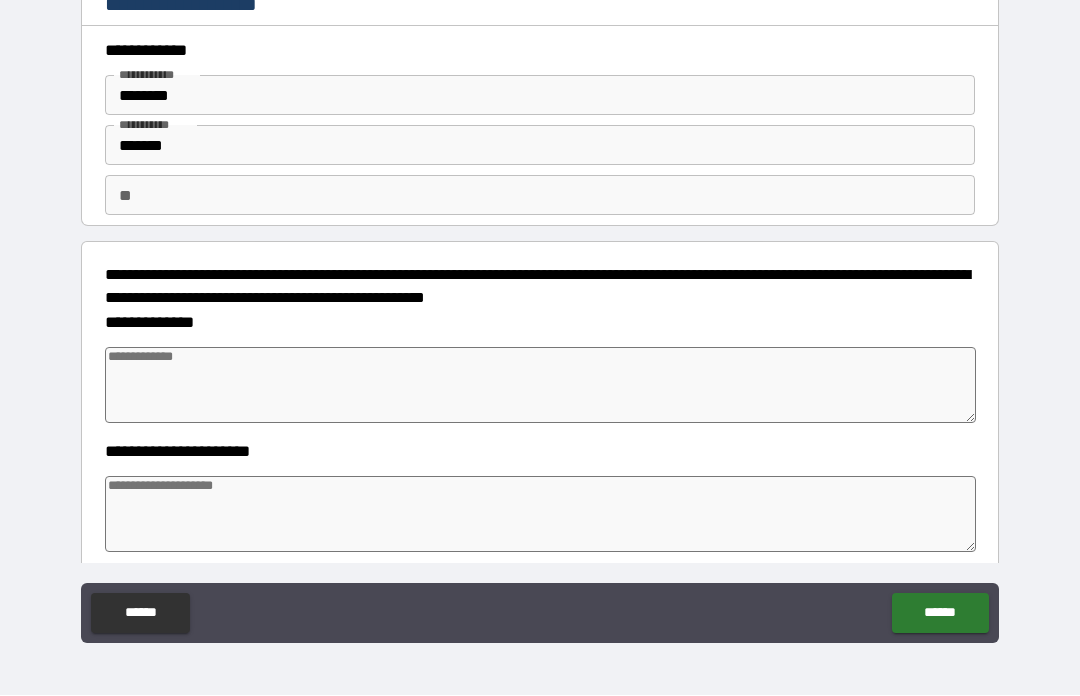 click at bounding box center [540, 386] 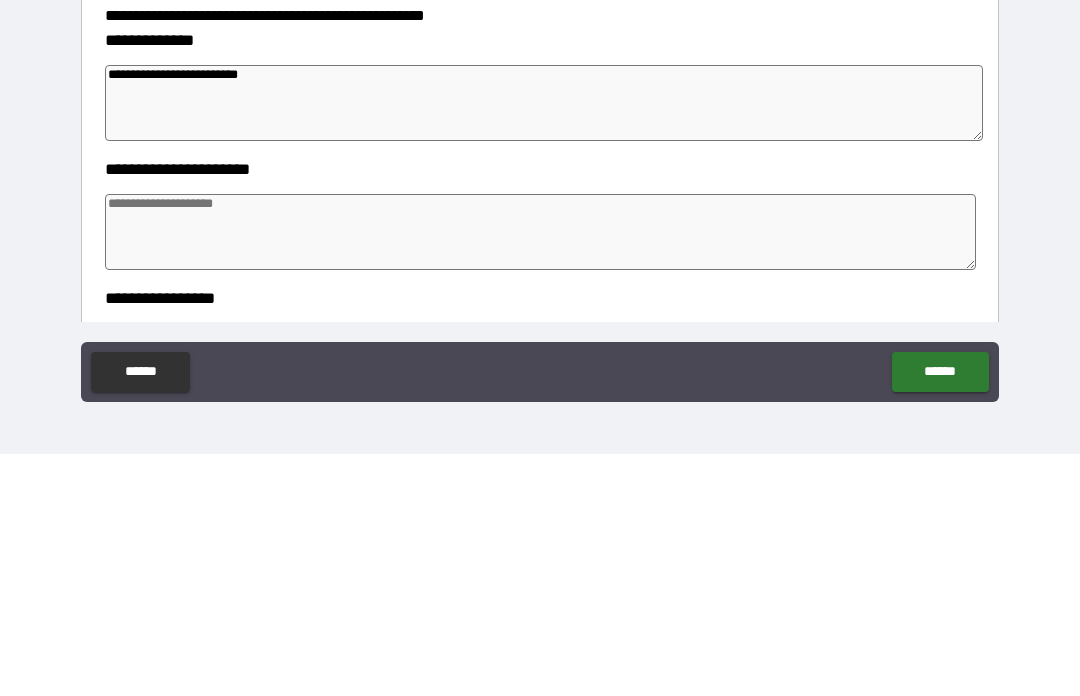scroll, scrollTop: 67, scrollLeft: 0, axis: vertical 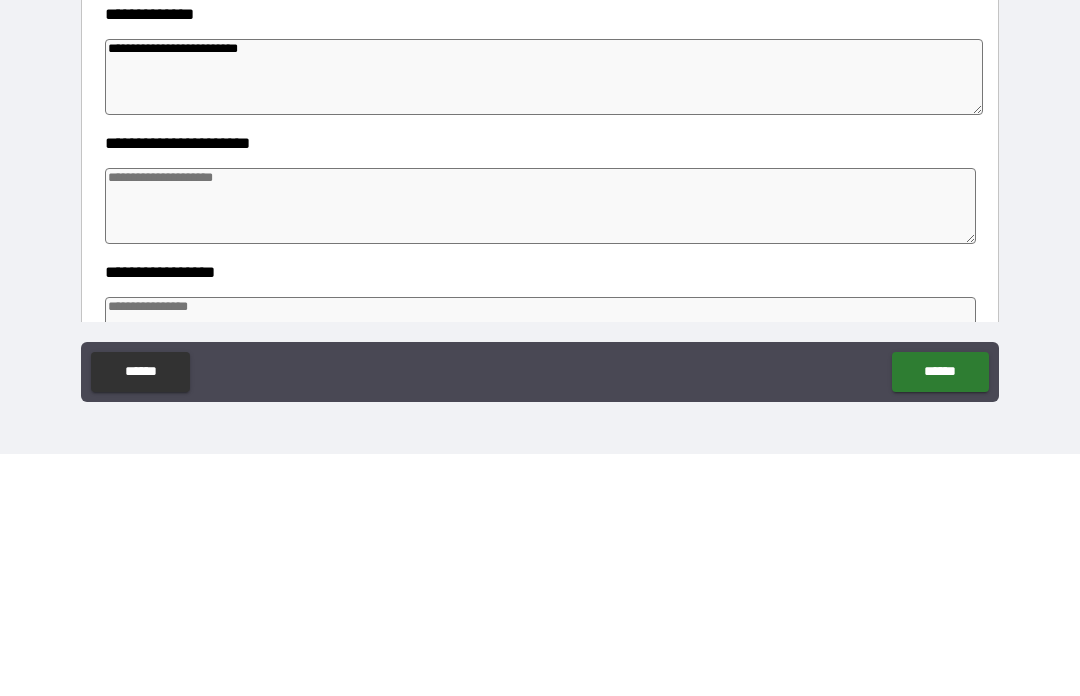 click at bounding box center (540, 448) 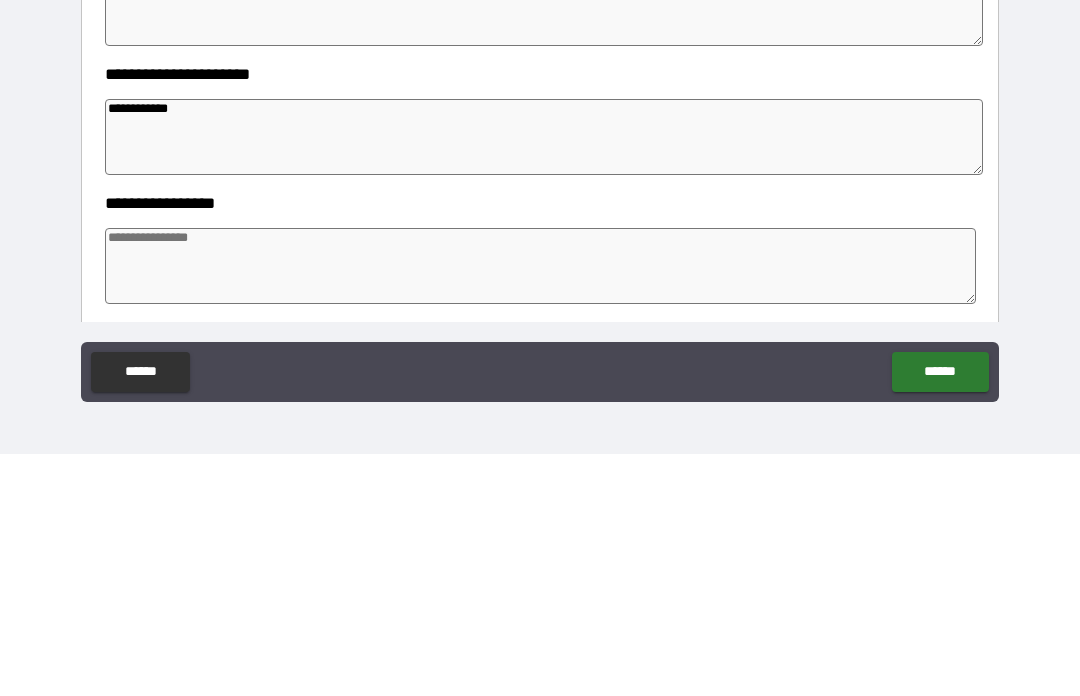 scroll, scrollTop: 208, scrollLeft: 0, axis: vertical 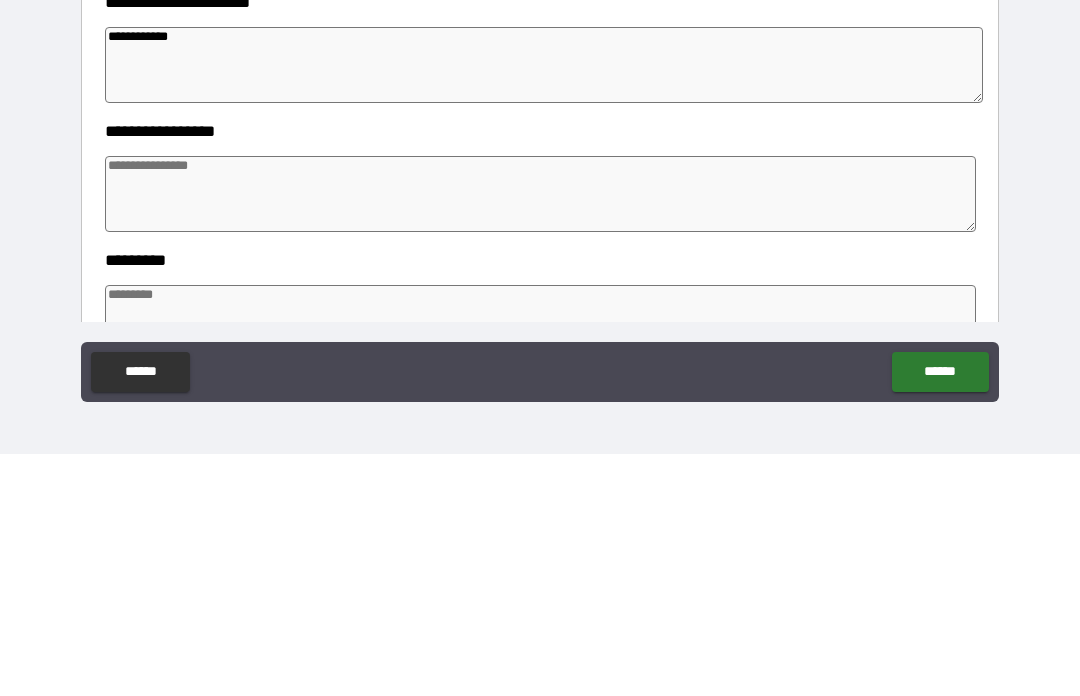 click at bounding box center [540, 436] 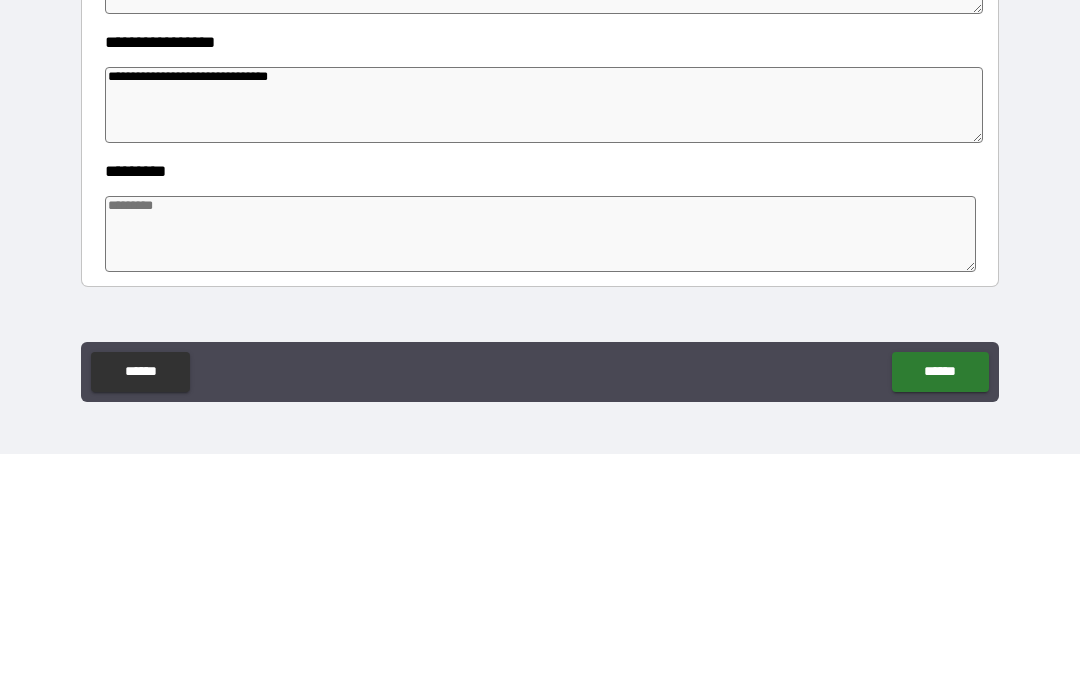 scroll, scrollTop: 321, scrollLeft: 0, axis: vertical 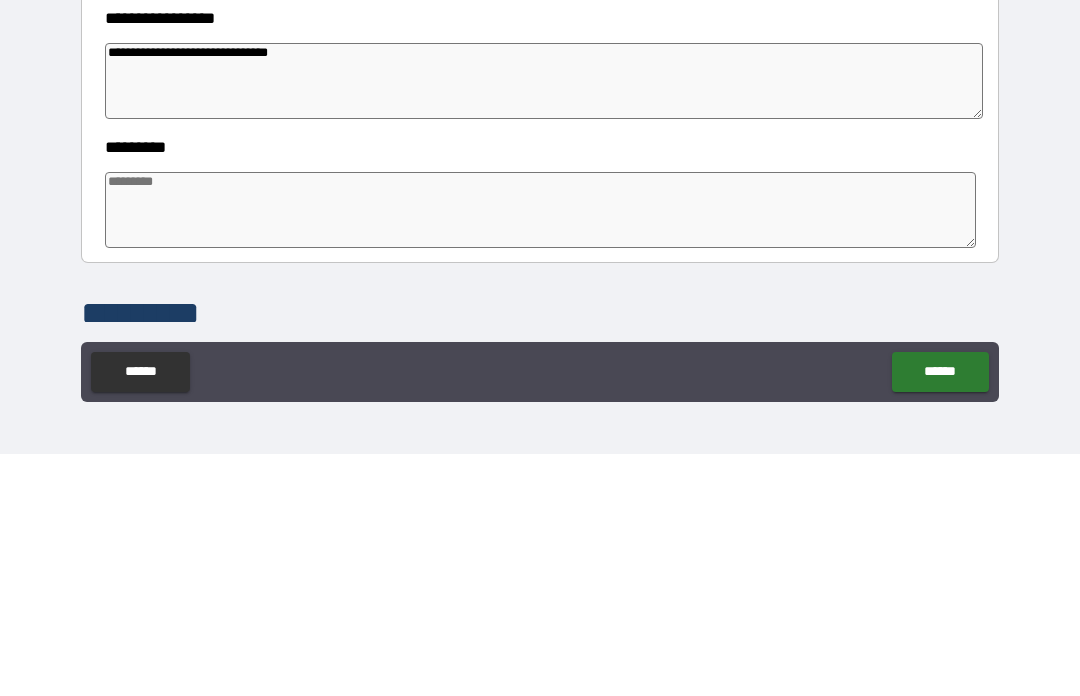 click at bounding box center (540, 452) 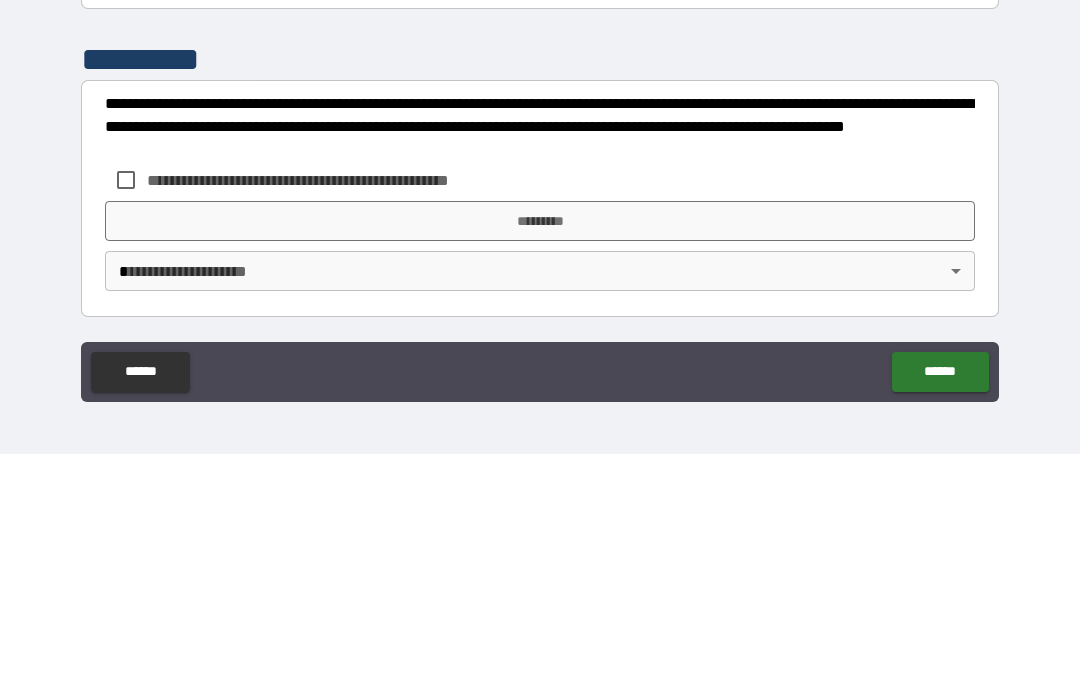 scroll, scrollTop: 575, scrollLeft: 0, axis: vertical 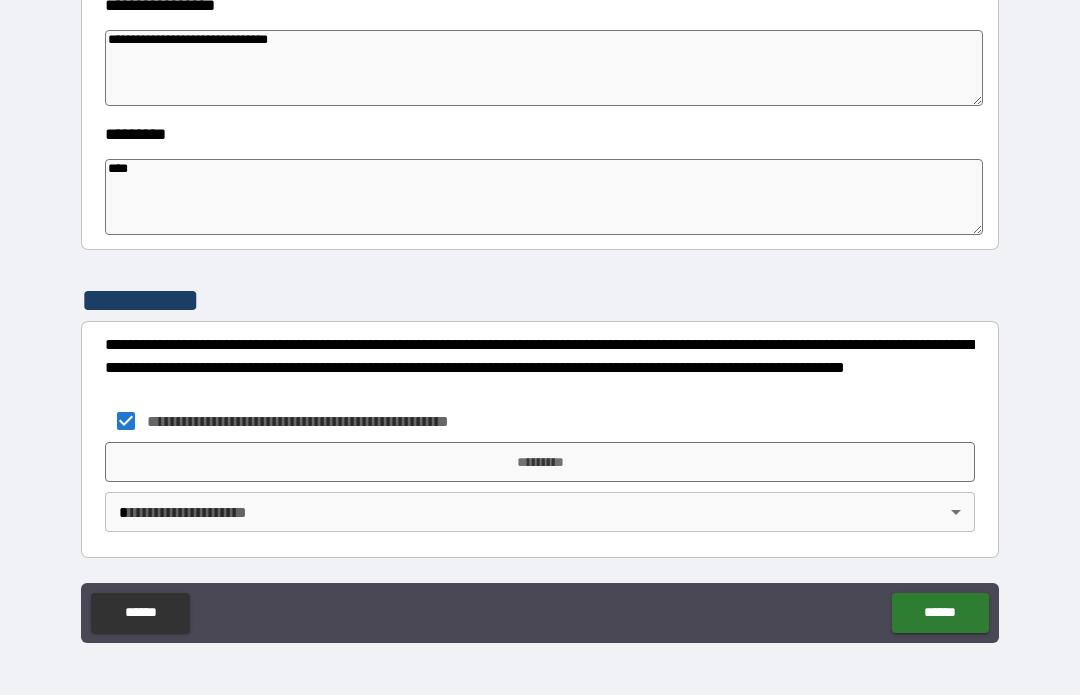 click on "*********" at bounding box center [540, 463] 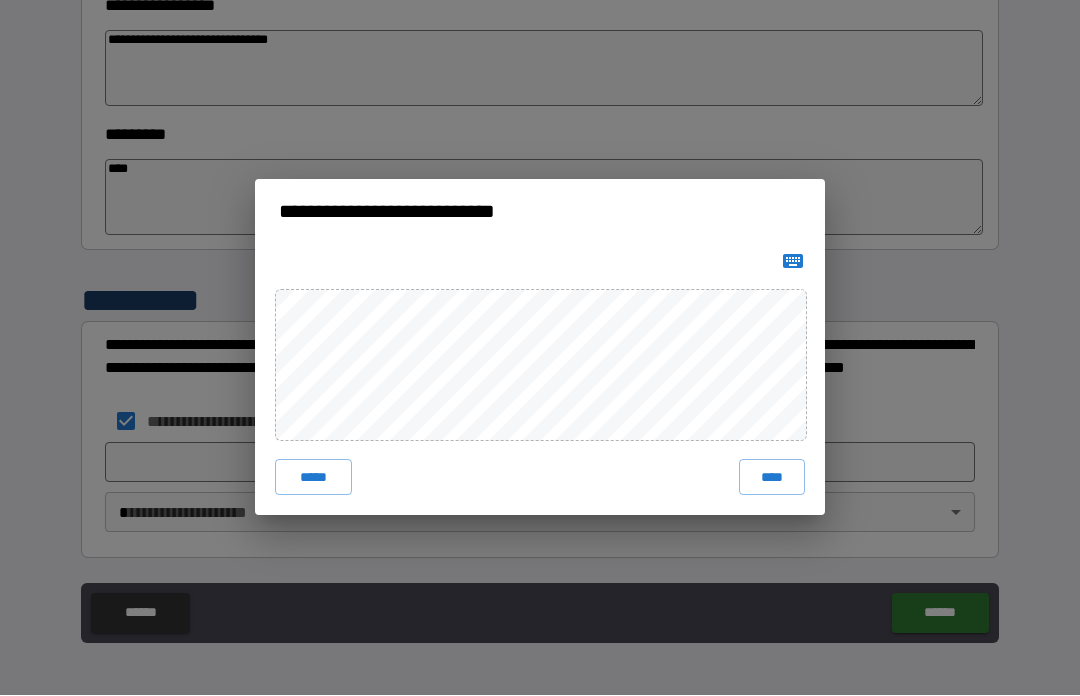 click on "****" at bounding box center (772, 478) 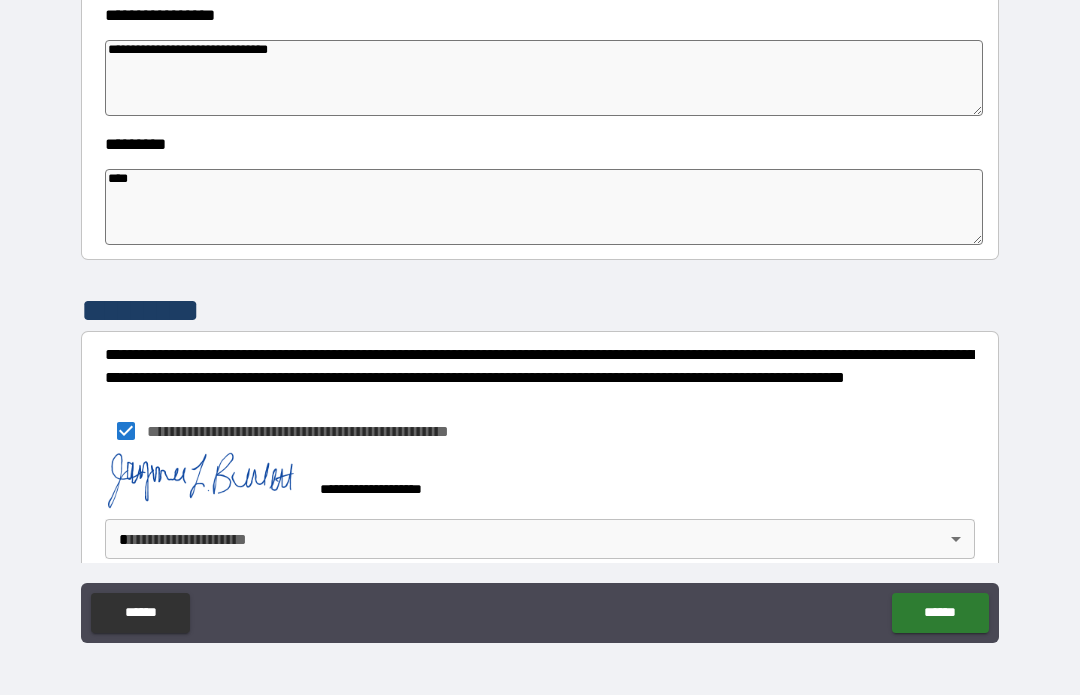 click on "******" at bounding box center (940, 614) 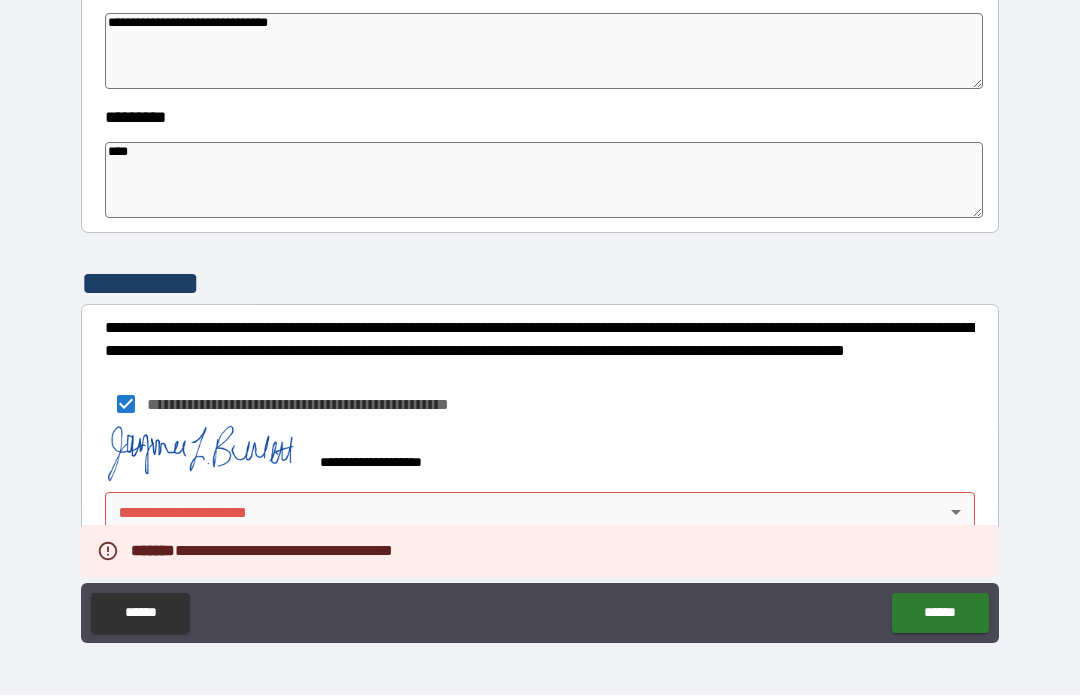 scroll, scrollTop: 592, scrollLeft: 0, axis: vertical 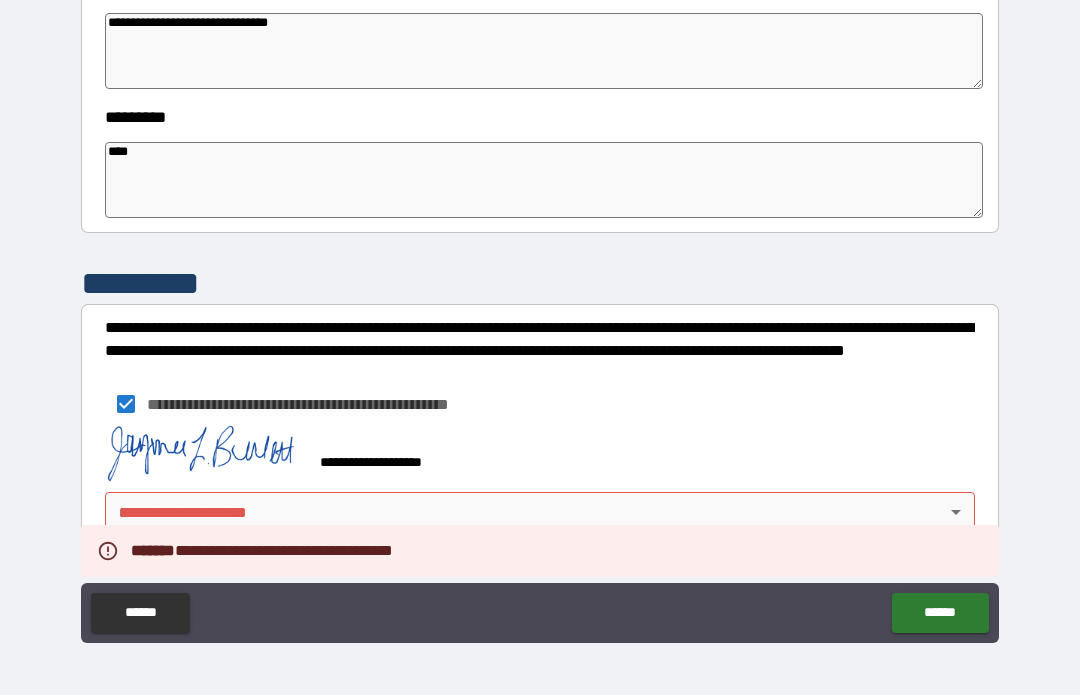 click on "**********" at bounding box center (540, 313) 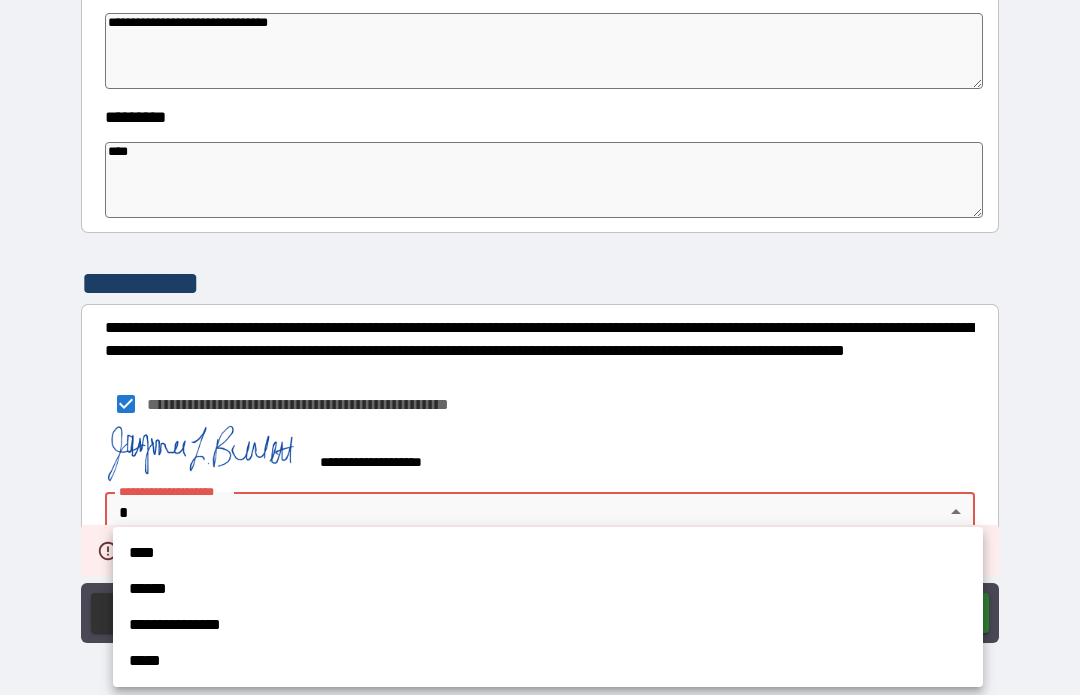 click on "**********" at bounding box center [548, 626] 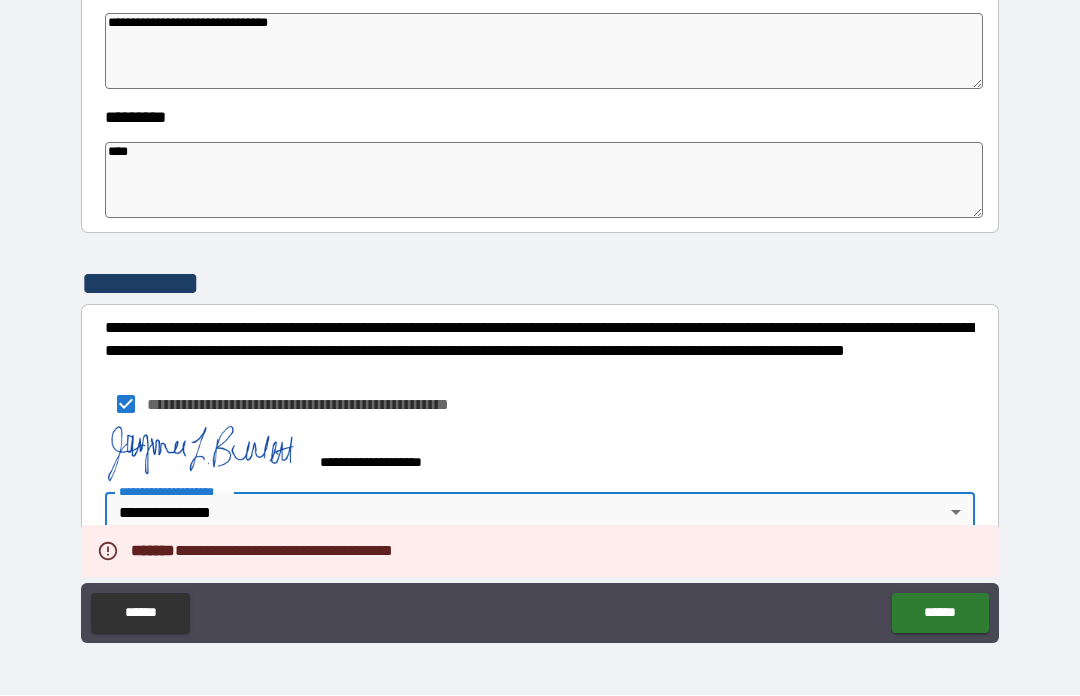 click on "******" at bounding box center [940, 614] 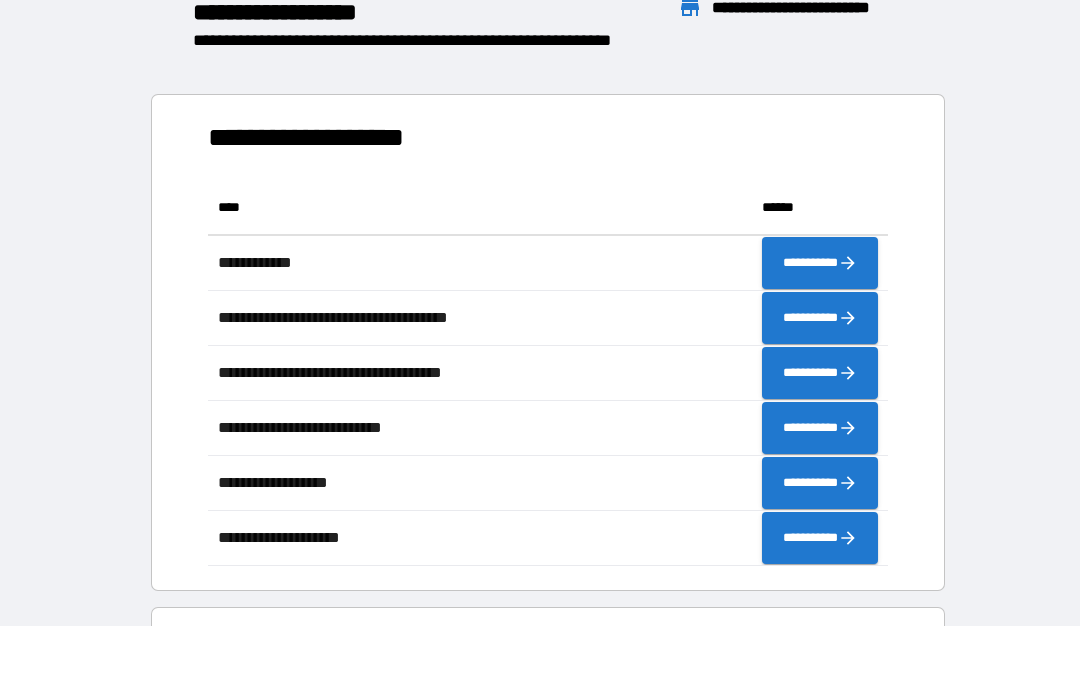 scroll, scrollTop: 386, scrollLeft: 680, axis: both 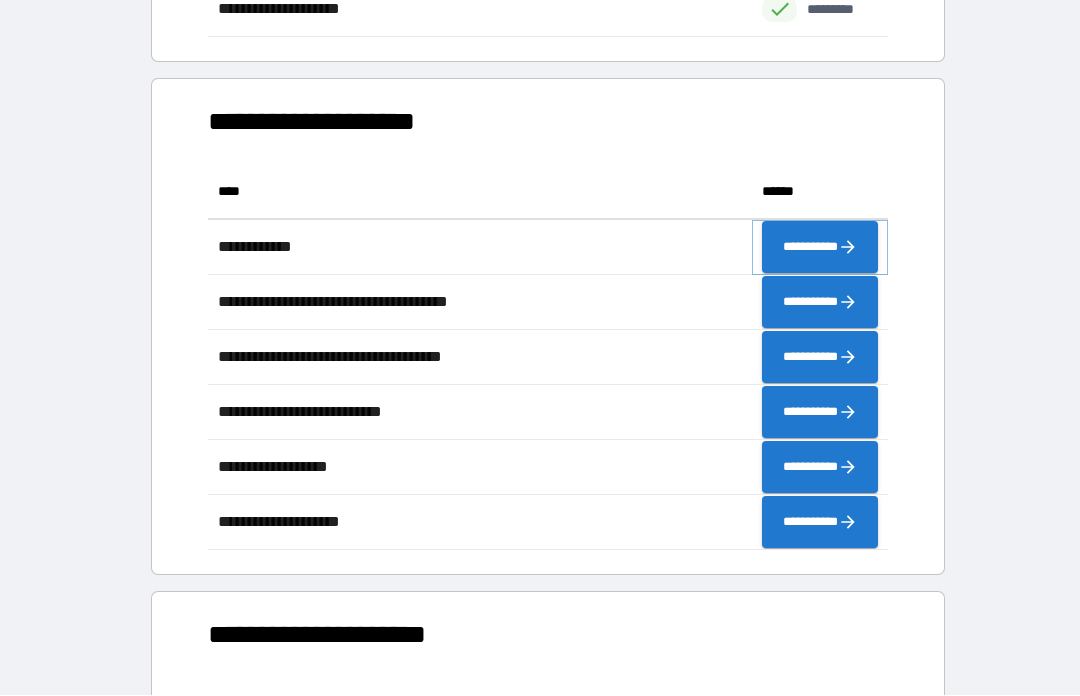click on "**********" at bounding box center (820, 248) 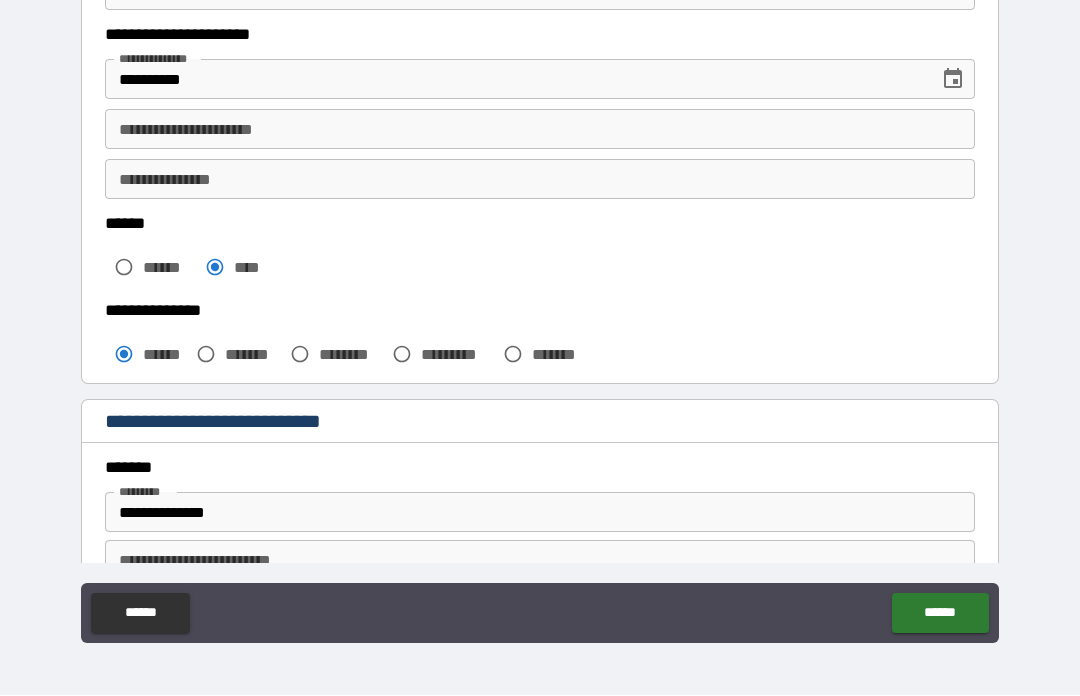 scroll, scrollTop: 310, scrollLeft: 0, axis: vertical 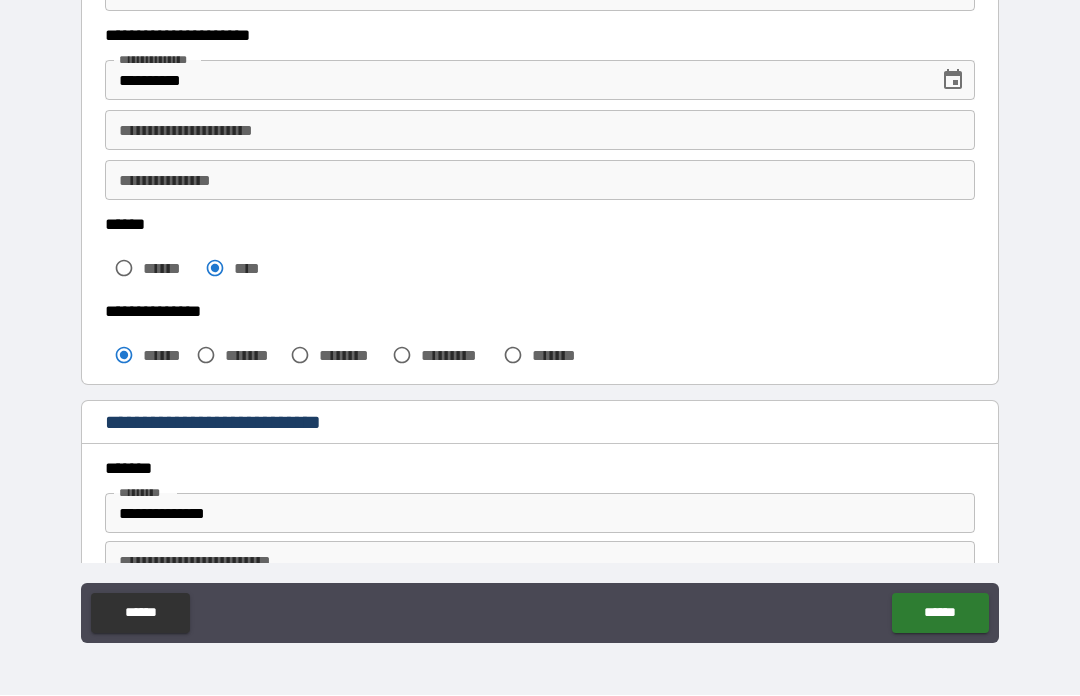 click on "**********" at bounding box center (540, 131) 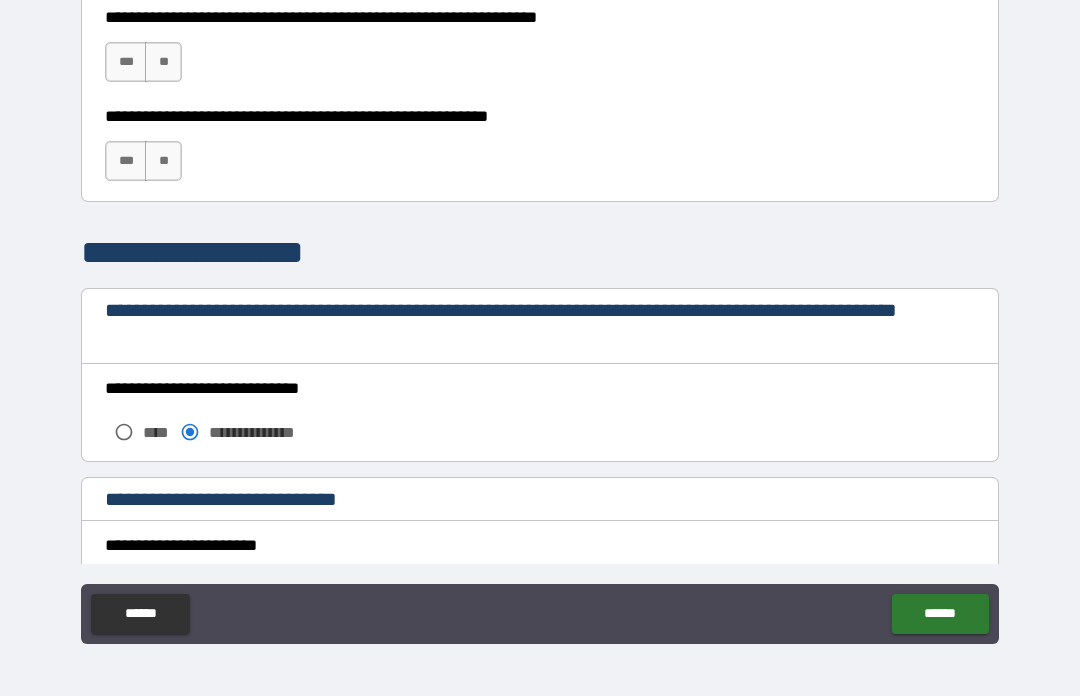 scroll, scrollTop: 1426, scrollLeft: 0, axis: vertical 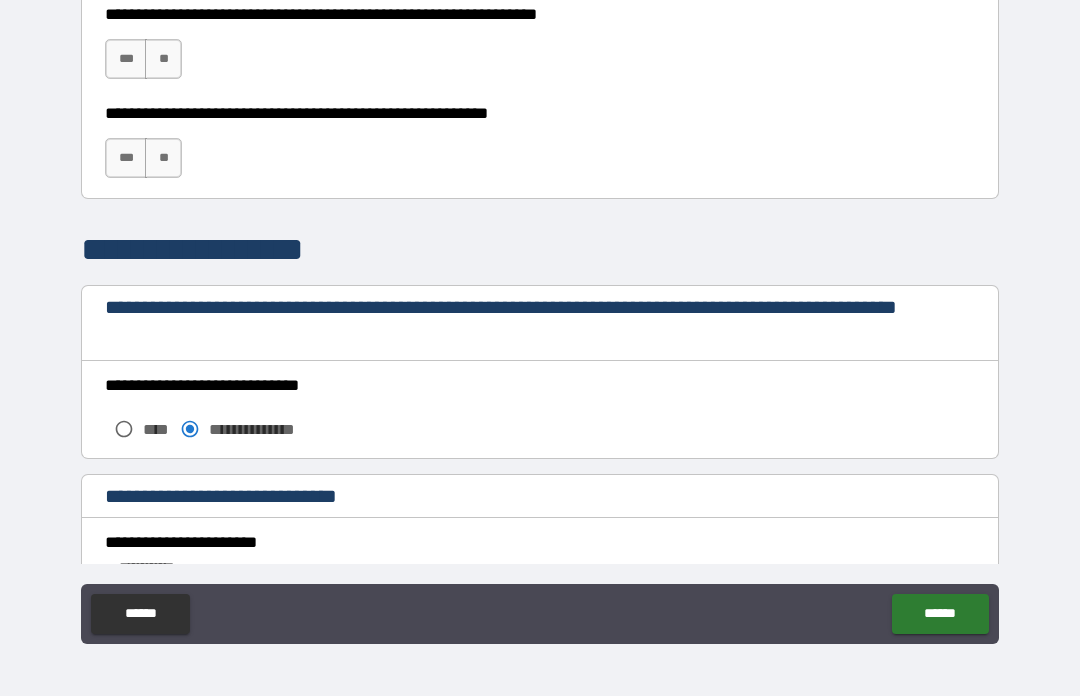 click on "***" at bounding box center (126, 59) 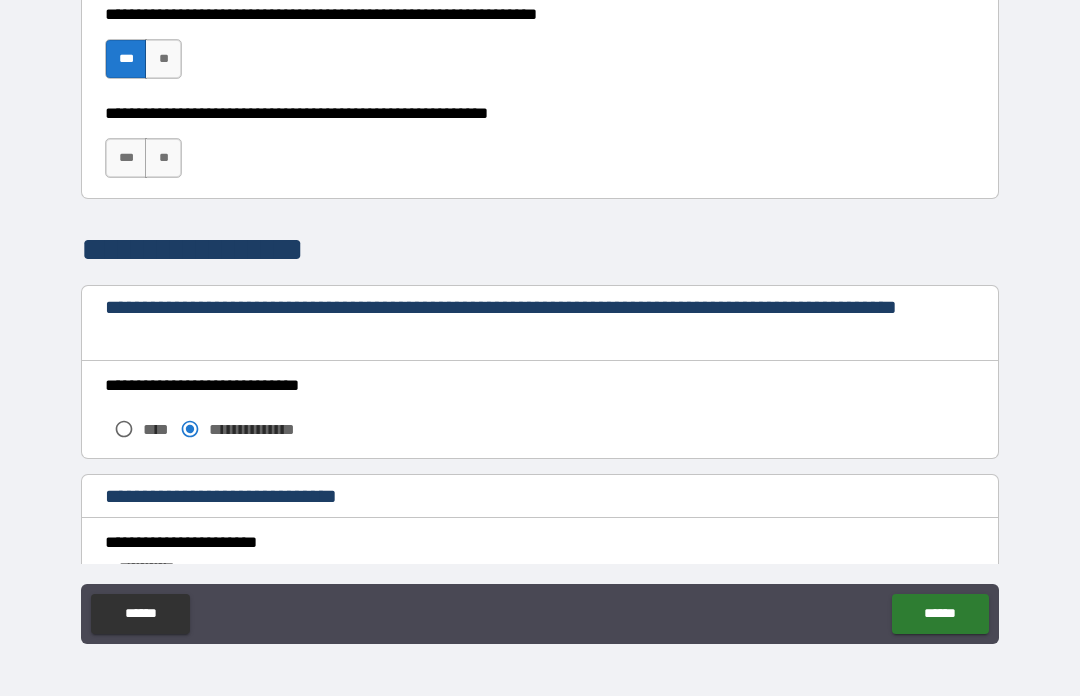 click on "***" at bounding box center (126, 158) 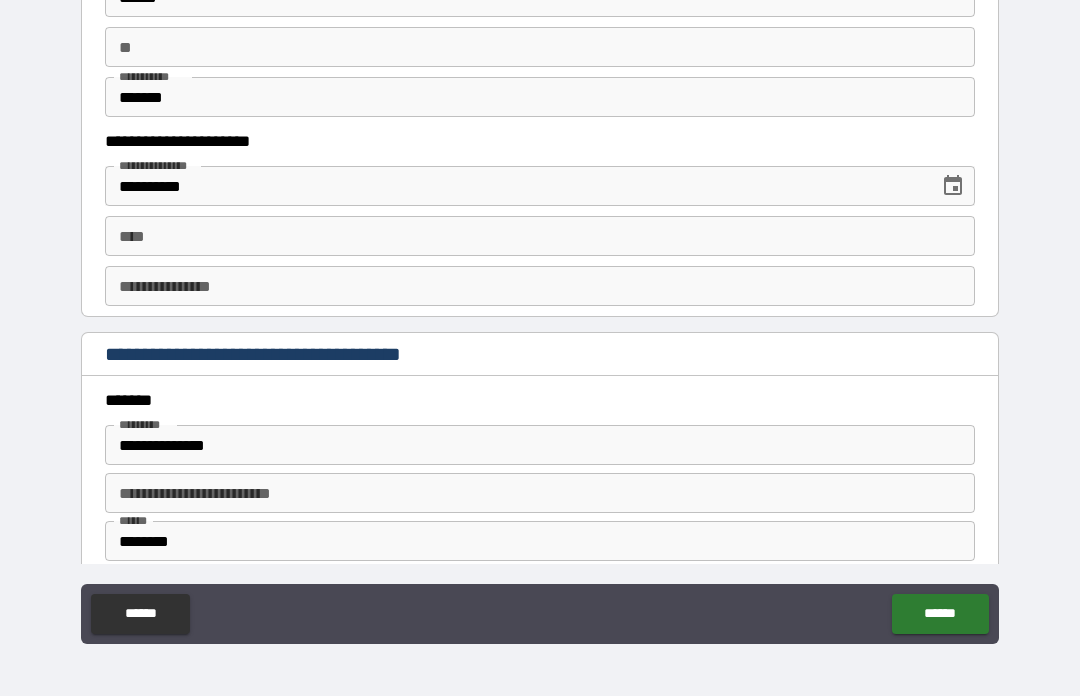 scroll, scrollTop: 2037, scrollLeft: 0, axis: vertical 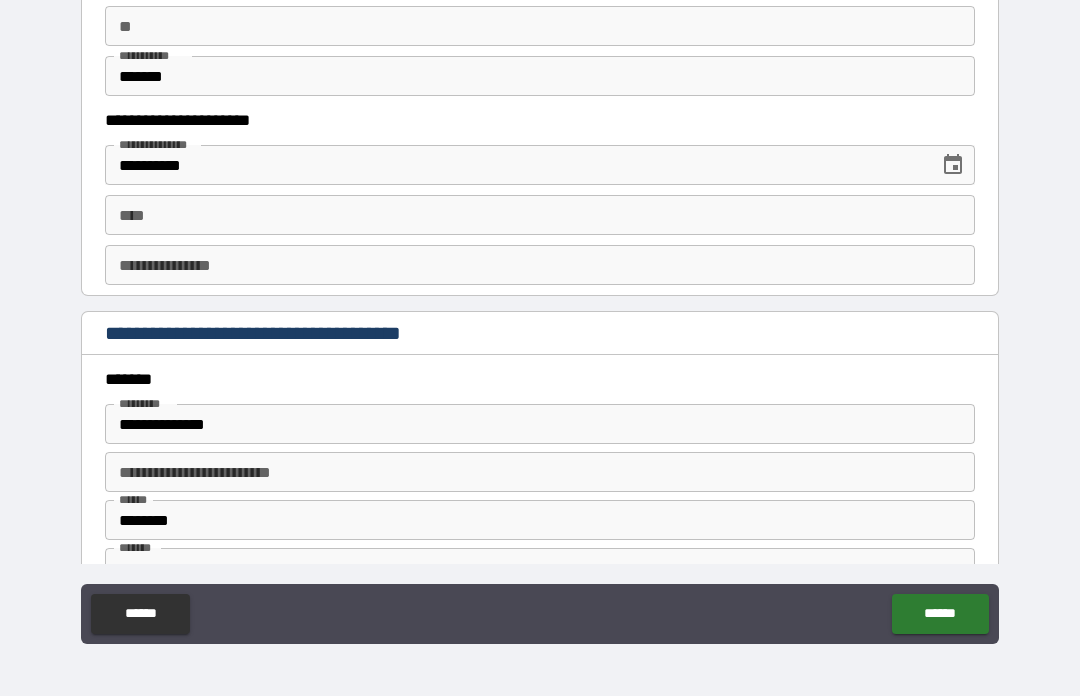 click on "****" at bounding box center (540, 215) 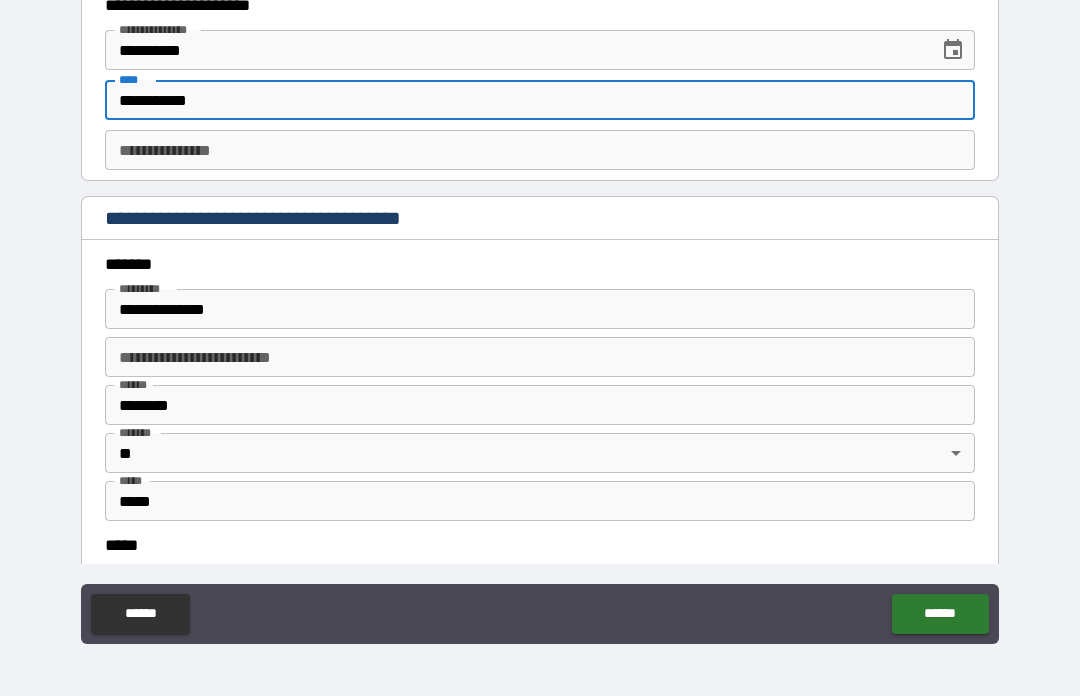 scroll, scrollTop: 2148, scrollLeft: 0, axis: vertical 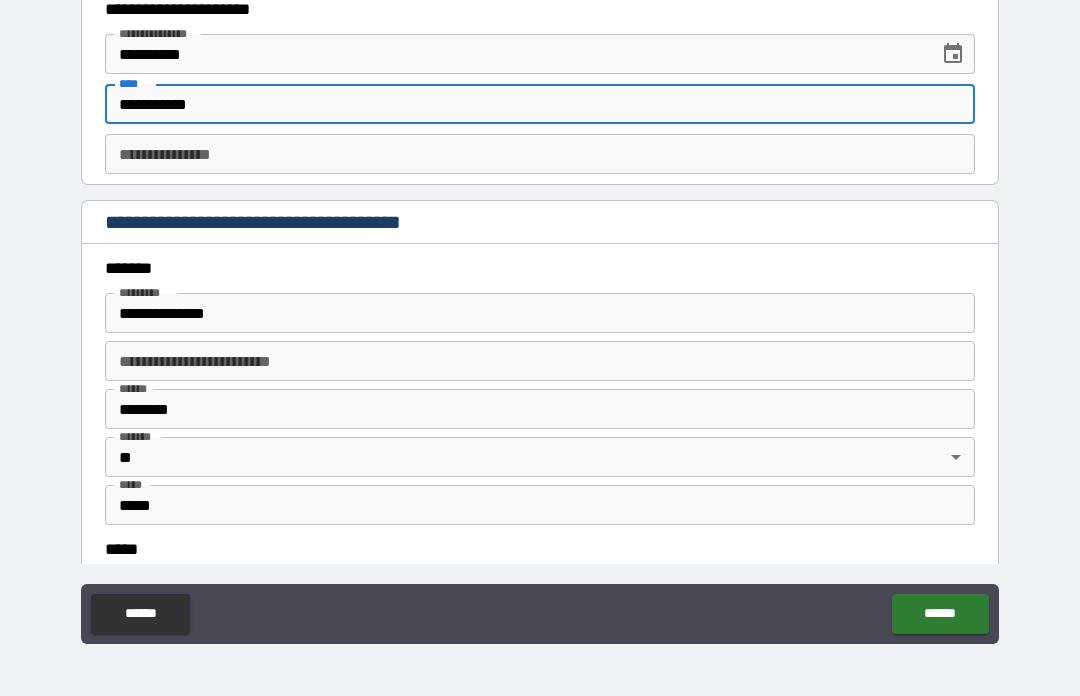 click on "**********" at bounding box center [540, 154] 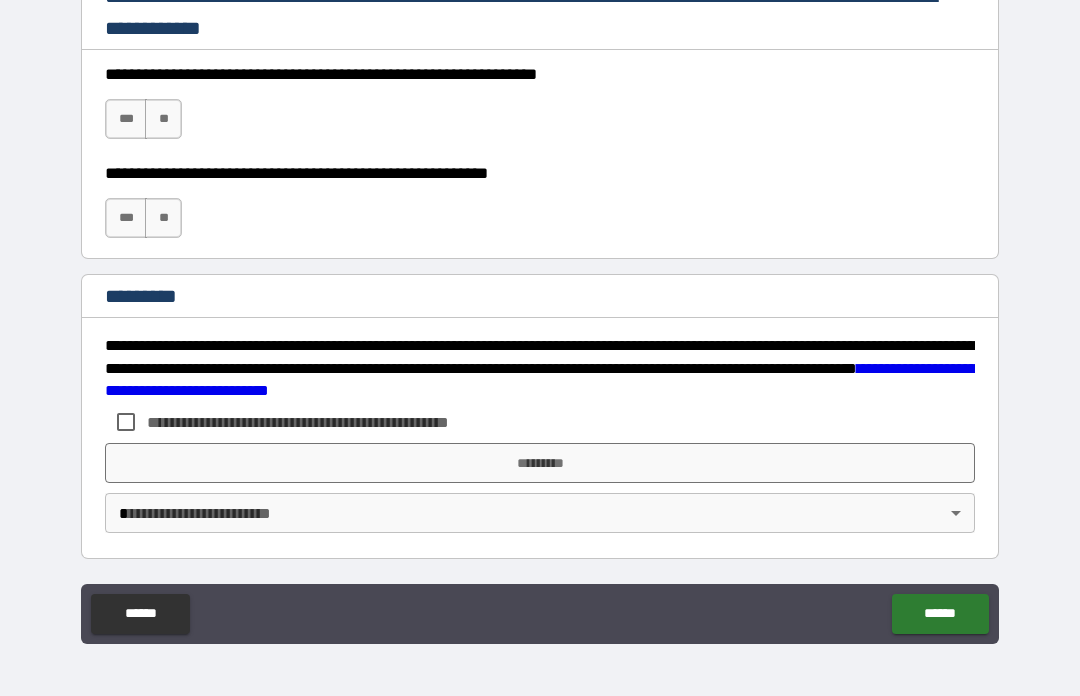 scroll, scrollTop: 3003, scrollLeft: 0, axis: vertical 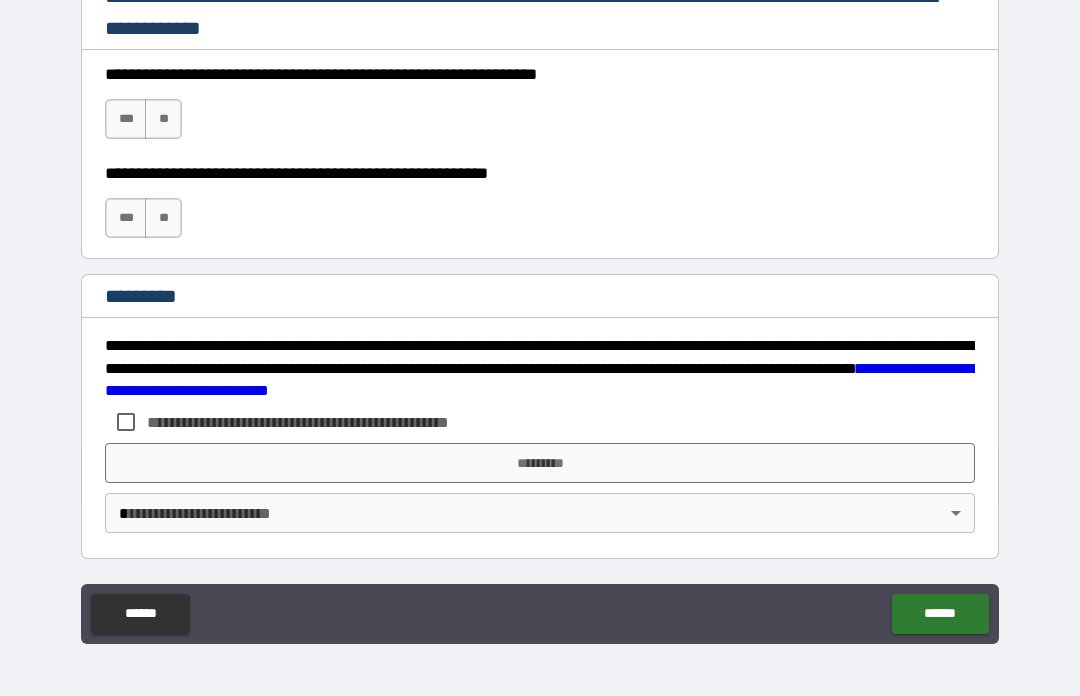 click on "***" at bounding box center [126, 119] 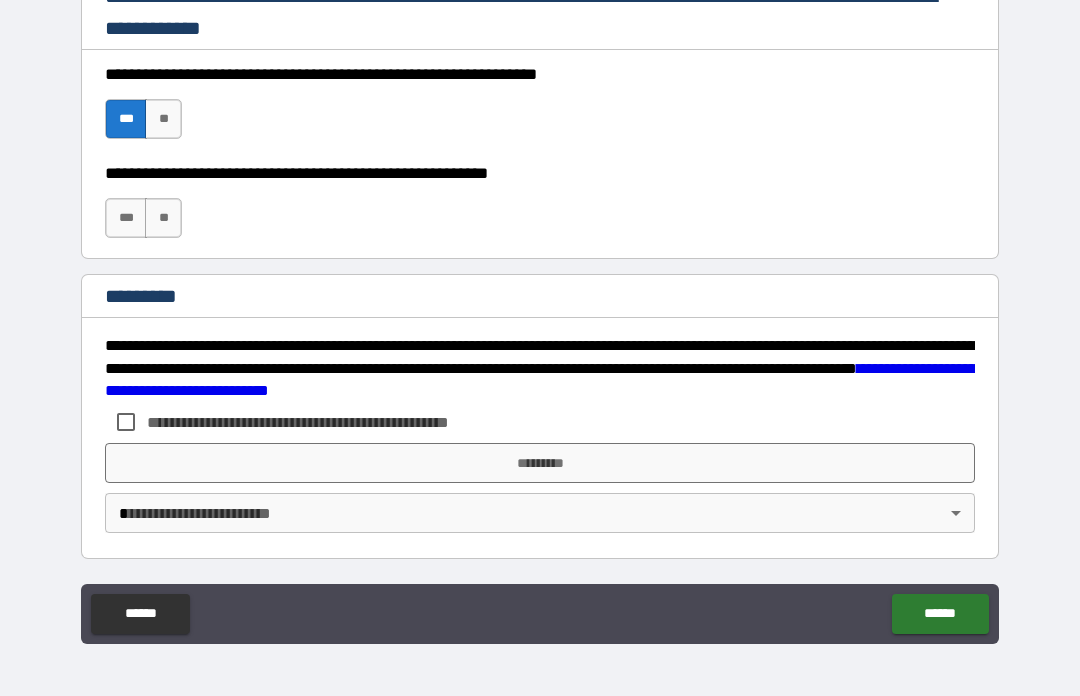 click on "***" at bounding box center [126, 218] 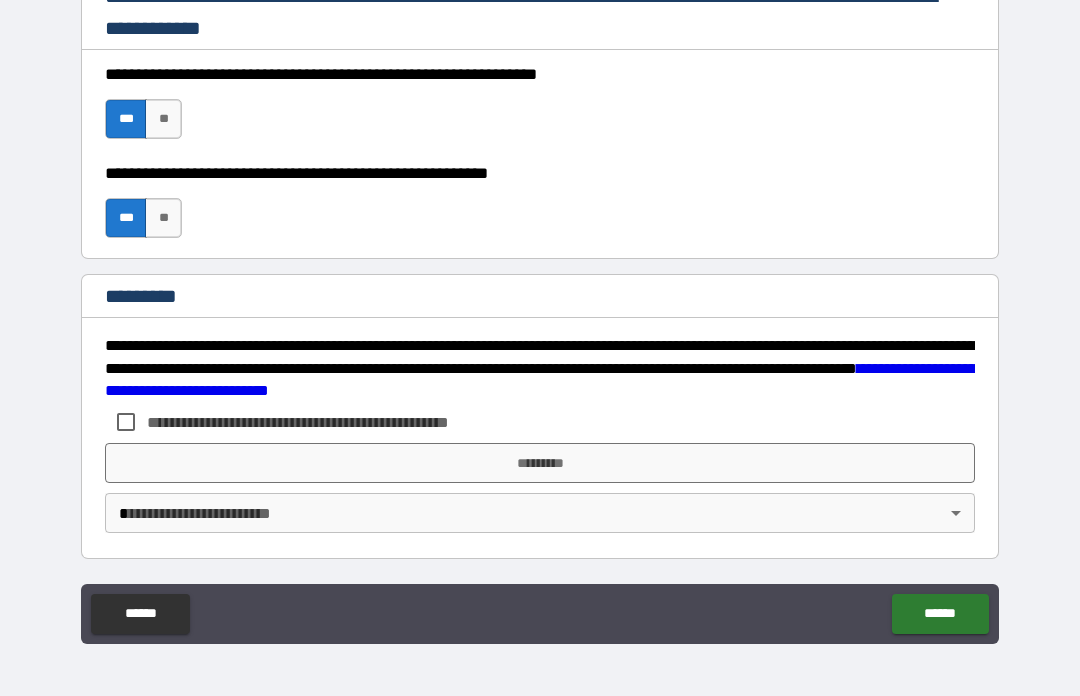 scroll, scrollTop: 3003, scrollLeft: 0, axis: vertical 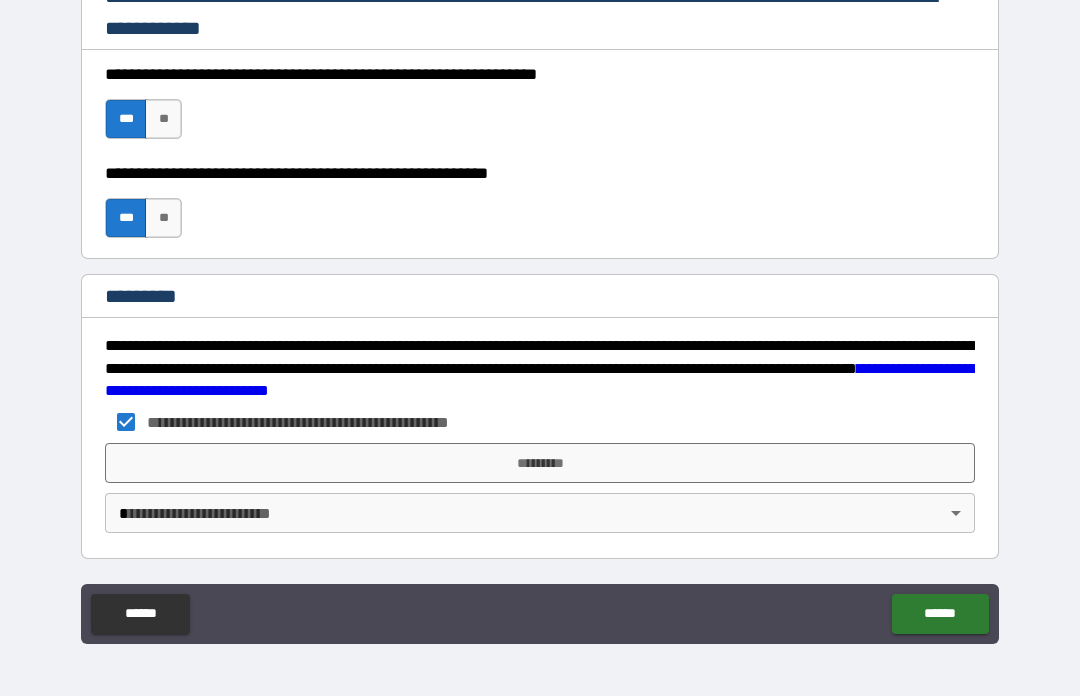 click on "*********" at bounding box center [540, 463] 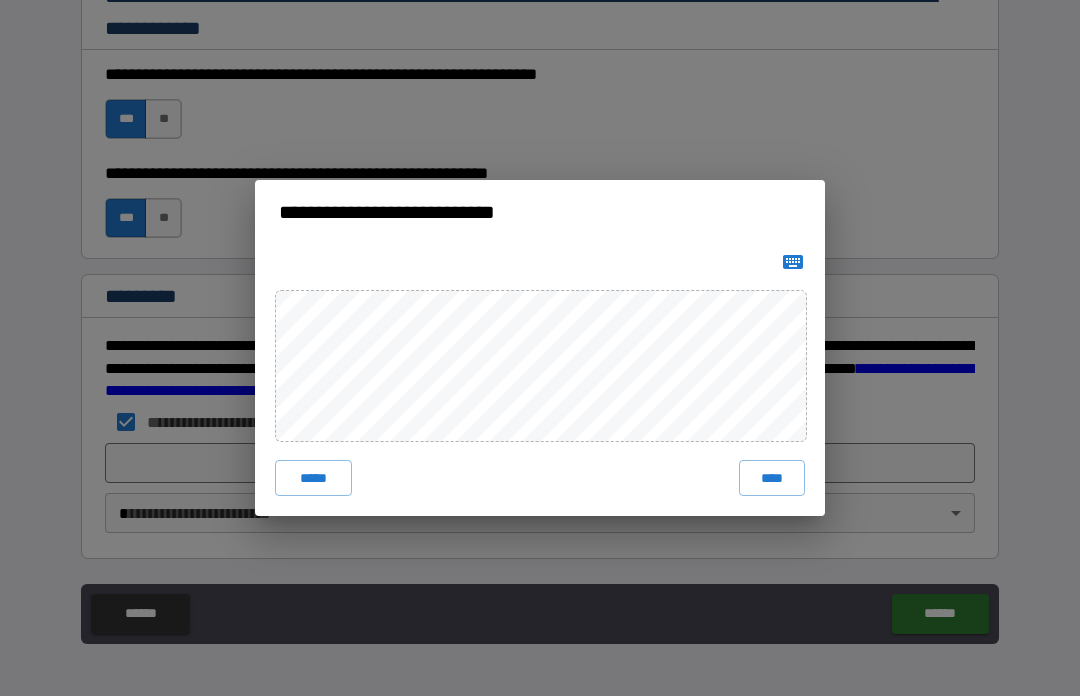 click on "*****" at bounding box center [313, 478] 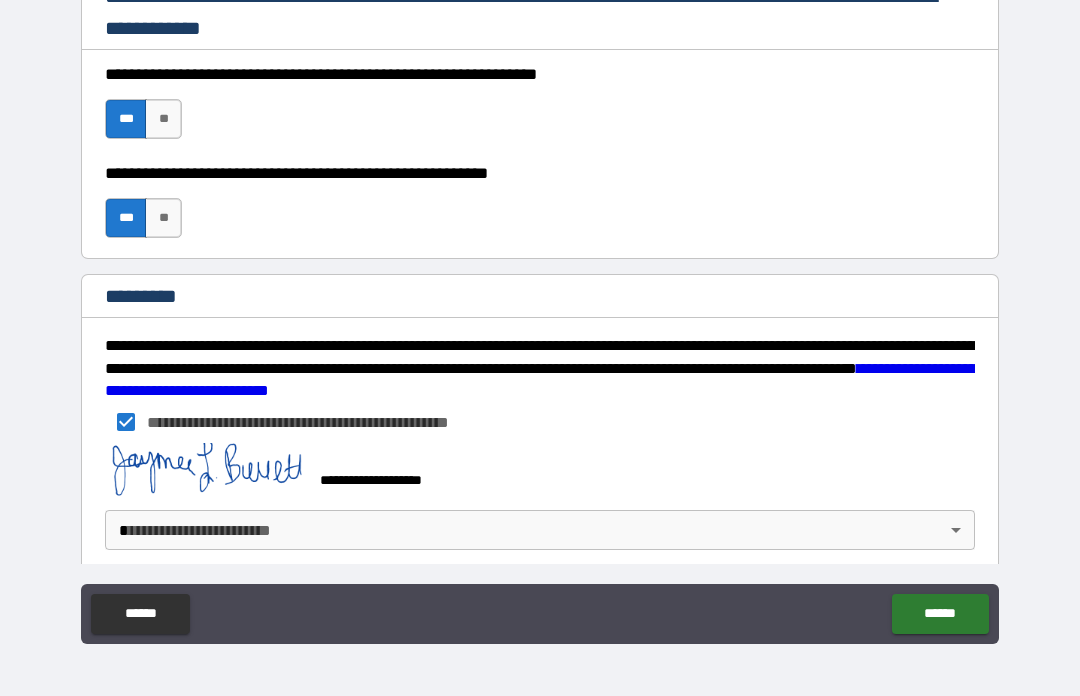 click on "**********" at bounding box center [540, 313] 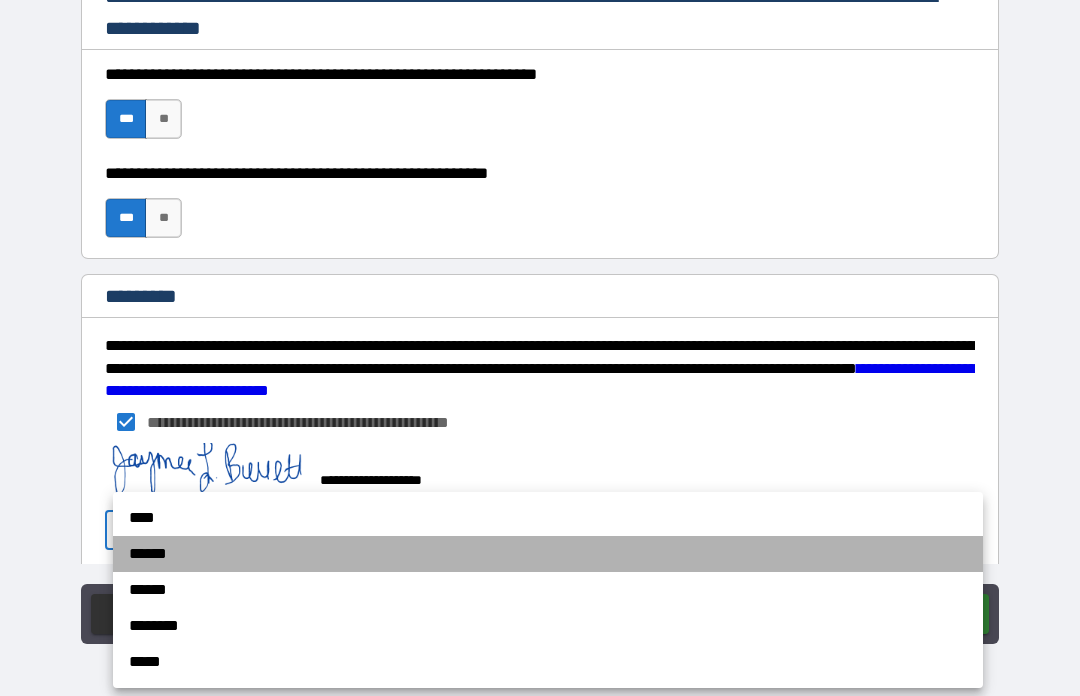 click on "******" at bounding box center (548, 554) 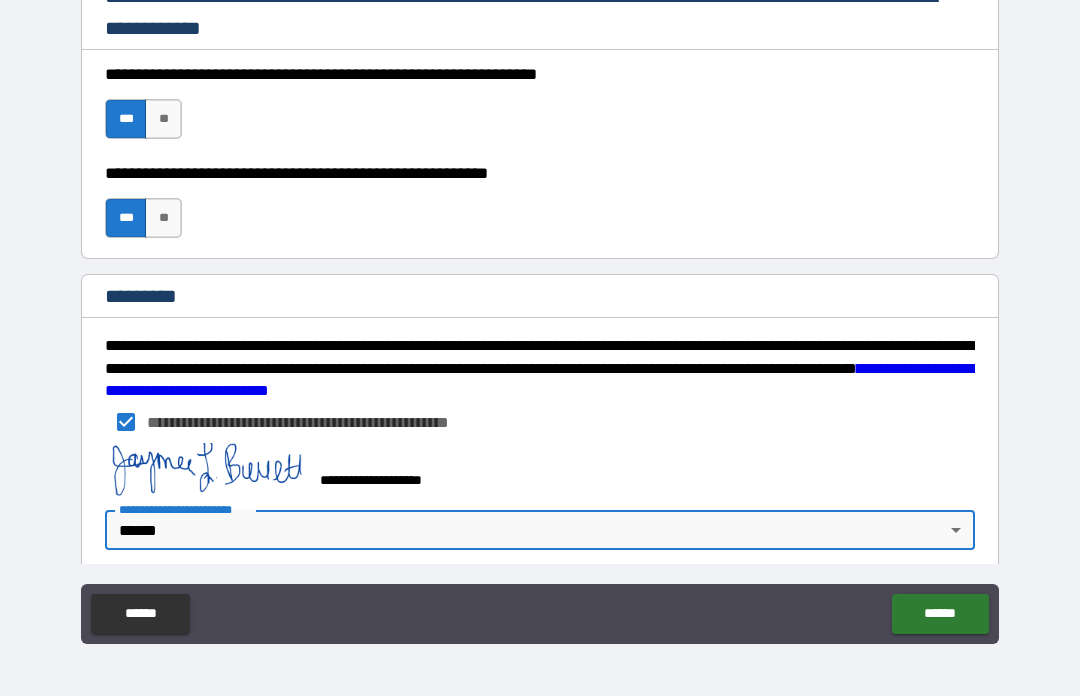 click on "******" at bounding box center [940, 614] 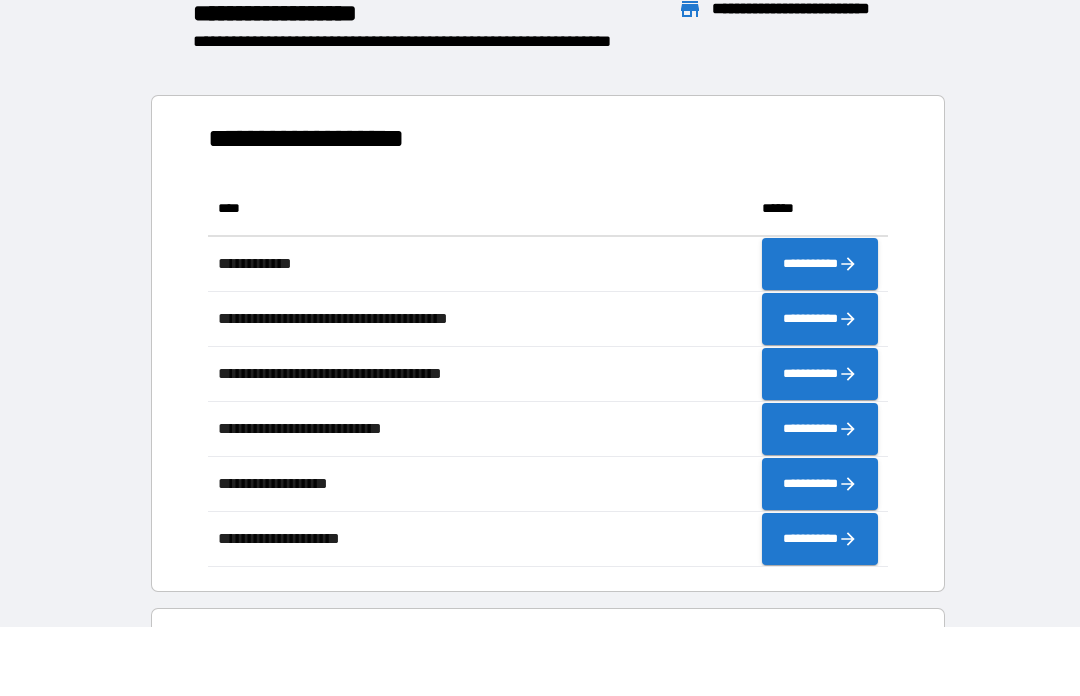 scroll, scrollTop: 386, scrollLeft: 680, axis: both 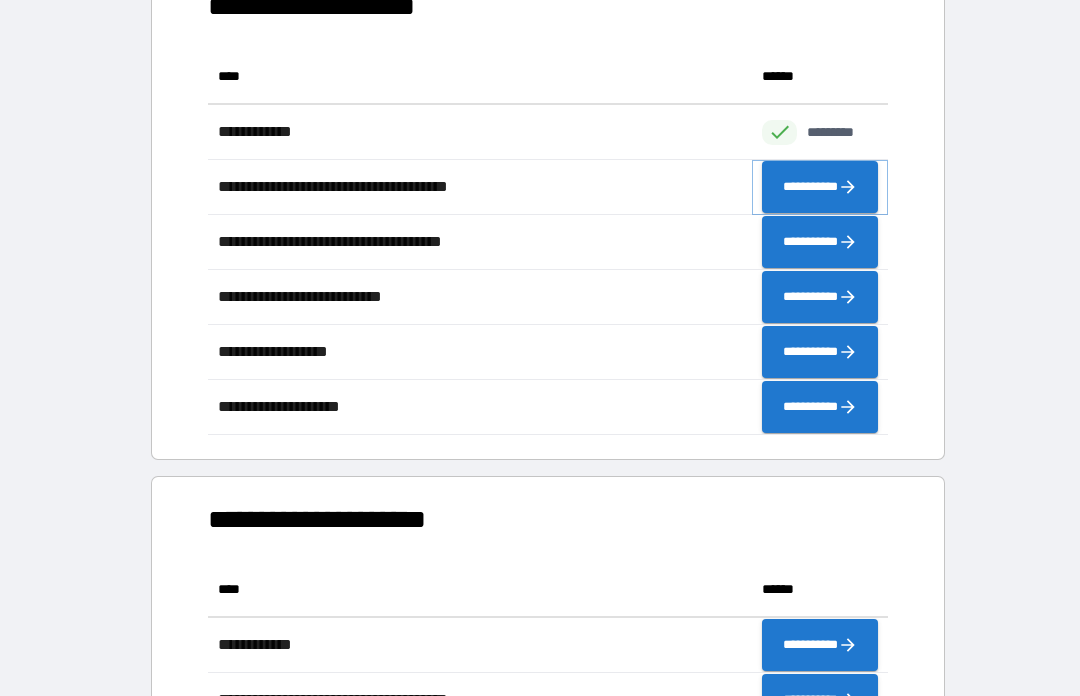 click on "**********" at bounding box center (820, 187) 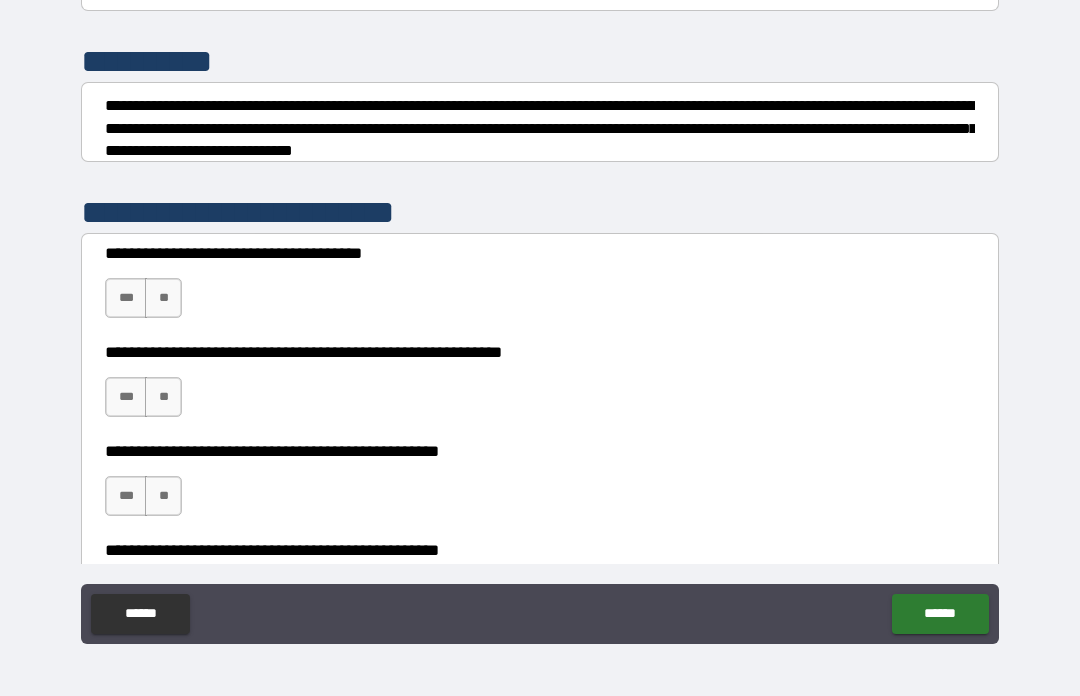 scroll, scrollTop: 229, scrollLeft: 0, axis: vertical 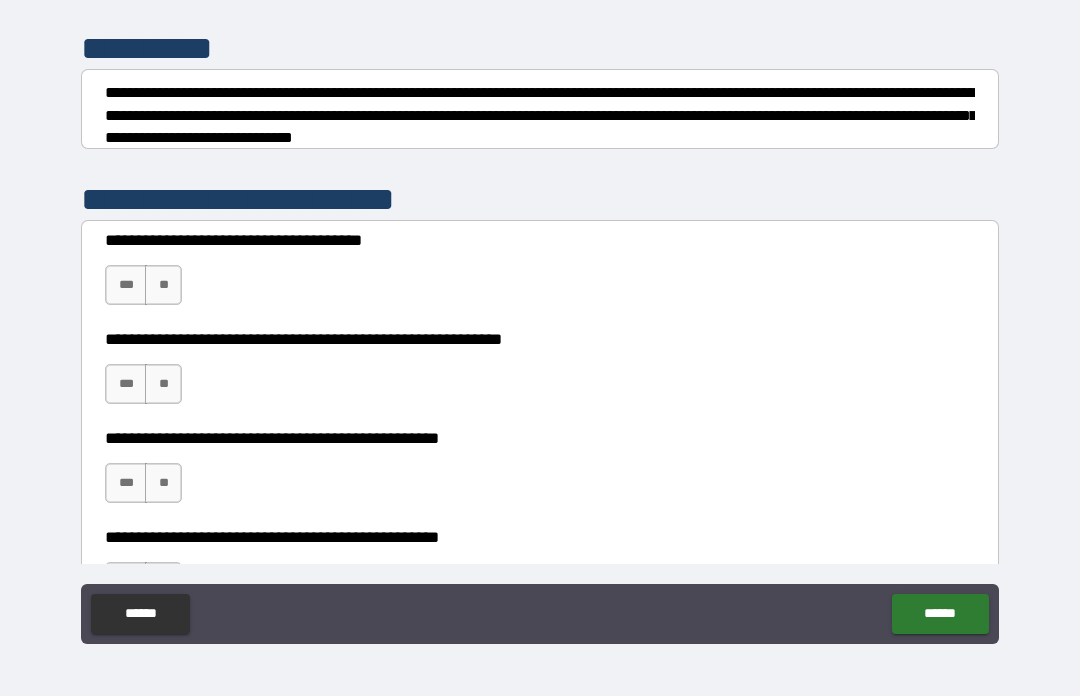 click on "**" at bounding box center (163, 285) 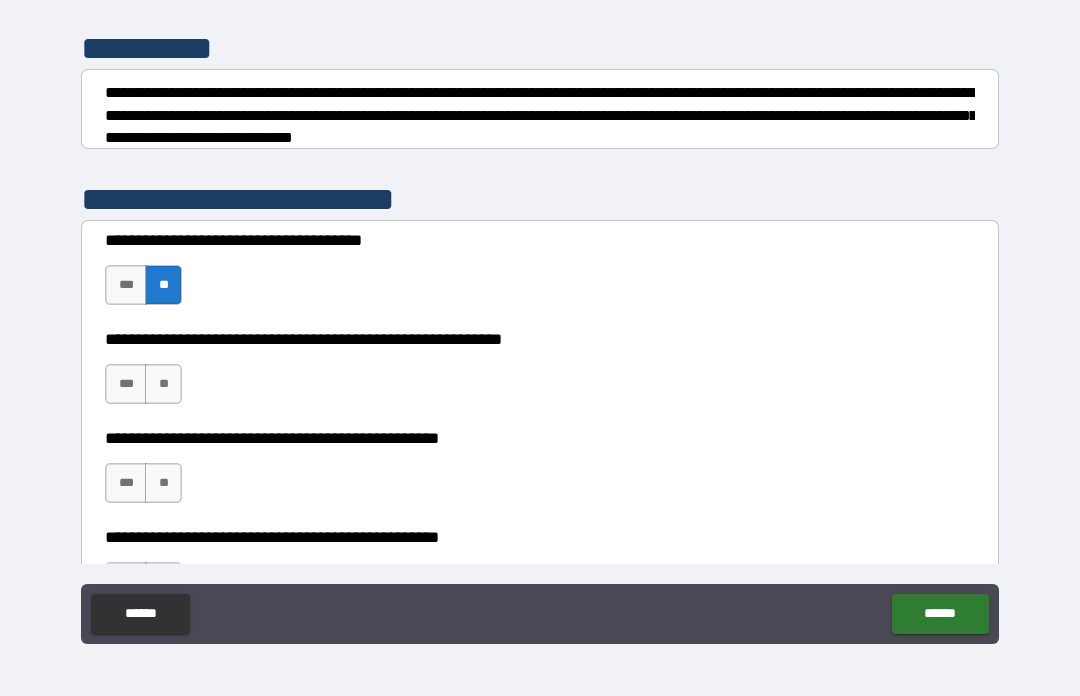 click on "**" at bounding box center (163, 384) 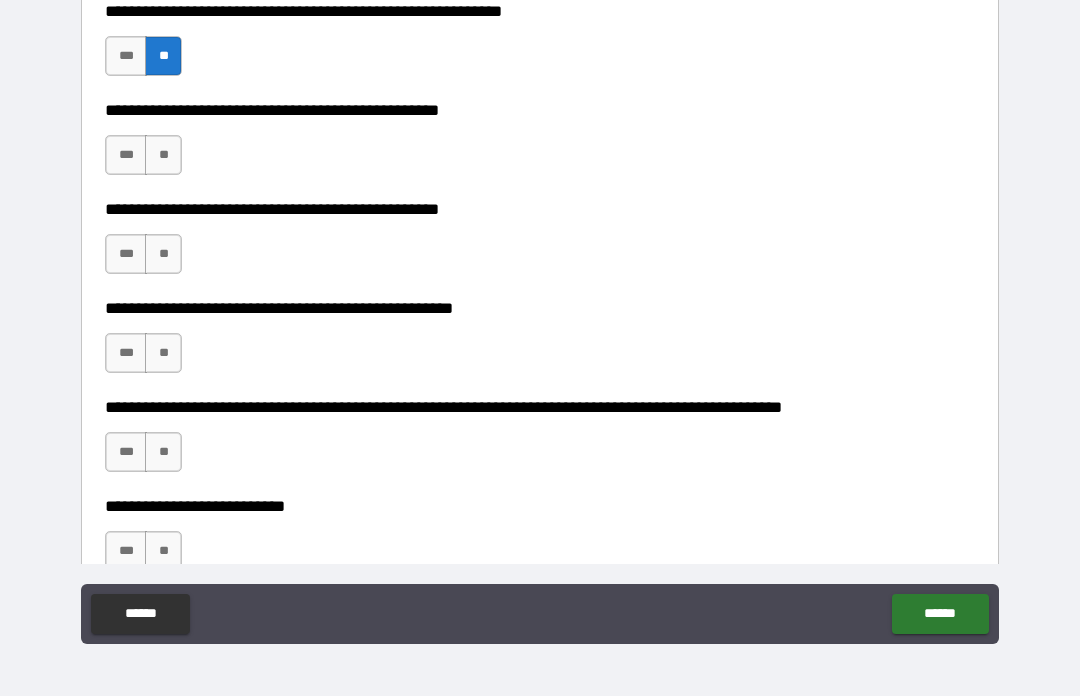 scroll, scrollTop: 560, scrollLeft: 0, axis: vertical 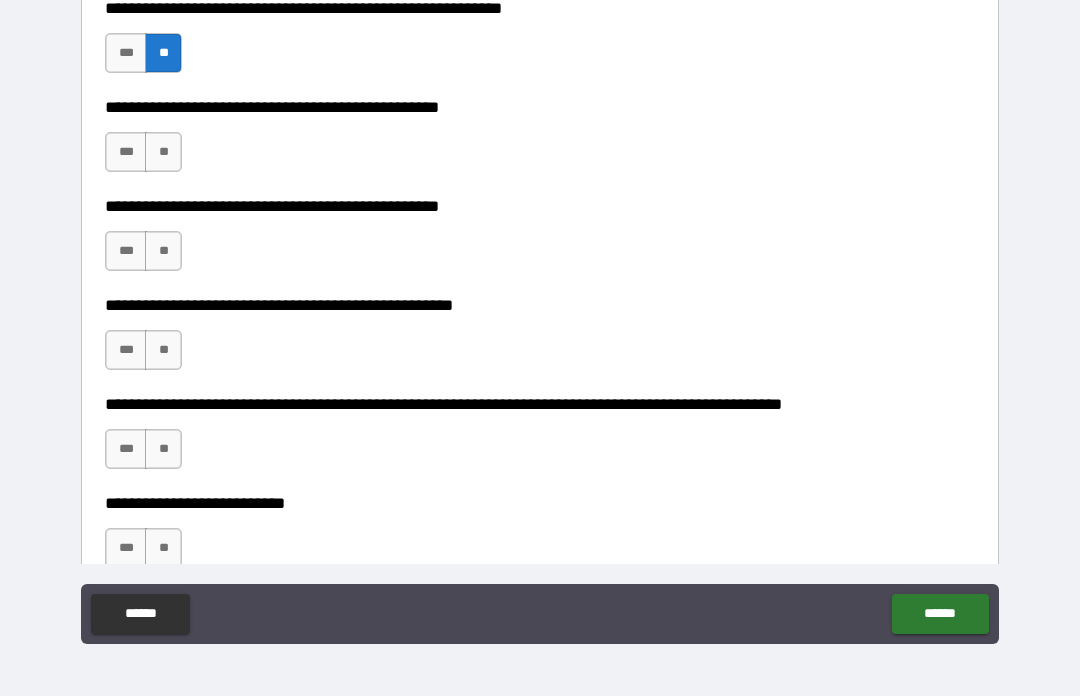 click on "**" at bounding box center (163, 152) 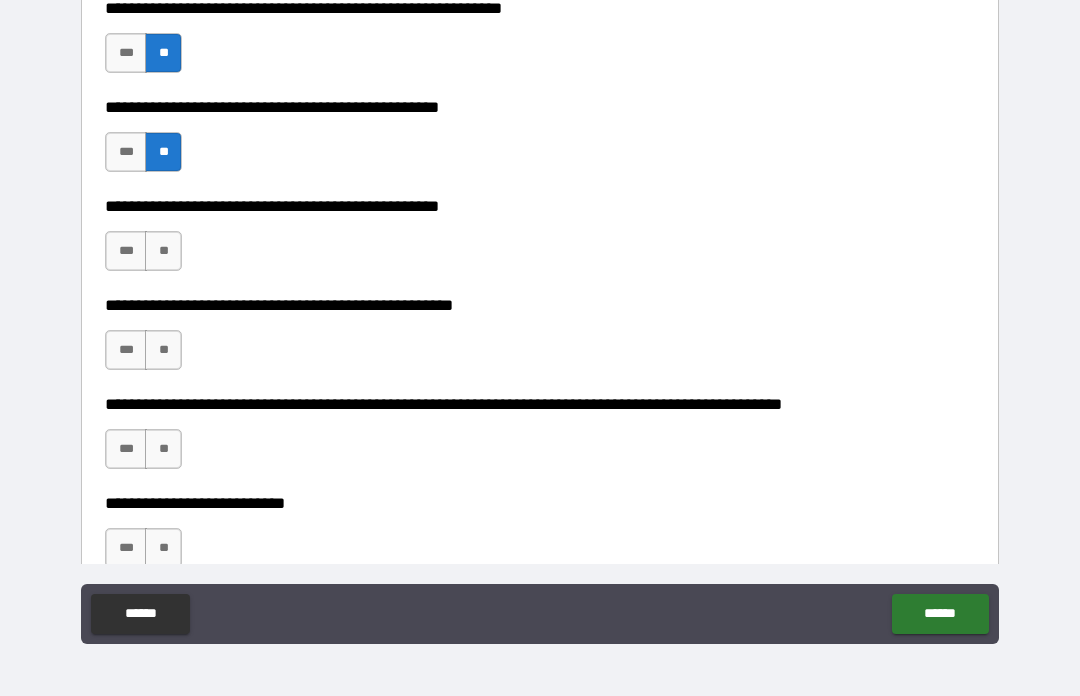 click on "***" at bounding box center [126, 251] 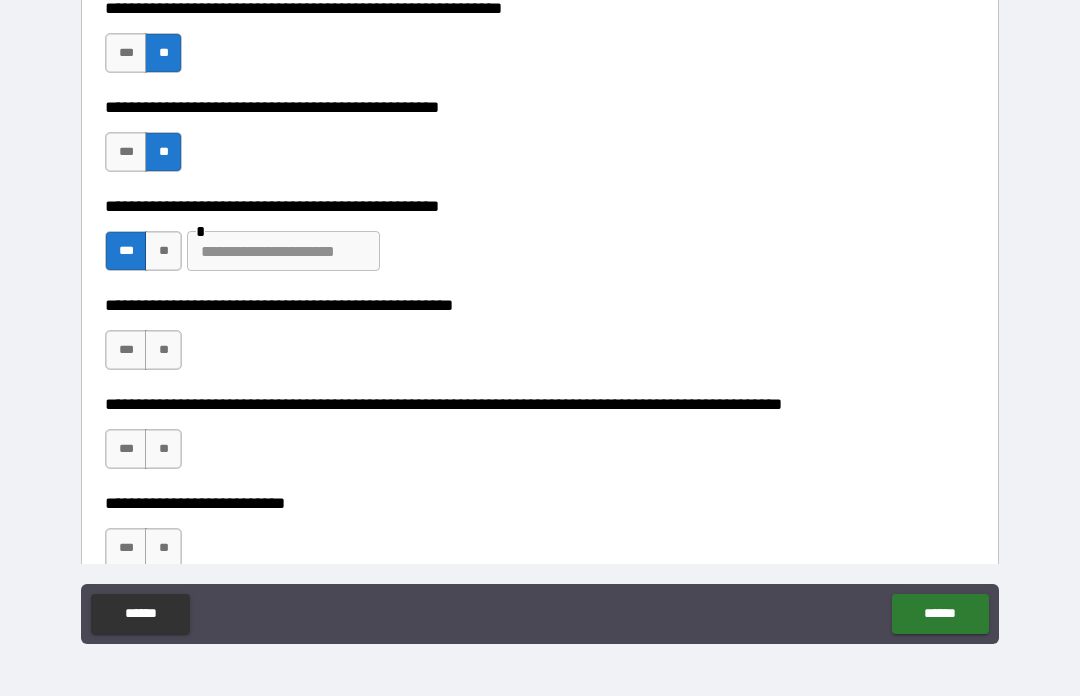 click at bounding box center (283, 251) 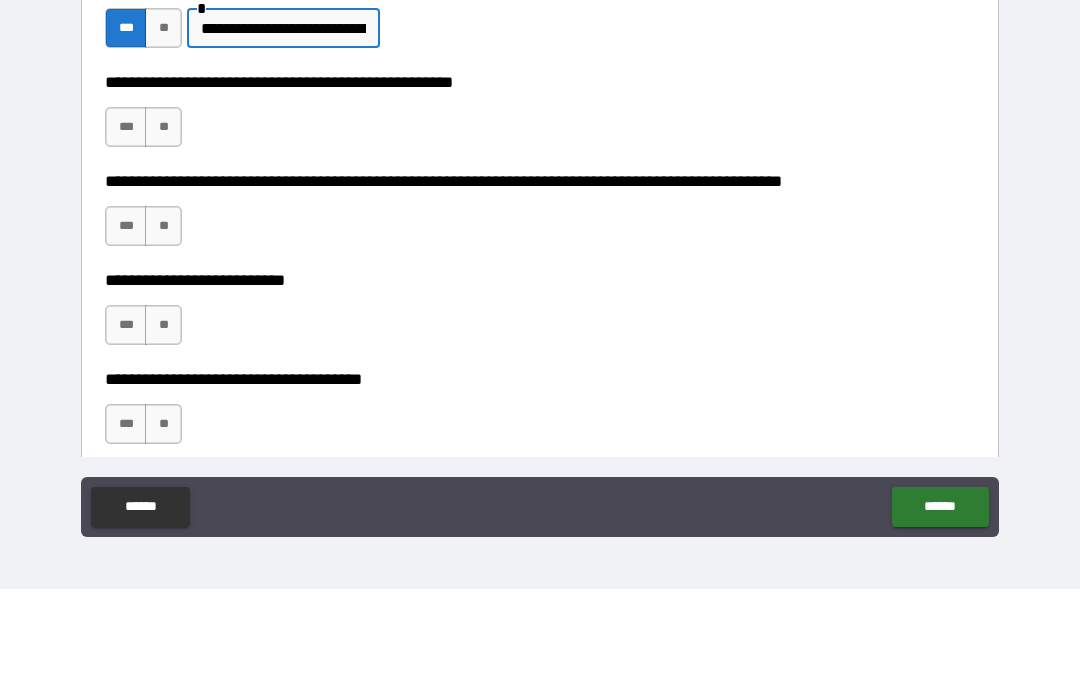 scroll, scrollTop: 677, scrollLeft: 0, axis: vertical 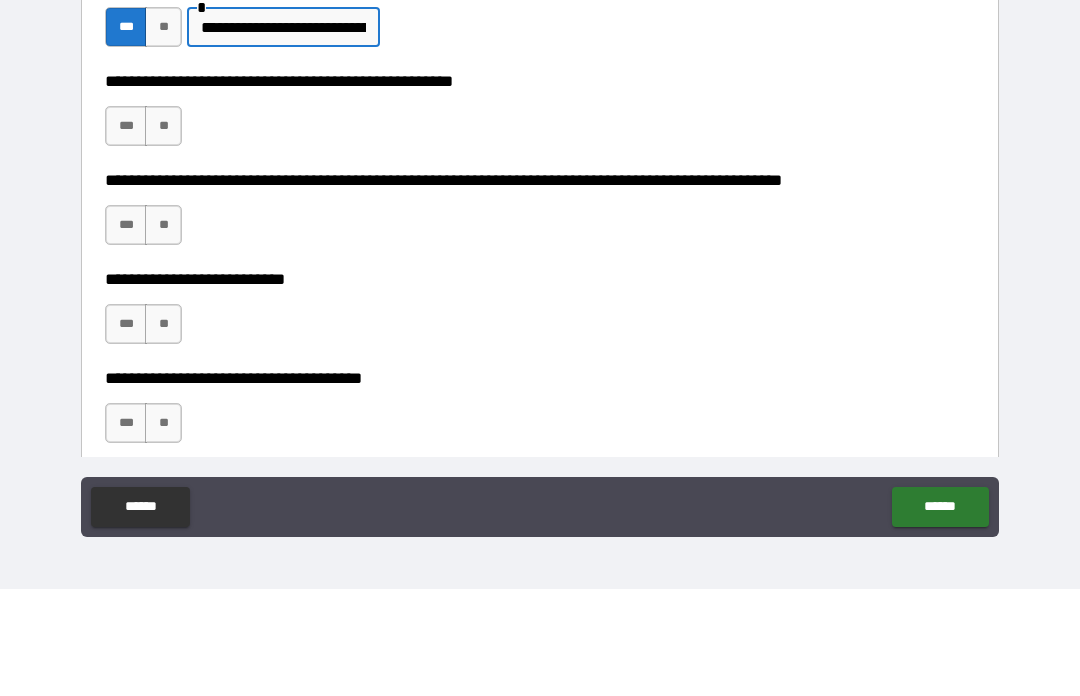 click on "**" at bounding box center (163, 233) 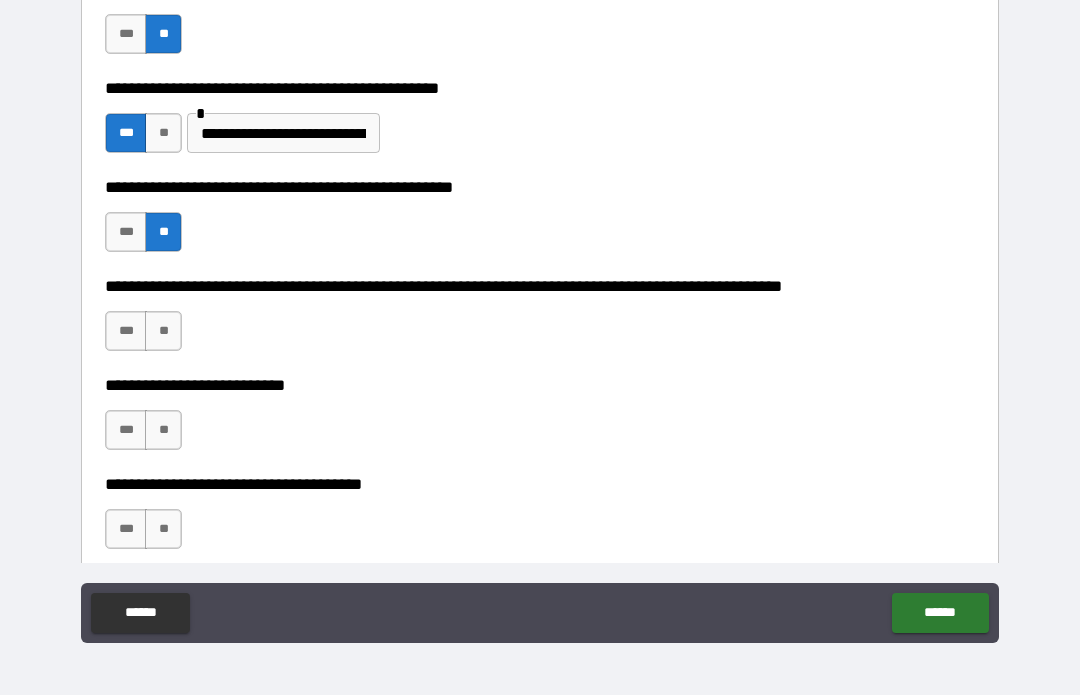 click on "**" at bounding box center [163, 332] 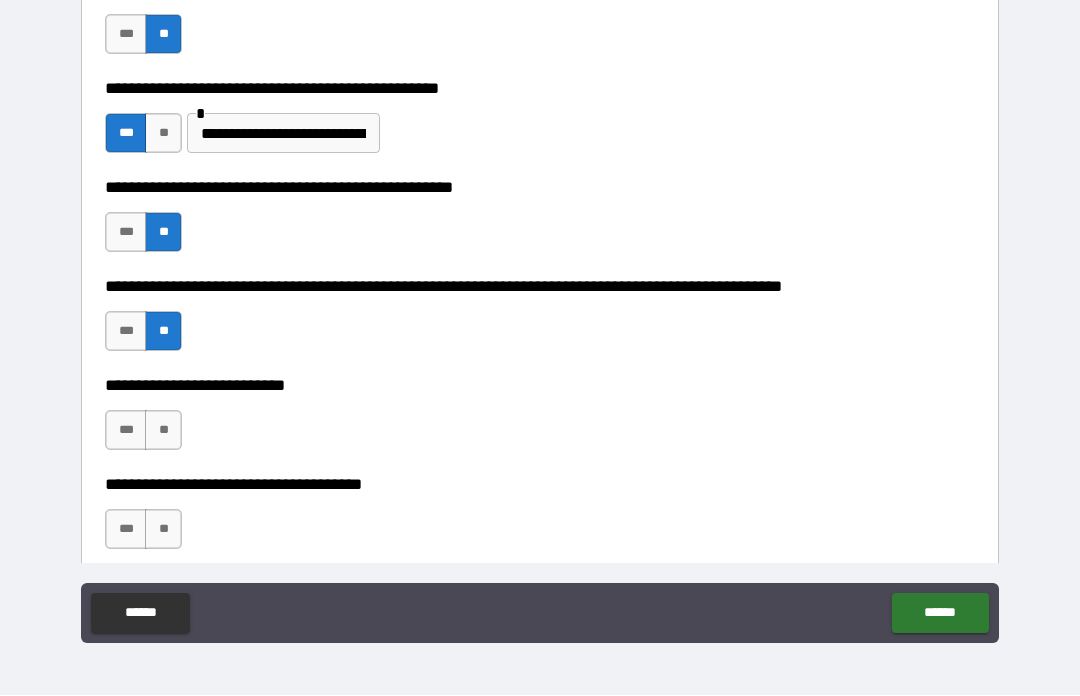 click on "**" at bounding box center (163, 431) 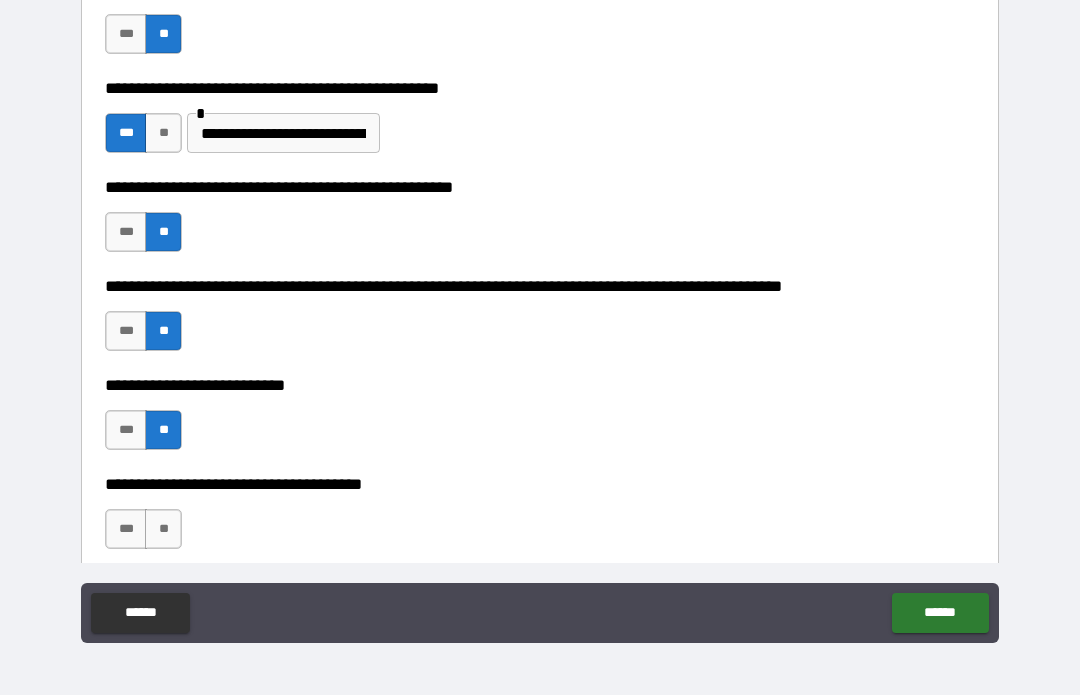 click on "**" at bounding box center [163, 530] 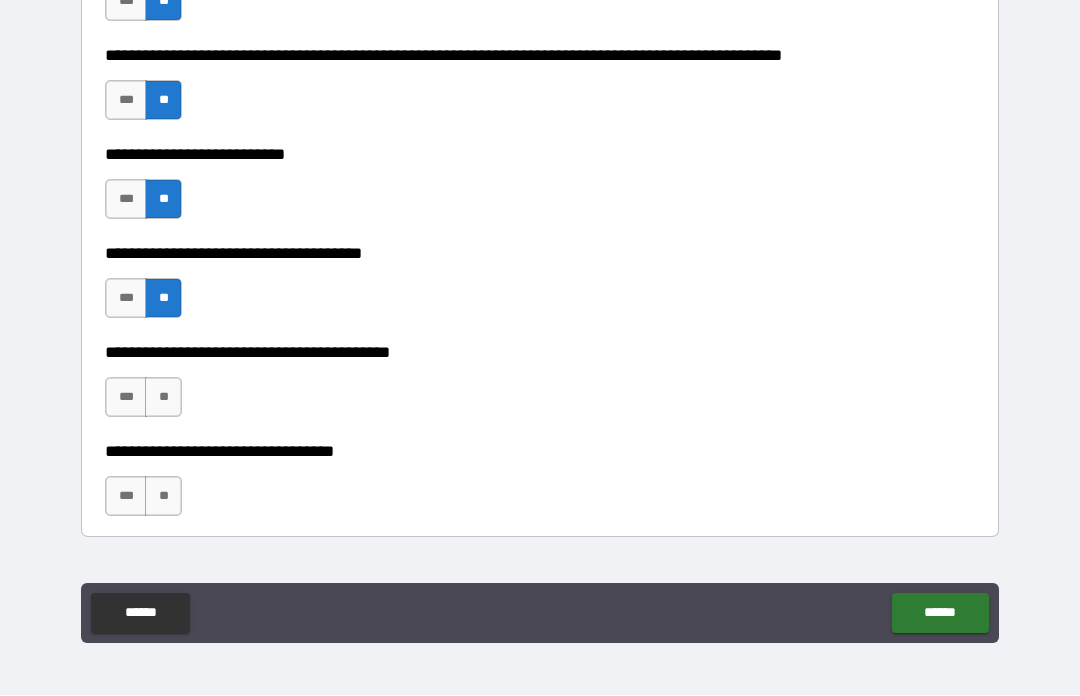scroll, scrollTop: 949, scrollLeft: 0, axis: vertical 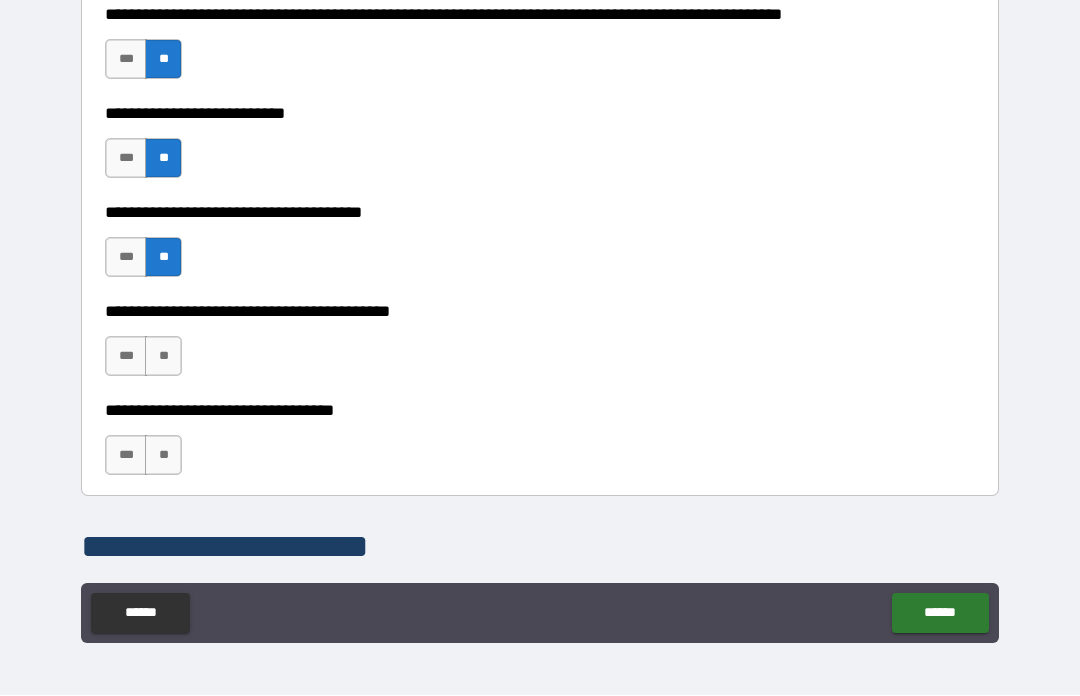 click on "**" at bounding box center [163, 357] 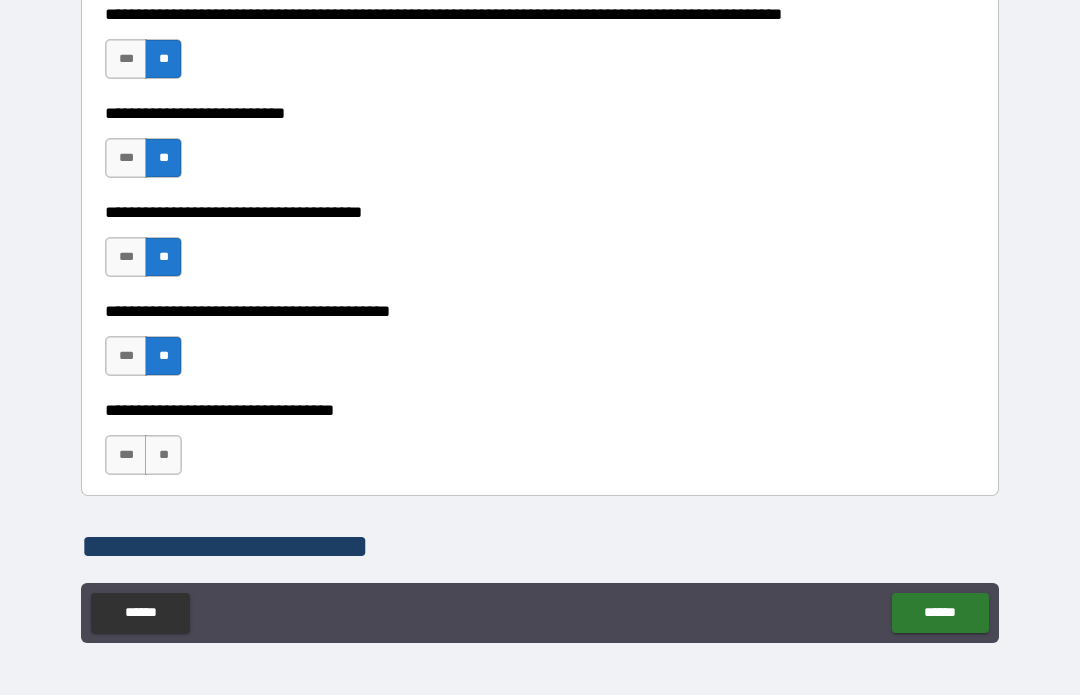 click on "**" at bounding box center [163, 456] 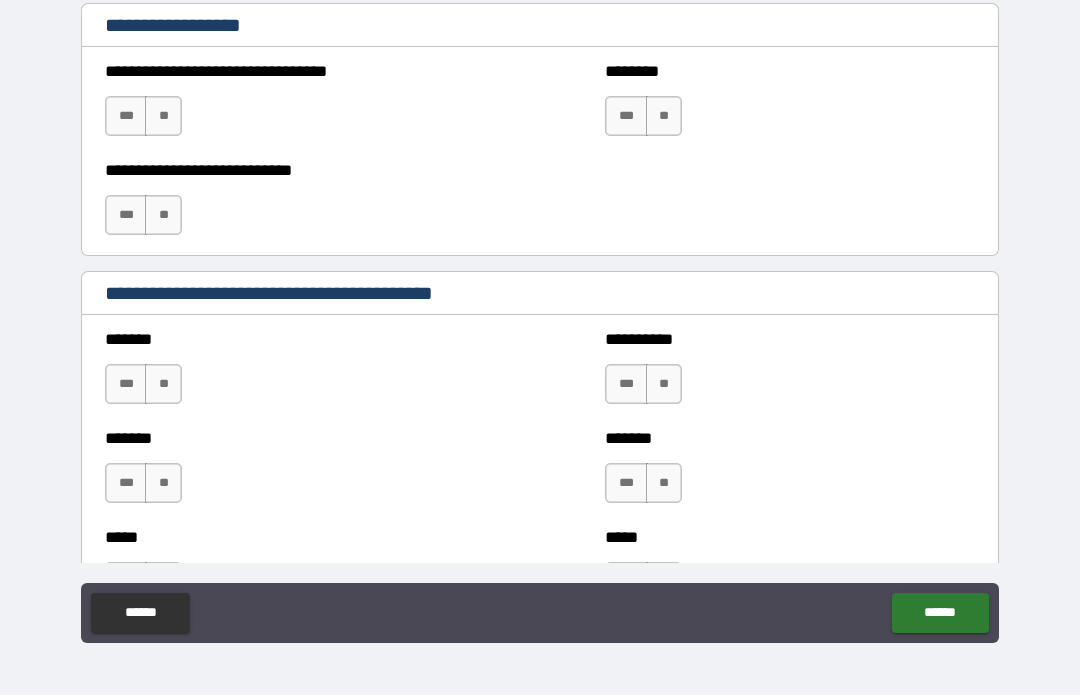 scroll, scrollTop: 1525, scrollLeft: 0, axis: vertical 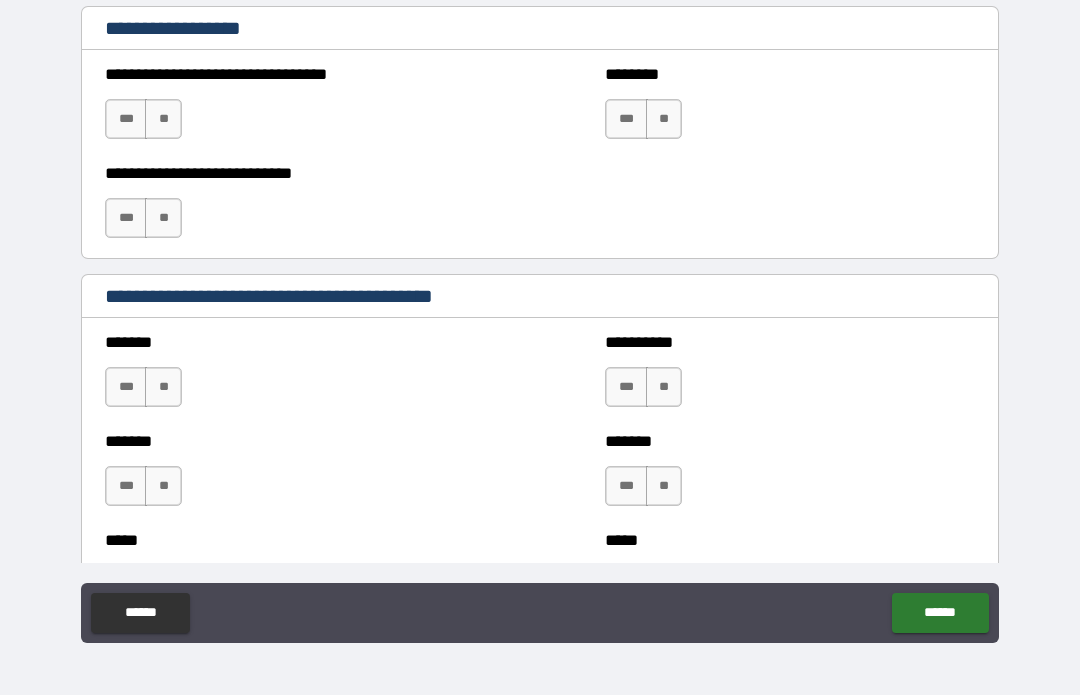 click on "**" at bounding box center [163, 120] 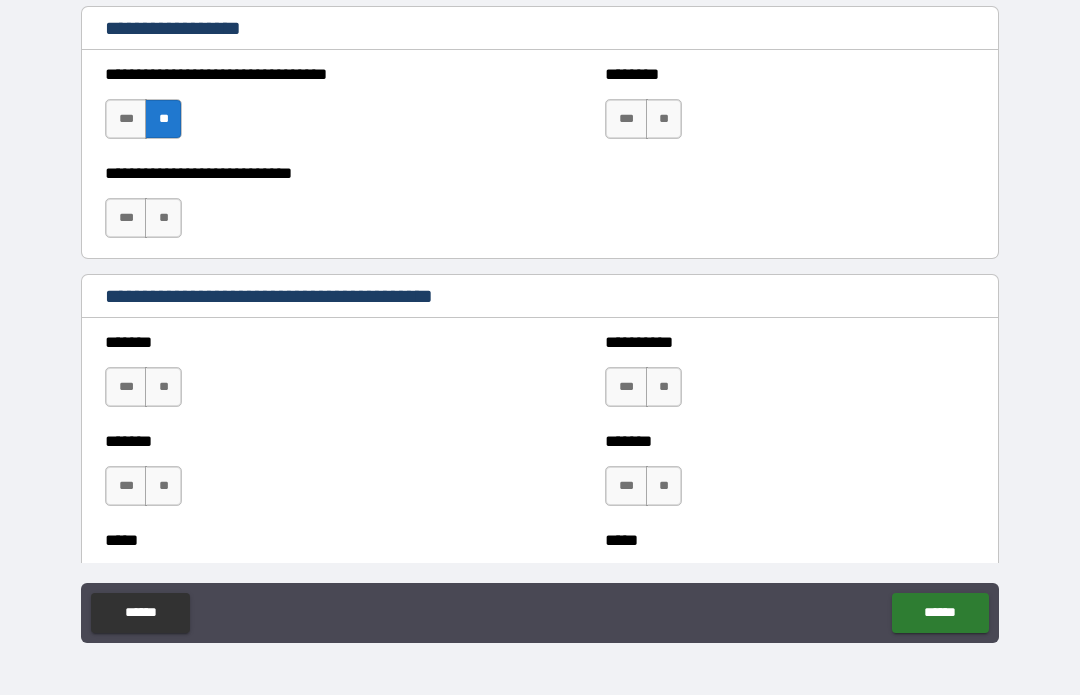 click on "**" at bounding box center (163, 219) 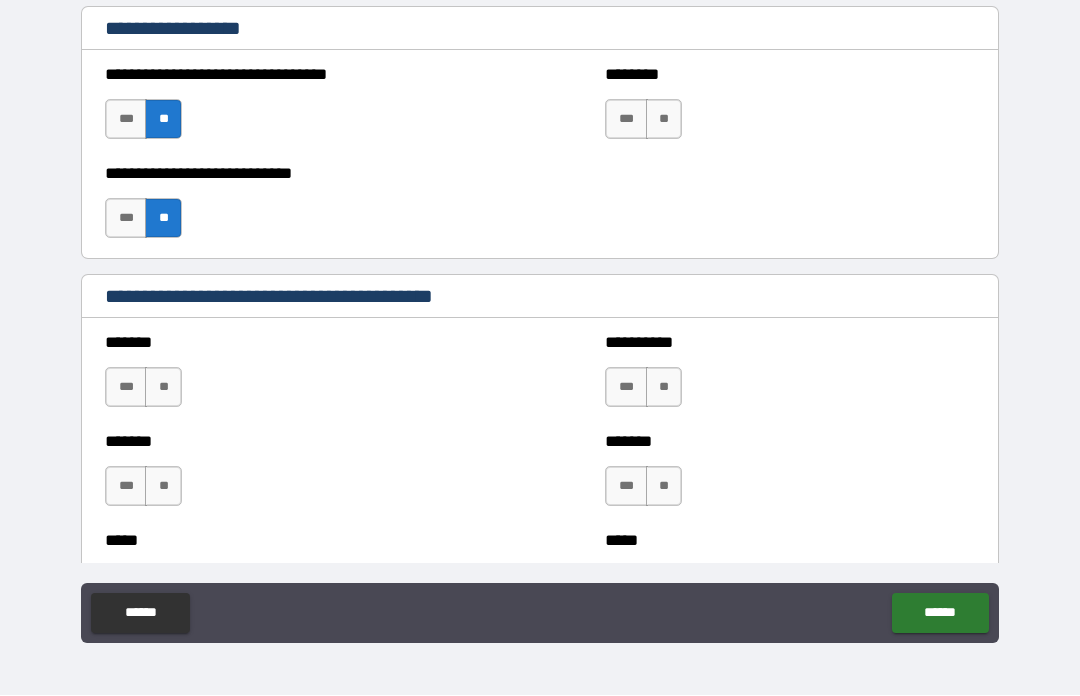 click on "**" at bounding box center [664, 120] 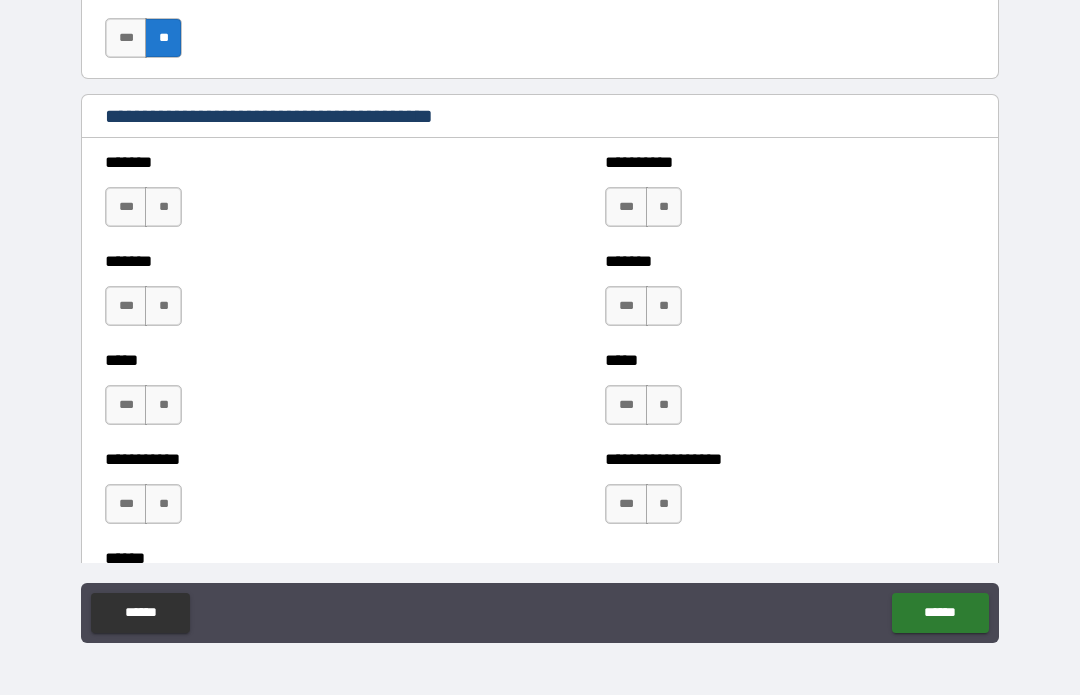 scroll, scrollTop: 1717, scrollLeft: 0, axis: vertical 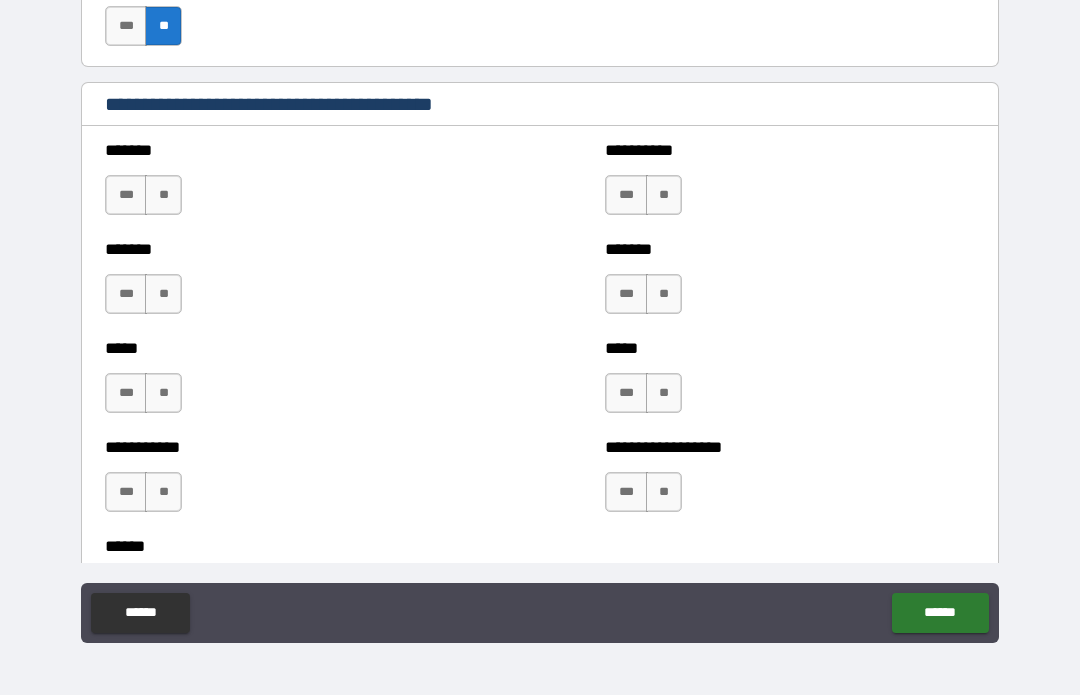 click on "**" at bounding box center (163, 196) 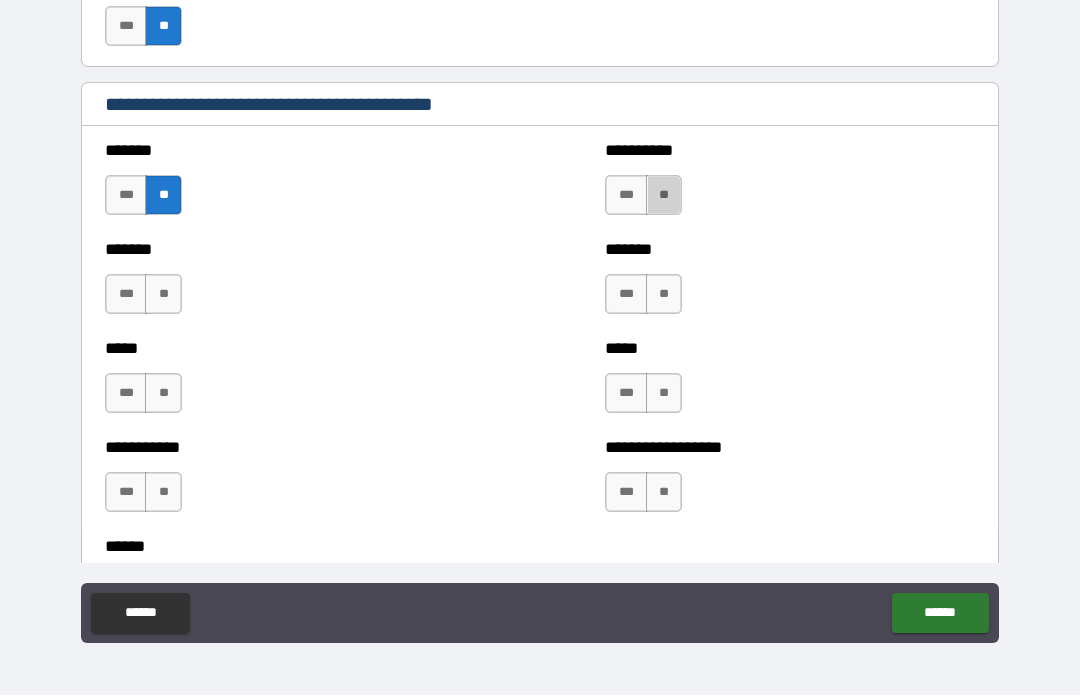 click on "**" at bounding box center [664, 196] 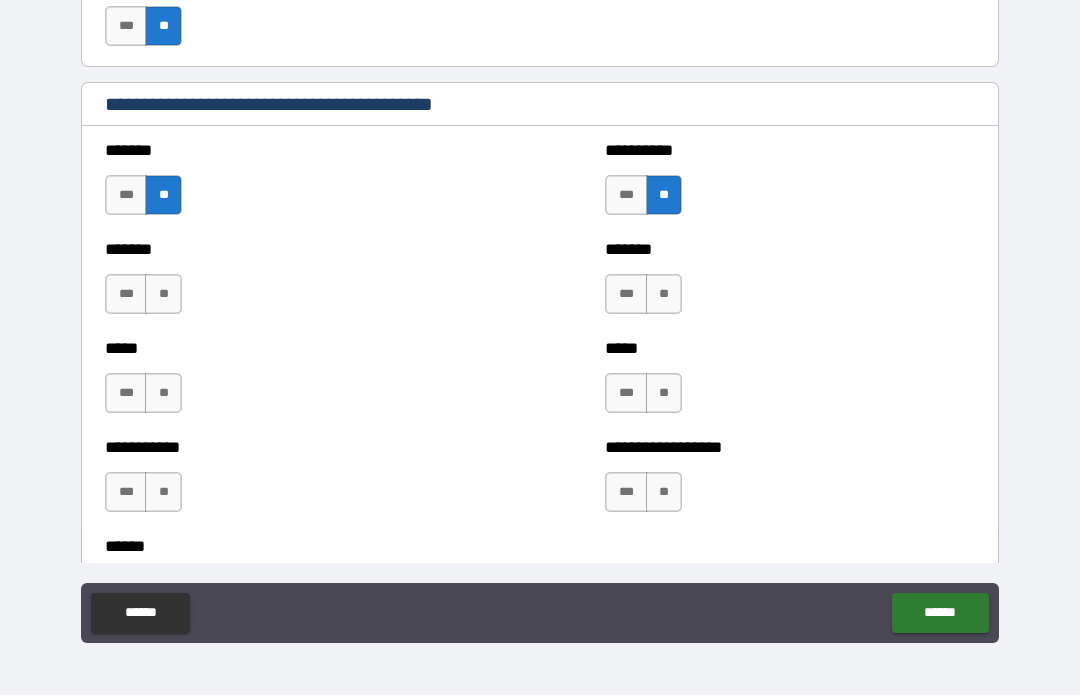 click on "**" at bounding box center [664, 295] 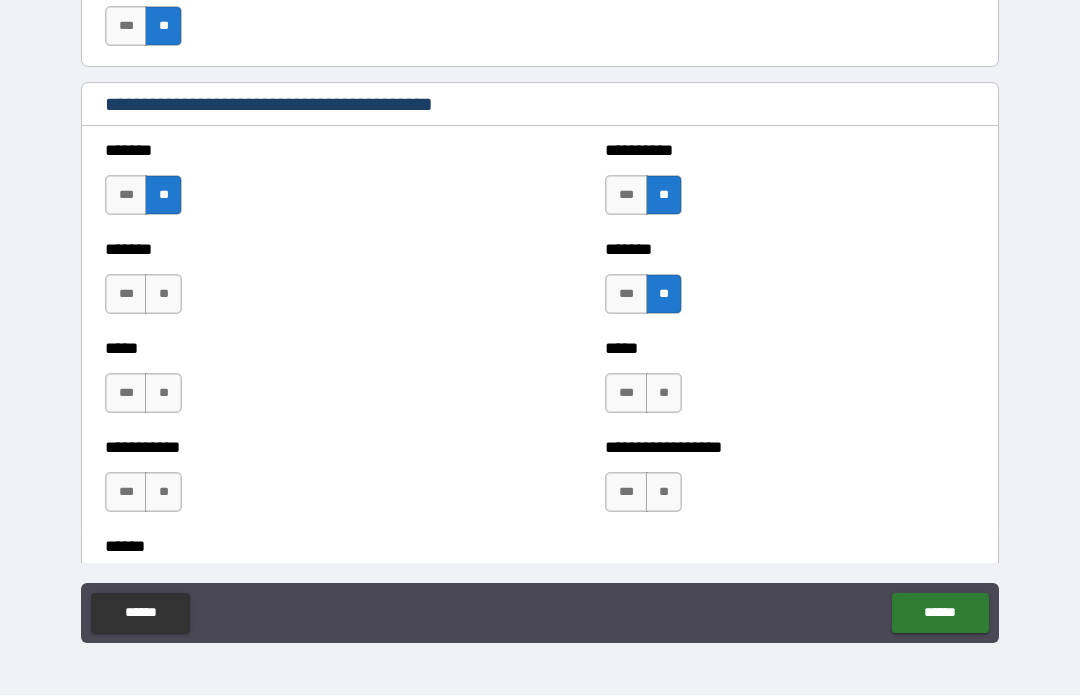 click on "**" at bounding box center (664, 394) 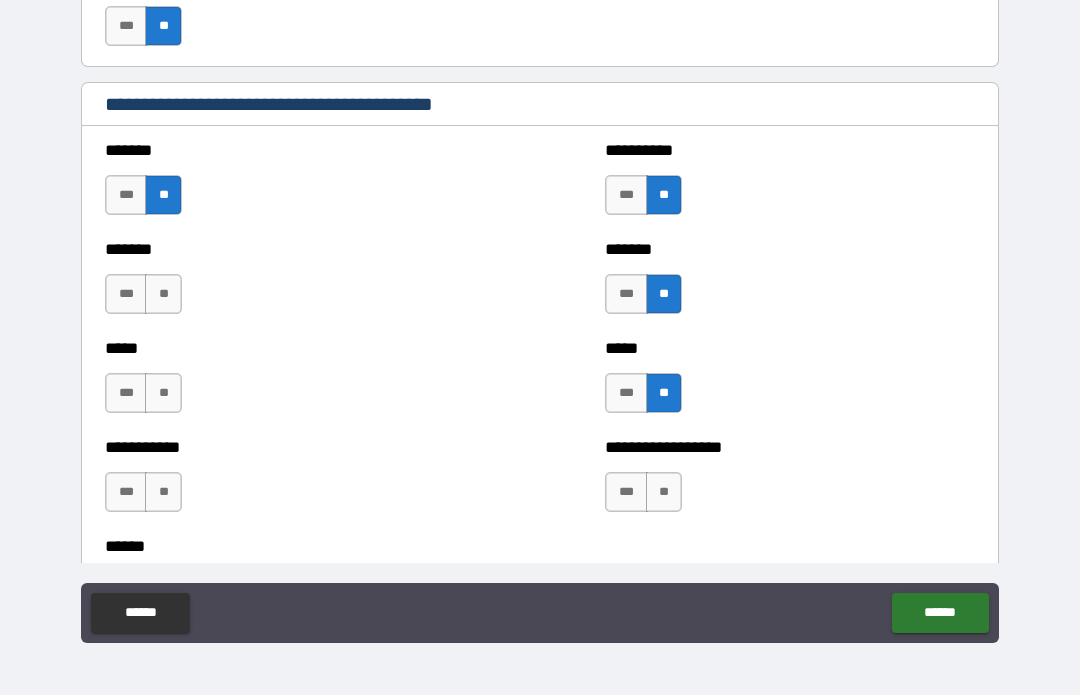click on "**" at bounding box center (664, 493) 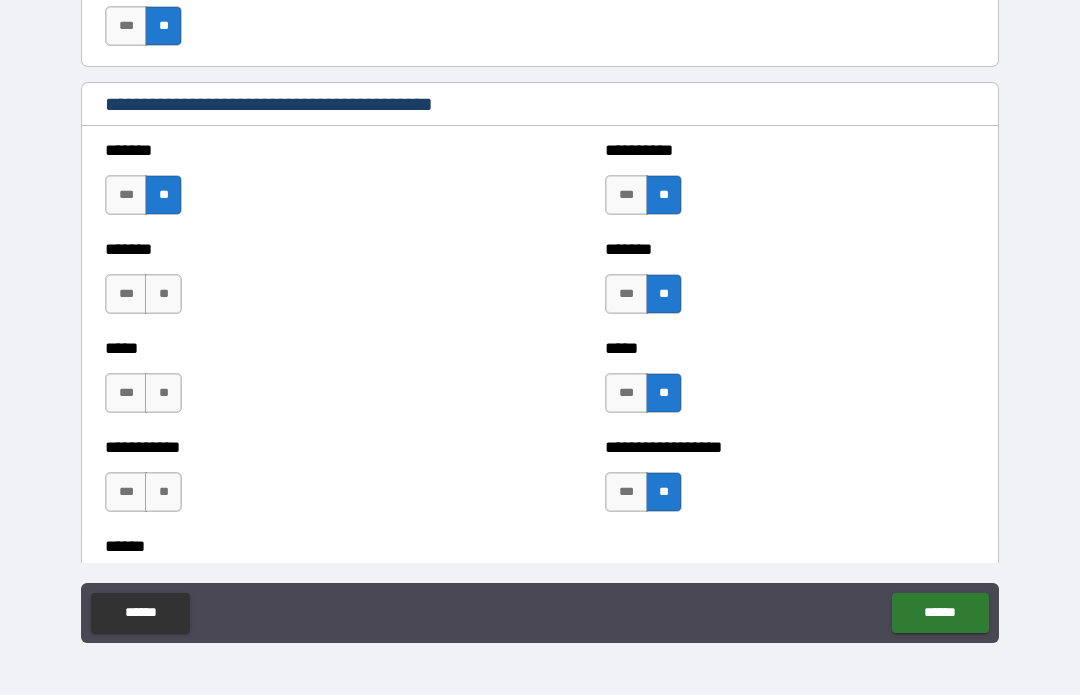 click on "**" at bounding box center (163, 493) 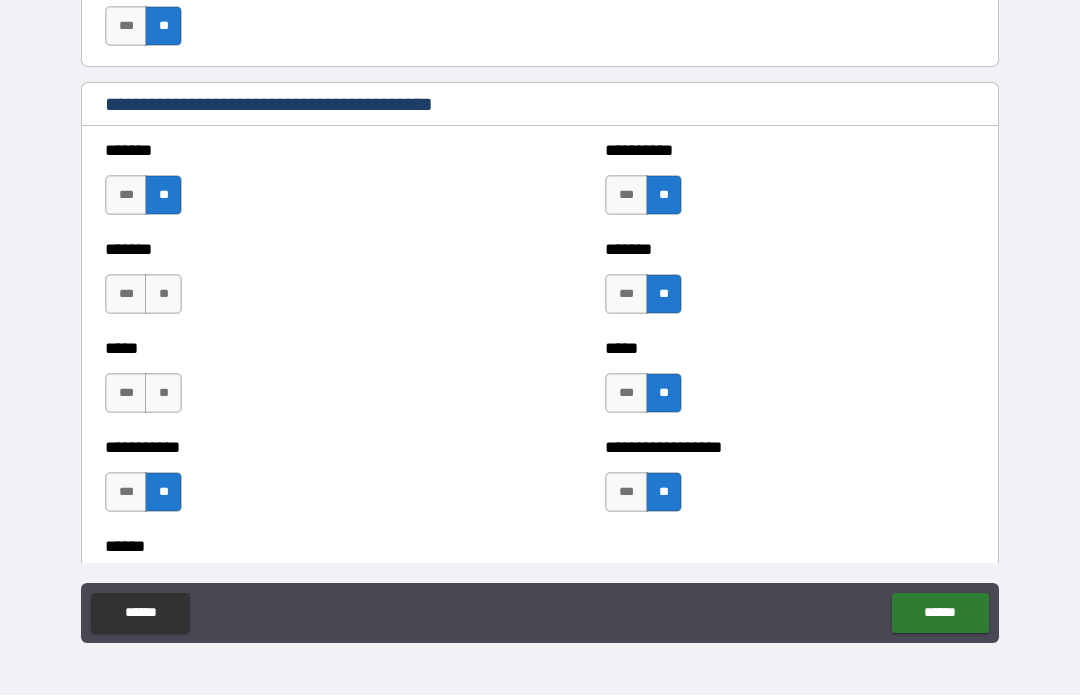 click on "**" at bounding box center (163, 394) 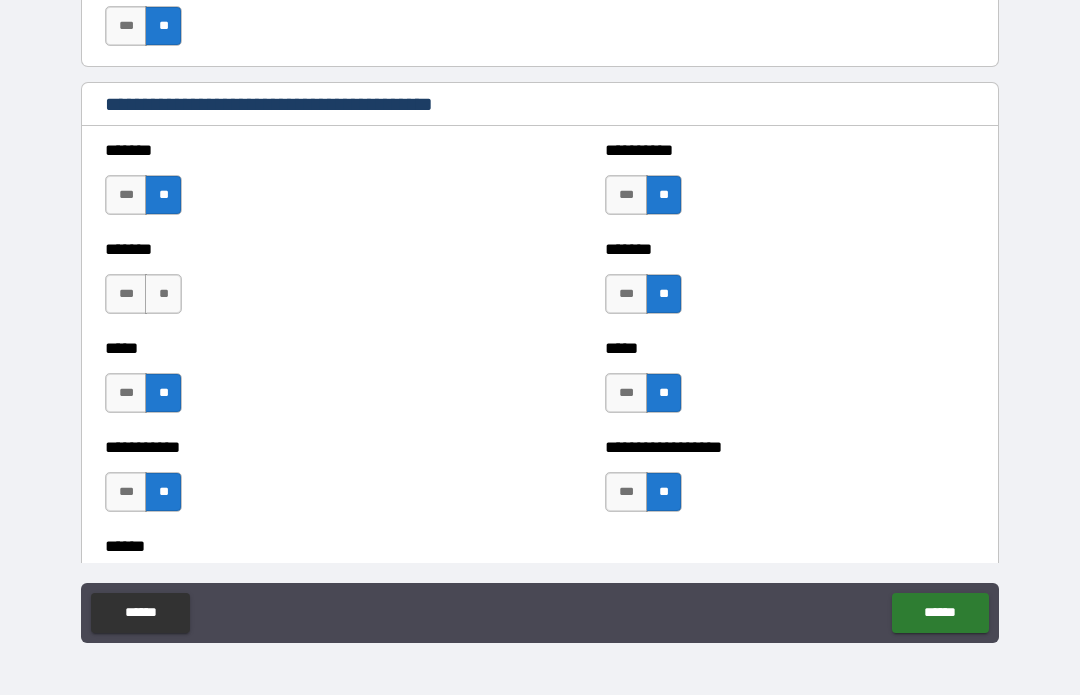 click on "**" at bounding box center (163, 295) 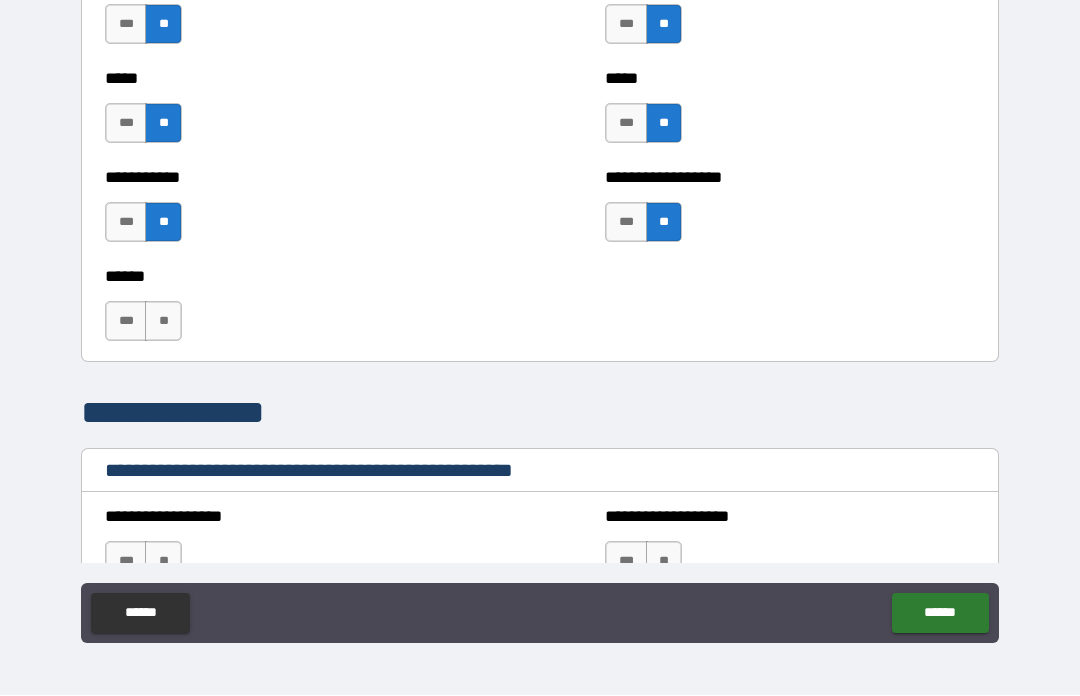 scroll, scrollTop: 1989, scrollLeft: 0, axis: vertical 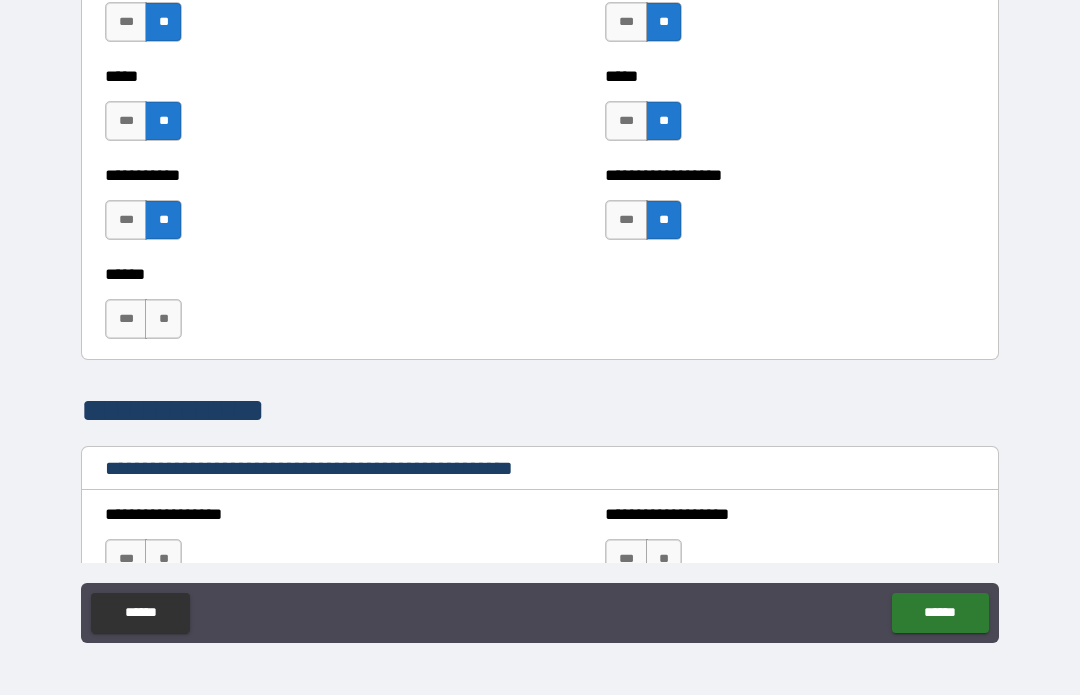 click on "**" at bounding box center [163, 320] 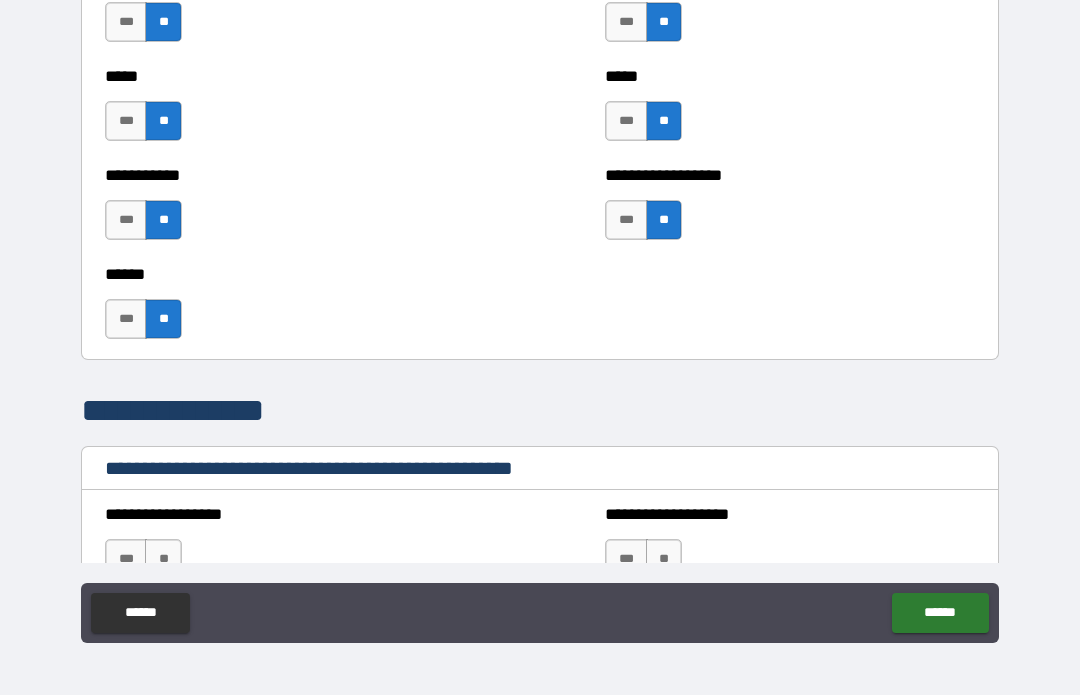 click on "***" at bounding box center (126, 320) 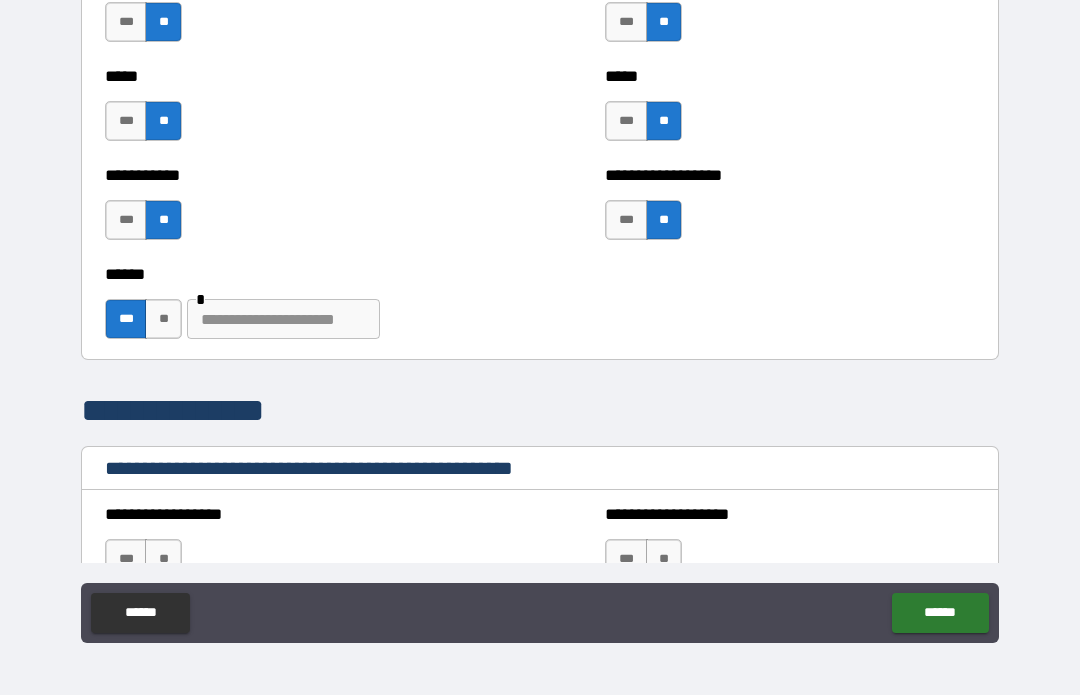 click at bounding box center [283, 320] 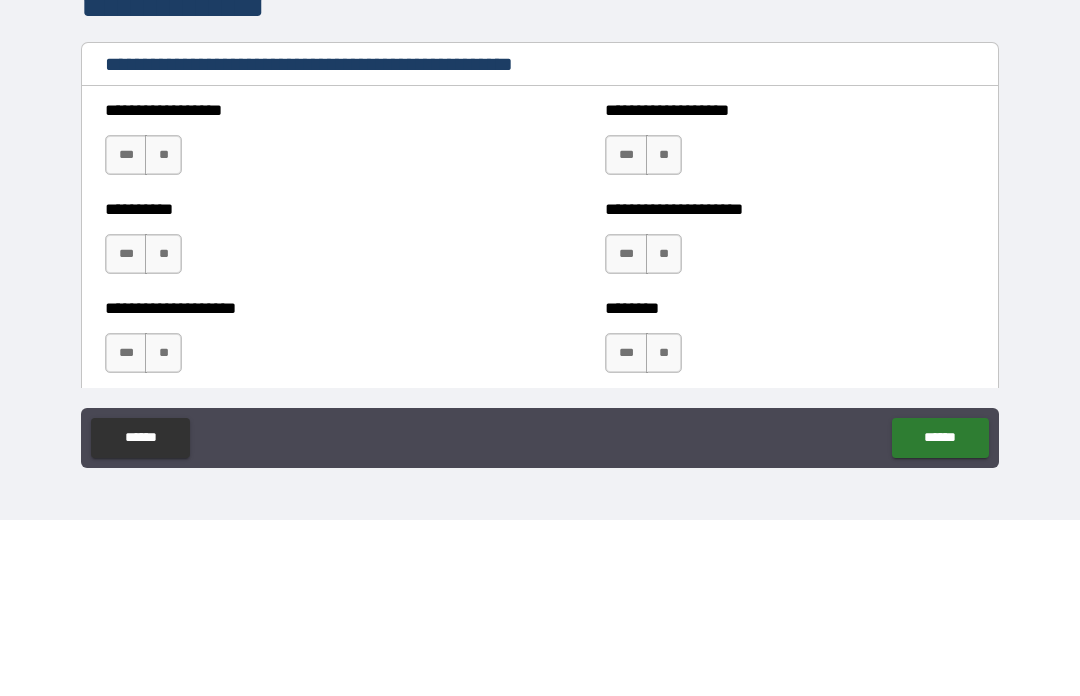 scroll, scrollTop: 2217, scrollLeft: 0, axis: vertical 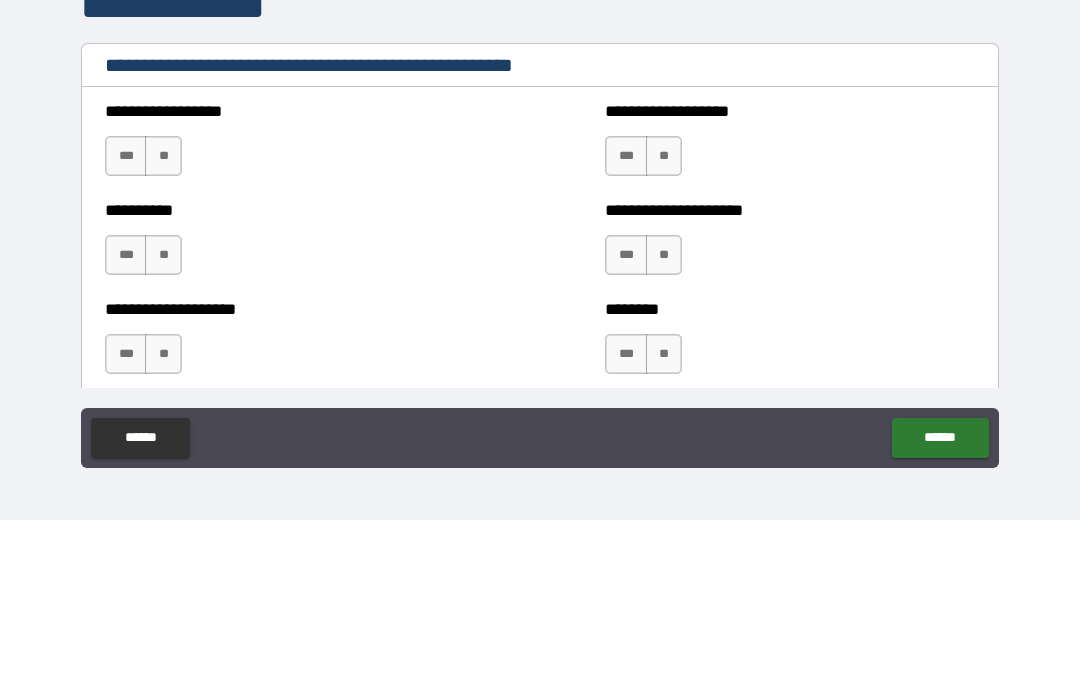 click on "**" at bounding box center (163, 332) 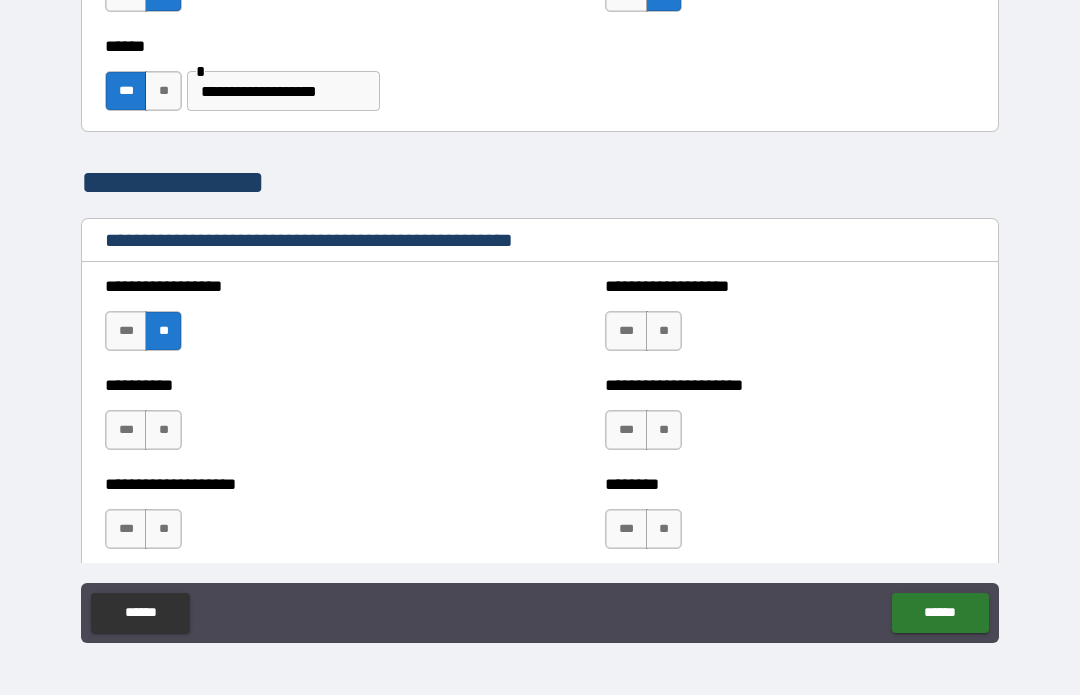 click on "**" at bounding box center [163, 431] 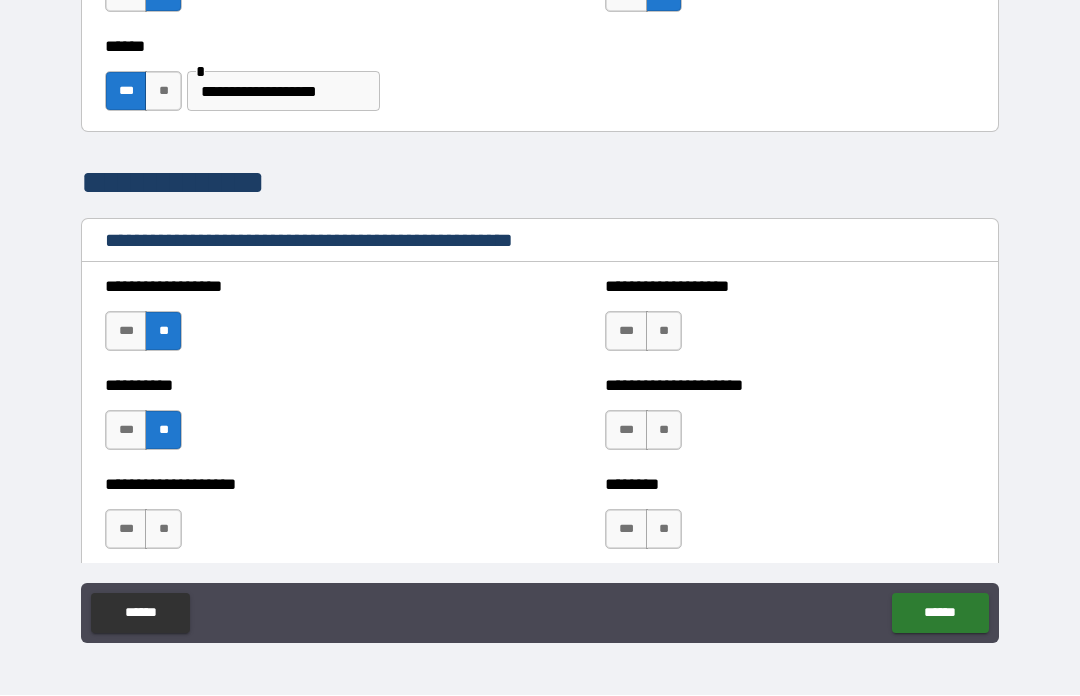 click on "**" at bounding box center [664, 332] 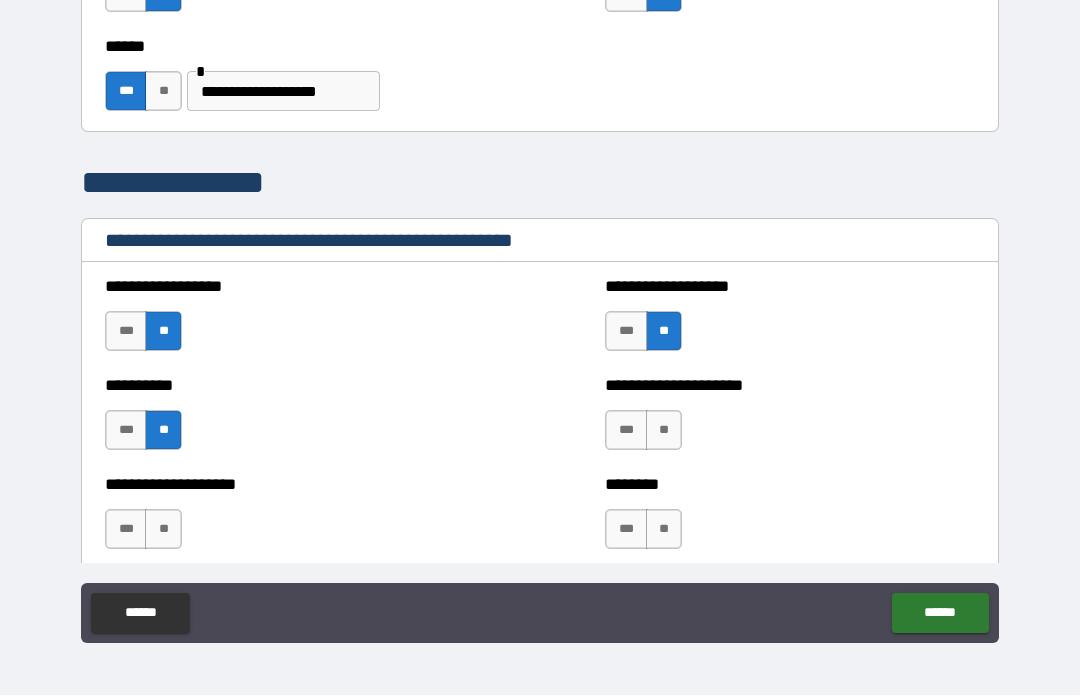 click on "**" at bounding box center (664, 431) 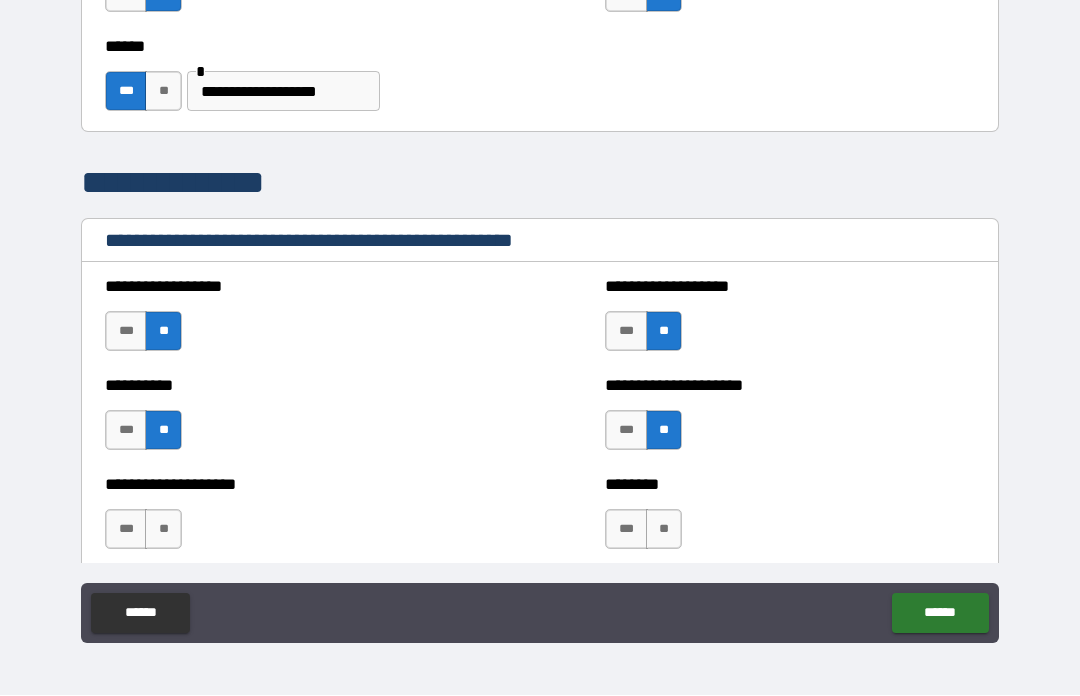 click on "**" at bounding box center (664, 530) 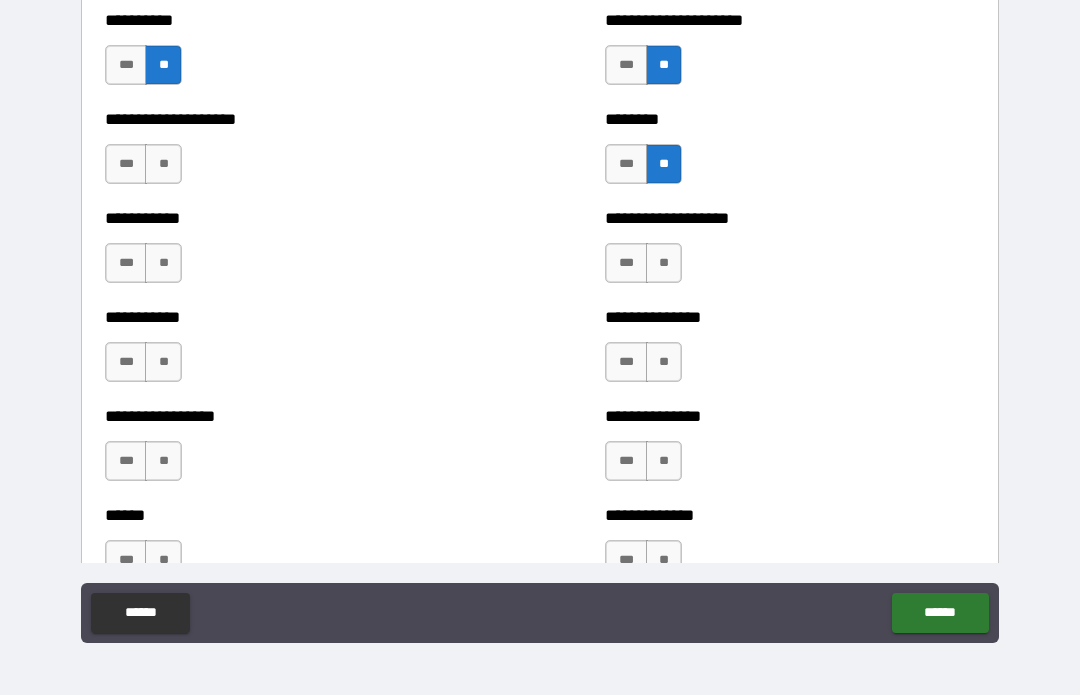scroll, scrollTop: 2591, scrollLeft: 0, axis: vertical 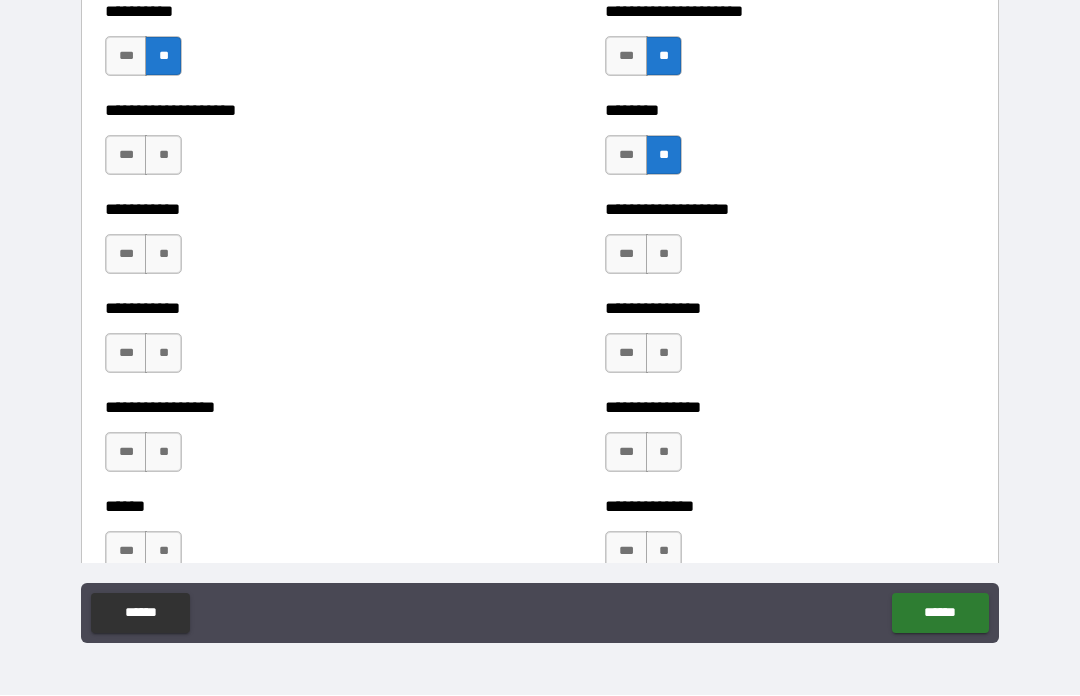 click on "**" at bounding box center (163, 156) 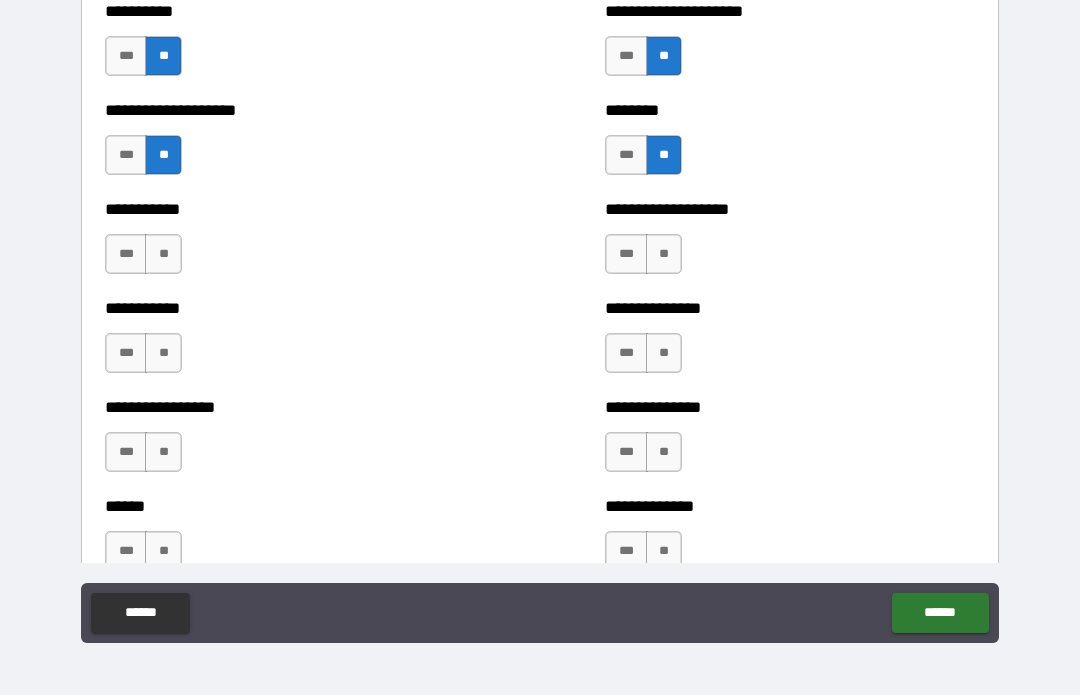 click on "**" at bounding box center [163, 255] 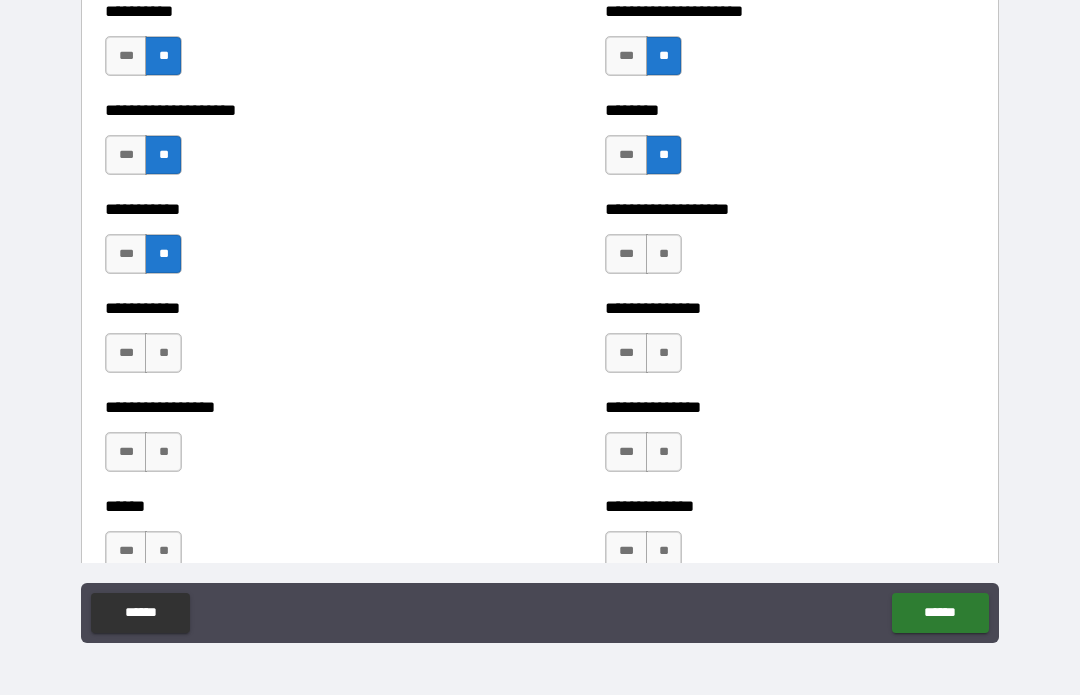 click on "**" at bounding box center (163, 354) 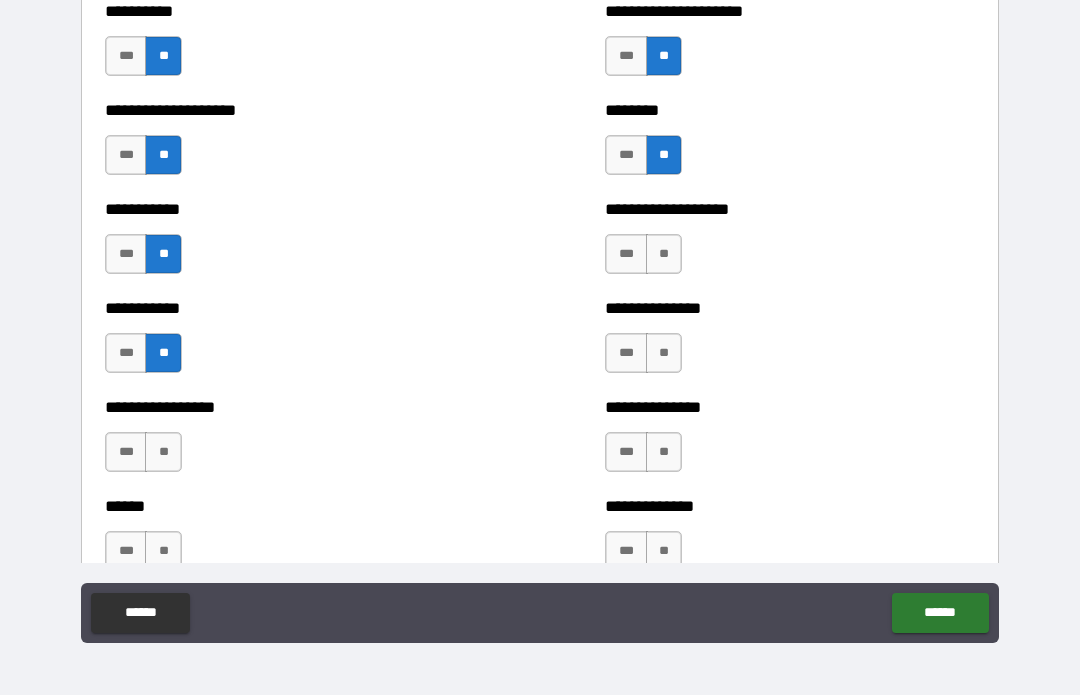 click on "**" at bounding box center (163, 453) 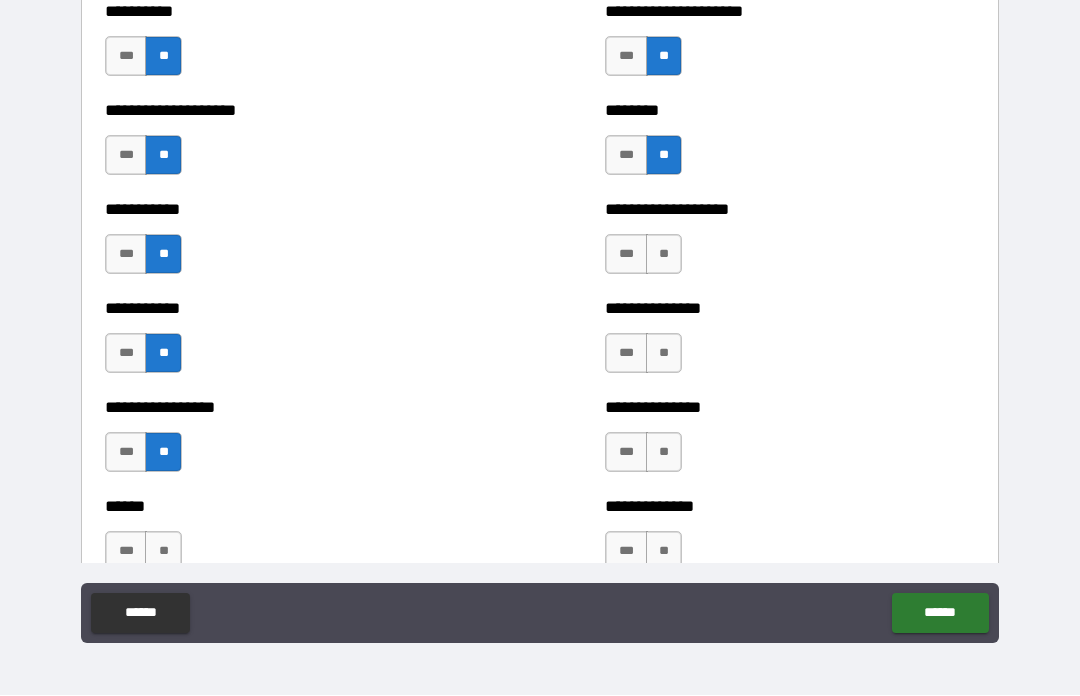 click on "**********" at bounding box center (790, 443) 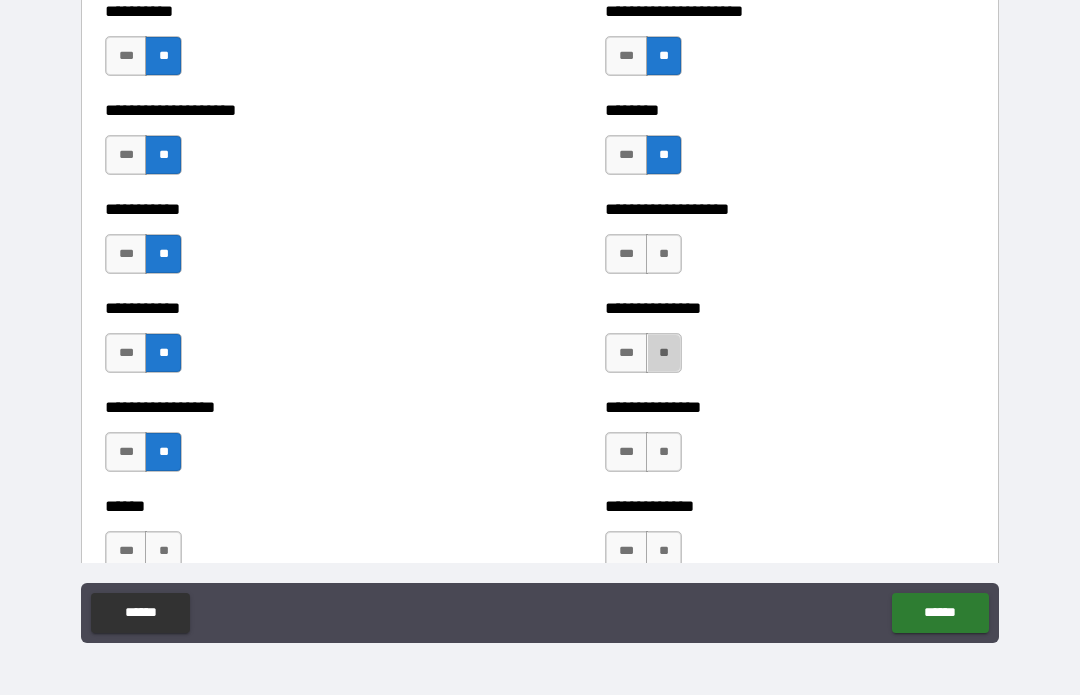 click on "**" at bounding box center [664, 354] 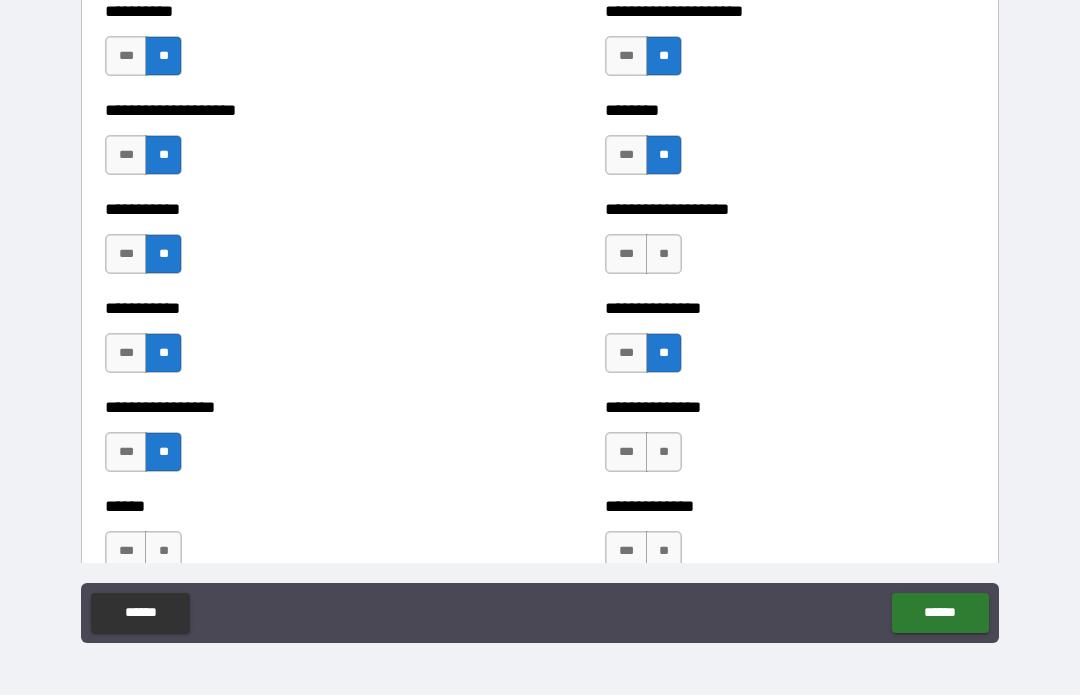 click on "**" at bounding box center [664, 255] 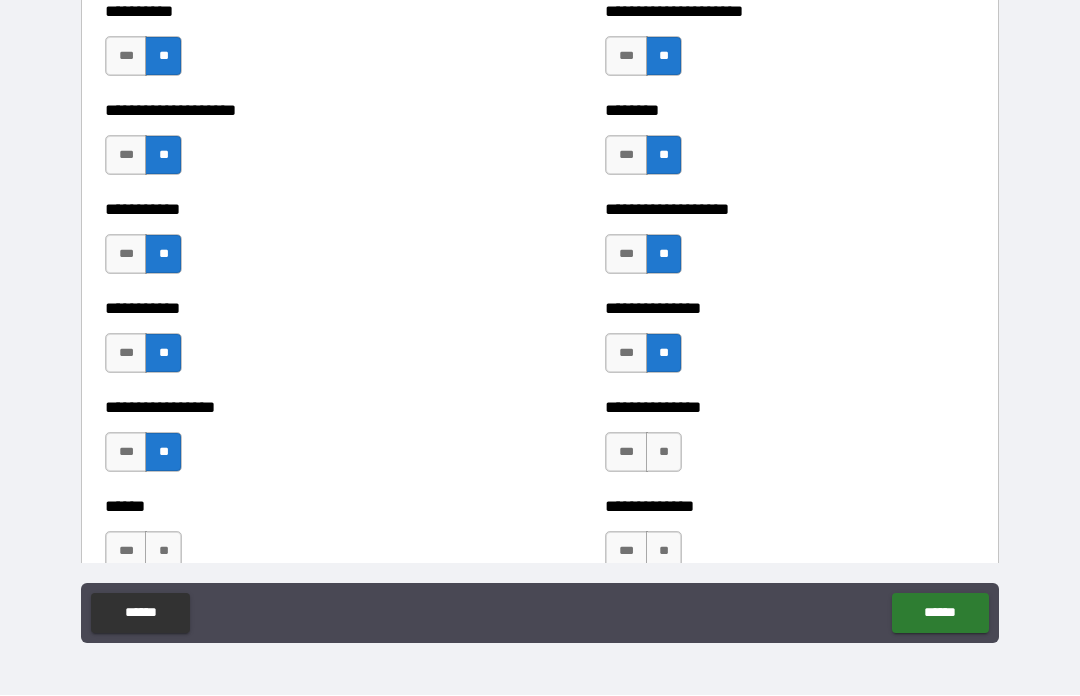 click on "**" at bounding box center (664, 453) 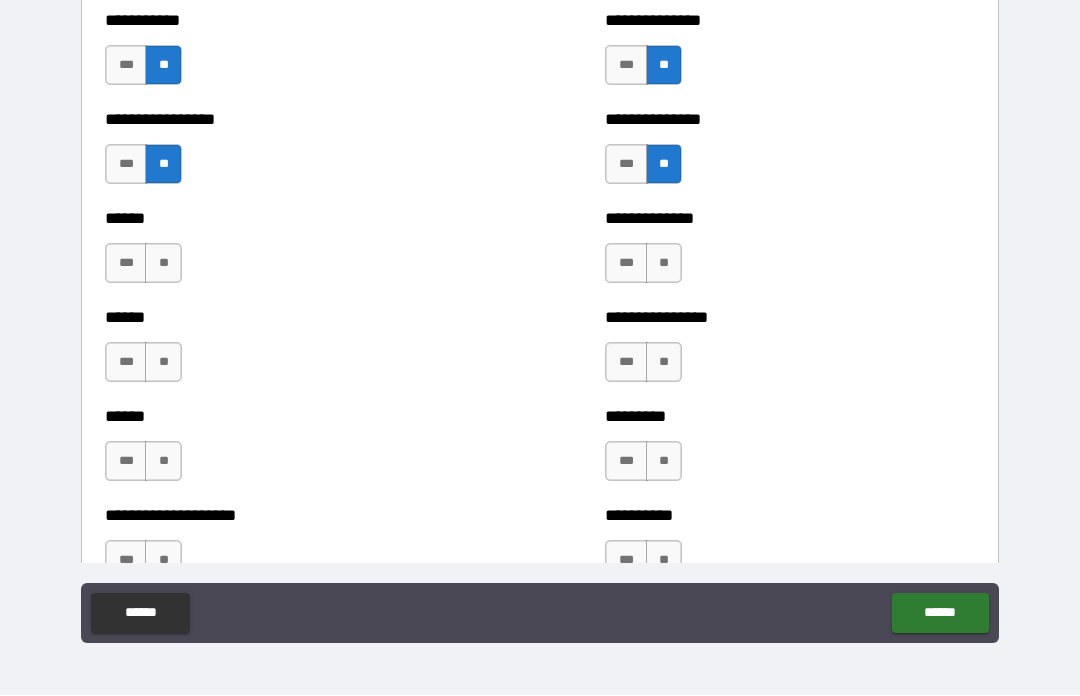 scroll, scrollTop: 2901, scrollLeft: 0, axis: vertical 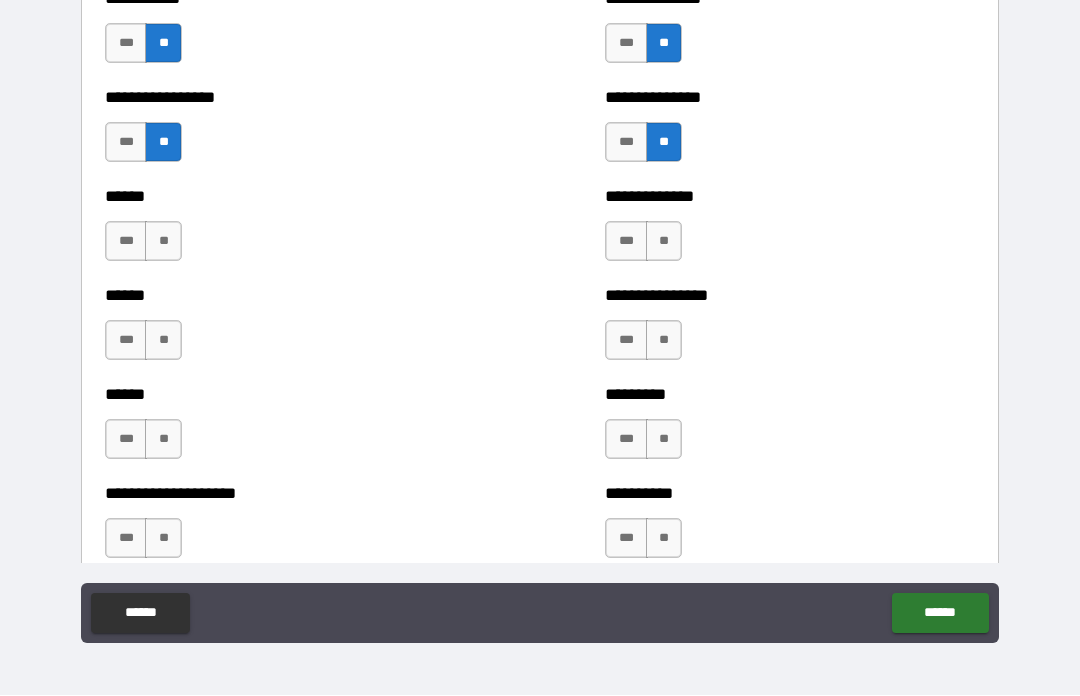 click on "**" at bounding box center (664, 242) 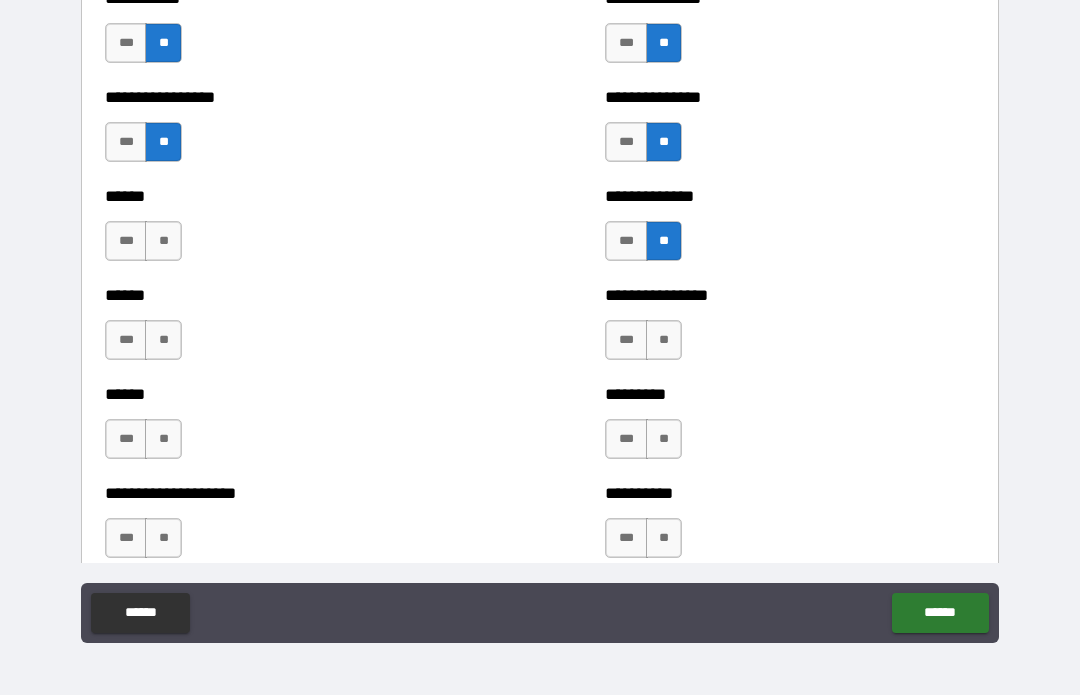 click on "**" at bounding box center (163, 242) 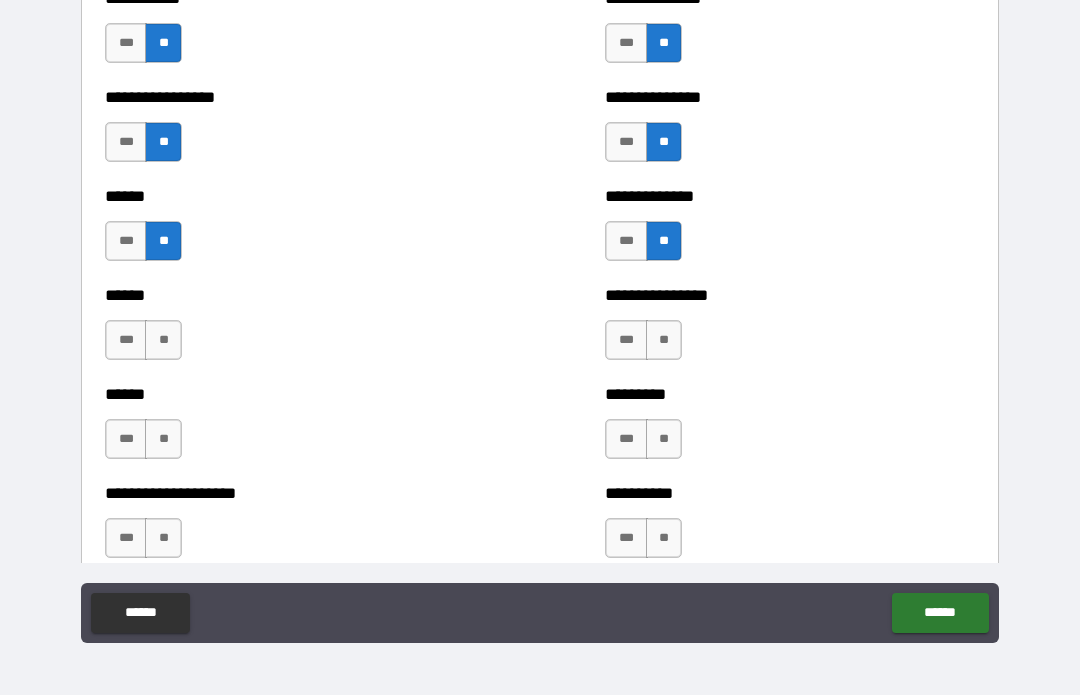 click on "**" at bounding box center (163, 341) 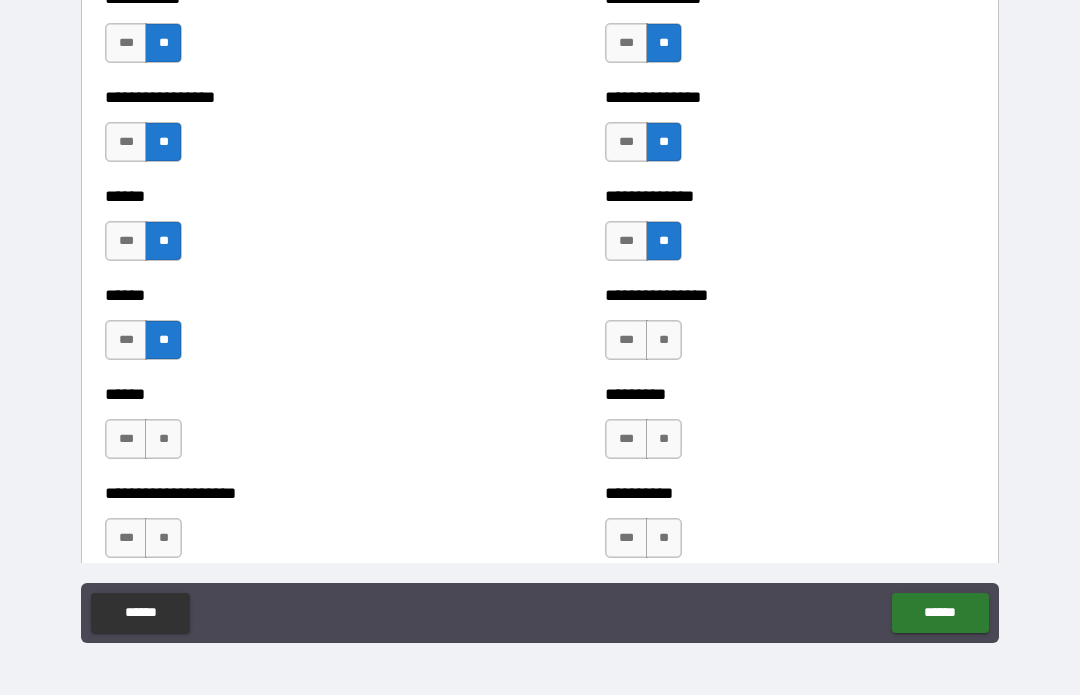 click on "**" at bounding box center [664, 341] 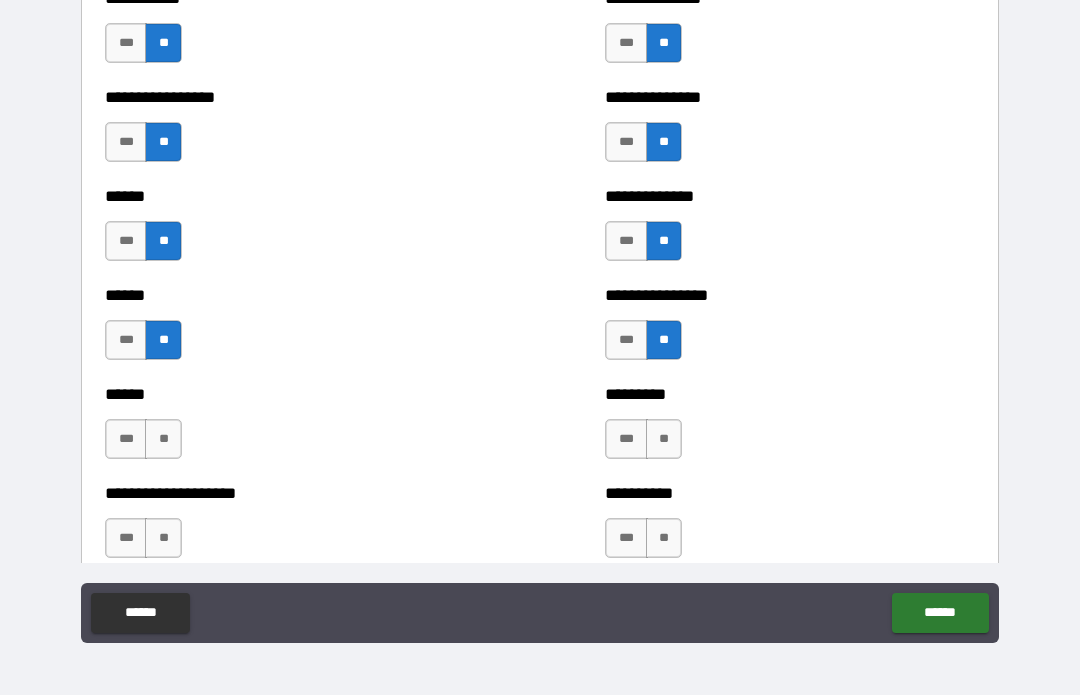 click on "**" at bounding box center [664, 440] 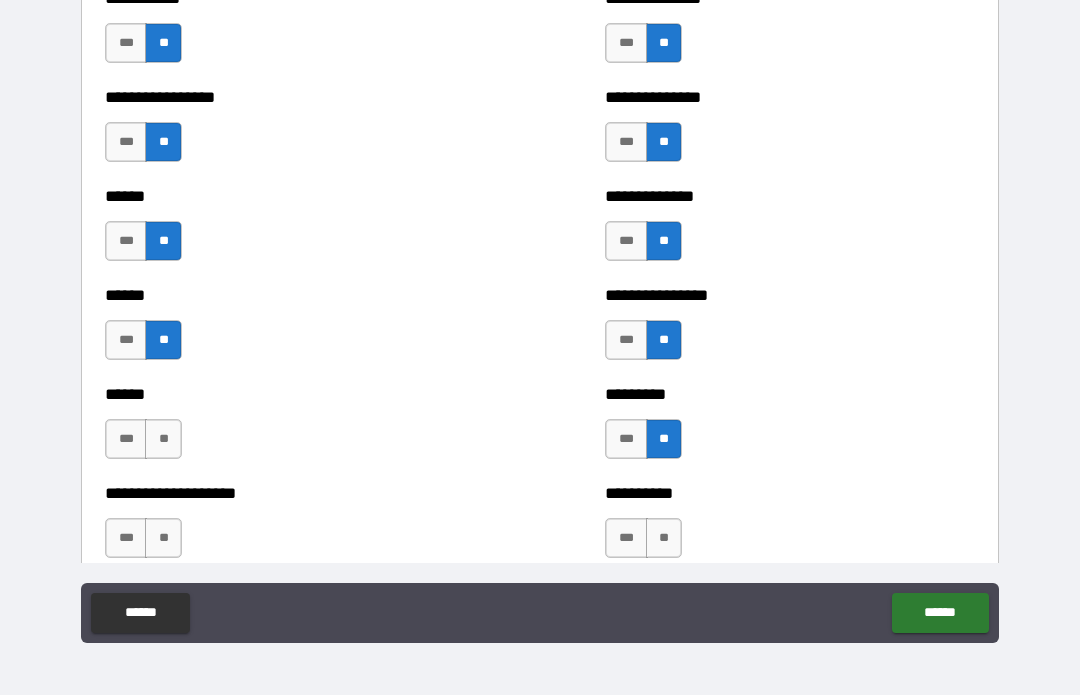 click on "**" at bounding box center (163, 440) 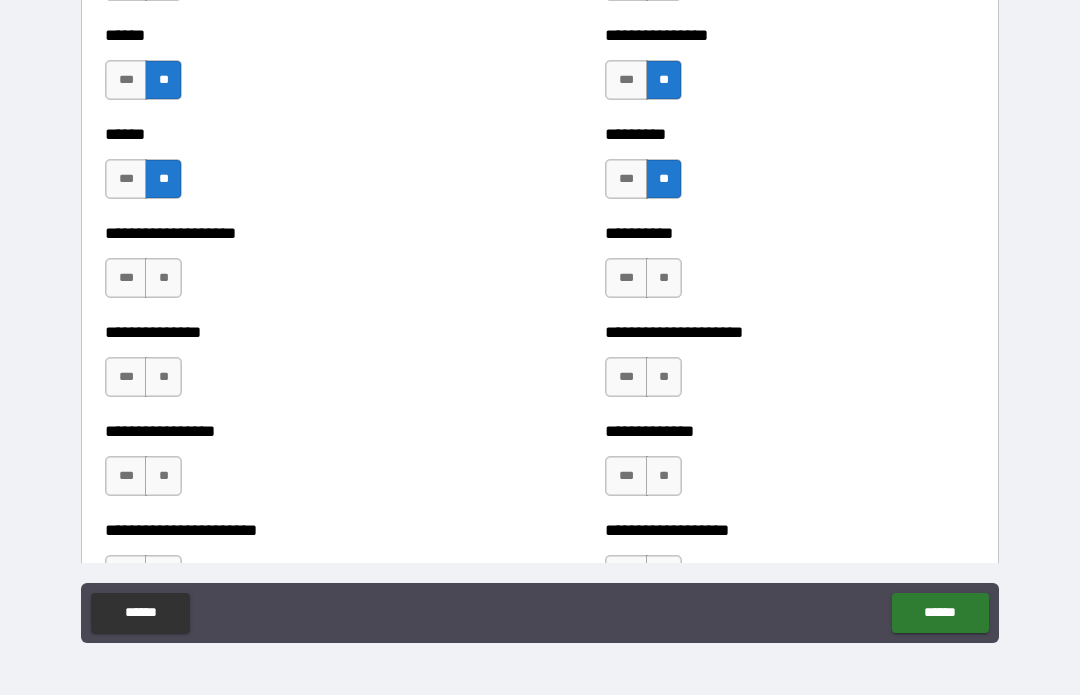 scroll, scrollTop: 3187, scrollLeft: 0, axis: vertical 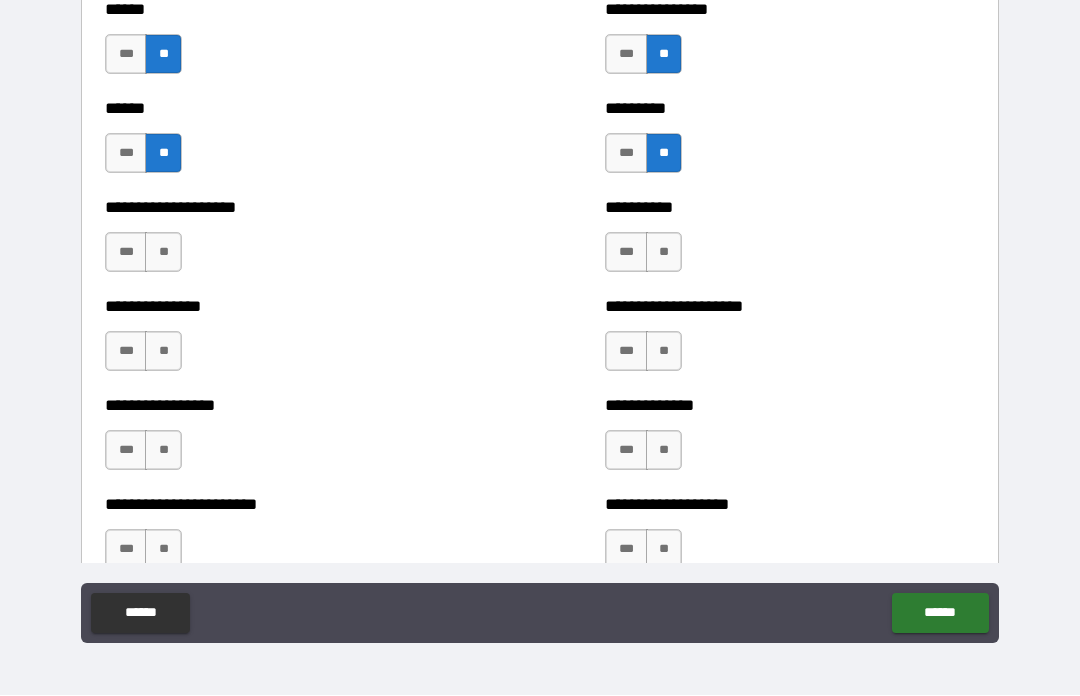 click on "**" at bounding box center (163, 253) 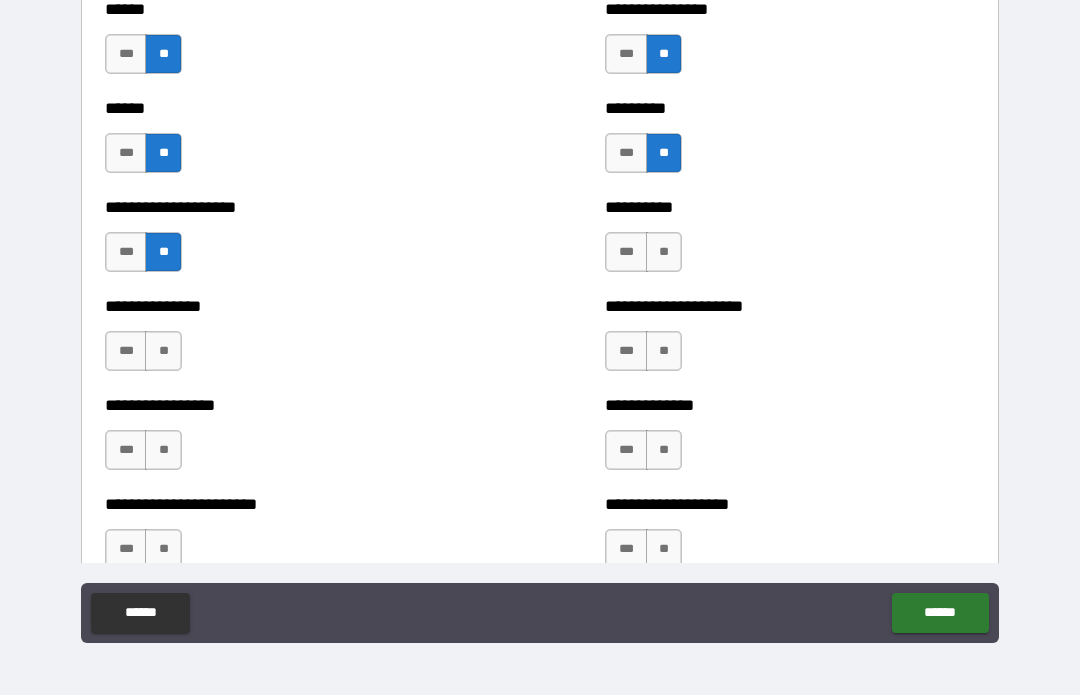 click on "**" at bounding box center (163, 352) 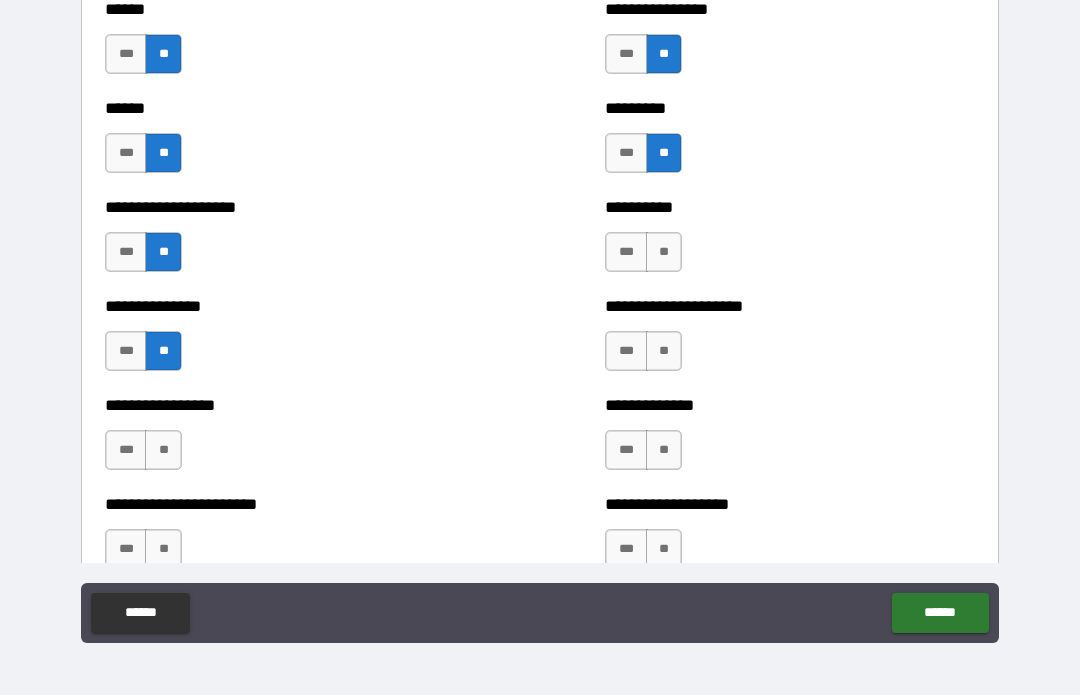 click on "**" at bounding box center (664, 253) 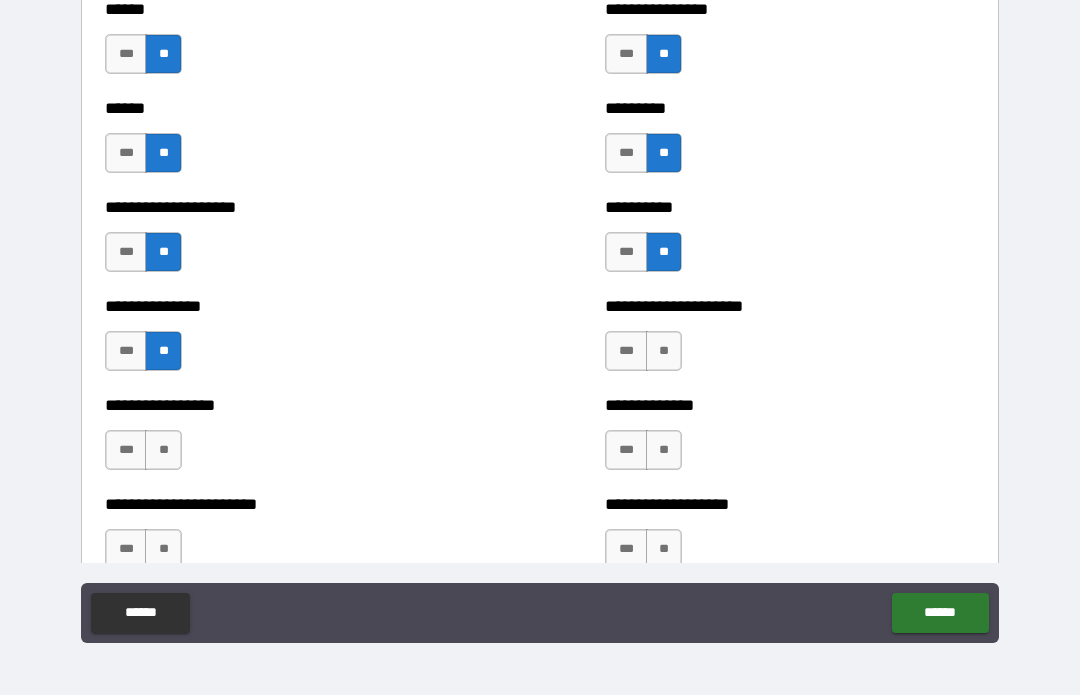 click on "**" at bounding box center (664, 352) 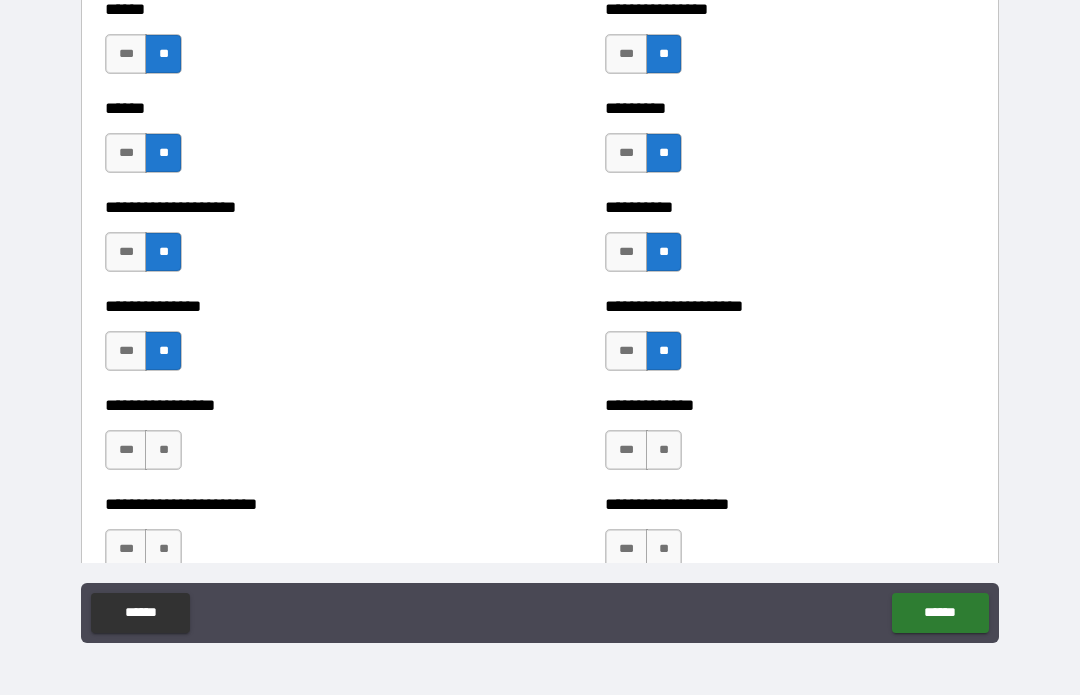 click on "**" at bounding box center [664, 451] 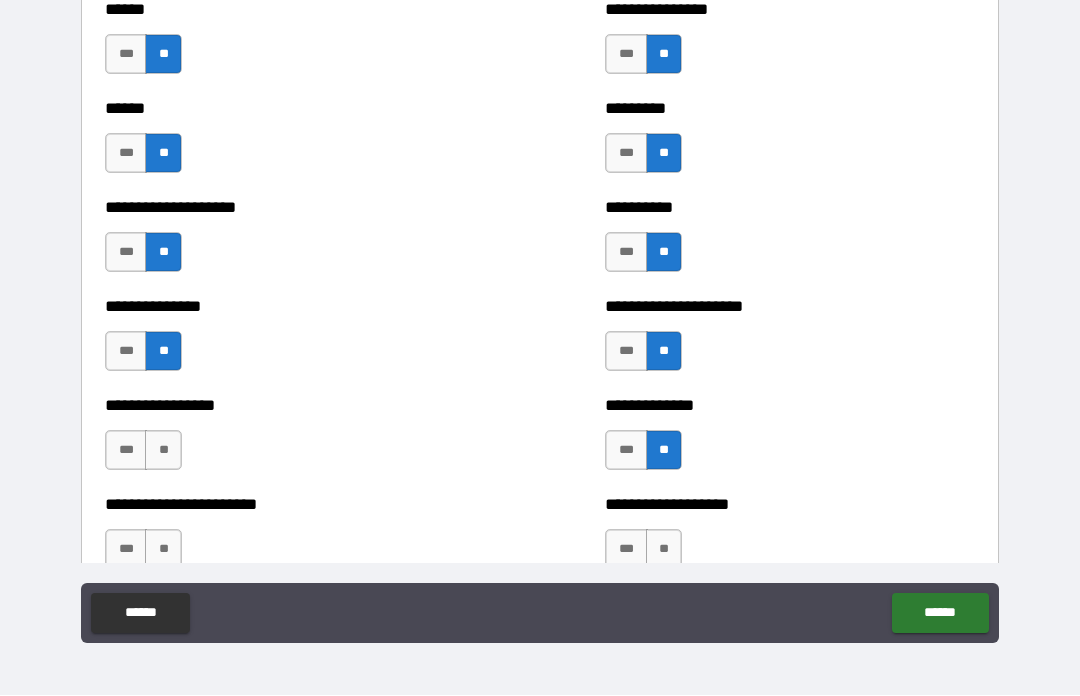 click on "**" at bounding box center [664, 550] 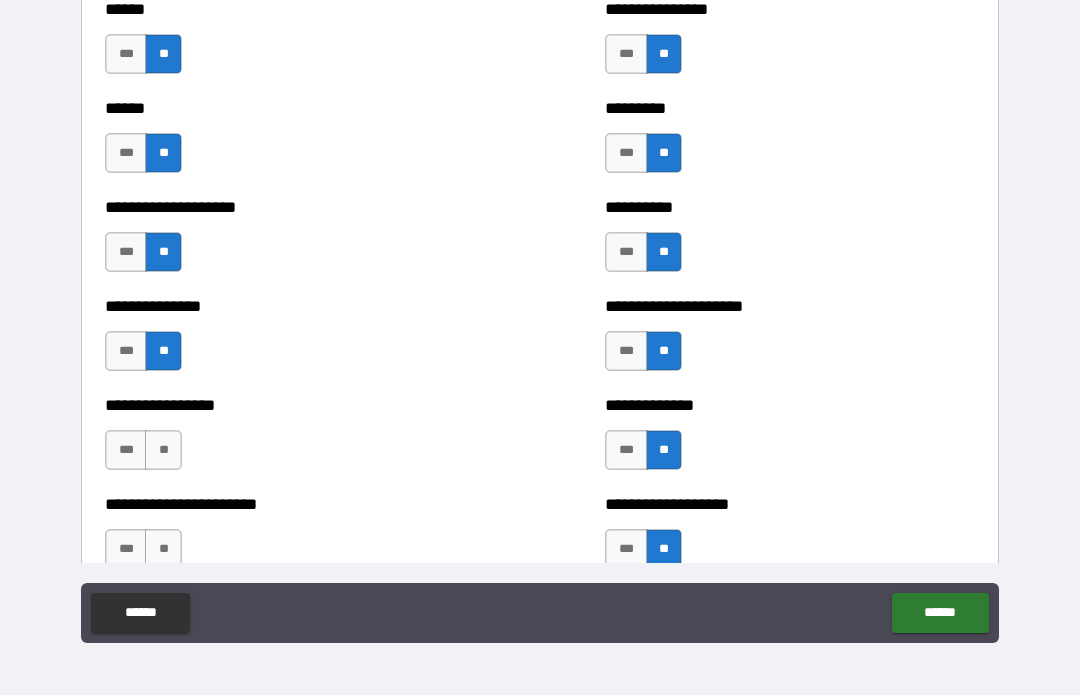 click on "**" at bounding box center [163, 451] 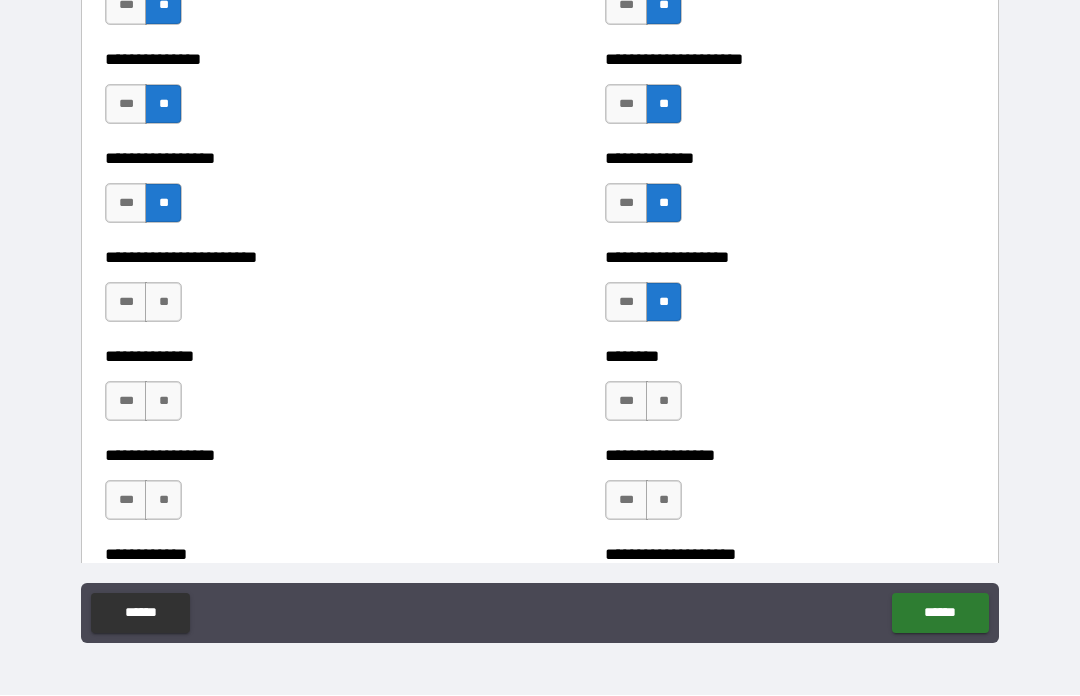 scroll, scrollTop: 3445, scrollLeft: 0, axis: vertical 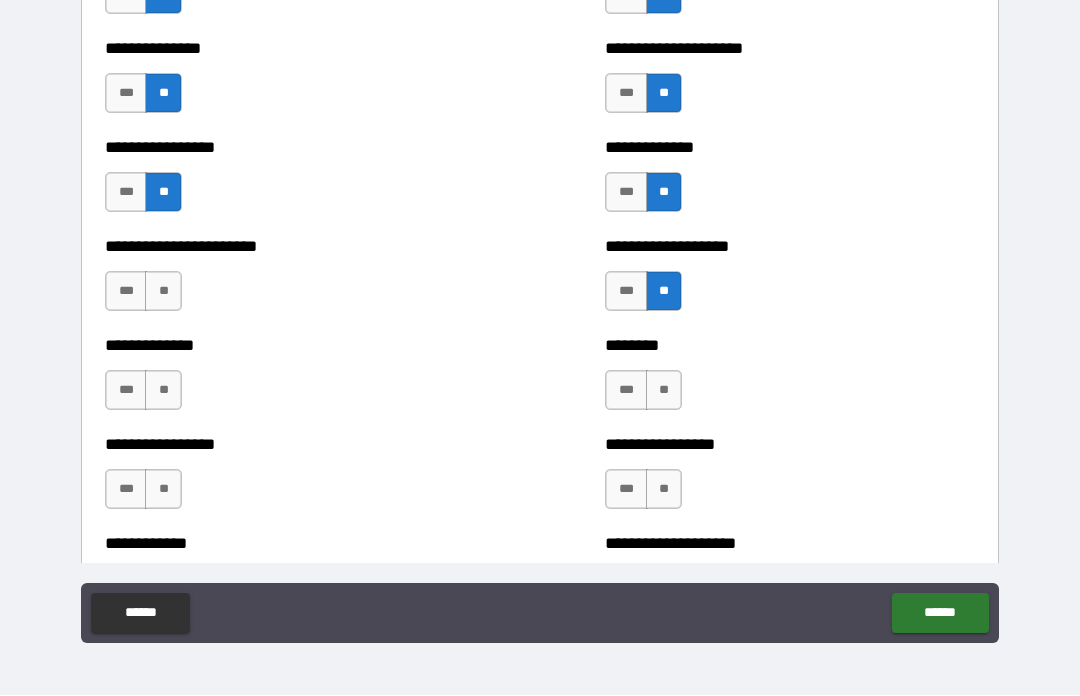 click on "**" at bounding box center [163, 292] 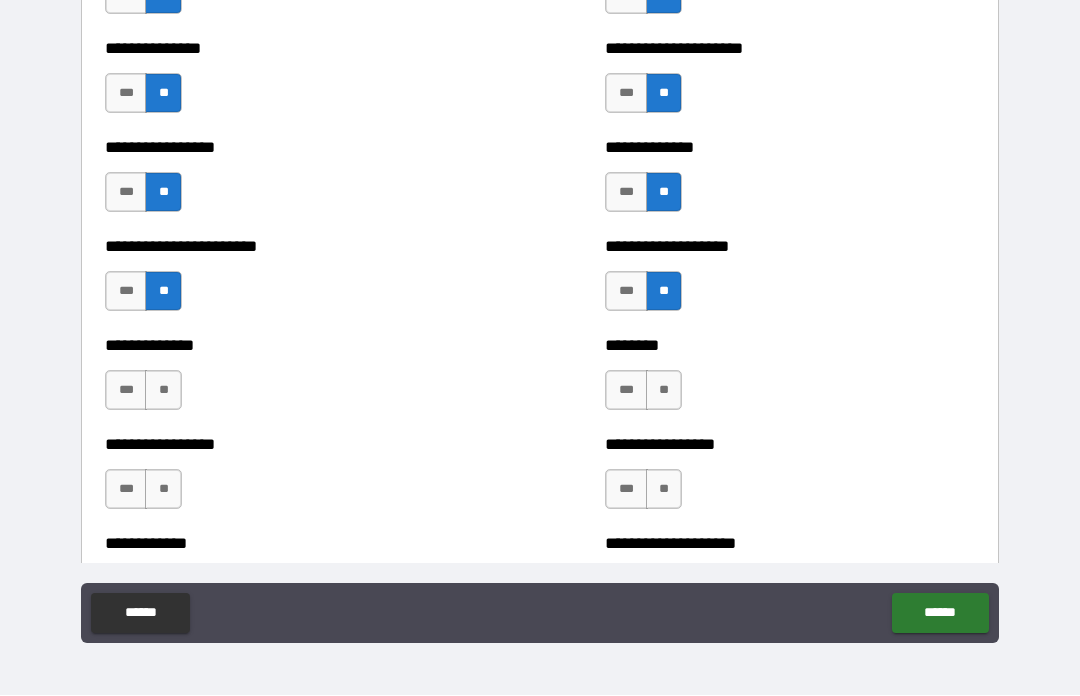 click on "**" at bounding box center [163, 391] 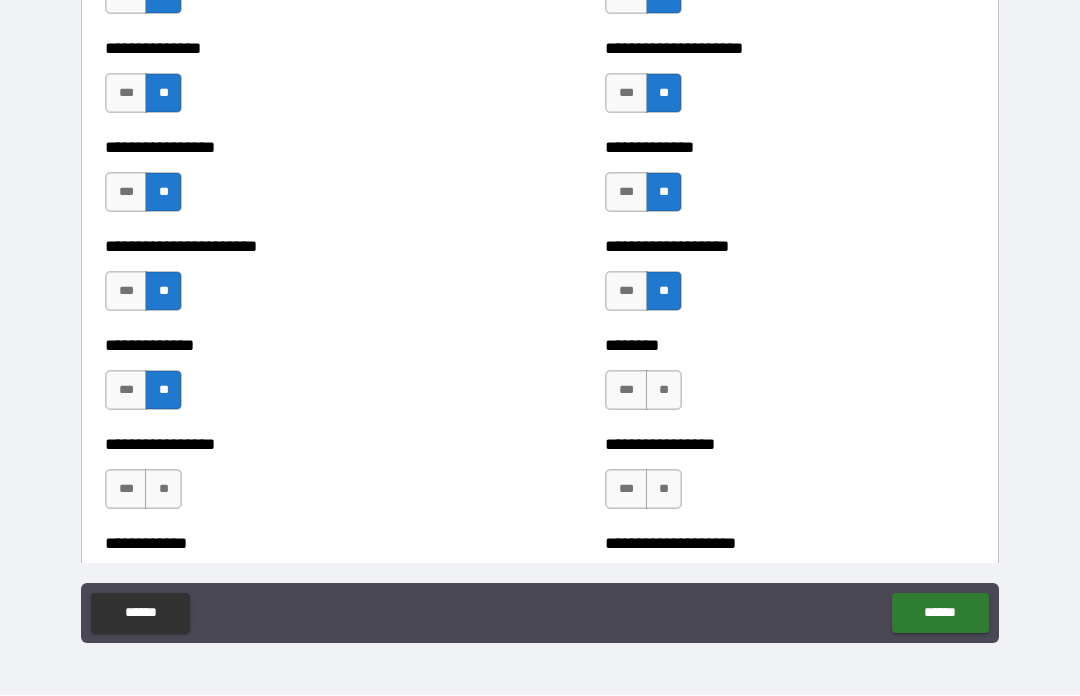 click on "**" at bounding box center [163, 490] 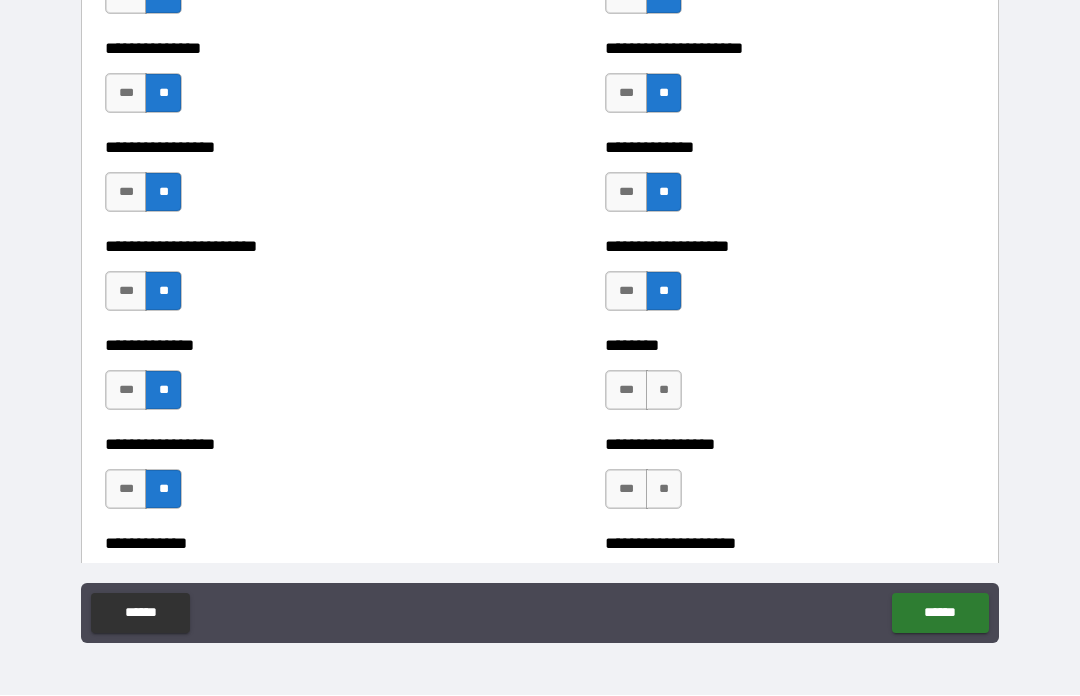 click on "**" at bounding box center (664, 391) 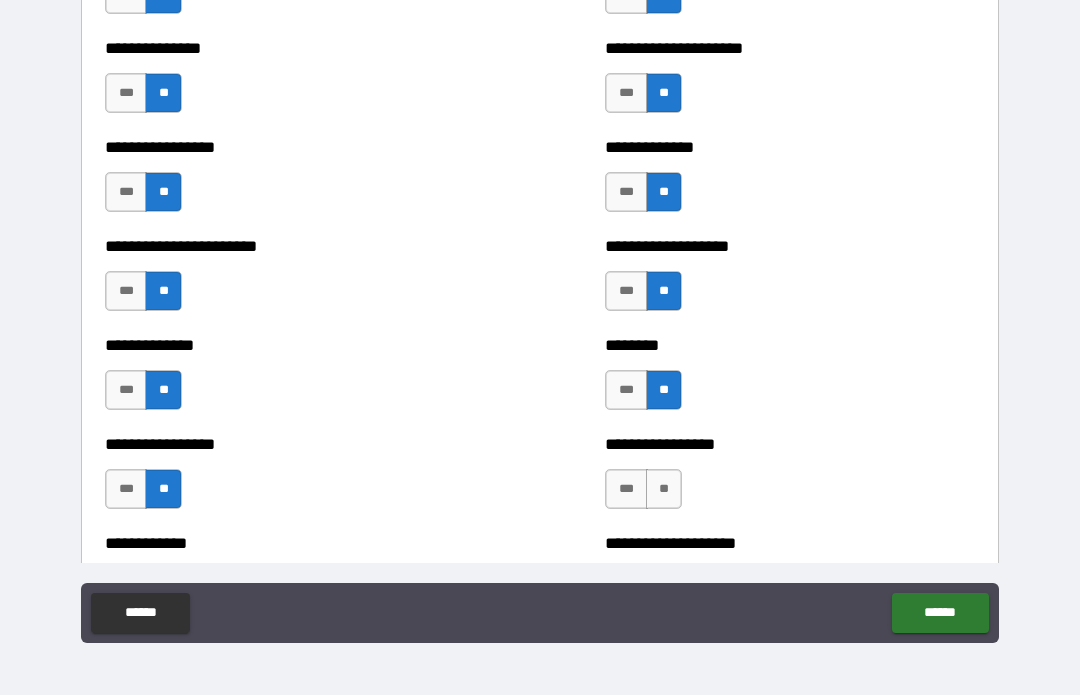 click on "**" at bounding box center [664, 490] 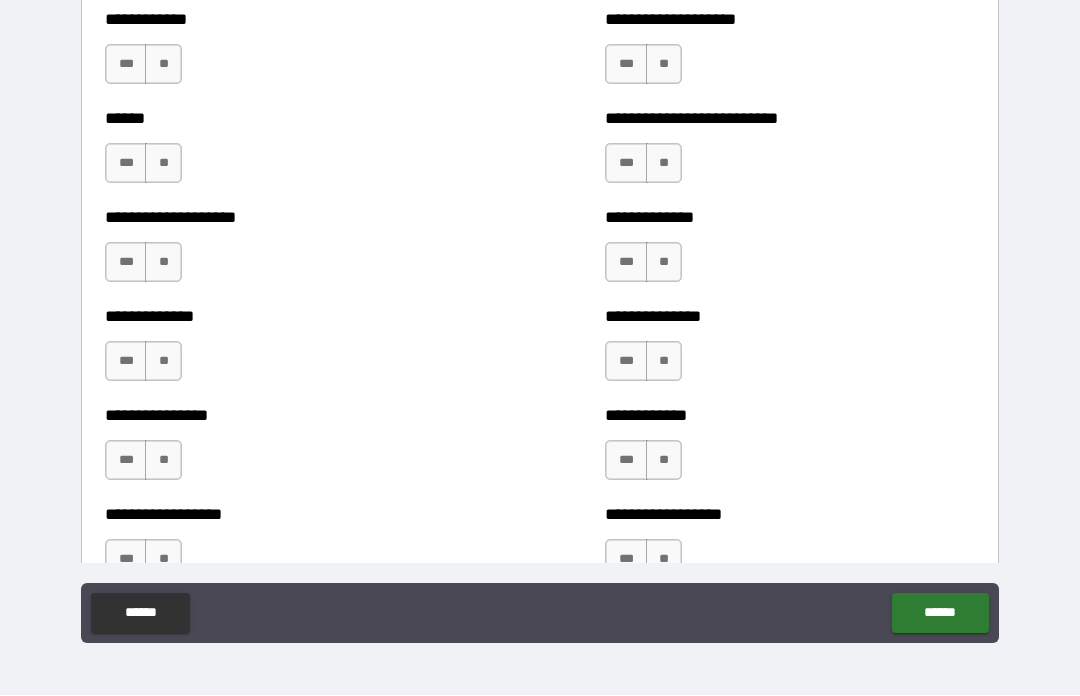 scroll, scrollTop: 3934, scrollLeft: 0, axis: vertical 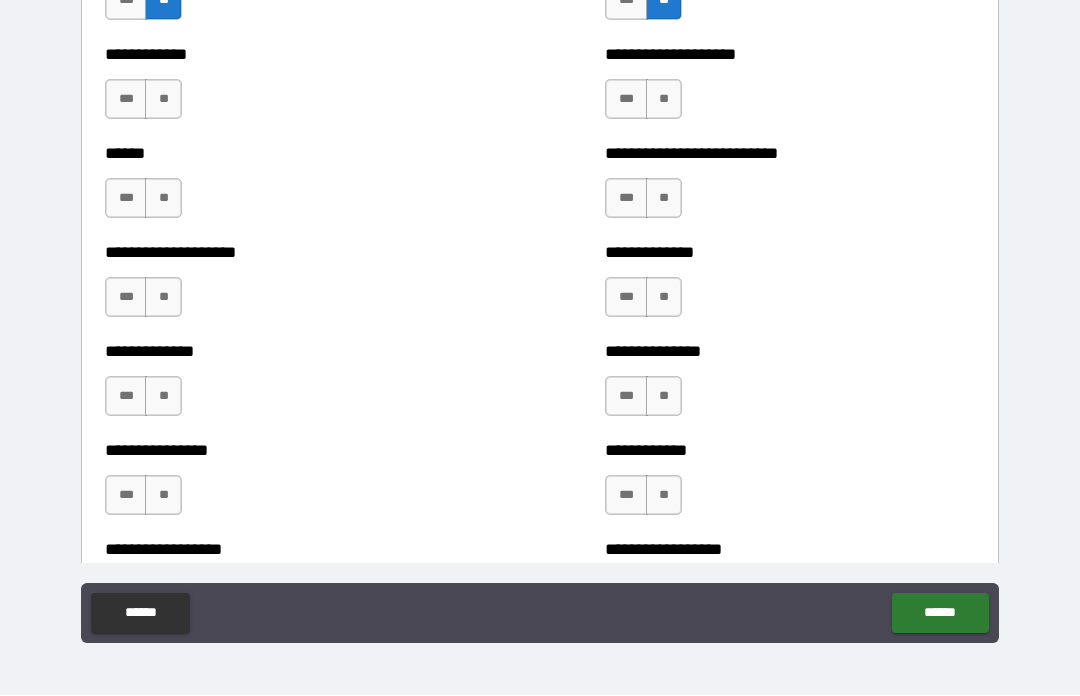 click on "**" at bounding box center [664, 100] 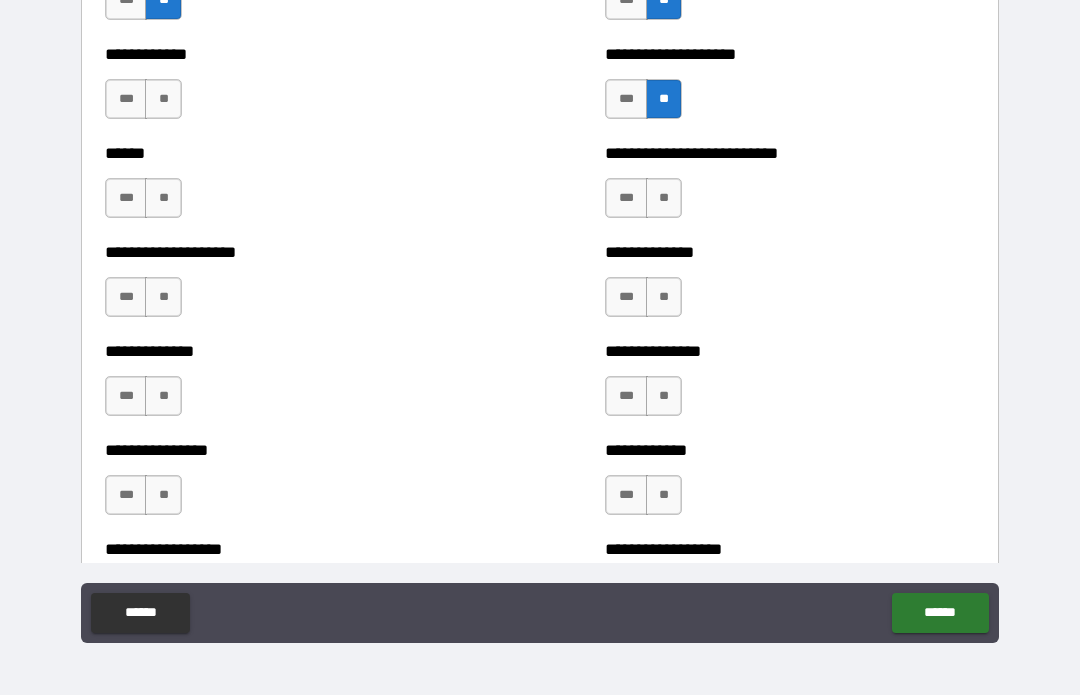 click on "**" at bounding box center (664, 199) 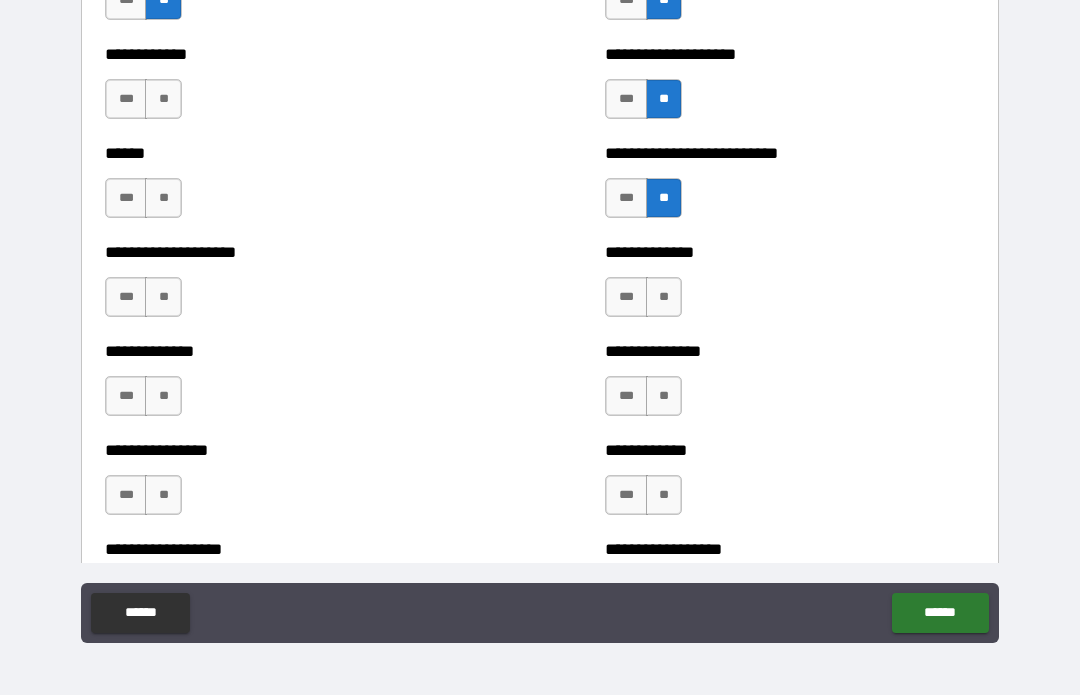 click on "**" at bounding box center [163, 100] 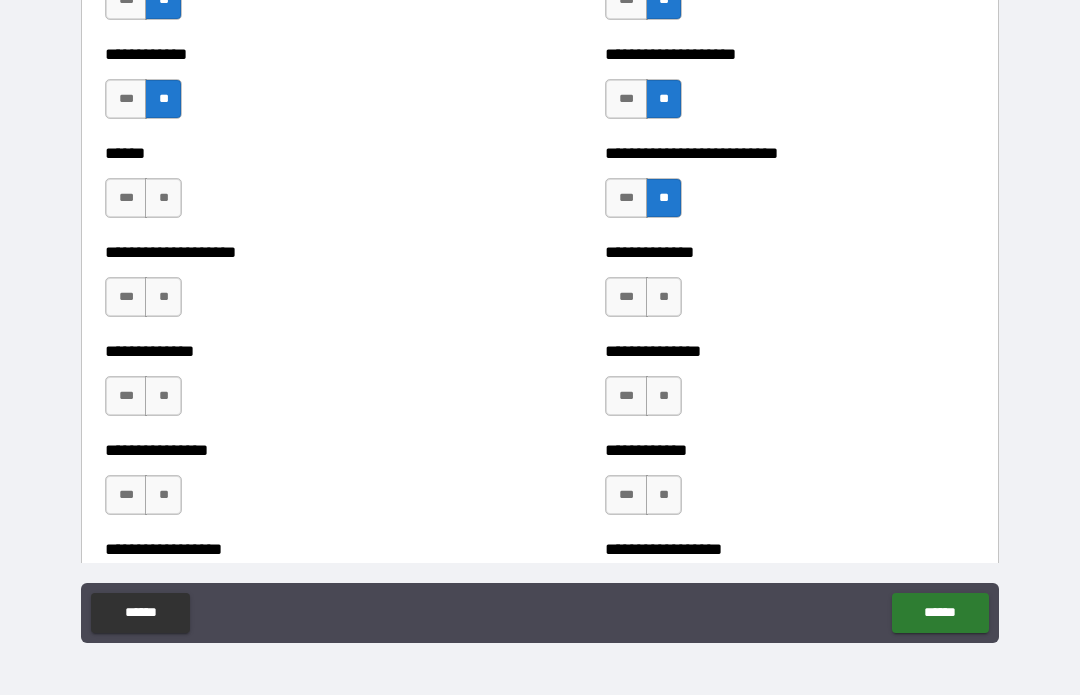 click on "**" at bounding box center (163, 199) 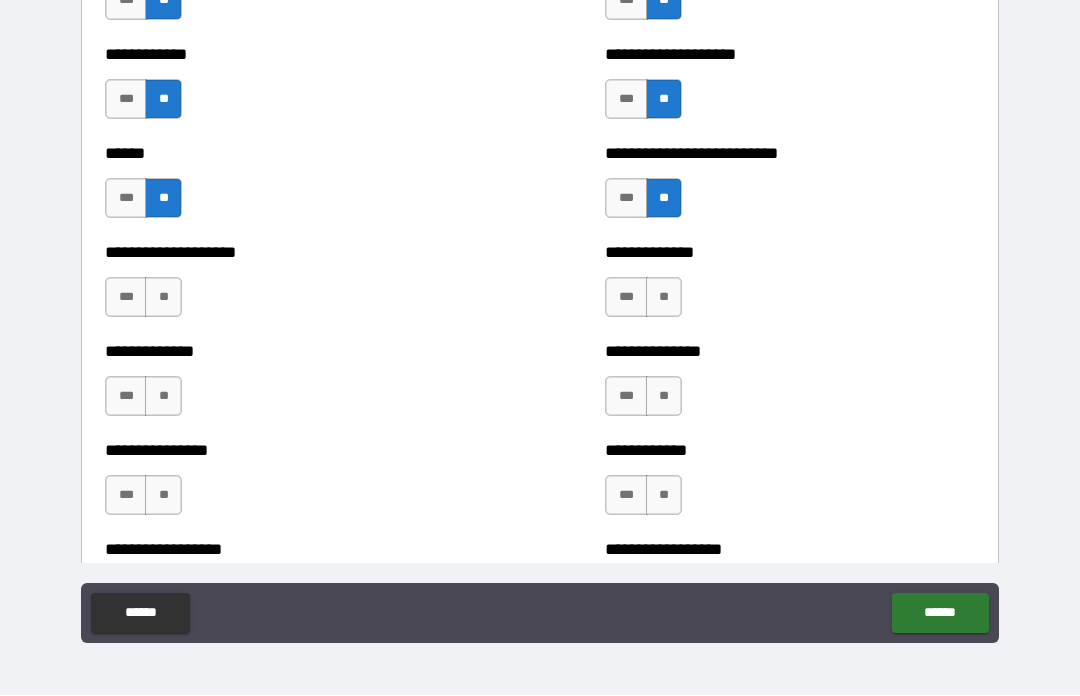 click on "***" at bounding box center [126, 199] 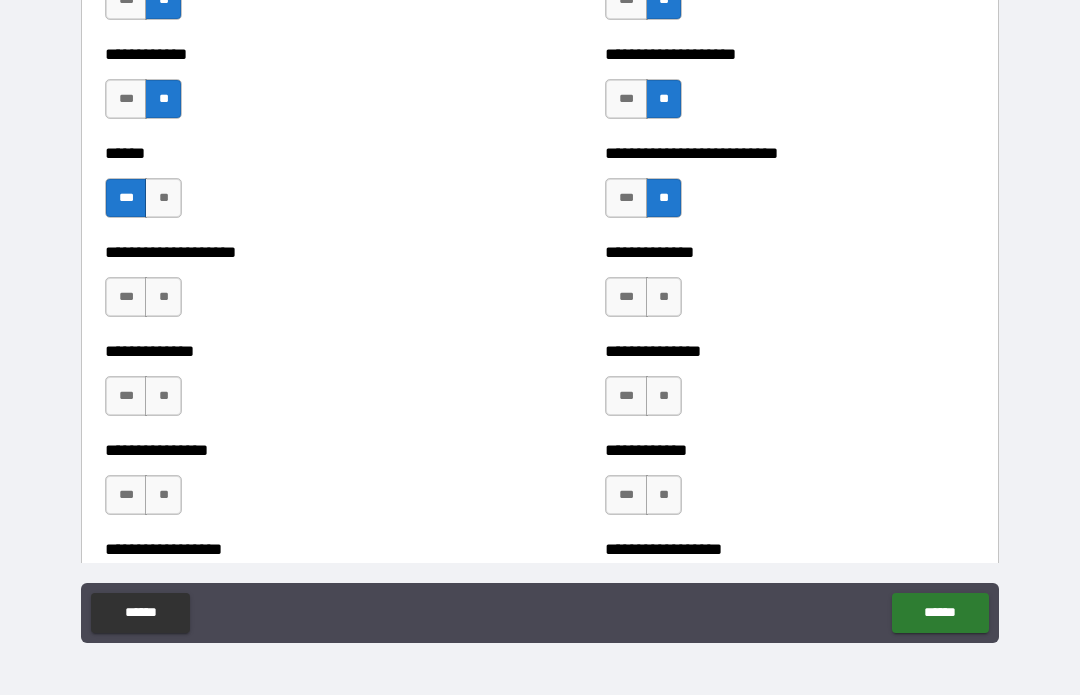 click on "**" at bounding box center [163, 298] 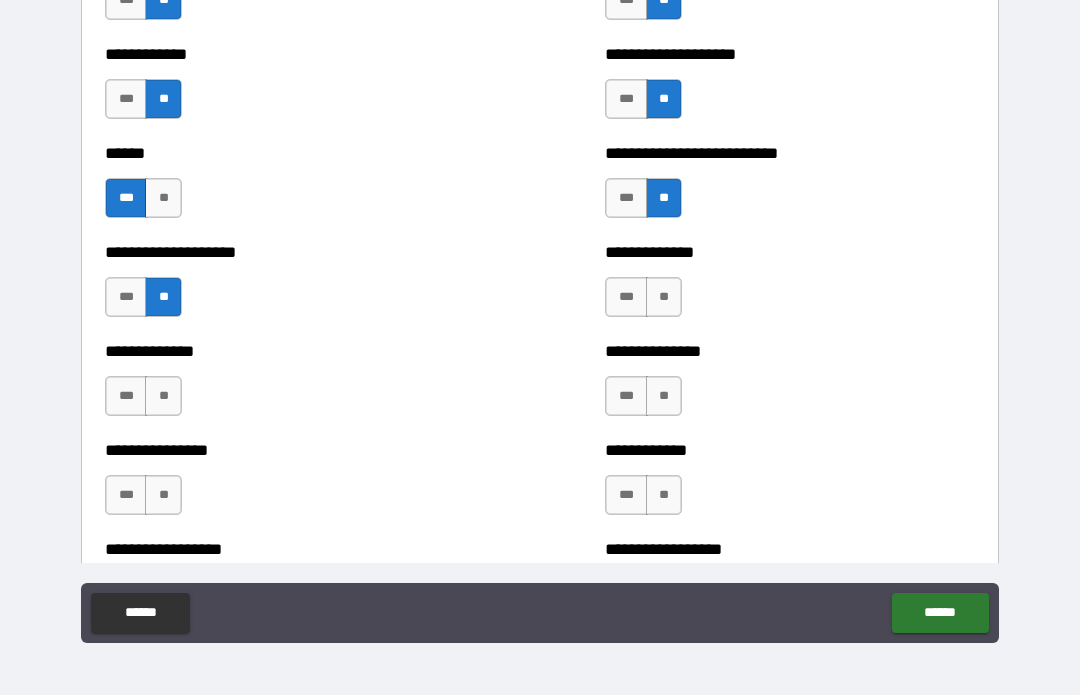 click on "**" at bounding box center (664, 298) 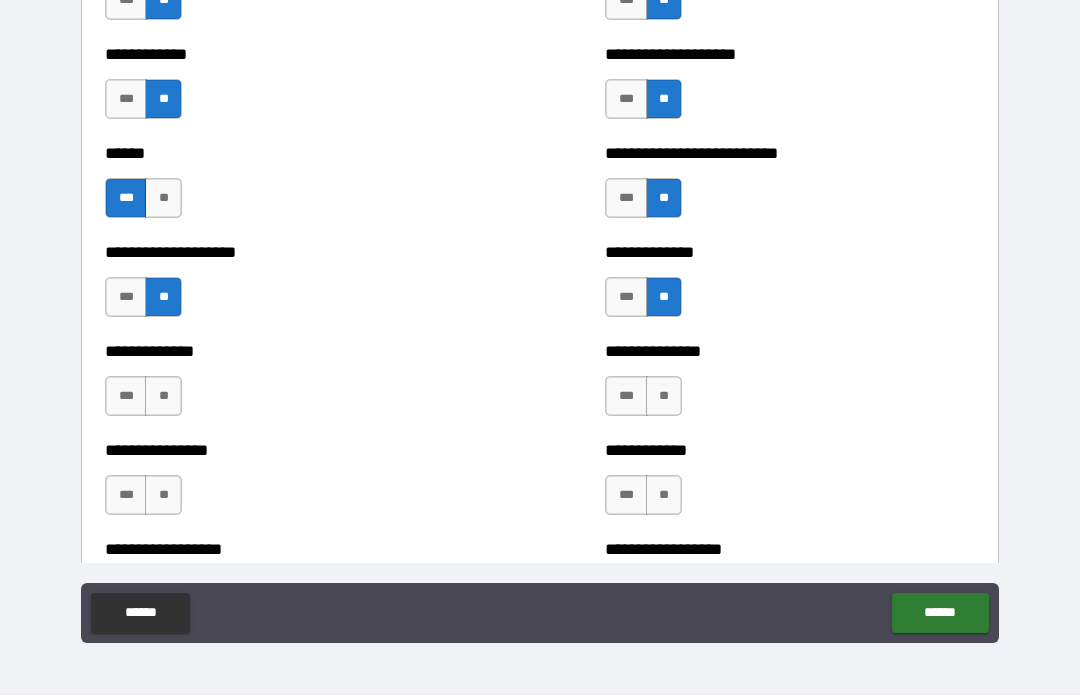 click on "**" at bounding box center [664, 397] 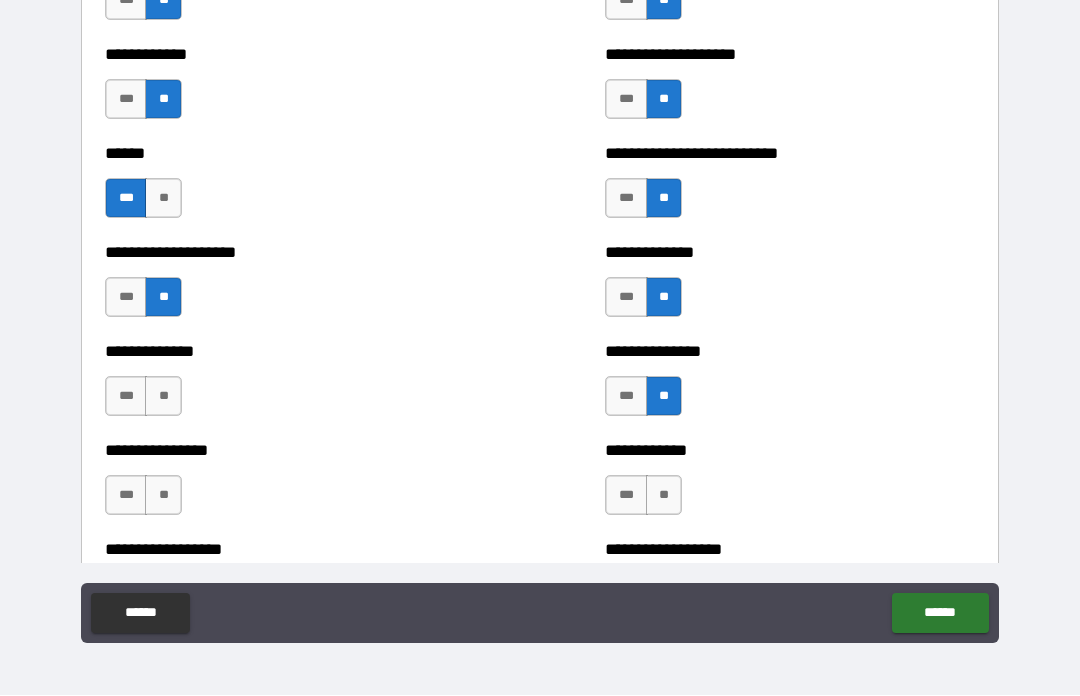 click on "**" at bounding box center (664, 496) 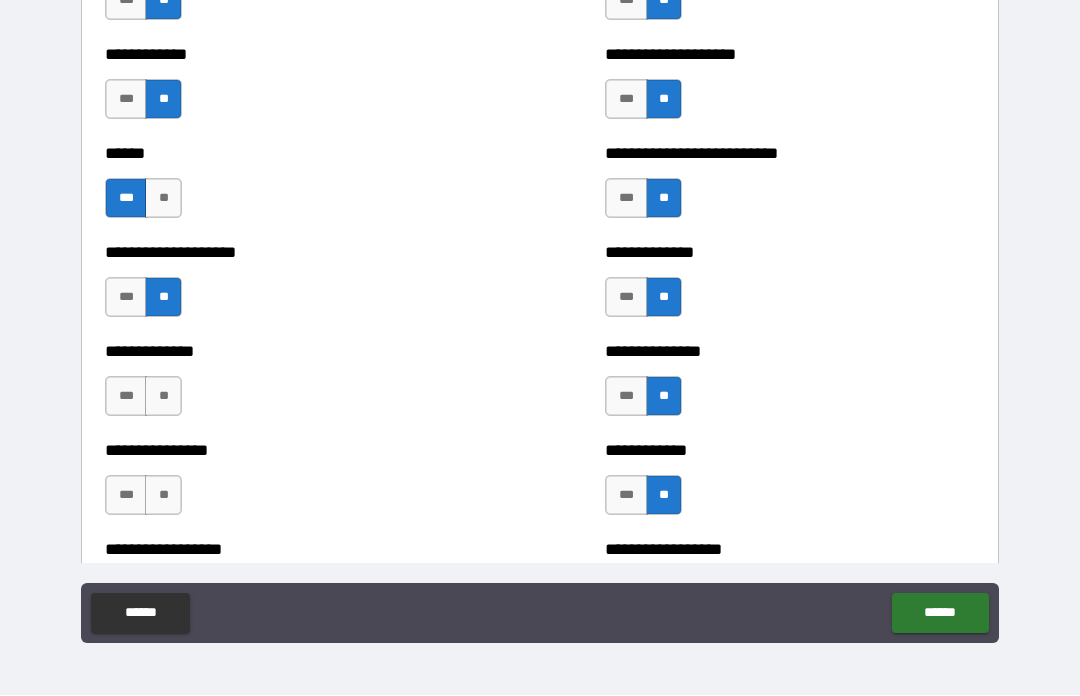 click on "**" at bounding box center [163, 397] 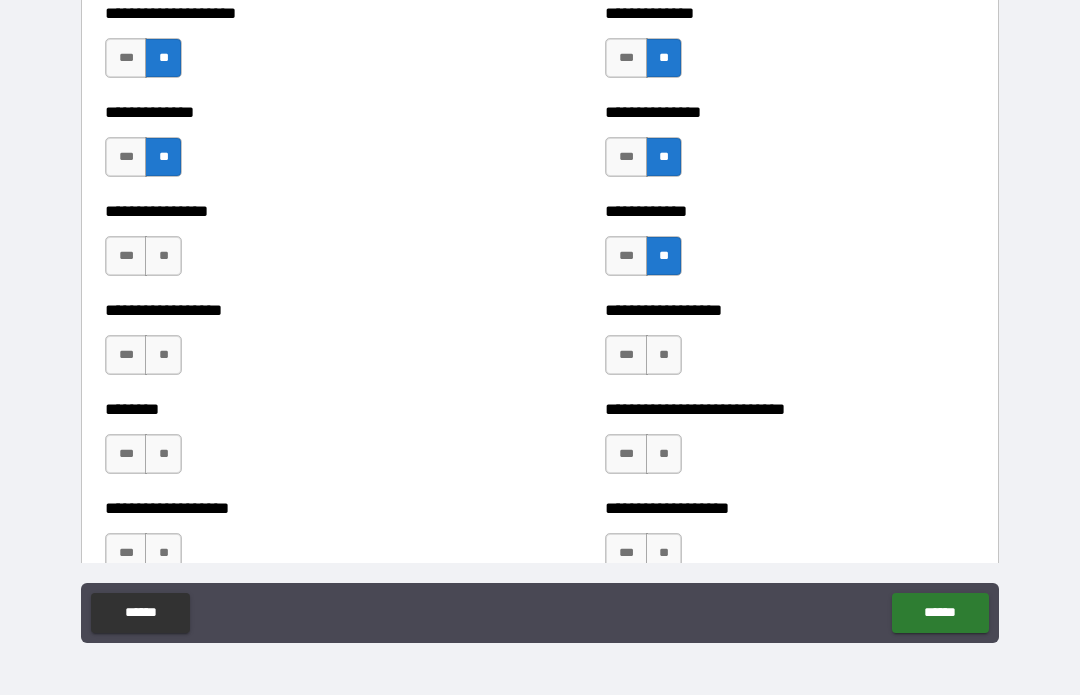 scroll, scrollTop: 4189, scrollLeft: 0, axis: vertical 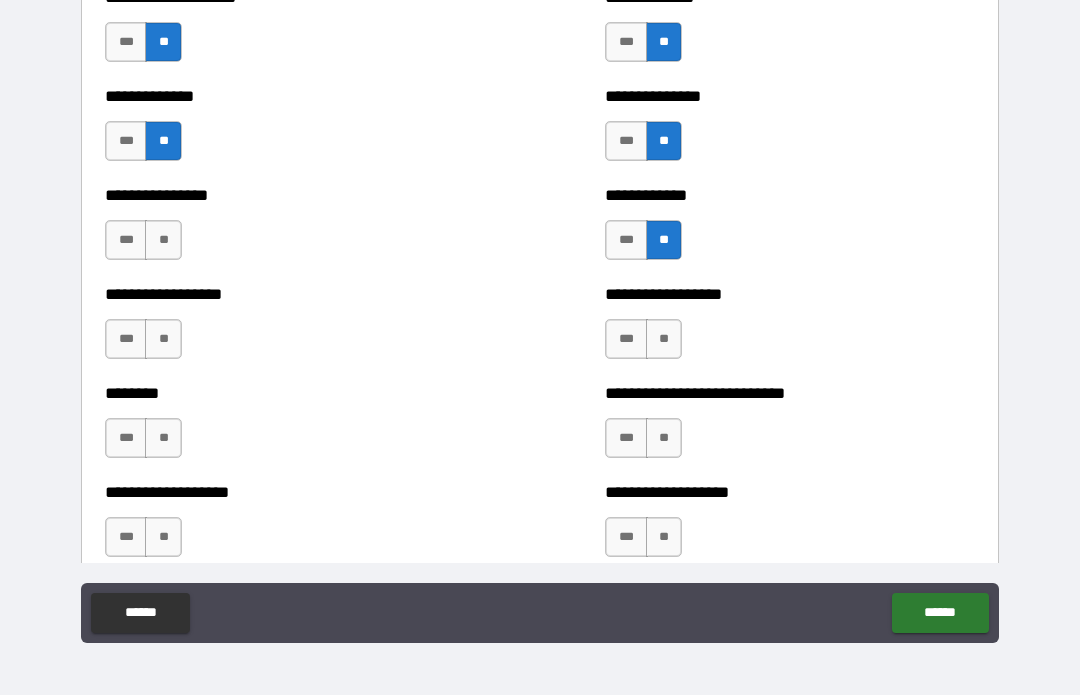 click on "**" at bounding box center [163, 241] 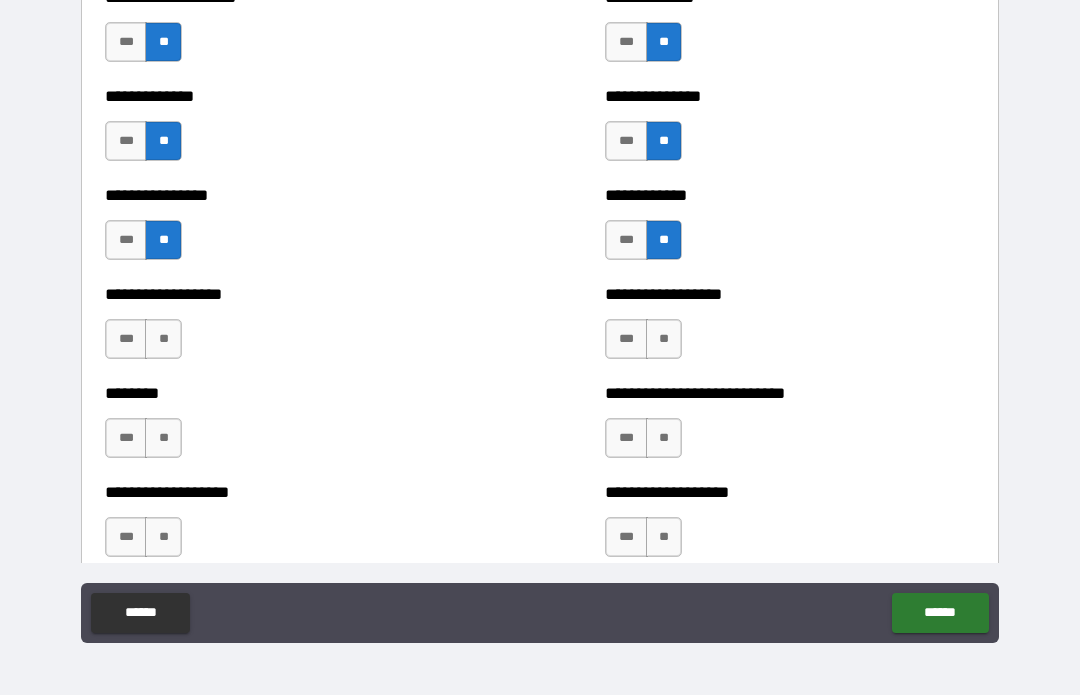 click on "**" at bounding box center [163, 340] 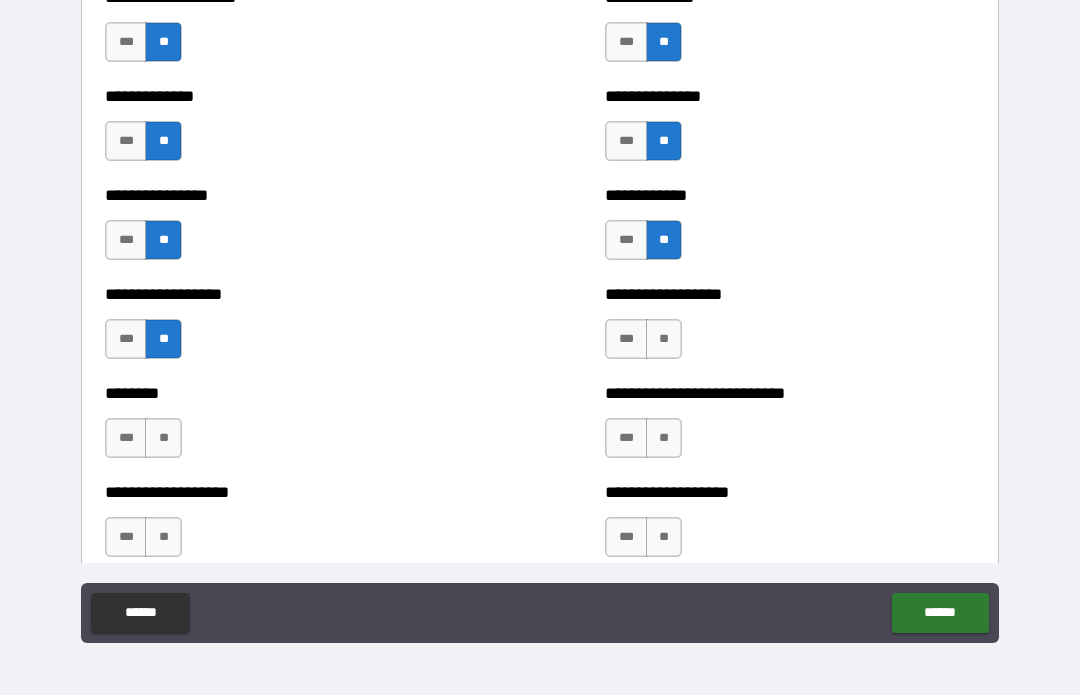 click on "**" at bounding box center (163, 439) 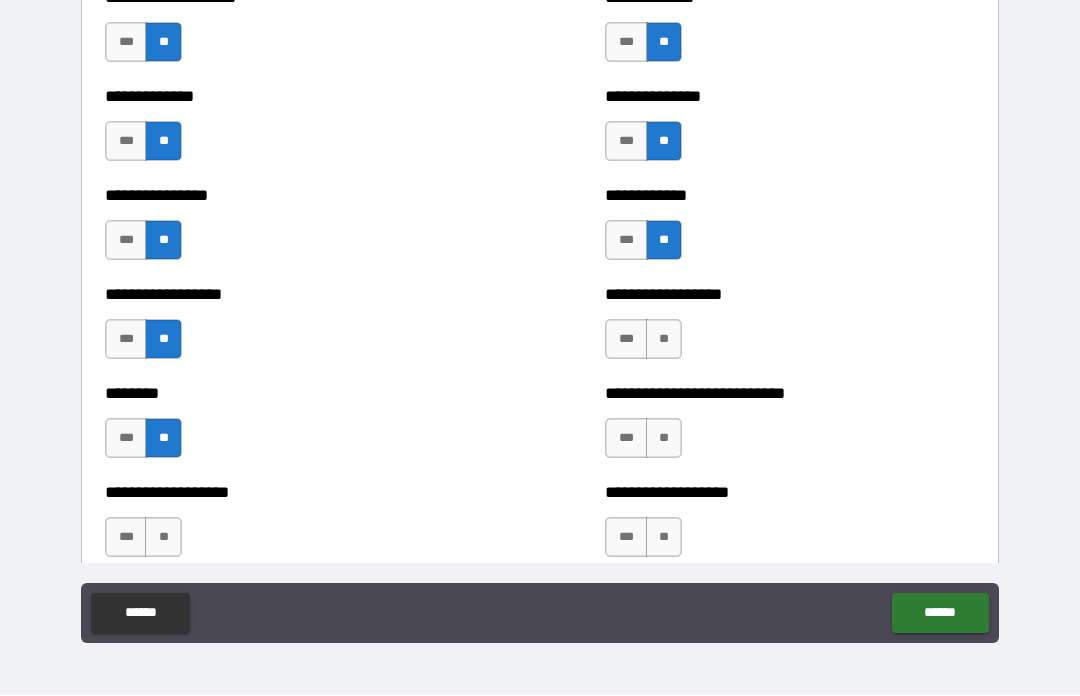 click on "**" at bounding box center (664, 340) 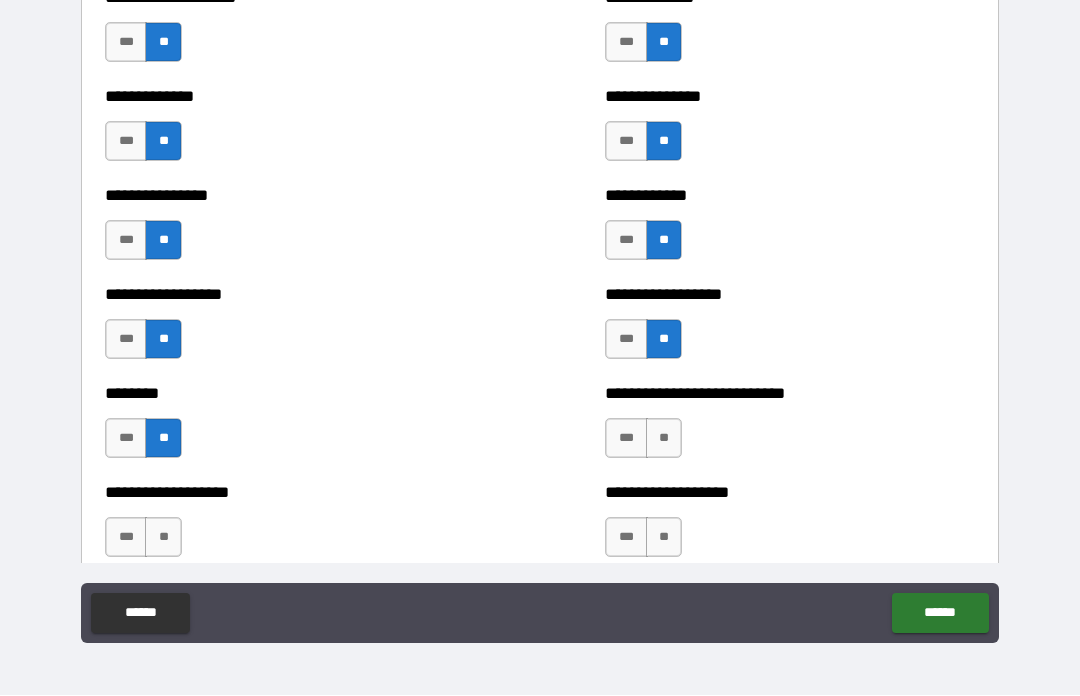 click on "**" at bounding box center [664, 439] 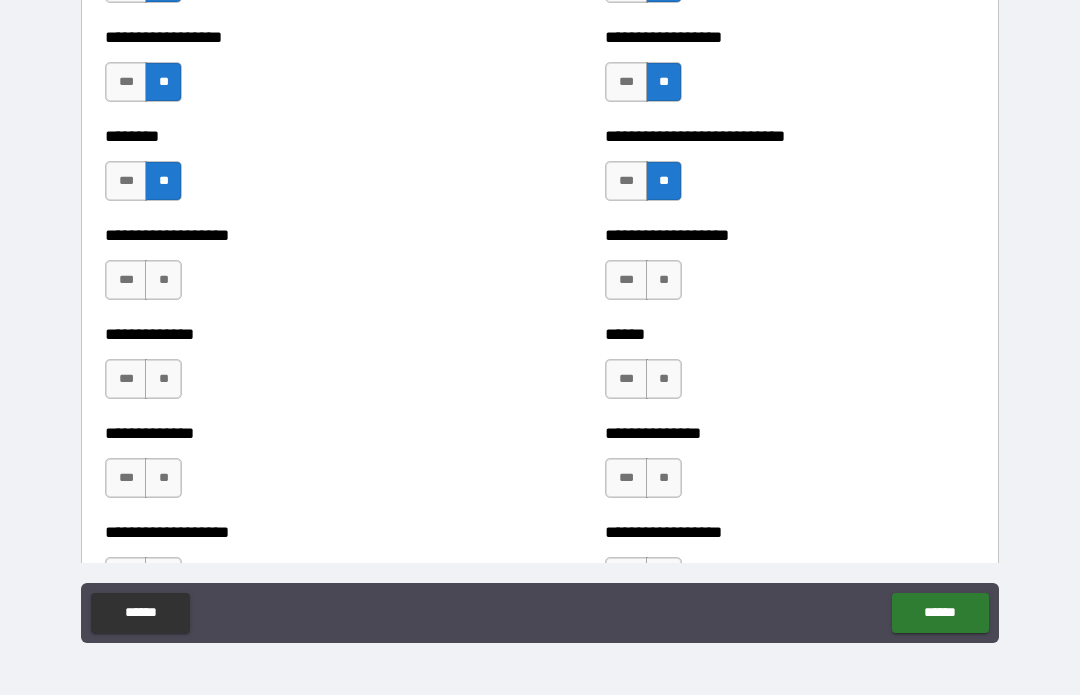 scroll, scrollTop: 4497, scrollLeft: 0, axis: vertical 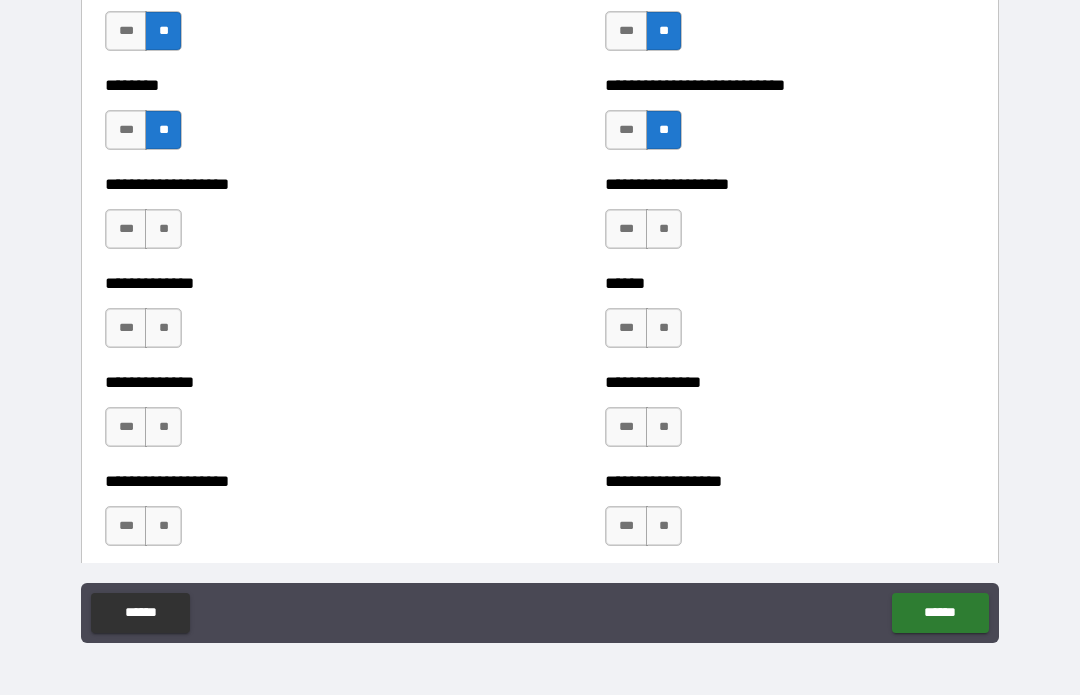 click on "**" at bounding box center [664, 230] 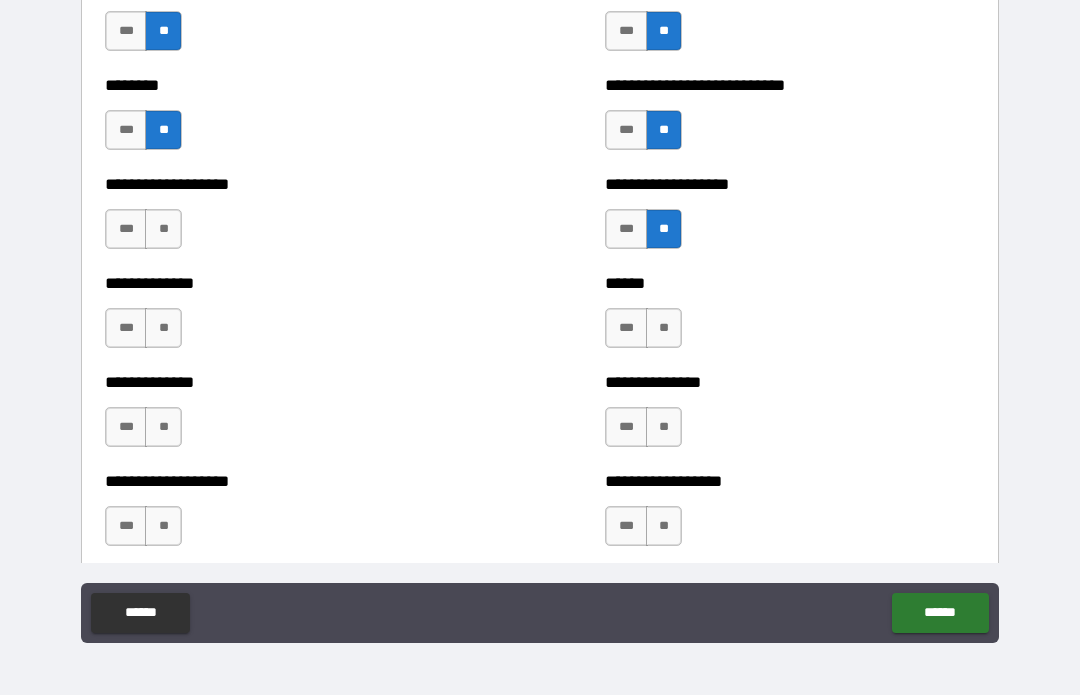 click on "**" at bounding box center (163, 230) 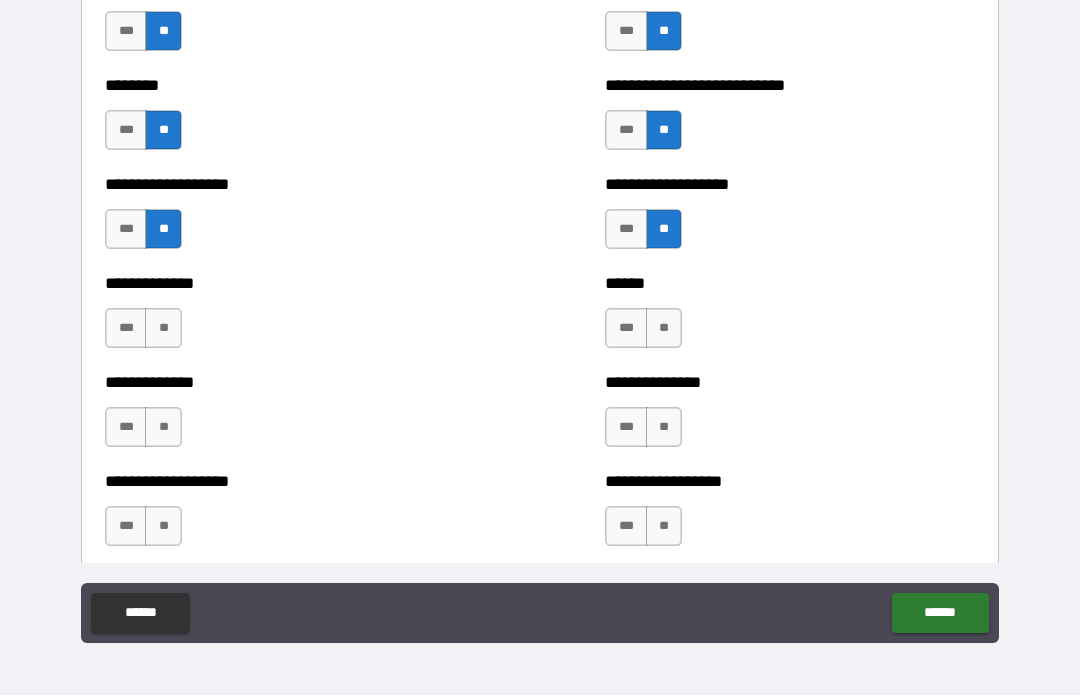 click on "**" at bounding box center [163, 329] 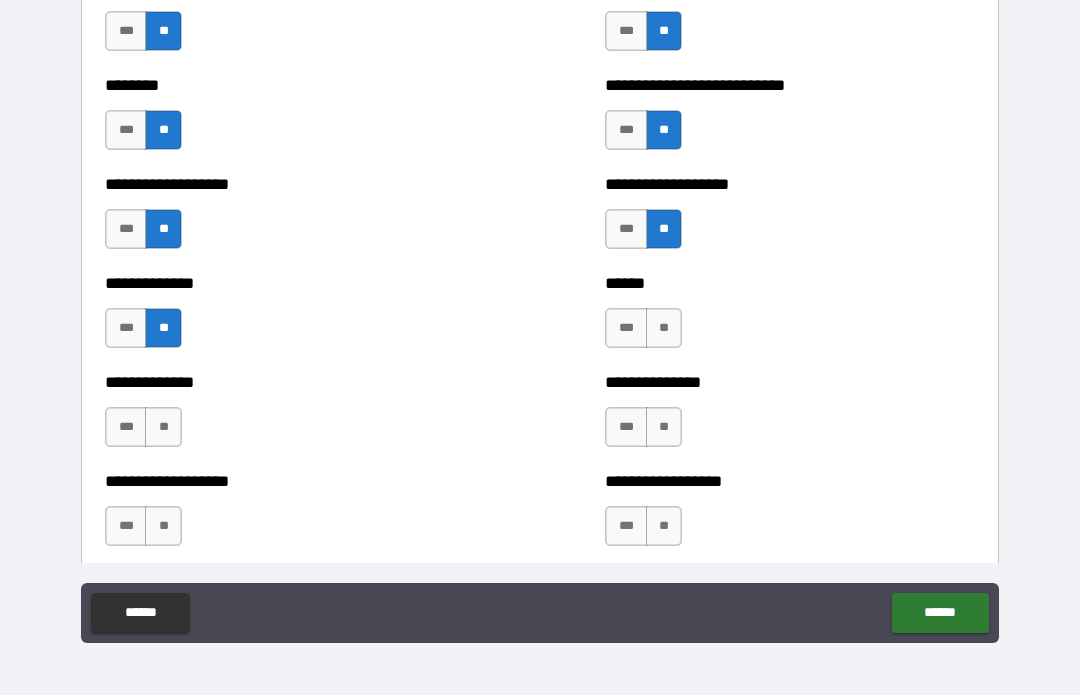 click on "**" at bounding box center (664, 329) 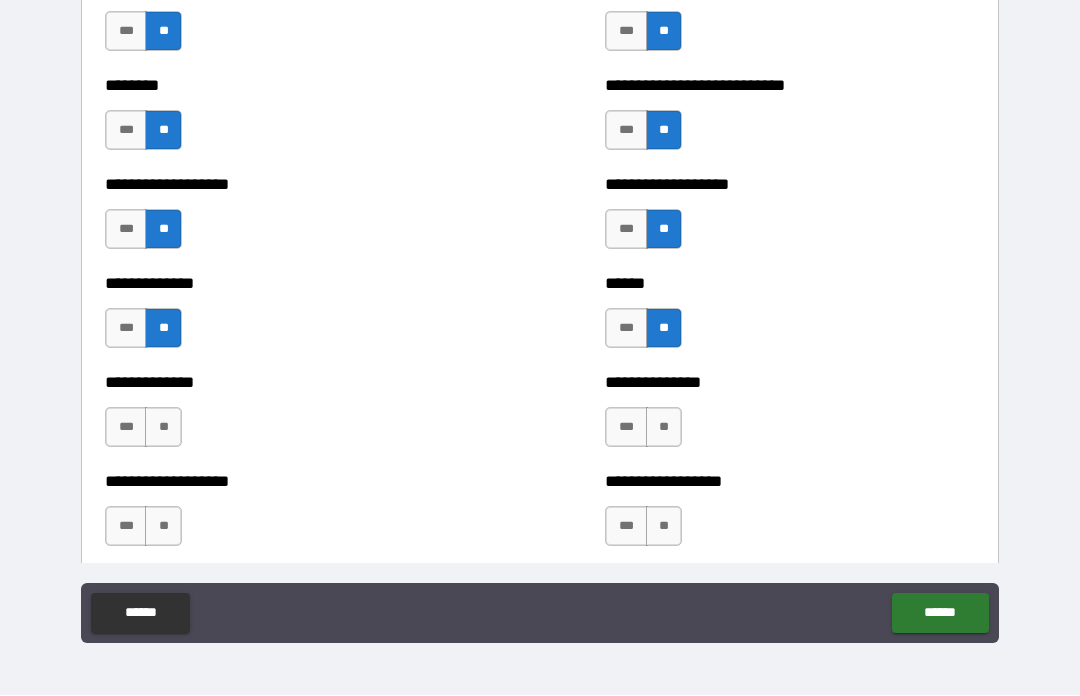 click on "**" at bounding box center [664, 428] 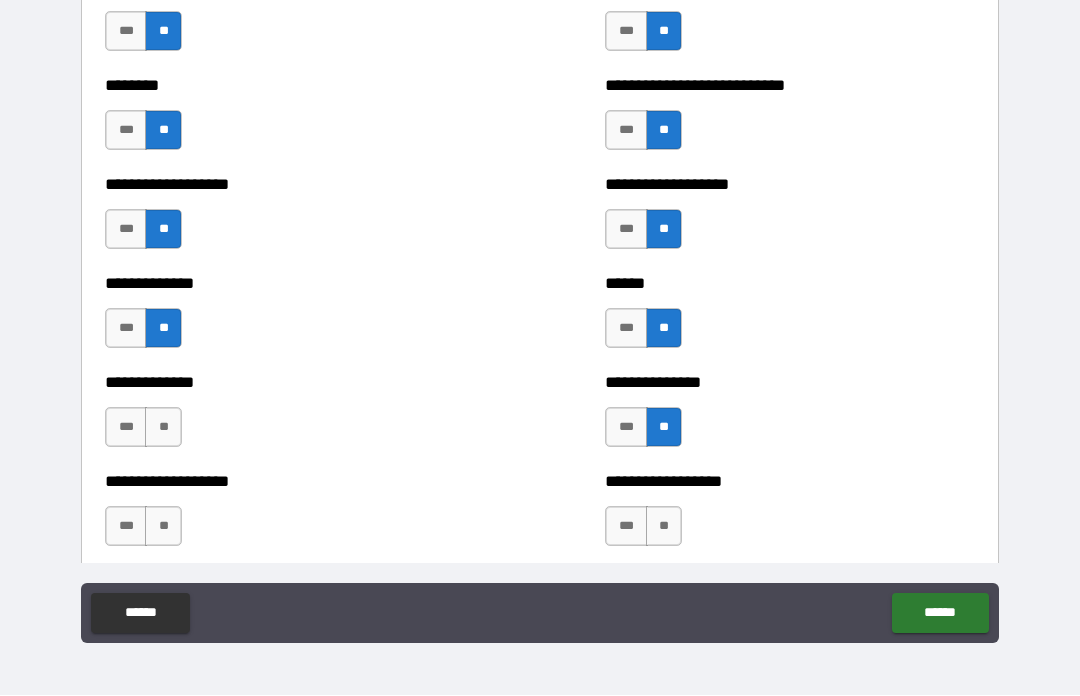 click on "**" at bounding box center (664, 527) 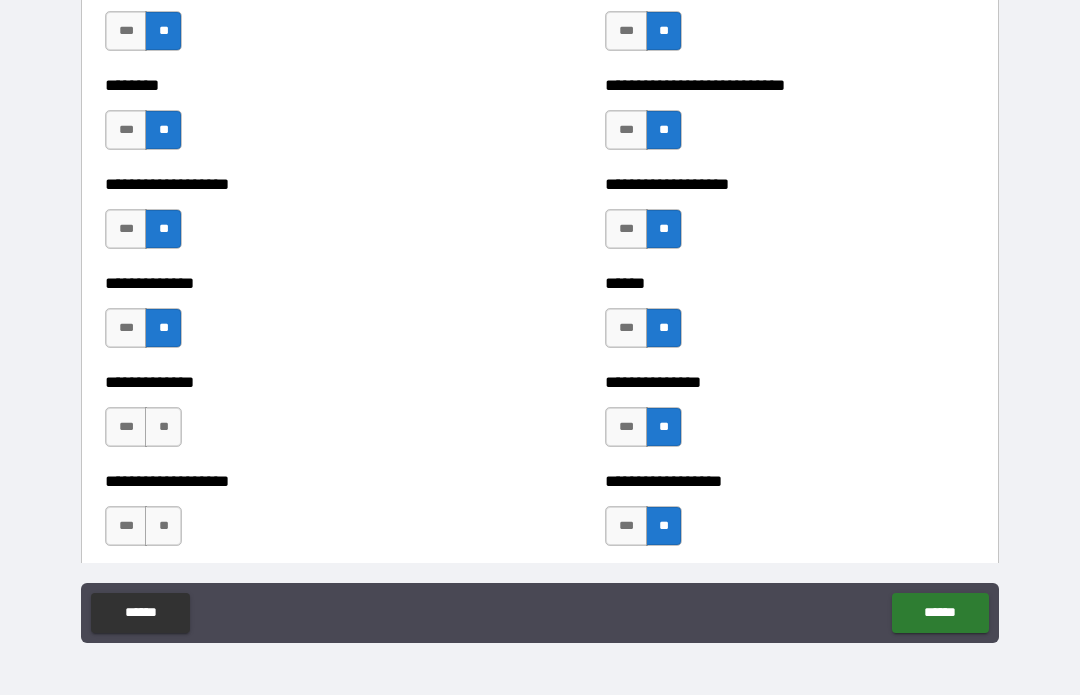 click on "**" at bounding box center [163, 428] 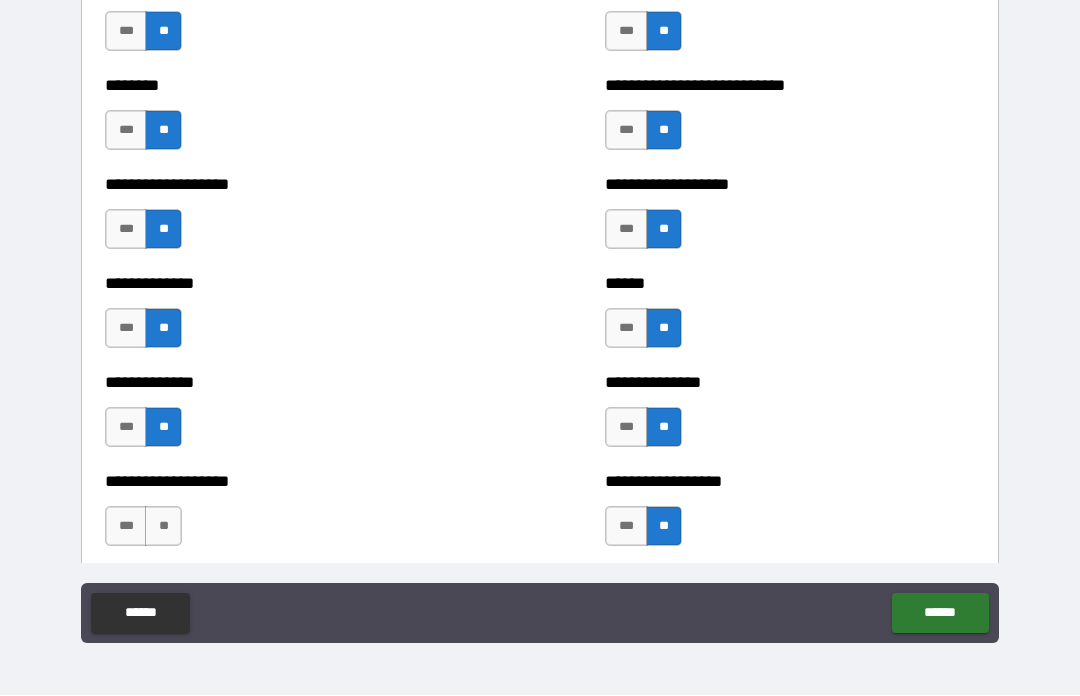 click on "**" at bounding box center [163, 527] 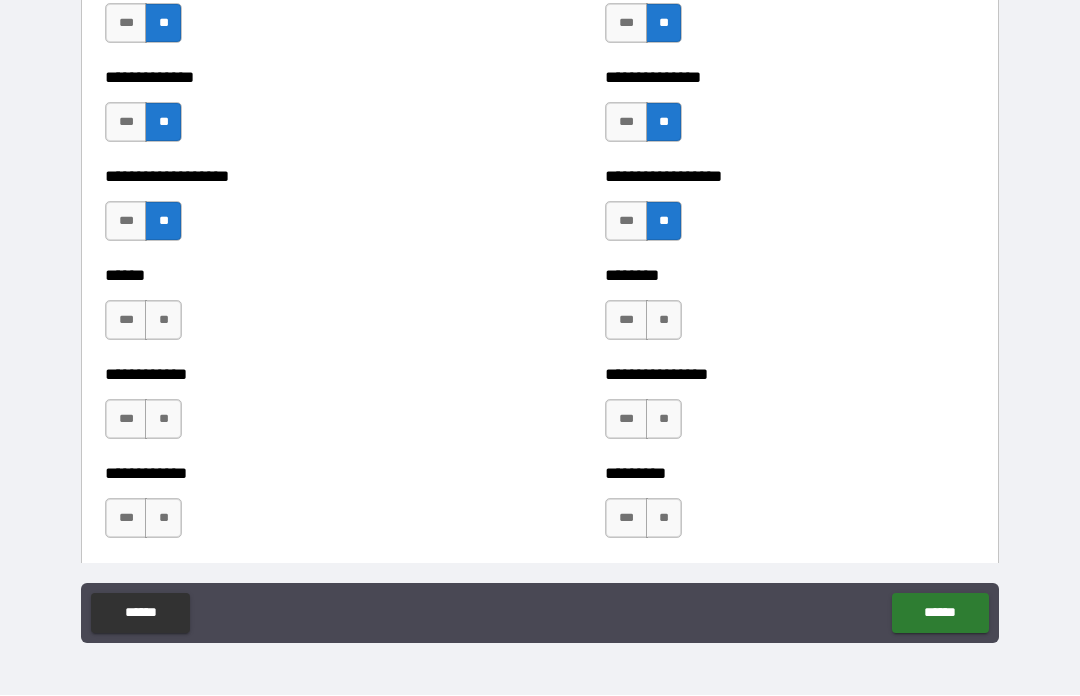 scroll, scrollTop: 4806, scrollLeft: 0, axis: vertical 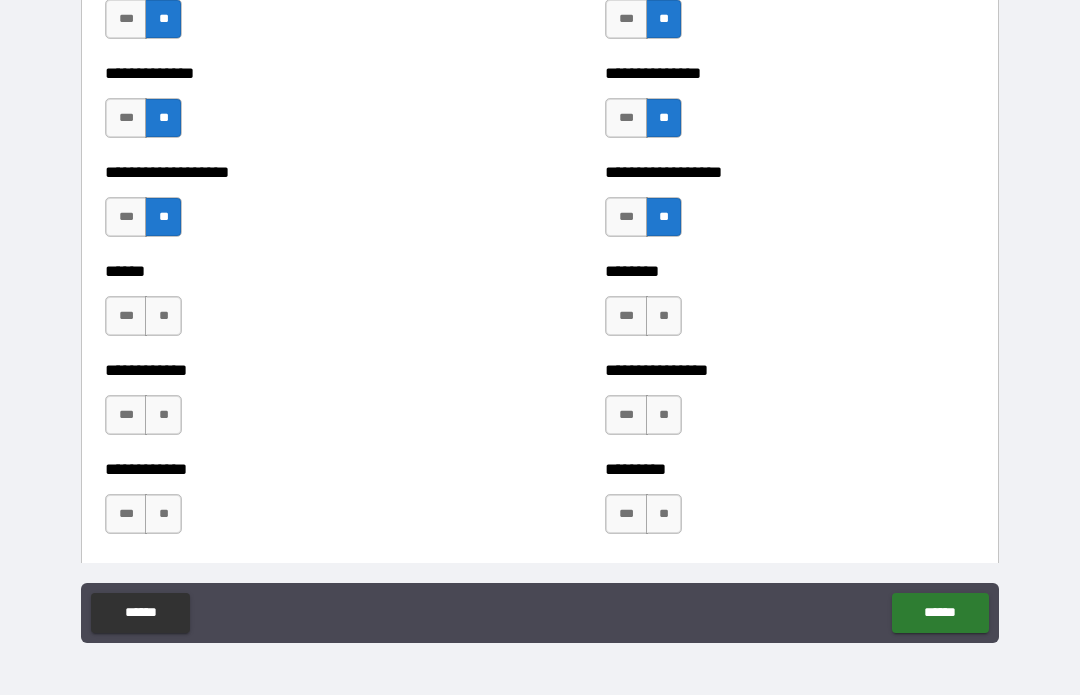 click on "**" at bounding box center [163, 317] 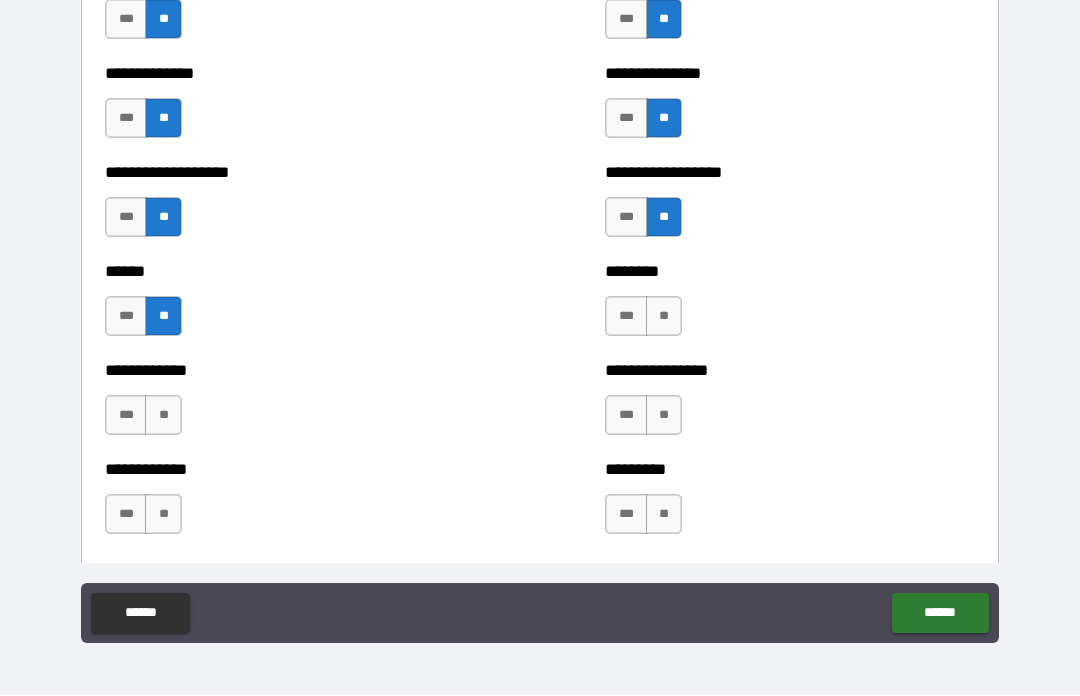 click on "**" at bounding box center (163, 416) 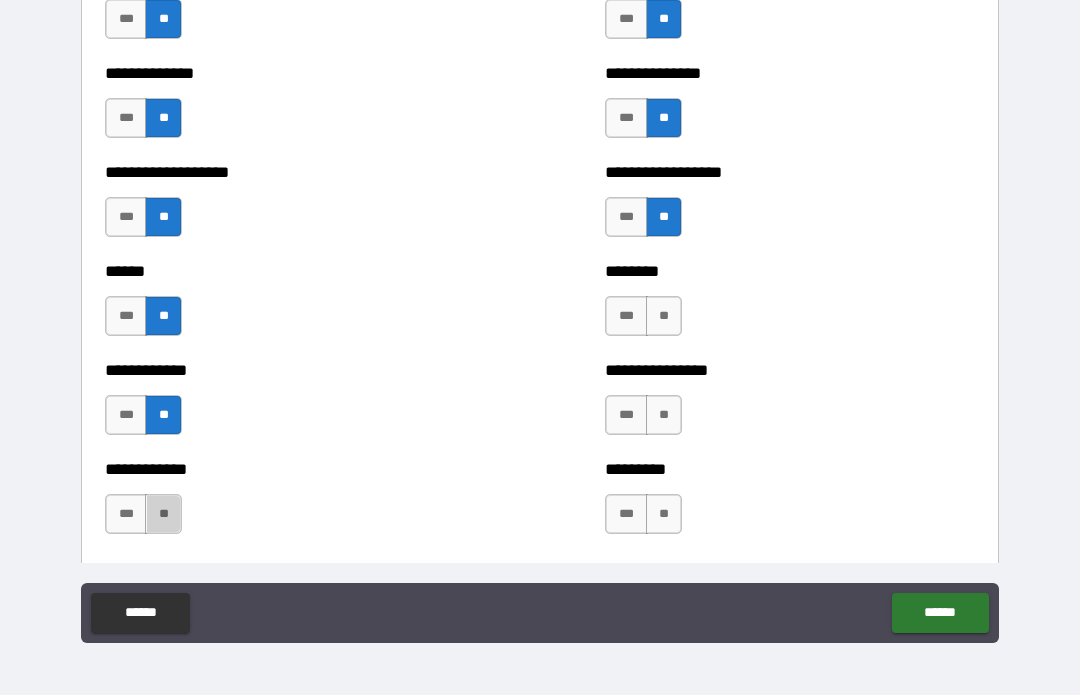 click on "**" at bounding box center [163, 515] 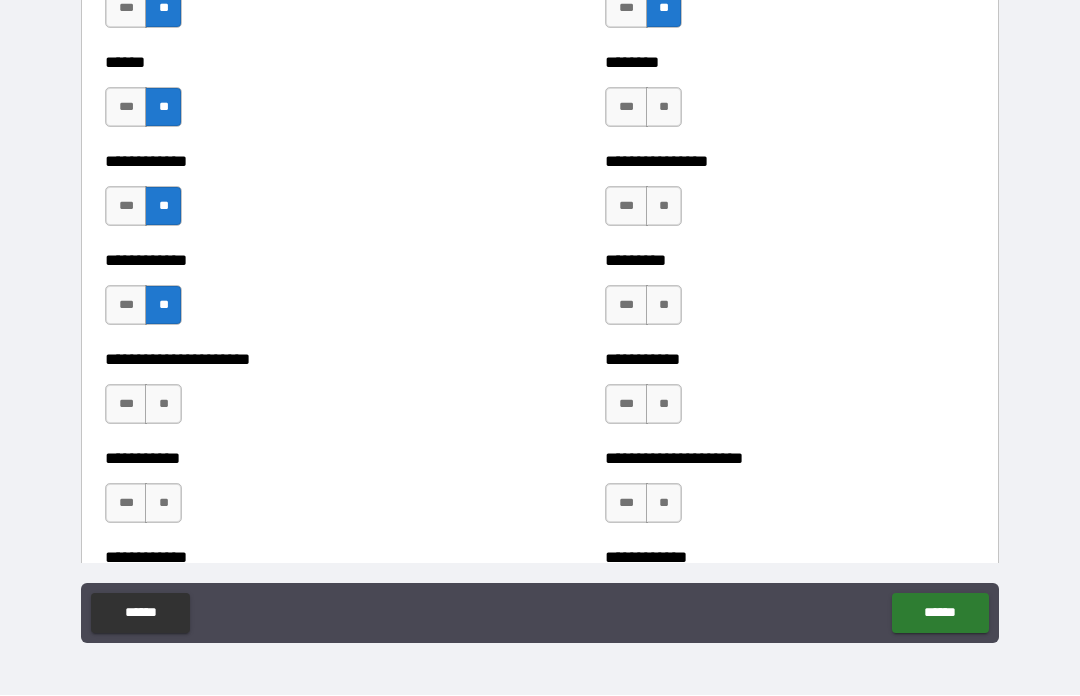 scroll, scrollTop: 5020, scrollLeft: 0, axis: vertical 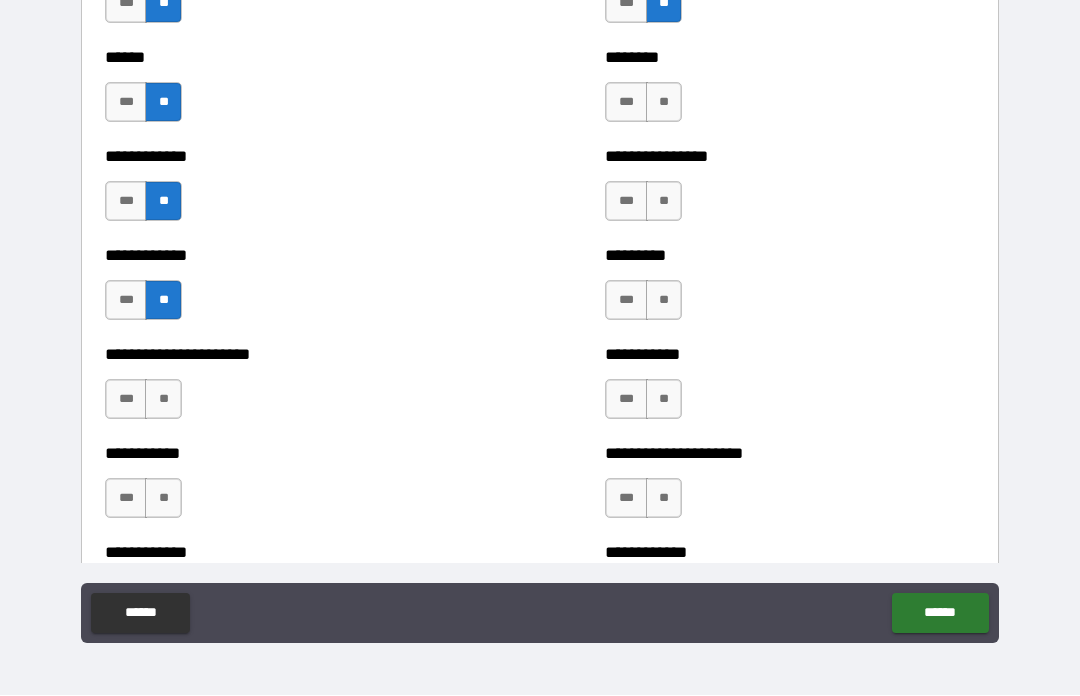 click on "**" at bounding box center [664, 103] 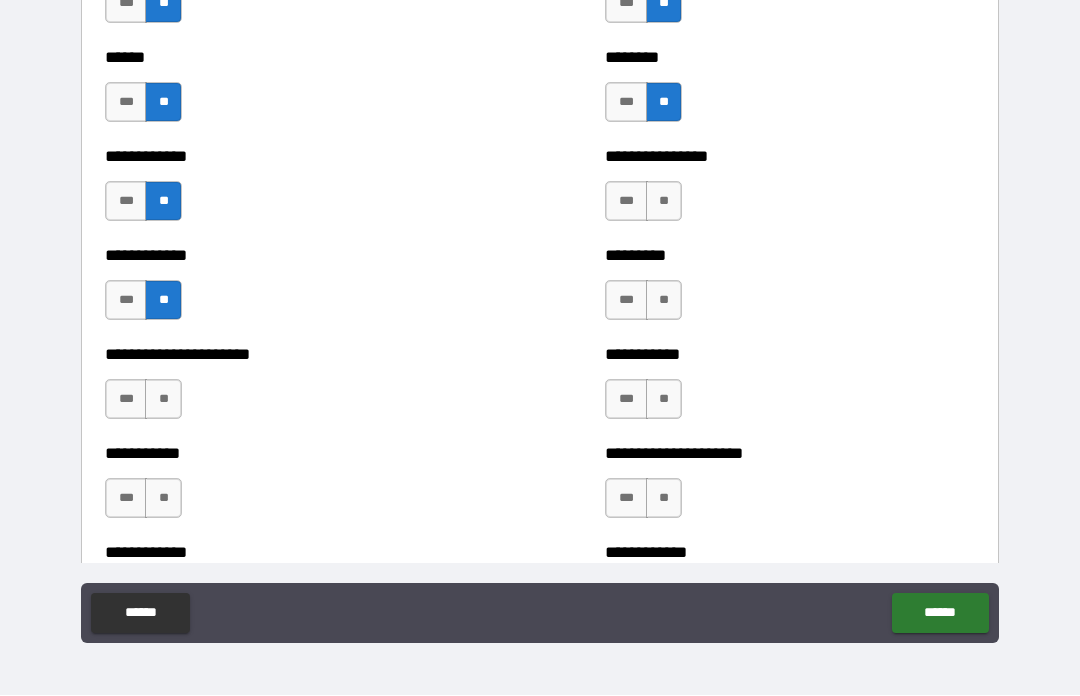 click on "**" at bounding box center (664, 202) 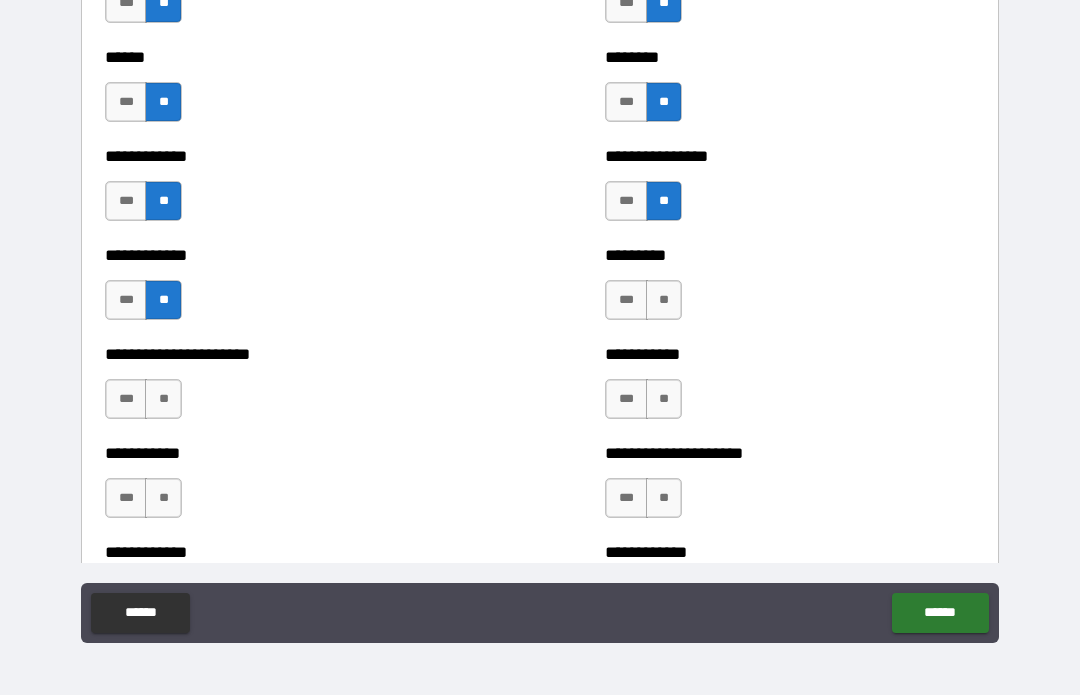 click on "**" at bounding box center [664, 301] 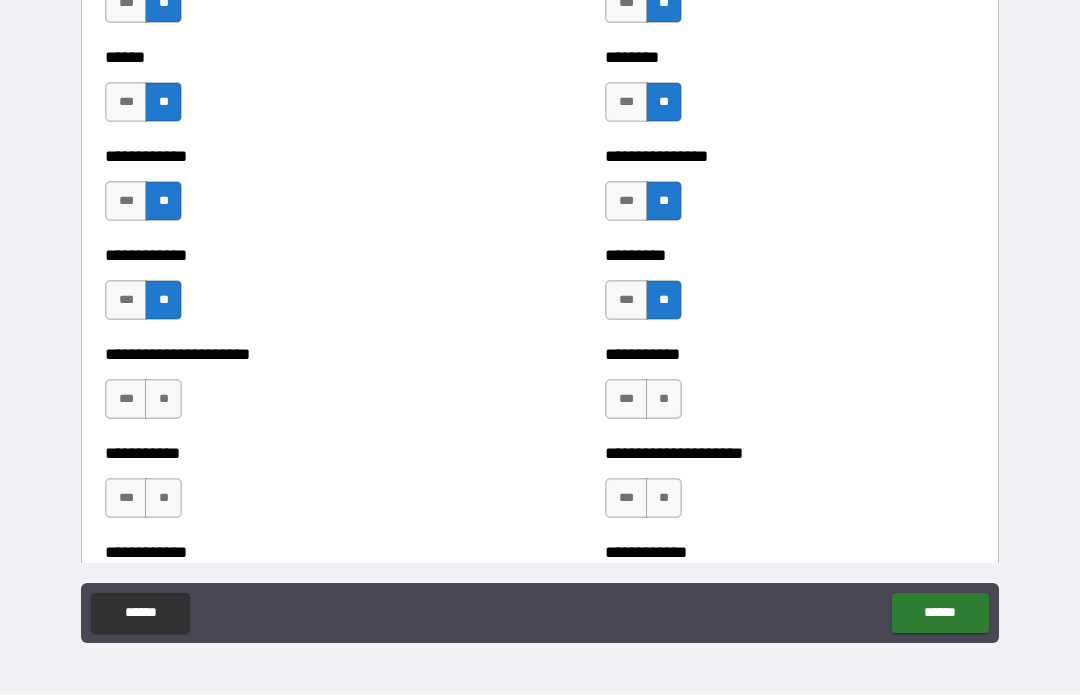 click on "**" at bounding box center (664, 400) 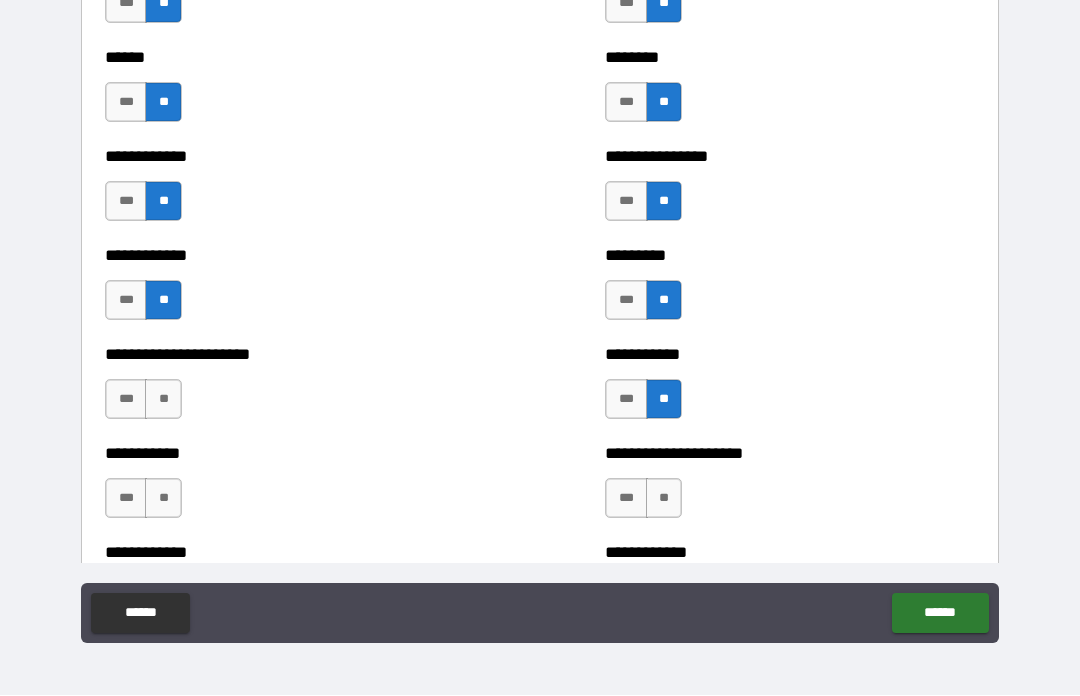click on "**" at bounding box center (664, 499) 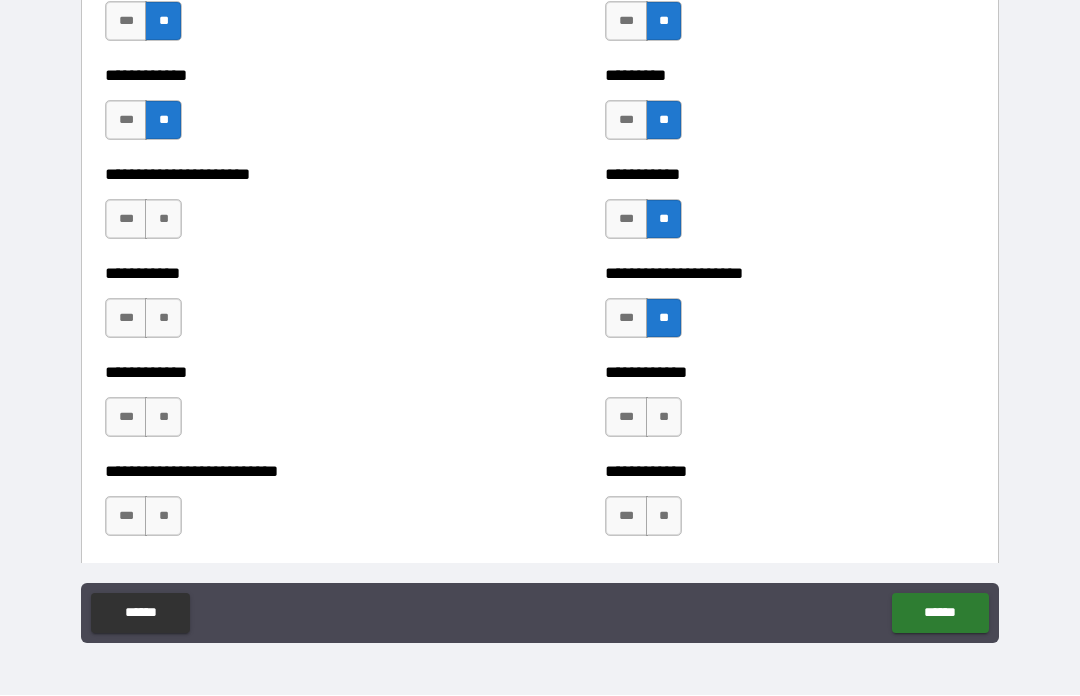 scroll, scrollTop: 5225, scrollLeft: 0, axis: vertical 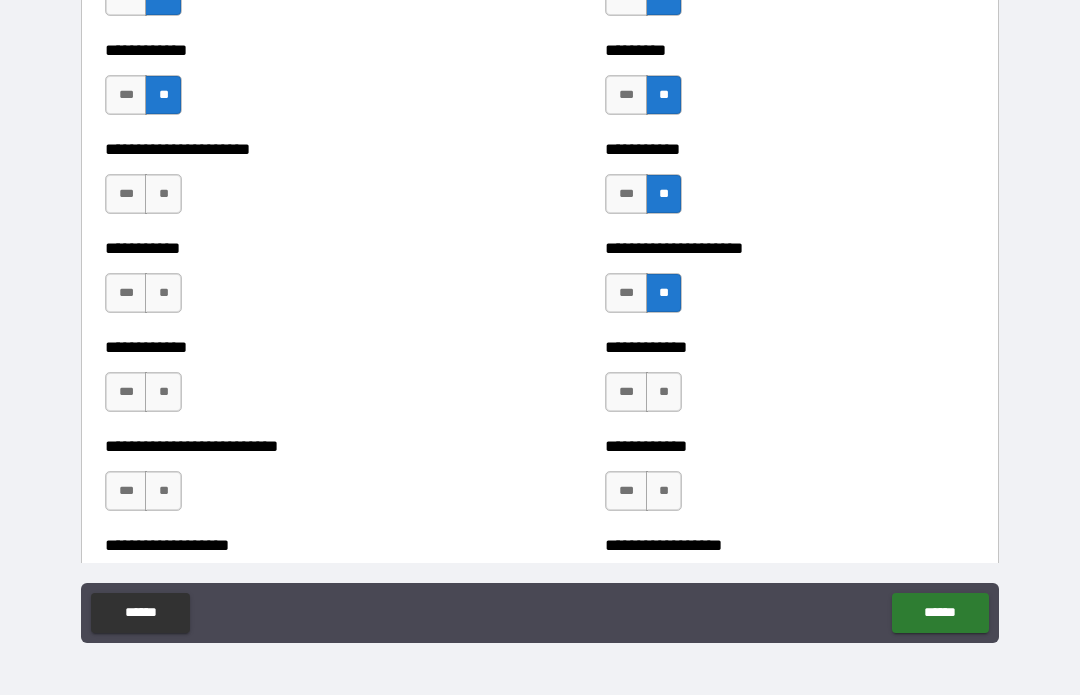 click on "**" at bounding box center [163, 195] 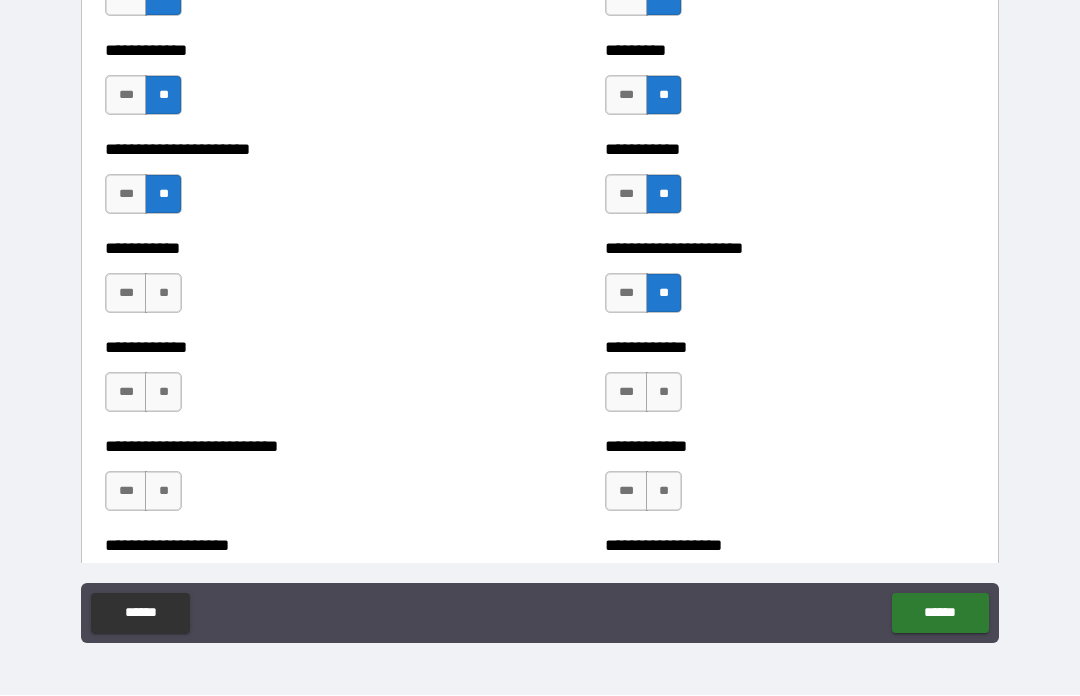 click on "**" at bounding box center [163, 294] 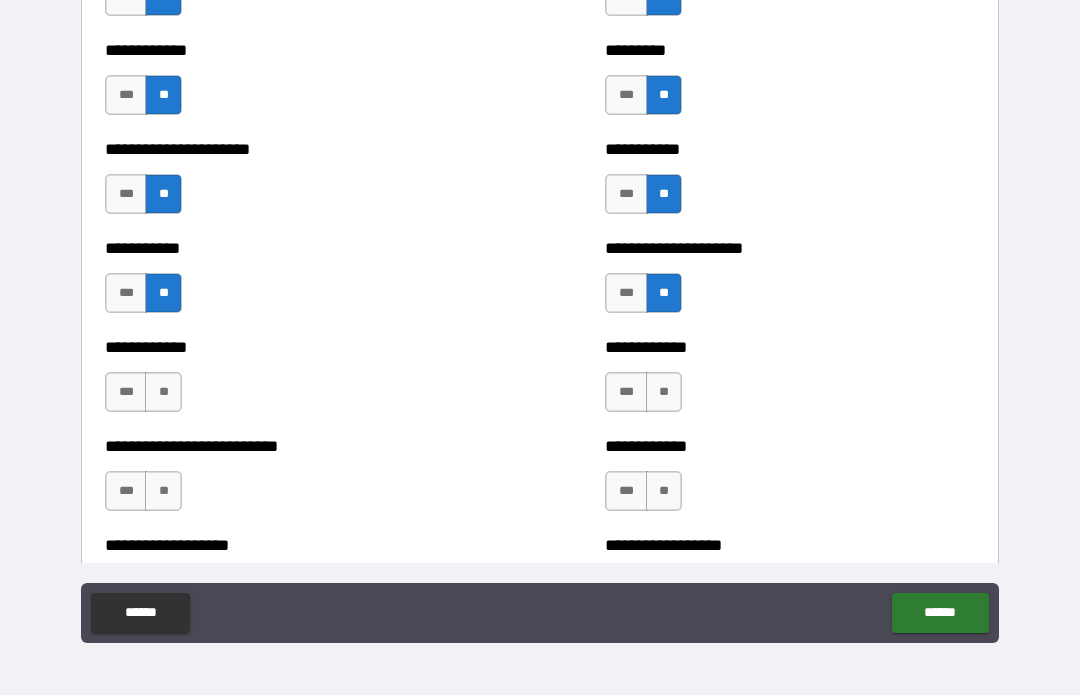 click on "**" at bounding box center [163, 393] 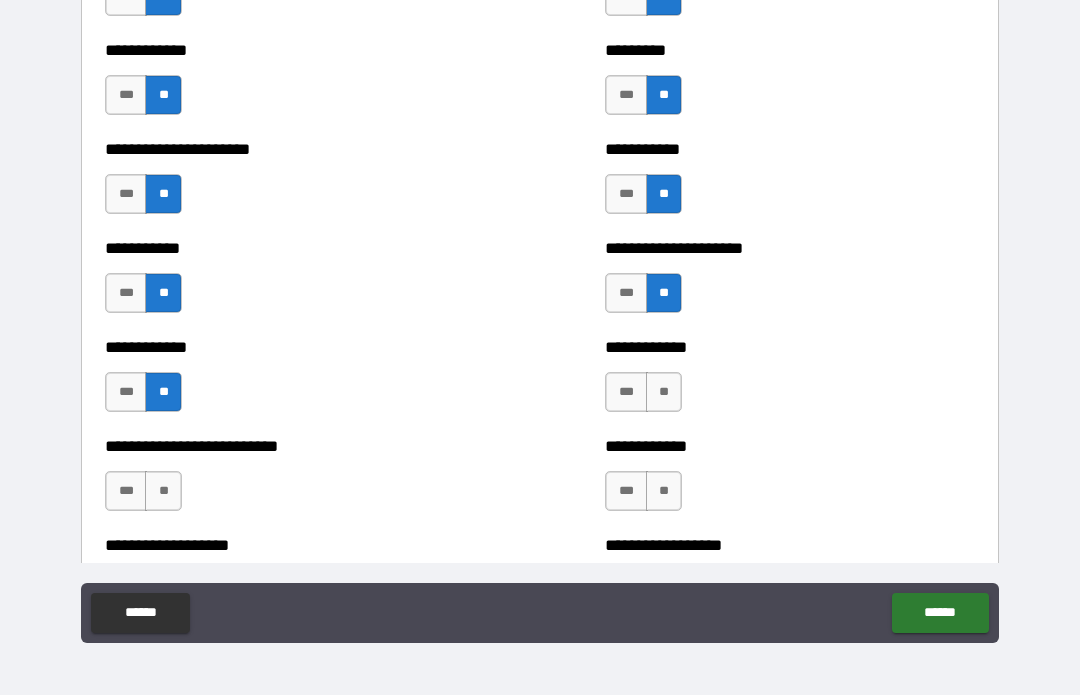 click on "**" at bounding box center (163, 492) 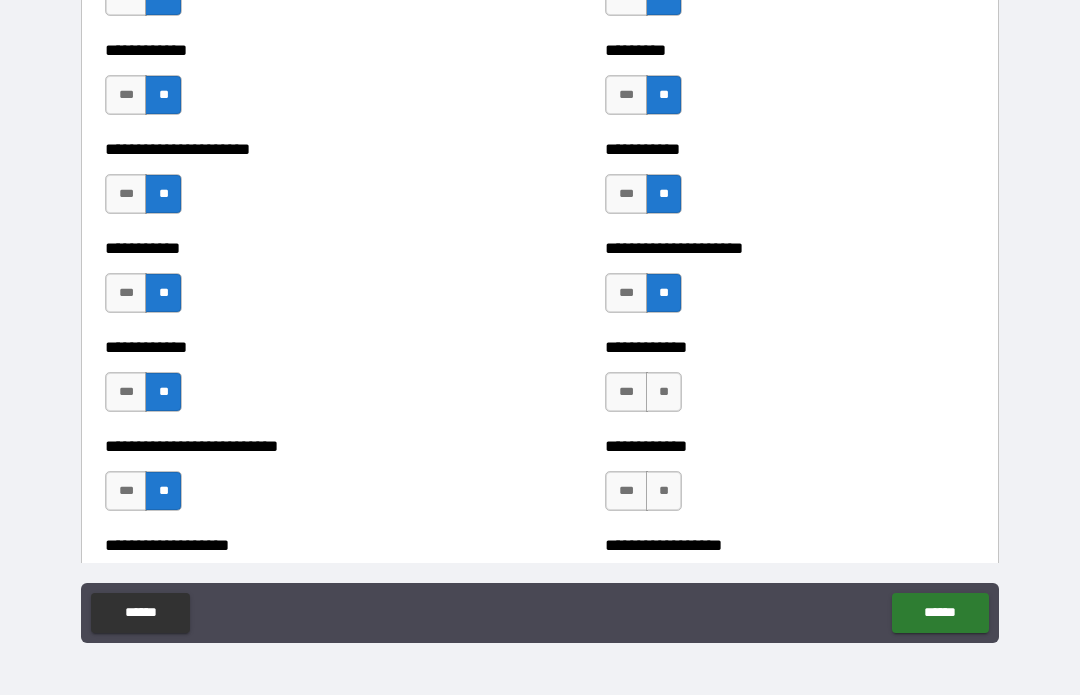 click on "**" at bounding box center (664, 393) 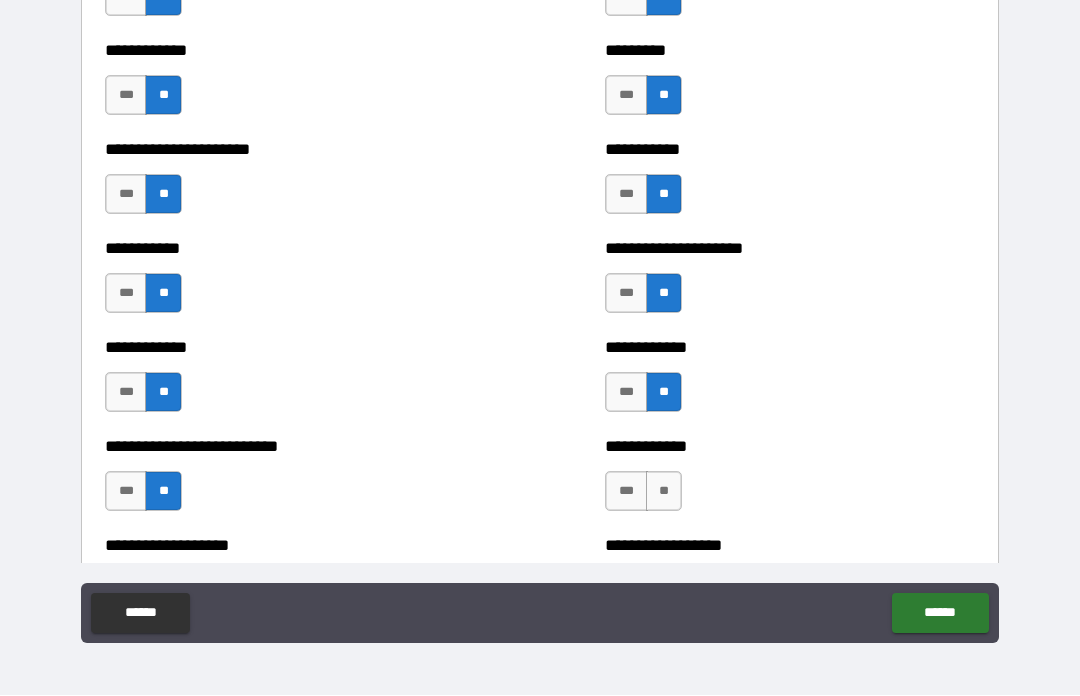 click on "**" at bounding box center [664, 492] 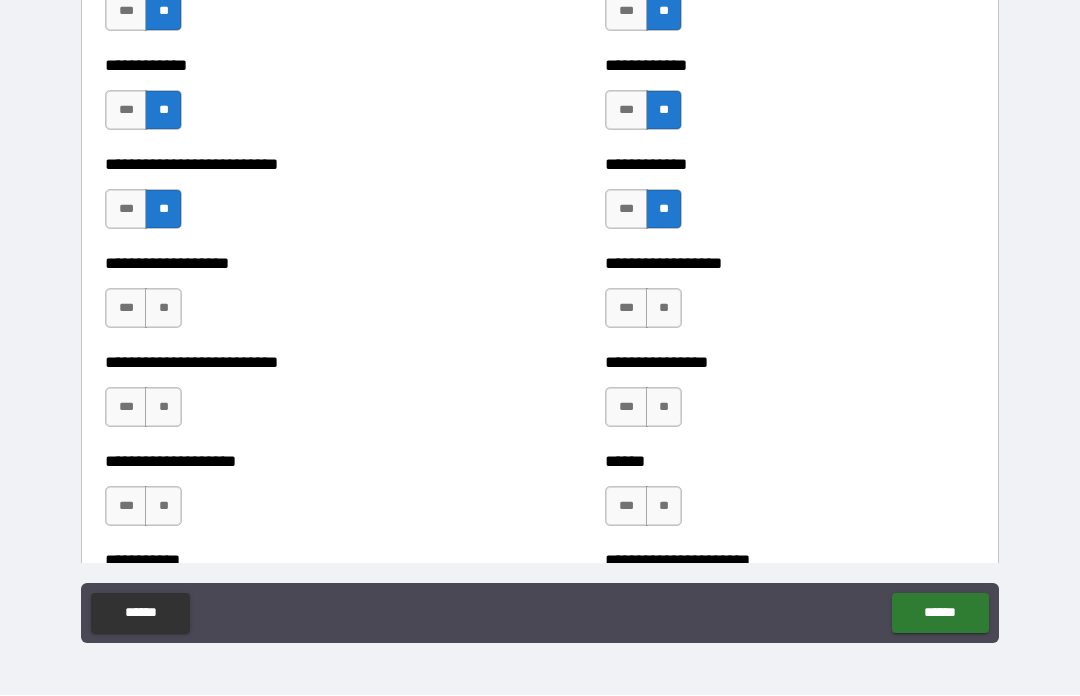 scroll, scrollTop: 5524, scrollLeft: 0, axis: vertical 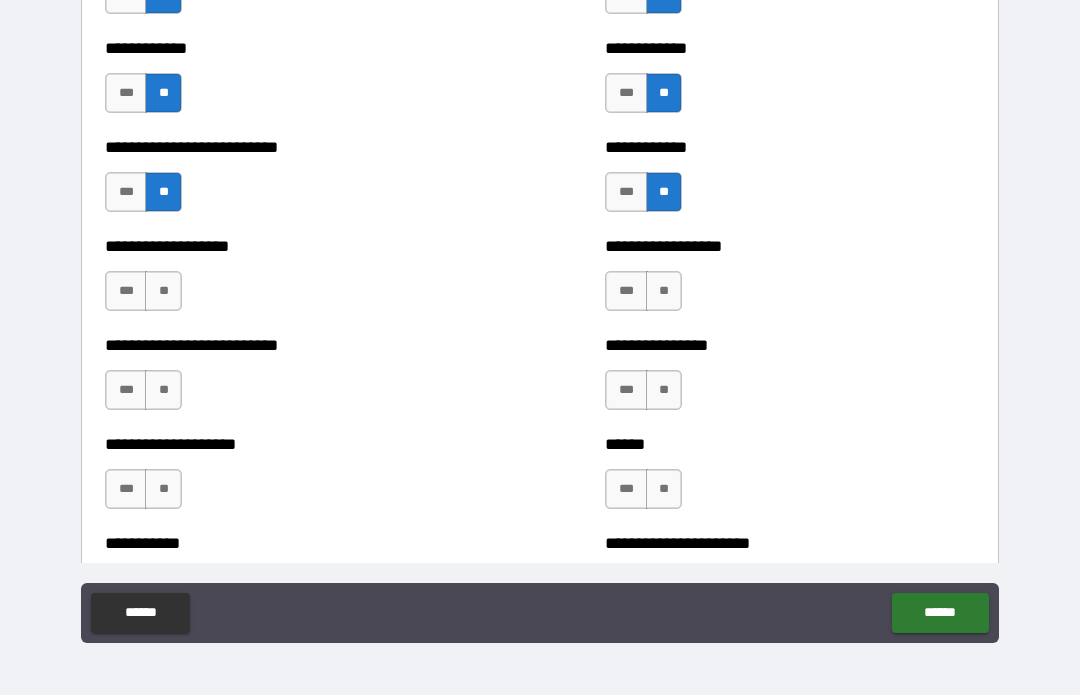 click on "**" at bounding box center (664, 292) 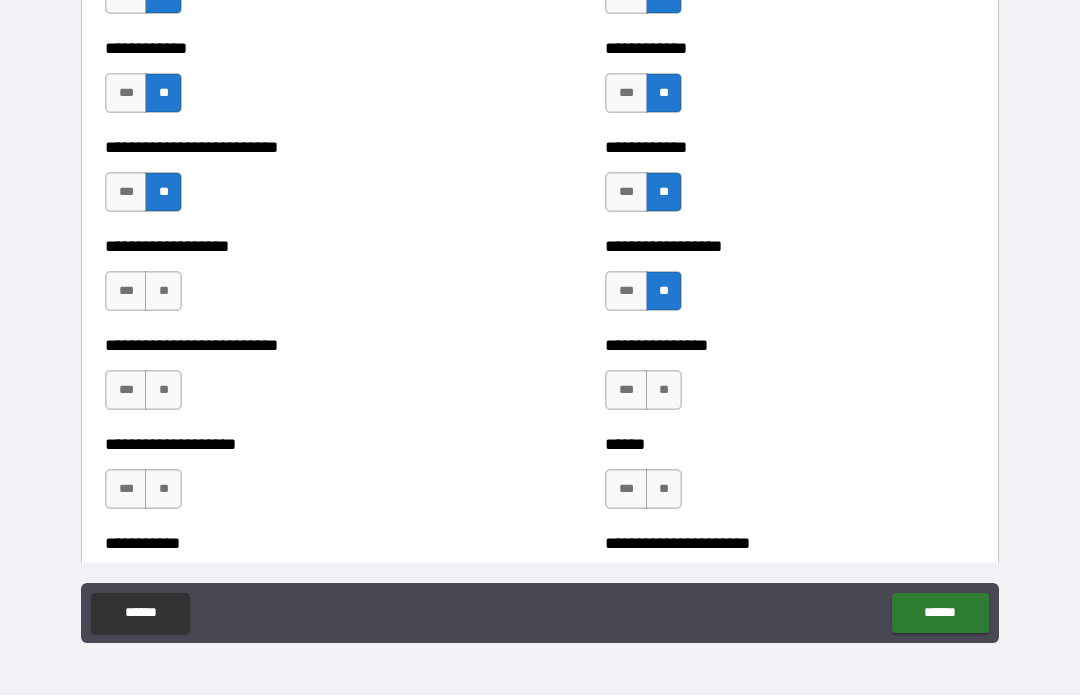 click on "**" at bounding box center (664, 391) 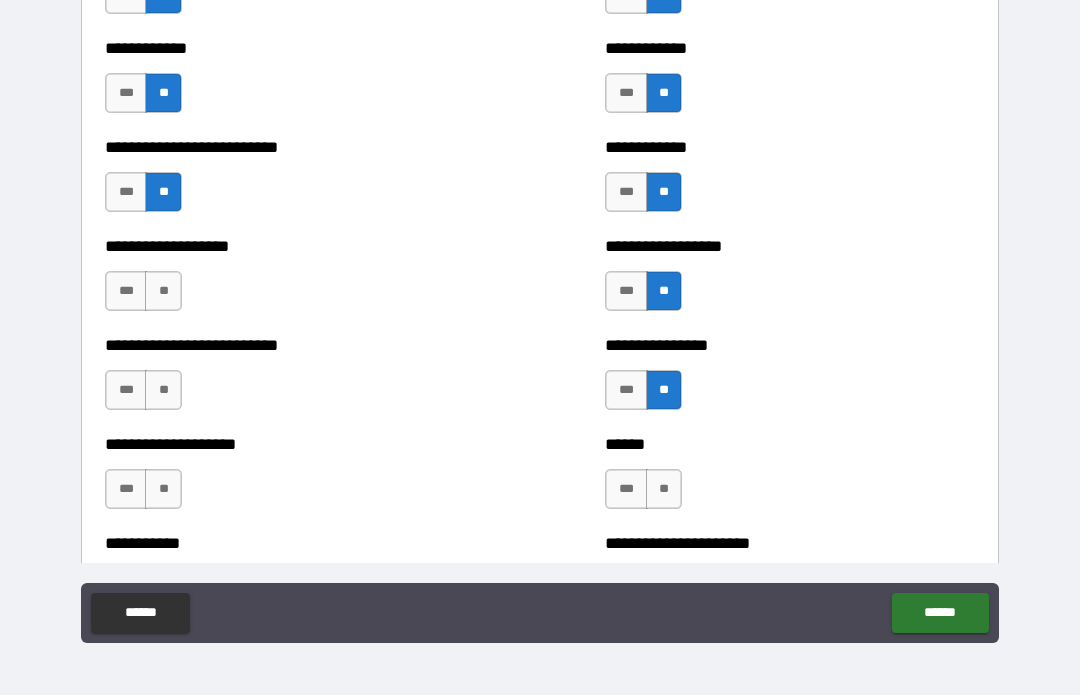 click on "**" at bounding box center (664, 490) 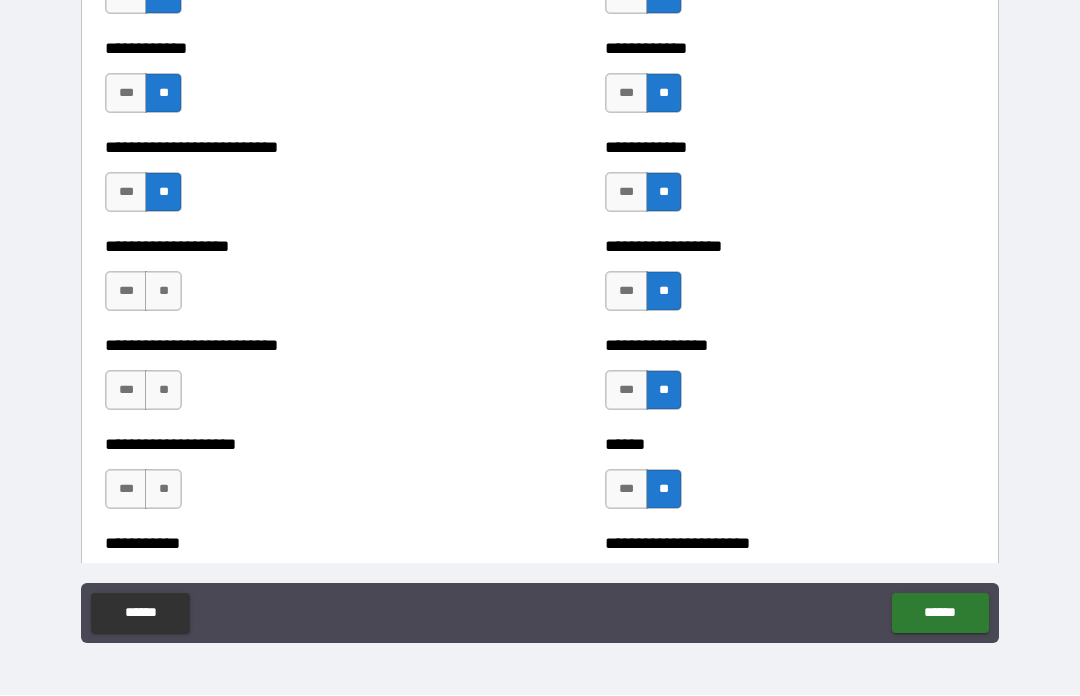 click on "**" at bounding box center [163, 391] 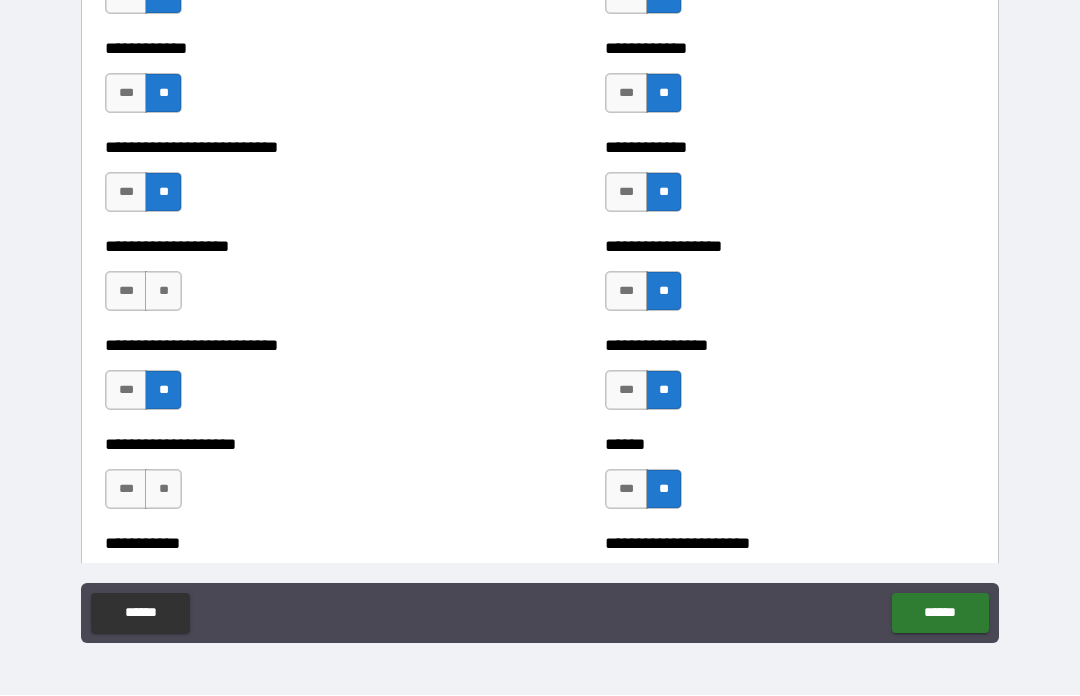 click on "**" at bounding box center [163, 490] 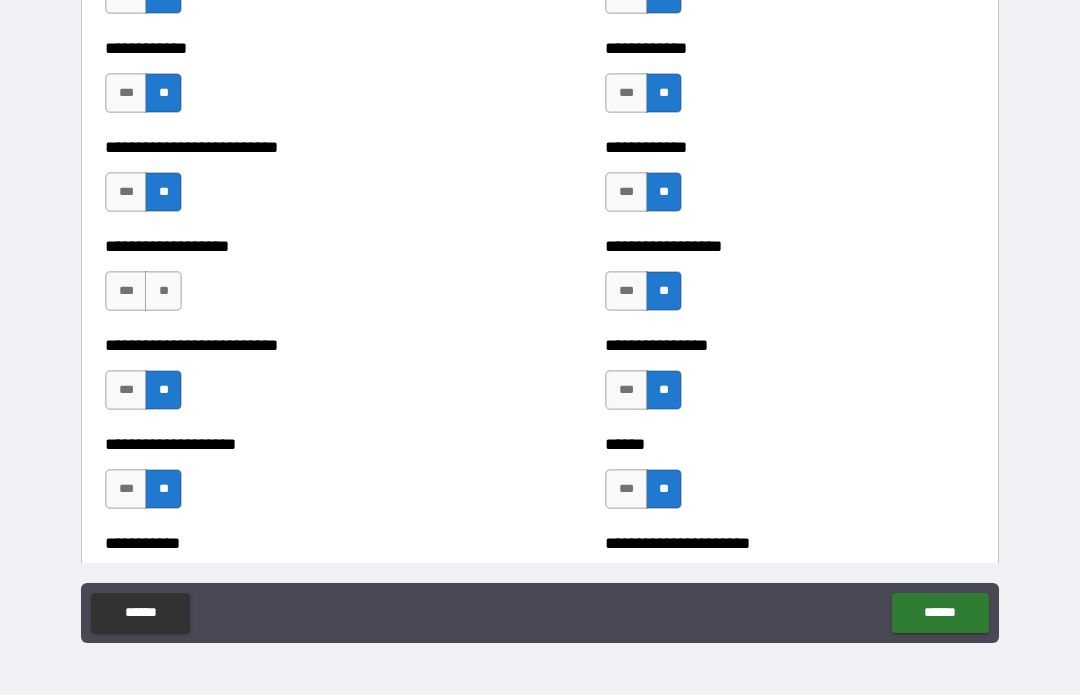 click on "*** **" at bounding box center (143, 292) 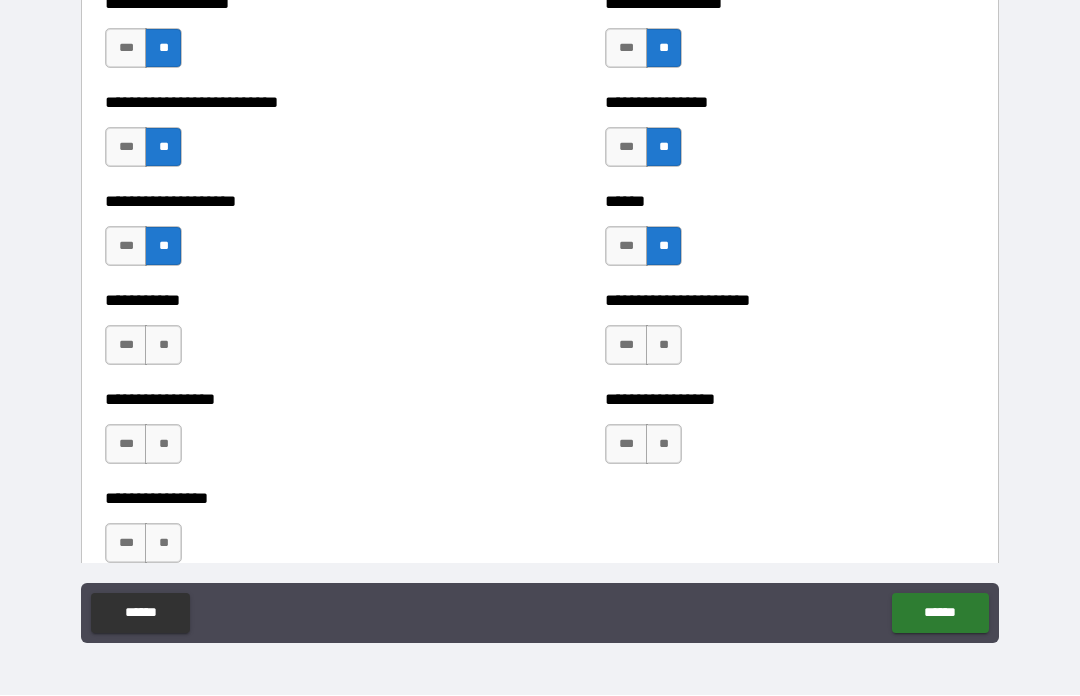scroll, scrollTop: 5776, scrollLeft: 0, axis: vertical 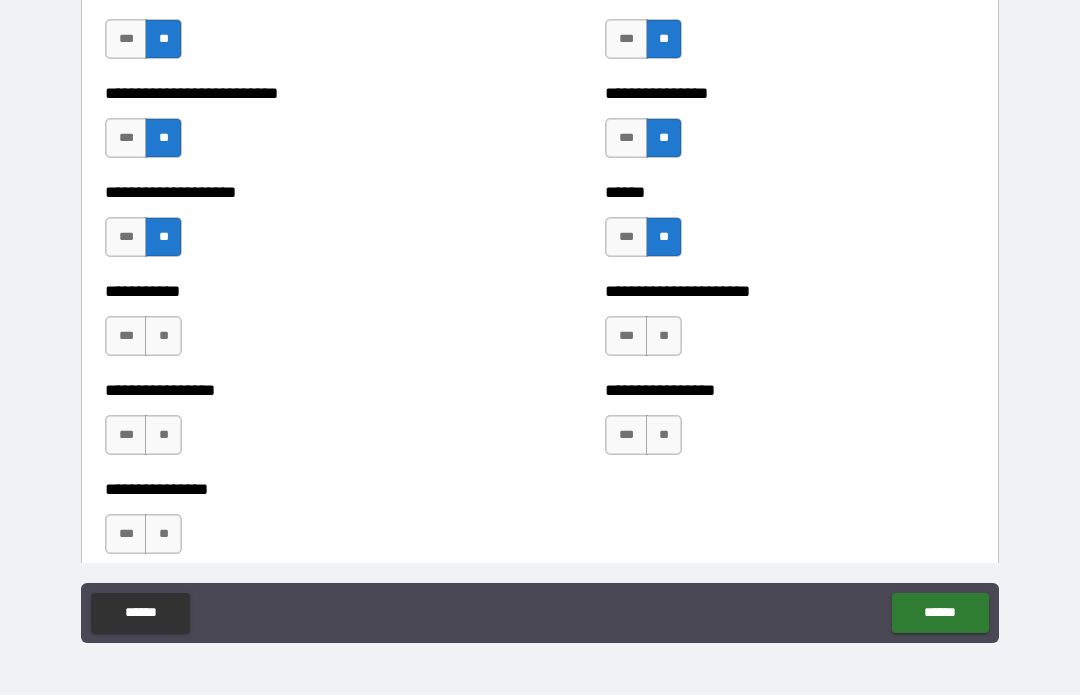 click on "**" at bounding box center [163, 337] 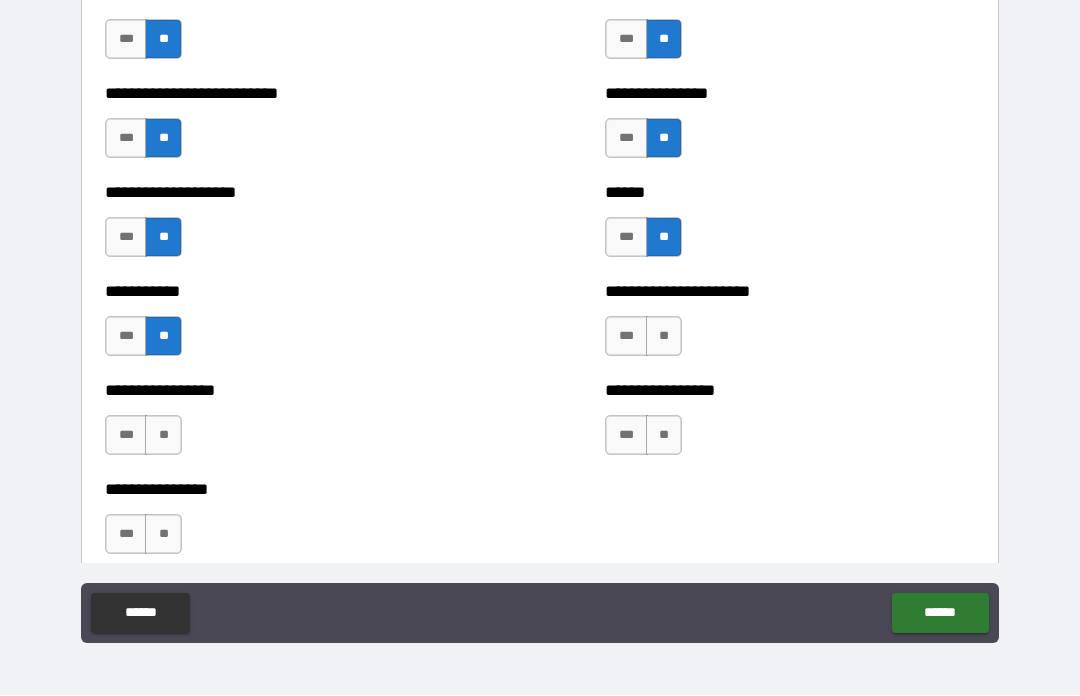 click on "**" at bounding box center [163, 436] 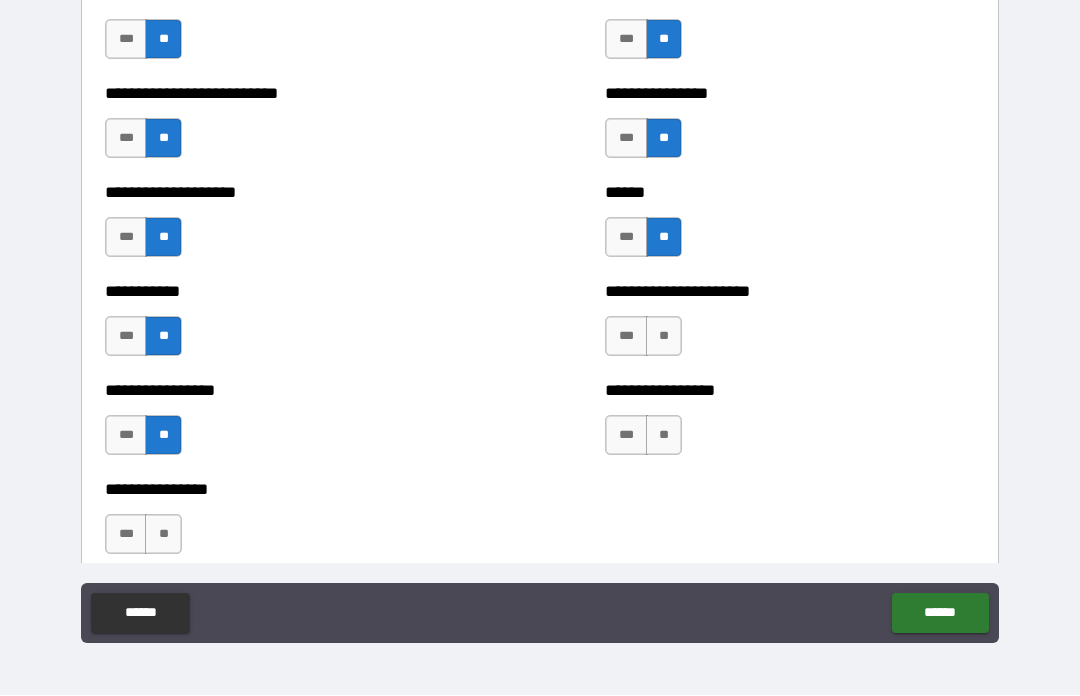 click on "**" at bounding box center (163, 535) 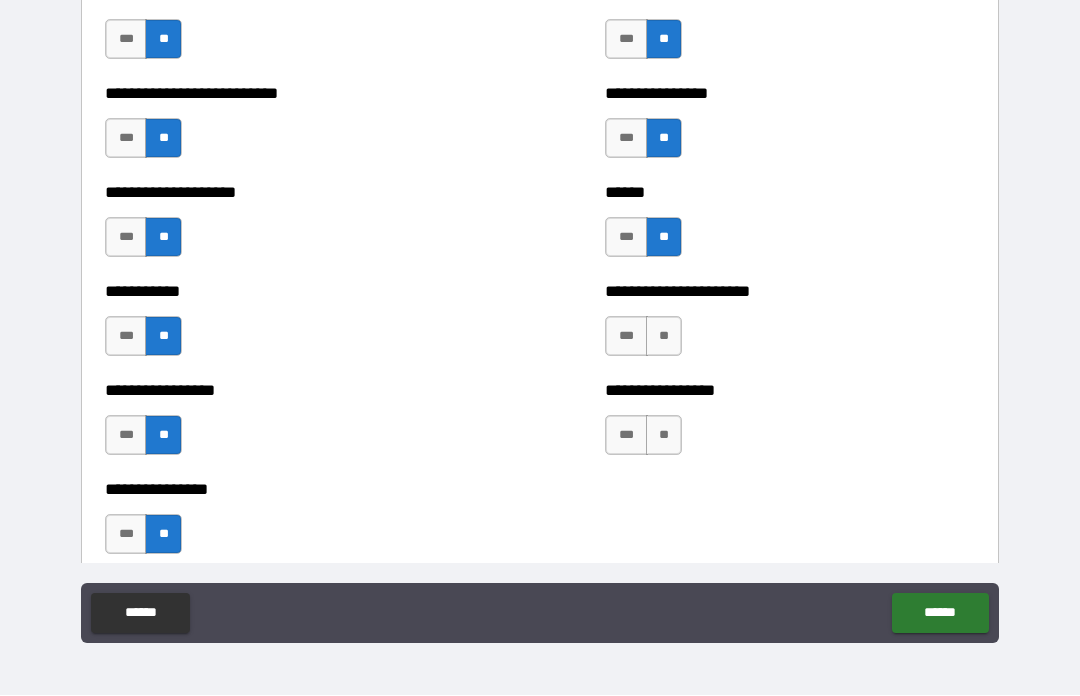 click on "**" at bounding box center (664, 337) 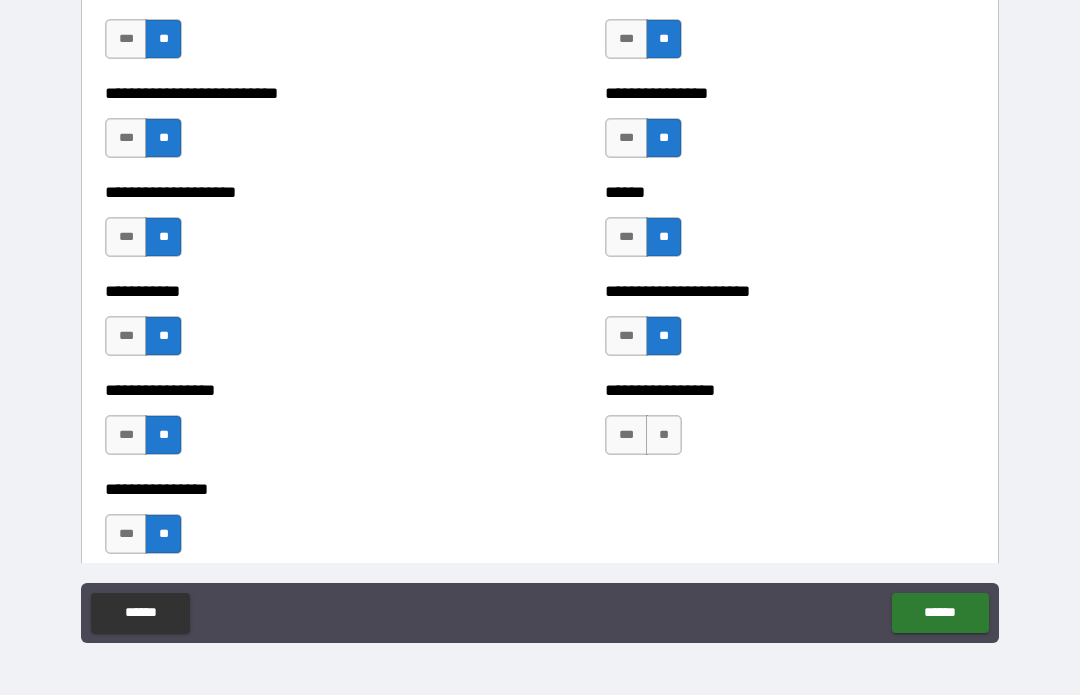 click on "**" at bounding box center [664, 436] 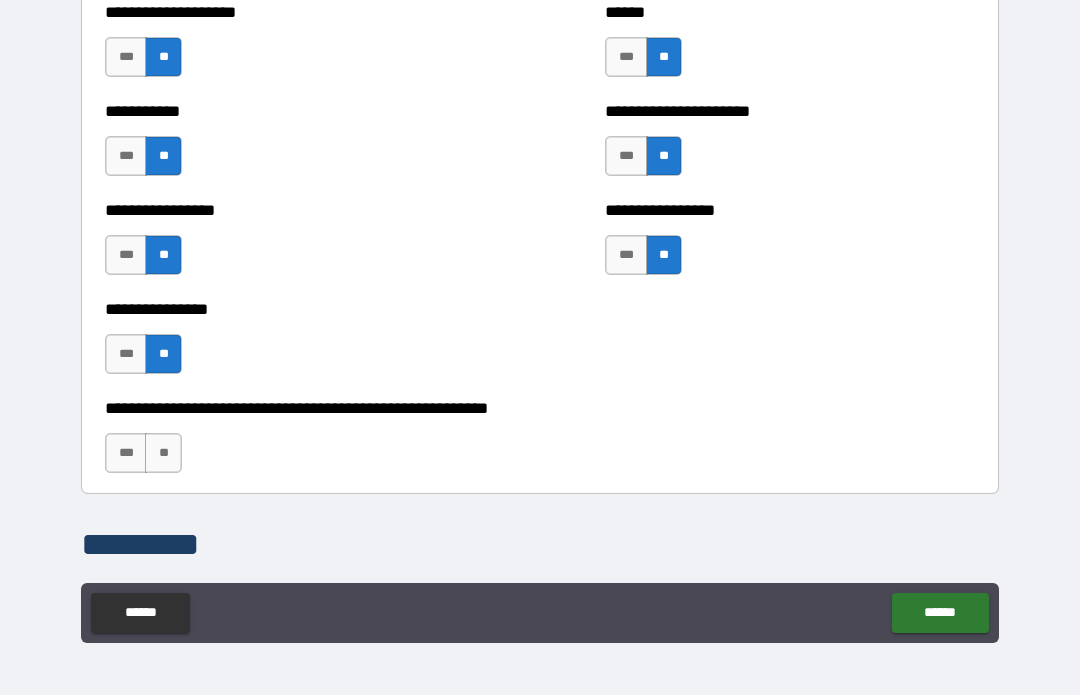 scroll, scrollTop: 6046, scrollLeft: 0, axis: vertical 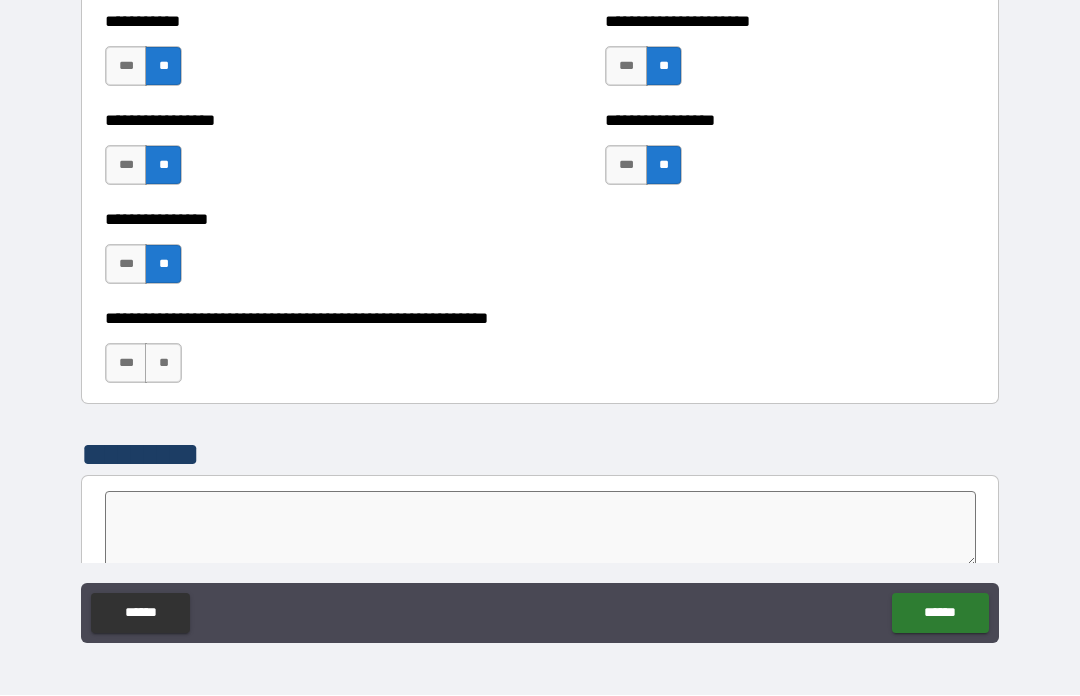 click on "**" at bounding box center (163, 364) 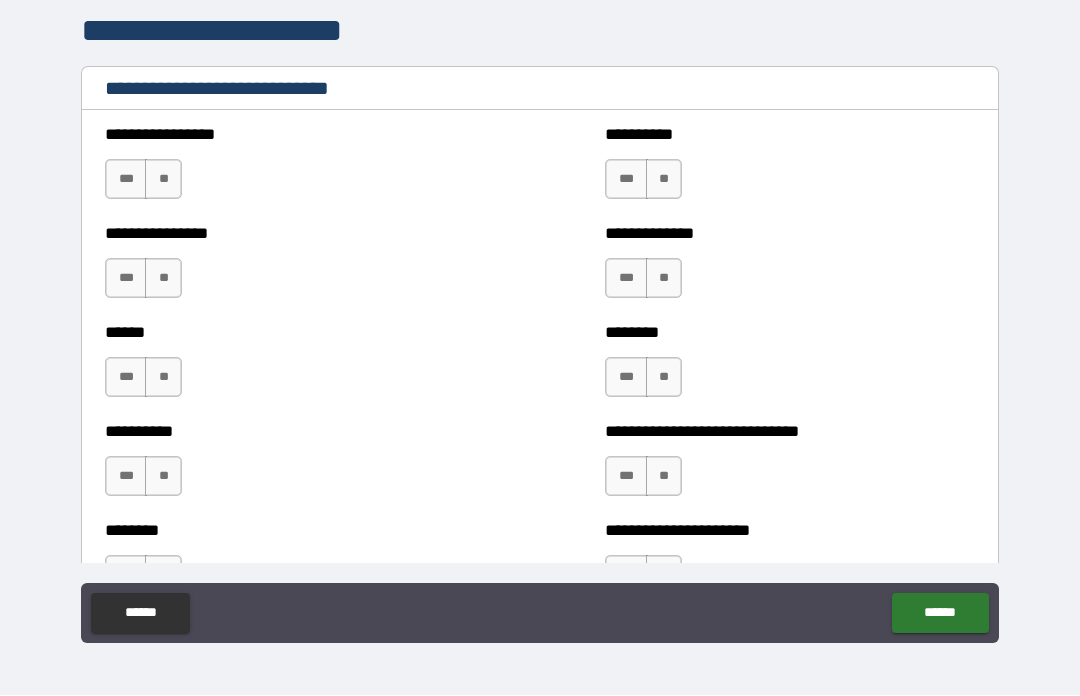 scroll, scrollTop: 6650, scrollLeft: 0, axis: vertical 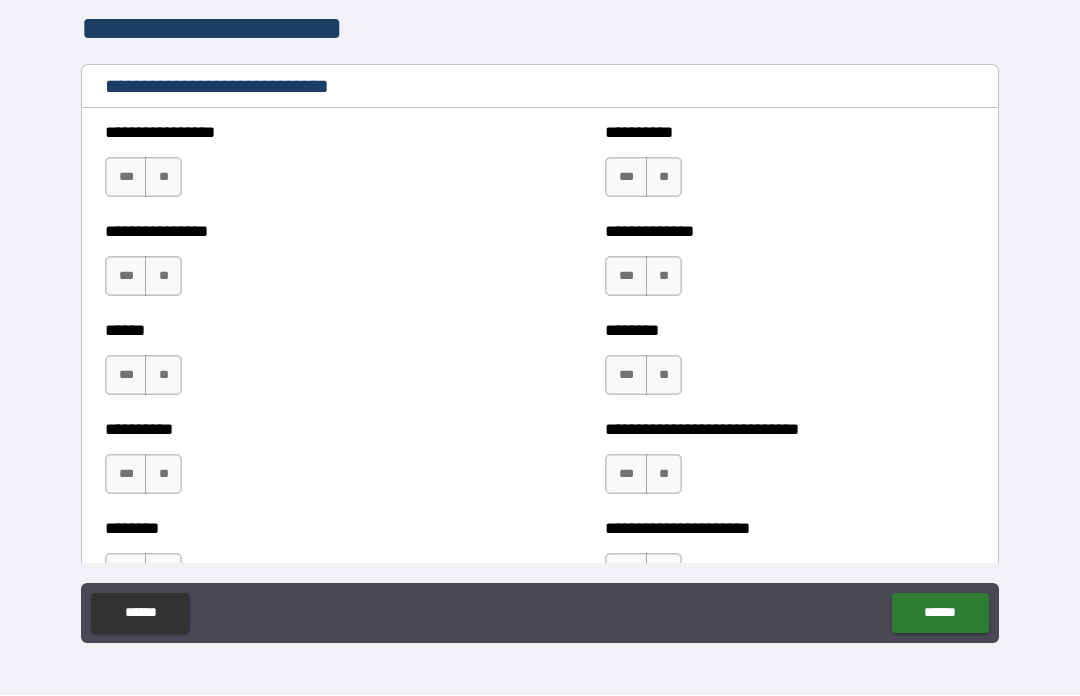 click on "**" at bounding box center [163, 178] 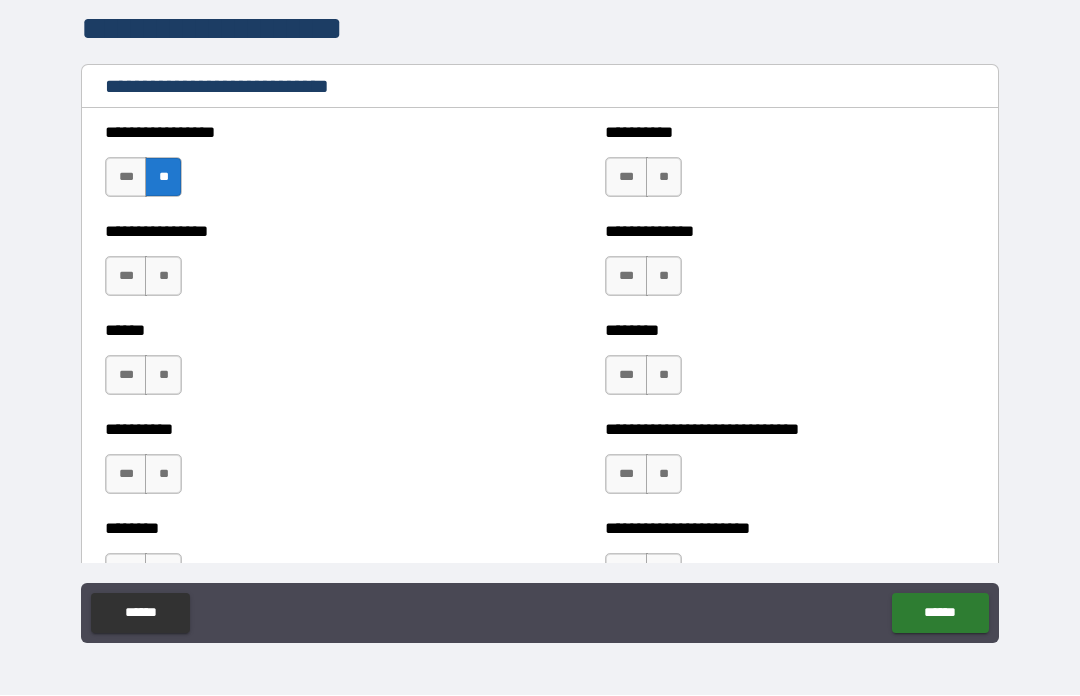 click on "**" at bounding box center [664, 178] 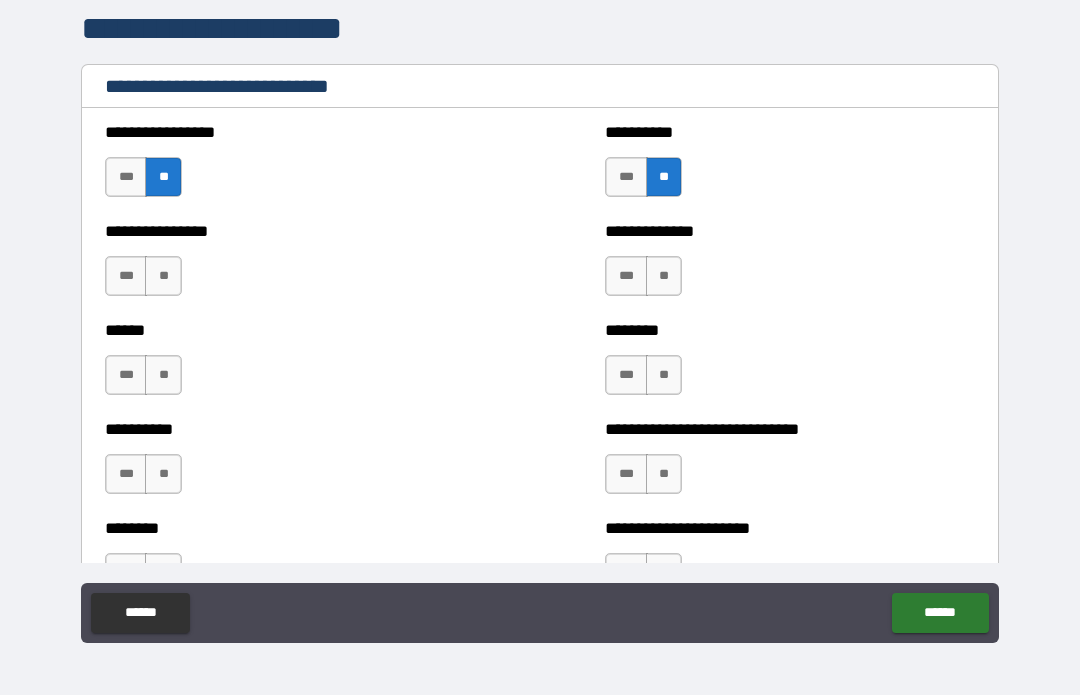 click on "**" at bounding box center (664, 277) 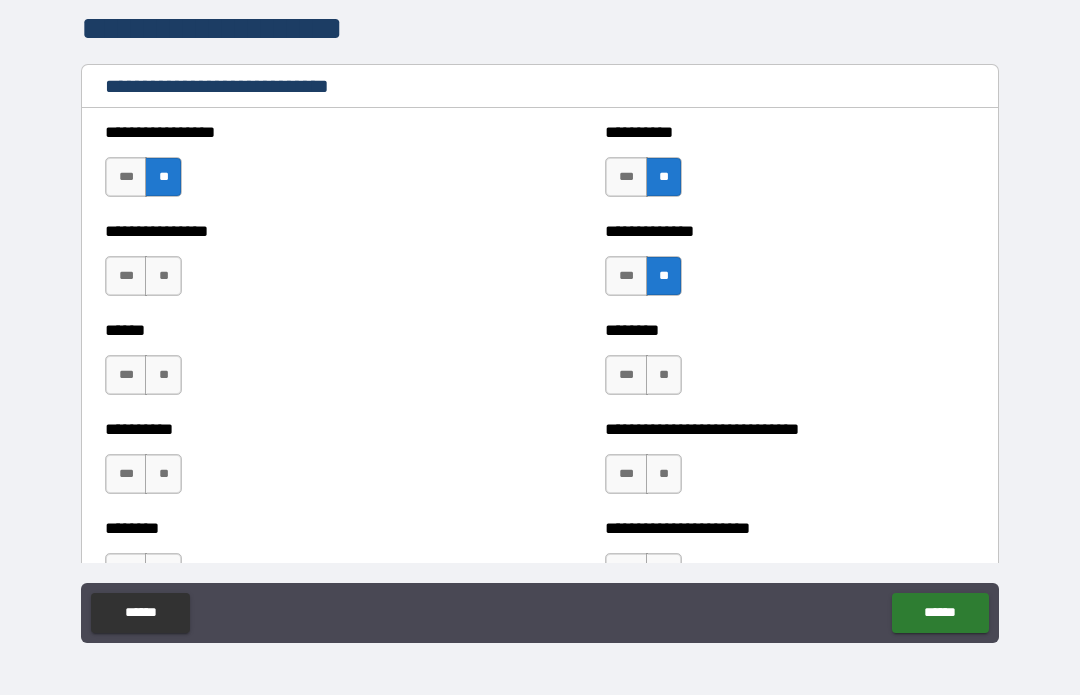click on "**" at bounding box center [664, 376] 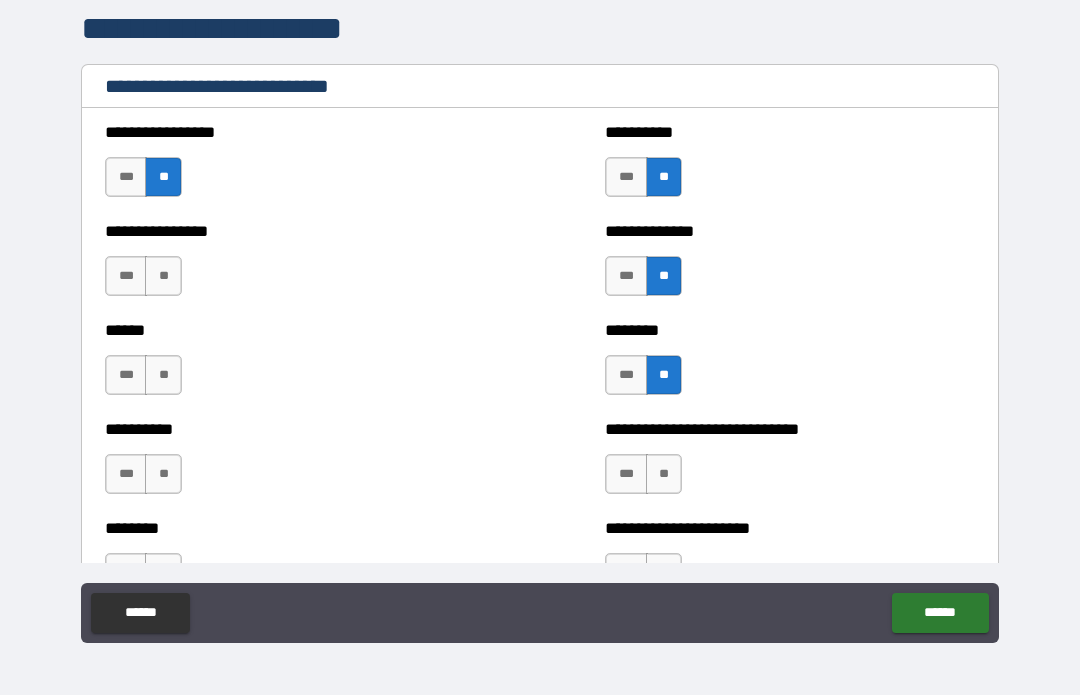 click on "***" at bounding box center [126, 376] 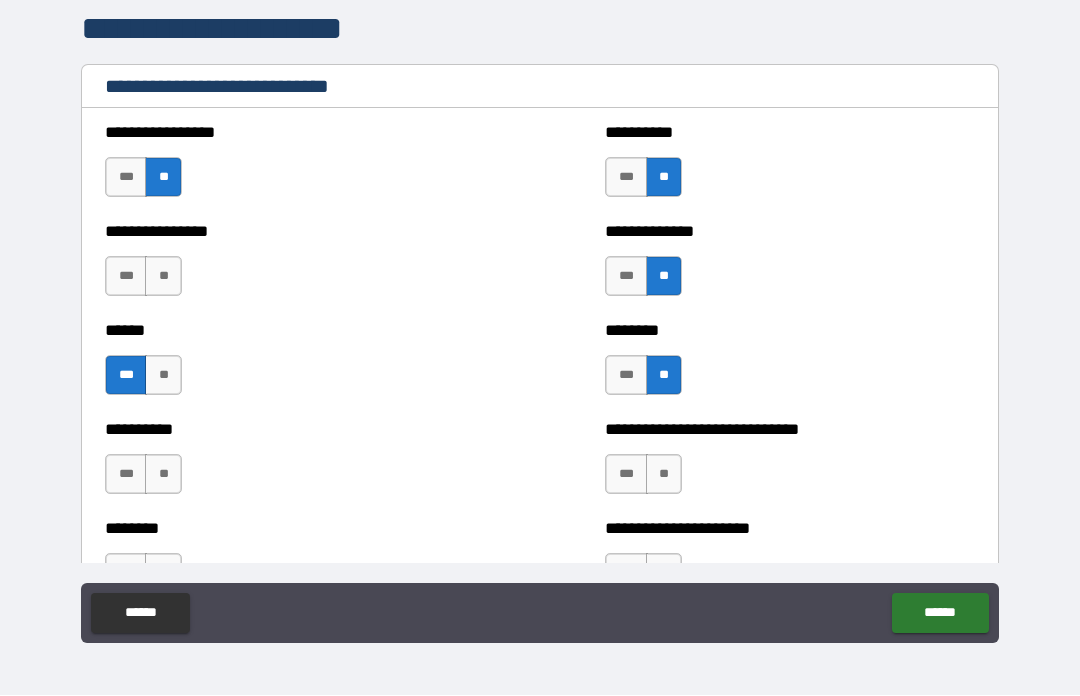 click on "**" at bounding box center (163, 277) 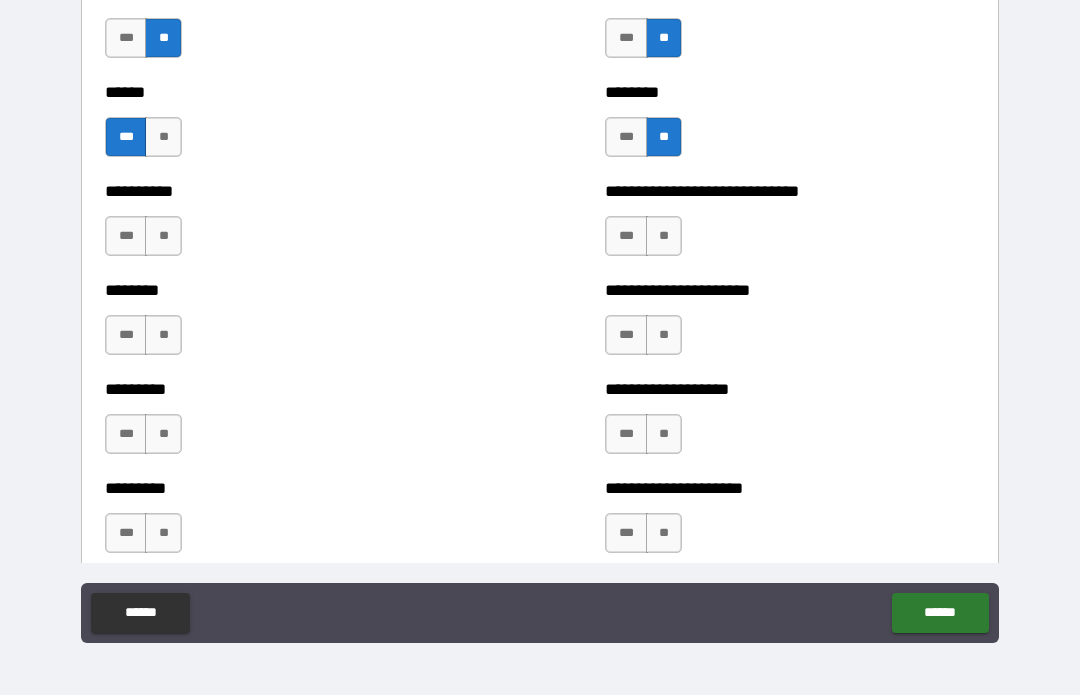 scroll, scrollTop: 6912, scrollLeft: 0, axis: vertical 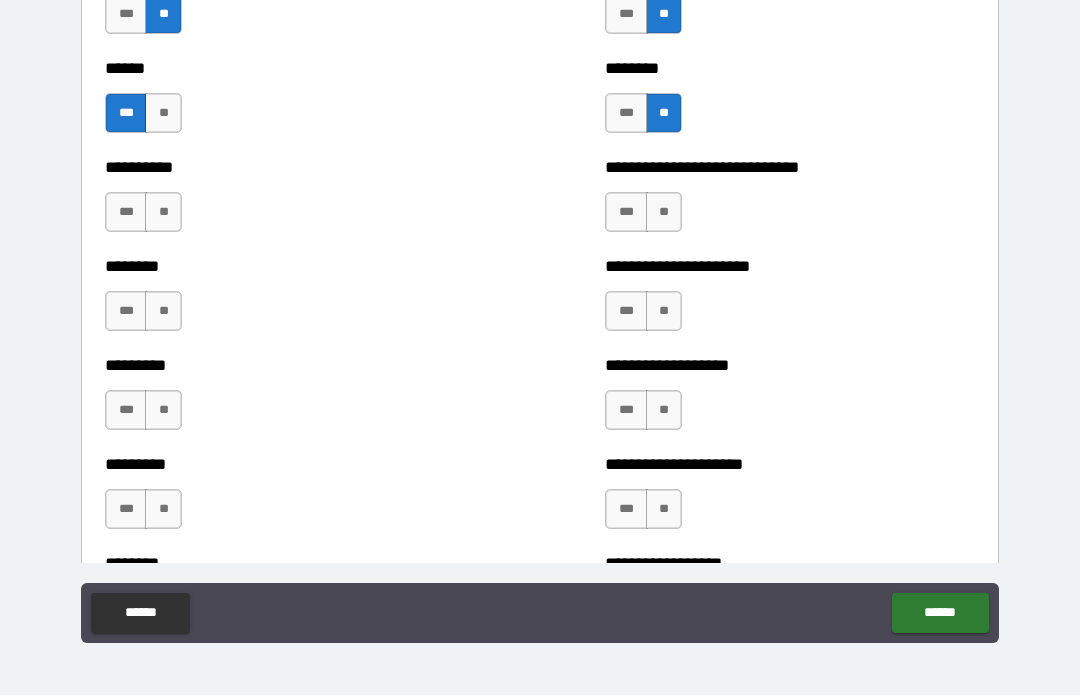 click on "**" at bounding box center [664, 213] 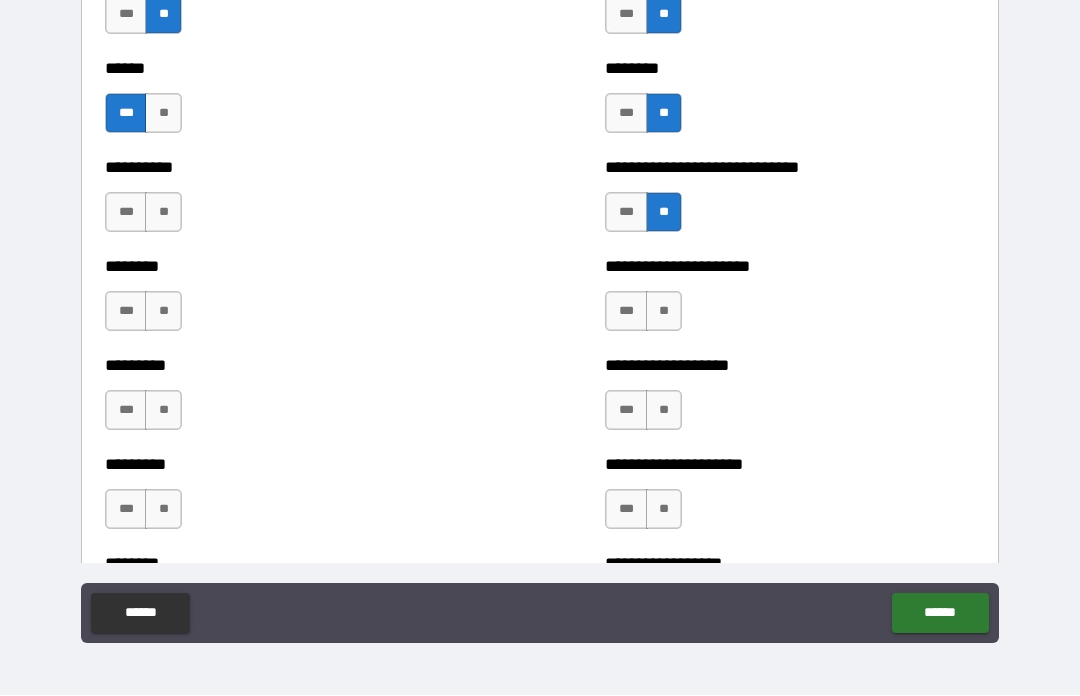 click on "**" at bounding box center (163, 312) 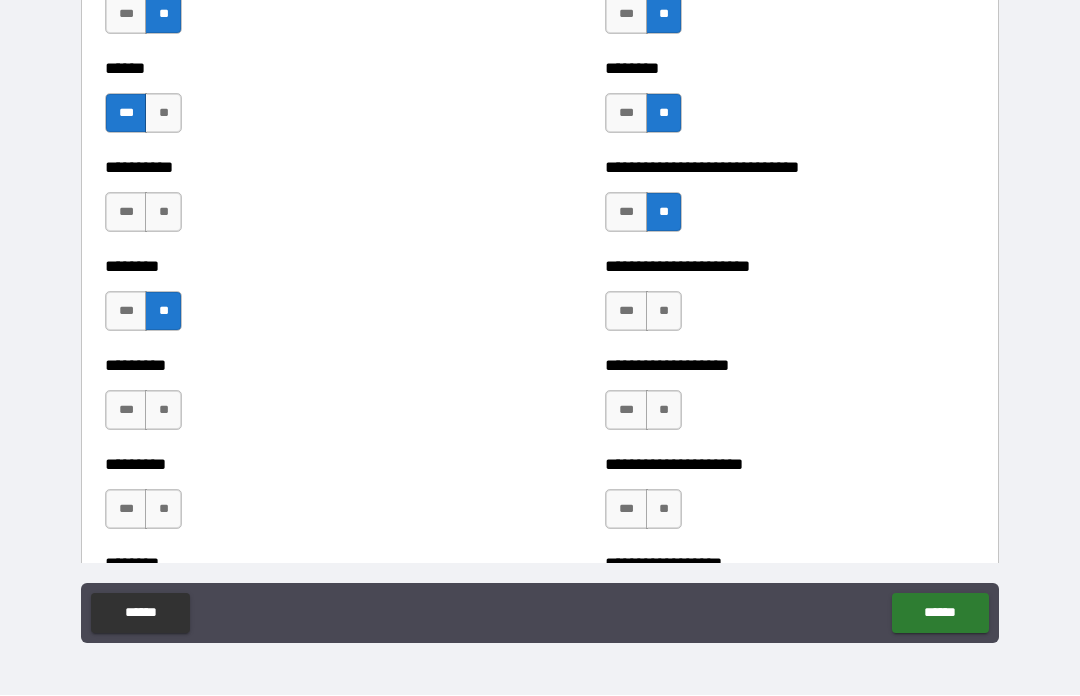 click on "**" at bounding box center [163, 213] 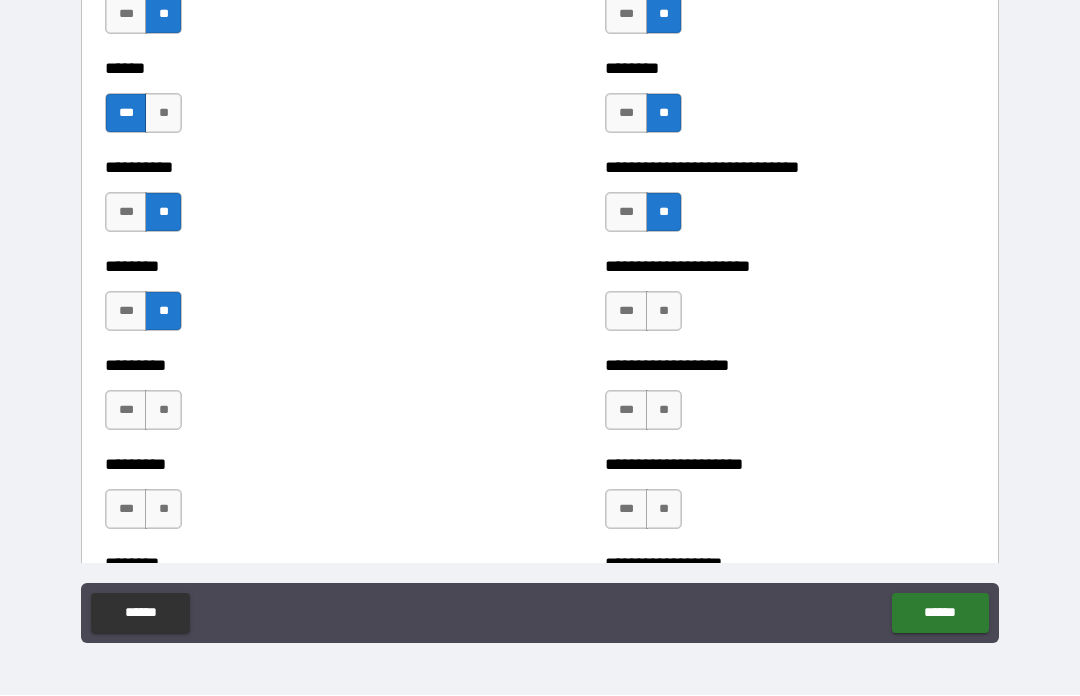 click on "**" at bounding box center [163, 411] 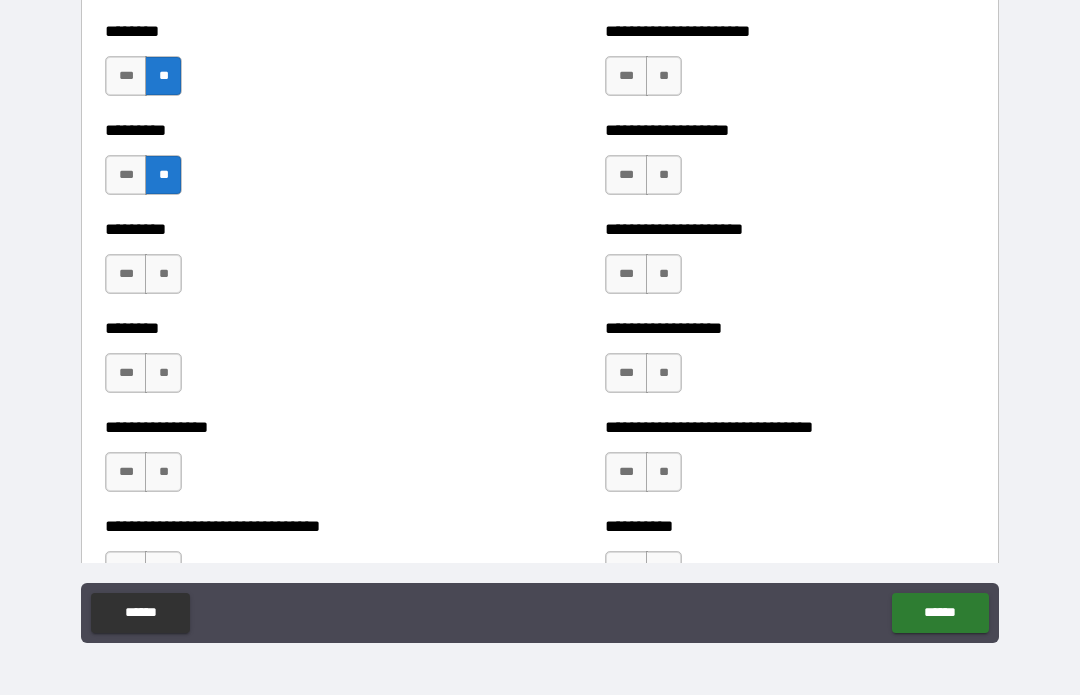 scroll, scrollTop: 7169, scrollLeft: 0, axis: vertical 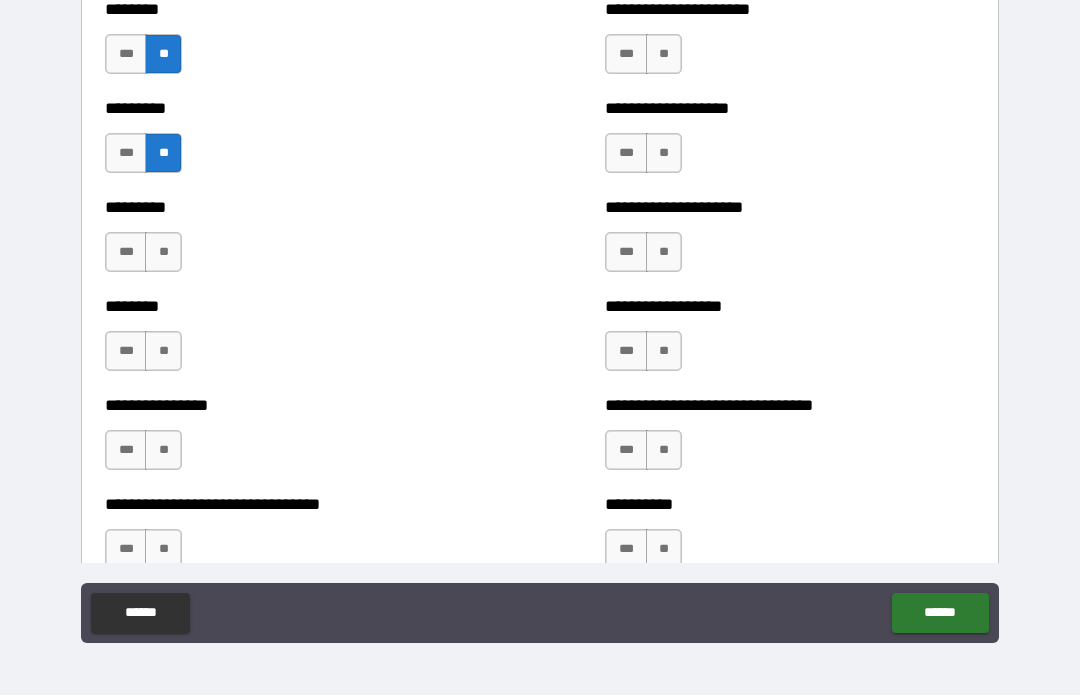 click on "**" at bounding box center [163, 253] 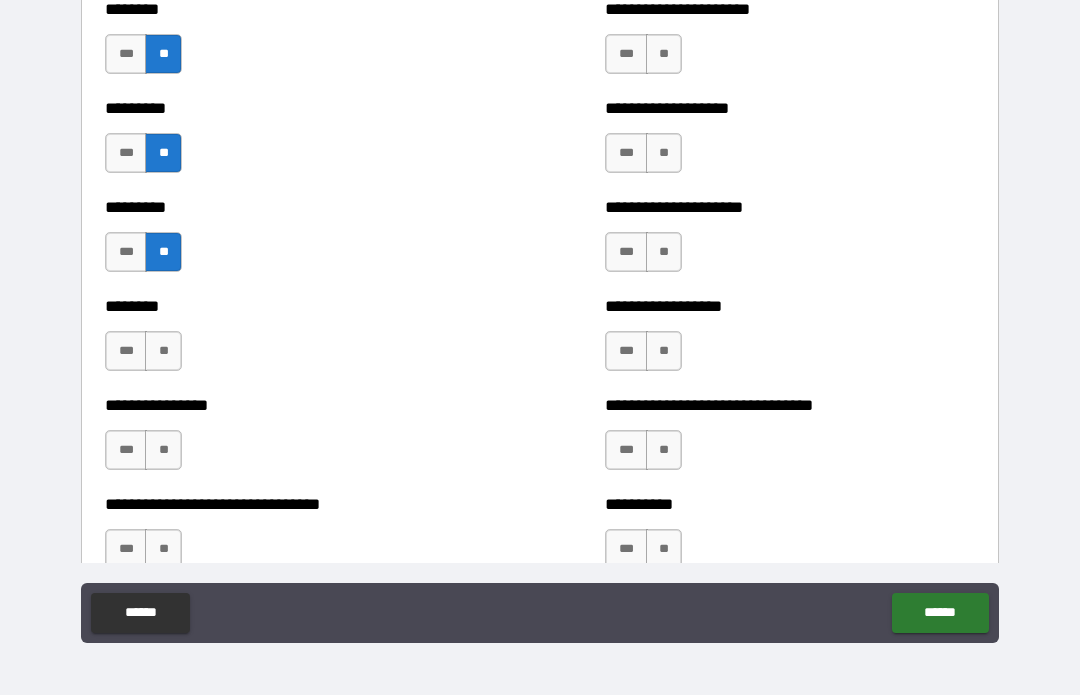 click on "**" at bounding box center [163, 352] 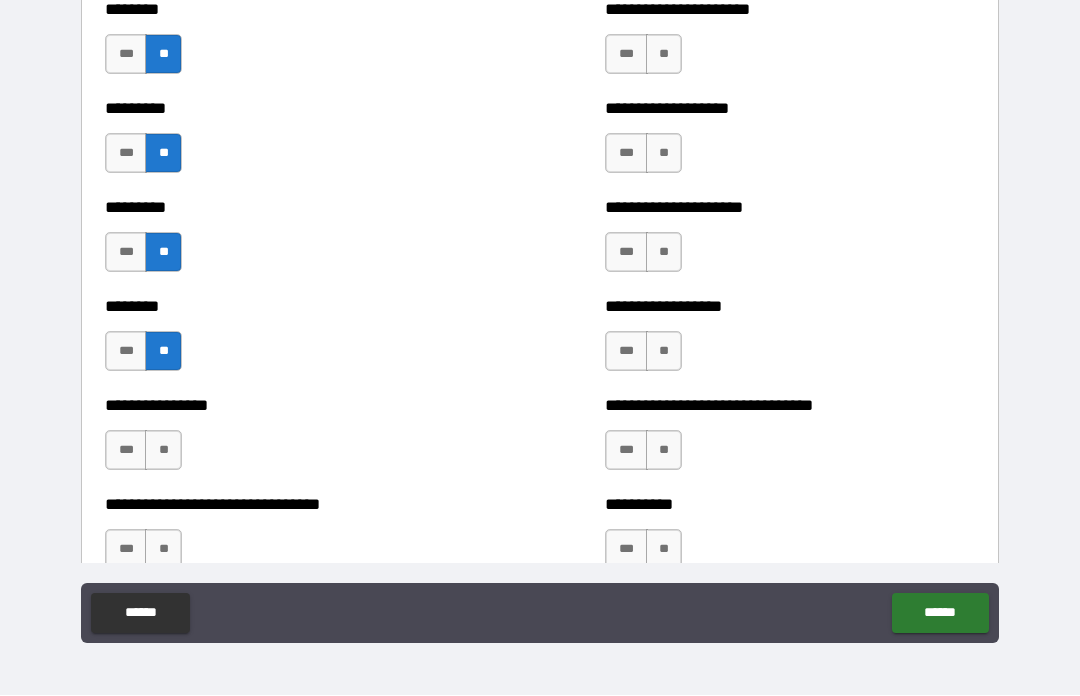 click on "**" at bounding box center (664, 55) 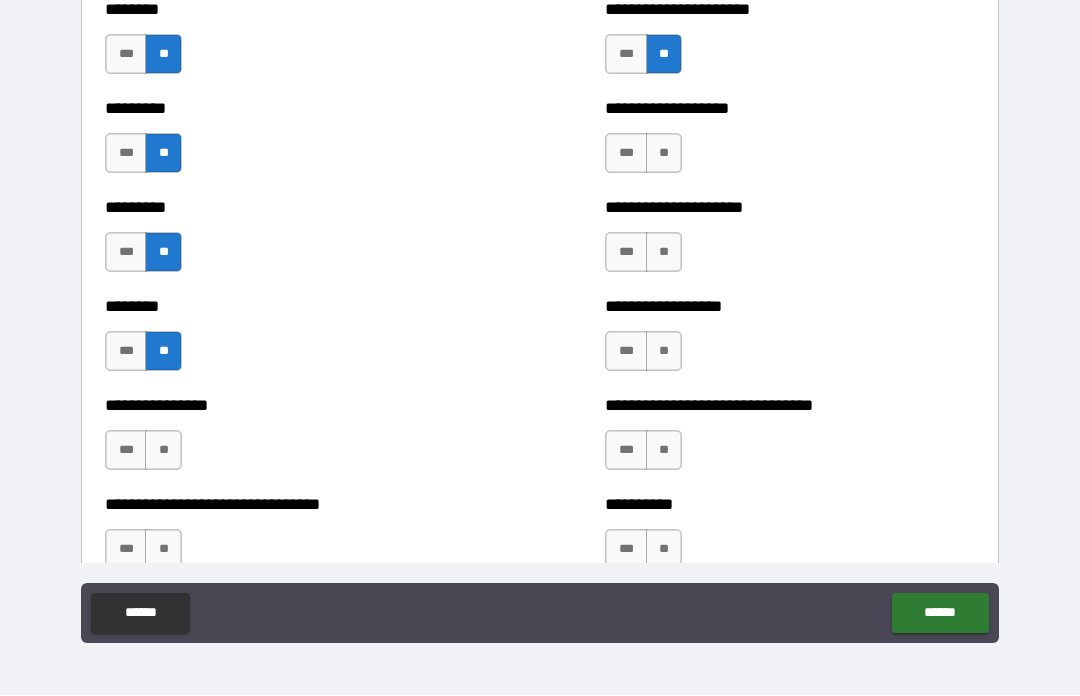 click on "**" at bounding box center (664, 154) 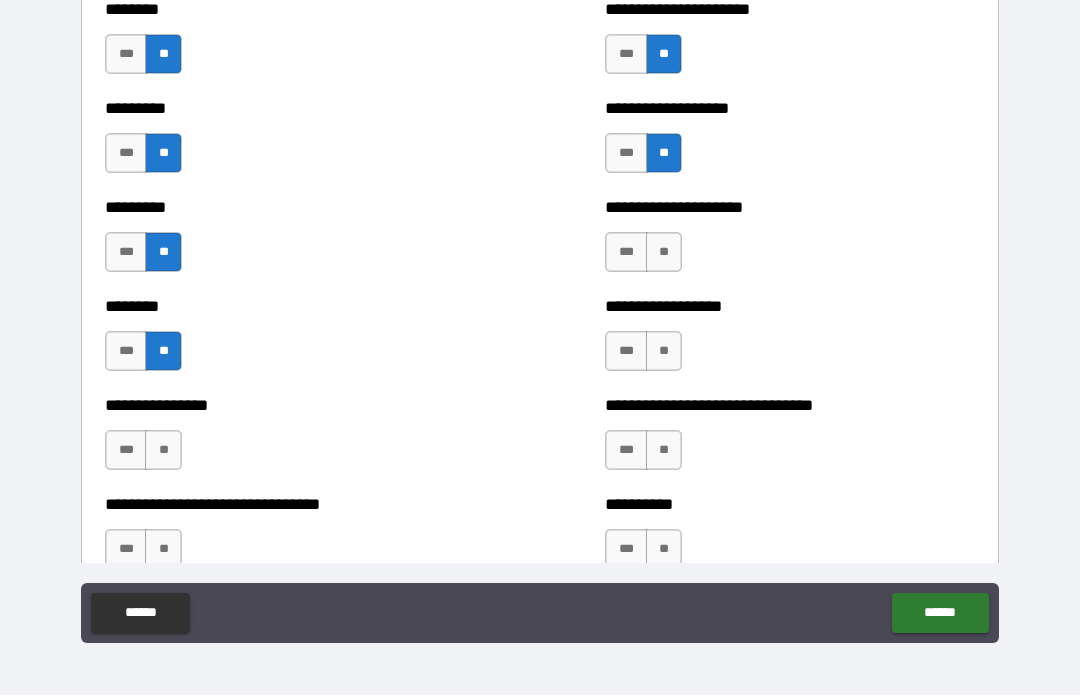 click on "***" at bounding box center [626, 55] 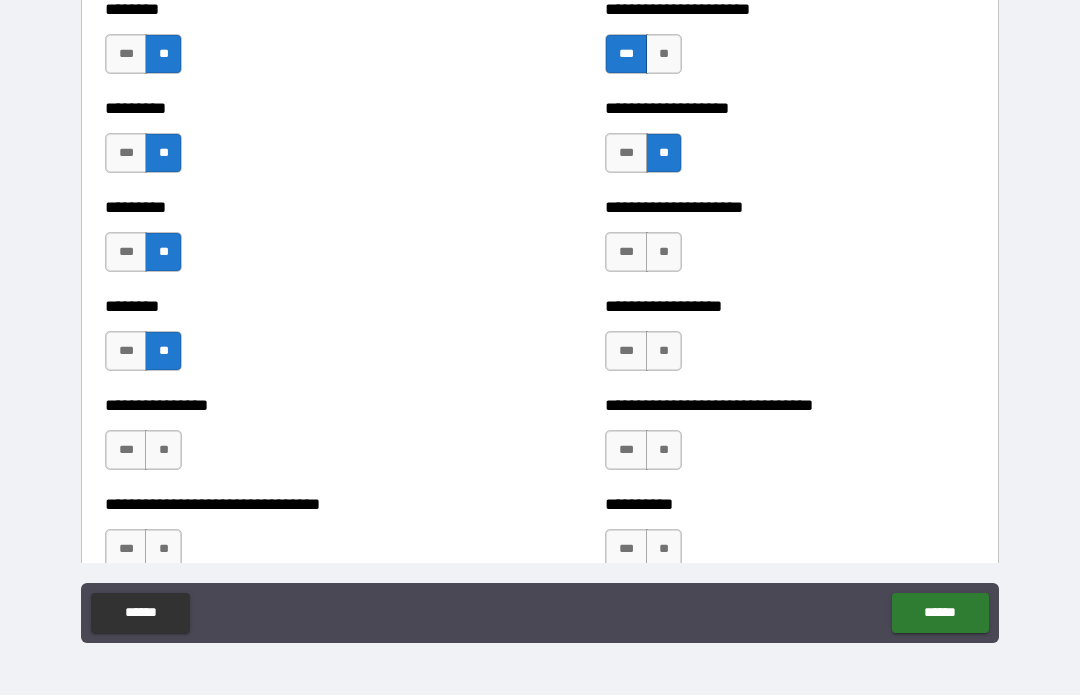 click on "**" at bounding box center [664, 253] 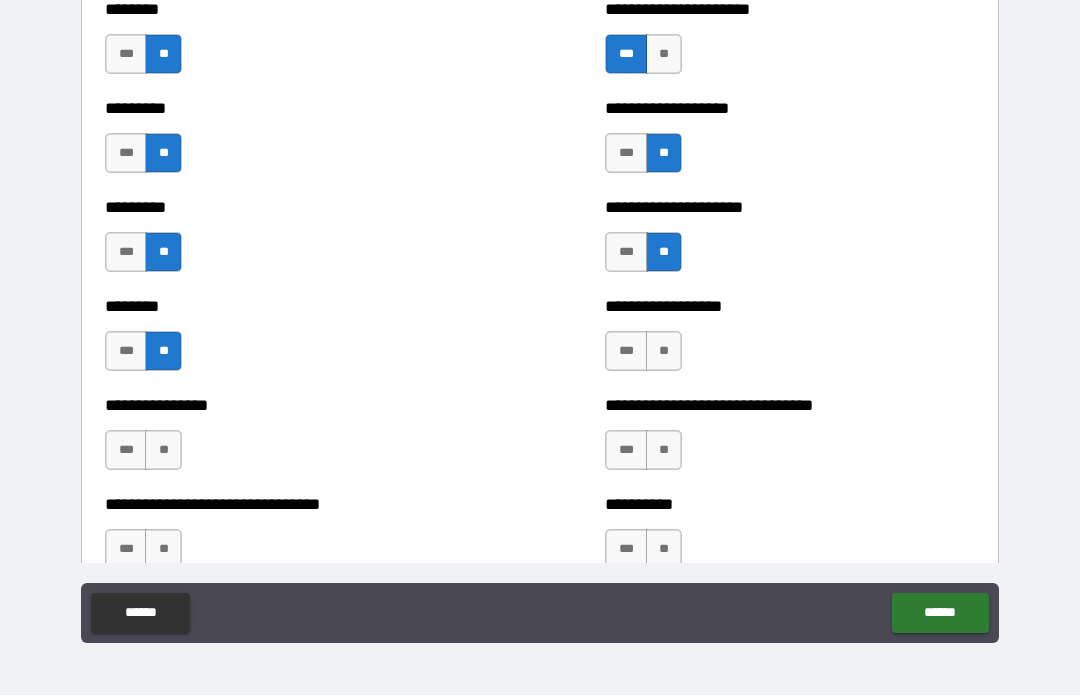 click on "**" at bounding box center (664, 352) 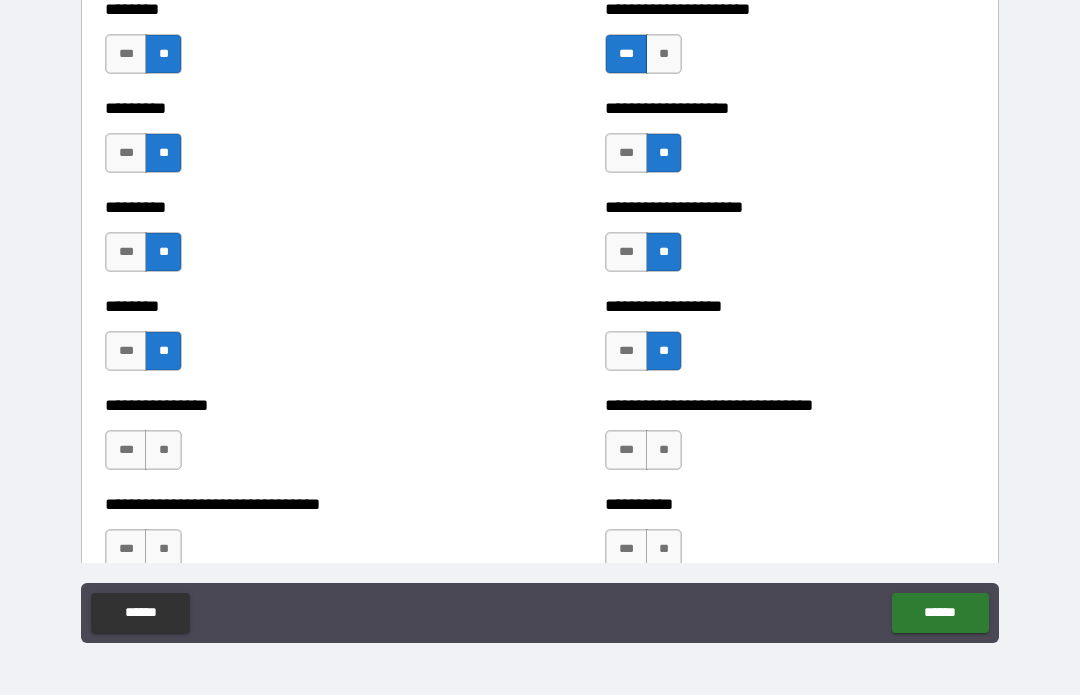 click on "**" at bounding box center (664, 451) 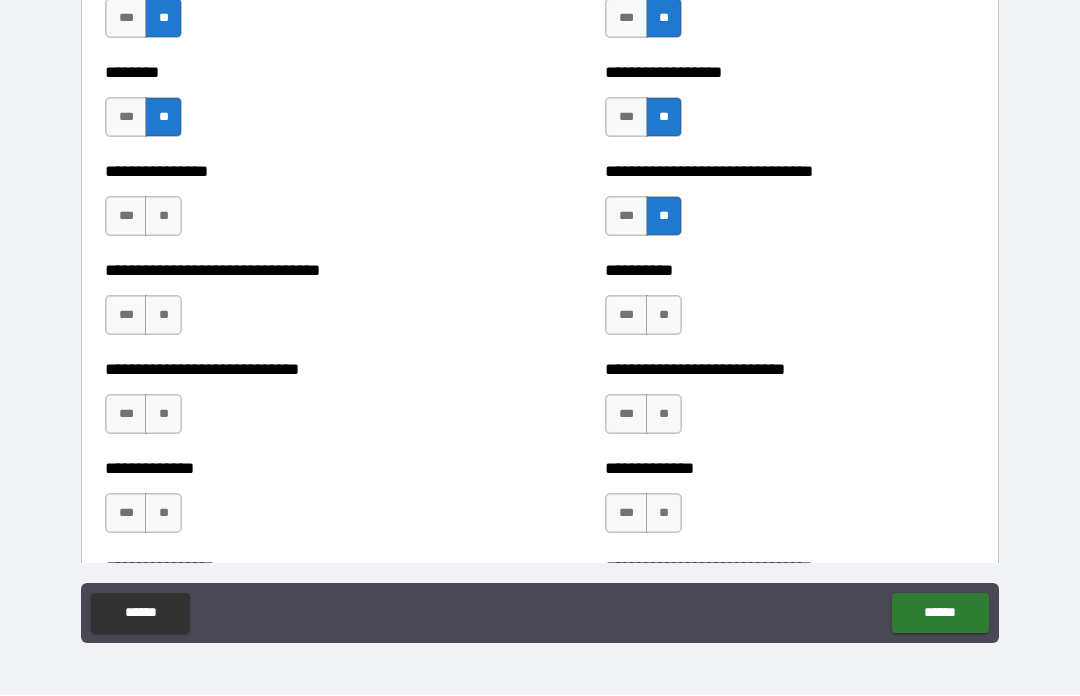 scroll, scrollTop: 7502, scrollLeft: 0, axis: vertical 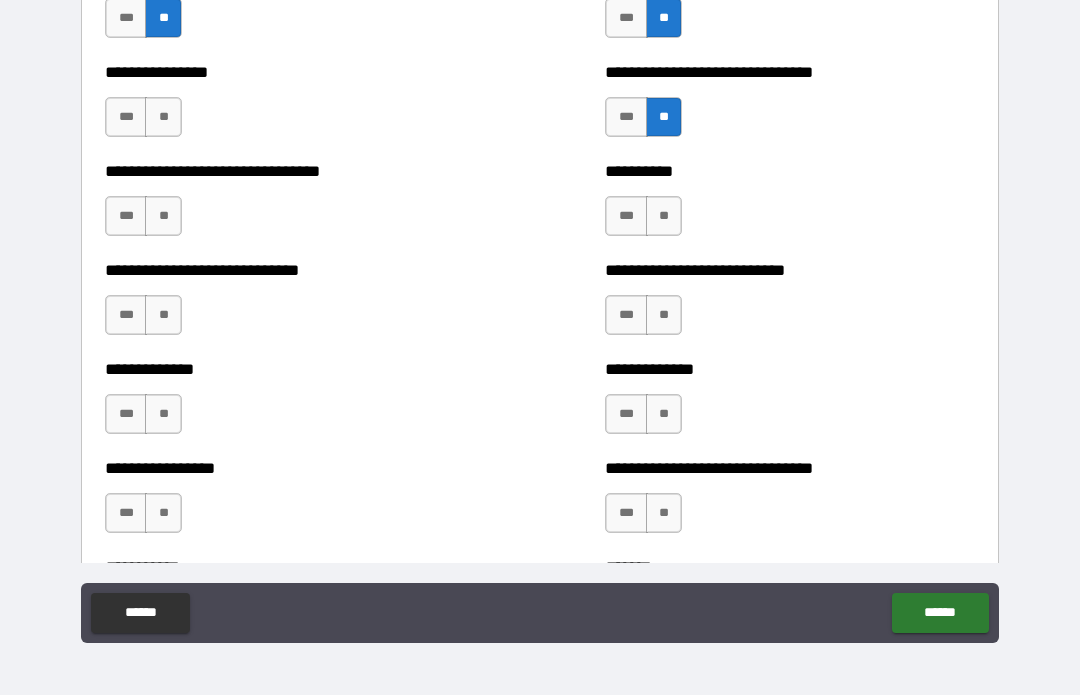 click on "**" at bounding box center (163, 217) 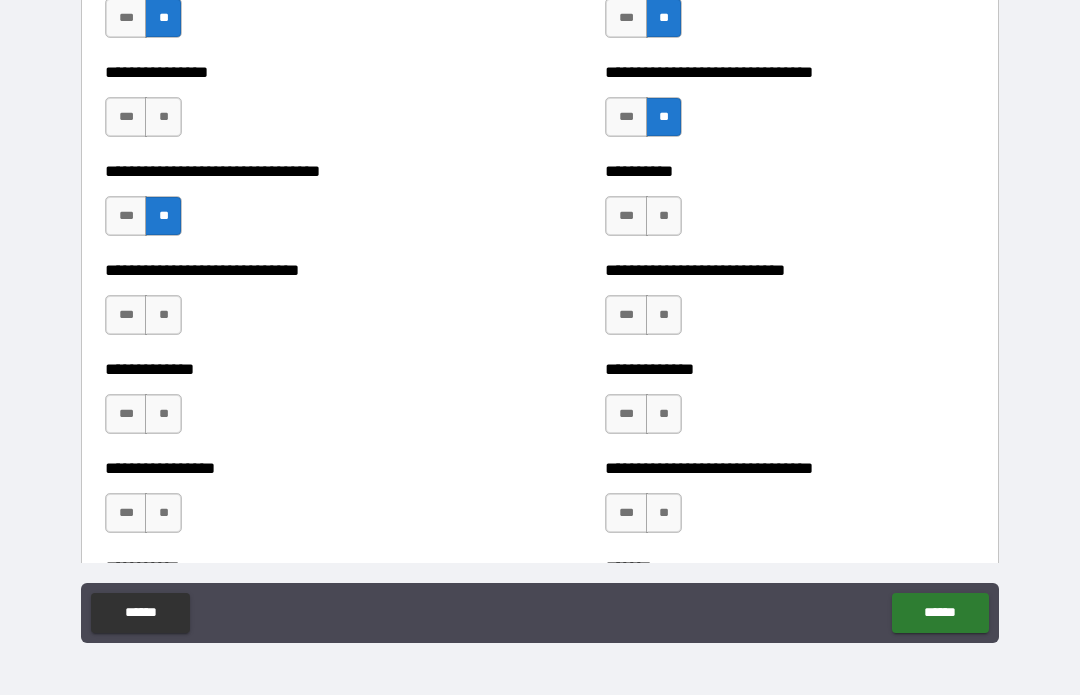 click on "**" at bounding box center (163, 118) 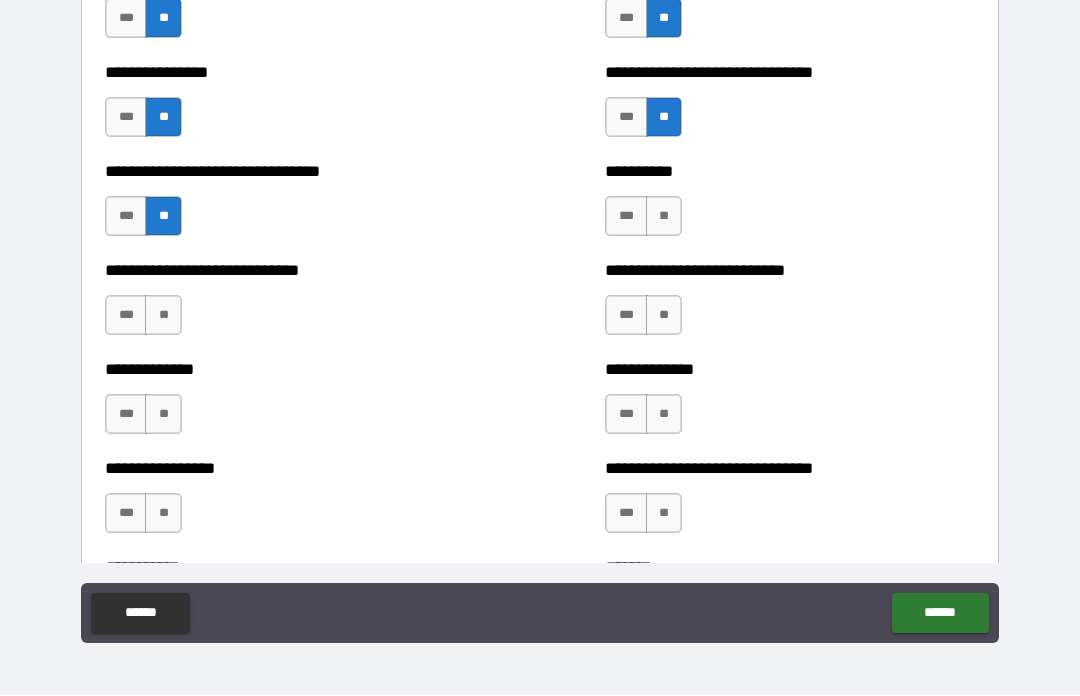 click on "**" at bounding box center (163, 316) 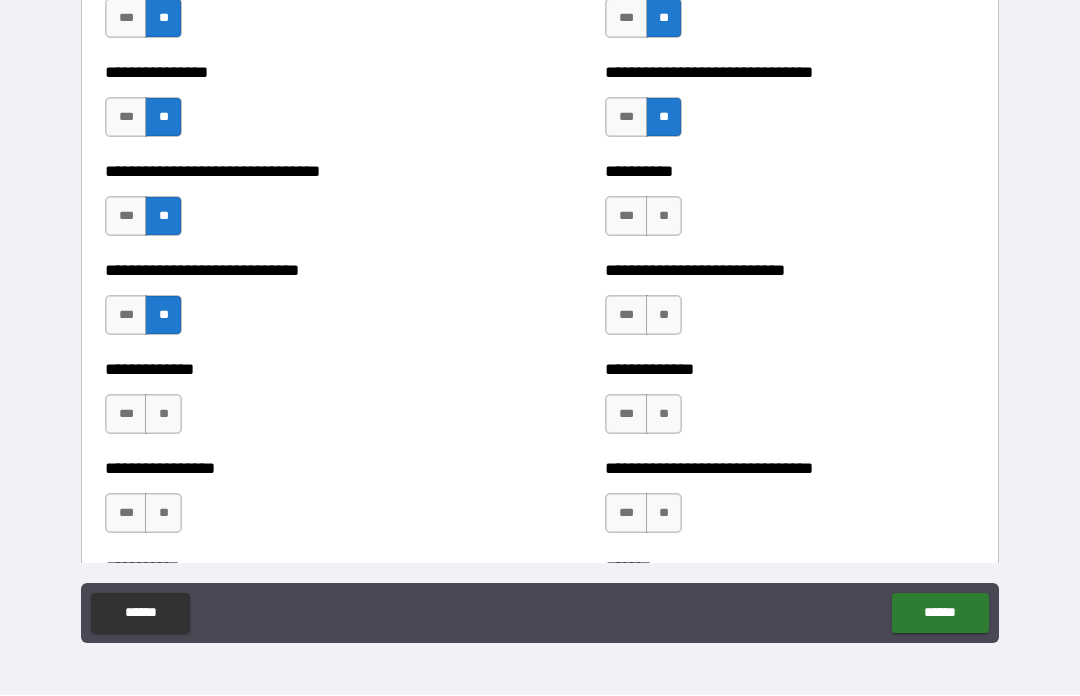 click on "**" at bounding box center [163, 415] 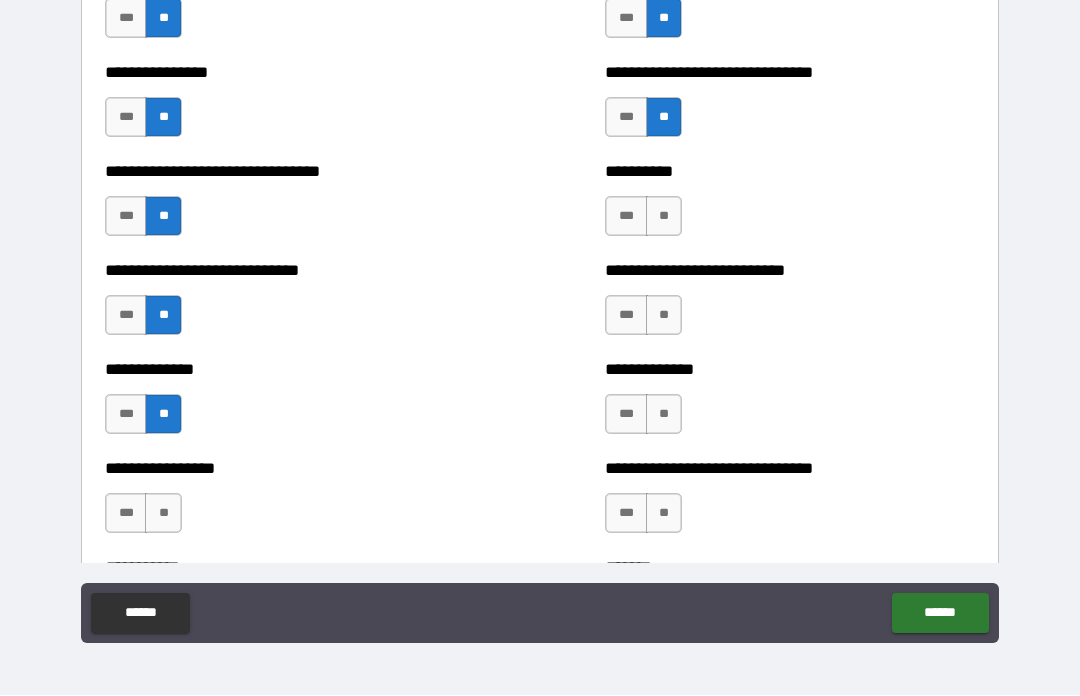 click on "**" at bounding box center (664, 217) 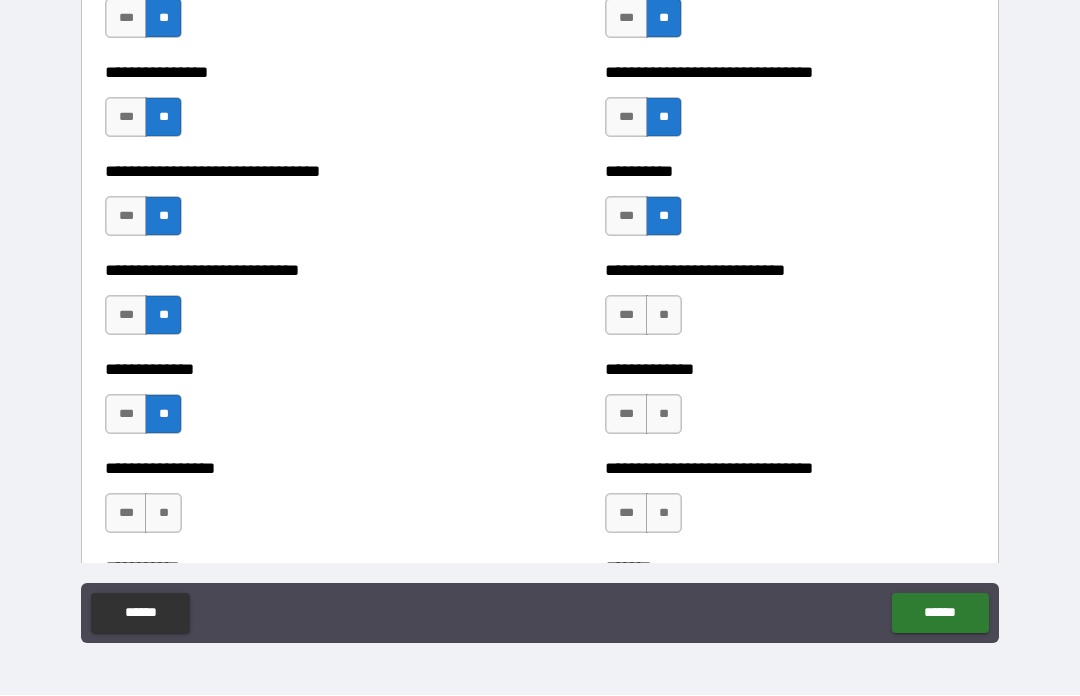 click on "**" at bounding box center [664, 316] 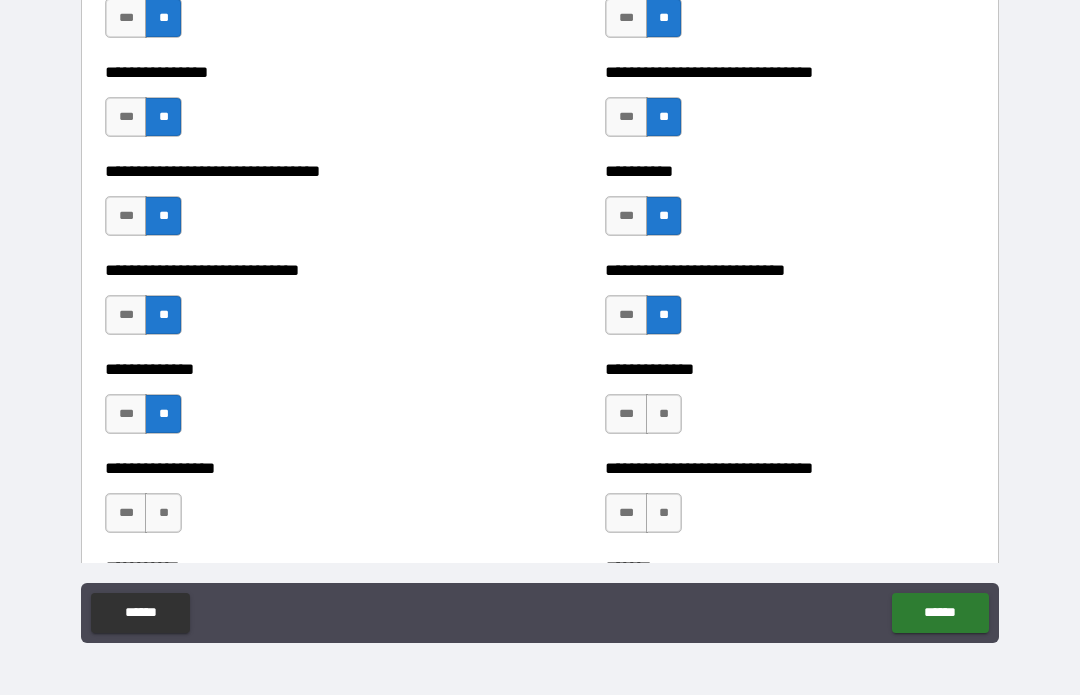 click on "**" at bounding box center (664, 415) 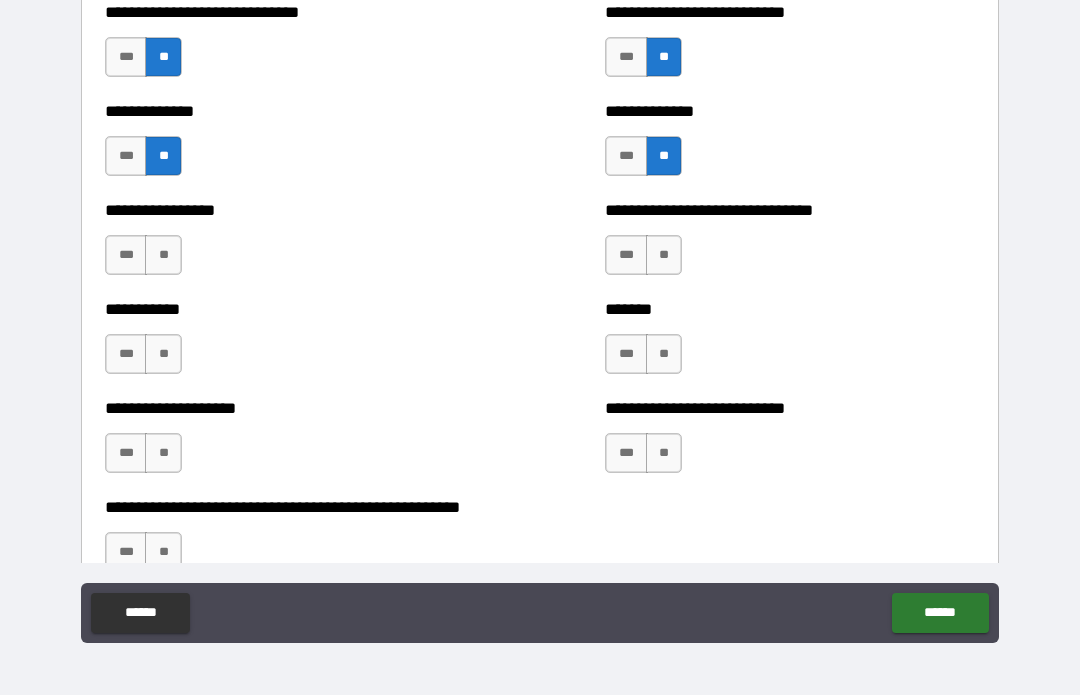 scroll, scrollTop: 7819, scrollLeft: 0, axis: vertical 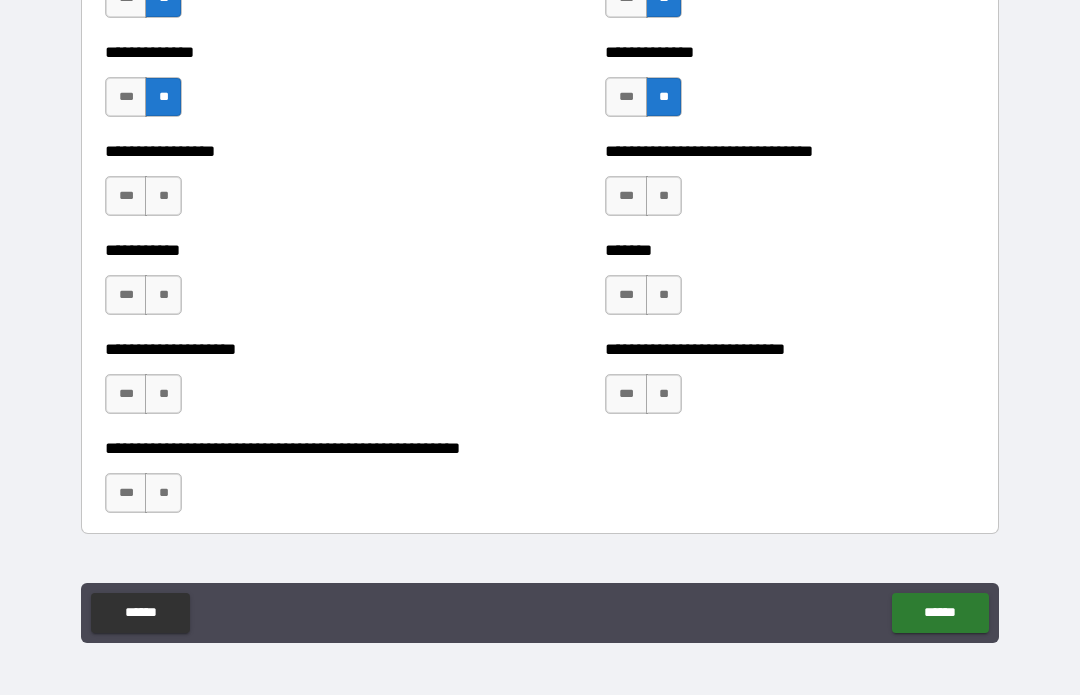 click on "**" at bounding box center (664, 197) 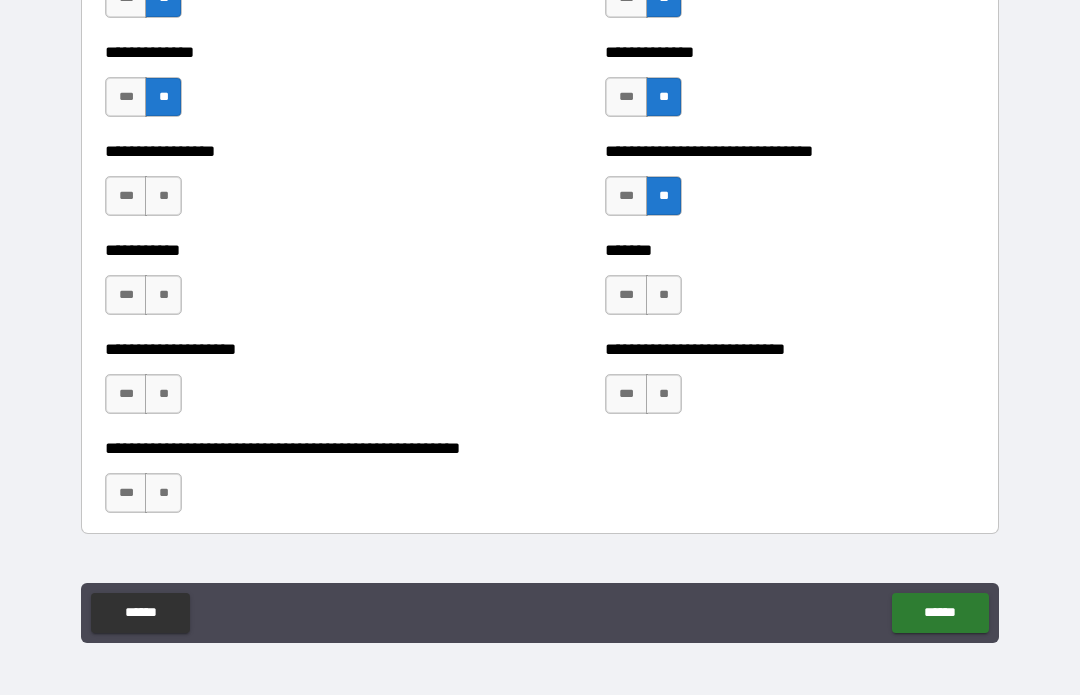 click on "**" at bounding box center (664, 296) 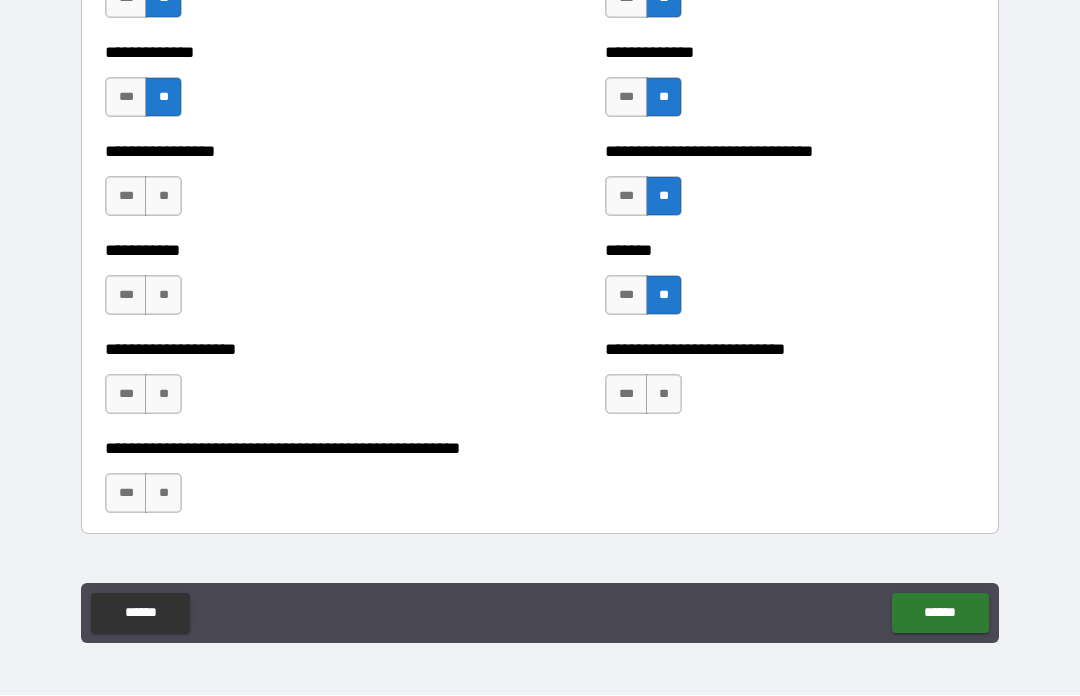 click on "***" at bounding box center (626, 296) 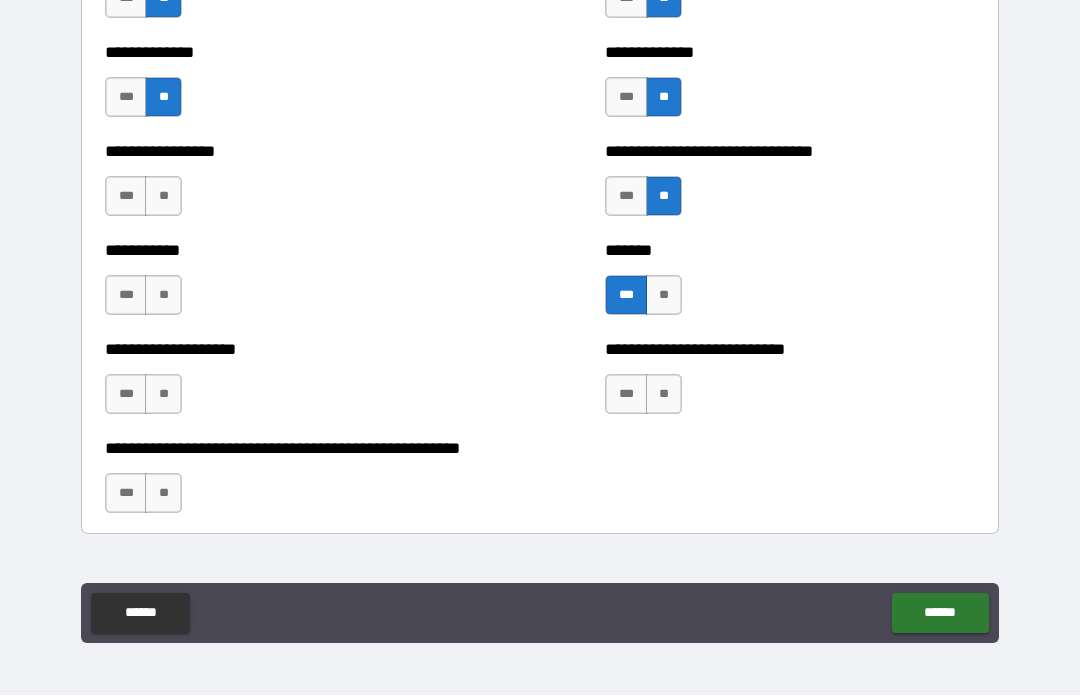 click on "**" at bounding box center (664, 395) 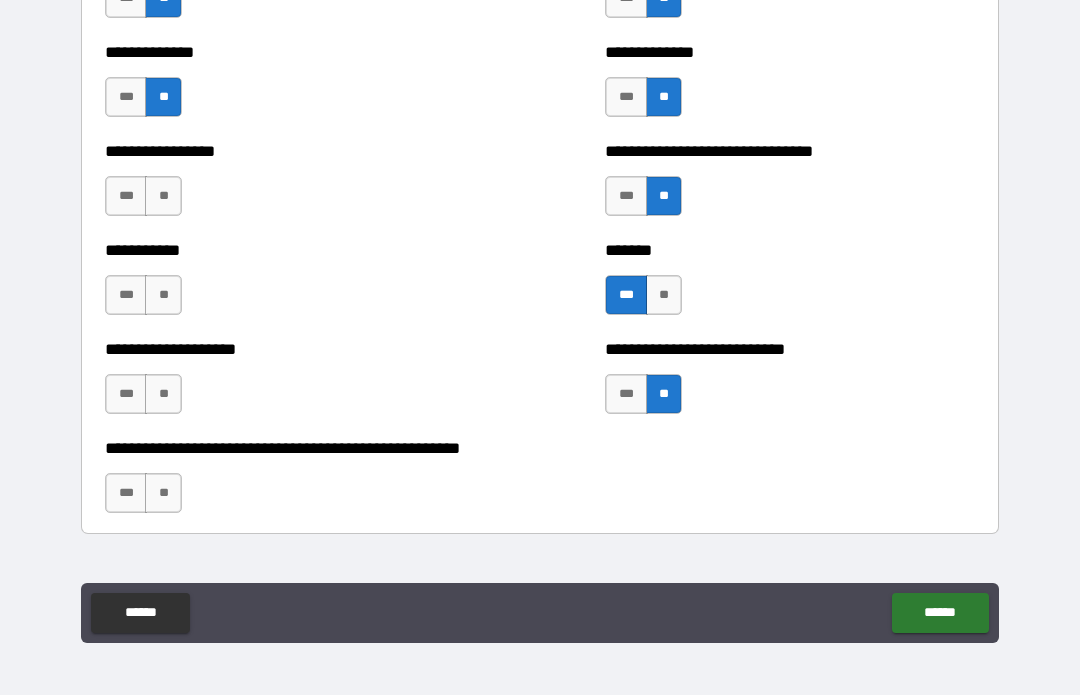 click on "**" at bounding box center (163, 494) 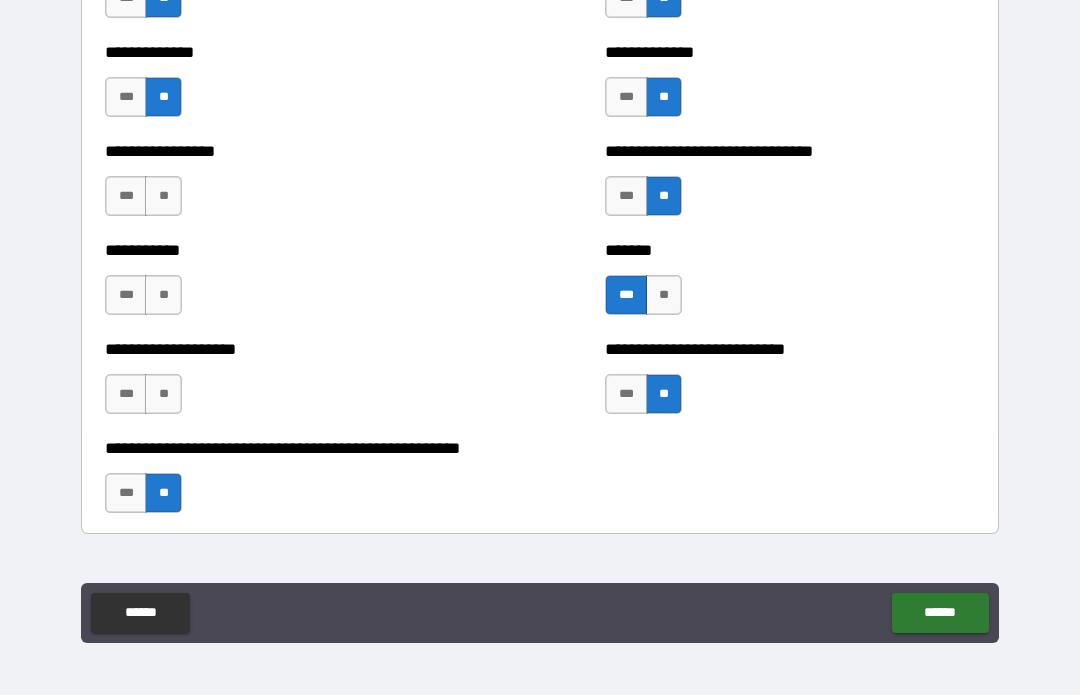 click on "**" at bounding box center (163, 395) 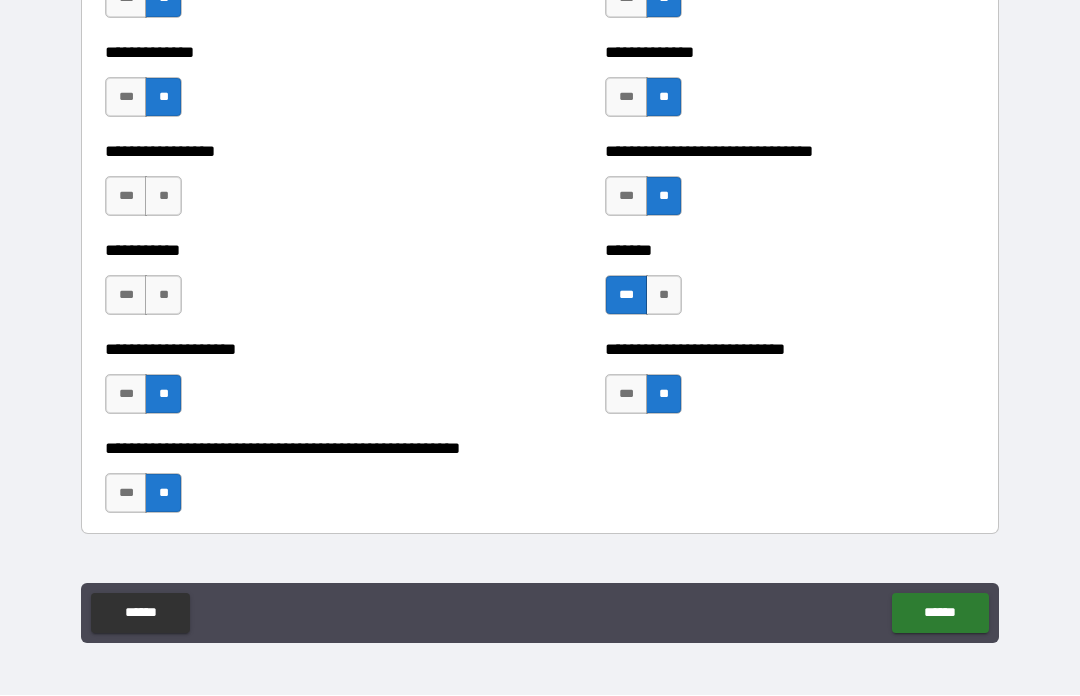 click on "**" at bounding box center (163, 296) 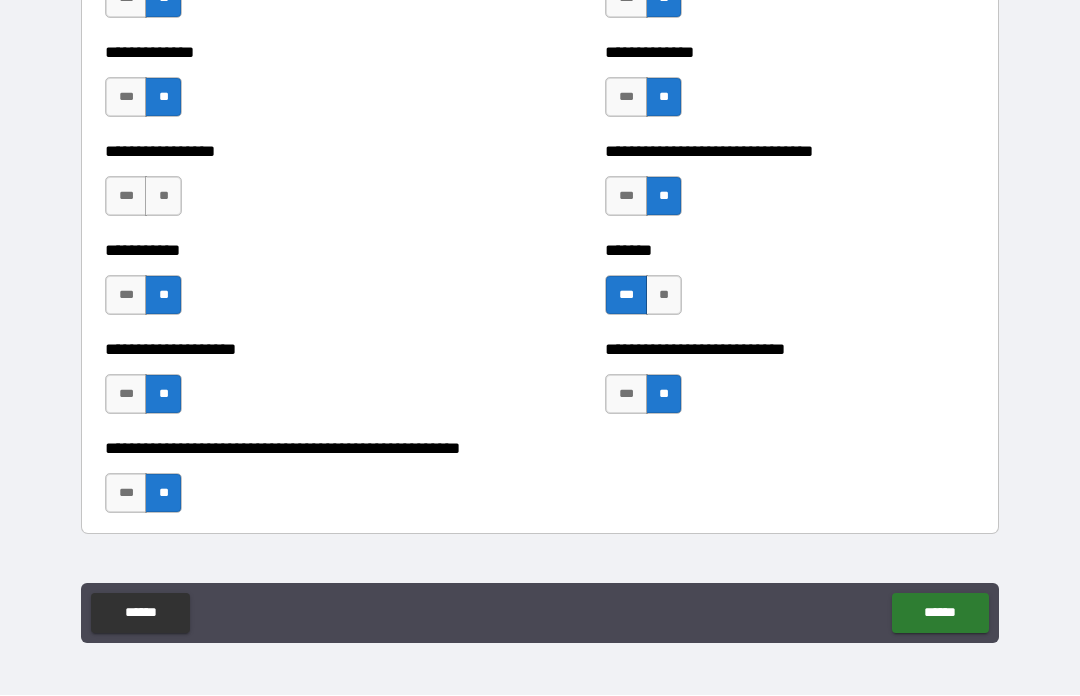 click on "**" at bounding box center [163, 197] 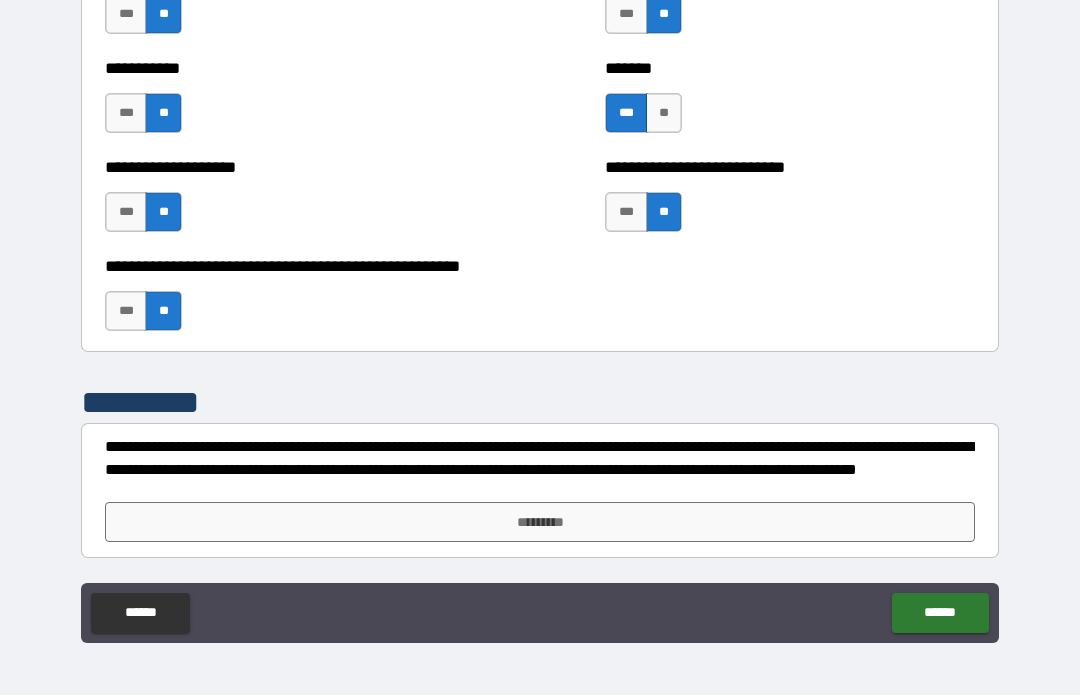 scroll, scrollTop: 8001, scrollLeft: 0, axis: vertical 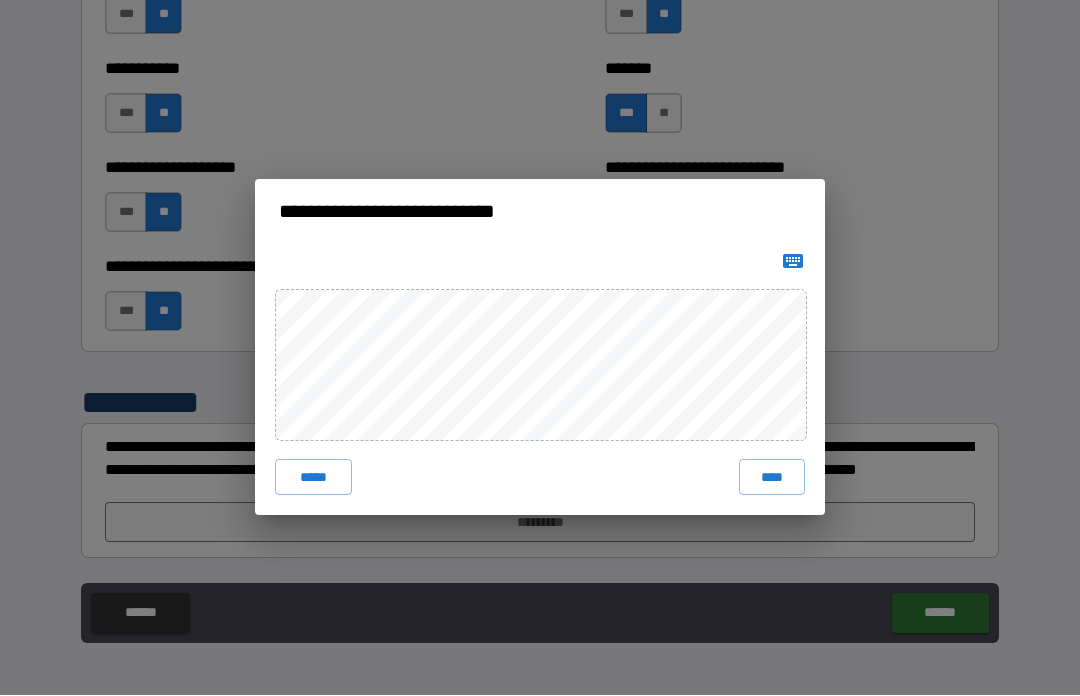 click on "****" at bounding box center [772, 478] 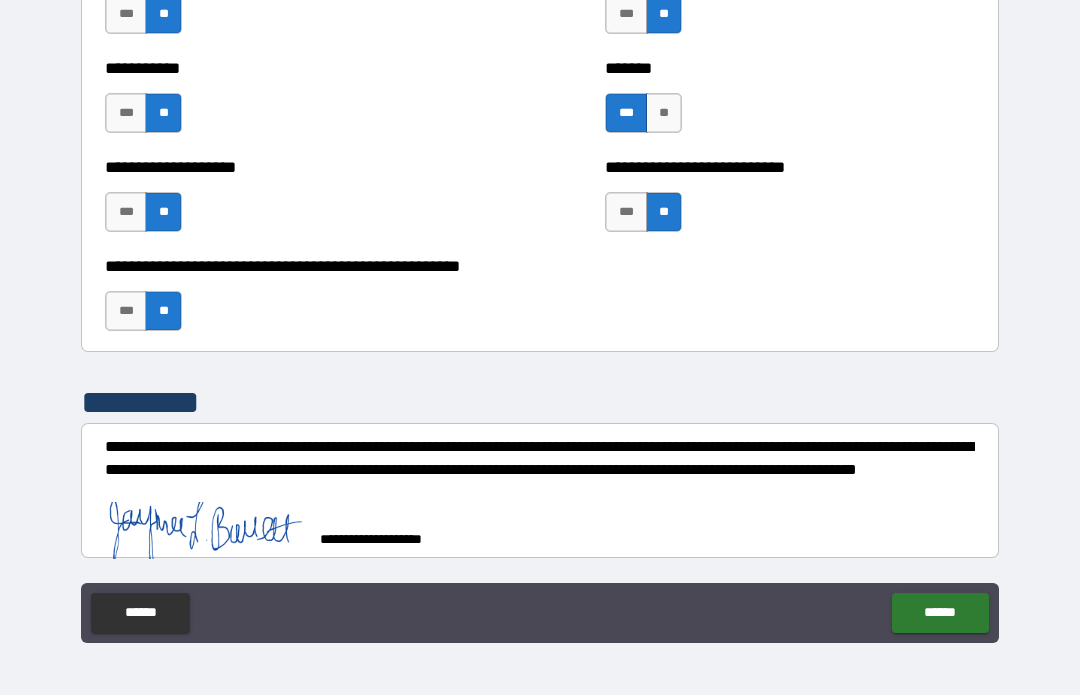scroll, scrollTop: 7991, scrollLeft: 0, axis: vertical 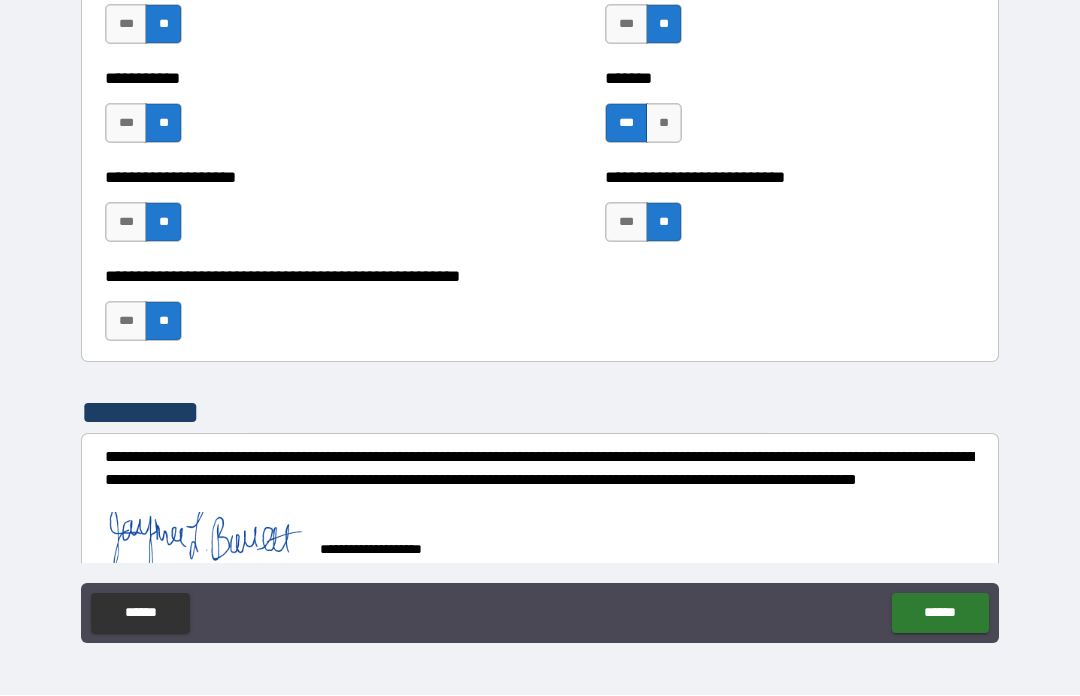 click on "******" at bounding box center (940, 614) 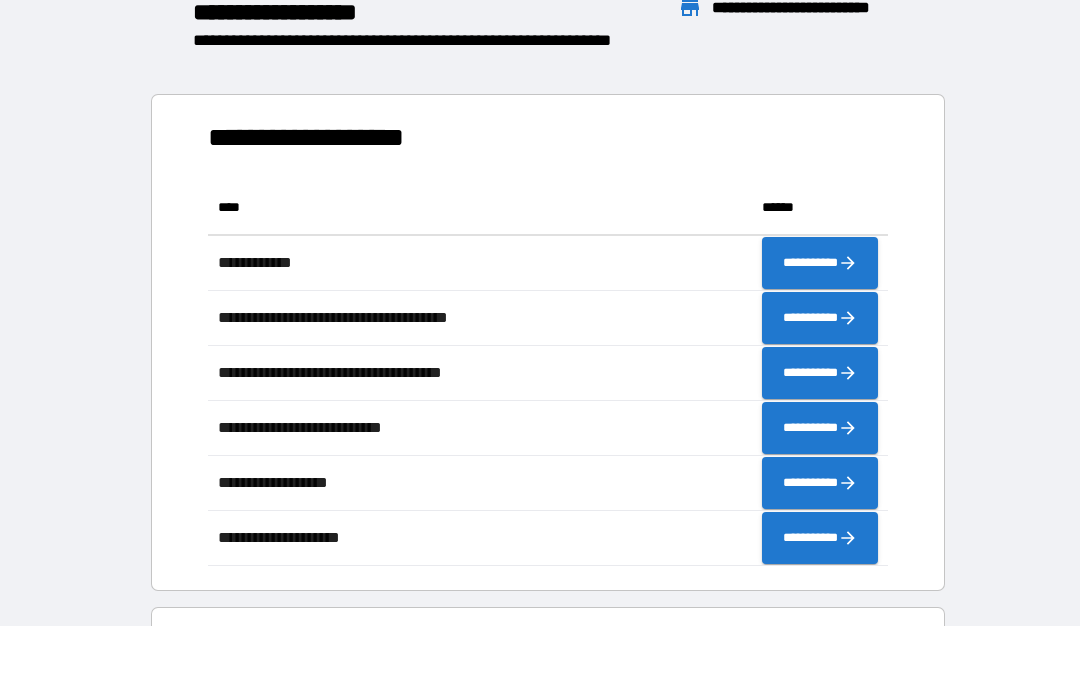 scroll, scrollTop: 386, scrollLeft: 680, axis: both 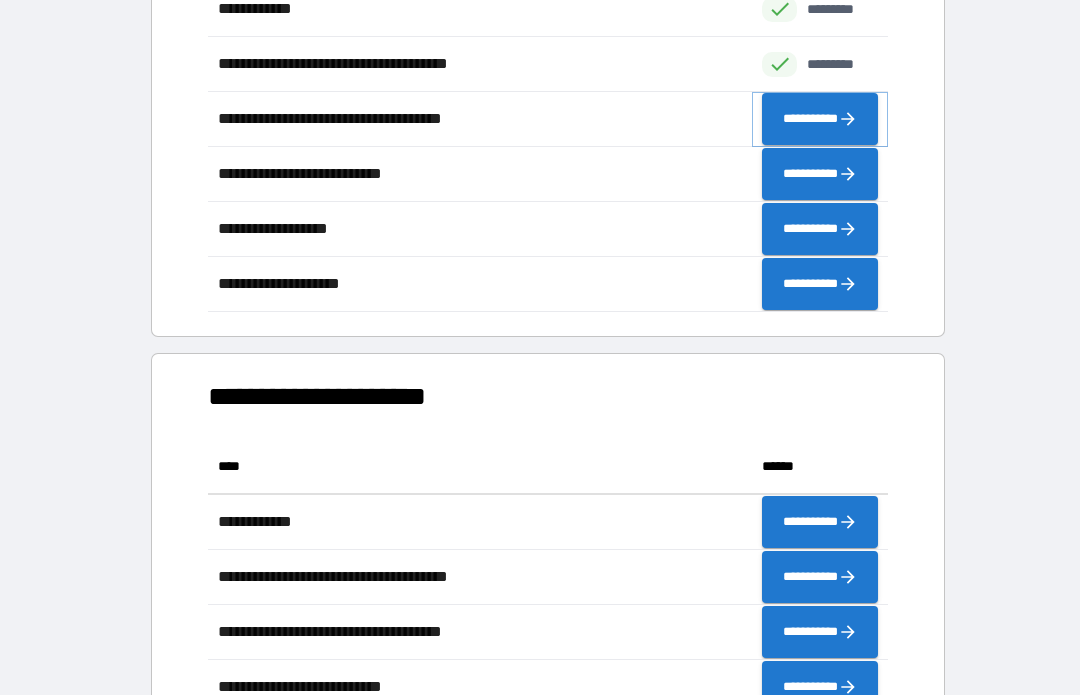 click 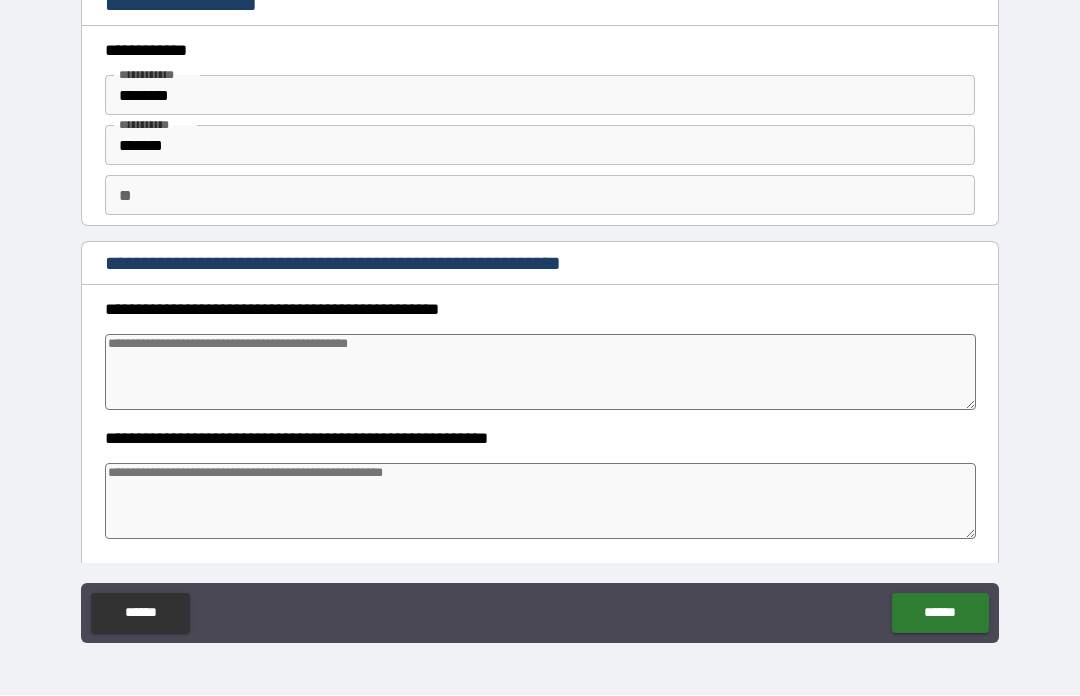 click at bounding box center (540, 373) 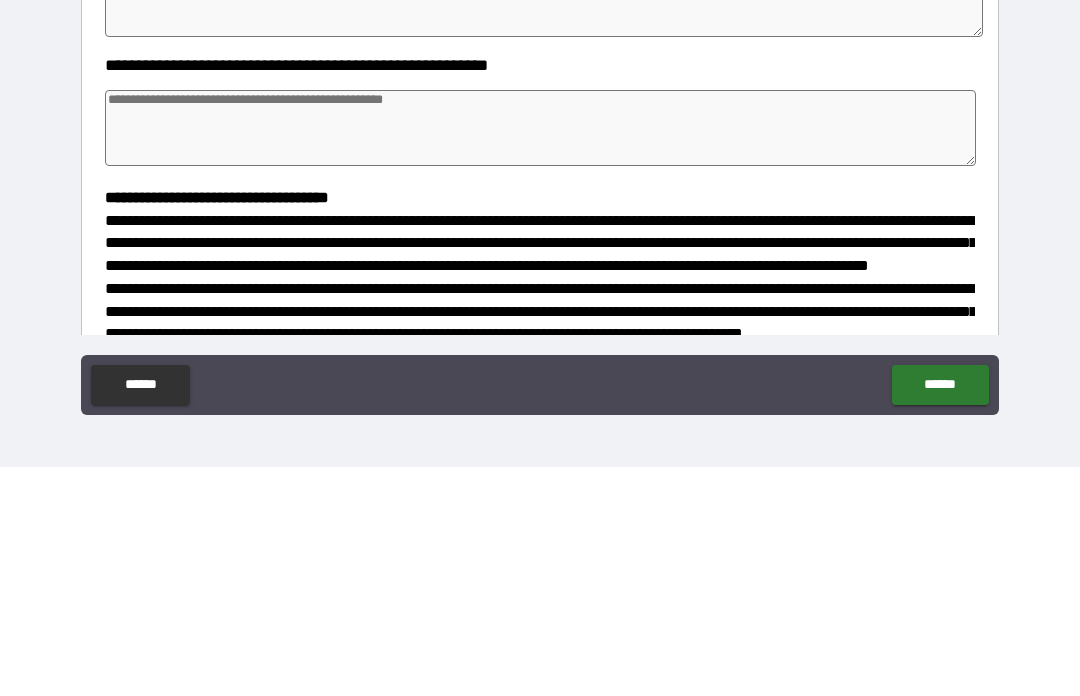 scroll, scrollTop: 146, scrollLeft: 0, axis: vertical 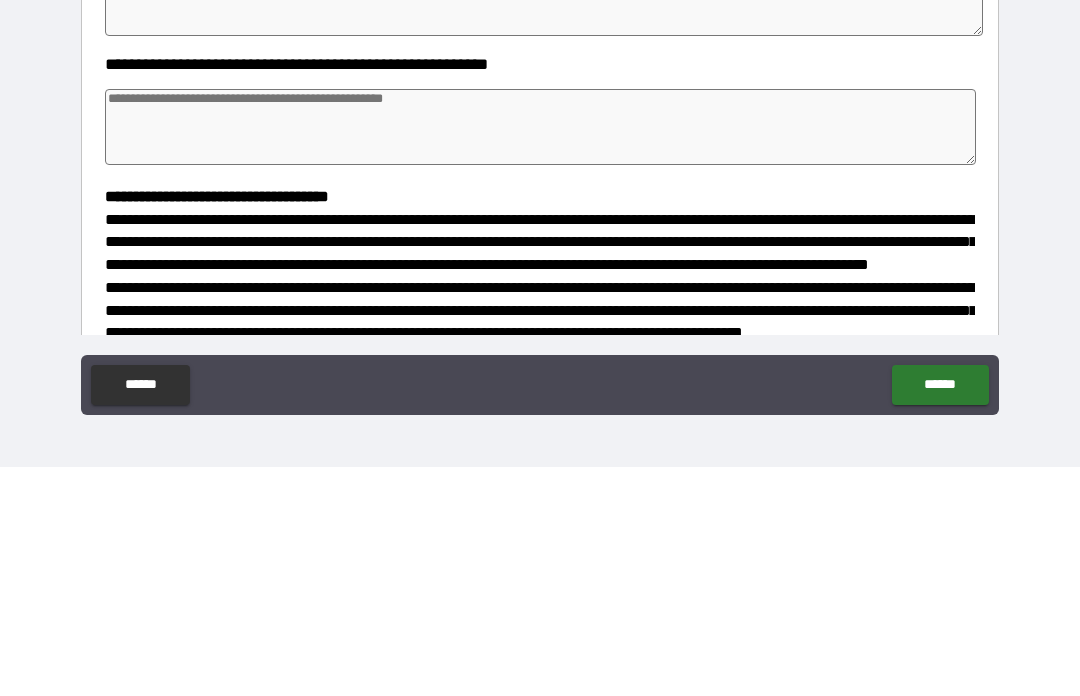 click at bounding box center (540, 356) 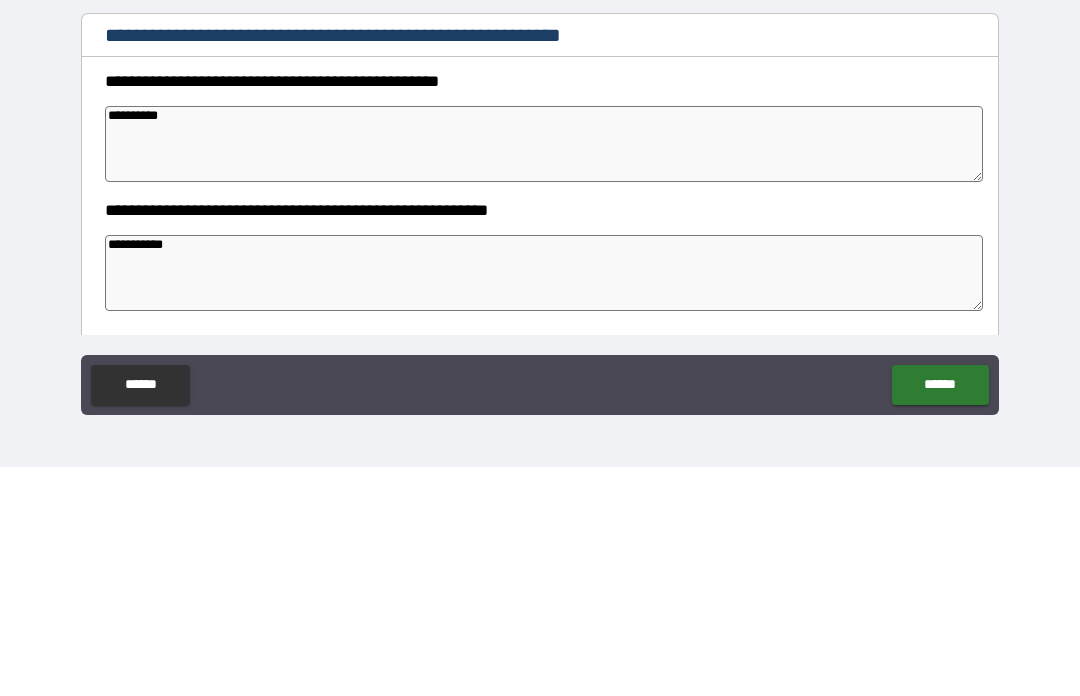 scroll, scrollTop: 0, scrollLeft: 0, axis: both 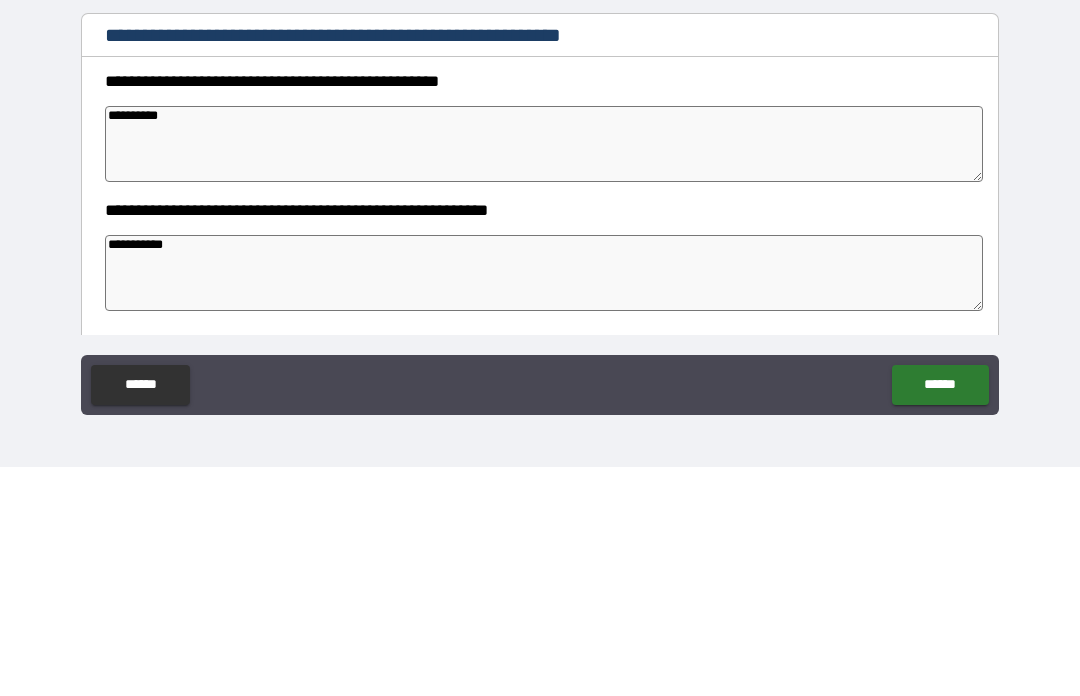 click on "**********" at bounding box center (544, 373) 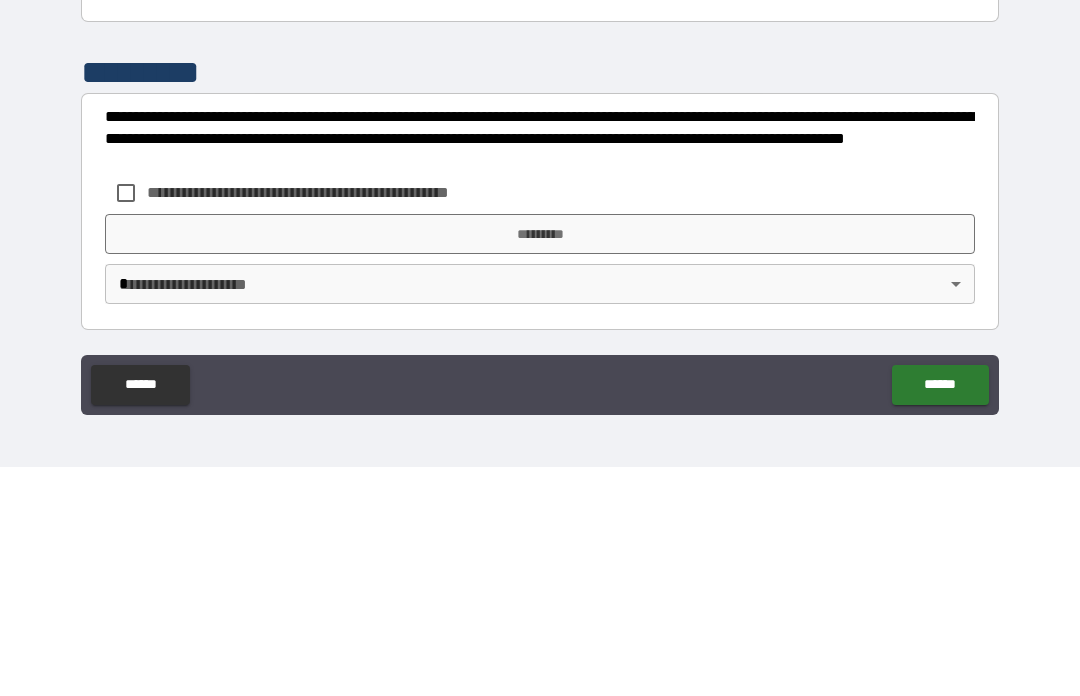 scroll, scrollTop: 531, scrollLeft: 0, axis: vertical 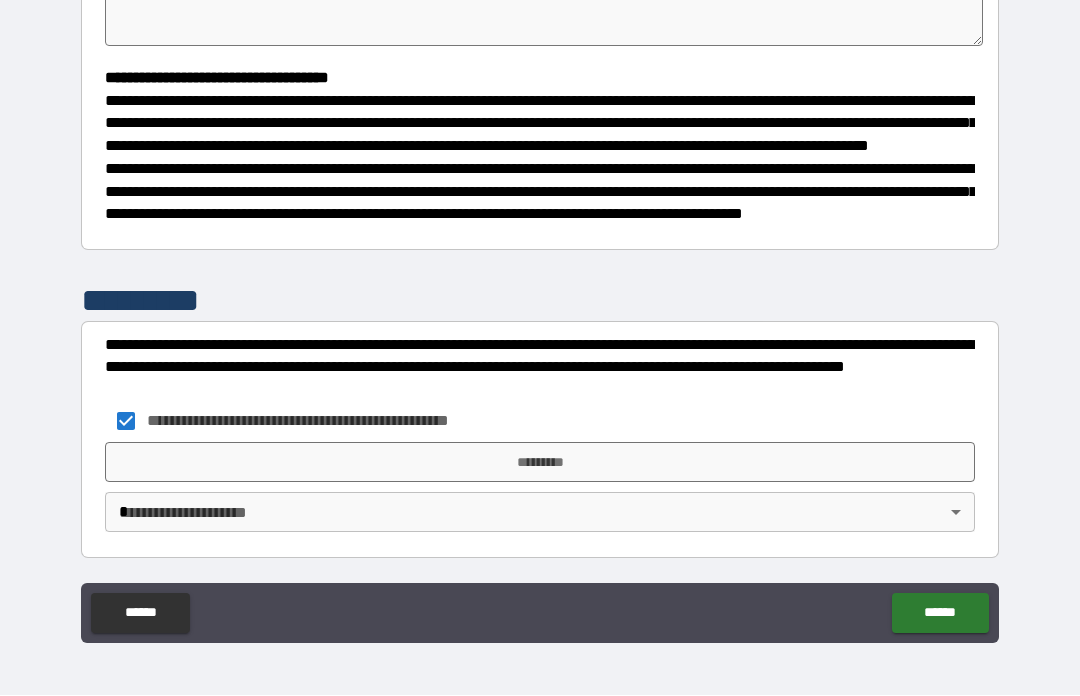 click on "*********" at bounding box center [540, 463] 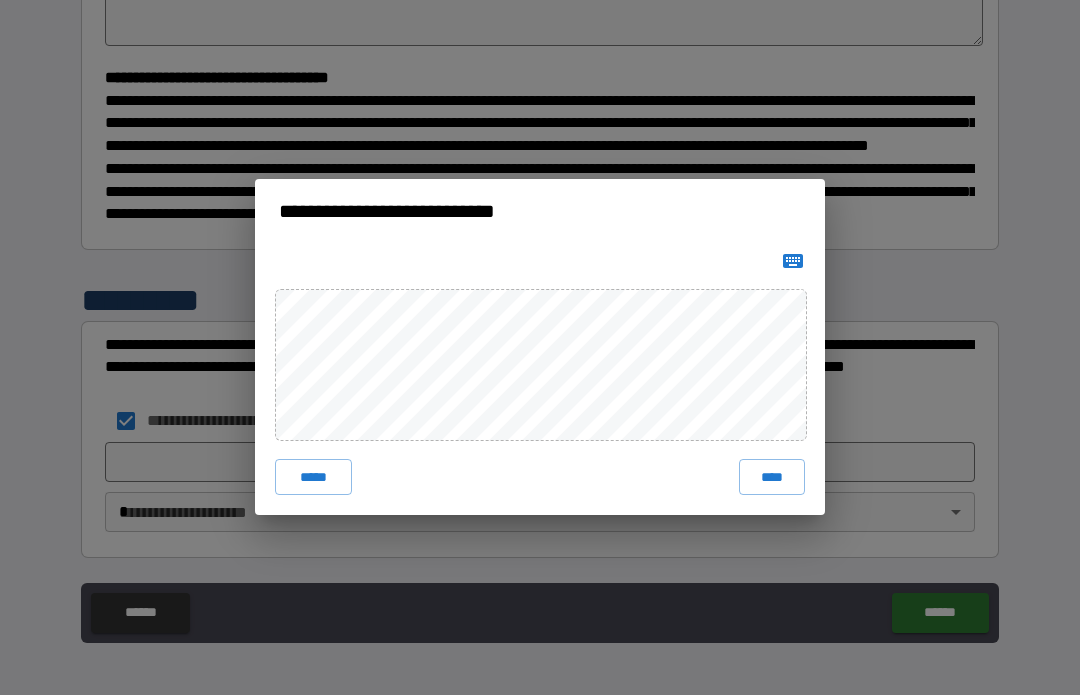 click on "****" at bounding box center [772, 478] 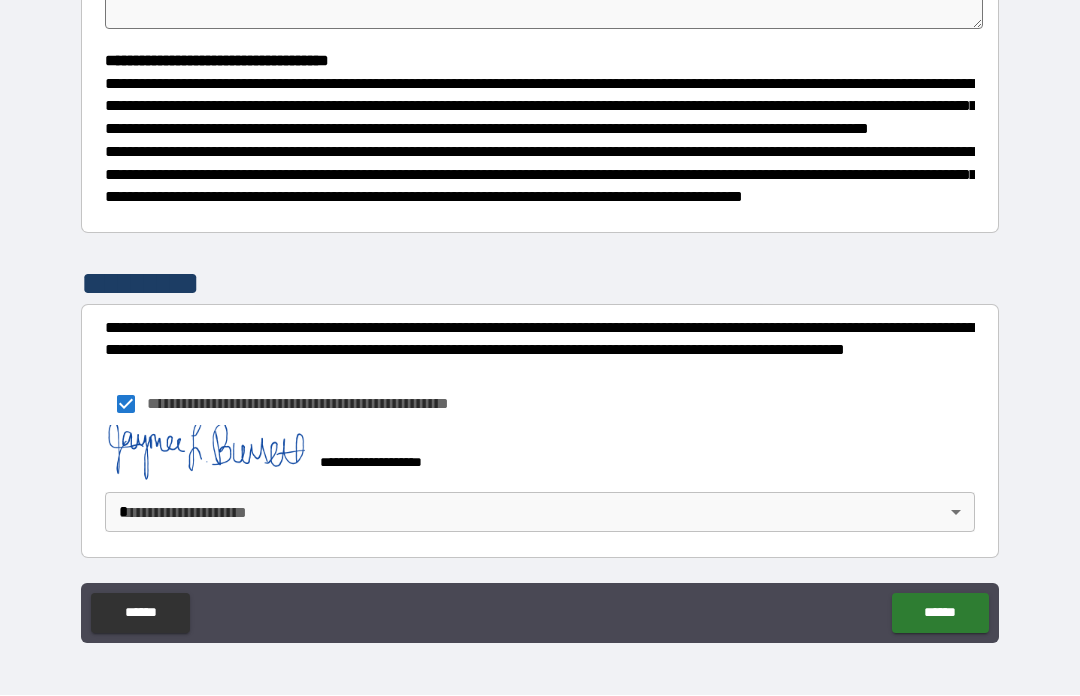 scroll, scrollTop: 548, scrollLeft: 0, axis: vertical 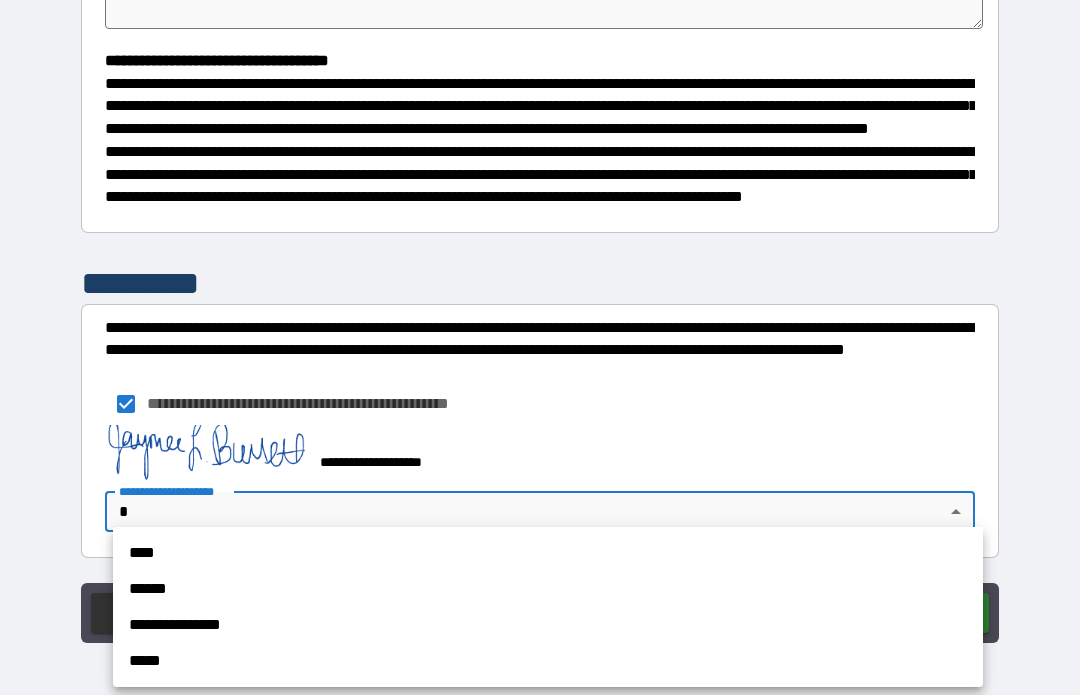 click on "**********" at bounding box center (548, 626) 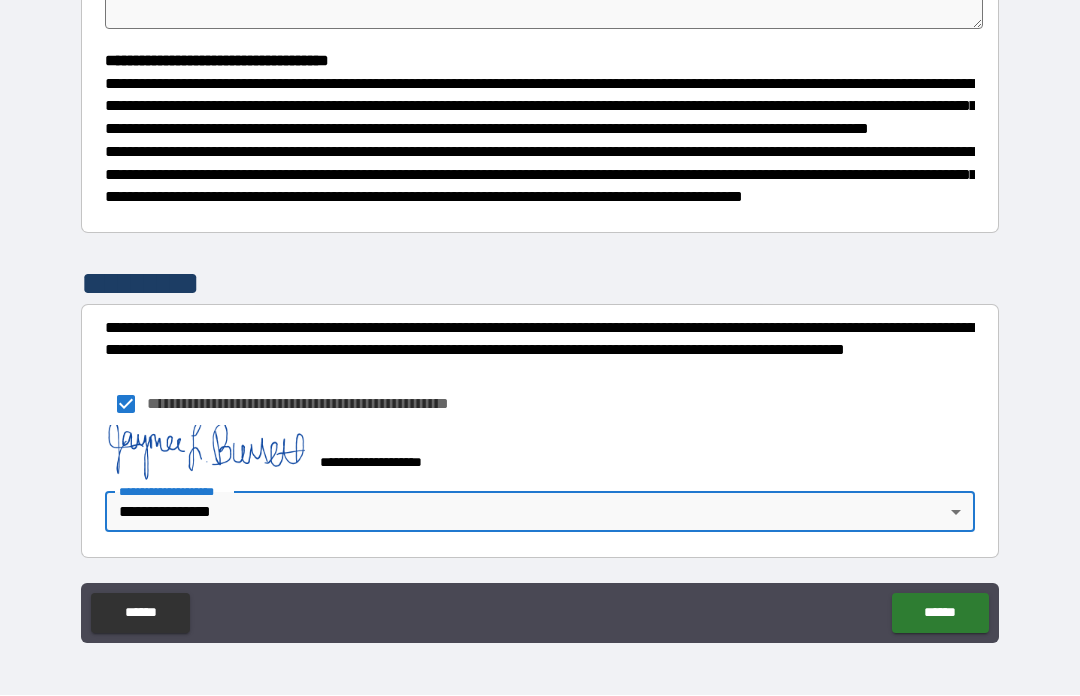 click on "******" at bounding box center [940, 614] 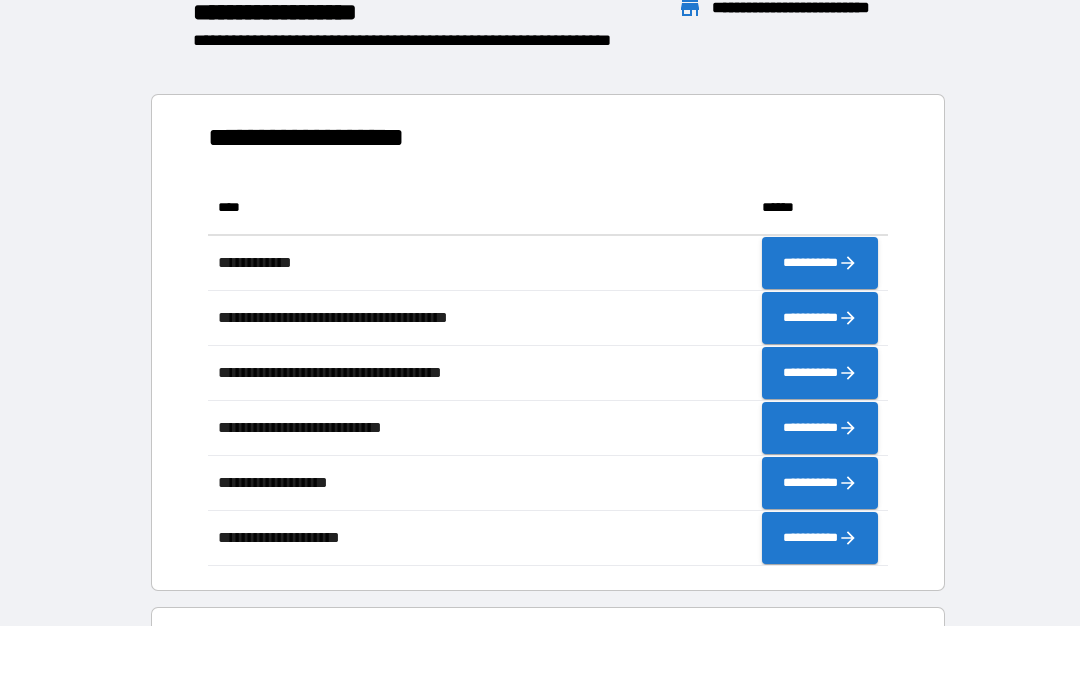 scroll, scrollTop: 386, scrollLeft: 680, axis: both 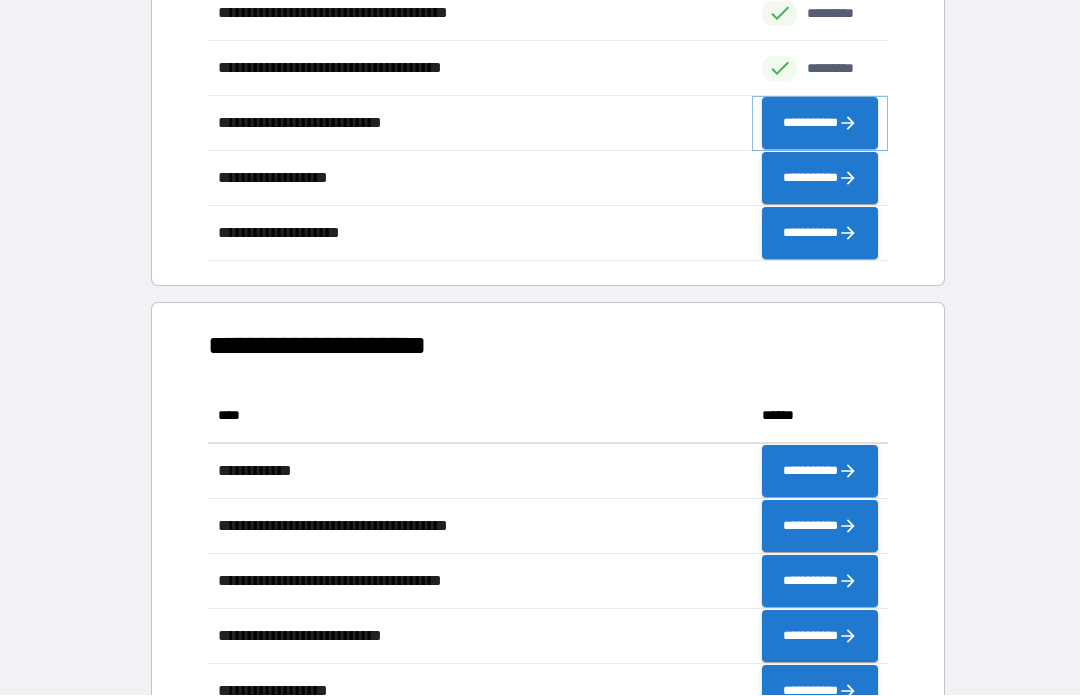 click on "**********" at bounding box center [820, 124] 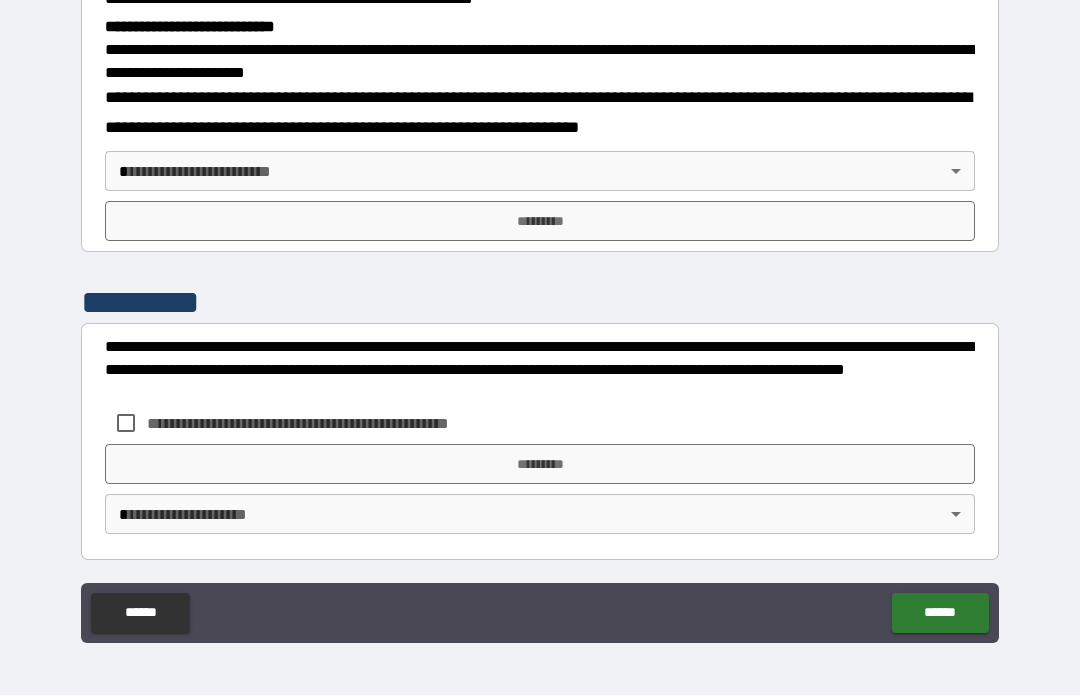 scroll, scrollTop: 638, scrollLeft: 0, axis: vertical 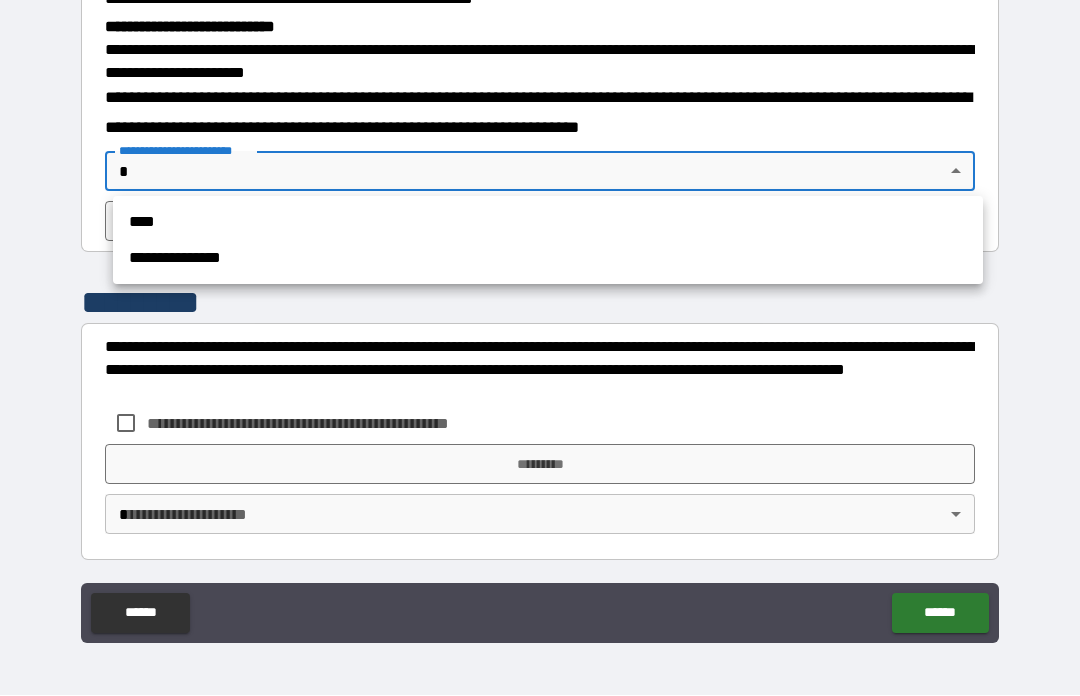click on "**********" at bounding box center (548, 259) 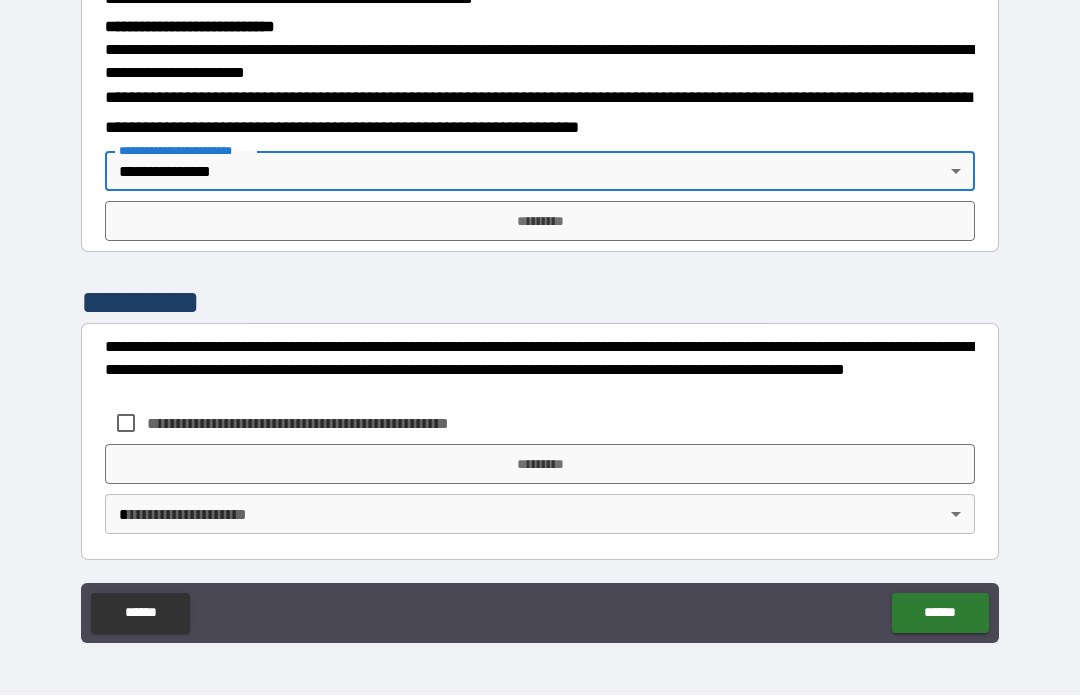 click on "*********" at bounding box center [540, 222] 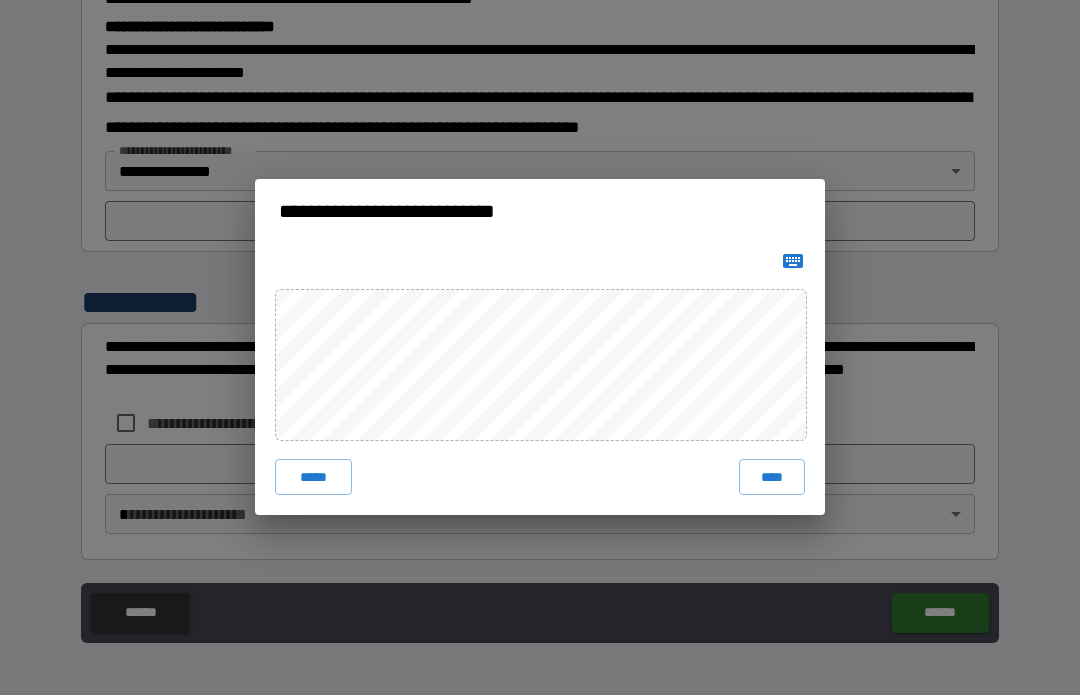click on "****" at bounding box center (772, 478) 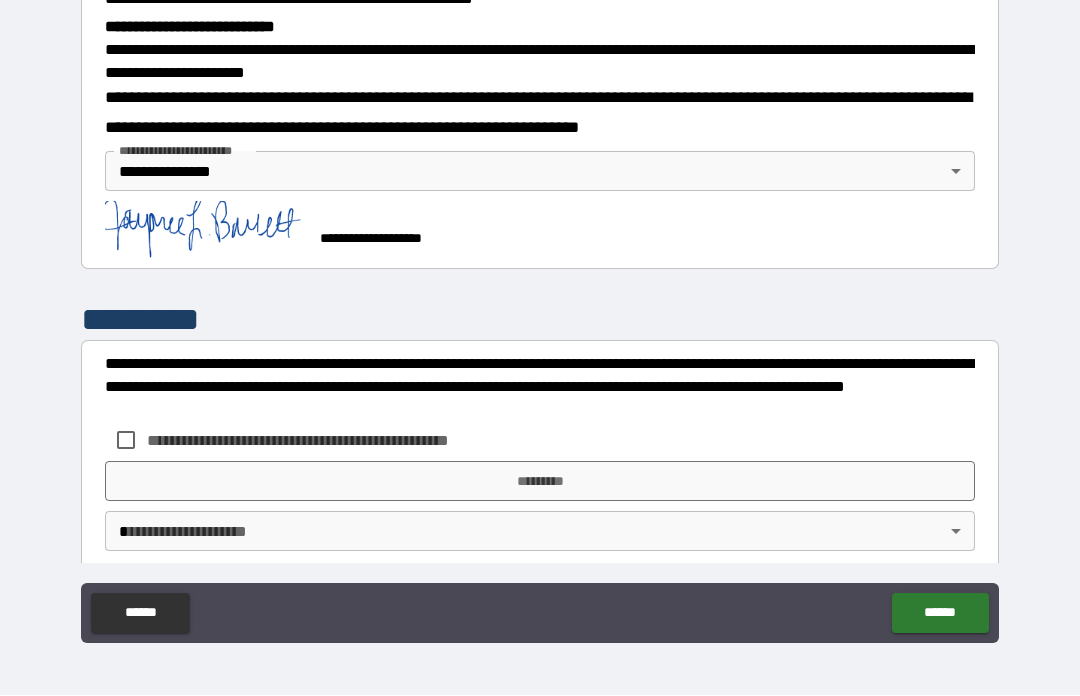 scroll, scrollTop: 628, scrollLeft: 0, axis: vertical 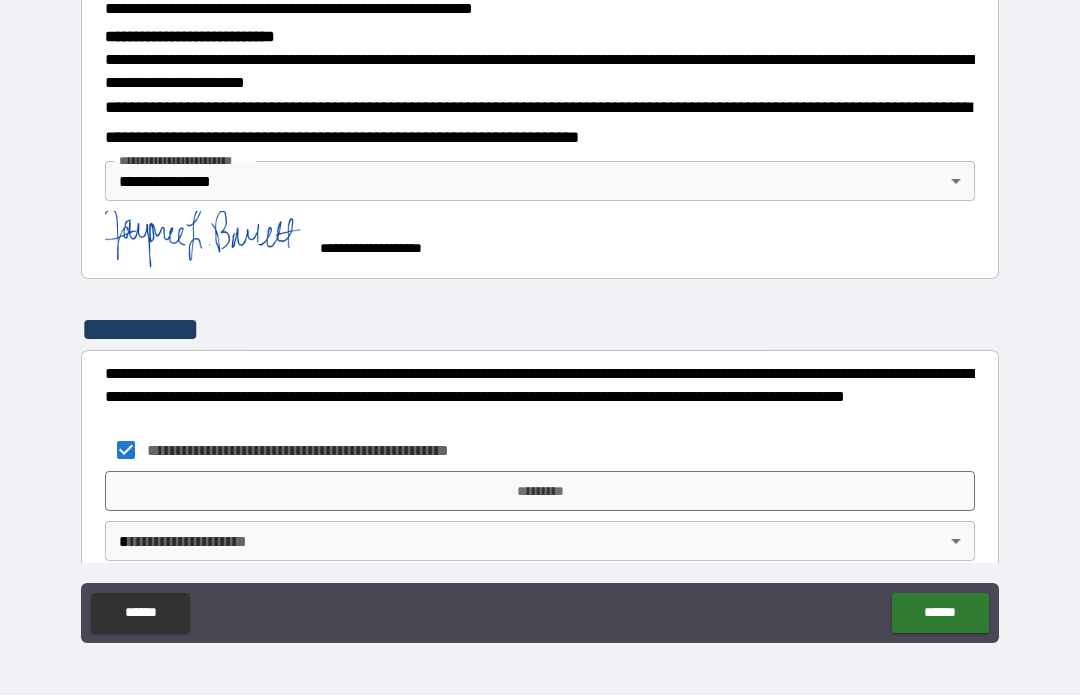 click on "*********" at bounding box center (540, 492) 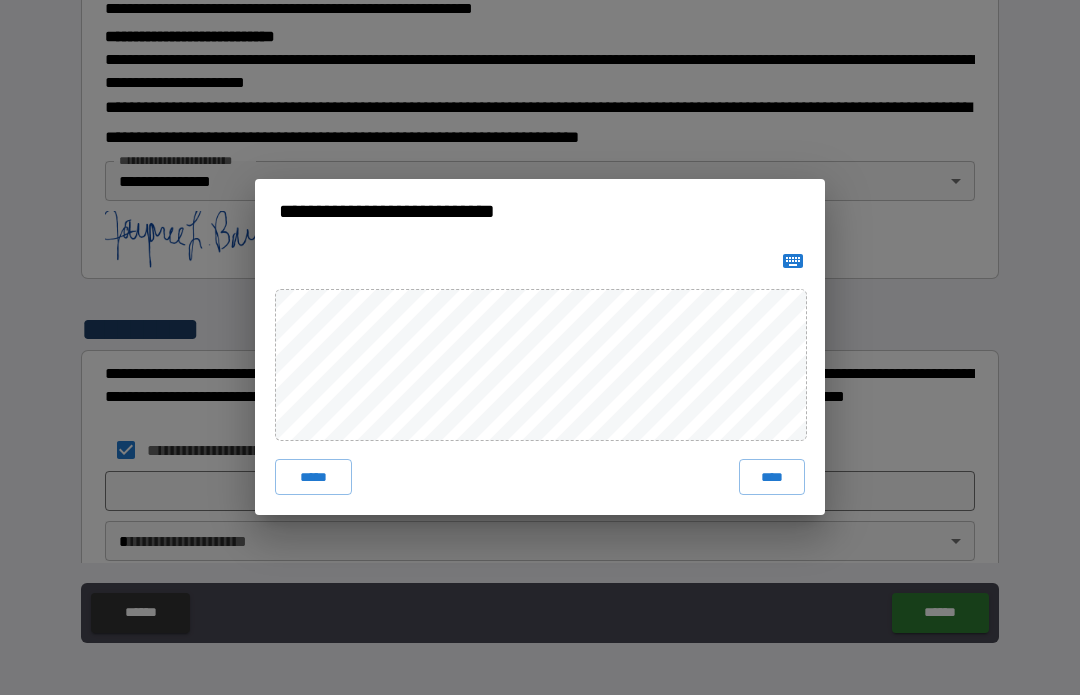 click on "****" at bounding box center [772, 478] 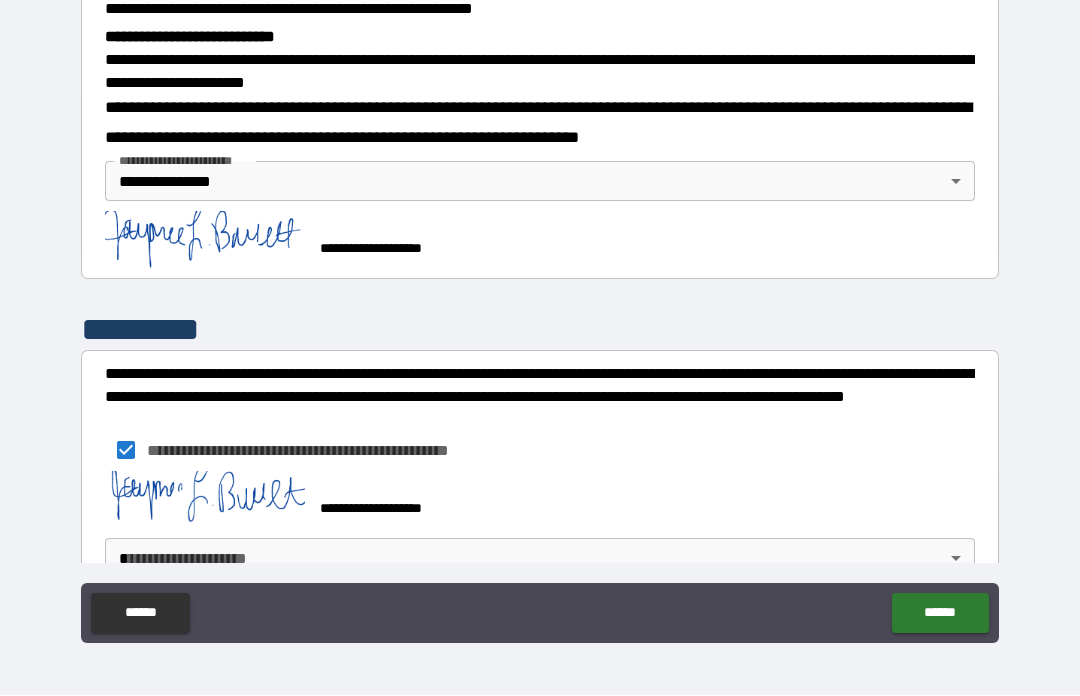 click on "**********" at bounding box center [540, 313] 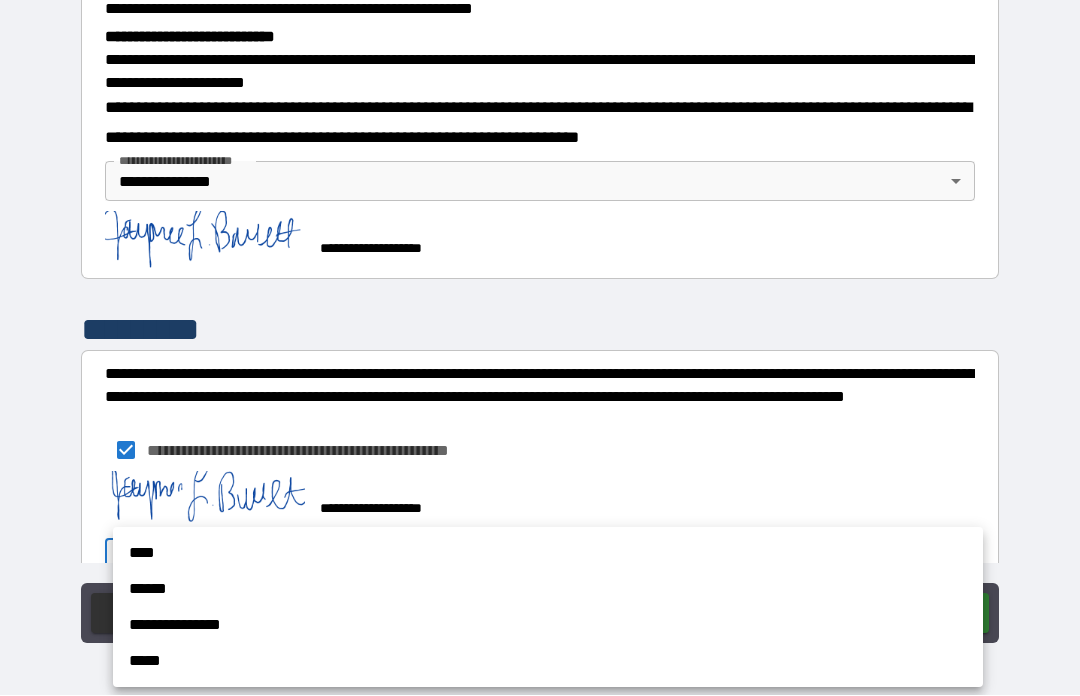 click on "**********" at bounding box center [548, 626] 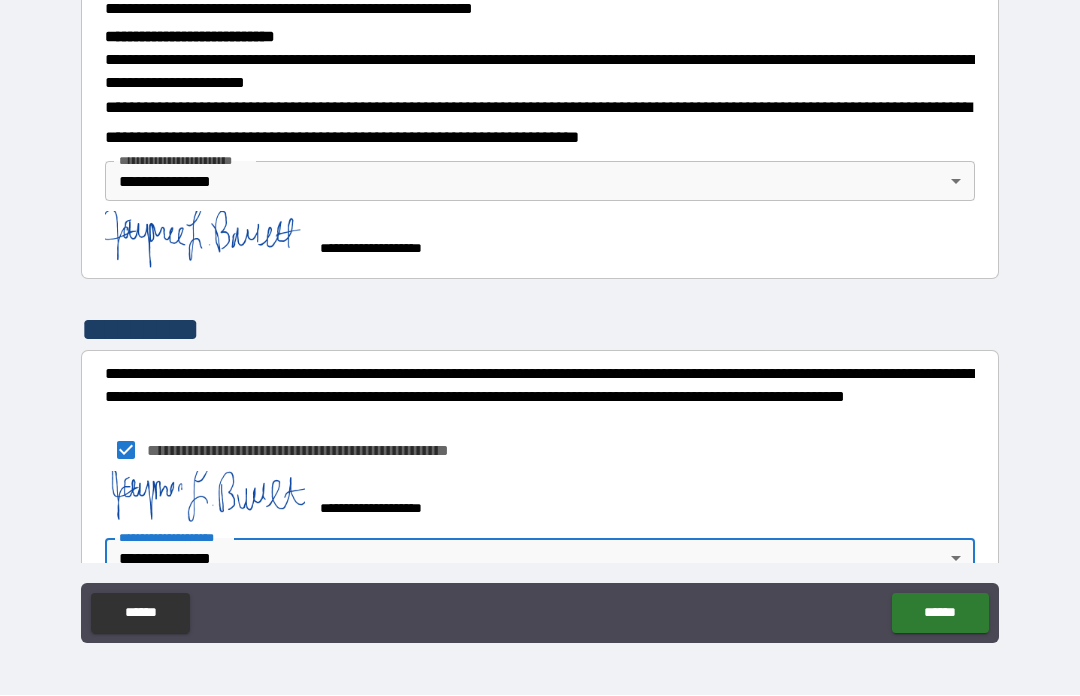 scroll, scrollTop: 642, scrollLeft: 0, axis: vertical 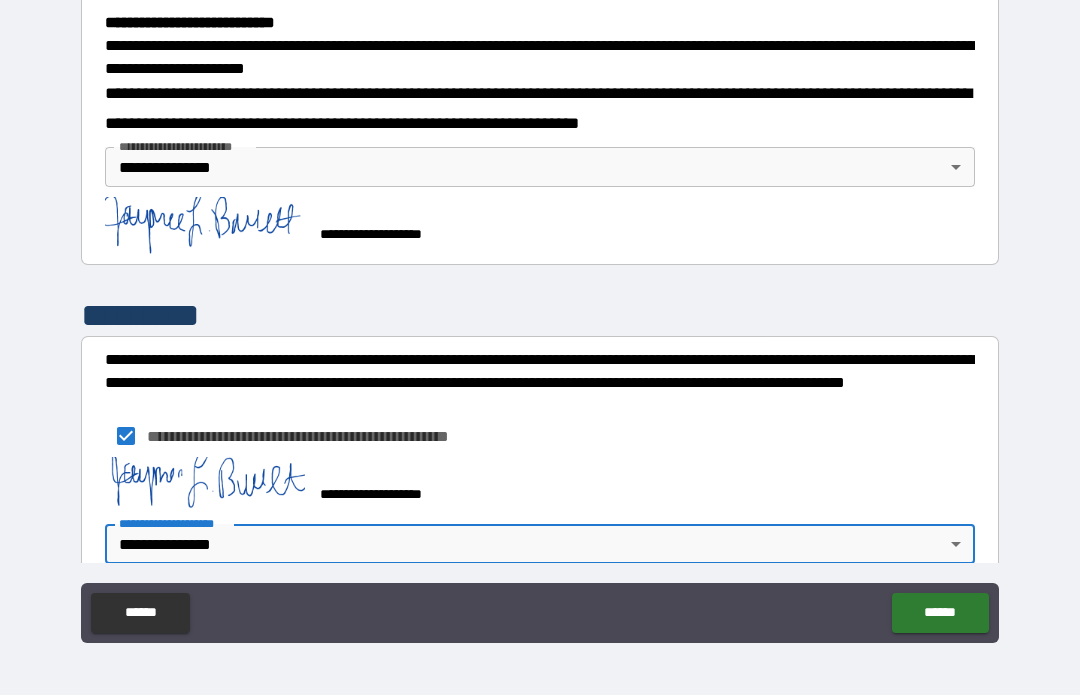 click on "******" at bounding box center [940, 614] 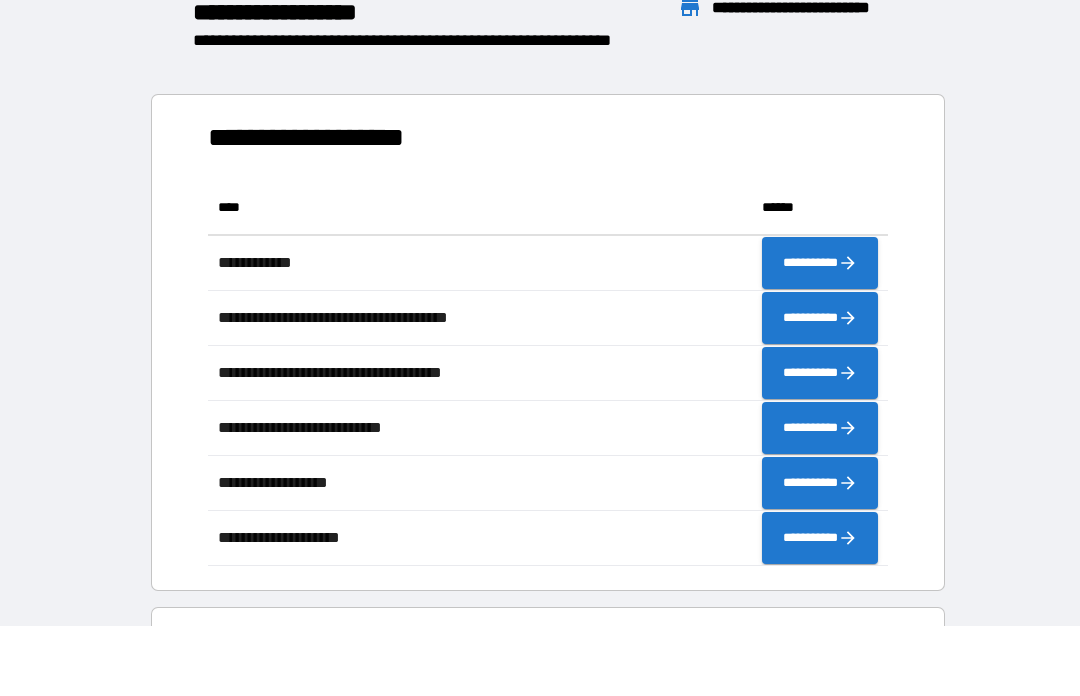 scroll, scrollTop: 1, scrollLeft: 1, axis: both 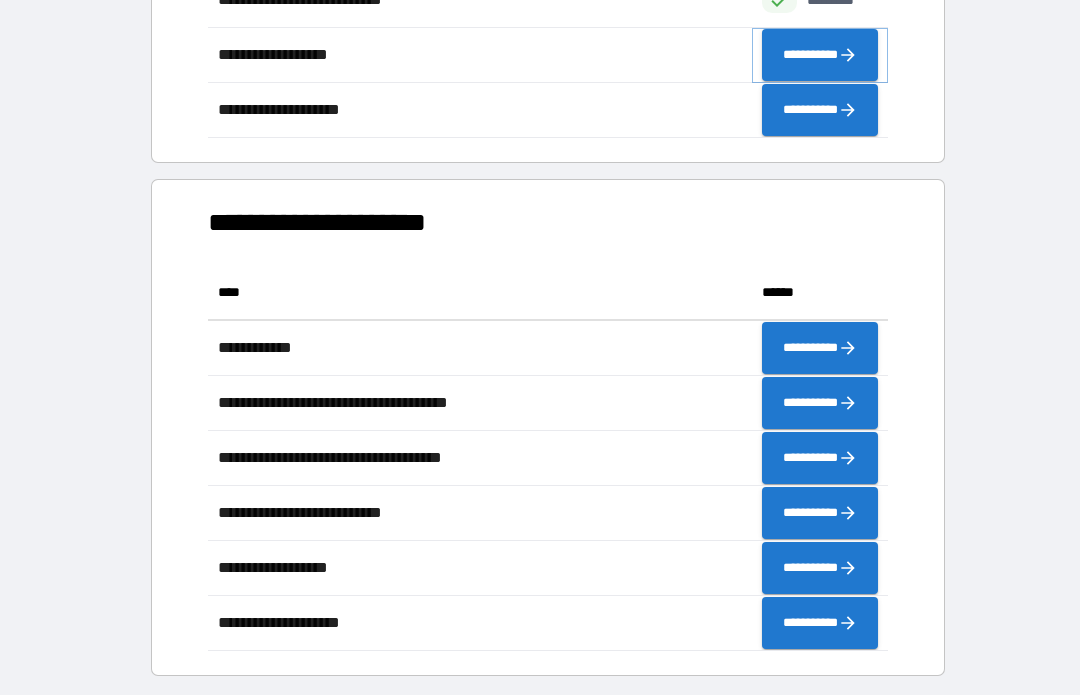 click on "**********" at bounding box center (820, 56) 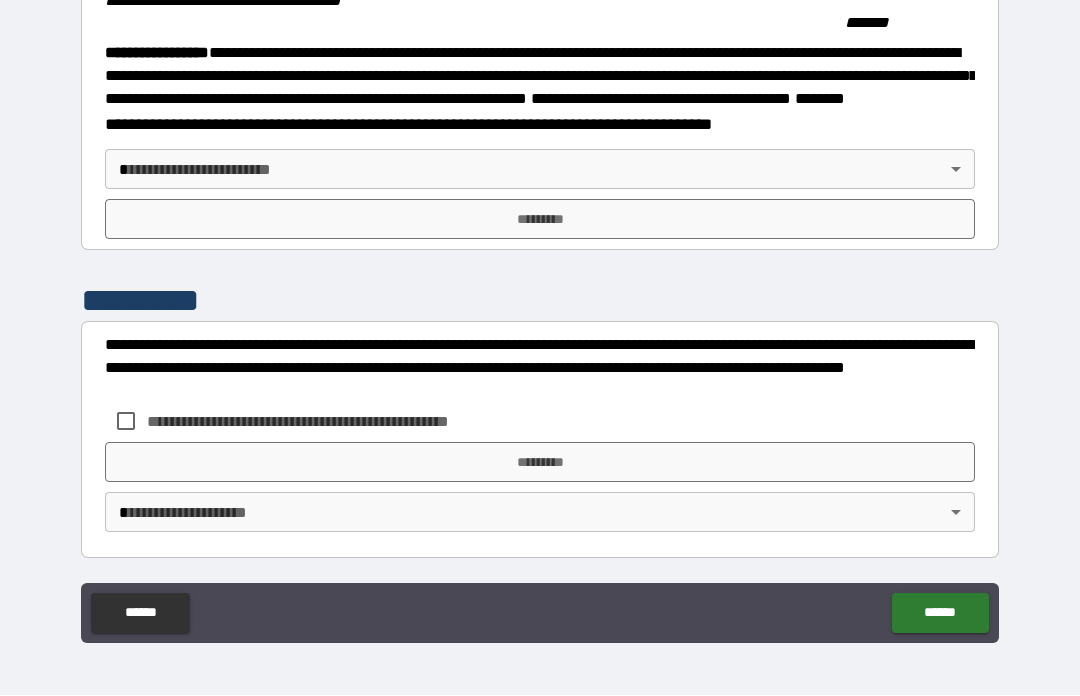 scroll, scrollTop: 2242, scrollLeft: 0, axis: vertical 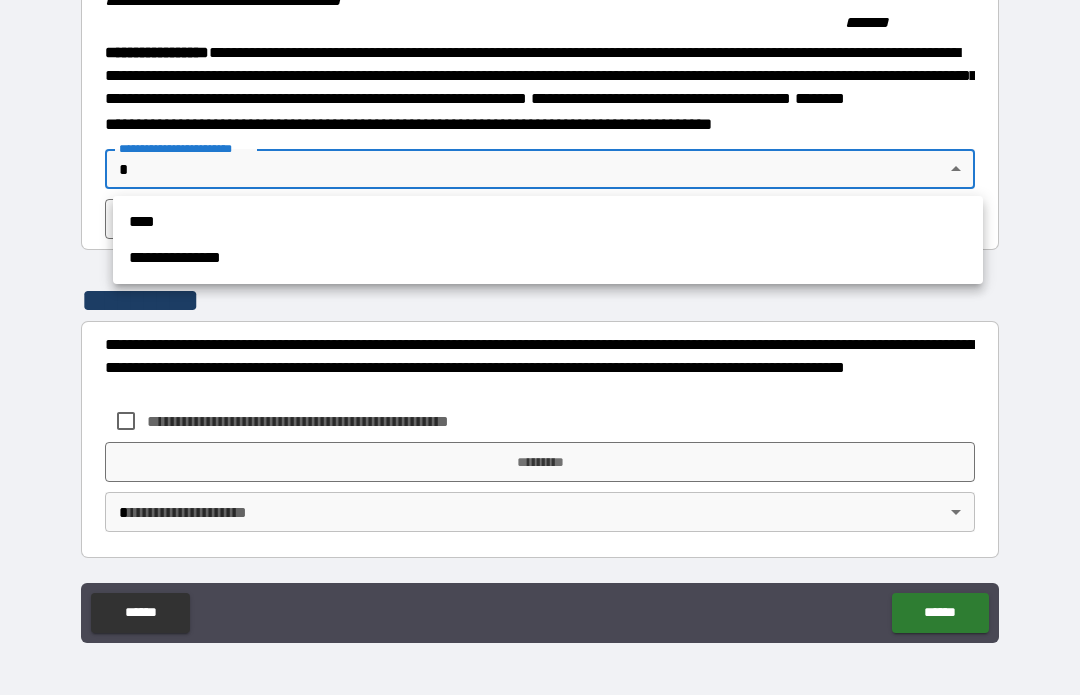 click on "**********" at bounding box center [548, 259] 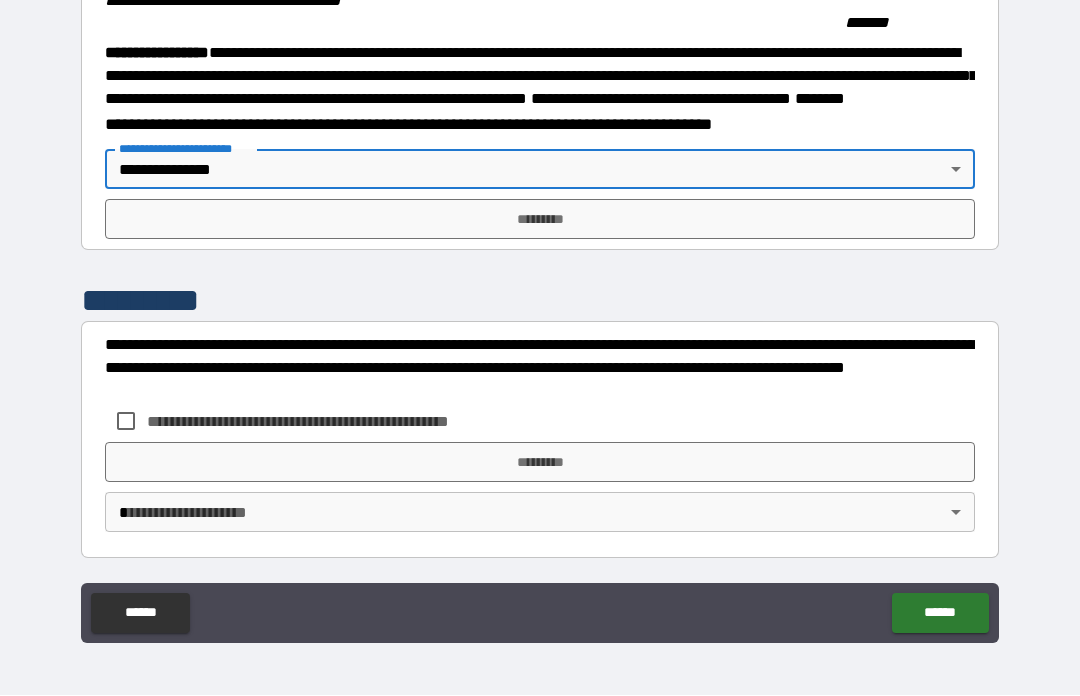 click on "*********" at bounding box center (540, 220) 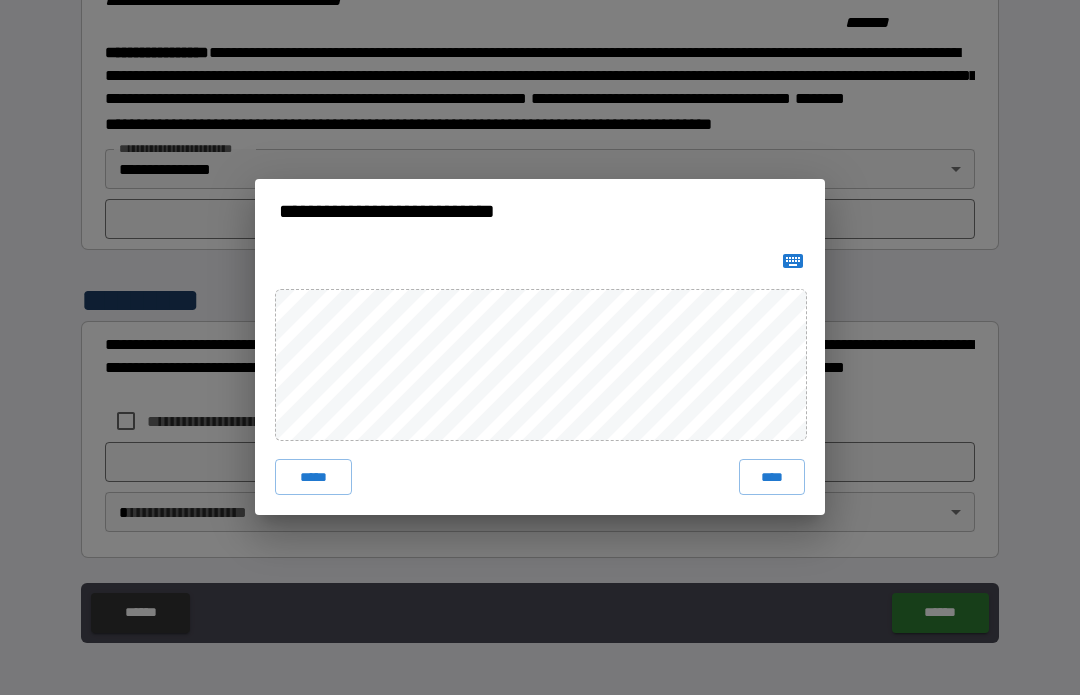 click on "****" at bounding box center [772, 478] 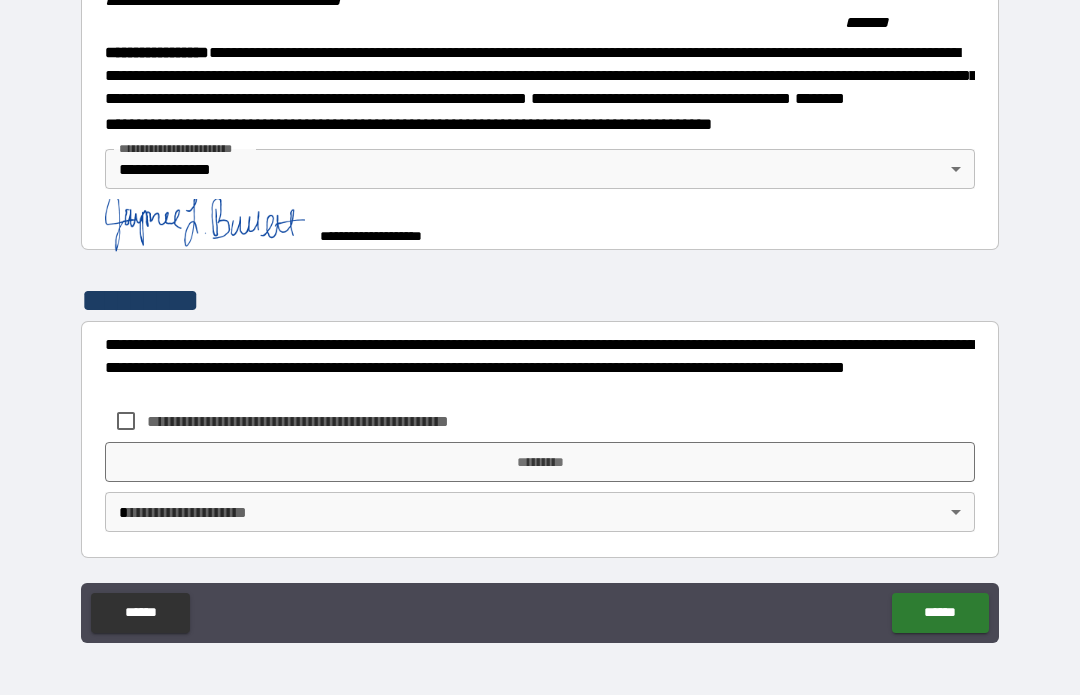 scroll, scrollTop: 2232, scrollLeft: 0, axis: vertical 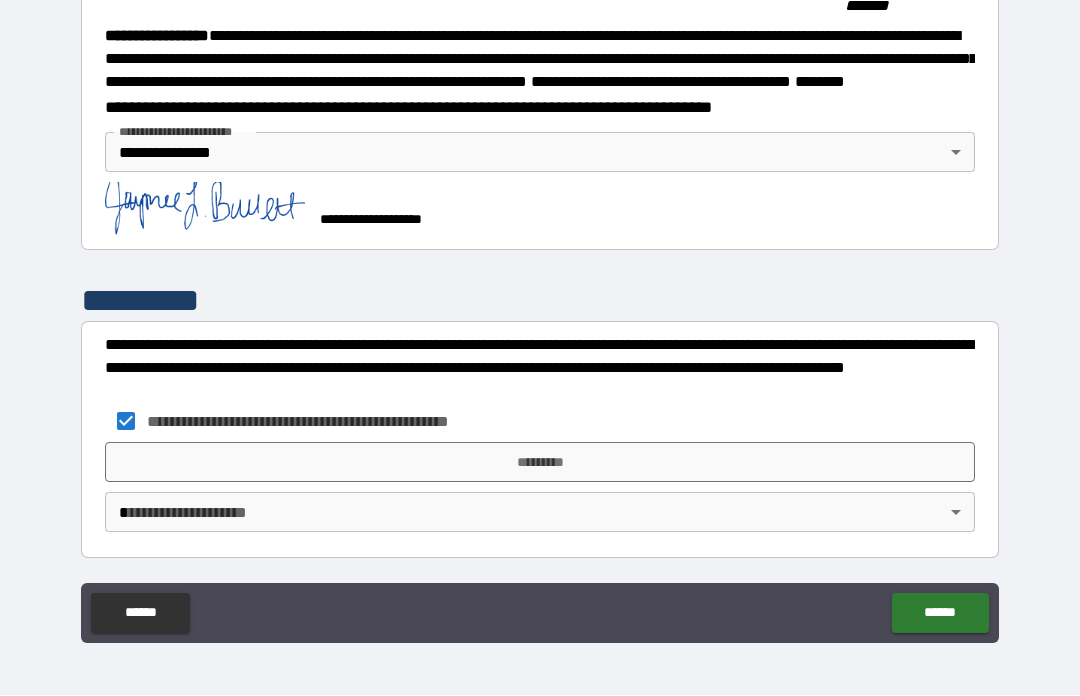 click on "*********" at bounding box center (540, 463) 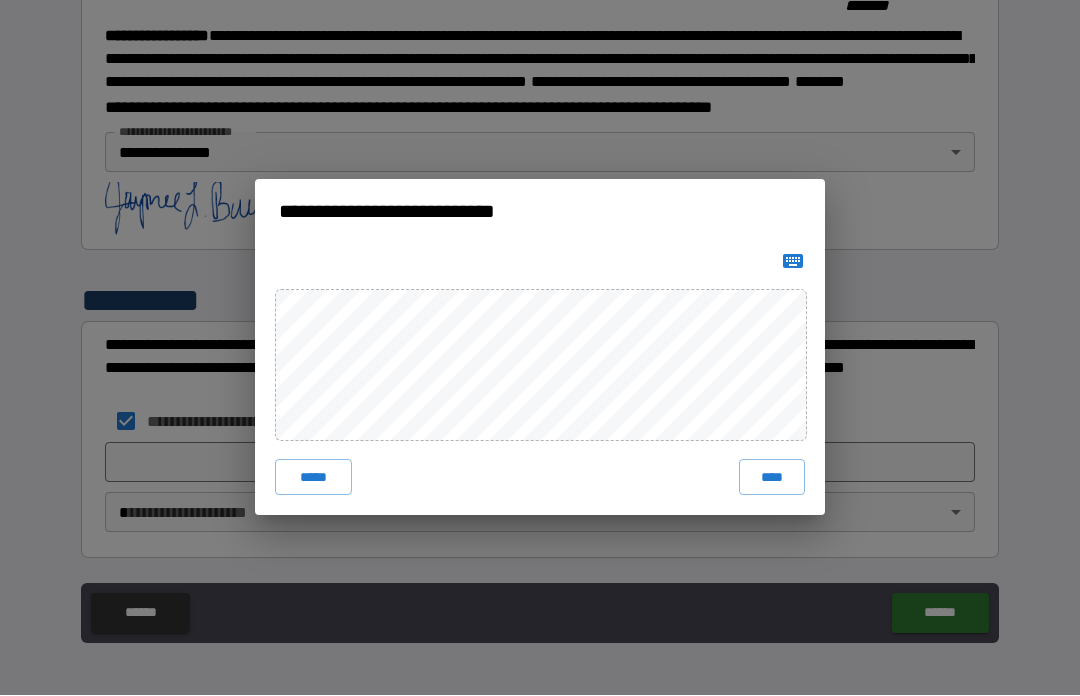 click on "****" at bounding box center [772, 478] 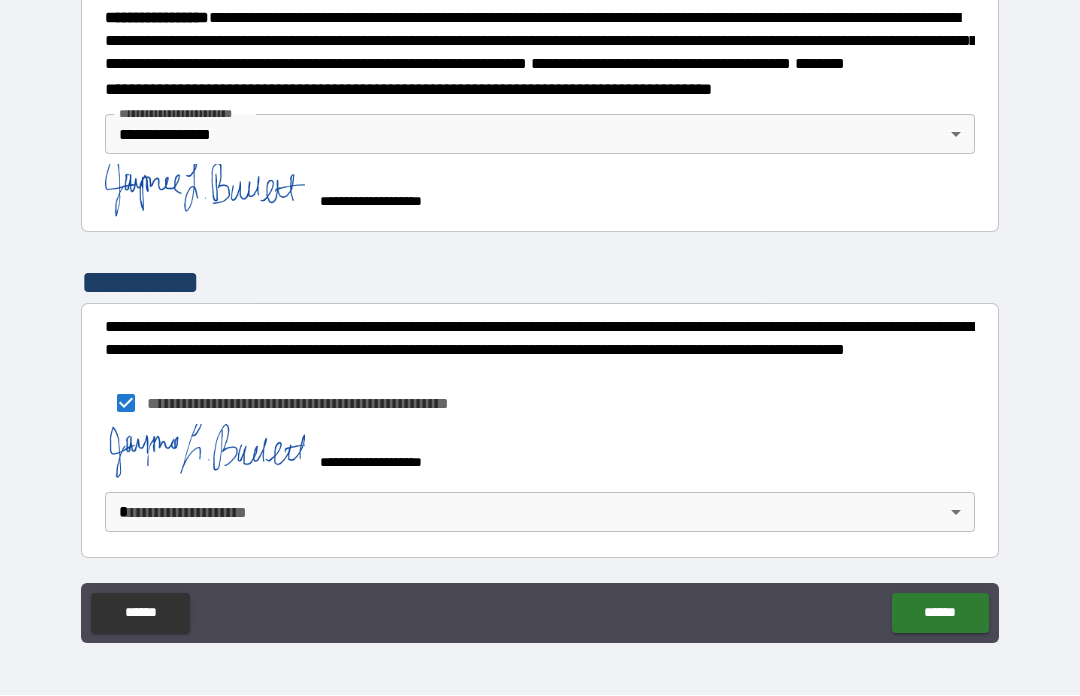 click on "**********" at bounding box center (540, 313) 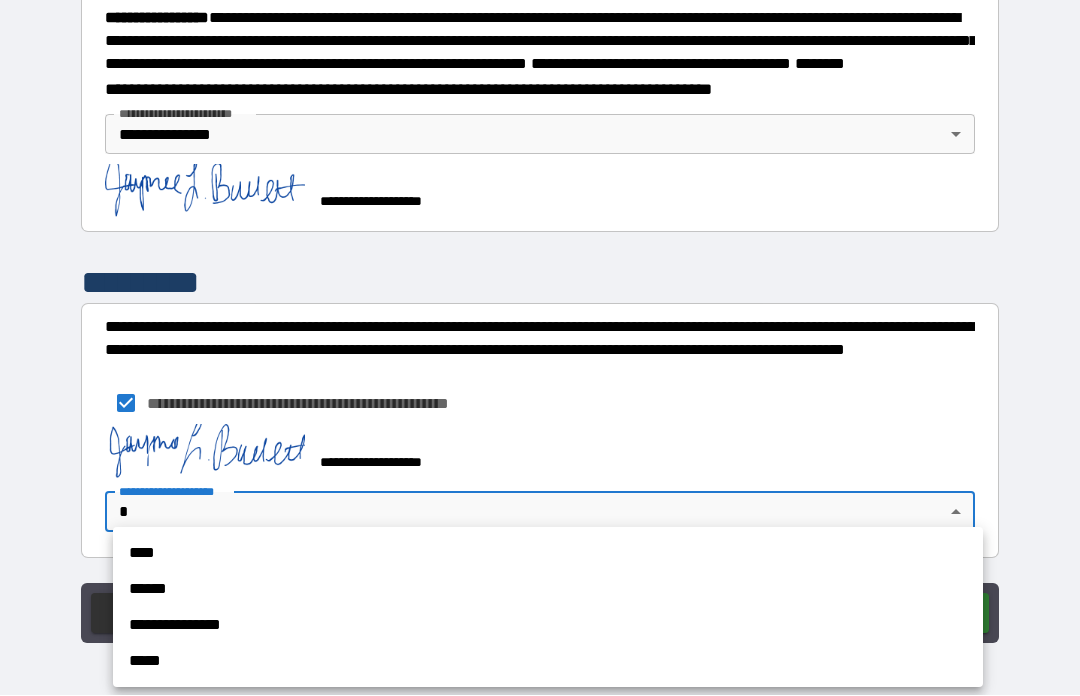 click on "**********" at bounding box center [548, 626] 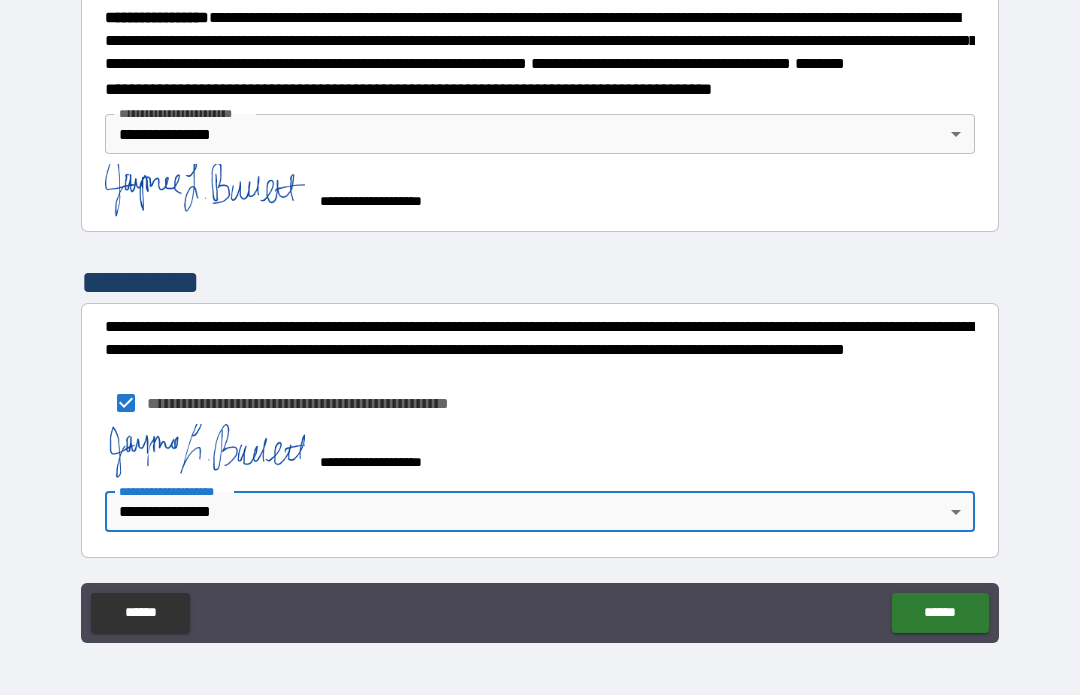 scroll, scrollTop: 2246, scrollLeft: 0, axis: vertical 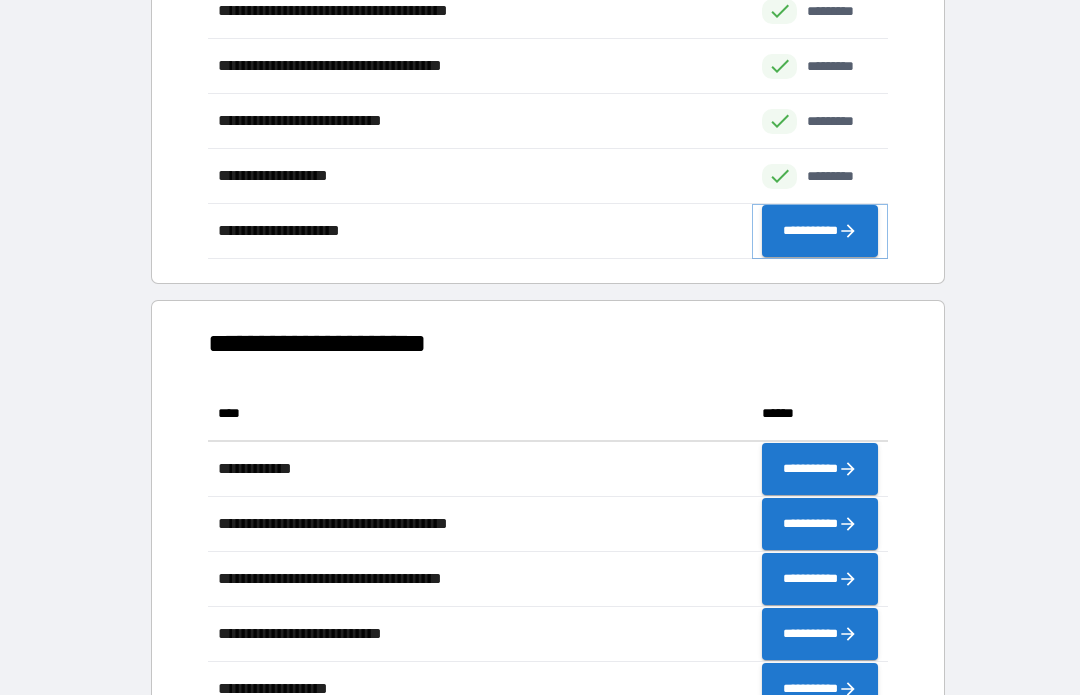 click on "**********" at bounding box center (820, 232) 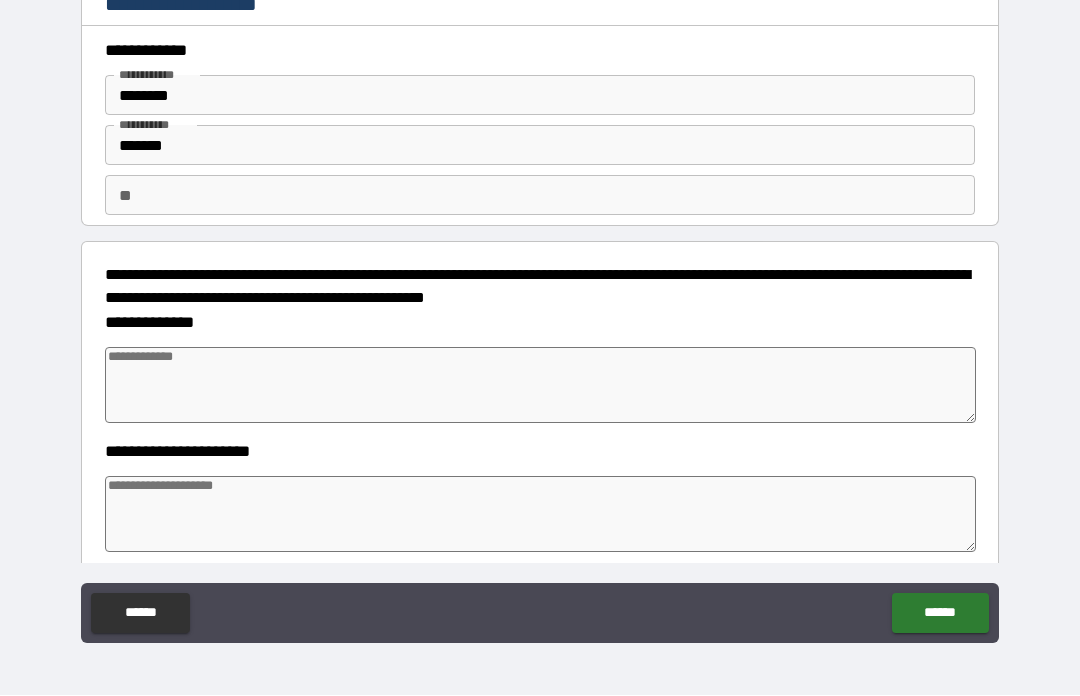 click at bounding box center (540, 386) 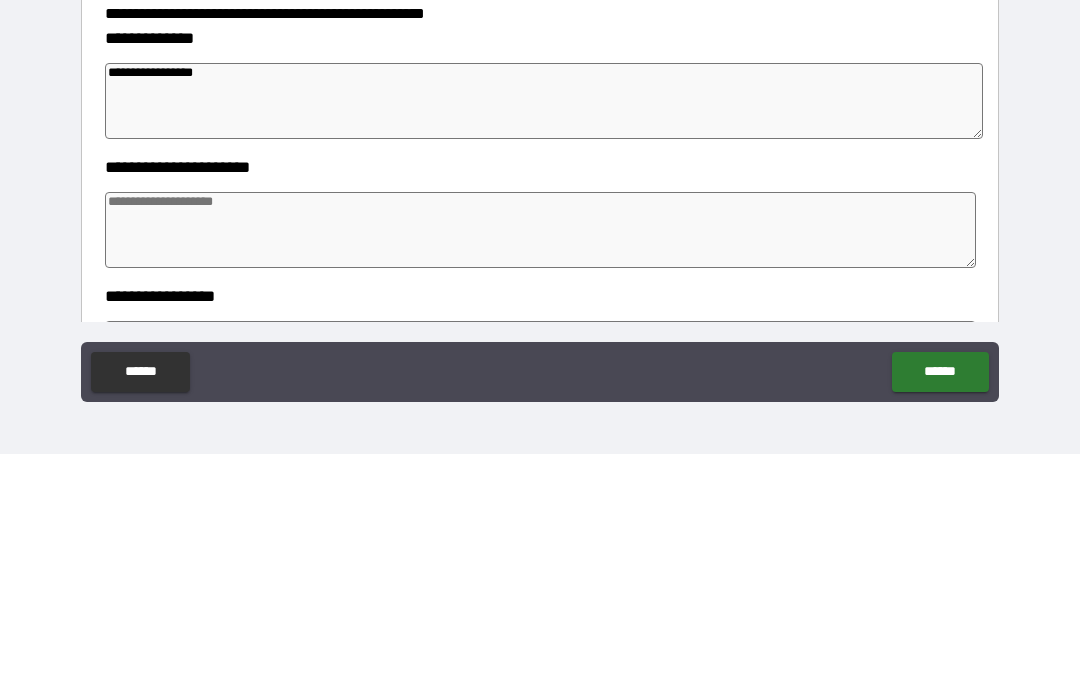 scroll, scrollTop: 137, scrollLeft: 0, axis: vertical 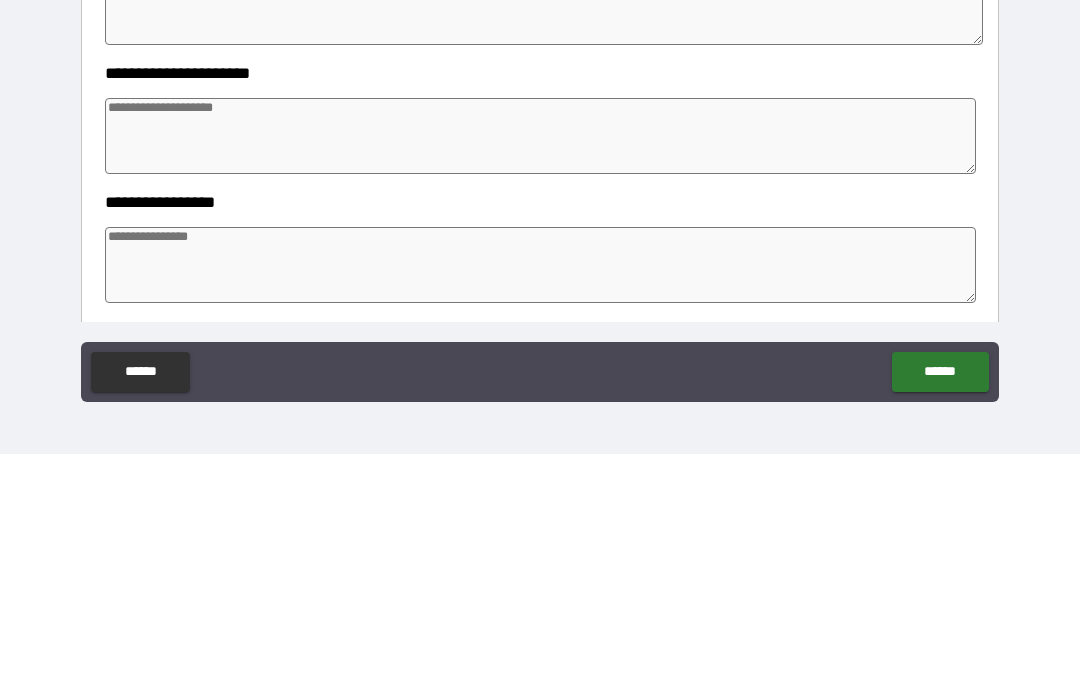 click at bounding box center (540, 378) 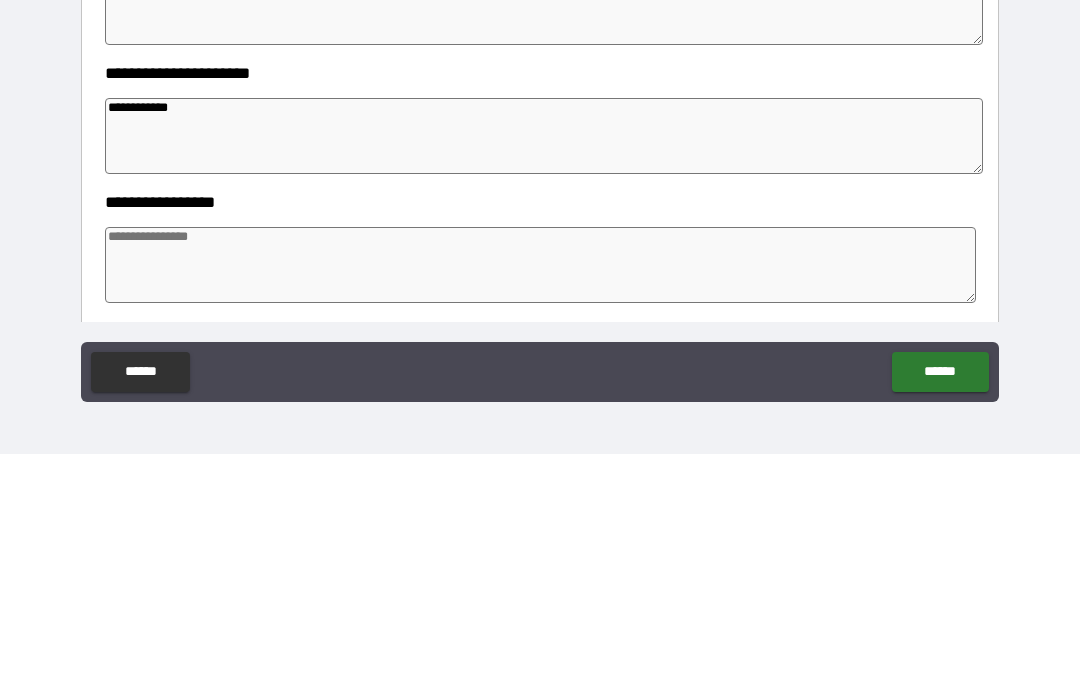 click at bounding box center [540, 507] 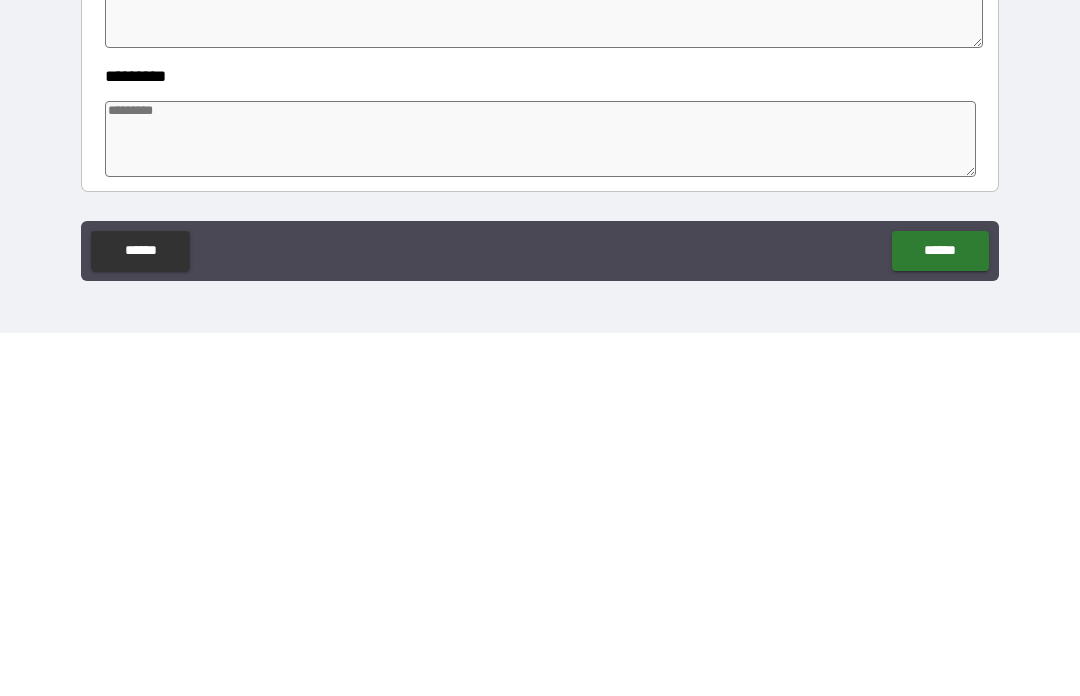 scroll, scrollTop: 273, scrollLeft: 0, axis: vertical 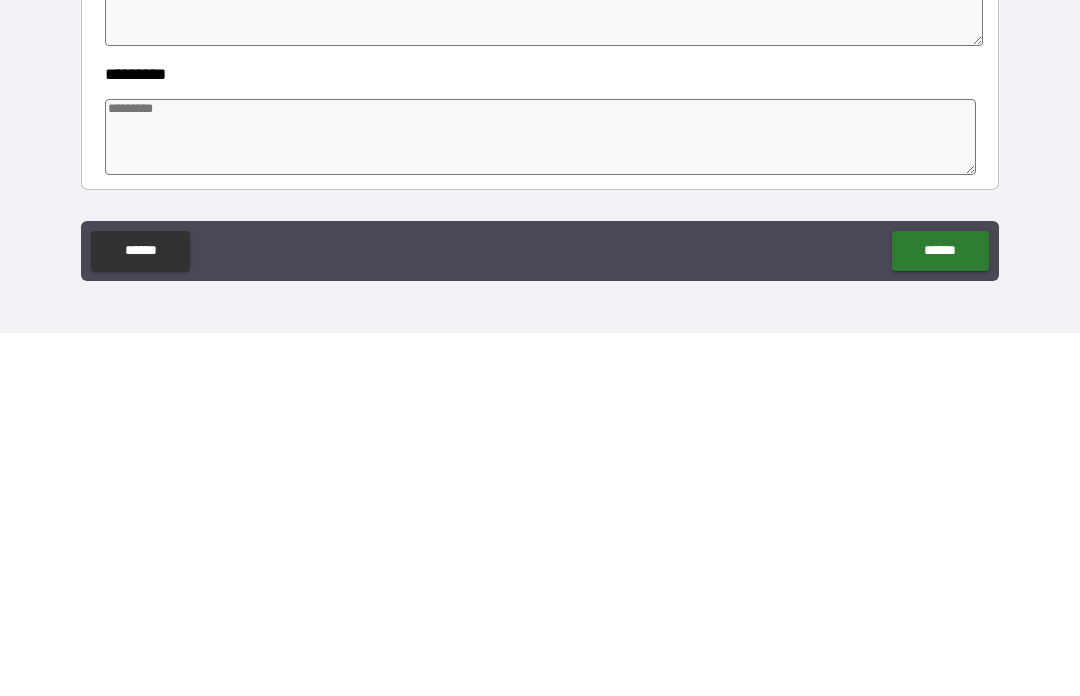 click at bounding box center [540, 500] 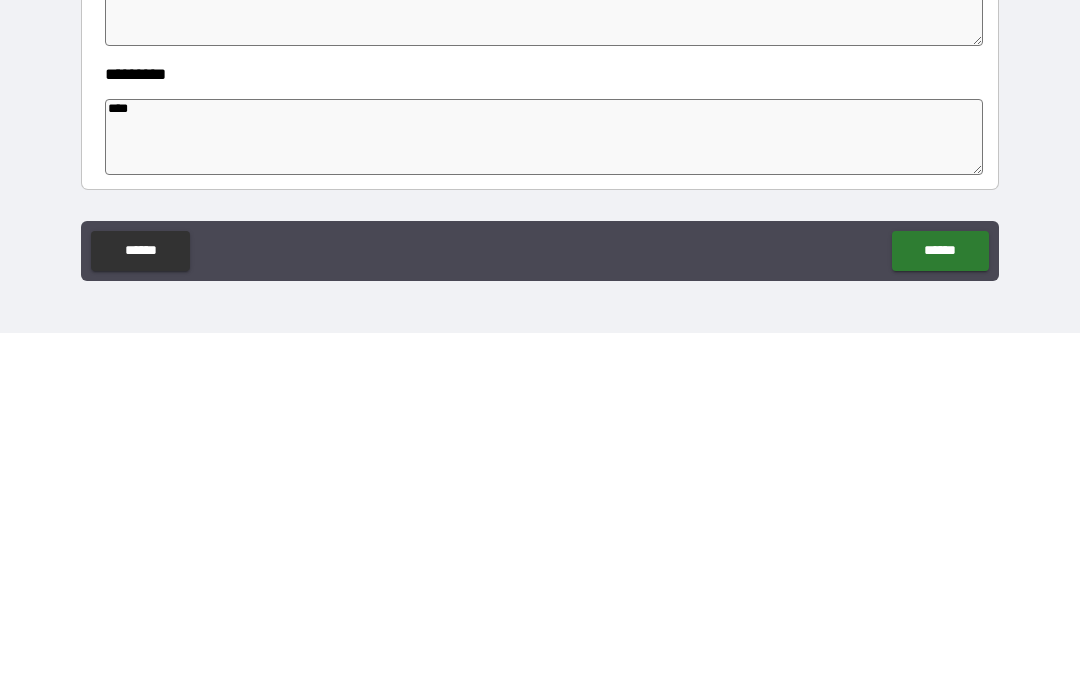 click on "******" at bounding box center [940, 614] 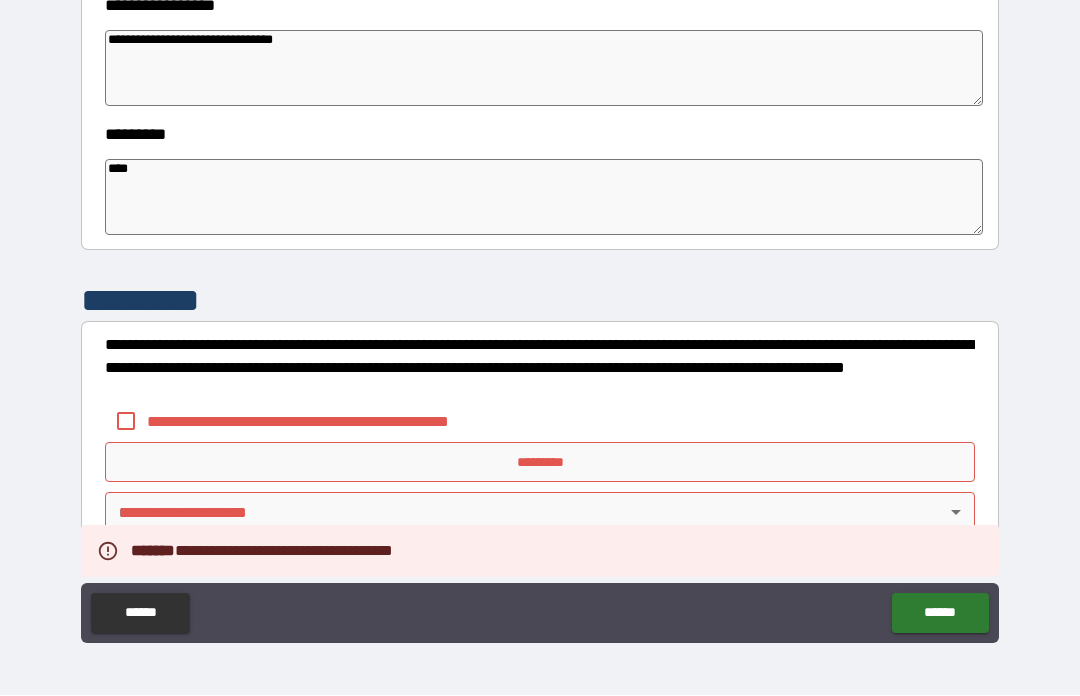 scroll, scrollTop: 575, scrollLeft: 0, axis: vertical 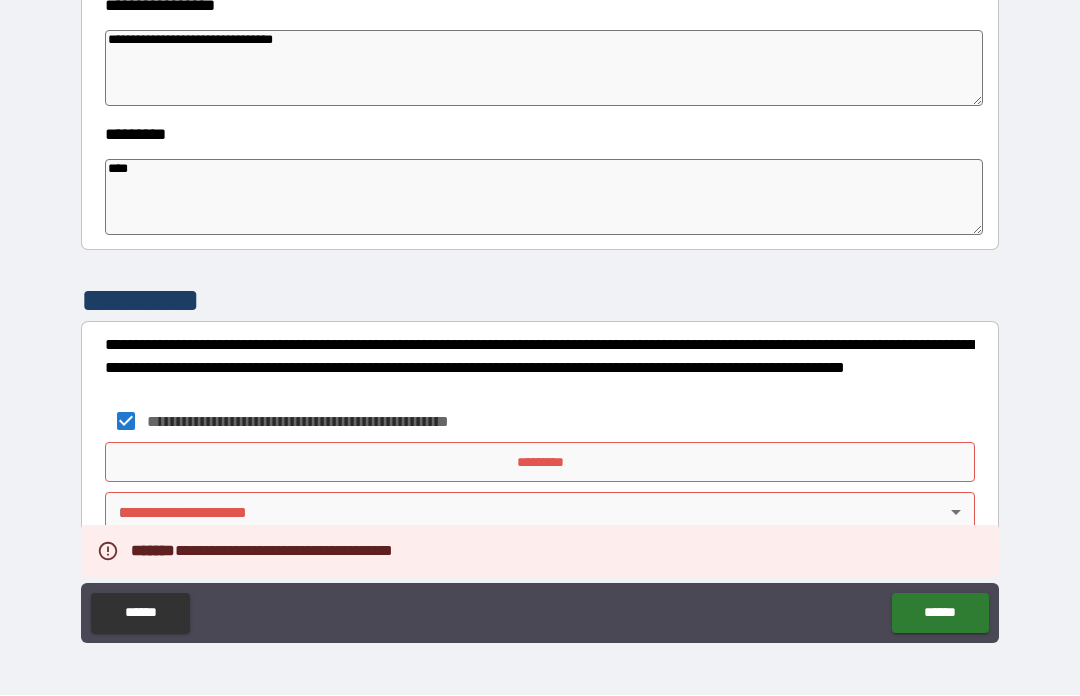 click on "*********" at bounding box center (540, 463) 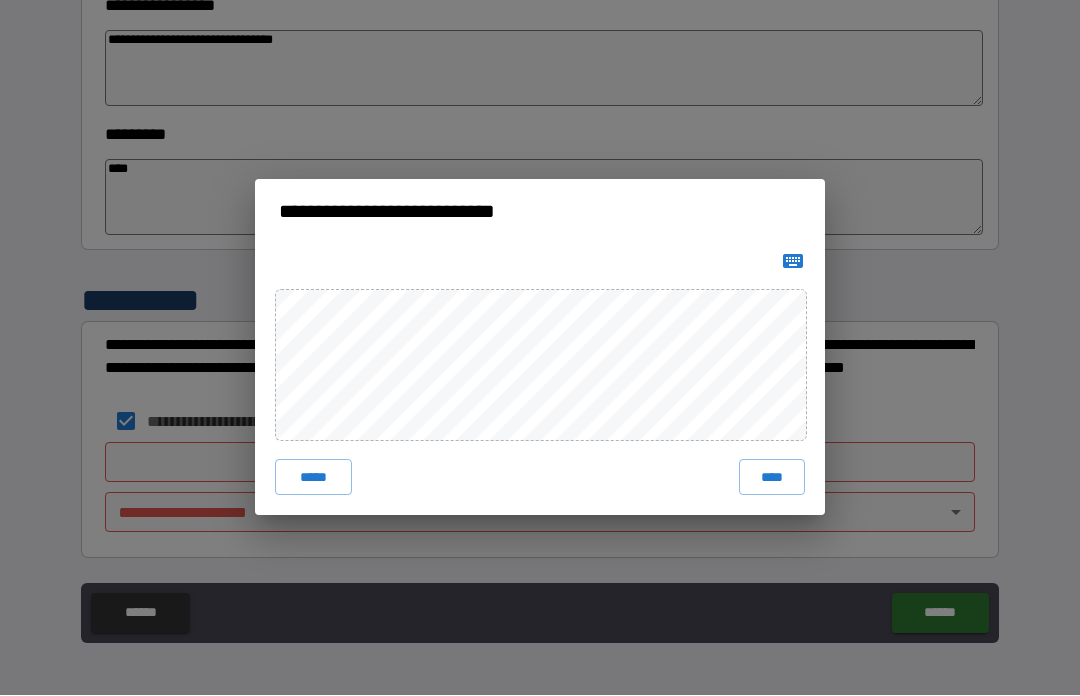 click on "*****" at bounding box center [313, 478] 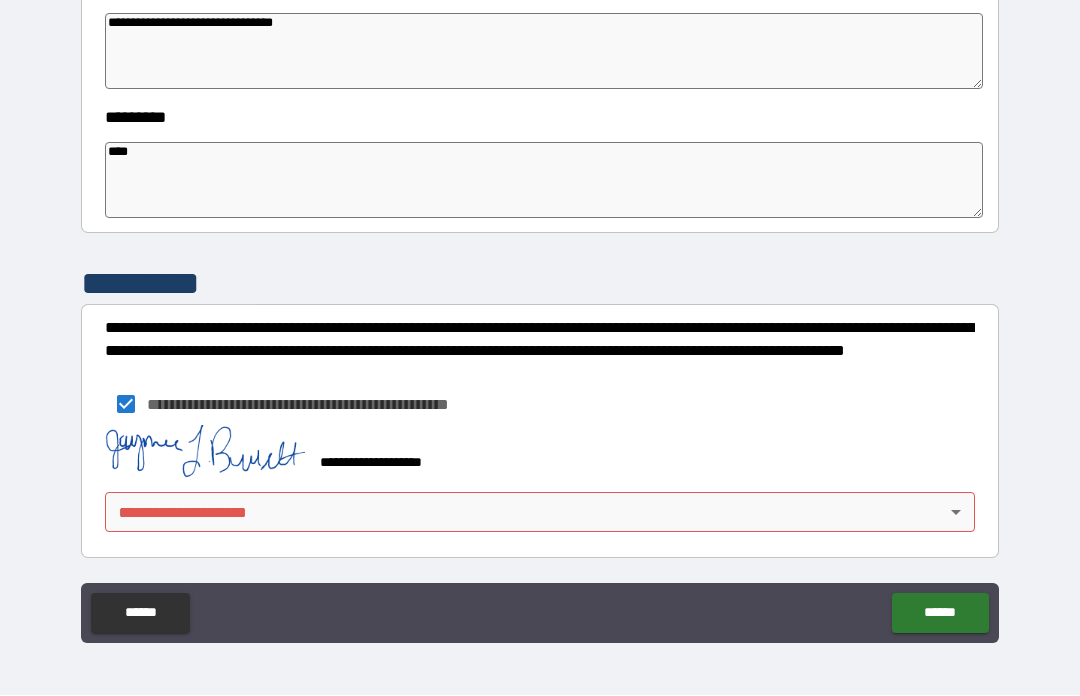 scroll, scrollTop: 592, scrollLeft: 0, axis: vertical 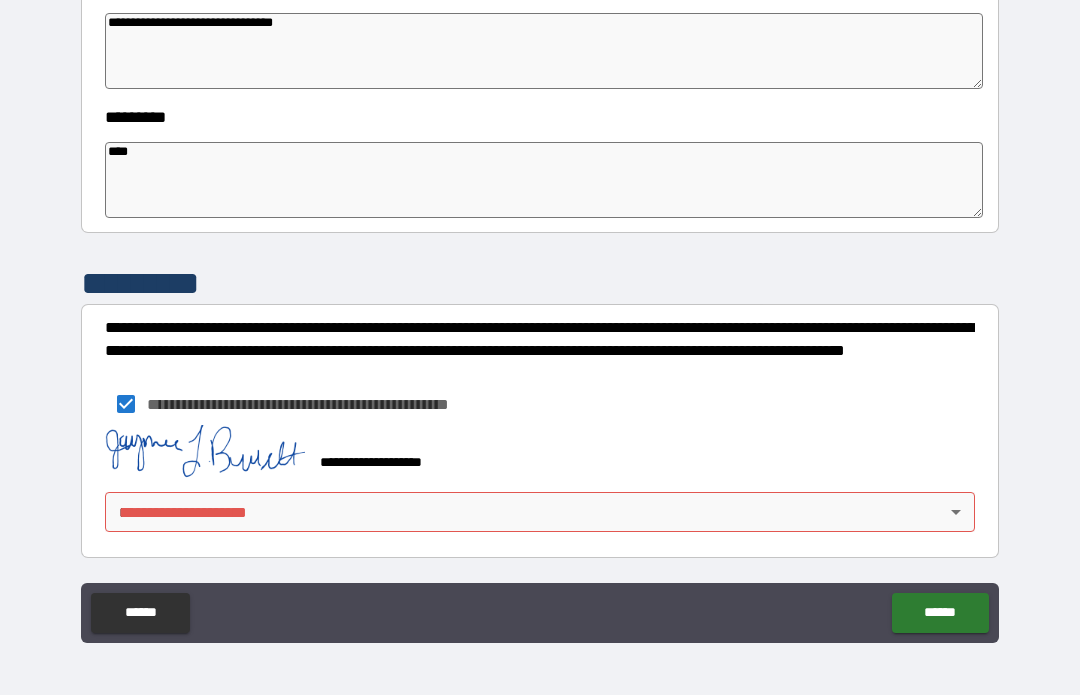 click on "**********" at bounding box center (540, 313) 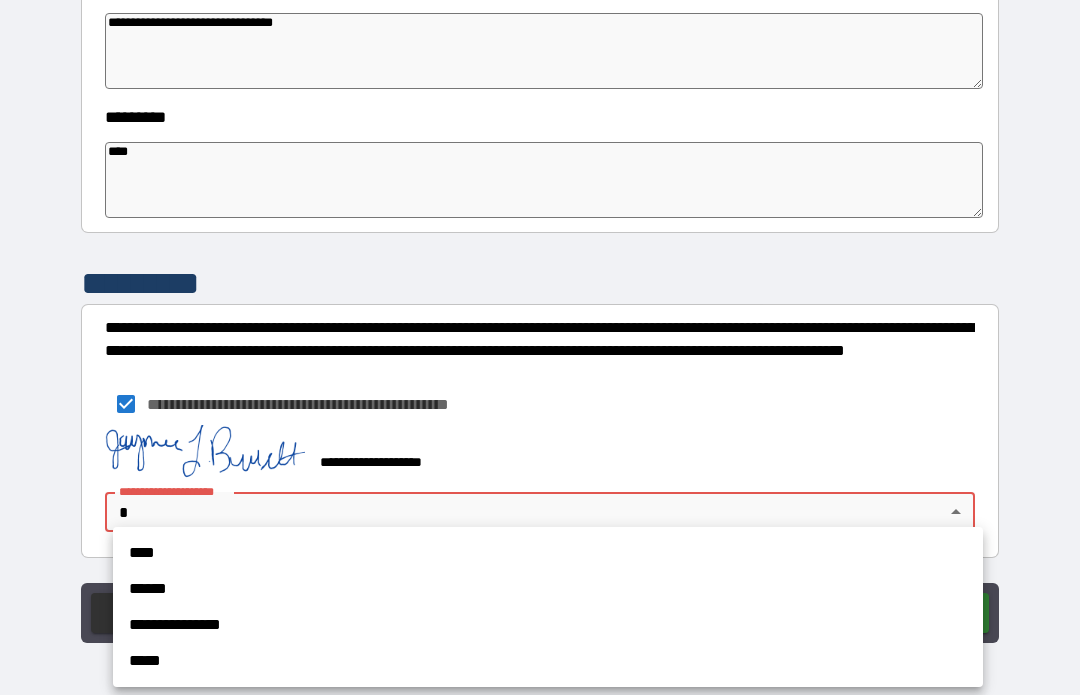 click on "**********" at bounding box center [548, 626] 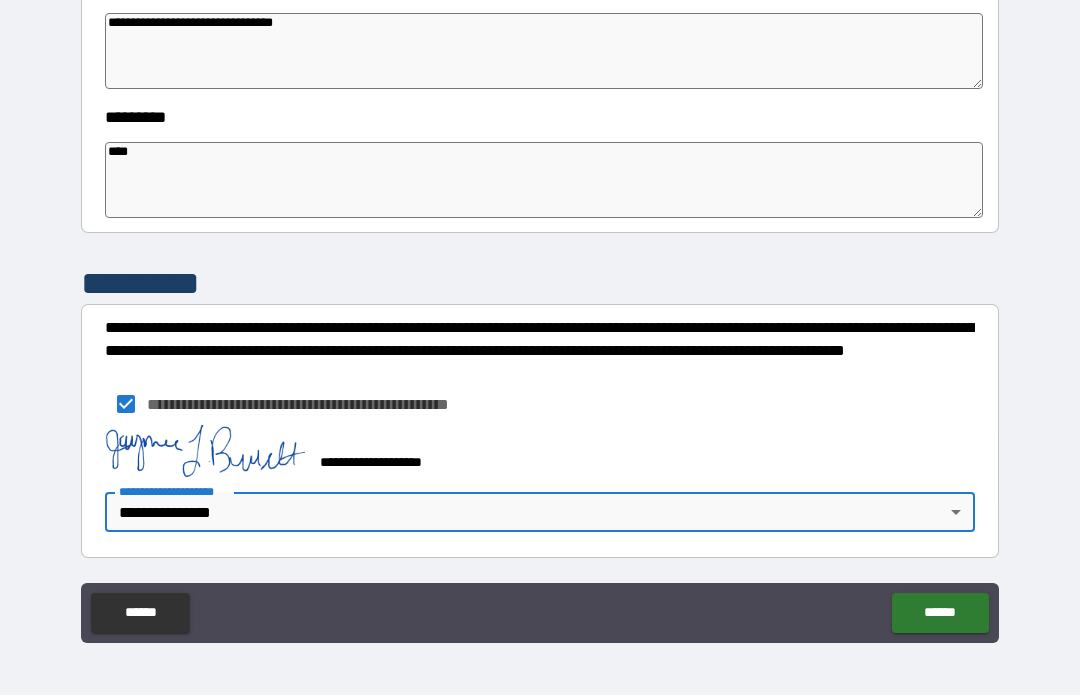click on "******" at bounding box center [940, 614] 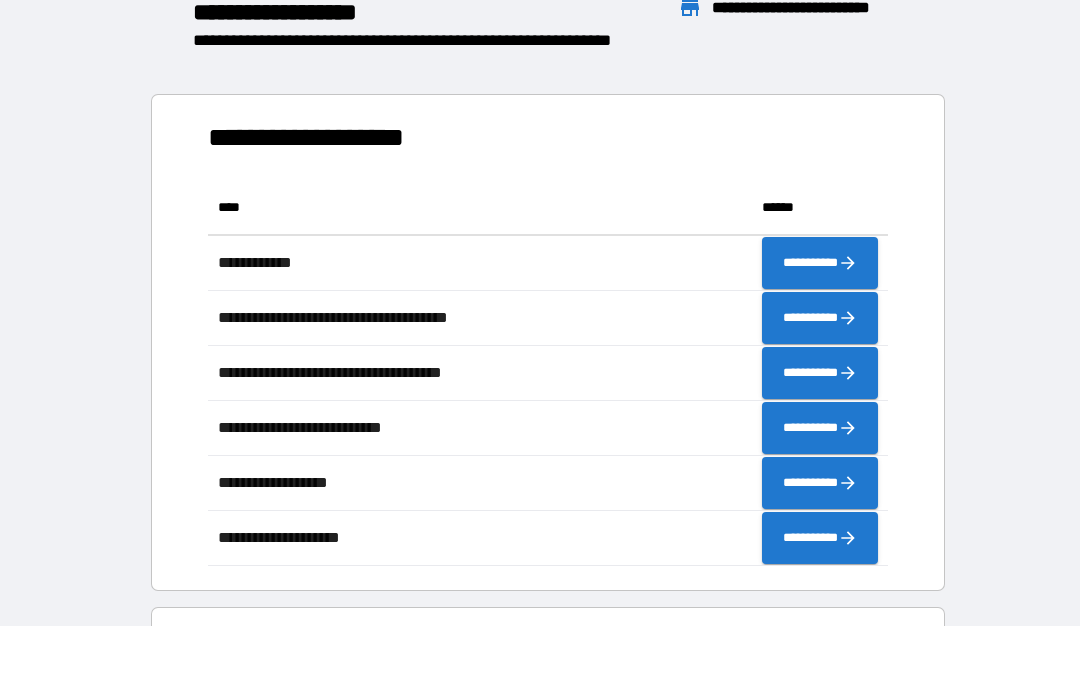 scroll, scrollTop: 1, scrollLeft: 1, axis: both 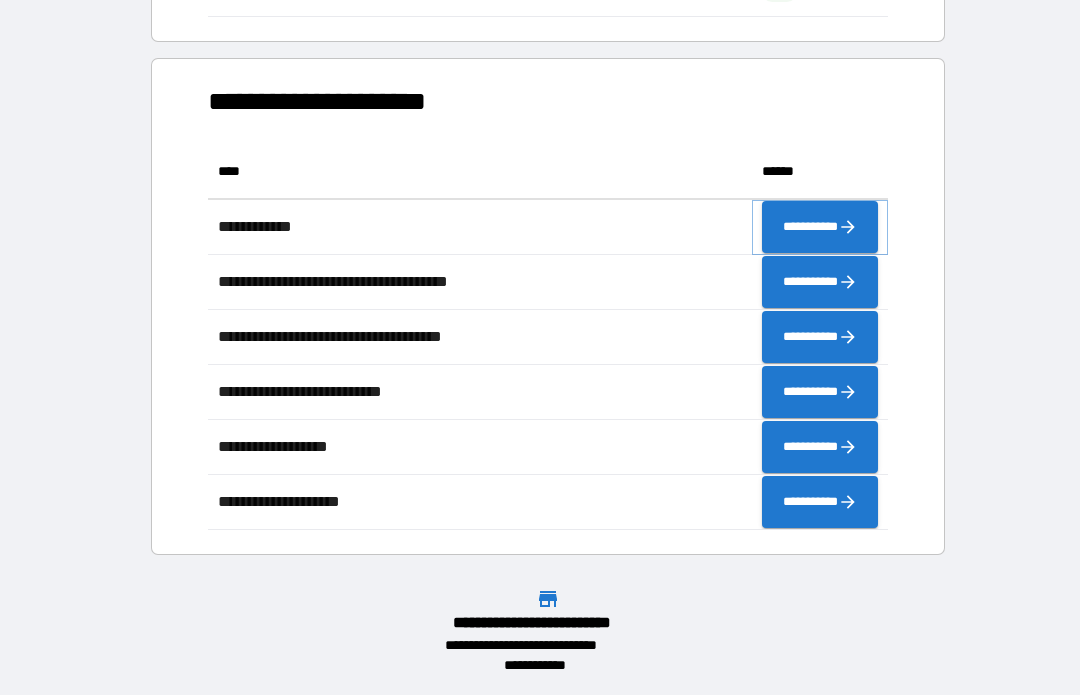 click on "**********" at bounding box center (820, 228) 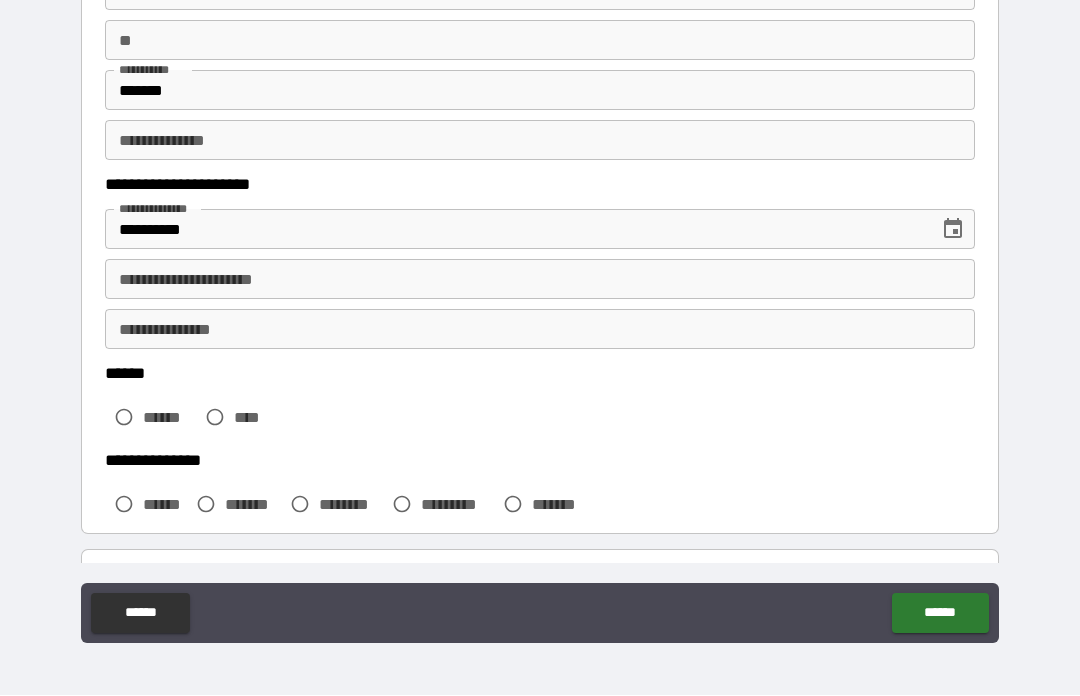 scroll, scrollTop: 197, scrollLeft: 0, axis: vertical 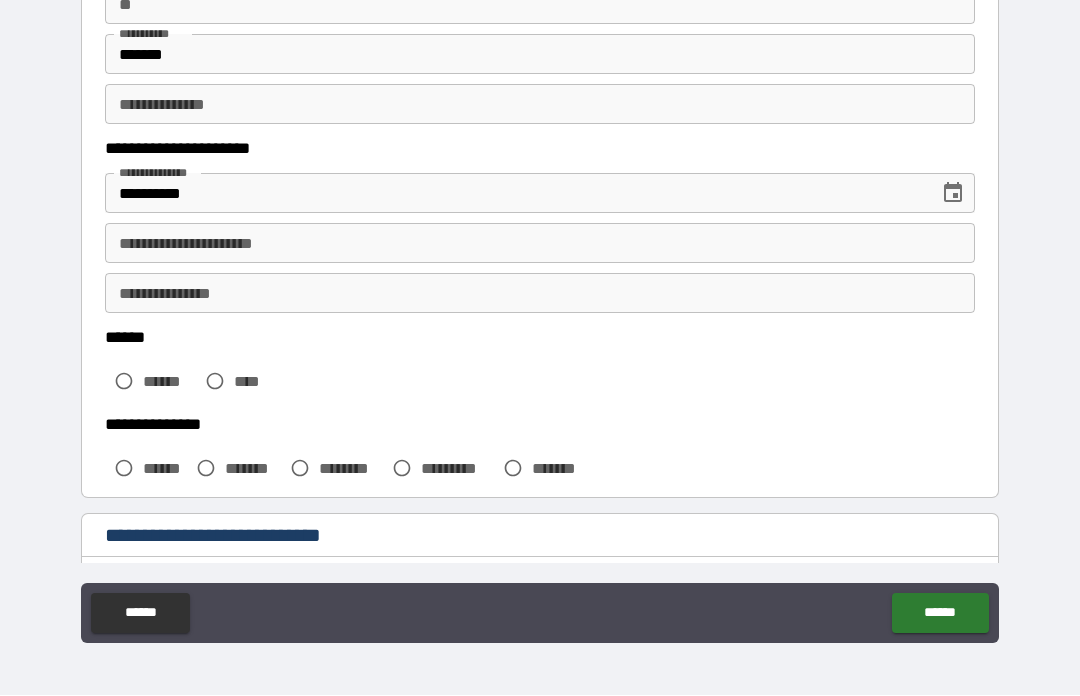 click on "**********" at bounding box center [540, 244] 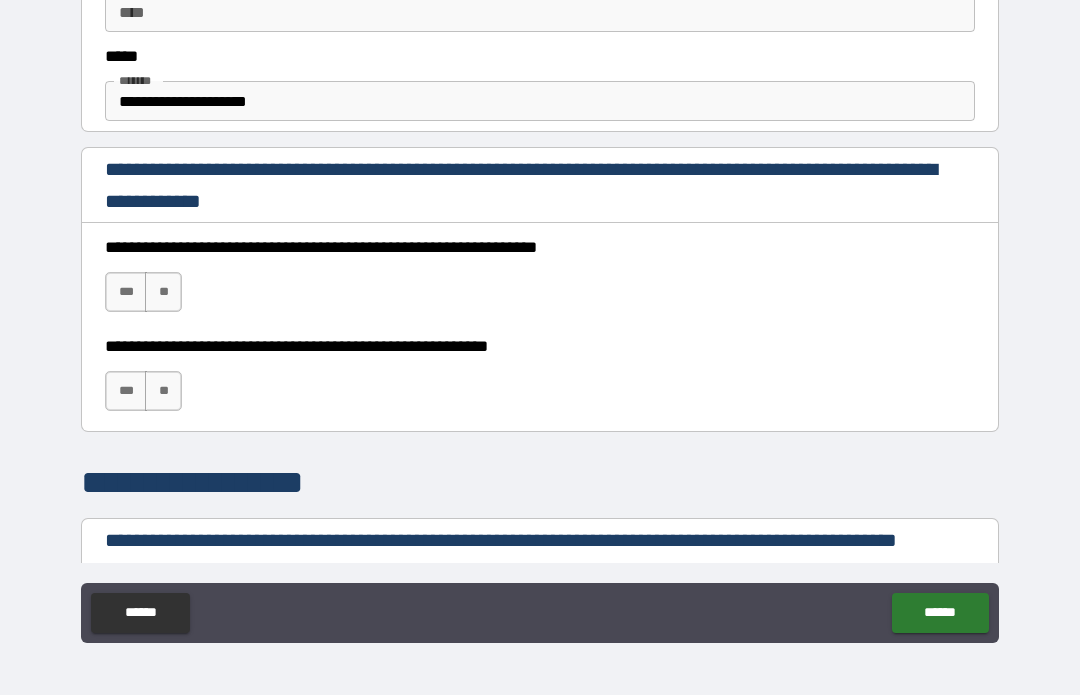 scroll, scrollTop: 1193, scrollLeft: 0, axis: vertical 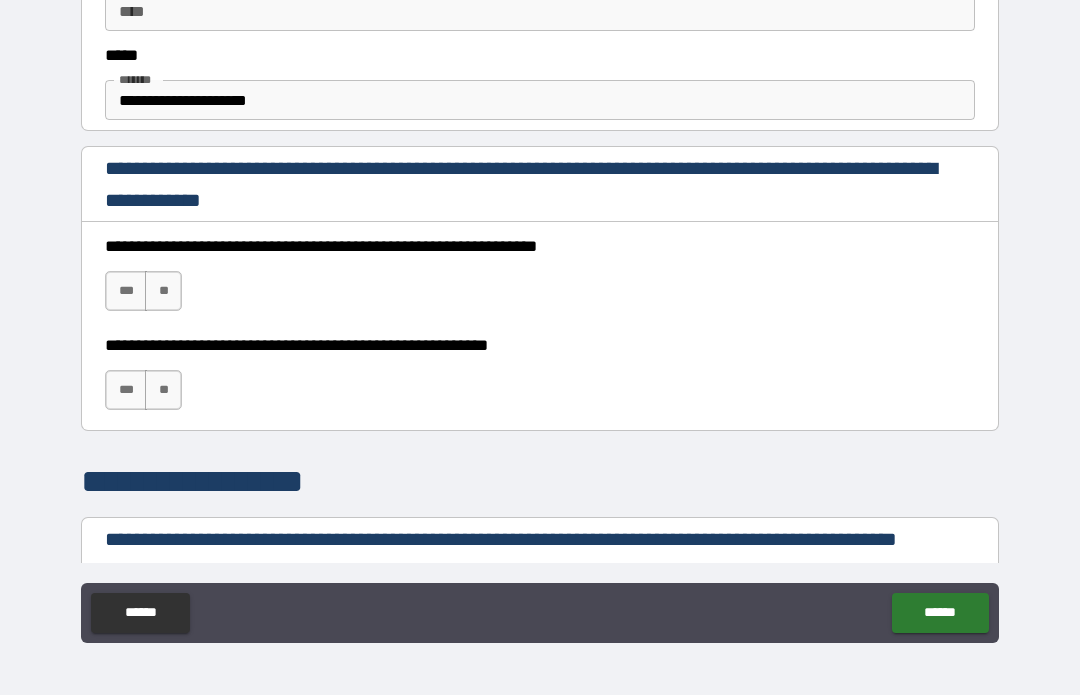click on "***" at bounding box center [126, 292] 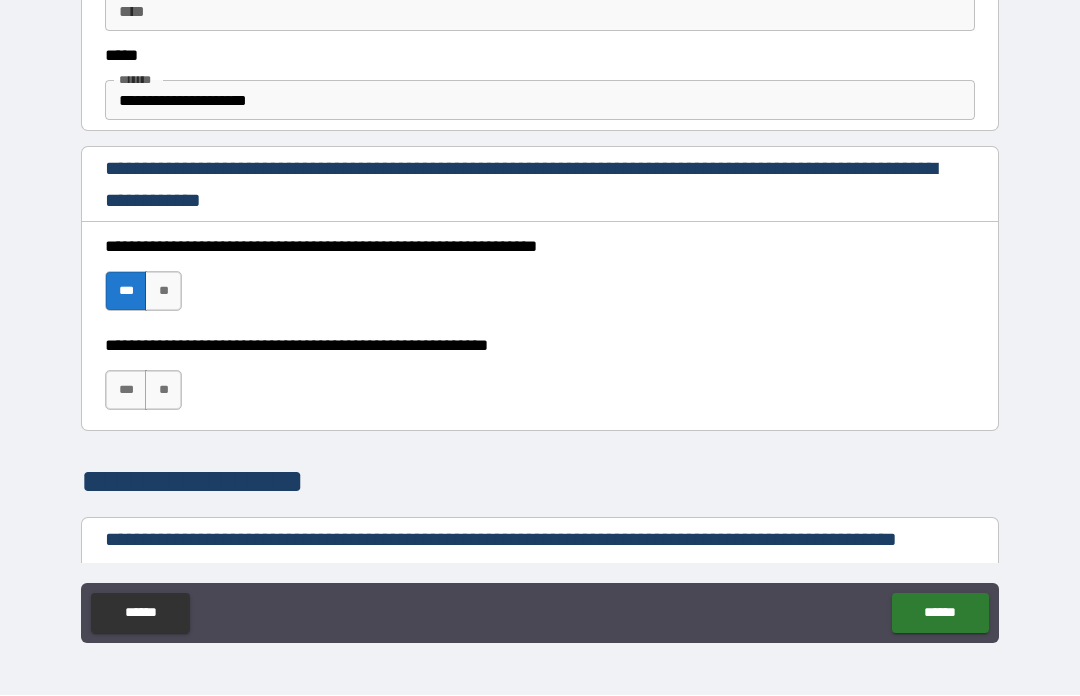 click on "***" at bounding box center [126, 391] 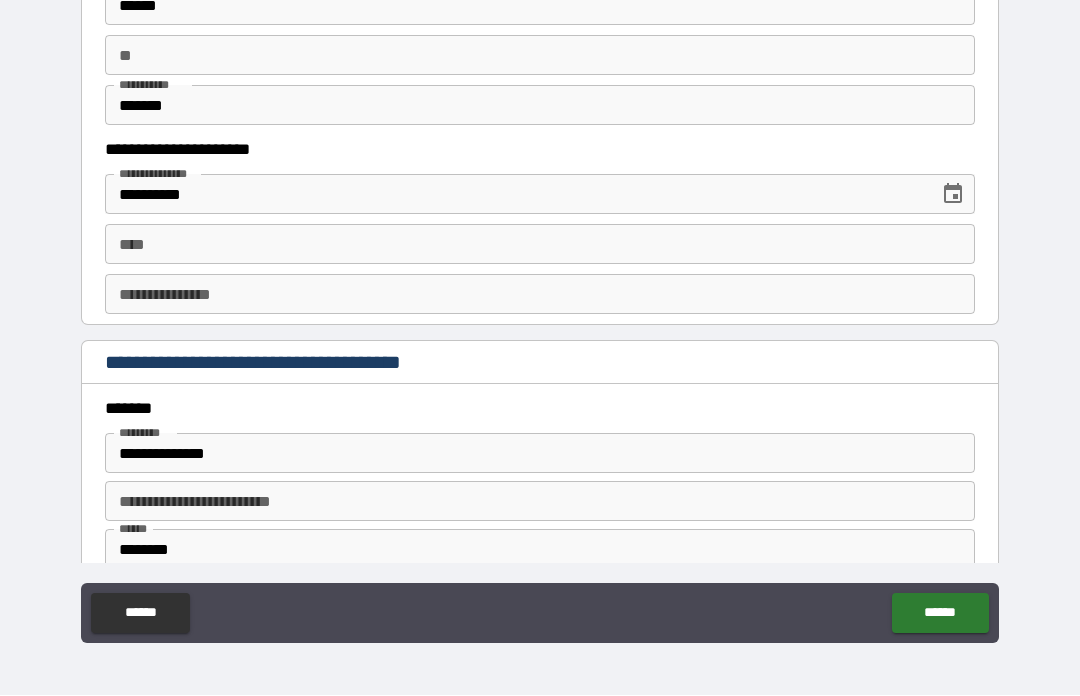 scroll, scrollTop: 2024, scrollLeft: 0, axis: vertical 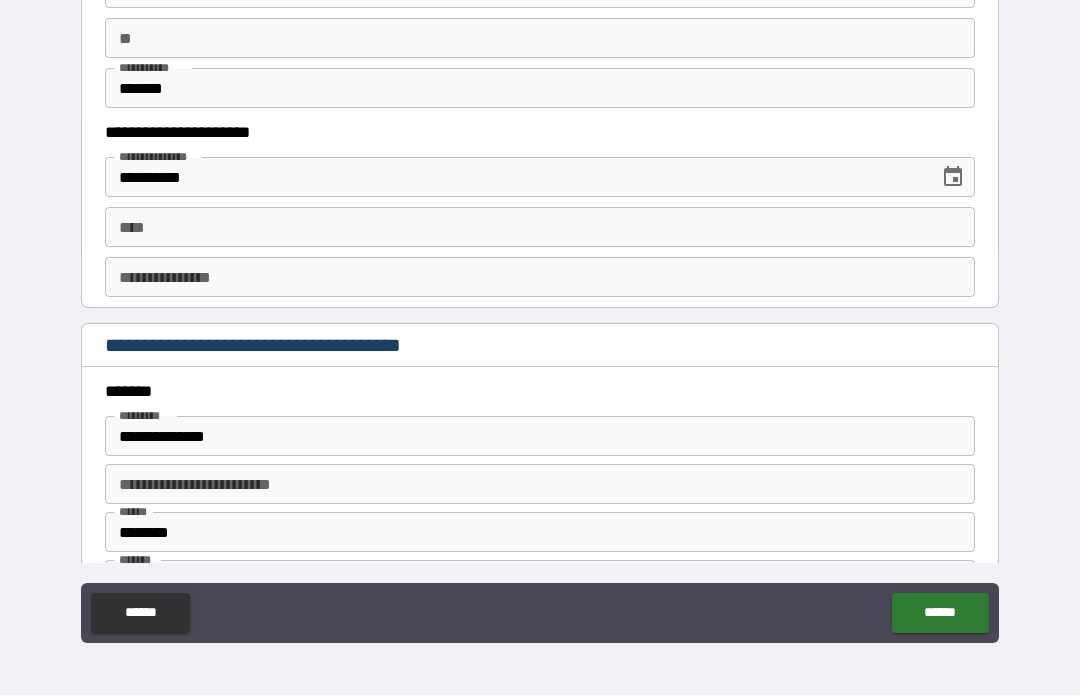 click on "****" at bounding box center [540, 228] 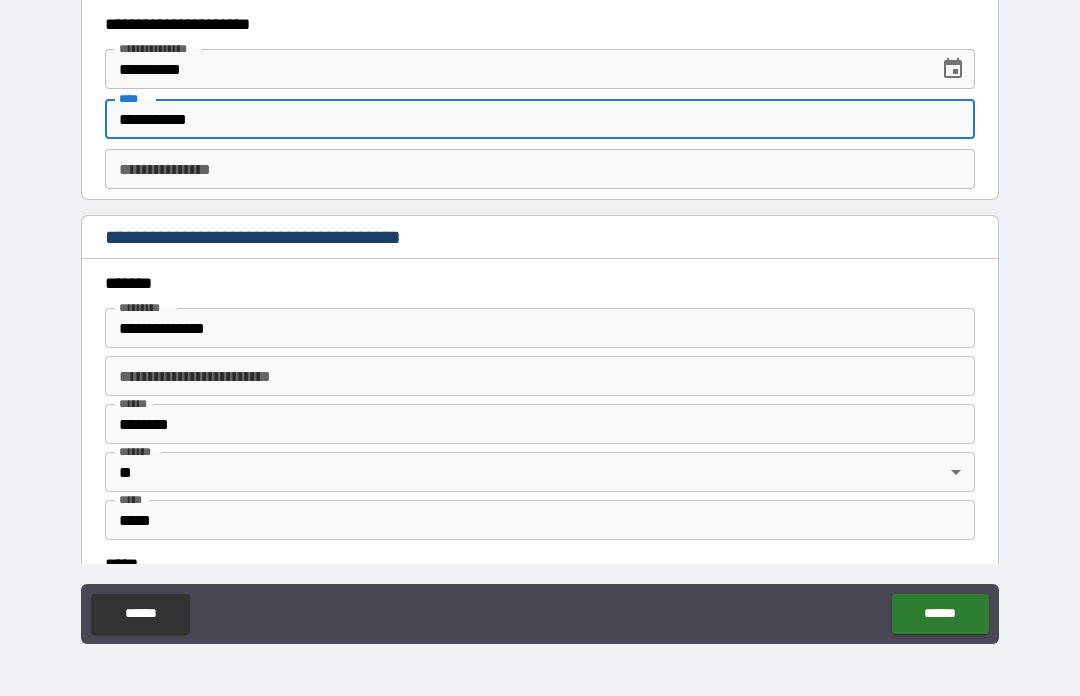 scroll, scrollTop: 2135, scrollLeft: 0, axis: vertical 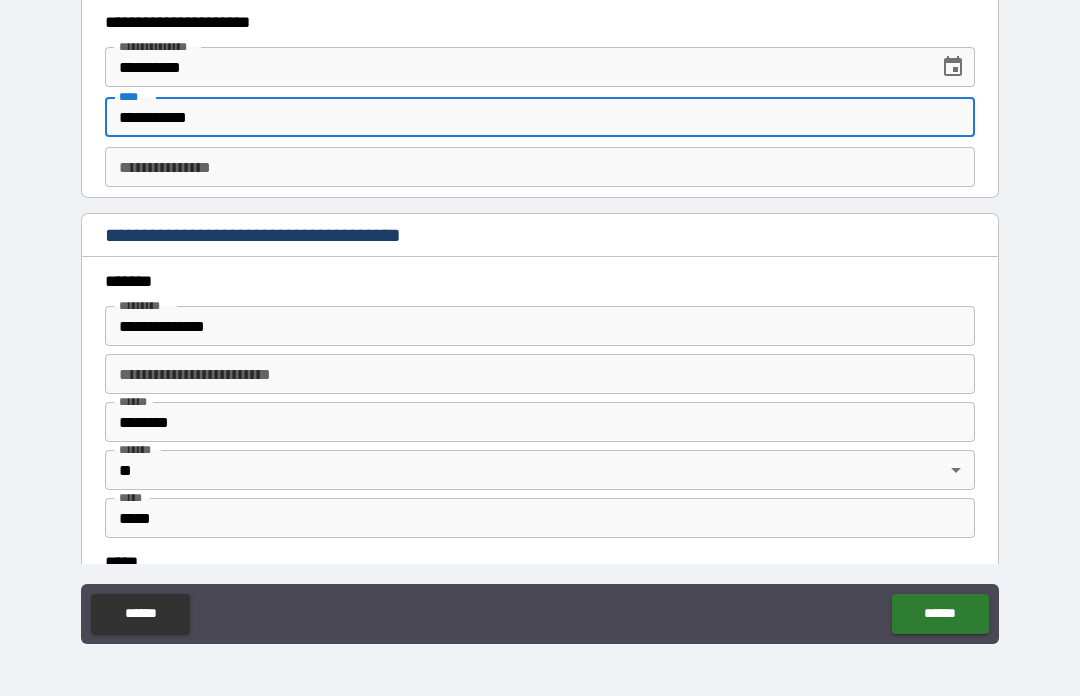 click on "**********" at bounding box center [540, 167] 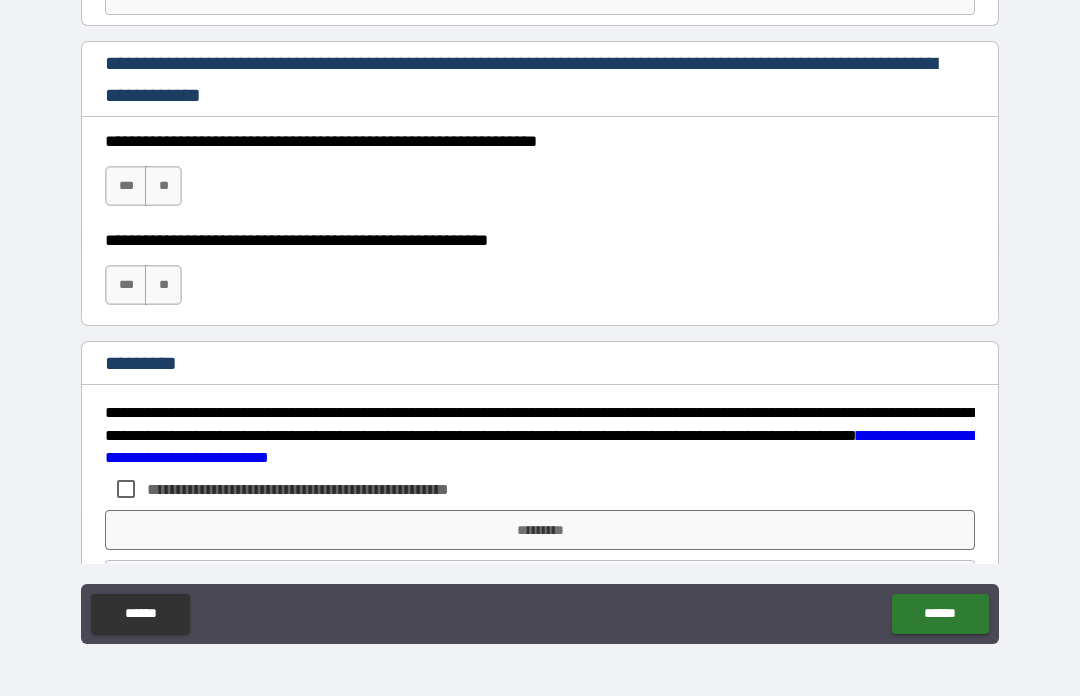 scroll, scrollTop: 2978, scrollLeft: 0, axis: vertical 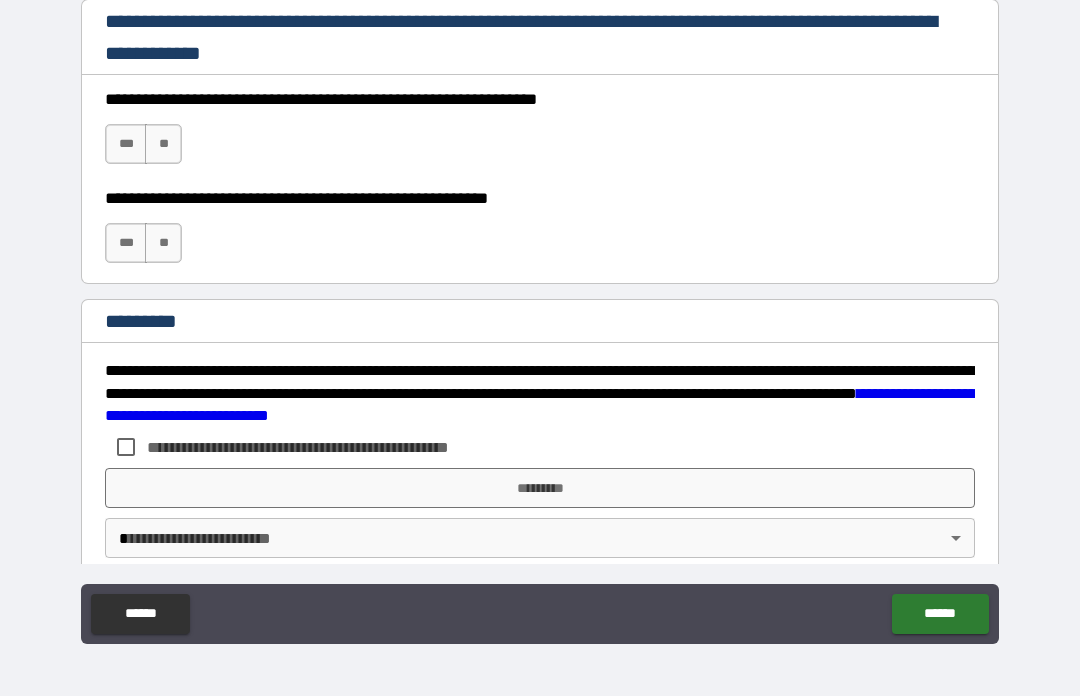 click on "***" at bounding box center [126, 144] 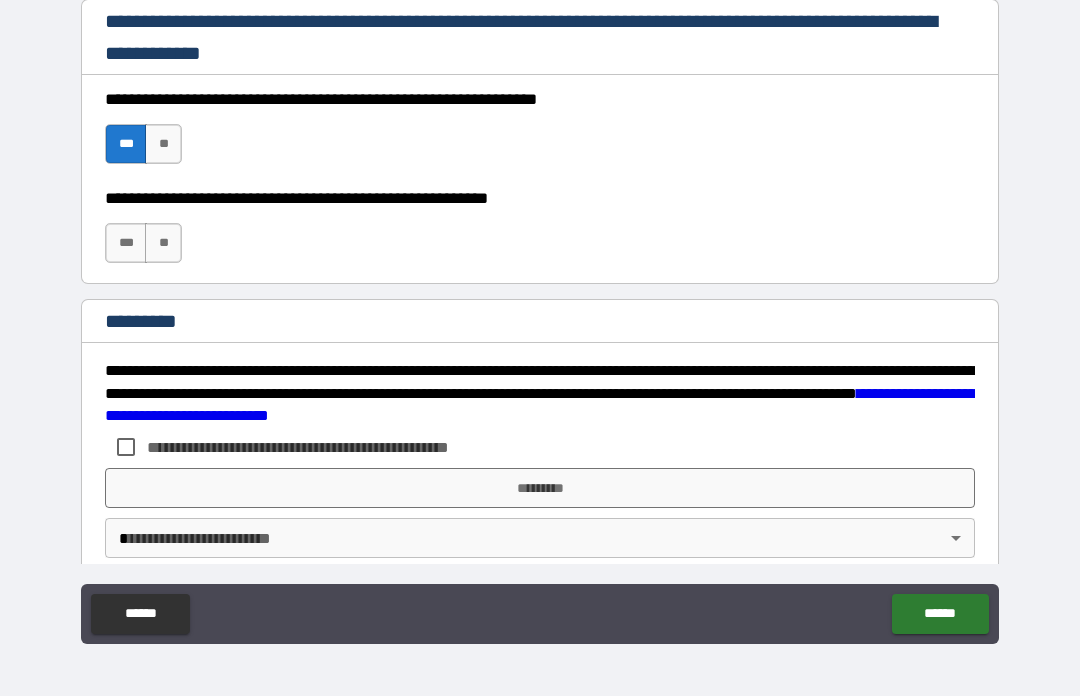click on "***" at bounding box center [126, 243] 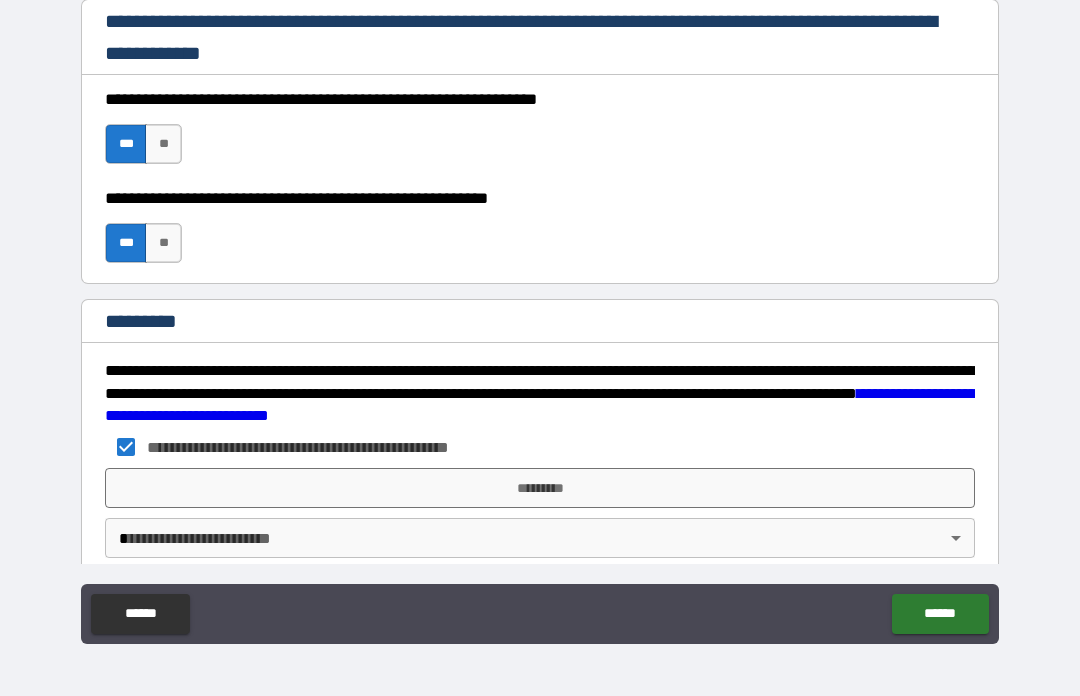 click on "*********" at bounding box center (540, 488) 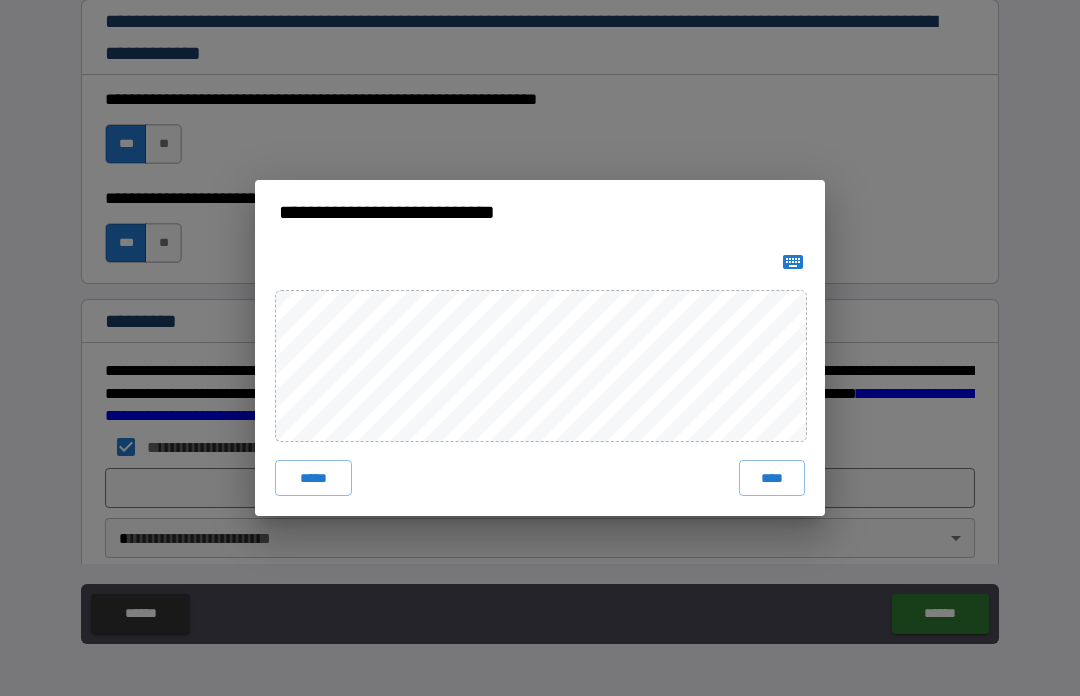 click on "****" at bounding box center [772, 478] 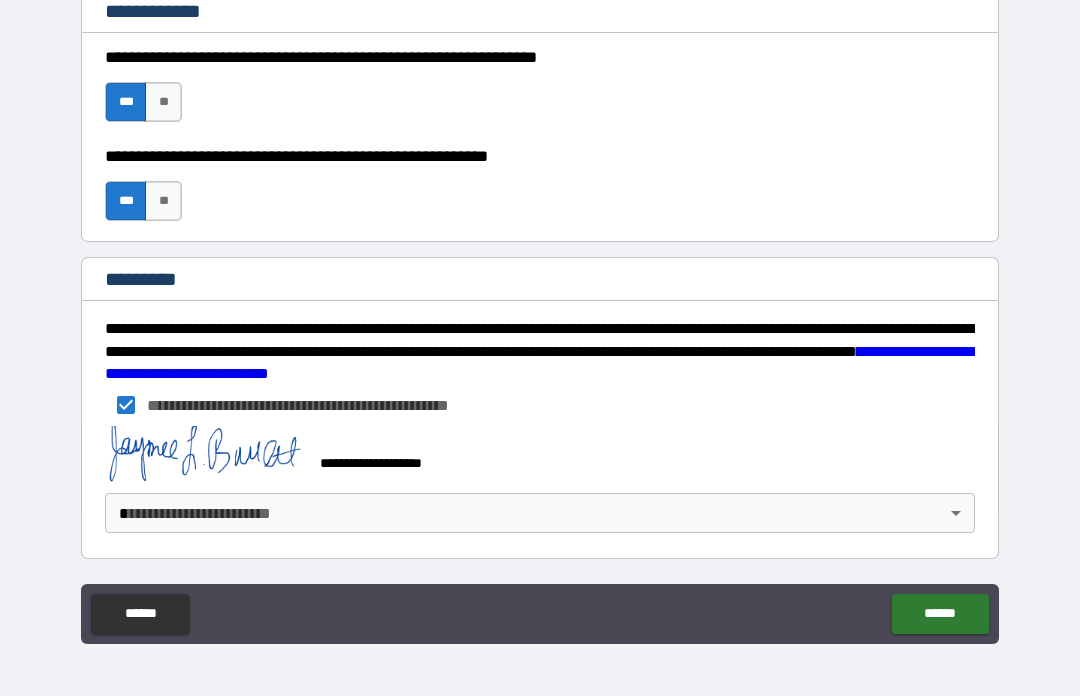scroll, scrollTop: 3020, scrollLeft: 0, axis: vertical 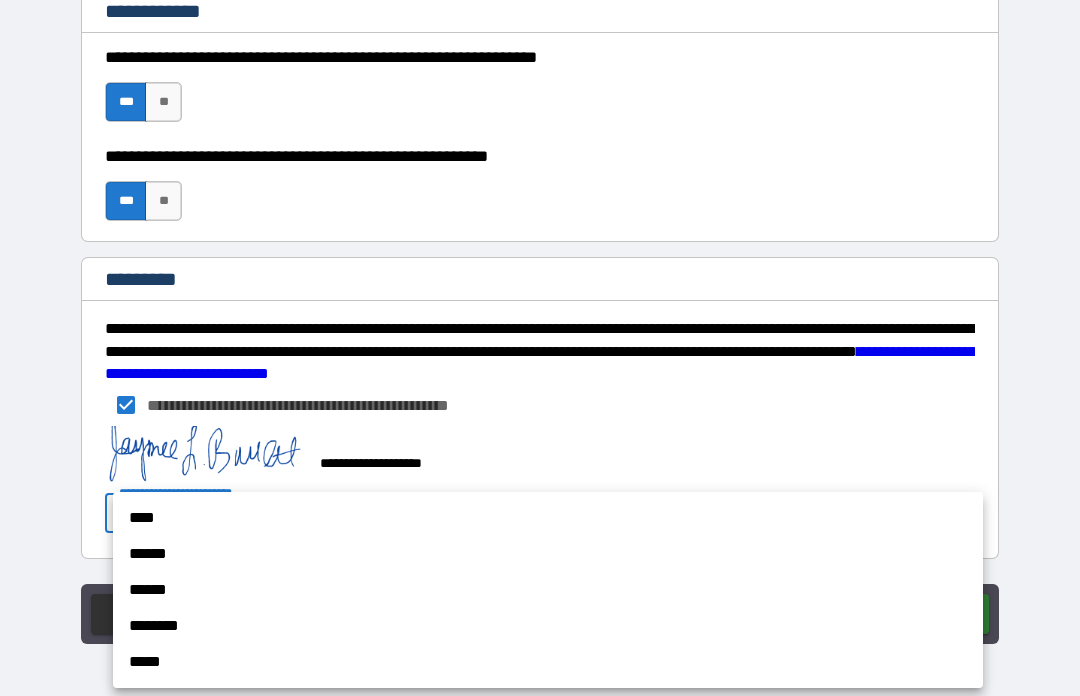 click on "******" at bounding box center [548, 554] 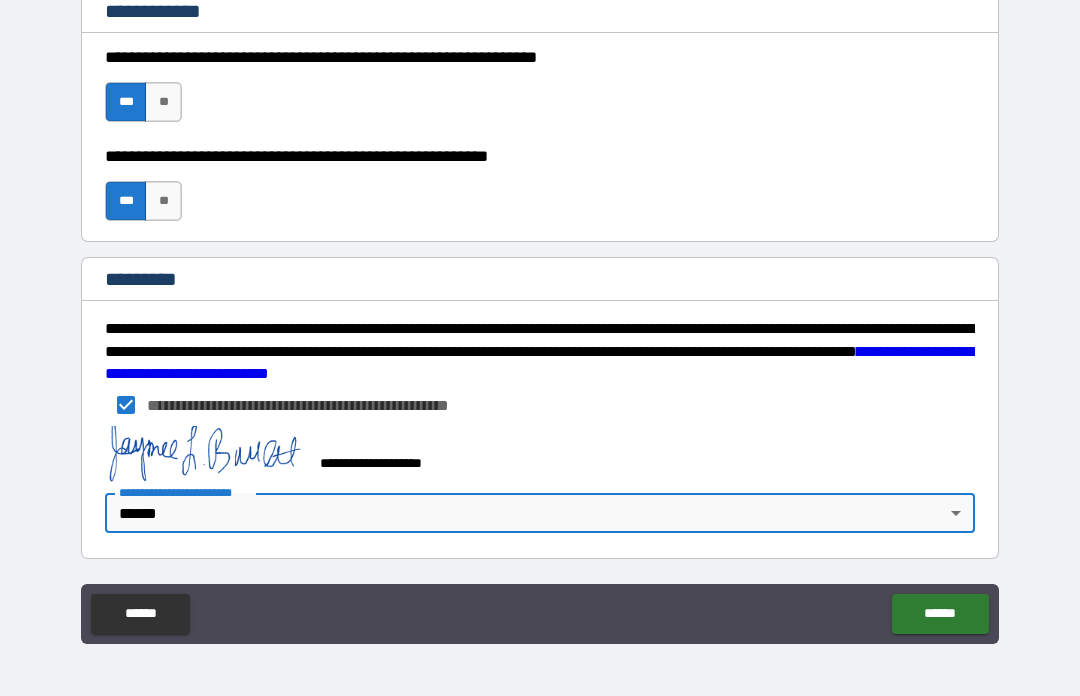 click on "******" at bounding box center [940, 614] 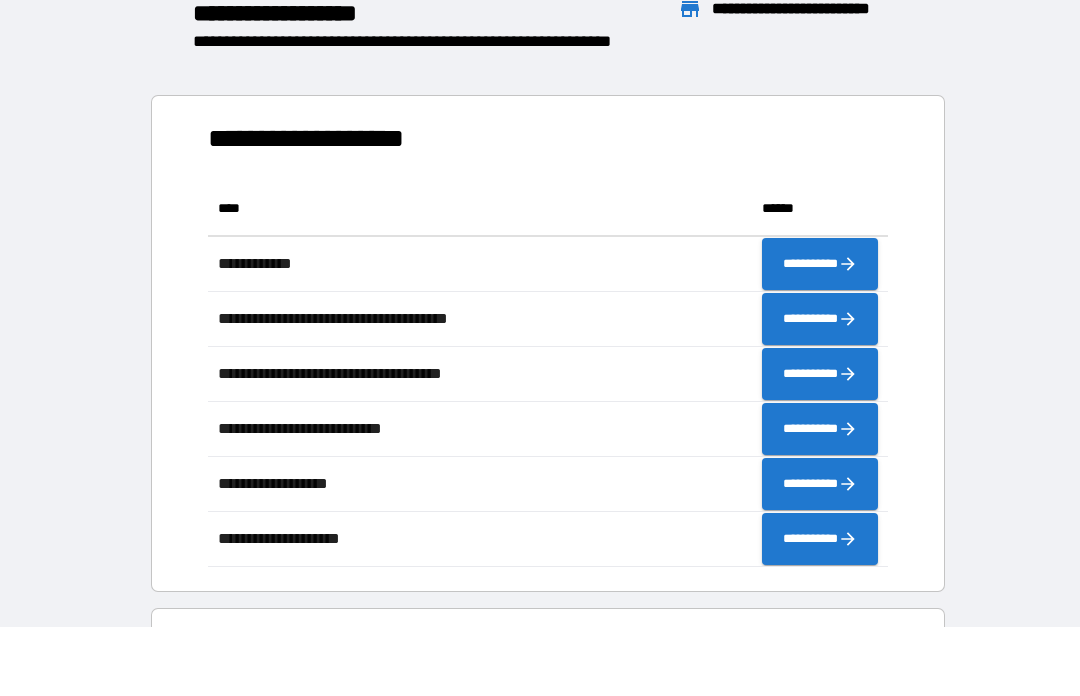 scroll, scrollTop: 1, scrollLeft: 1, axis: both 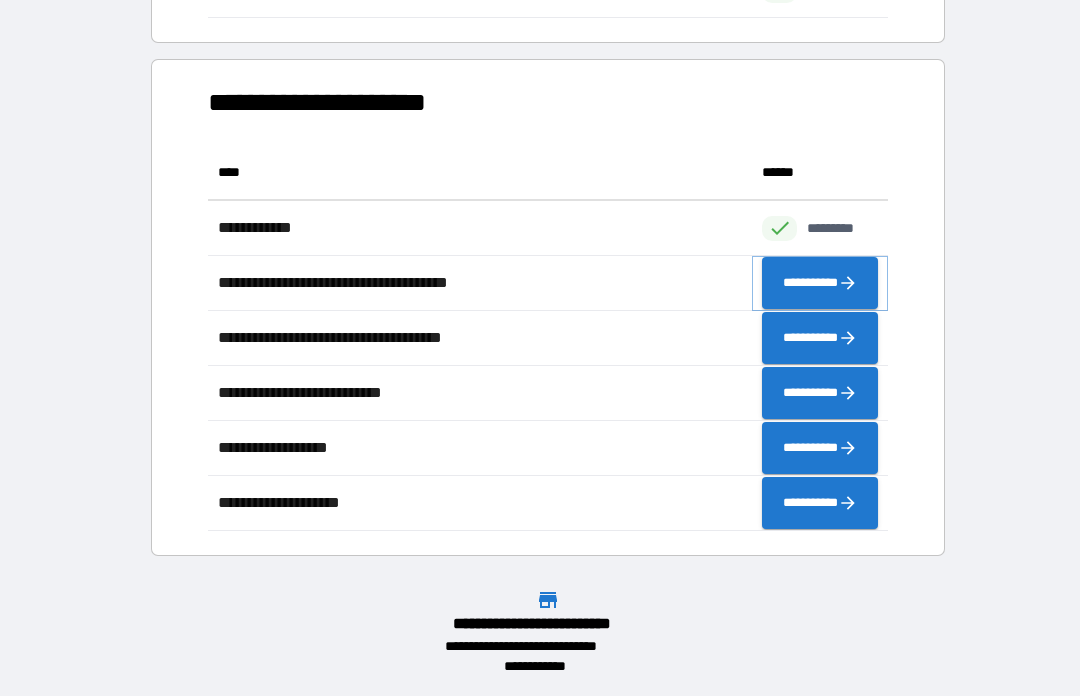 click on "**********" at bounding box center [820, 283] 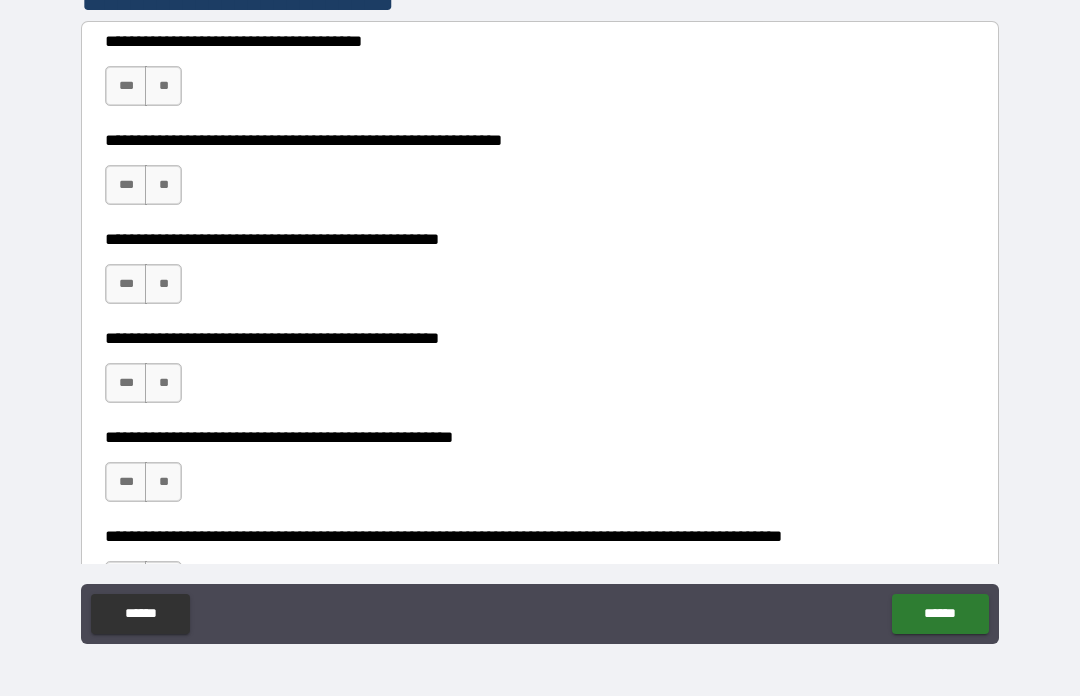 scroll, scrollTop: 429, scrollLeft: 0, axis: vertical 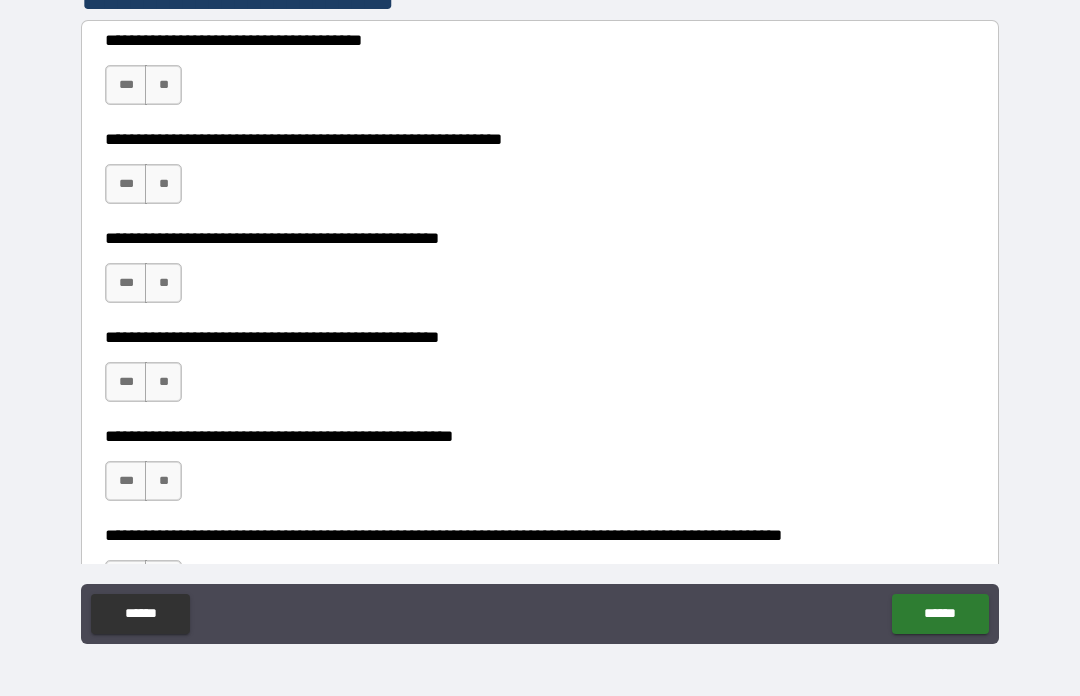 click on "**" at bounding box center (163, 85) 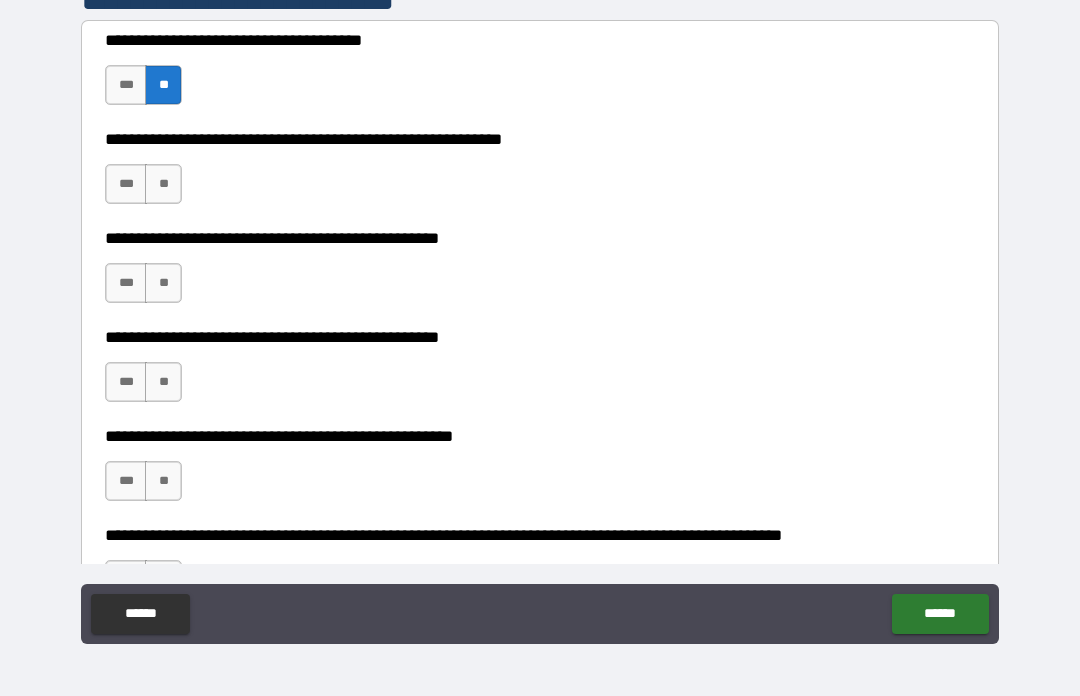 click on "**" at bounding box center (163, 184) 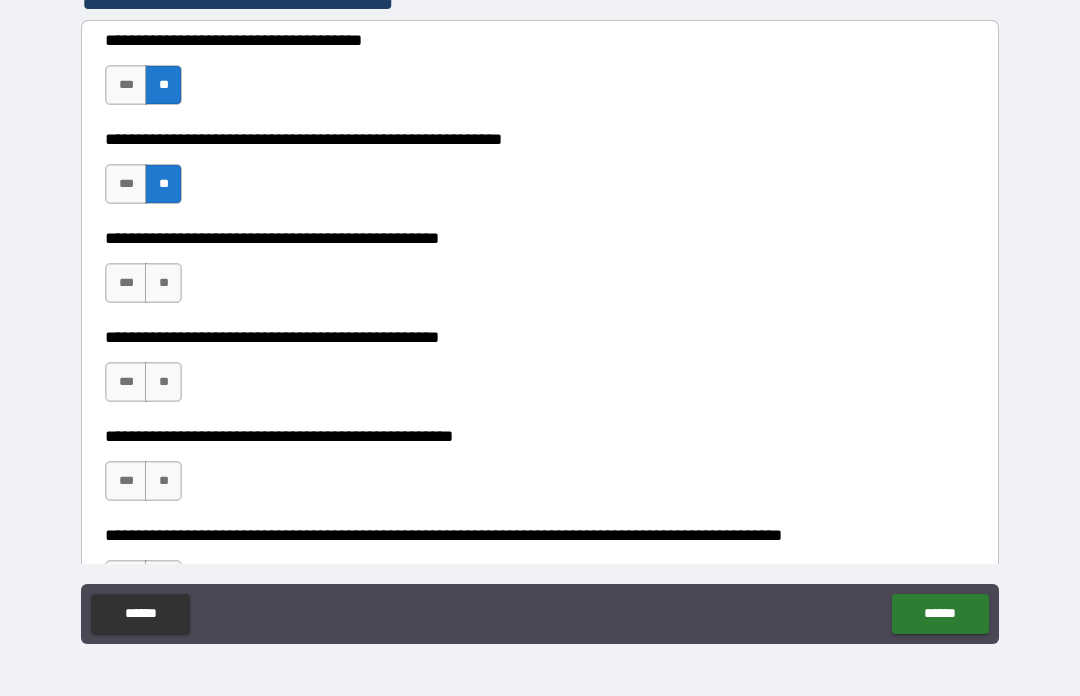 click on "**" at bounding box center [163, 283] 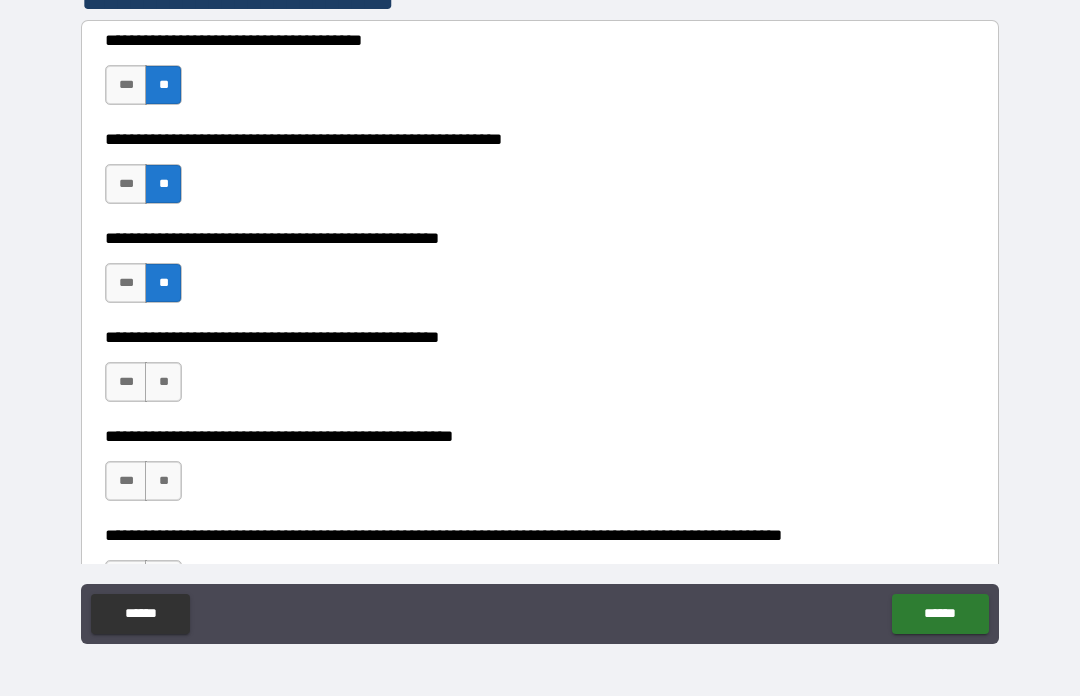 click on "**" at bounding box center (163, 382) 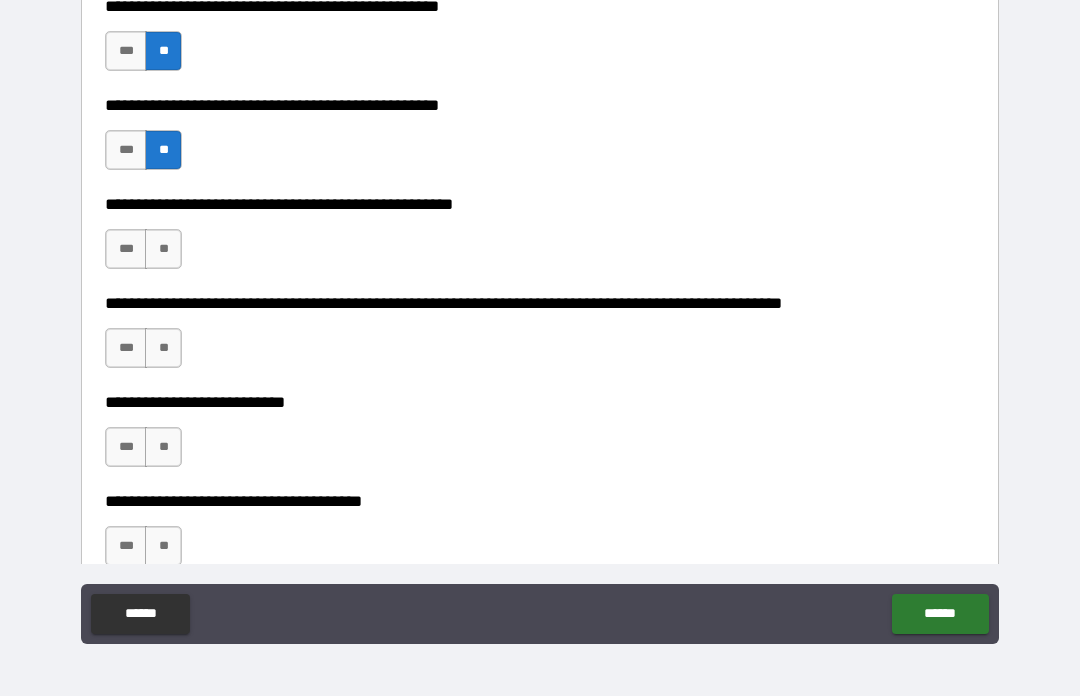 scroll, scrollTop: 663, scrollLeft: 0, axis: vertical 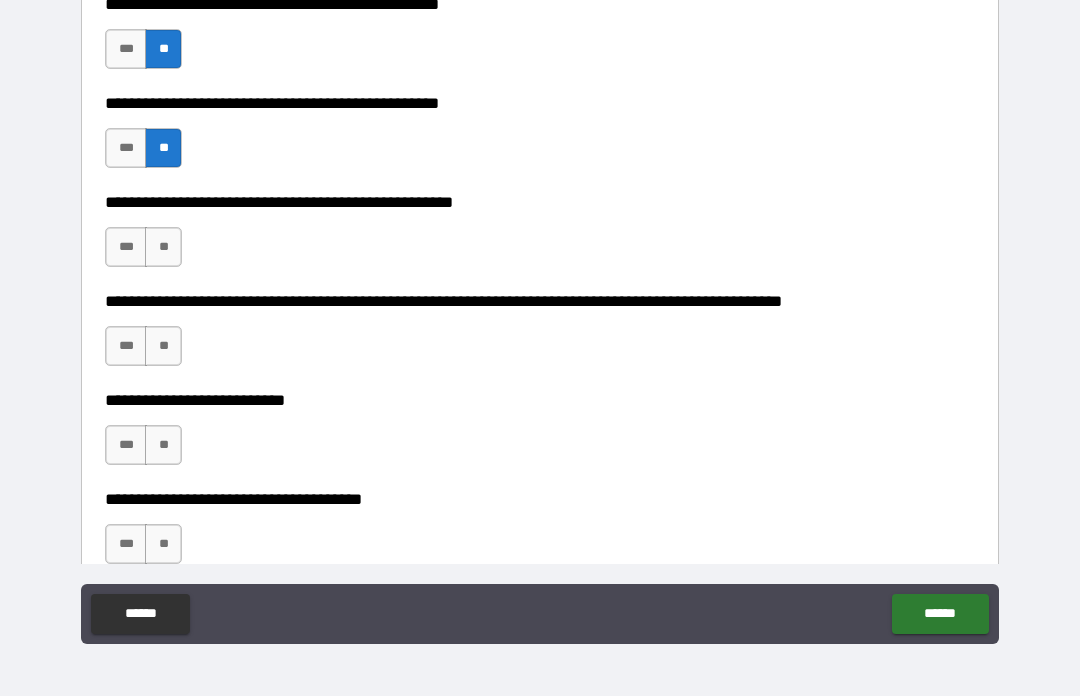 click on "***" at bounding box center (126, 148) 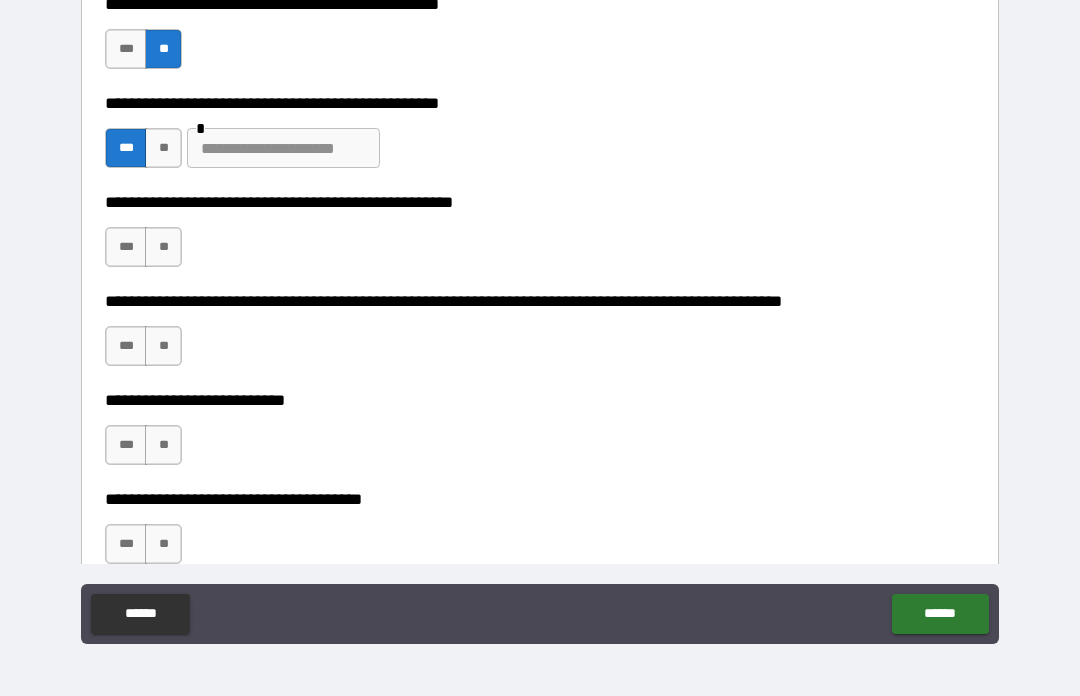click at bounding box center [283, 148] 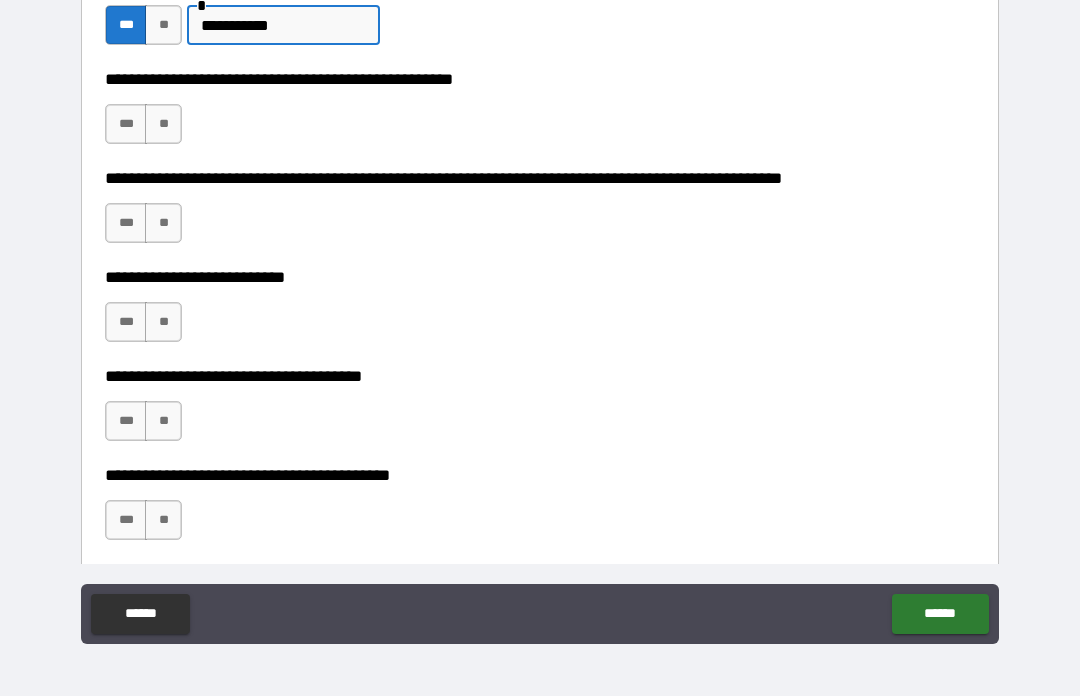 scroll, scrollTop: 795, scrollLeft: 0, axis: vertical 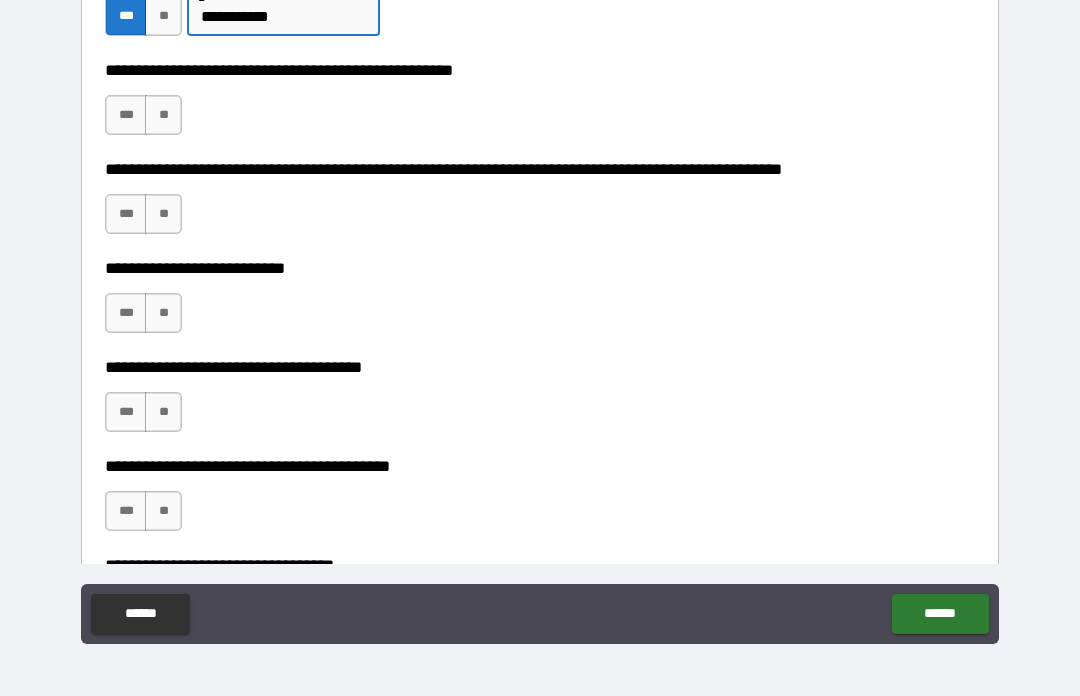 click on "**" at bounding box center [163, 115] 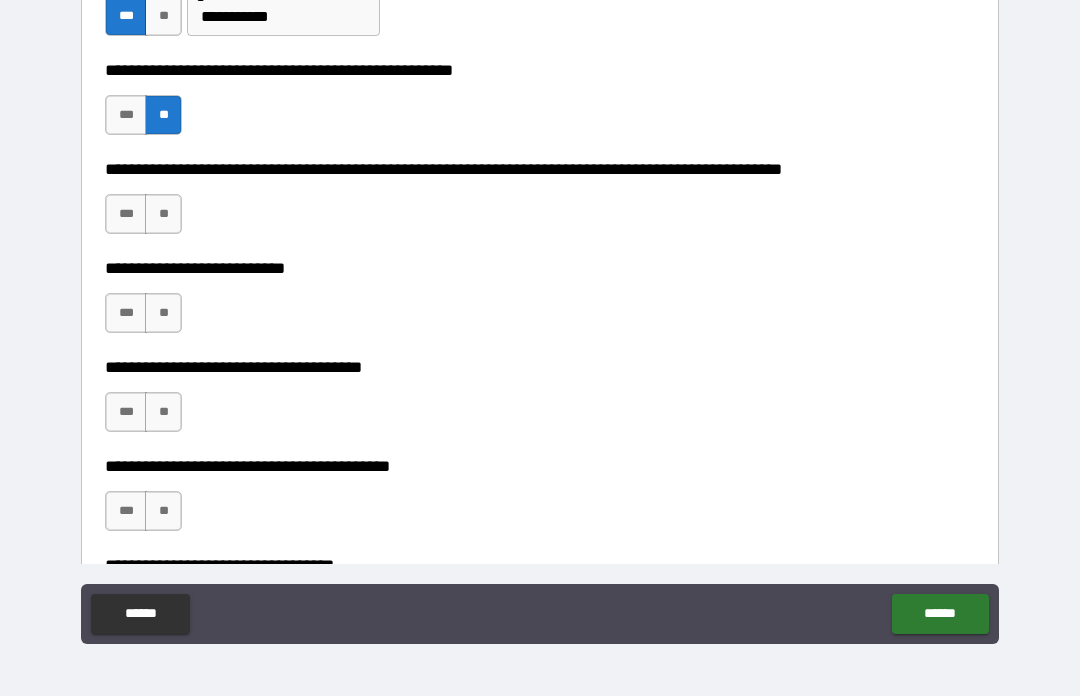 click on "**" at bounding box center [163, 214] 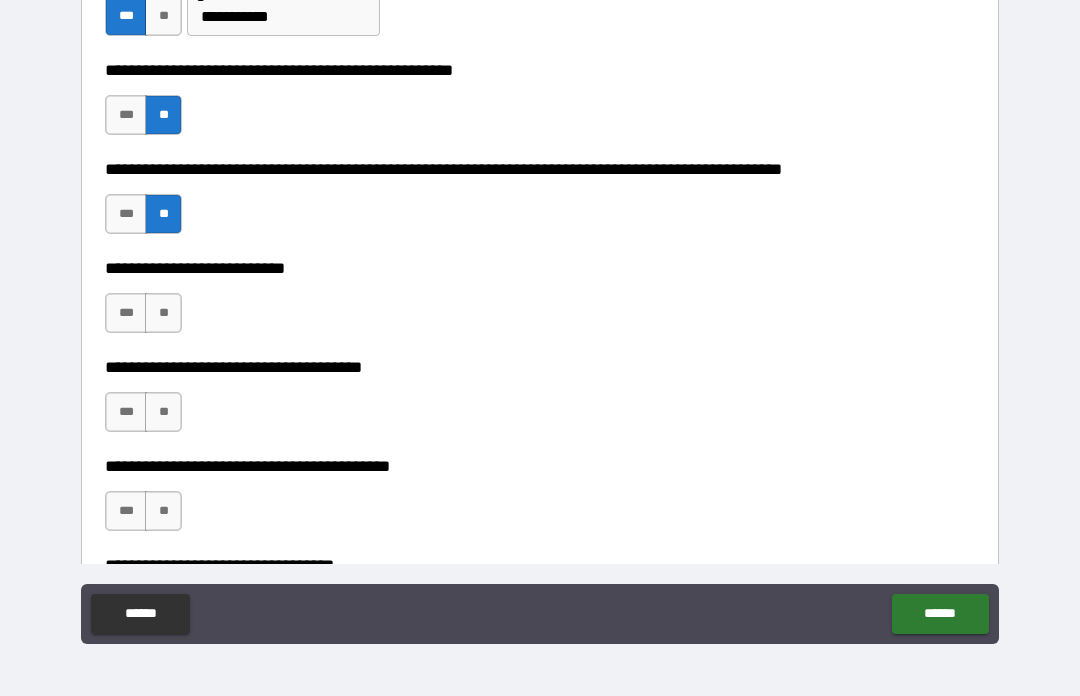 click on "**" at bounding box center (163, 313) 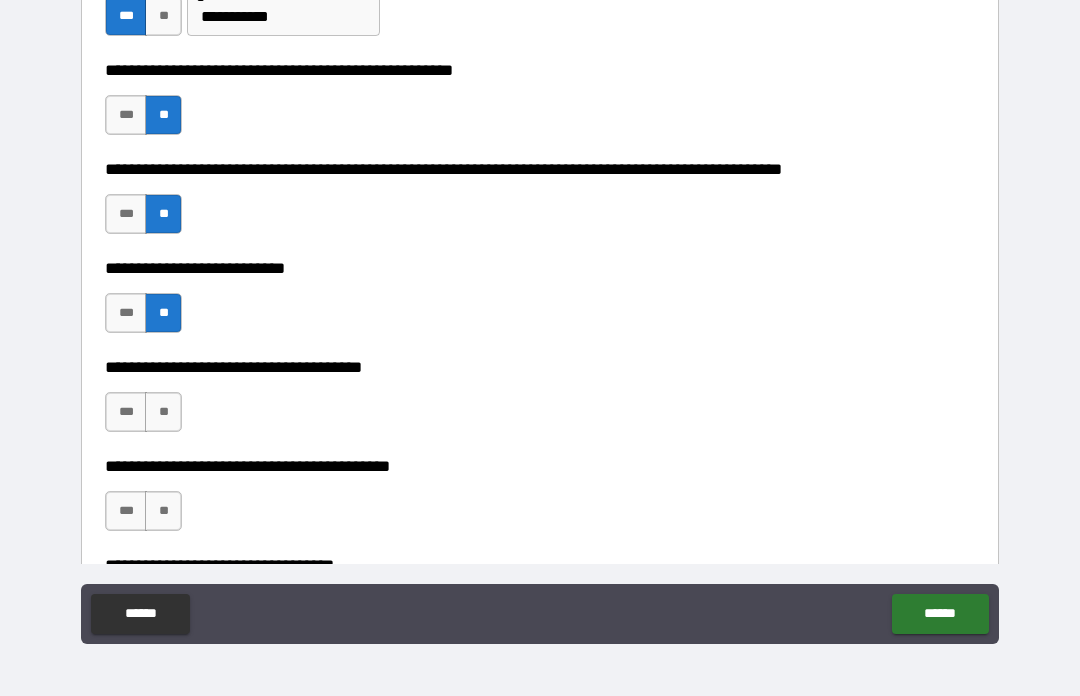 click on "**" at bounding box center [163, 412] 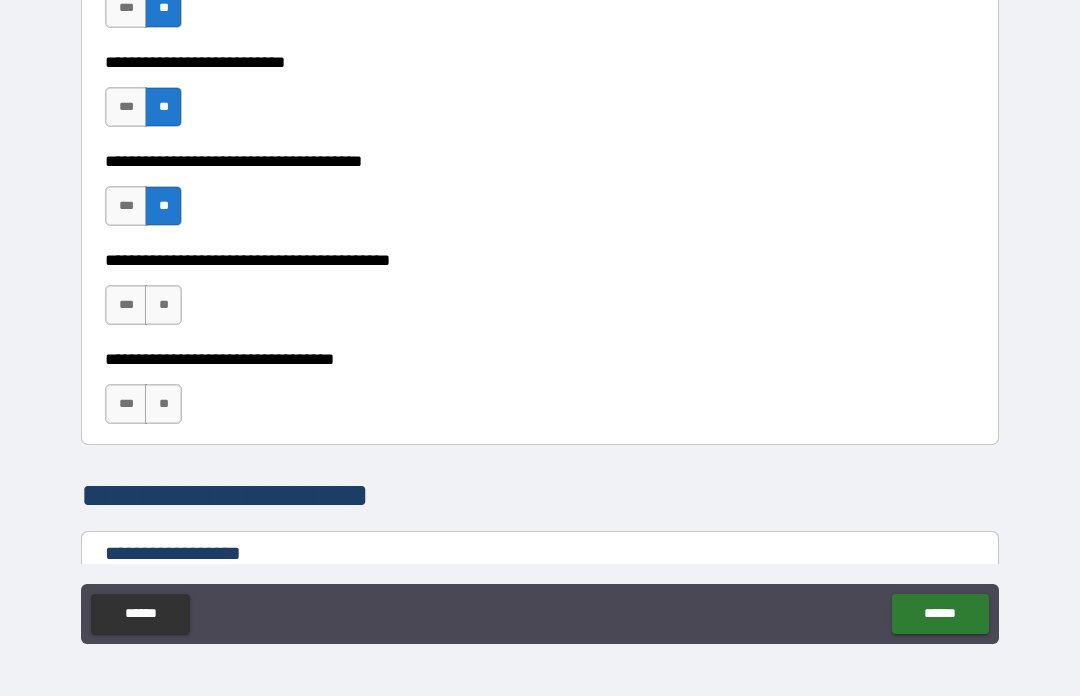 scroll, scrollTop: 1057, scrollLeft: 0, axis: vertical 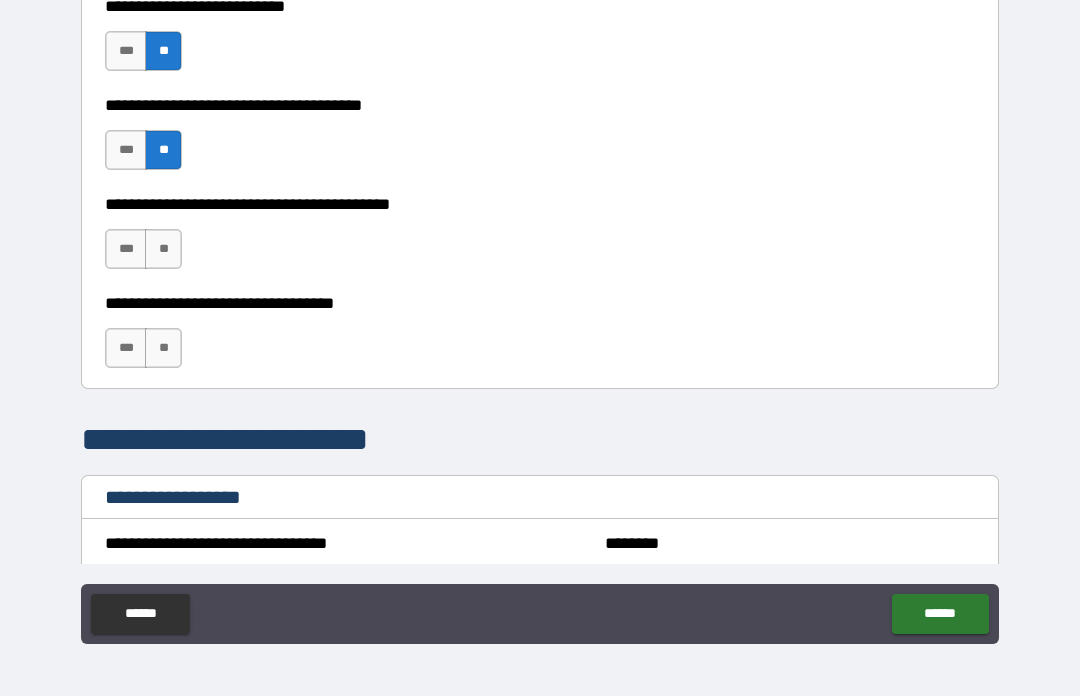 click on "**" at bounding box center (163, 249) 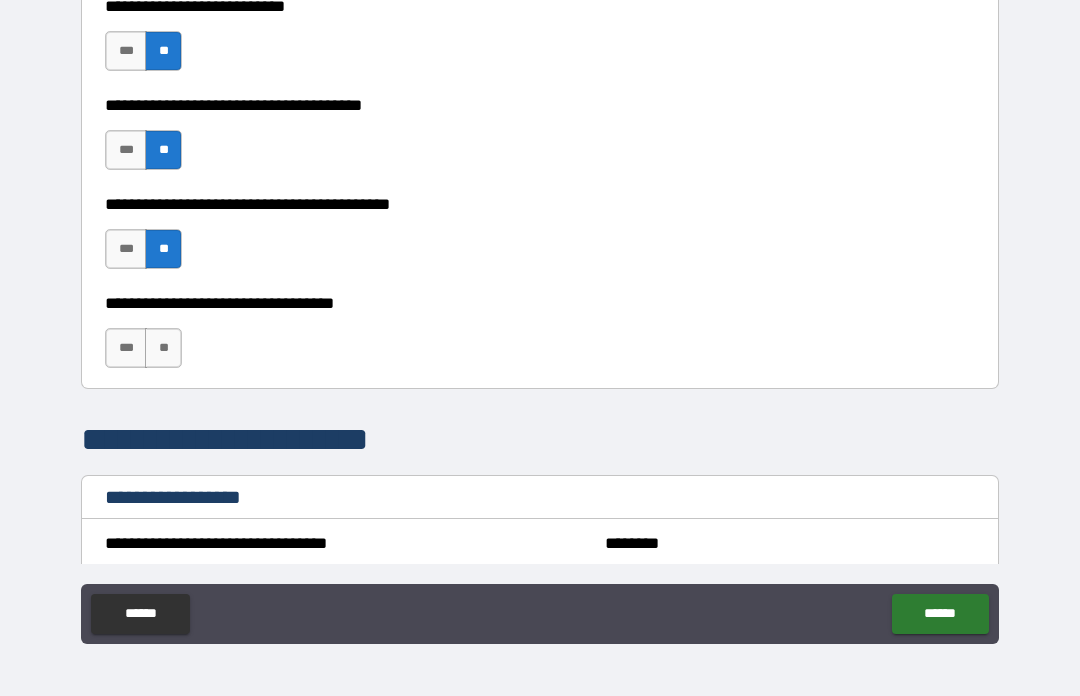 click on "**" at bounding box center [163, 348] 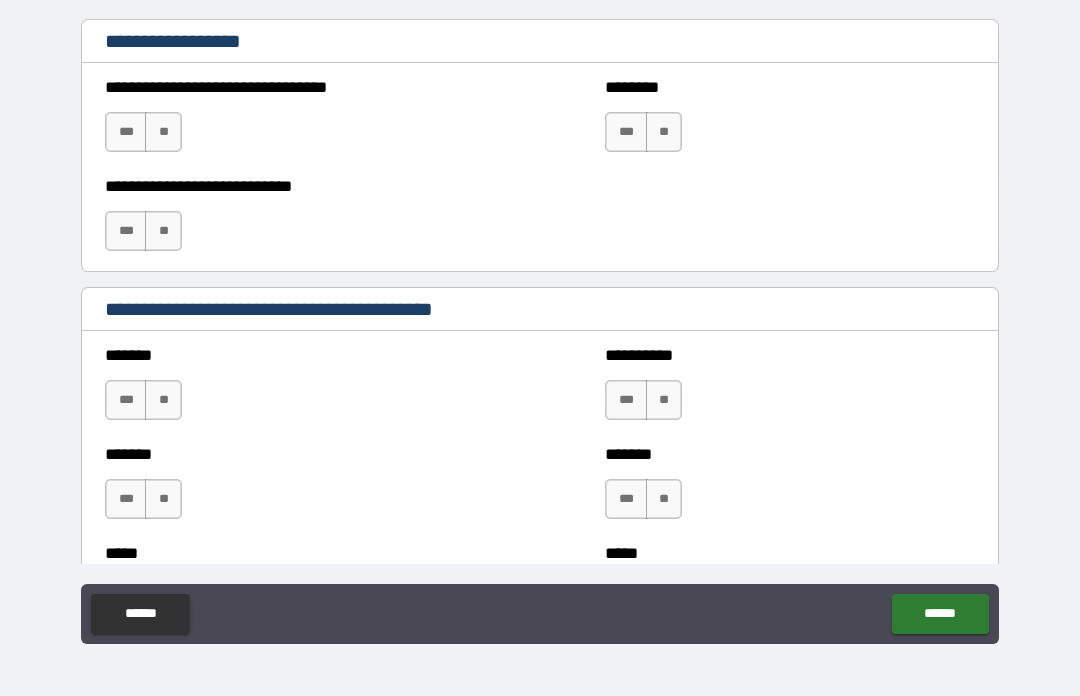 scroll, scrollTop: 1510, scrollLeft: 0, axis: vertical 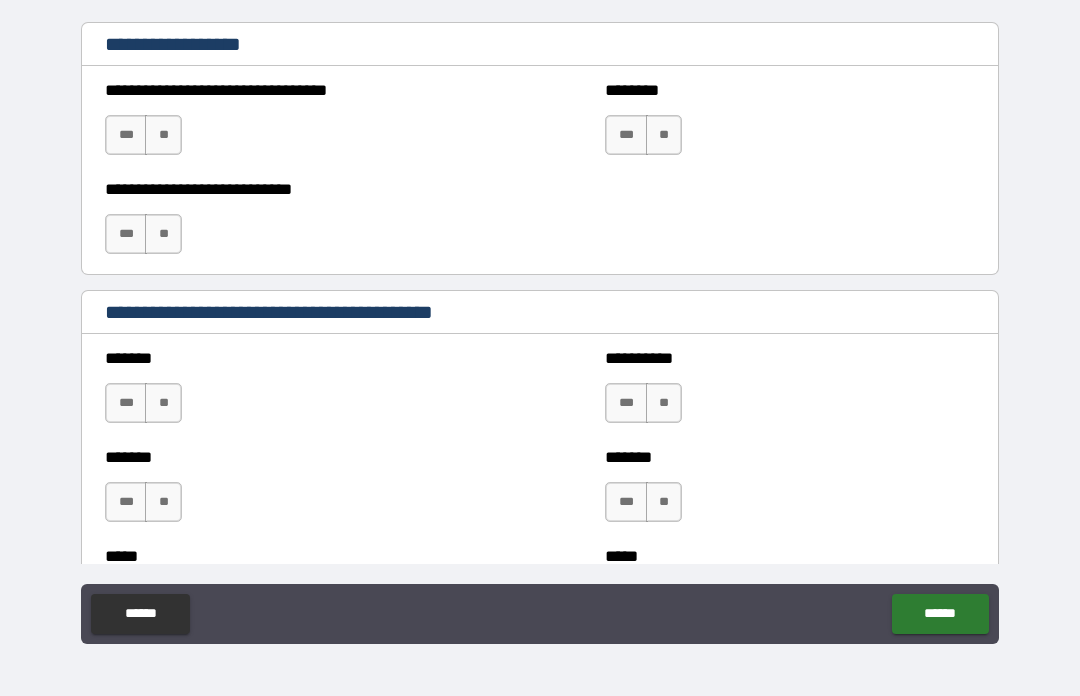 click on "**" at bounding box center (163, 135) 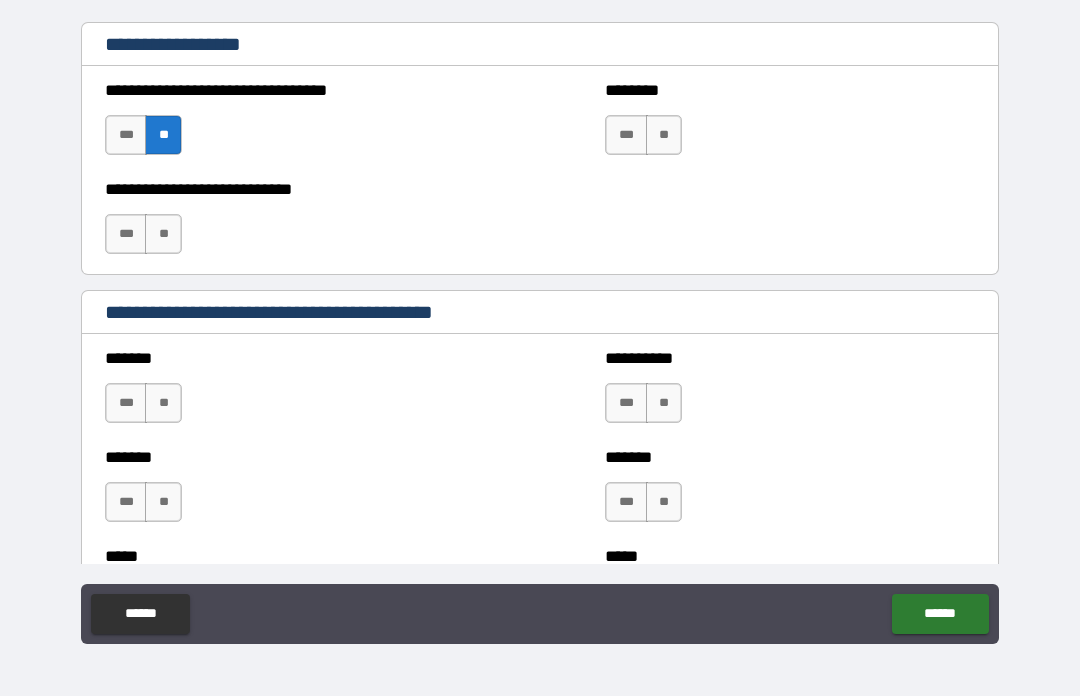 click on "**" at bounding box center [163, 234] 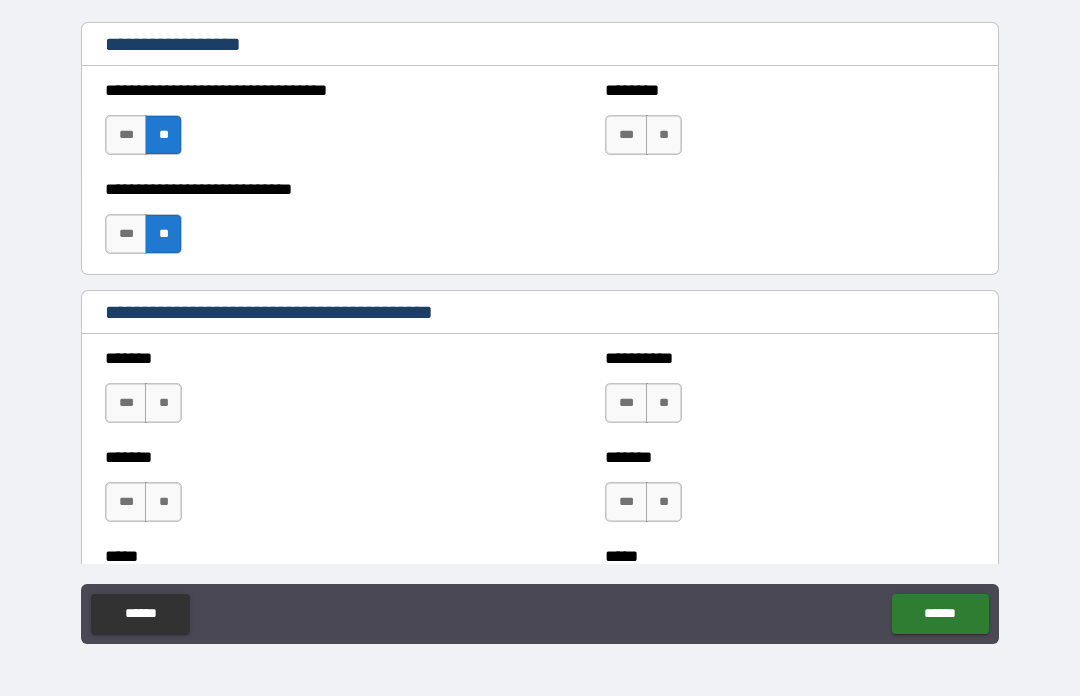 click on "**" at bounding box center [664, 135] 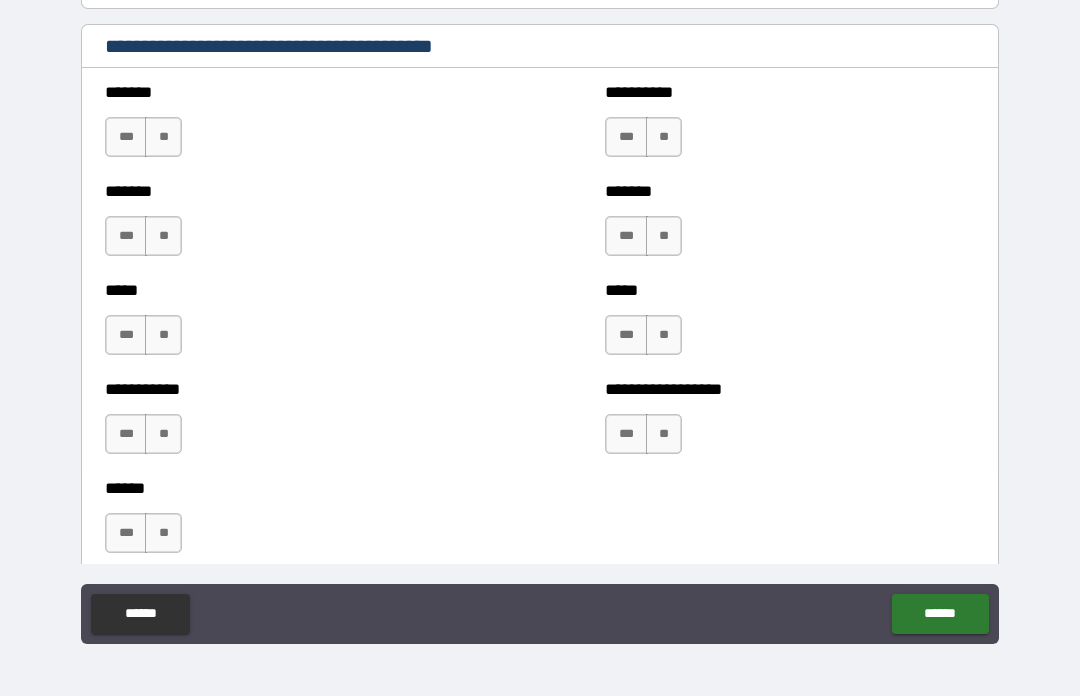 scroll, scrollTop: 1787, scrollLeft: 0, axis: vertical 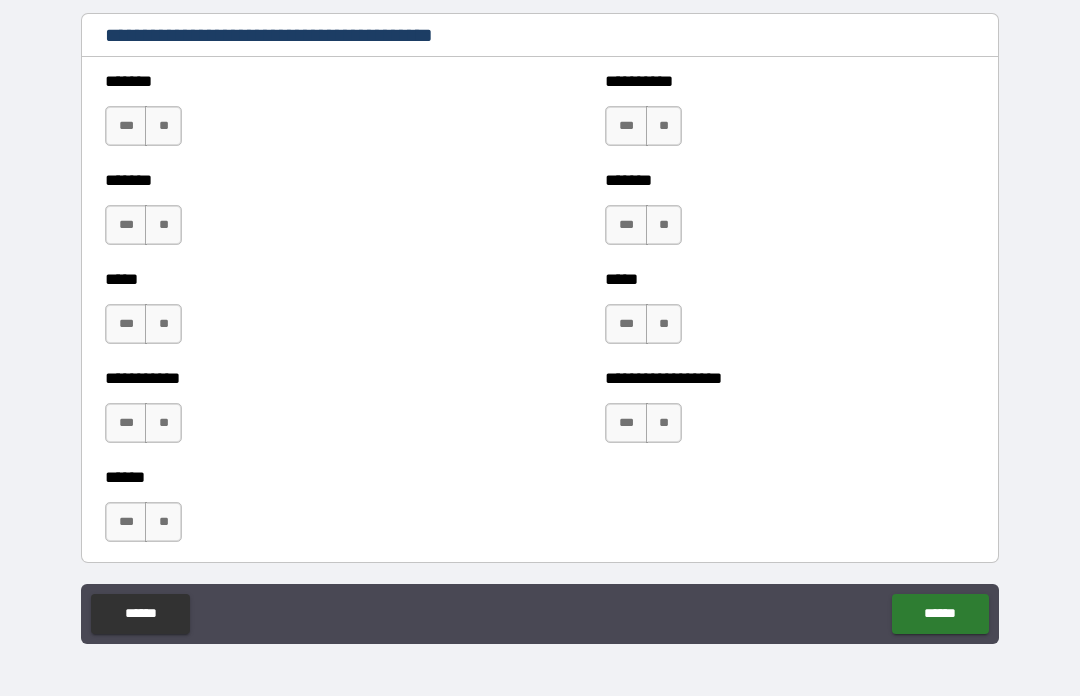 click on "**" at bounding box center [163, 126] 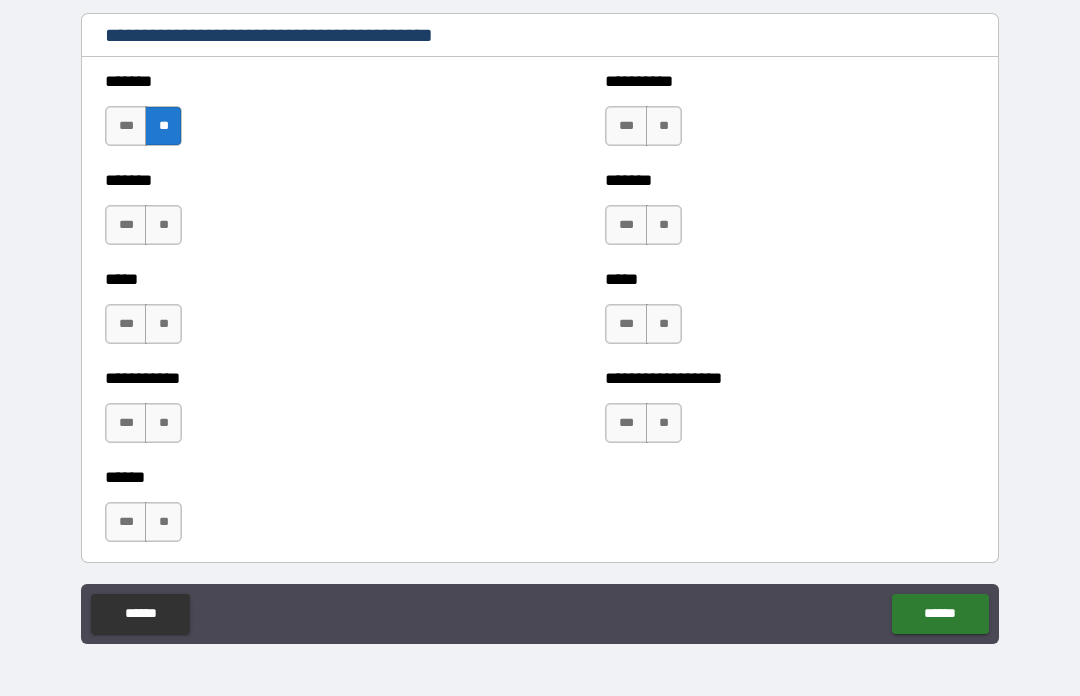 click on "**" at bounding box center (163, 225) 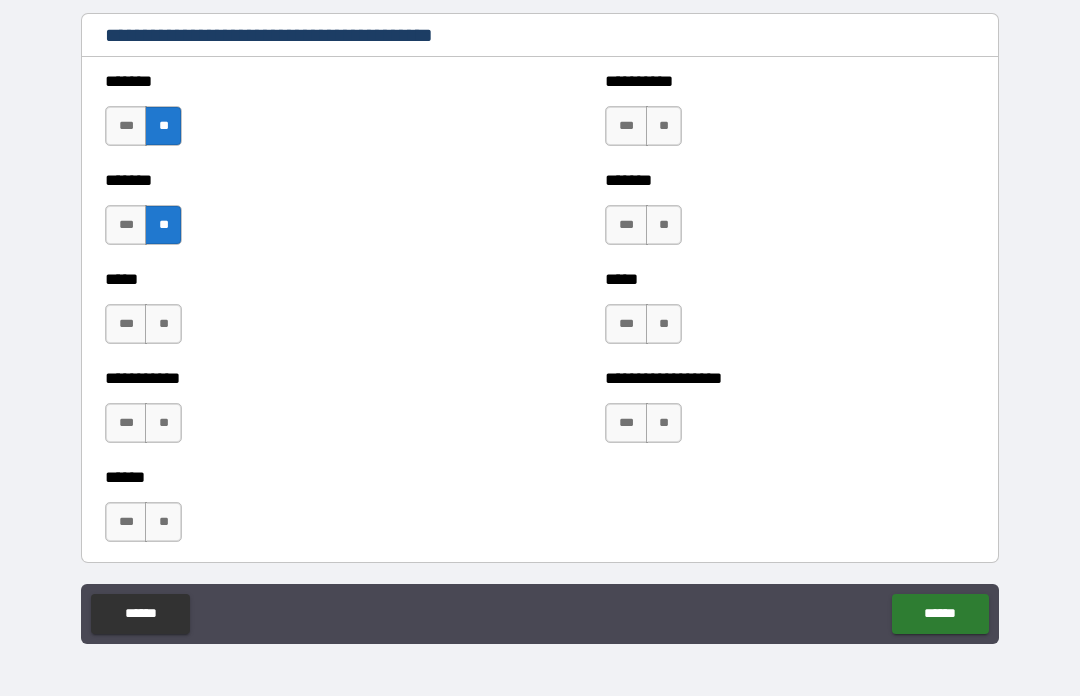 click on "**" at bounding box center [664, 126] 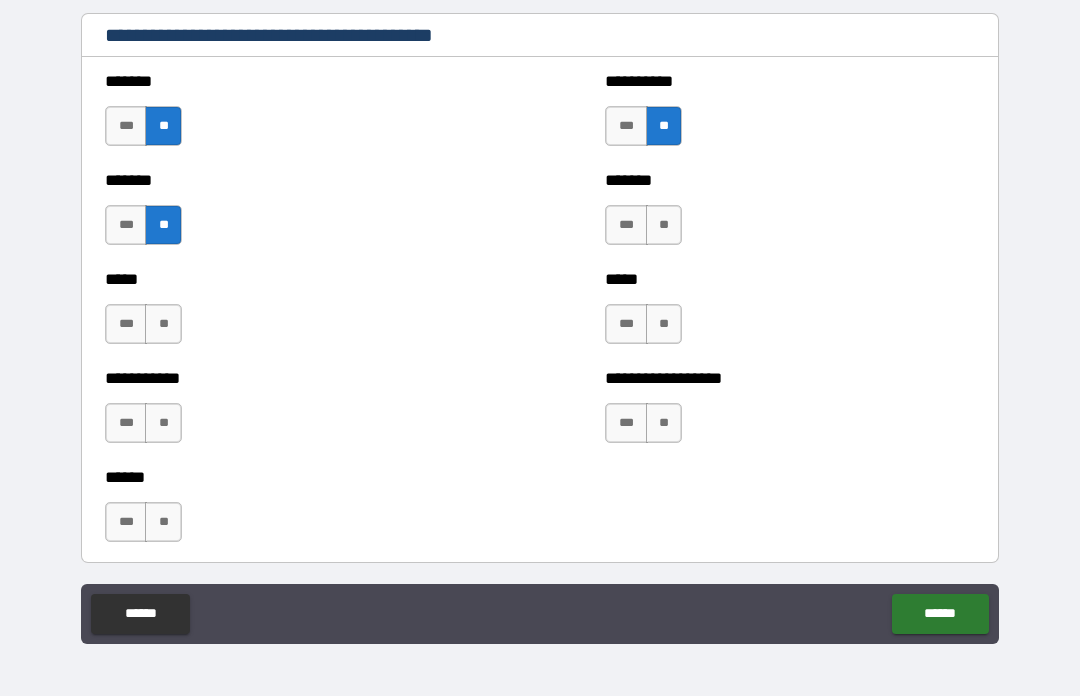 click on "**" at bounding box center (664, 225) 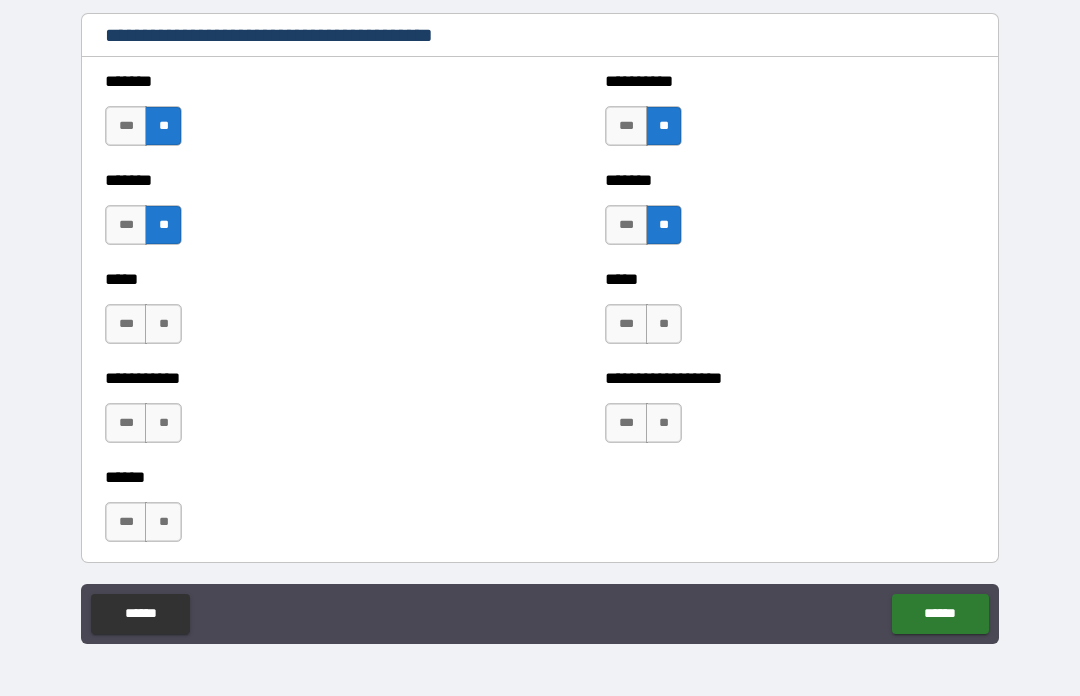 click on "**" at bounding box center (664, 324) 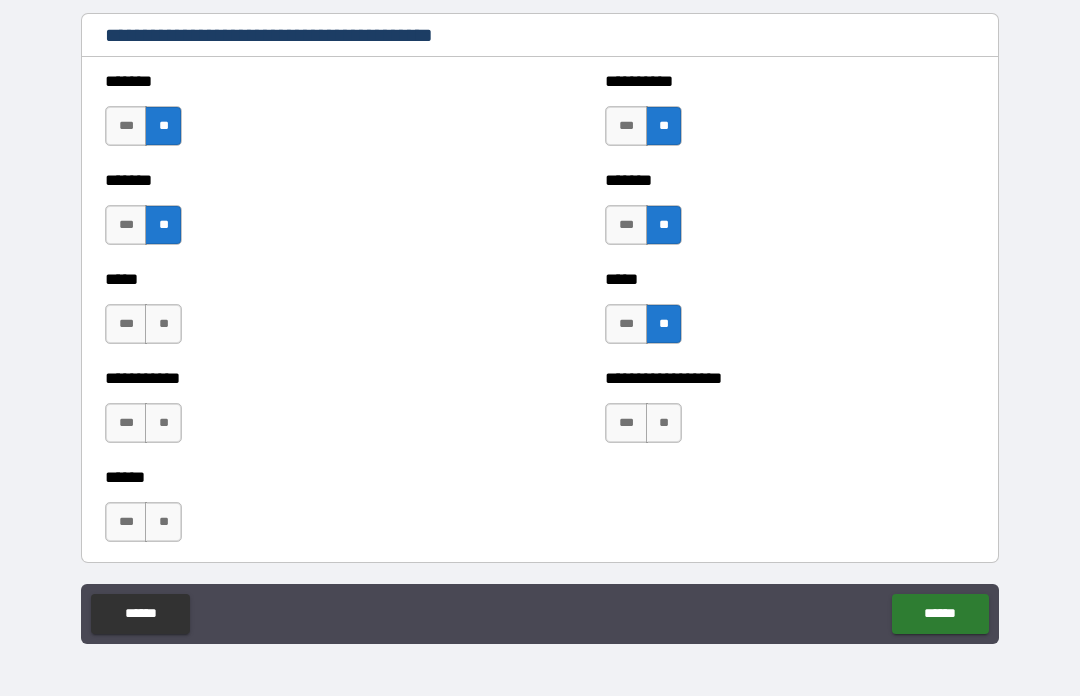 click on "**" at bounding box center (664, 423) 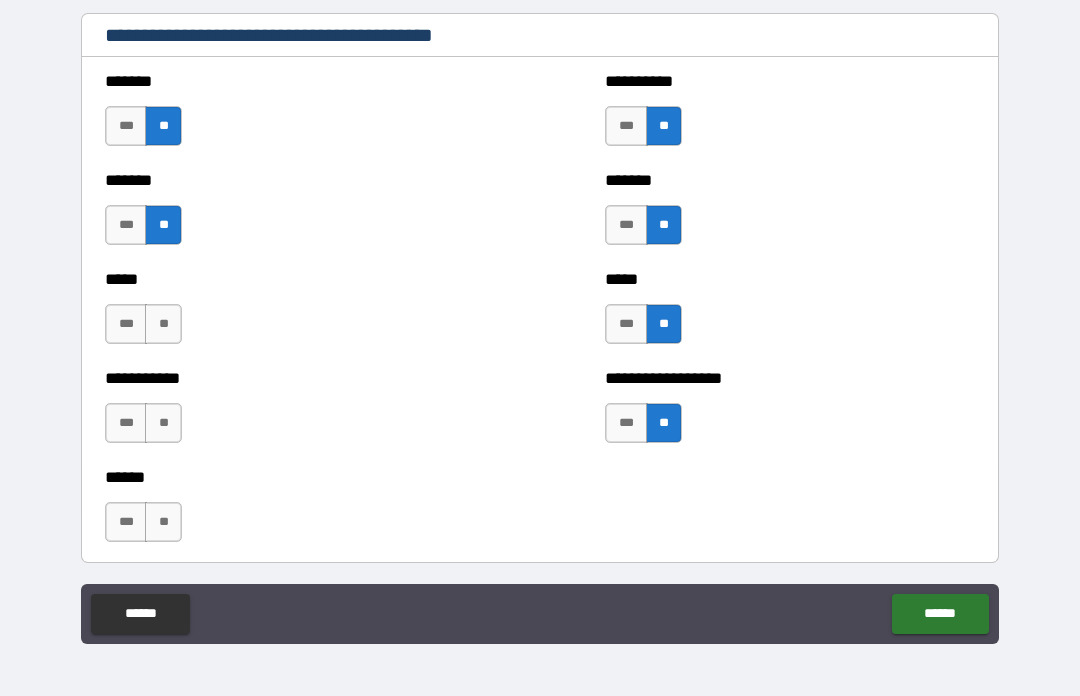 click on "**" at bounding box center [163, 324] 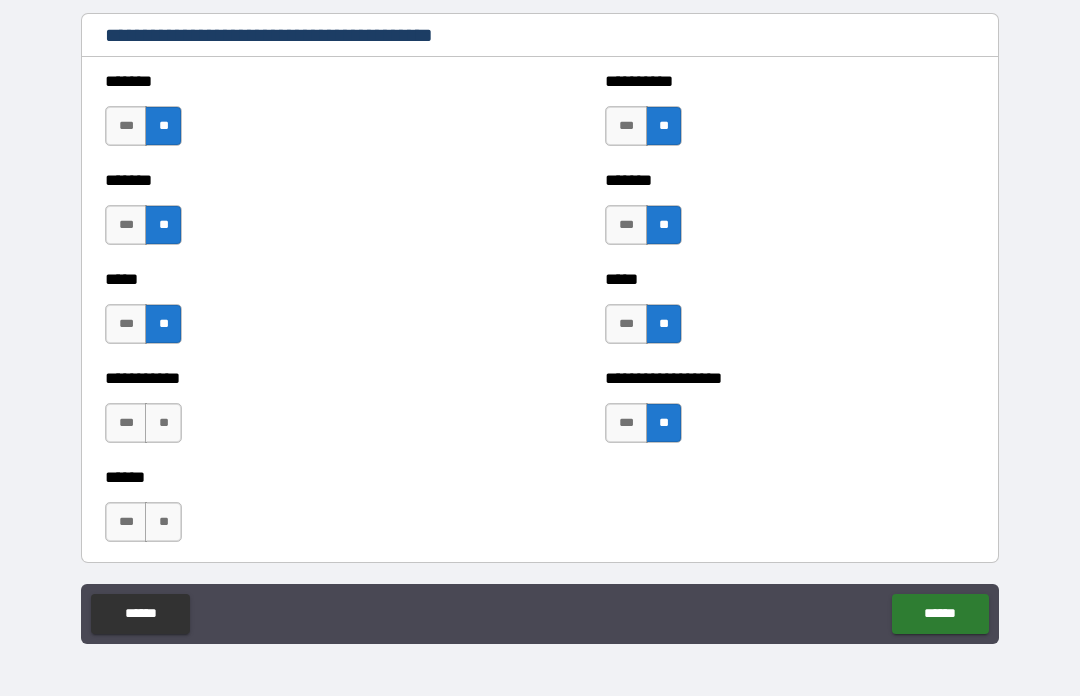 click on "**" at bounding box center [163, 423] 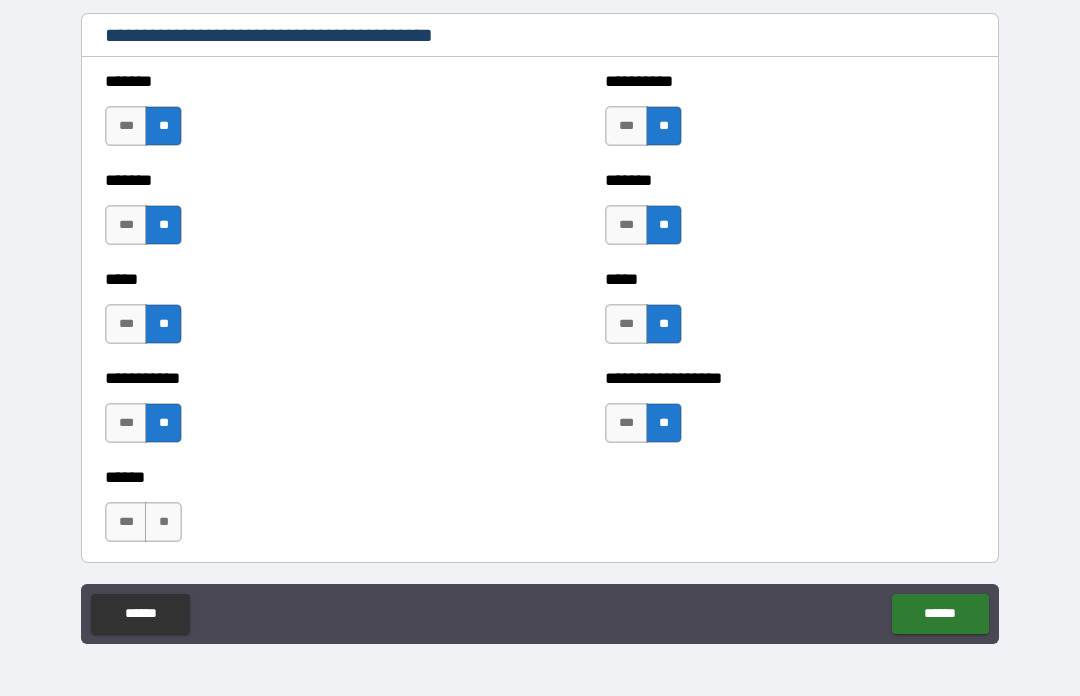 click on "**" at bounding box center (163, 522) 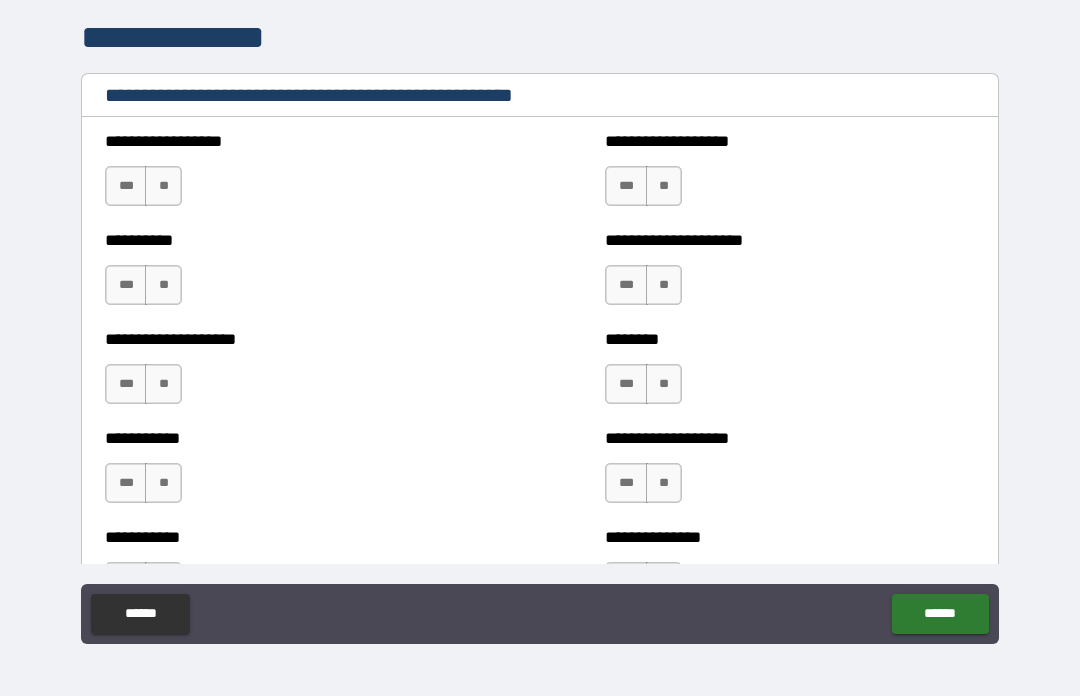 scroll, scrollTop: 2375, scrollLeft: 0, axis: vertical 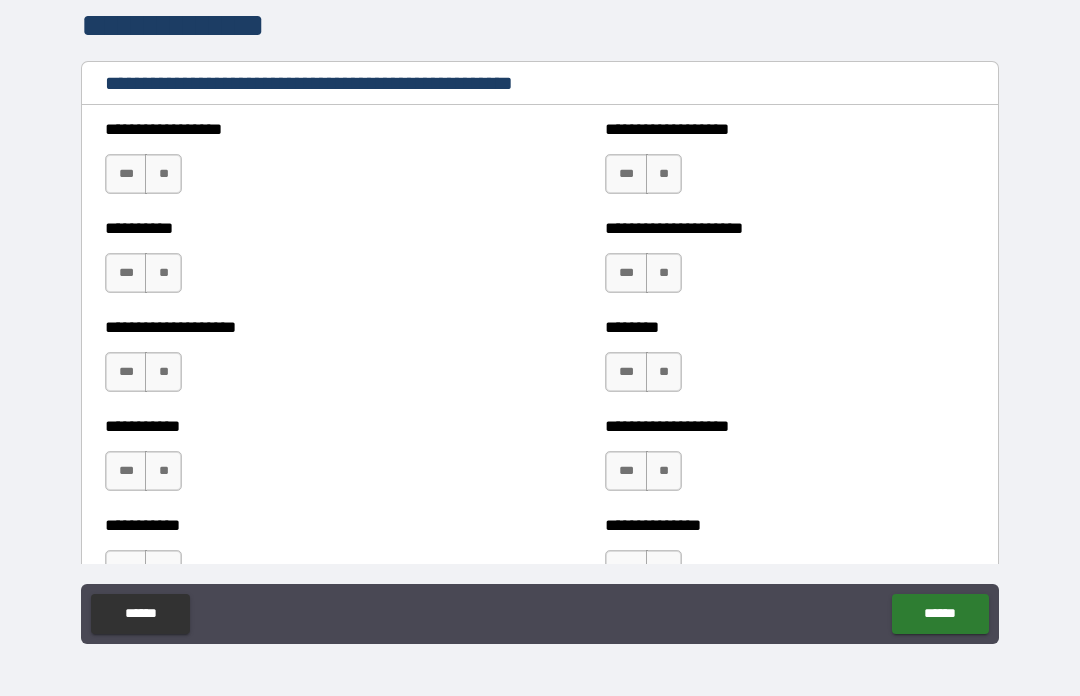 click on "**" at bounding box center [163, 174] 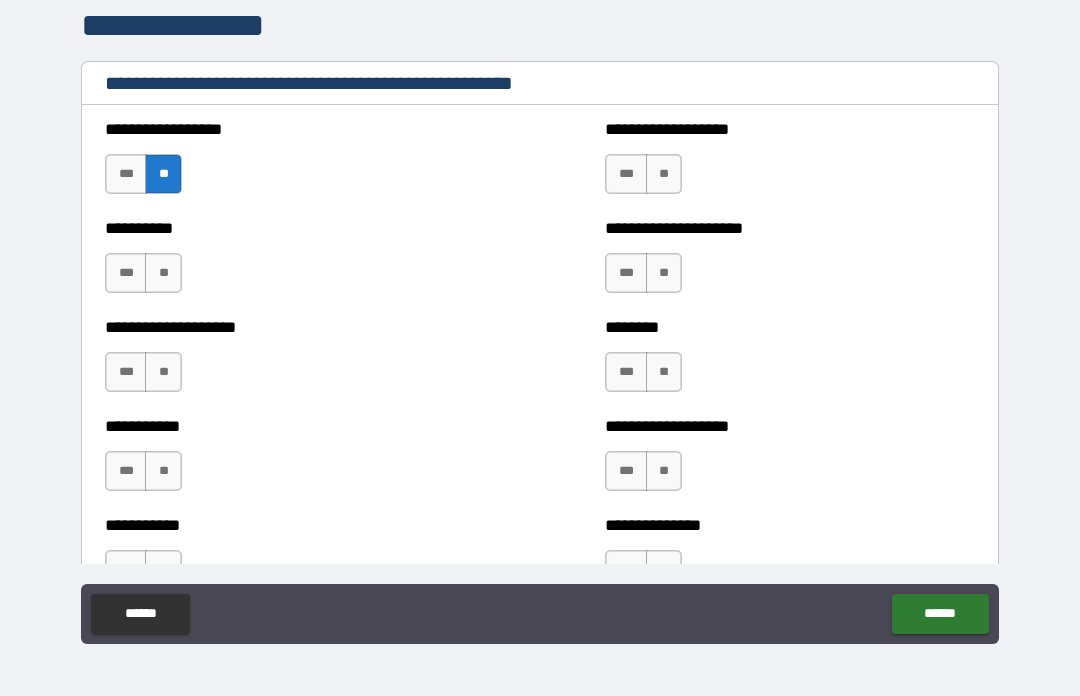 click on "**" at bounding box center (163, 273) 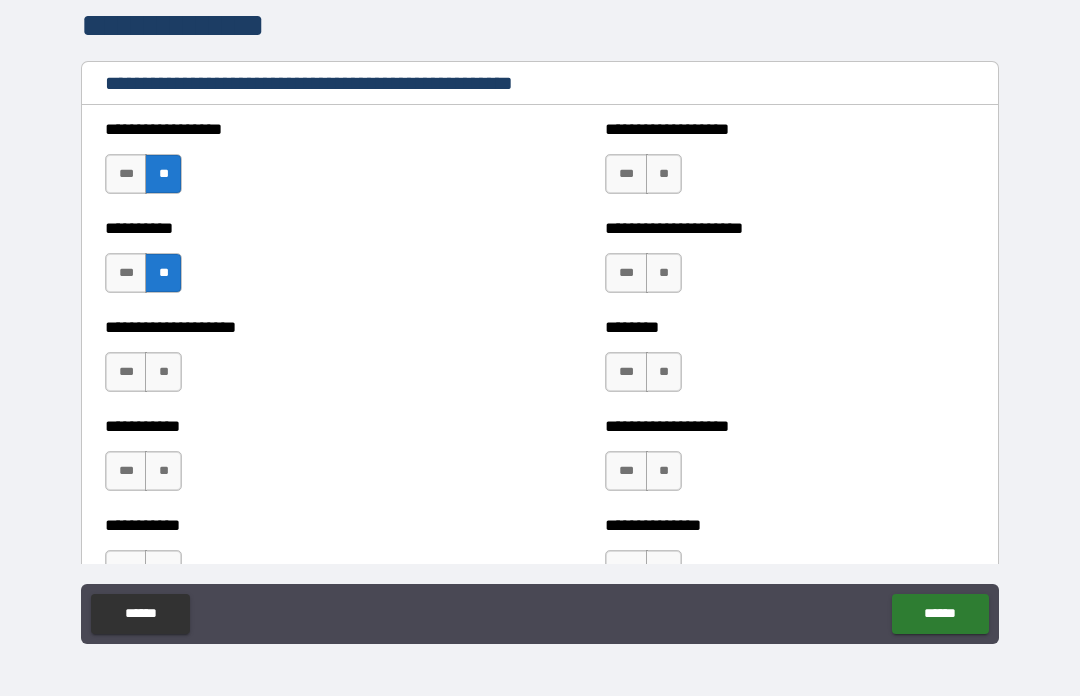 click on "**" at bounding box center (163, 372) 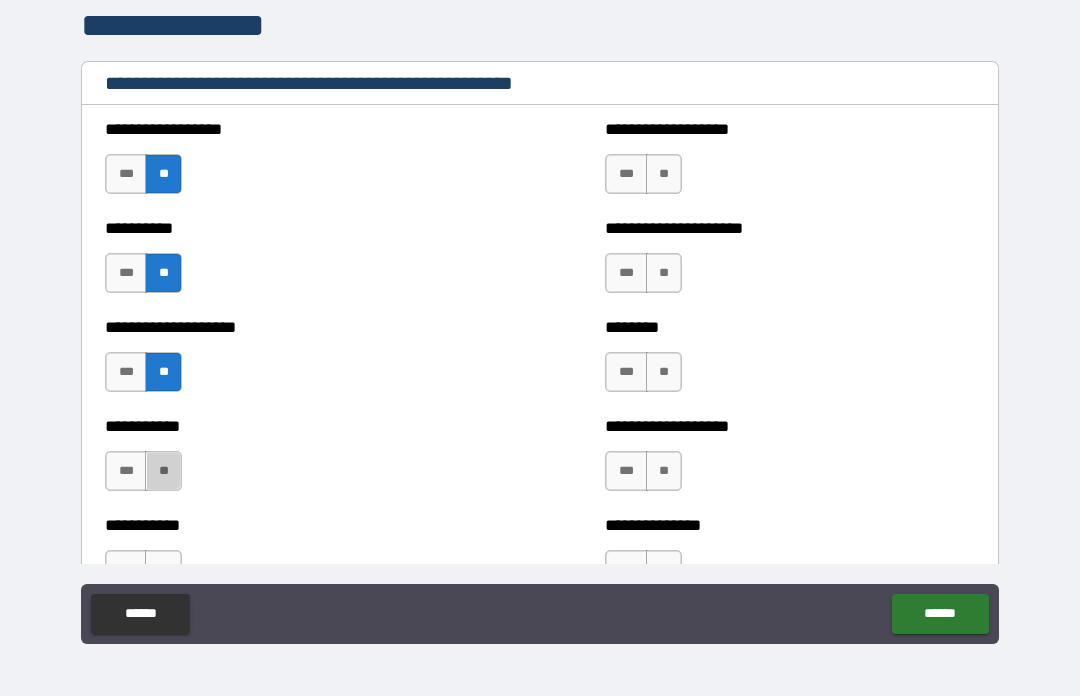 click on "**" at bounding box center (163, 471) 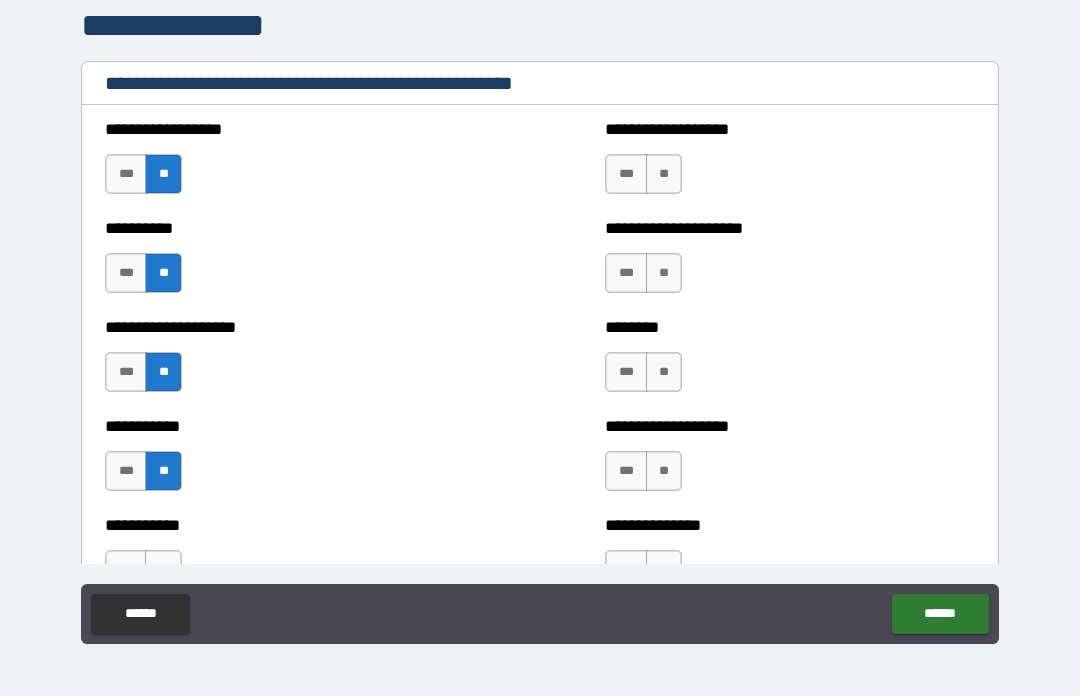 click on "**" at bounding box center [163, 570] 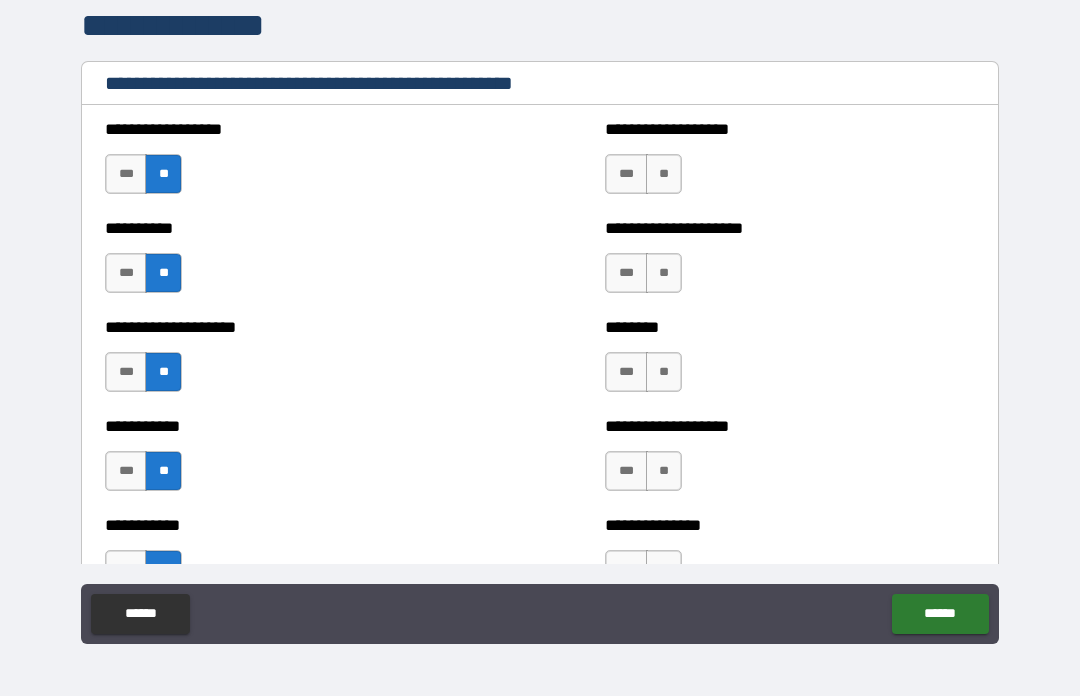 click on "**" at bounding box center (664, 174) 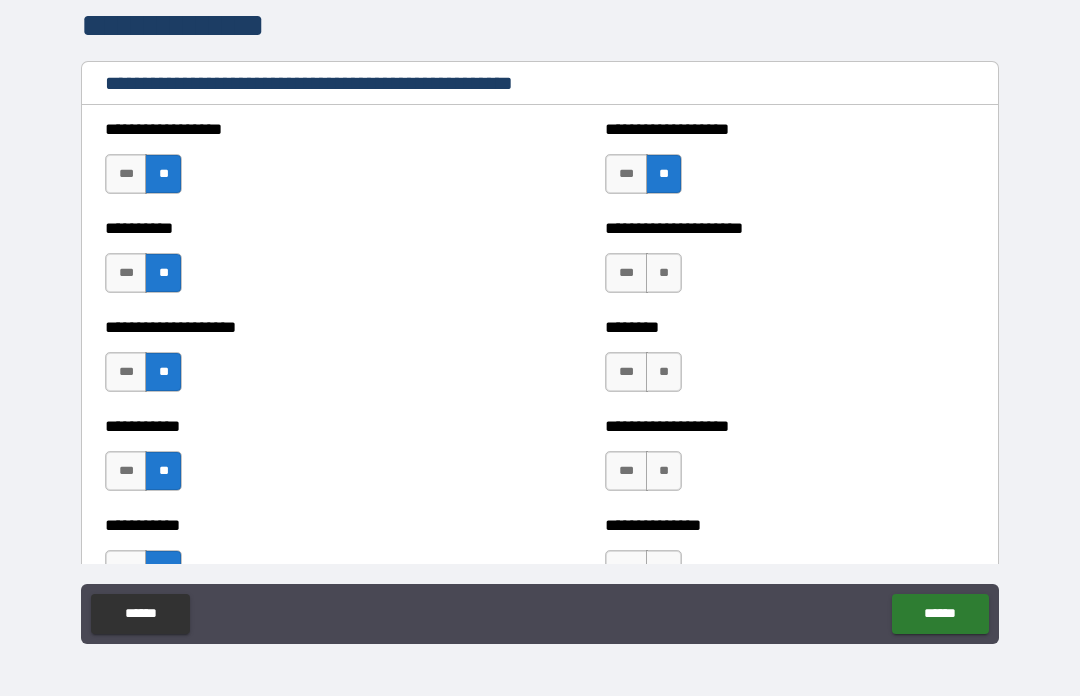 click on "**" at bounding box center [664, 273] 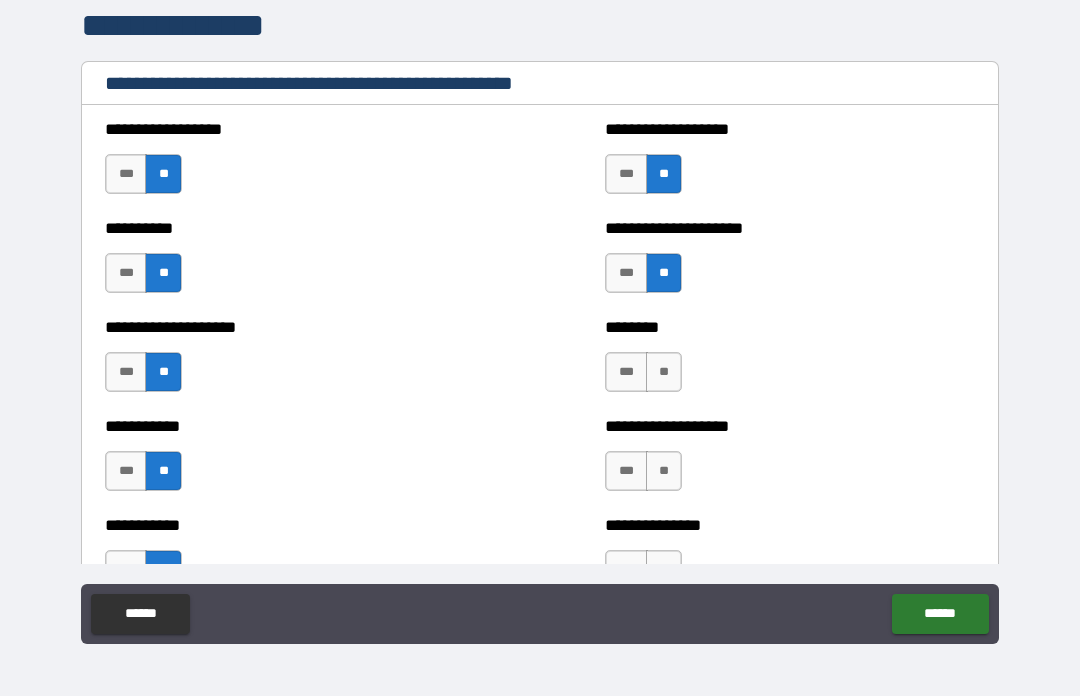 click on "**" at bounding box center [664, 372] 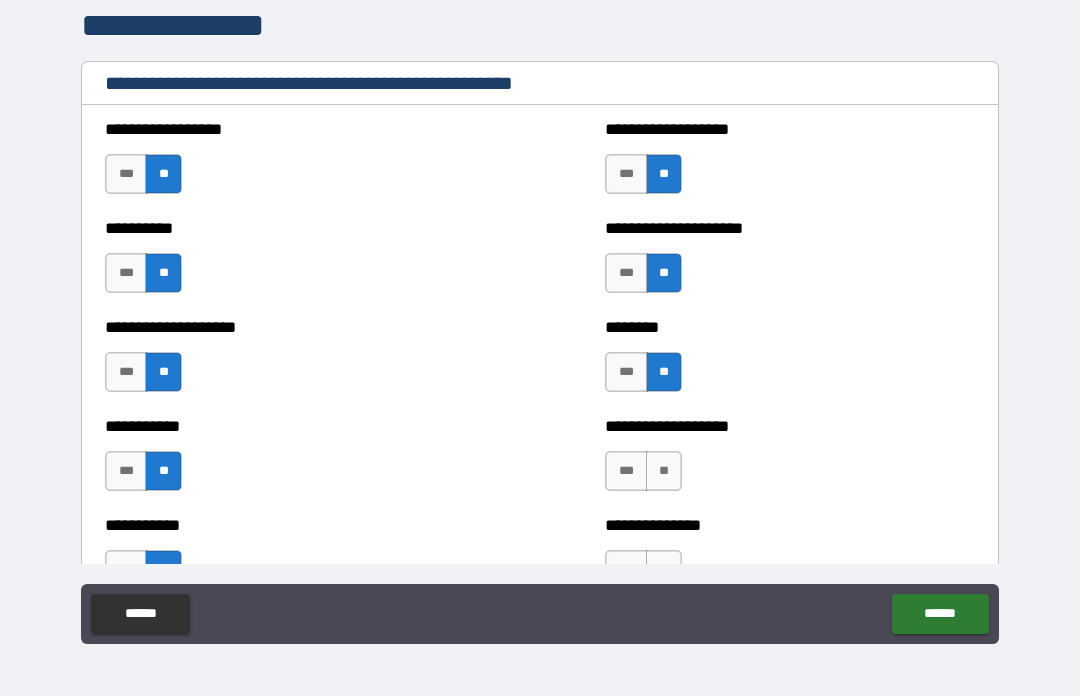 click on "**" at bounding box center [664, 471] 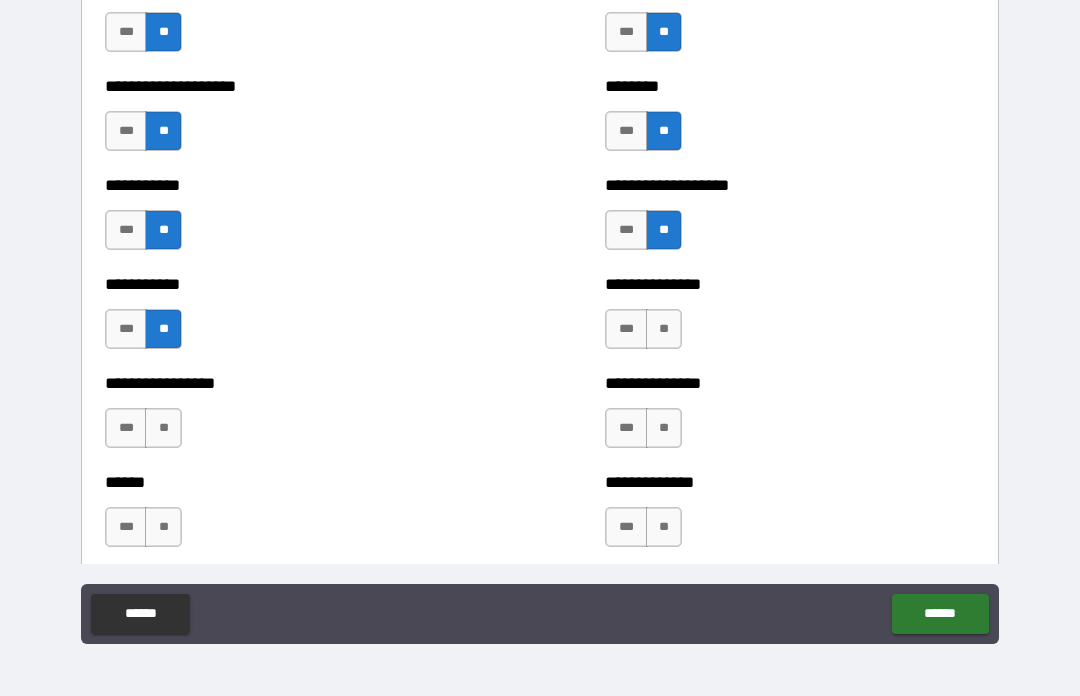 scroll, scrollTop: 2625, scrollLeft: 0, axis: vertical 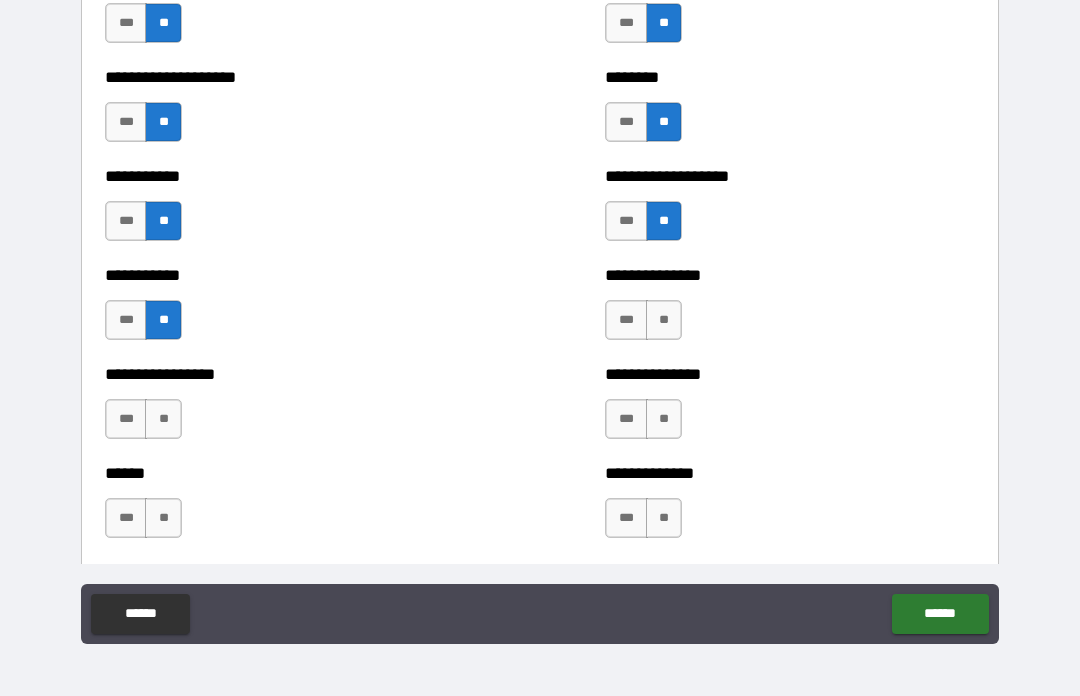 click on "**" at bounding box center (664, 320) 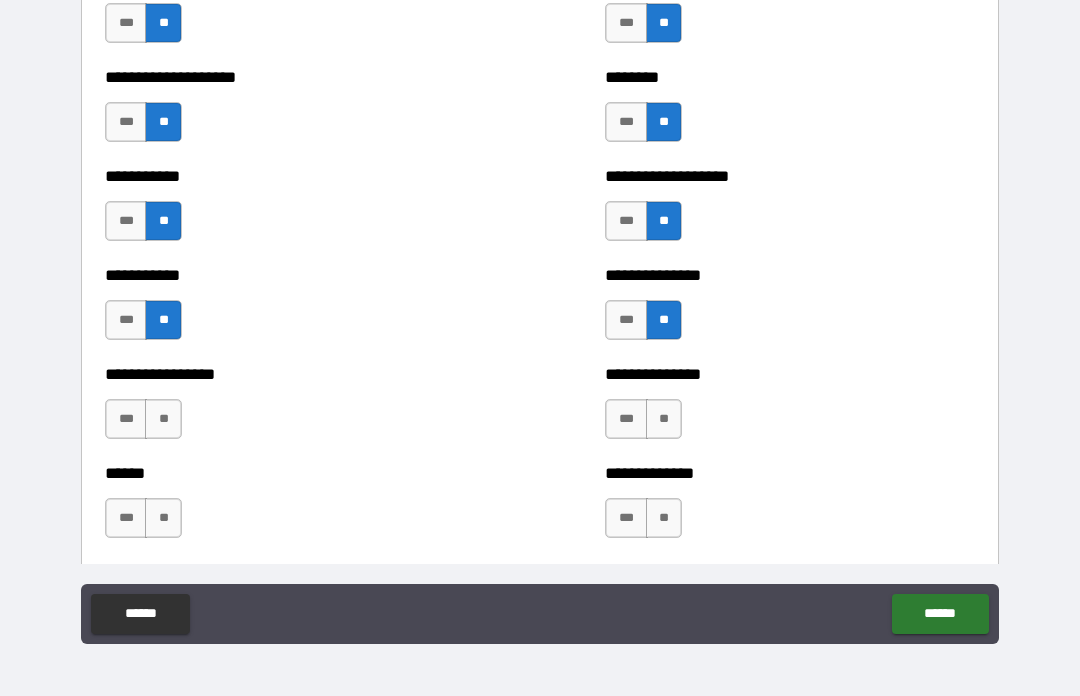 click on "**" at bounding box center (664, 419) 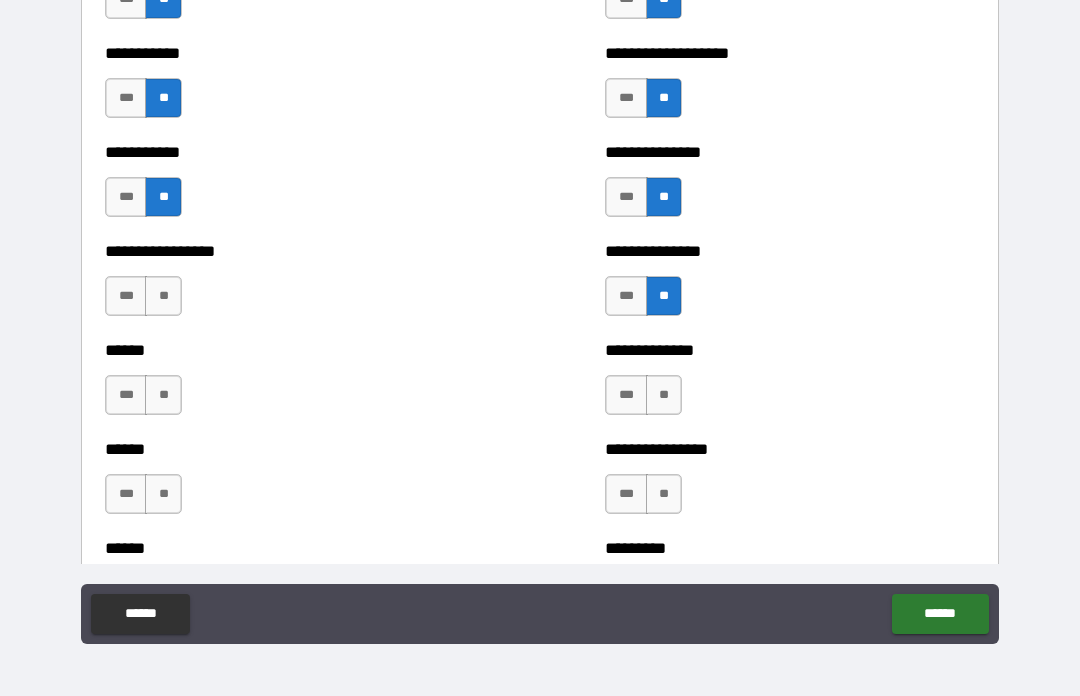 scroll, scrollTop: 2828, scrollLeft: 0, axis: vertical 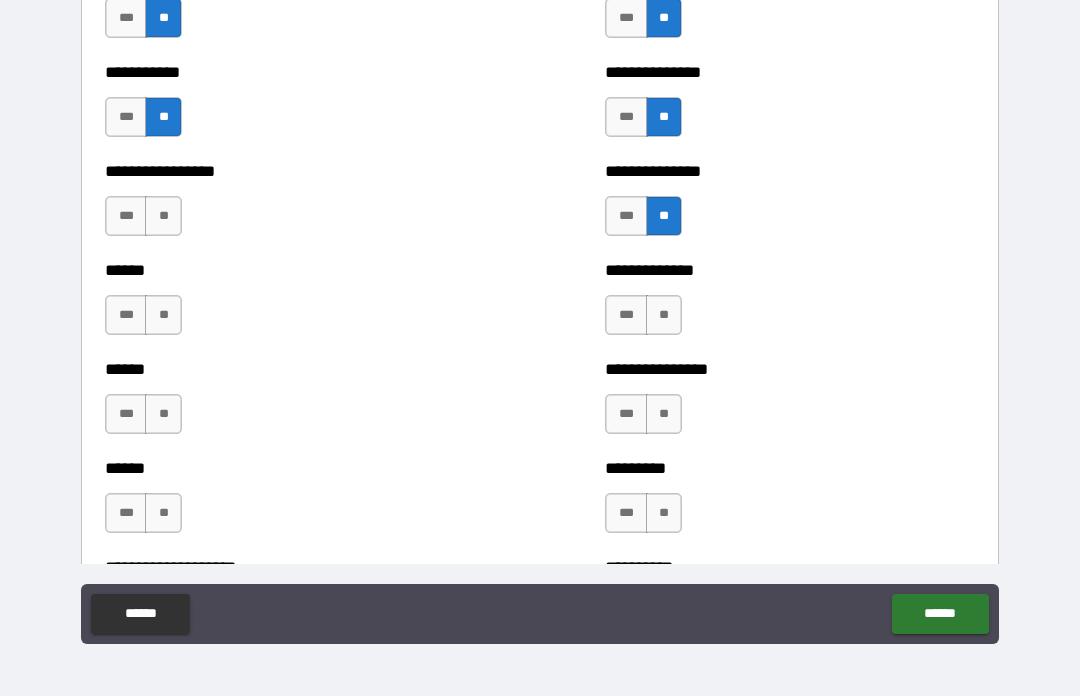 click on "**" at bounding box center [664, 315] 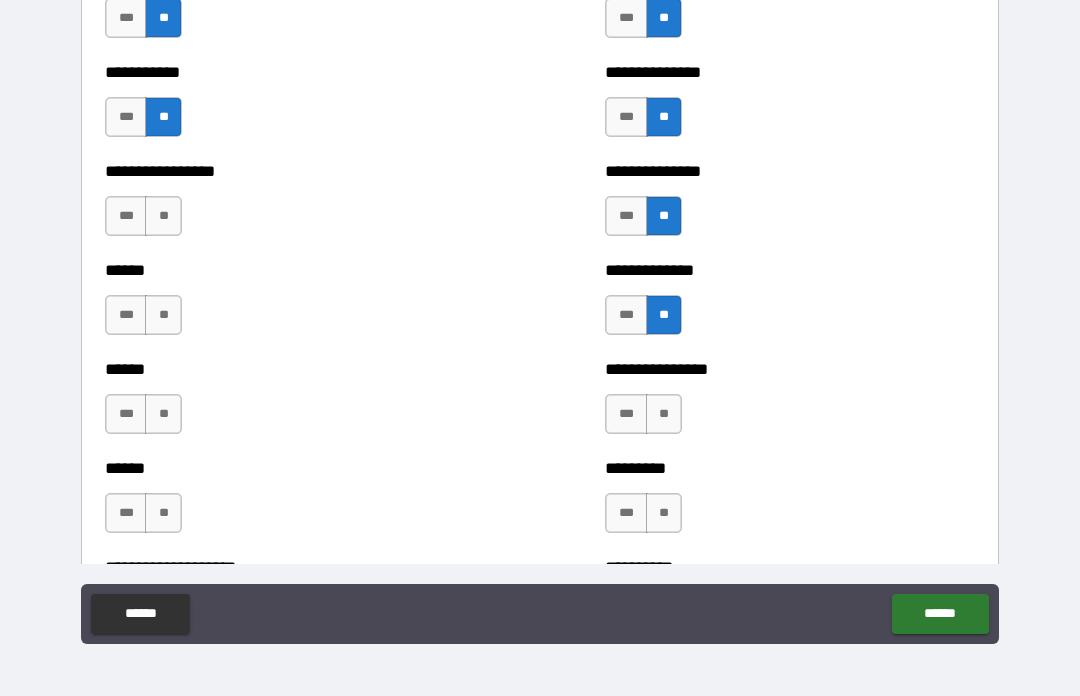 click on "**" at bounding box center [664, 414] 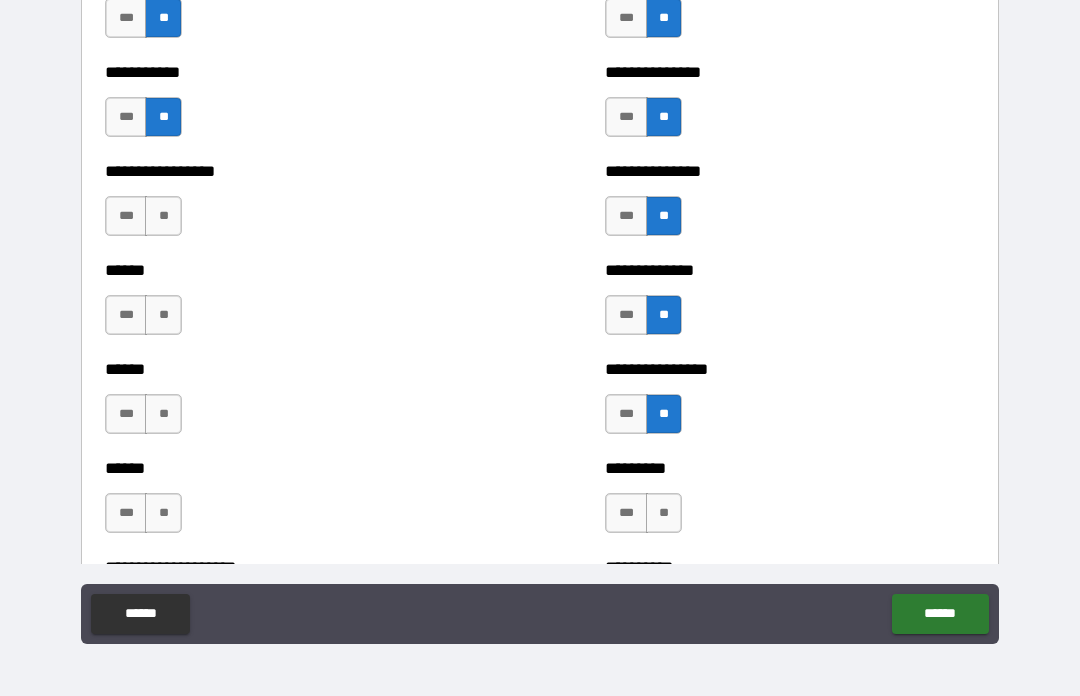 click on "**" at bounding box center [664, 513] 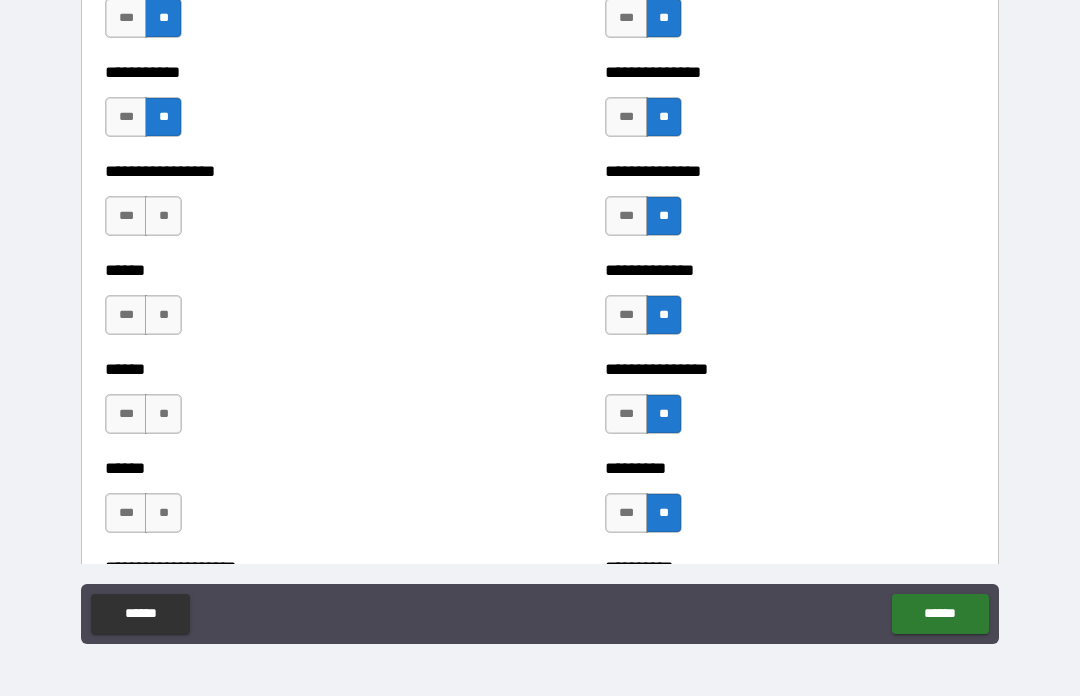 click on "**" at bounding box center [163, 216] 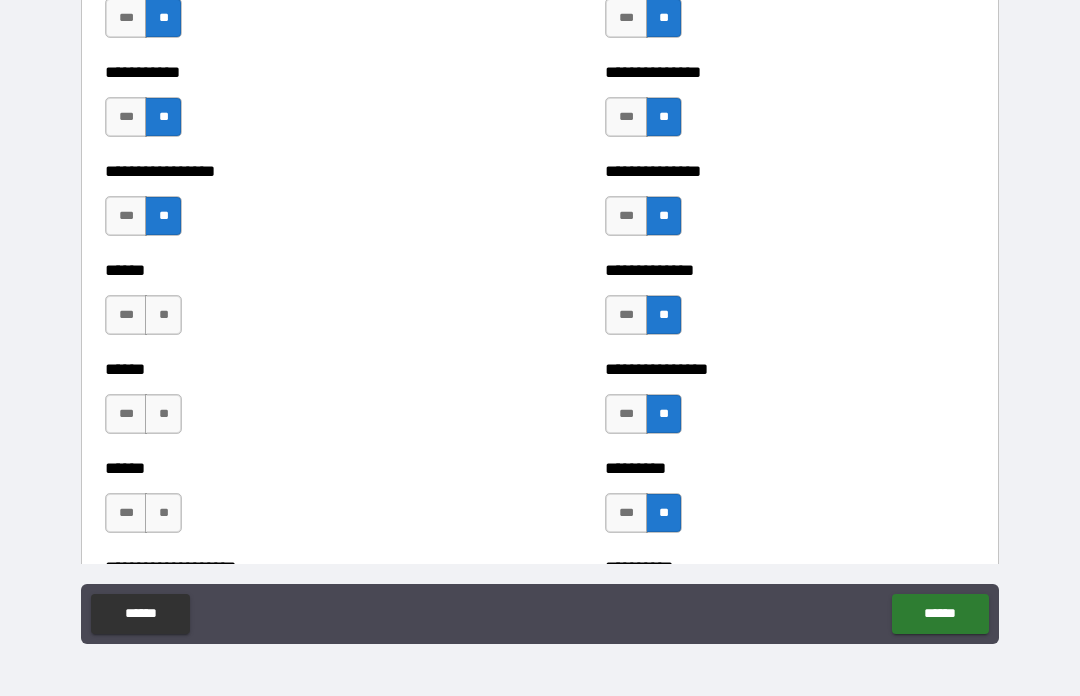click on "**" at bounding box center [163, 315] 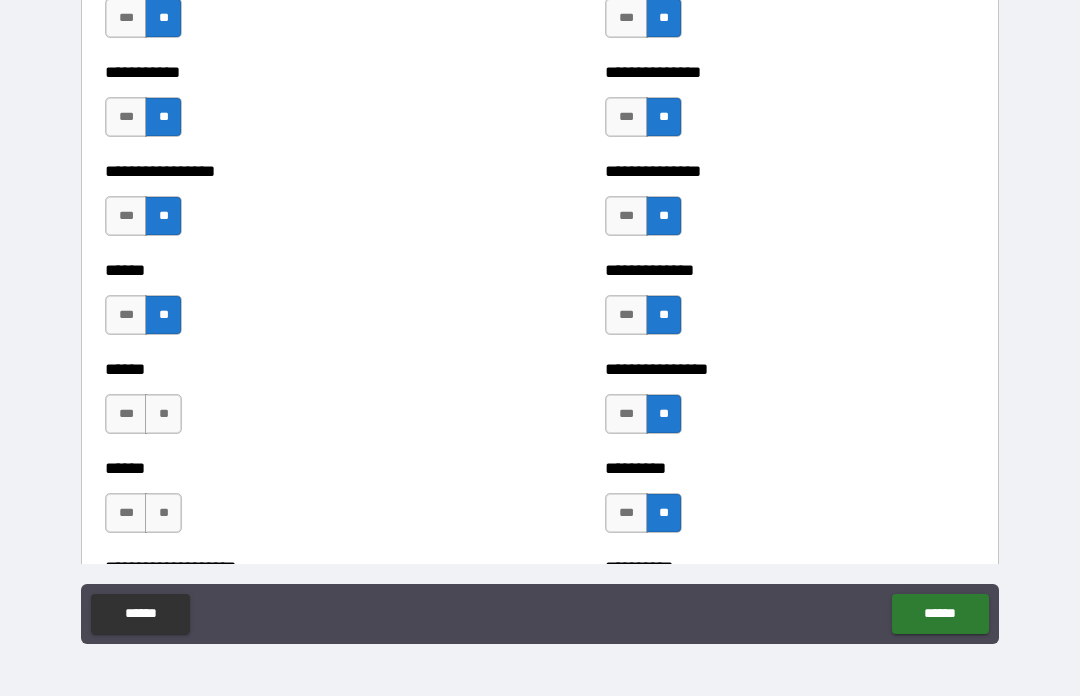 click on "**" at bounding box center (163, 414) 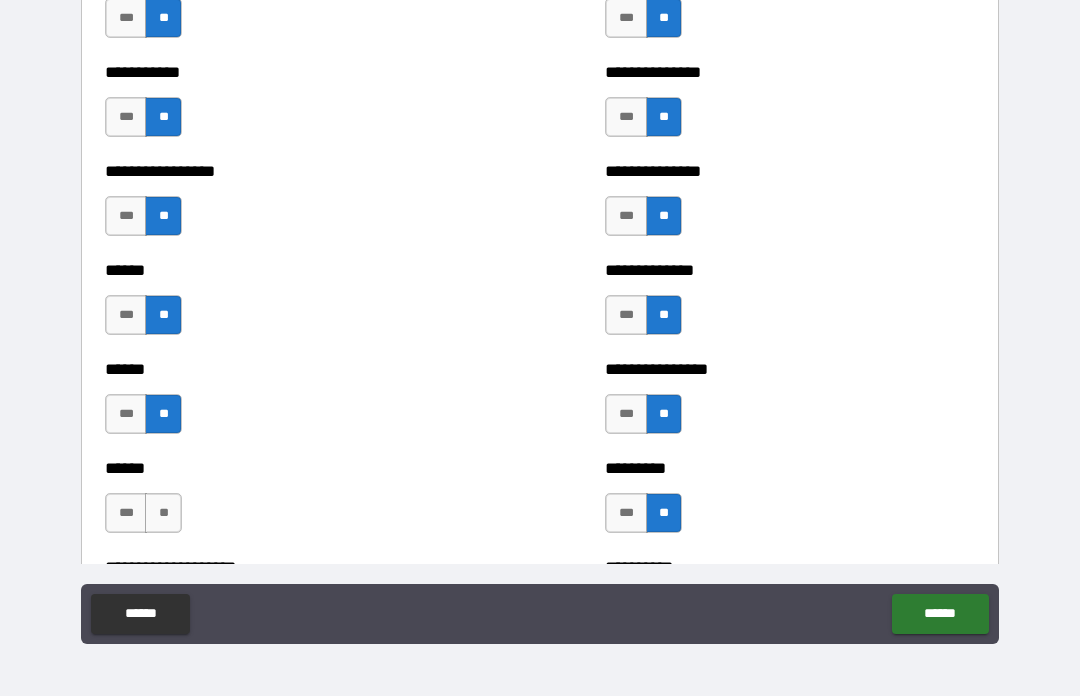 click on "**" at bounding box center [163, 513] 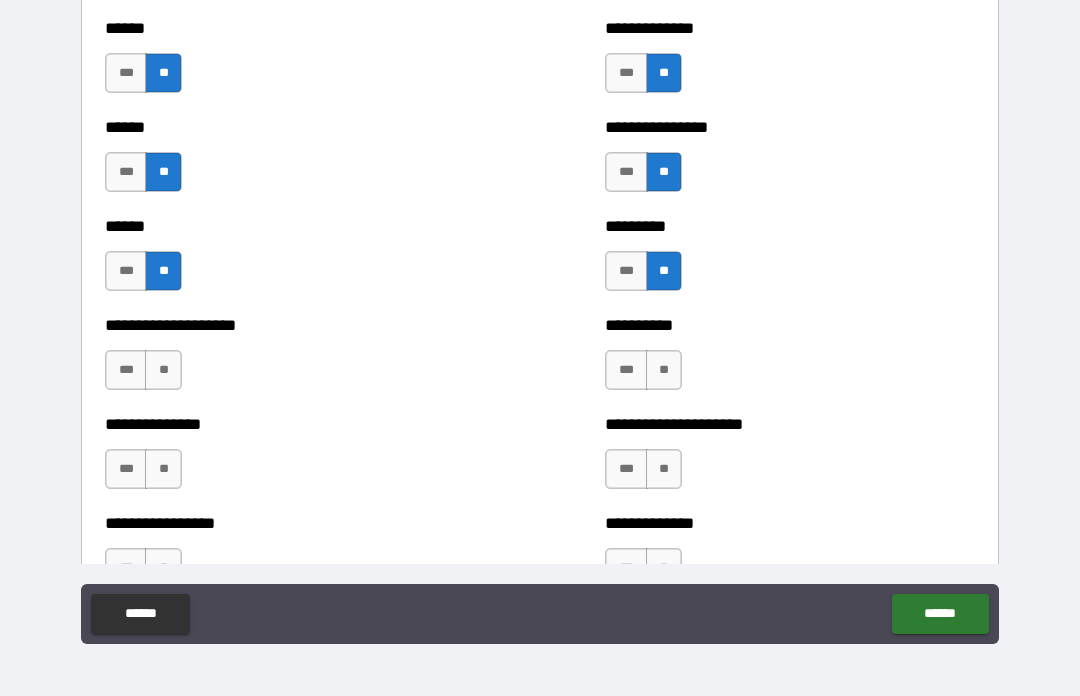 scroll, scrollTop: 3202, scrollLeft: 0, axis: vertical 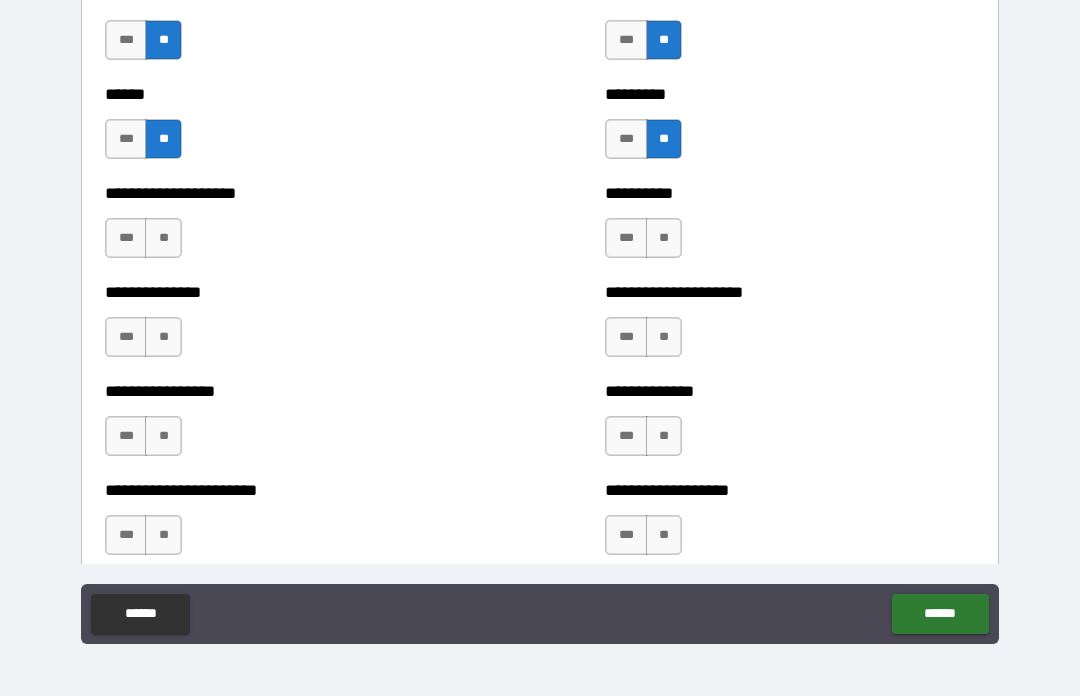 click on "**" at bounding box center (163, 238) 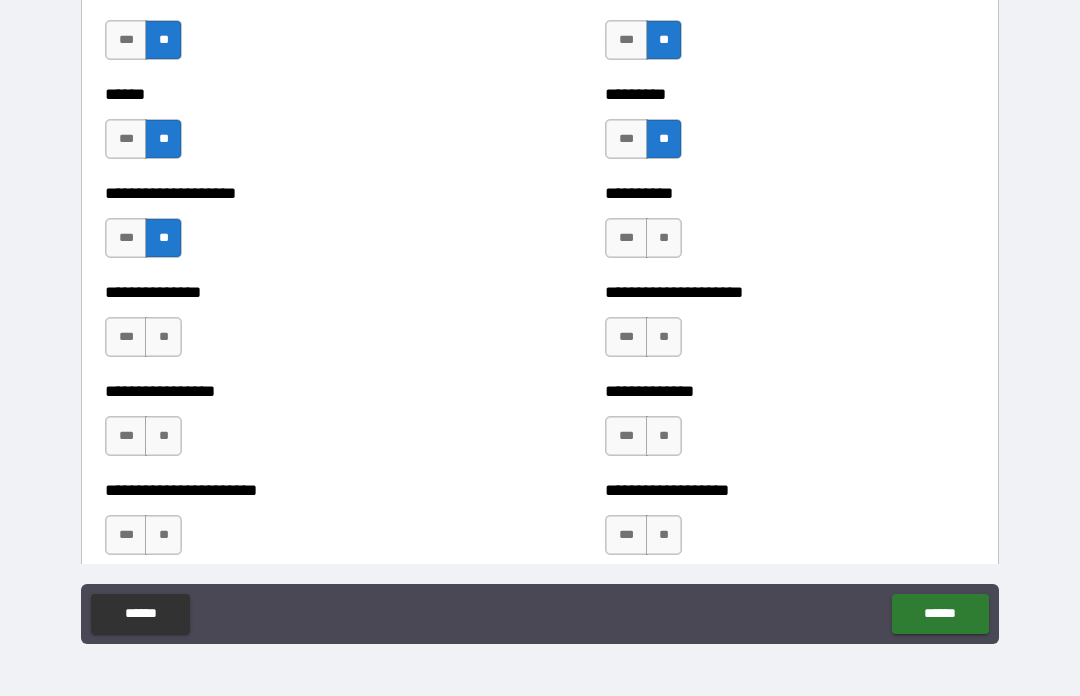 click on "**" at bounding box center [163, 337] 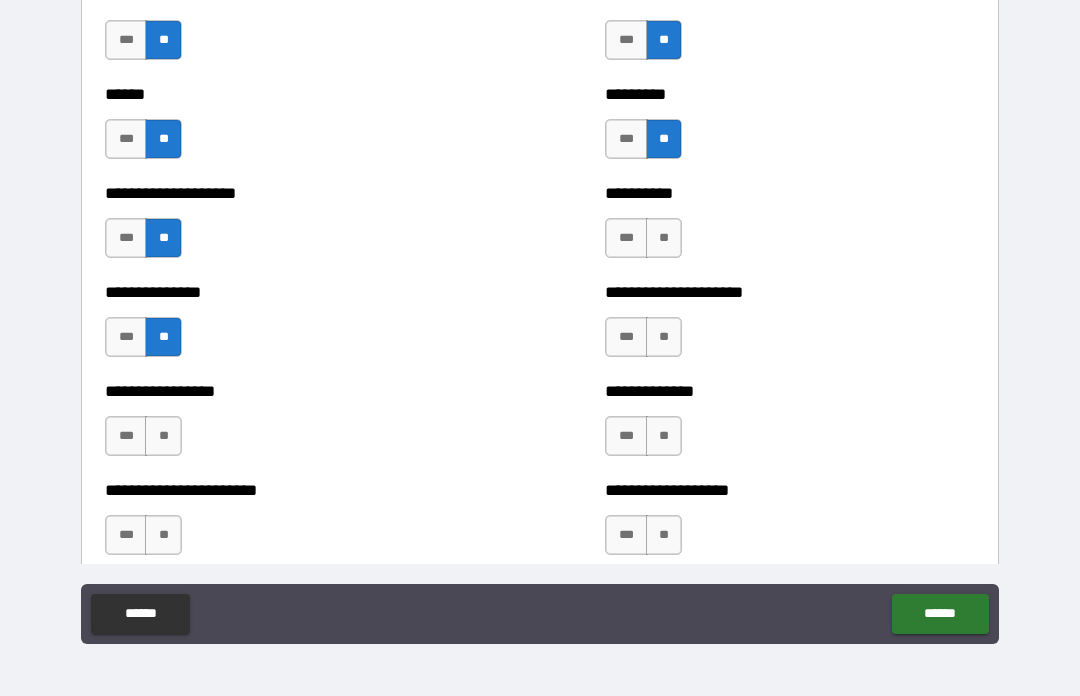 click on "**" at bounding box center [163, 436] 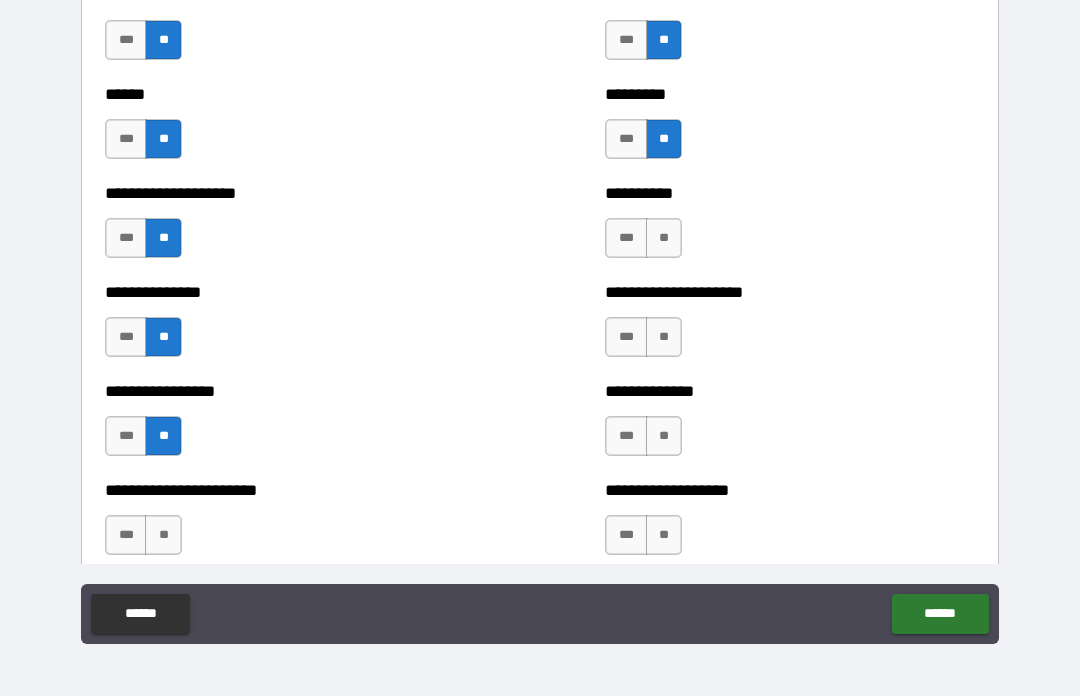 click on "**" at bounding box center (163, 535) 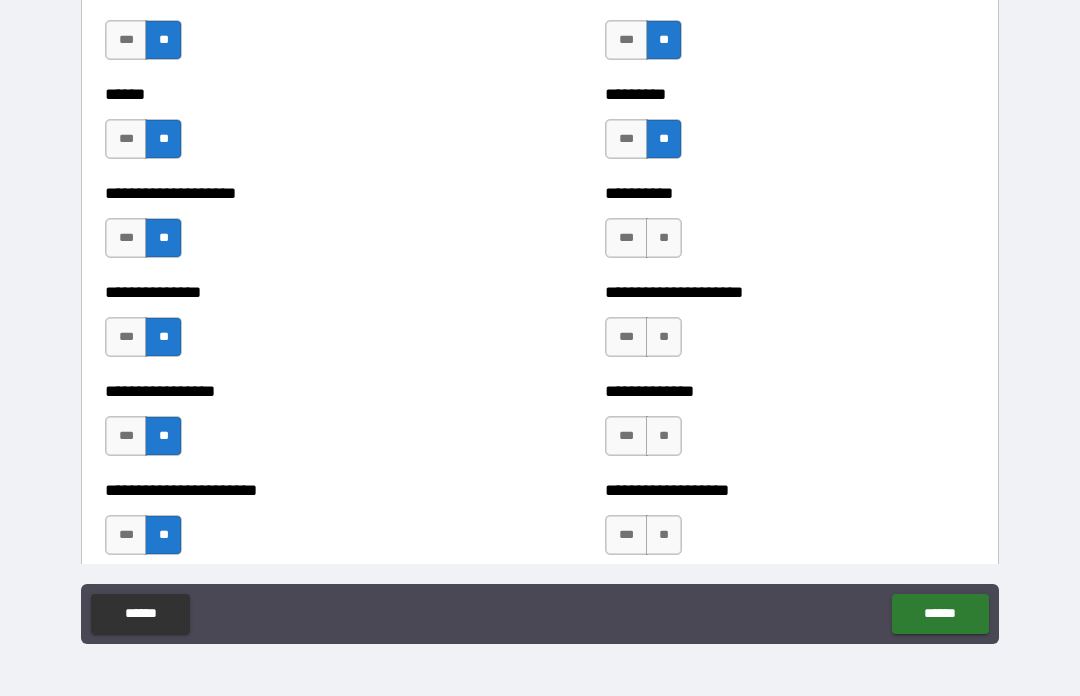 click on "**" at bounding box center [664, 535] 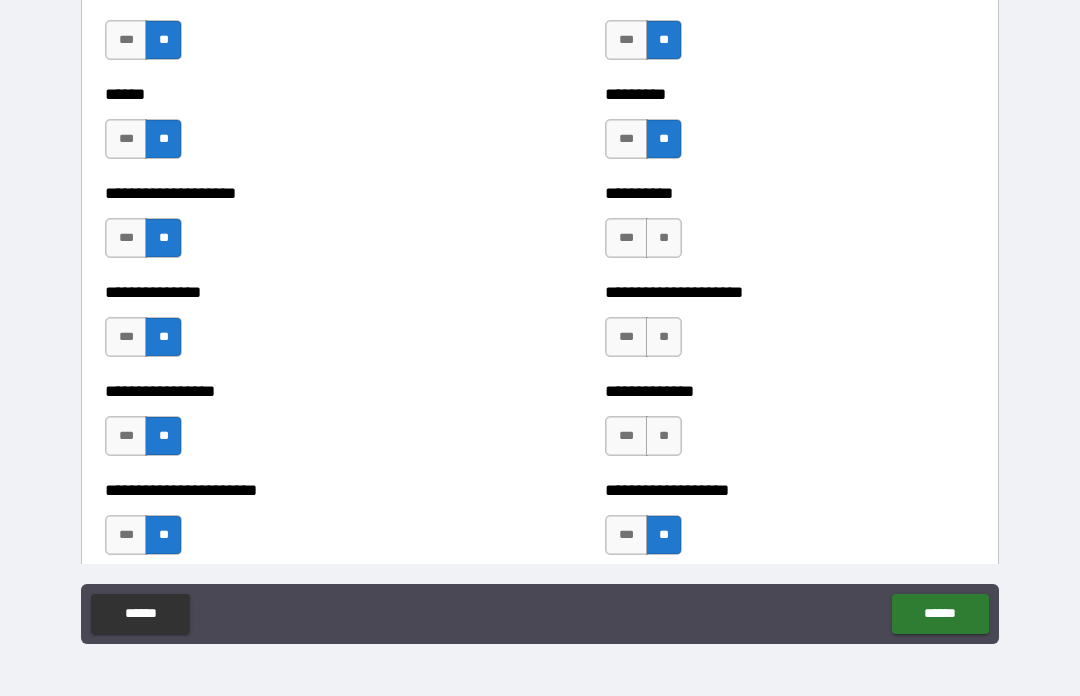 click on "**" at bounding box center [664, 436] 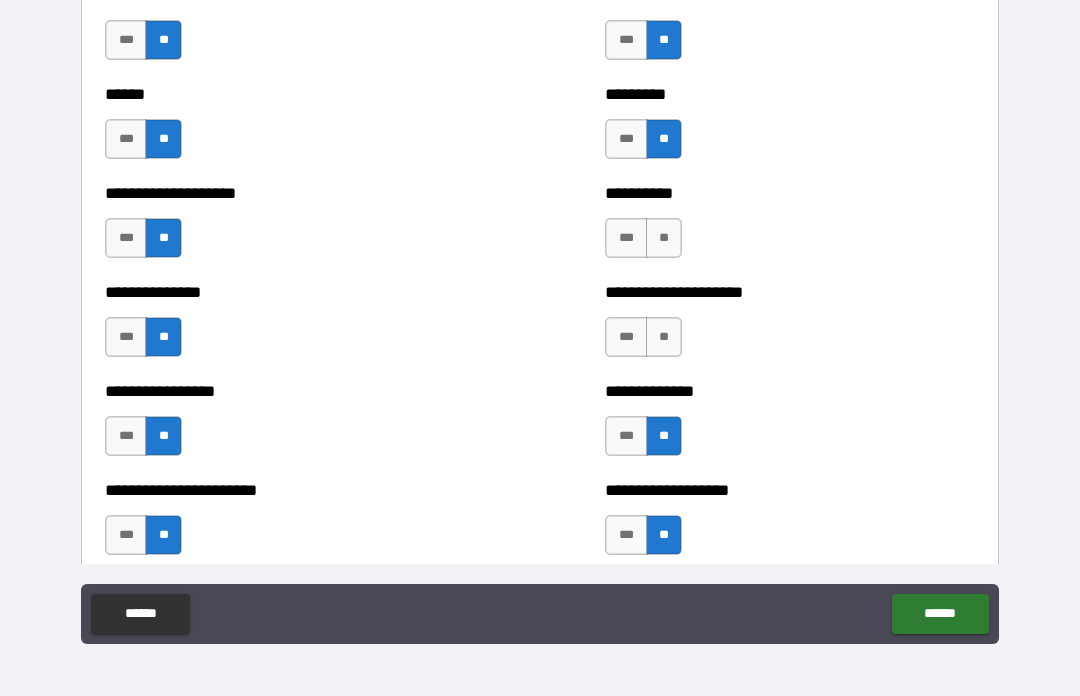 click on "**" at bounding box center [664, 337] 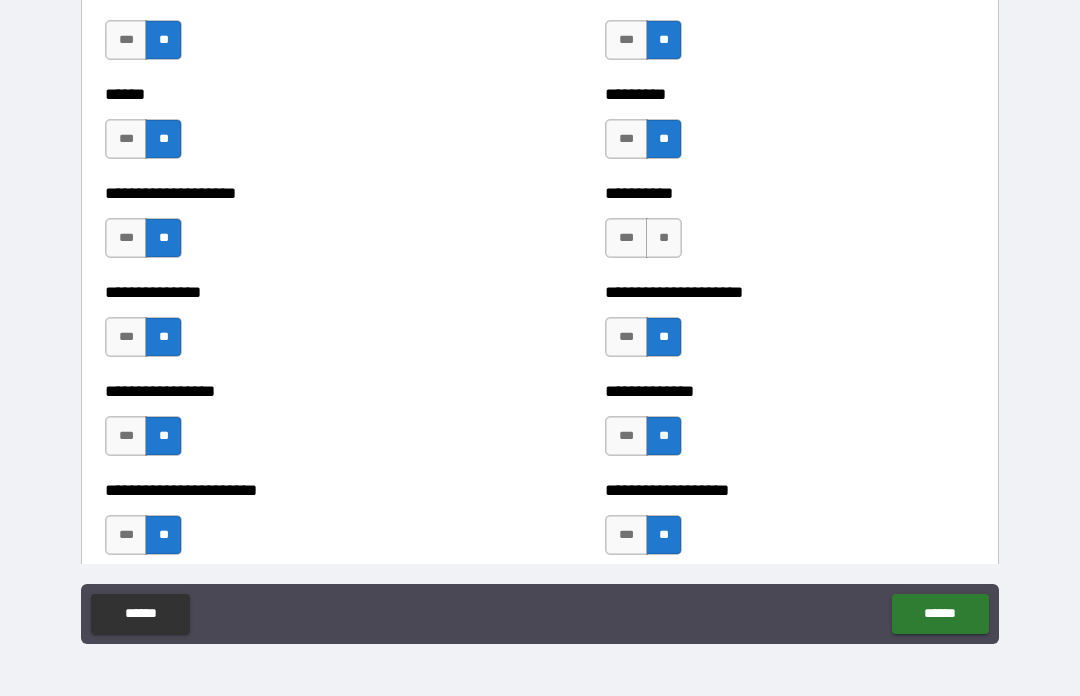 click on "**" at bounding box center [664, 238] 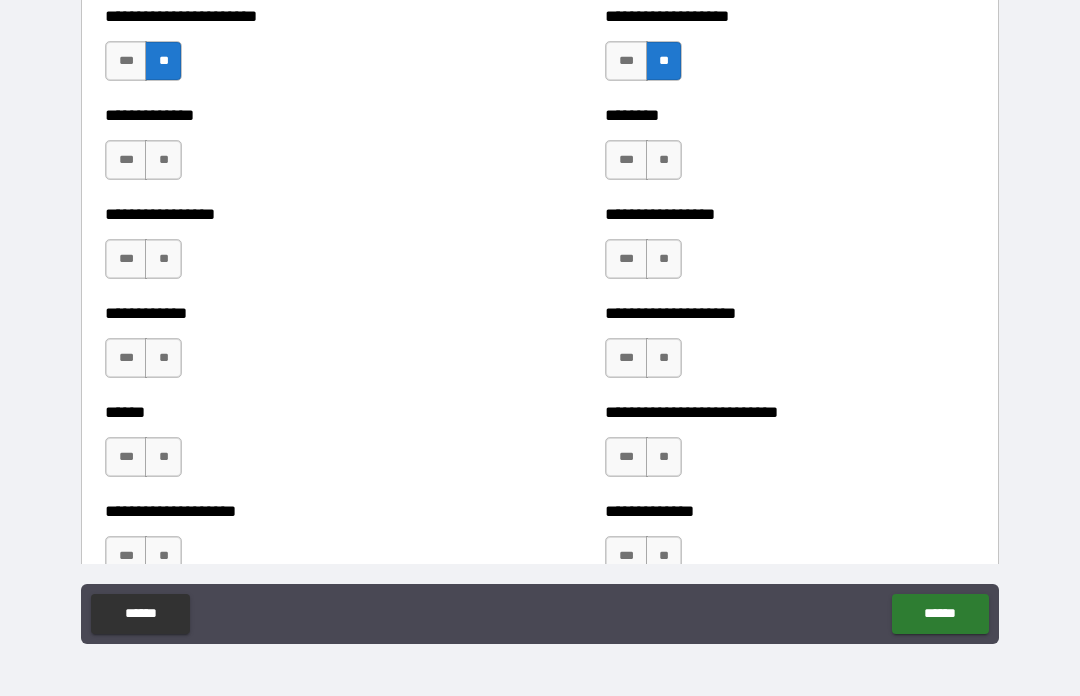 scroll, scrollTop: 3678, scrollLeft: 0, axis: vertical 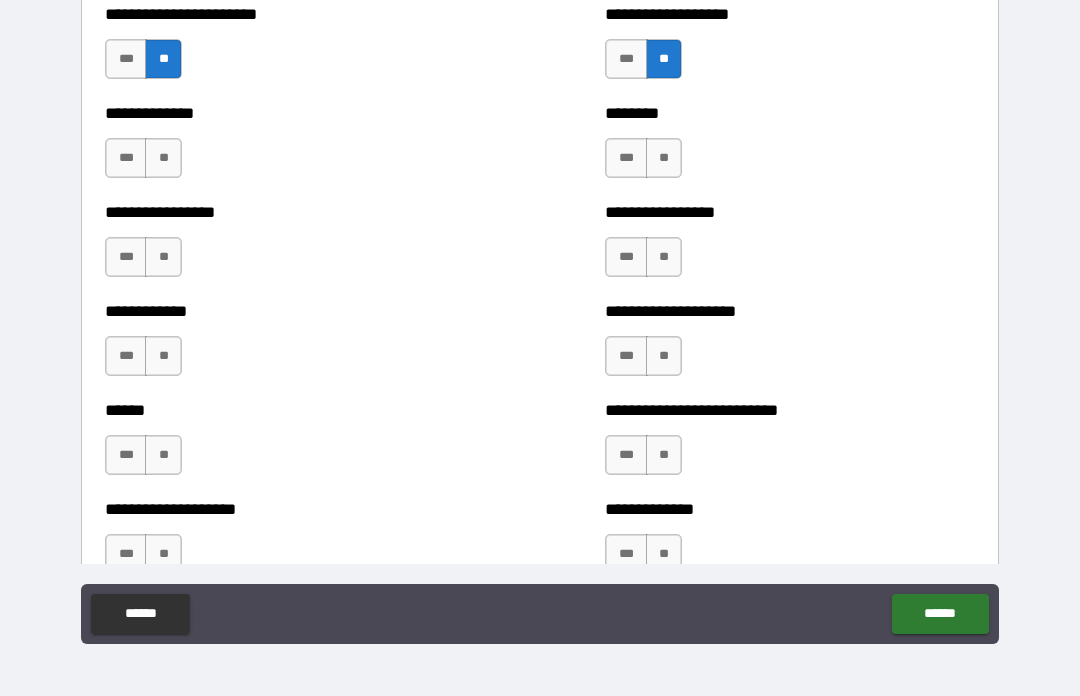 click on "**" at bounding box center (163, 158) 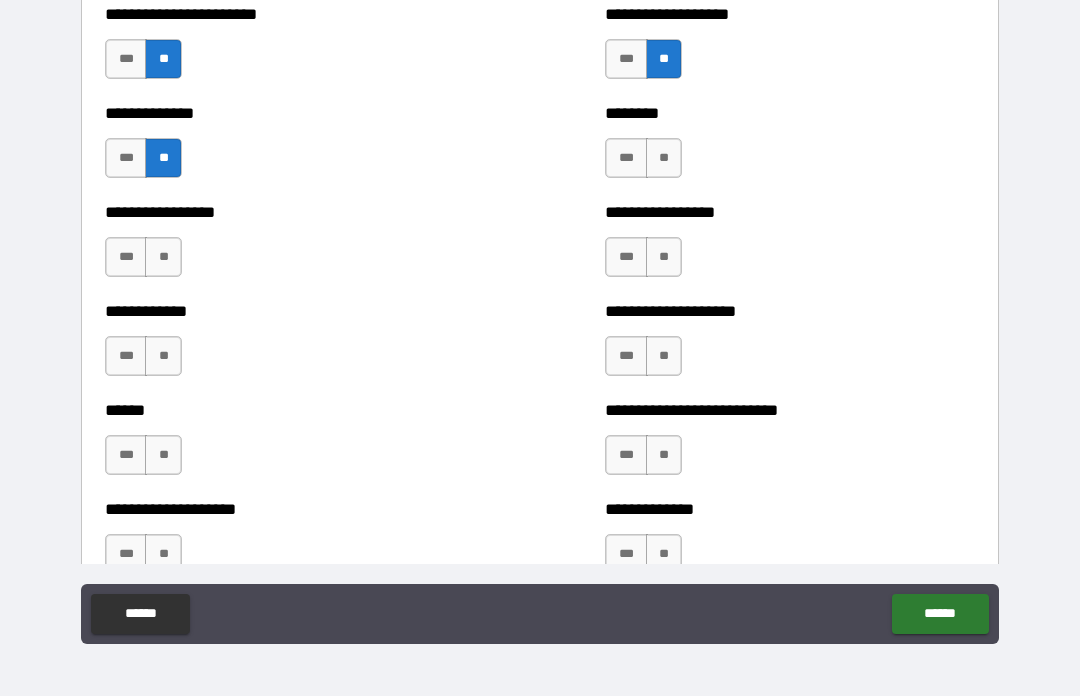 click on "**" at bounding box center (163, 257) 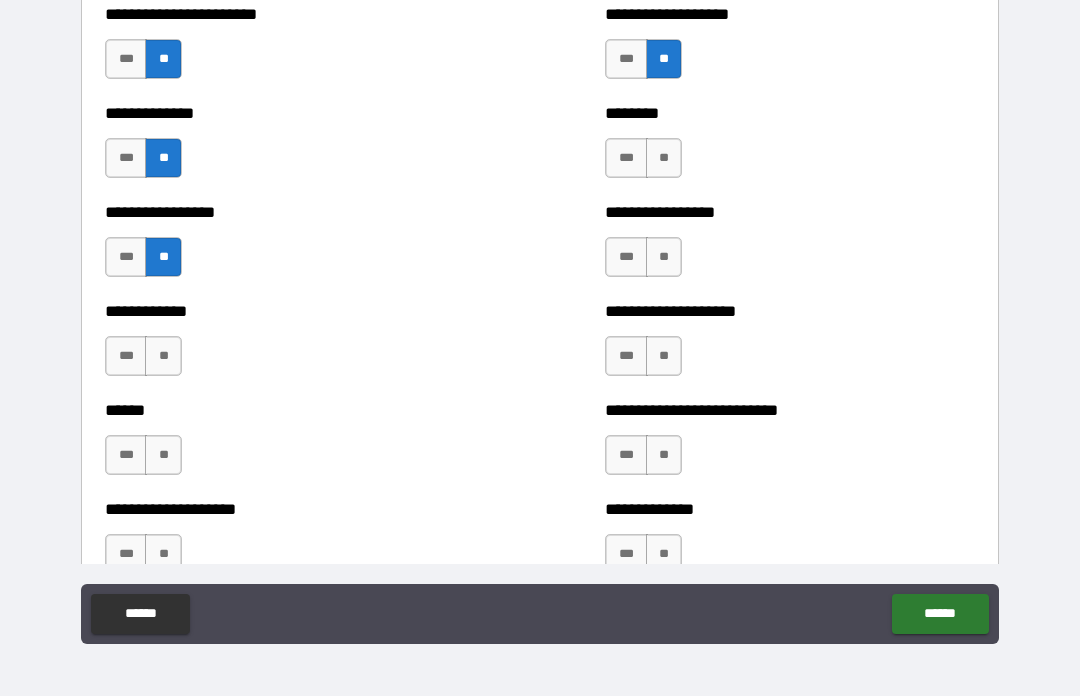 click on "**" at bounding box center [163, 356] 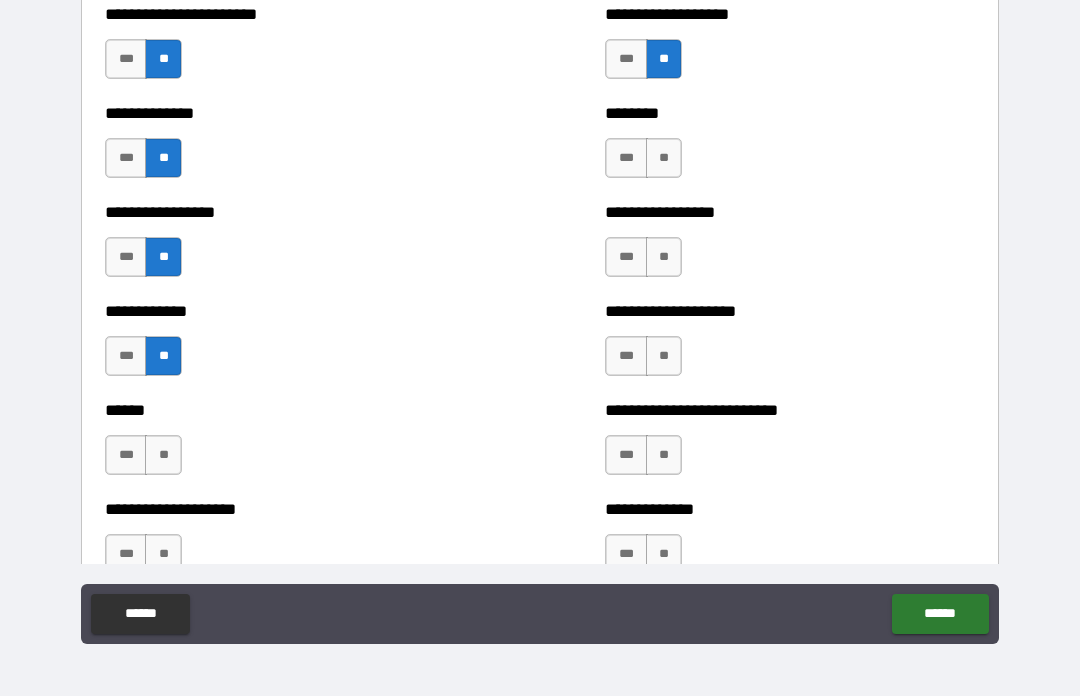 click on "**" at bounding box center (664, 158) 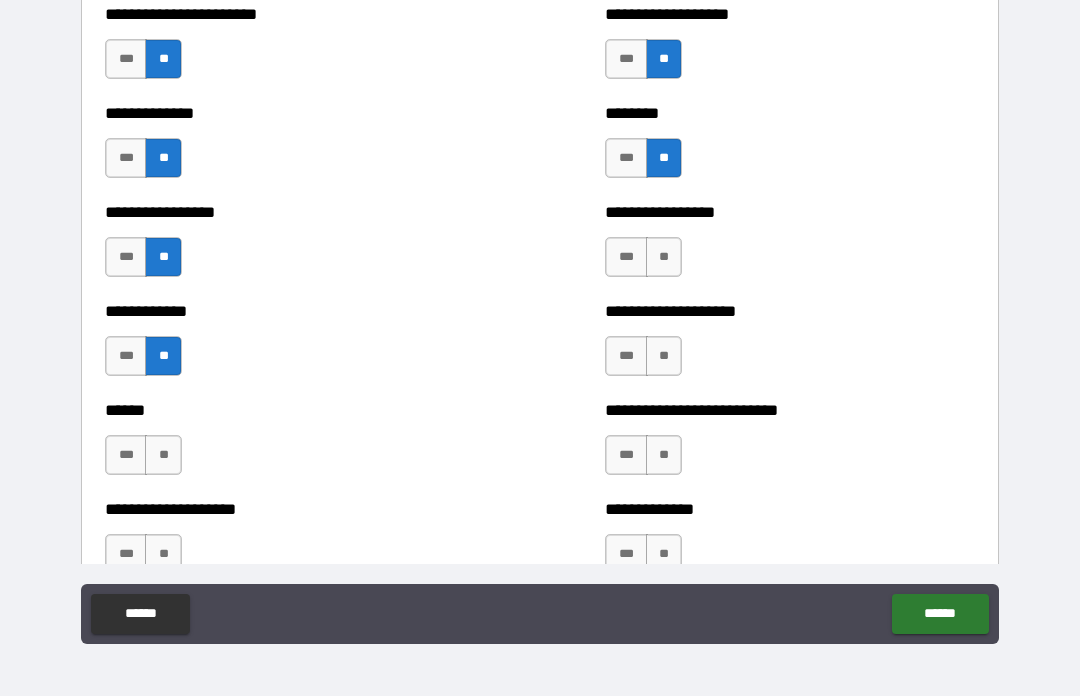 click on "**" at bounding box center (664, 257) 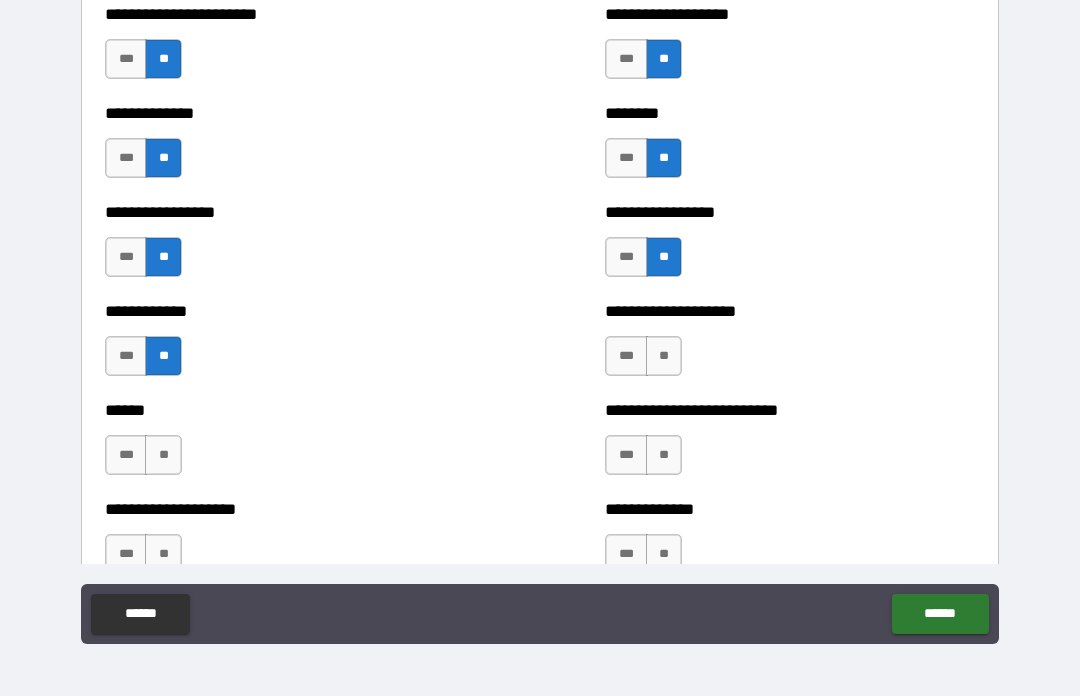 click on "**" at bounding box center [664, 356] 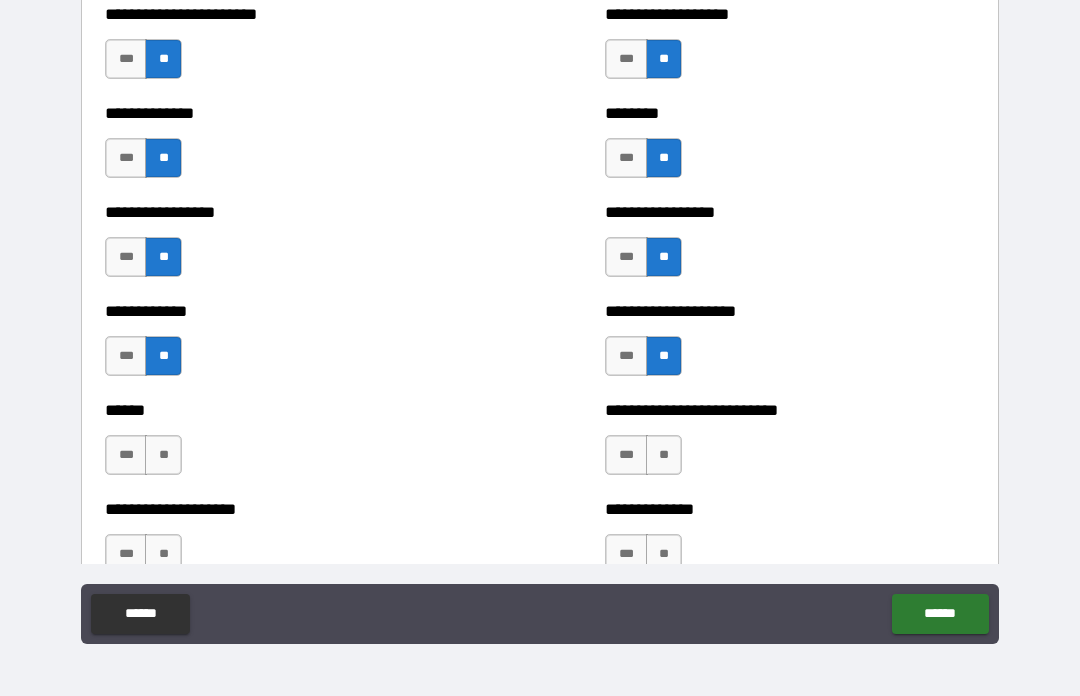 click on "**" at bounding box center [664, 455] 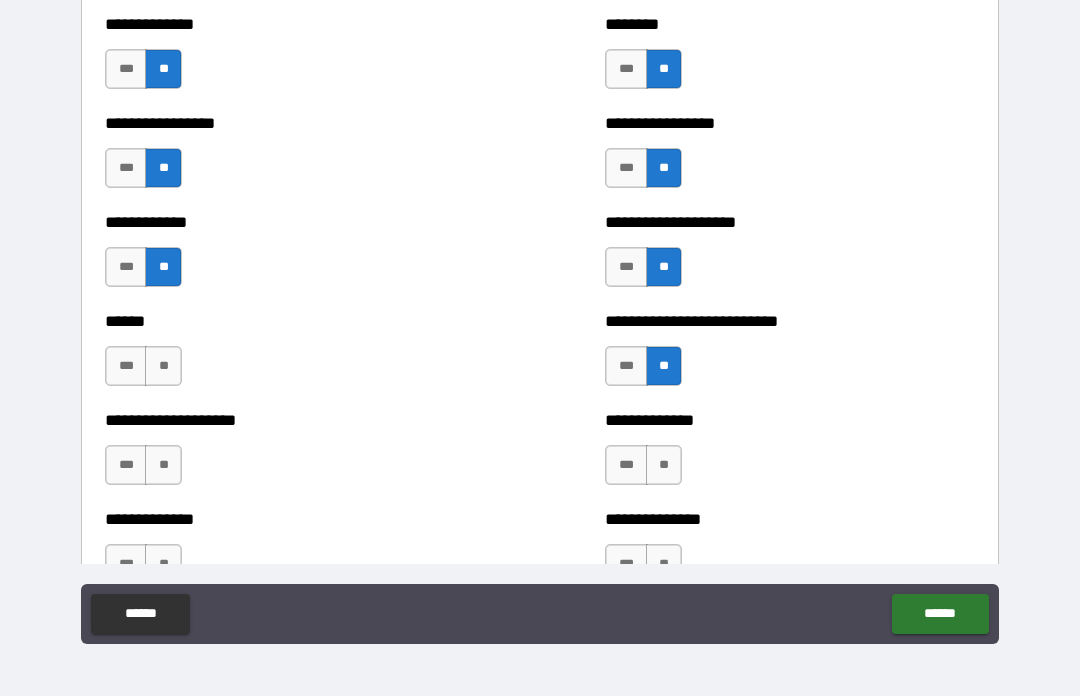 scroll, scrollTop: 3860, scrollLeft: 0, axis: vertical 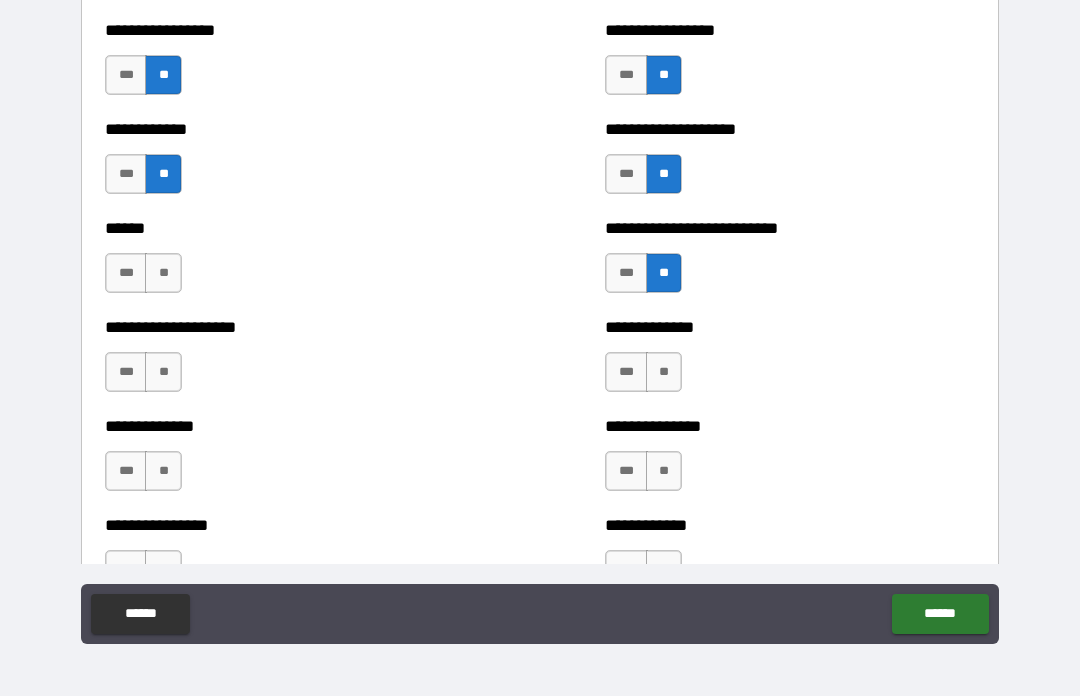 click on "**" at bounding box center (163, 273) 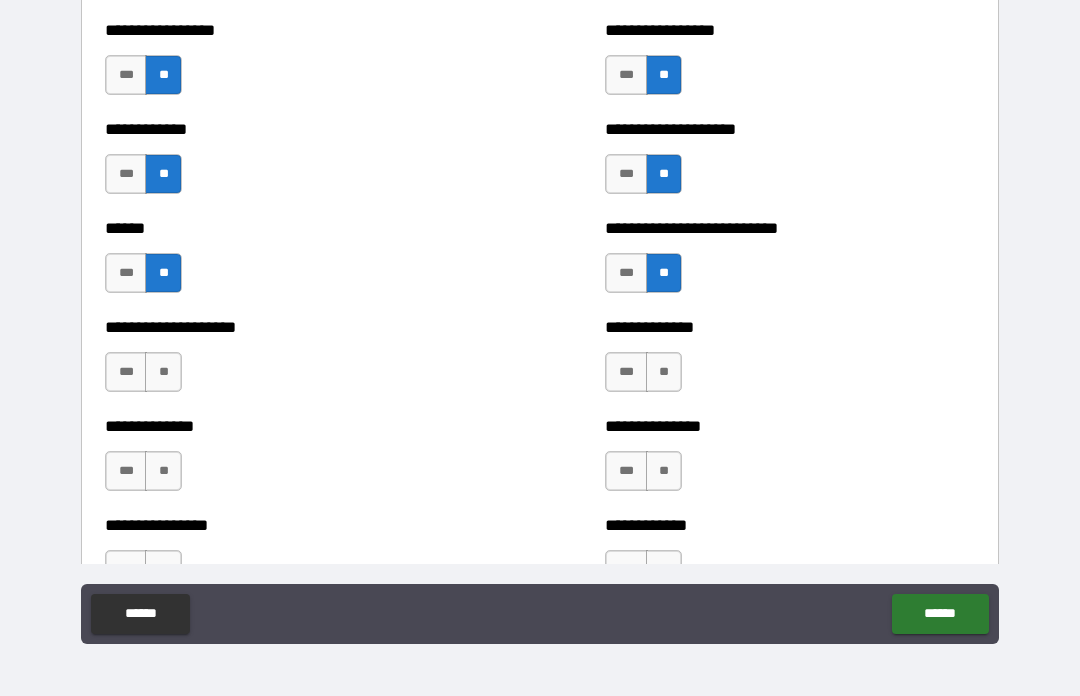 click on "**" at bounding box center [163, 372] 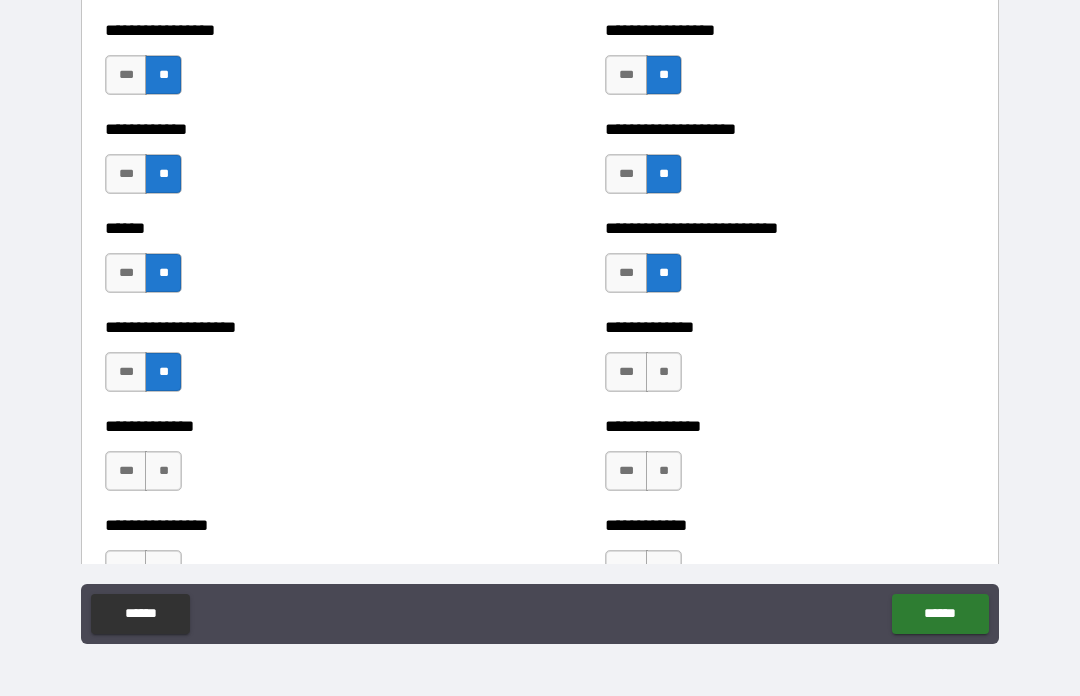 click on "**" at bounding box center (664, 372) 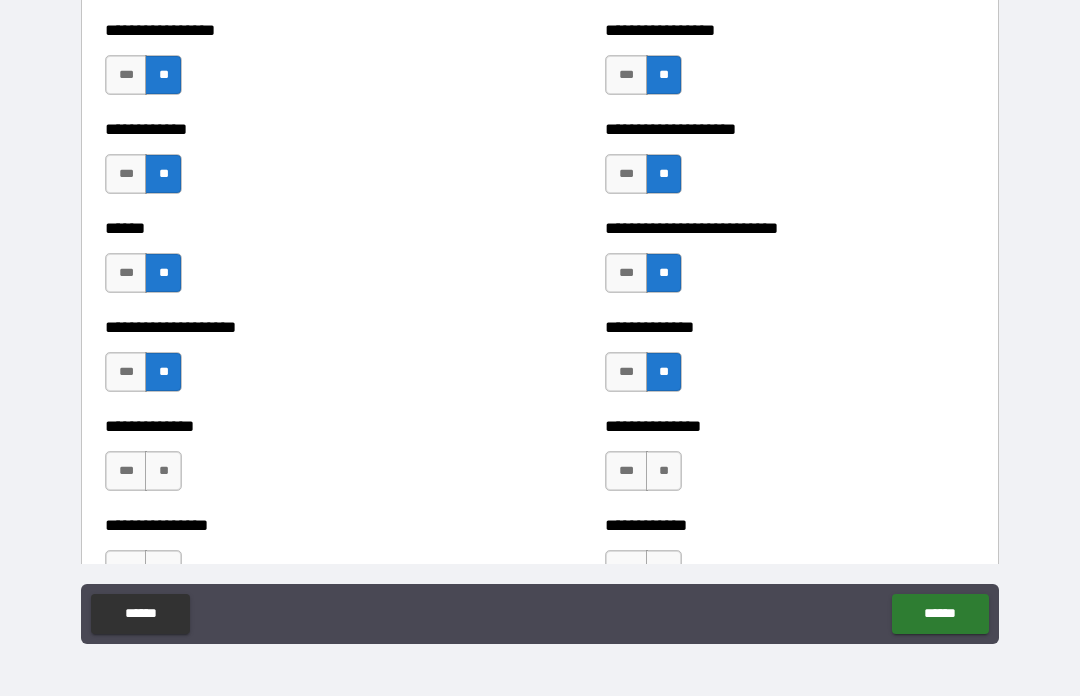 click on "**" at bounding box center (664, 471) 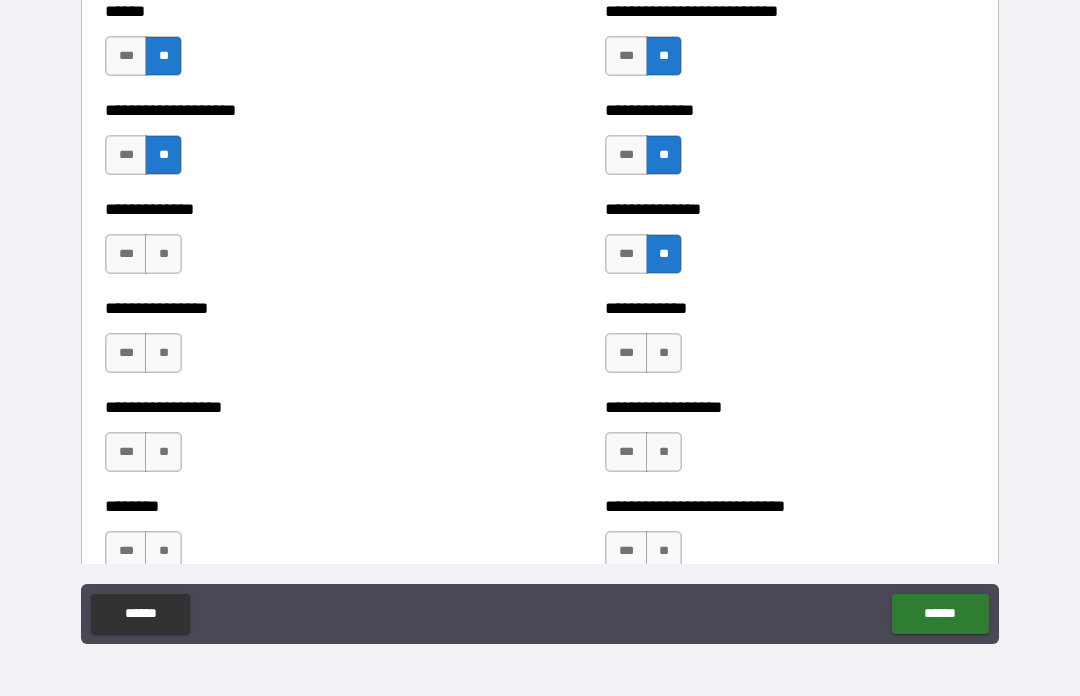 scroll, scrollTop: 4092, scrollLeft: 0, axis: vertical 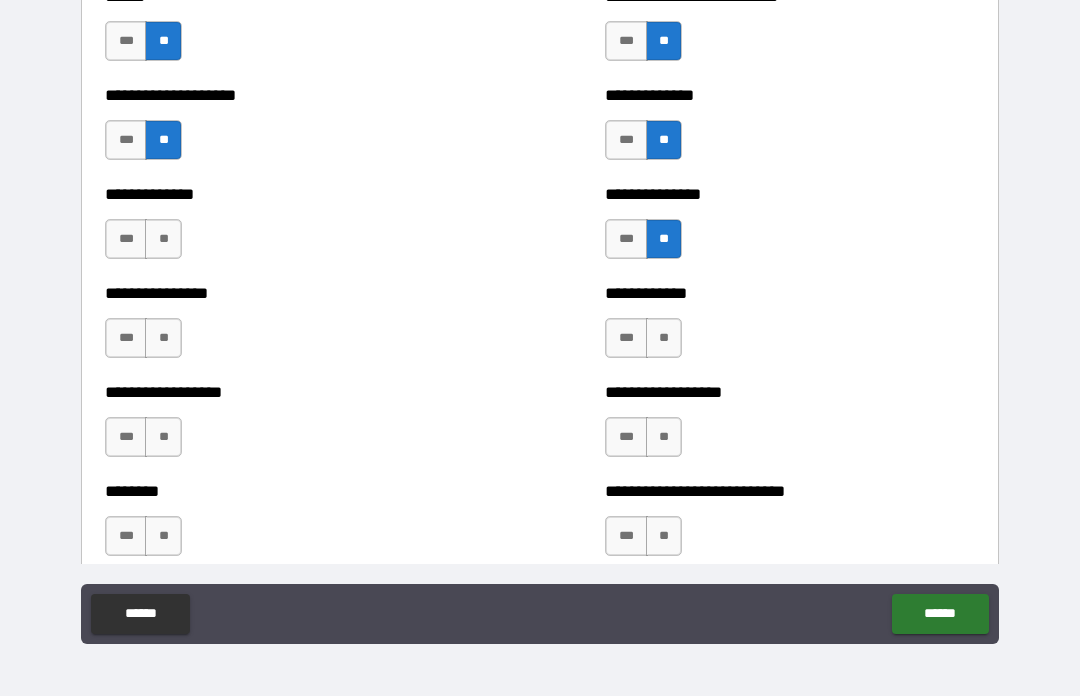 click on "**" at bounding box center [163, 239] 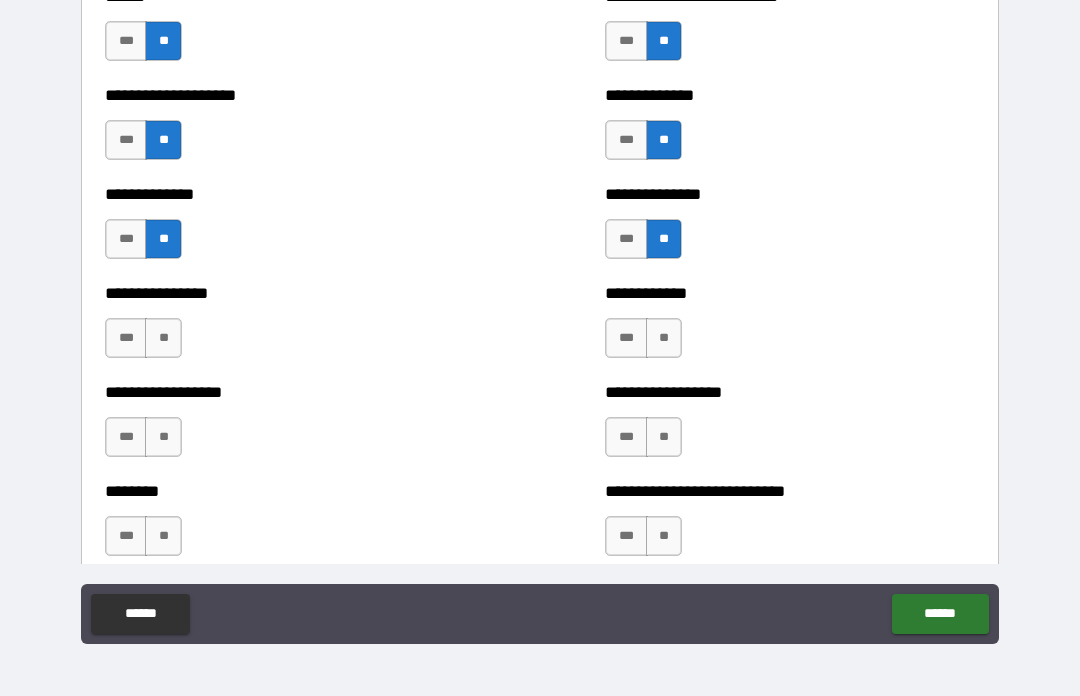 click on "**" at bounding box center [163, 338] 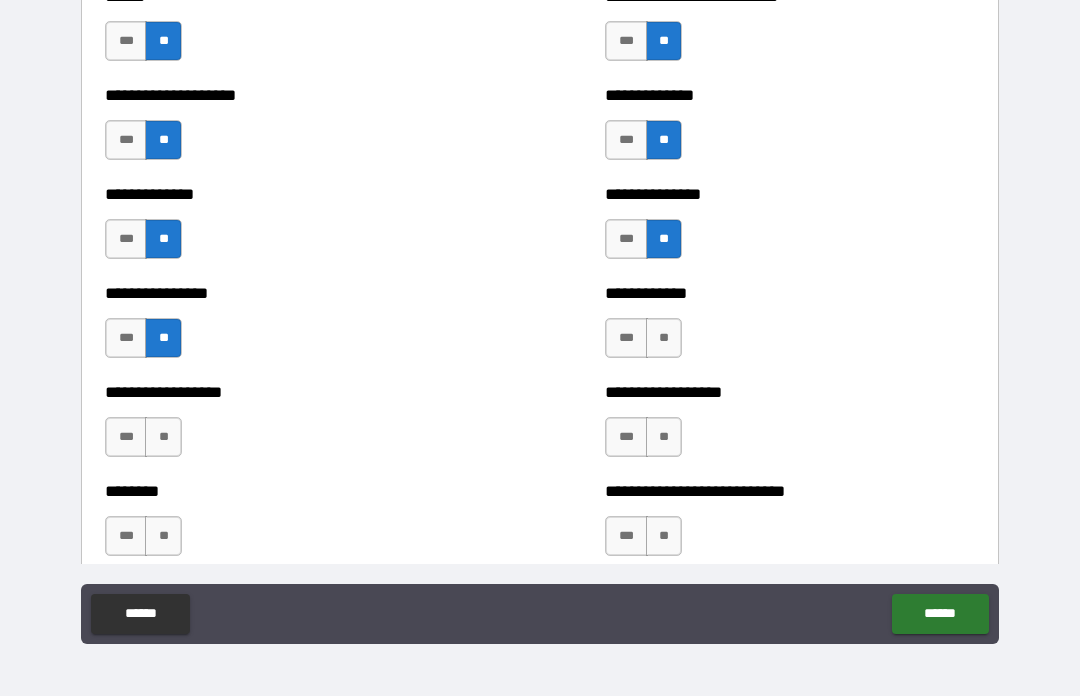 click on "**" at bounding box center (163, 437) 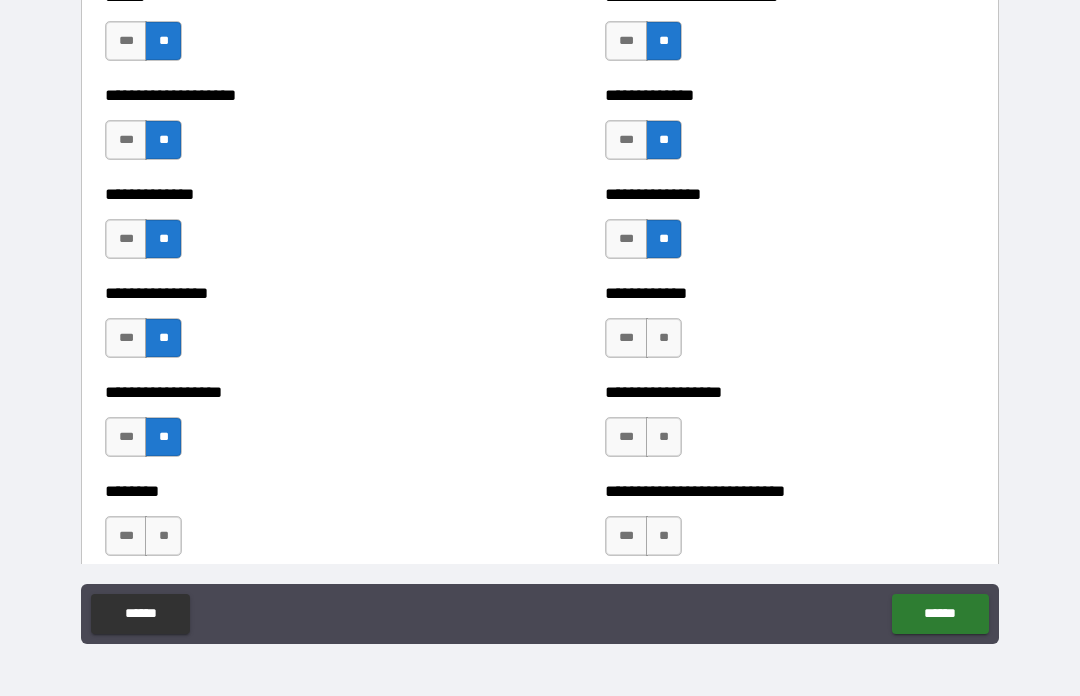 click on "**" at bounding box center [163, 536] 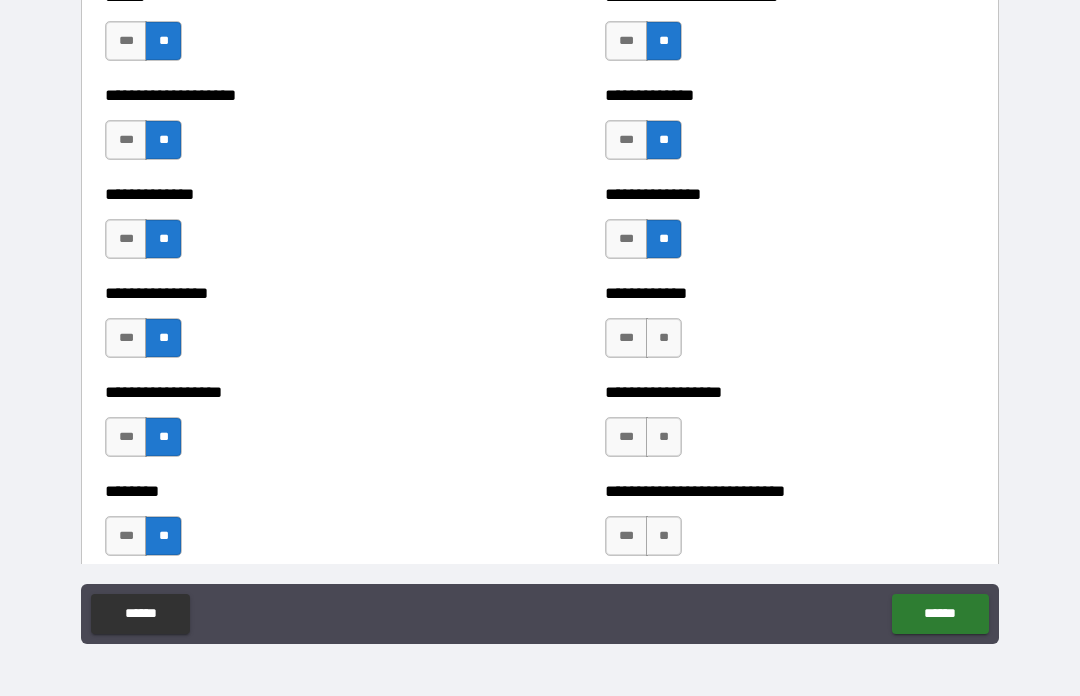click on "**" at bounding box center [664, 338] 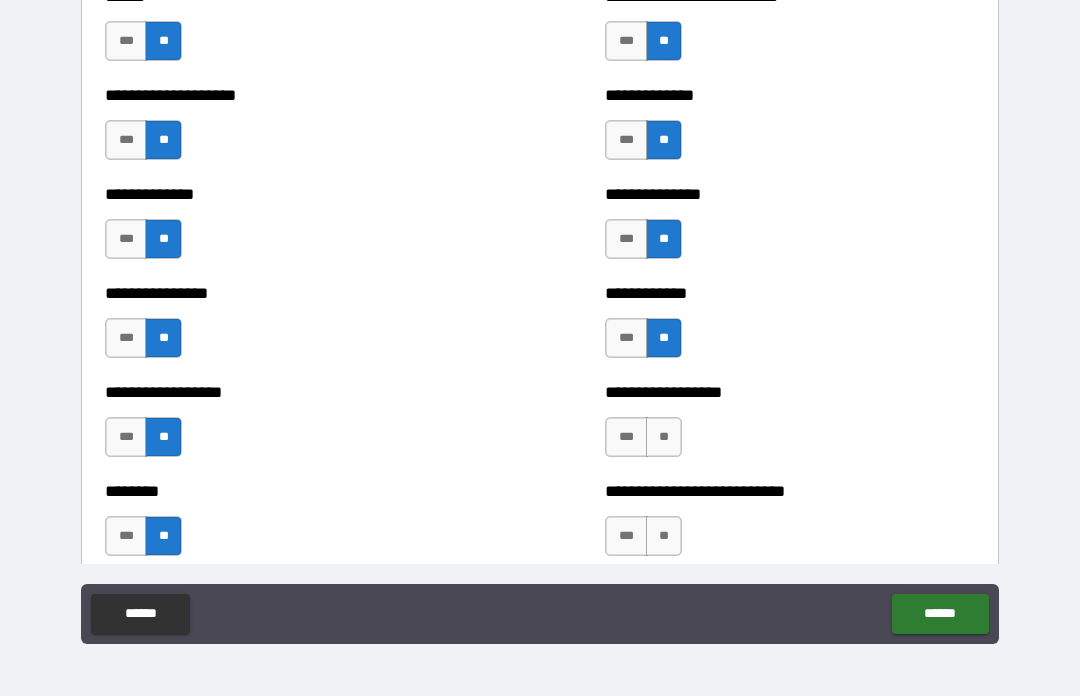 click on "**" at bounding box center (664, 437) 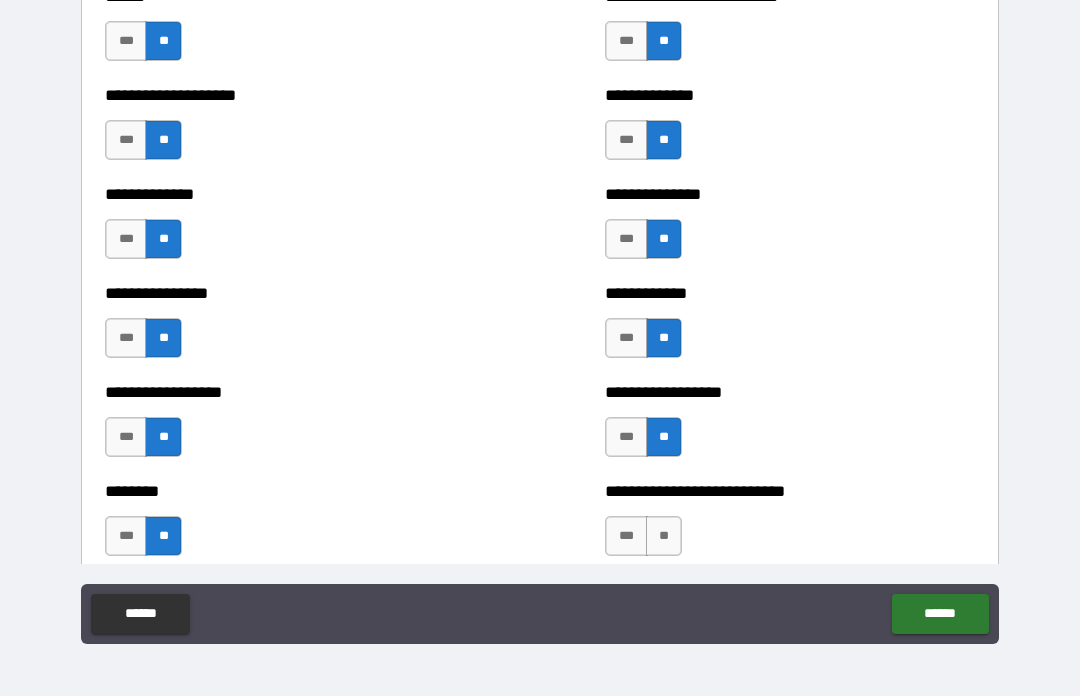 click on "**" at bounding box center [664, 536] 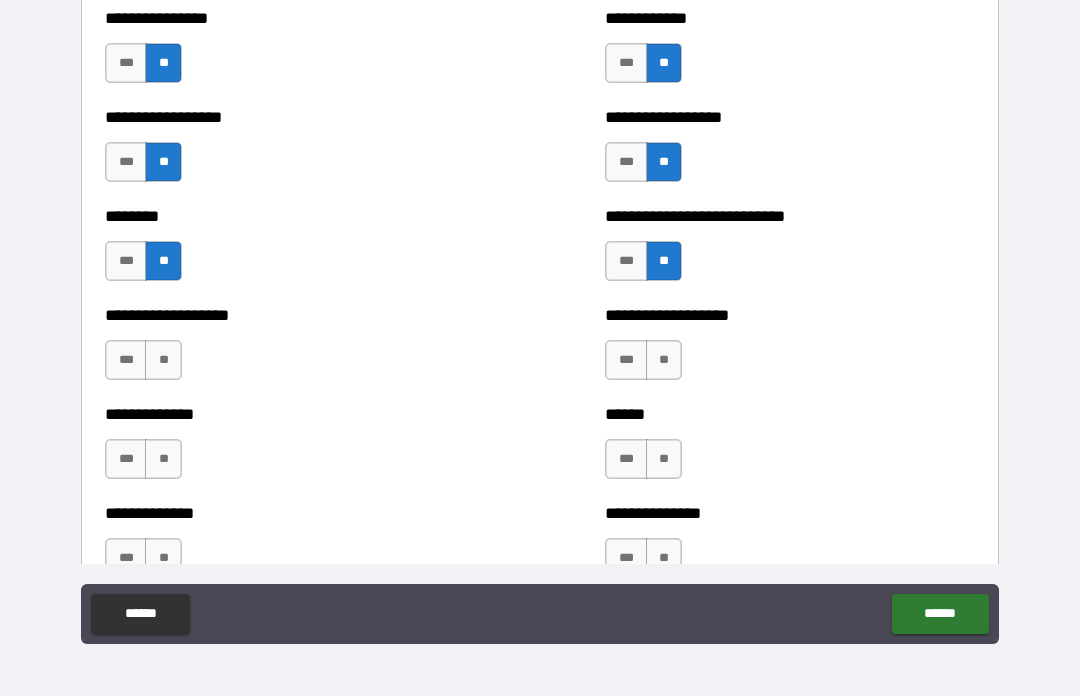 scroll, scrollTop: 4391, scrollLeft: 0, axis: vertical 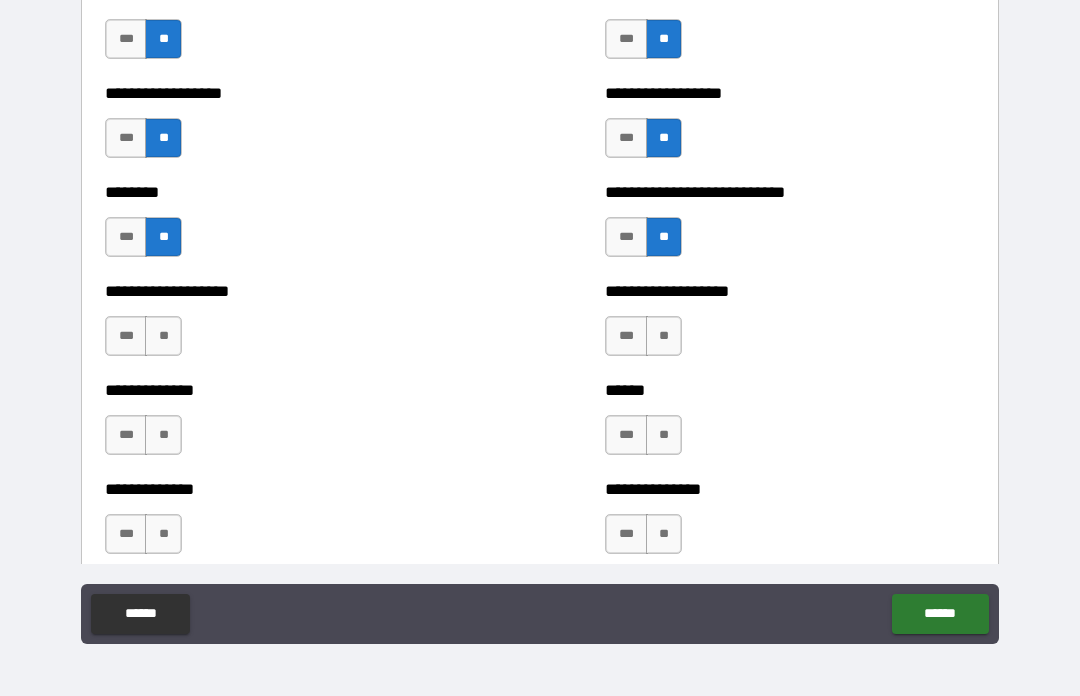 click on "**" at bounding box center [664, 336] 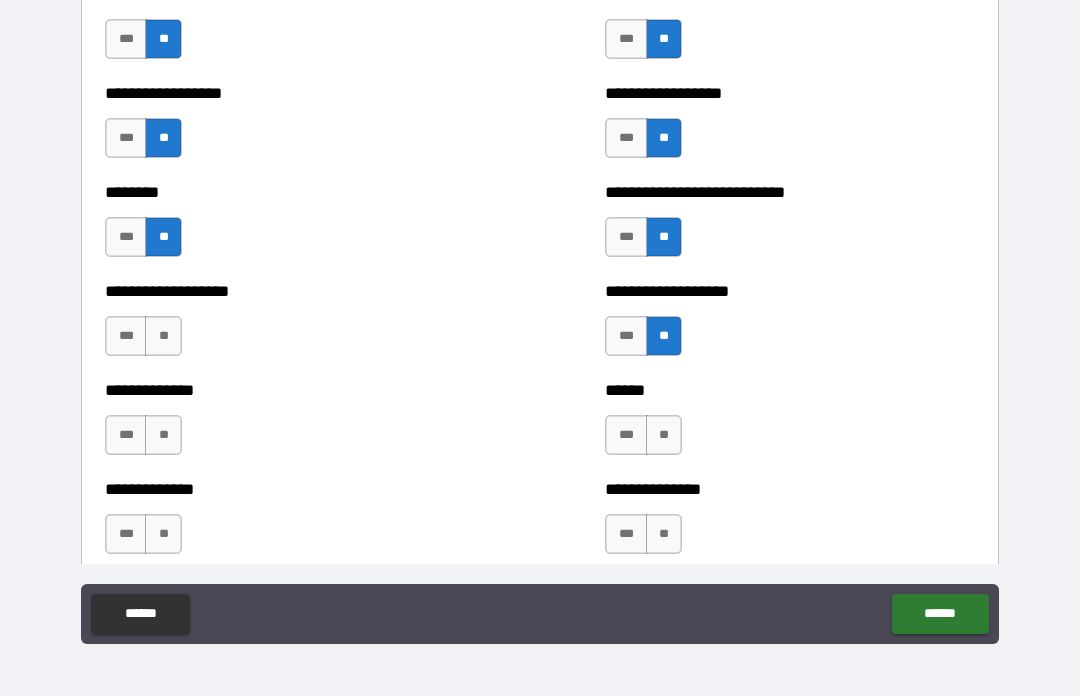 click on "**" at bounding box center [664, 435] 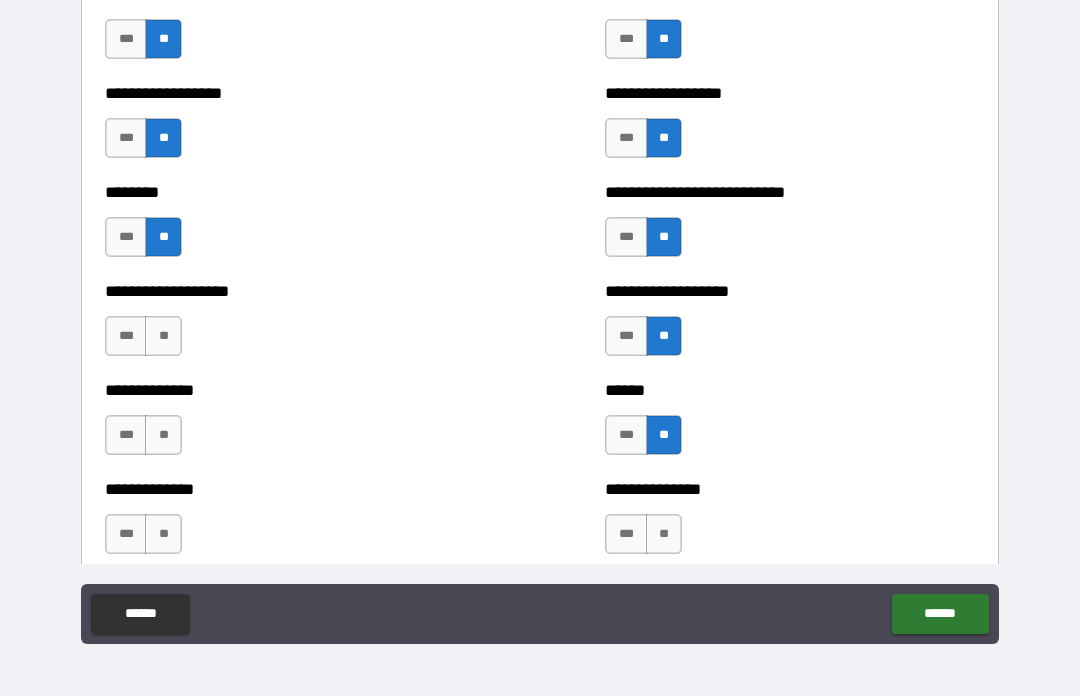 click on "**" at bounding box center (664, 534) 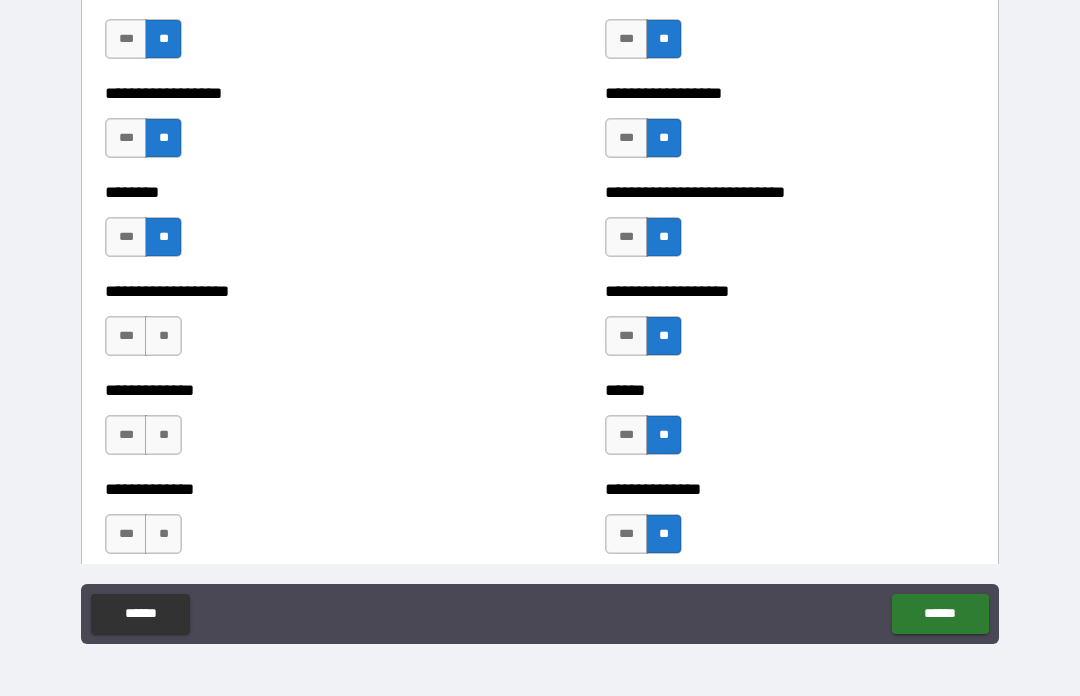 click on "**" at bounding box center (163, 435) 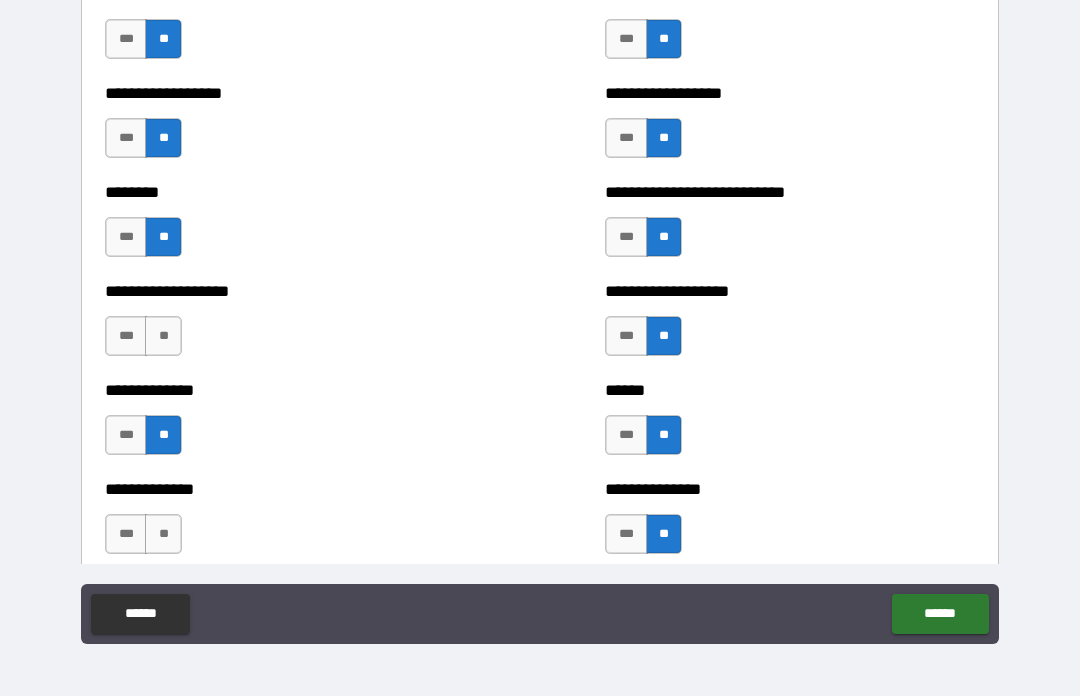 click on "**" at bounding box center [163, 336] 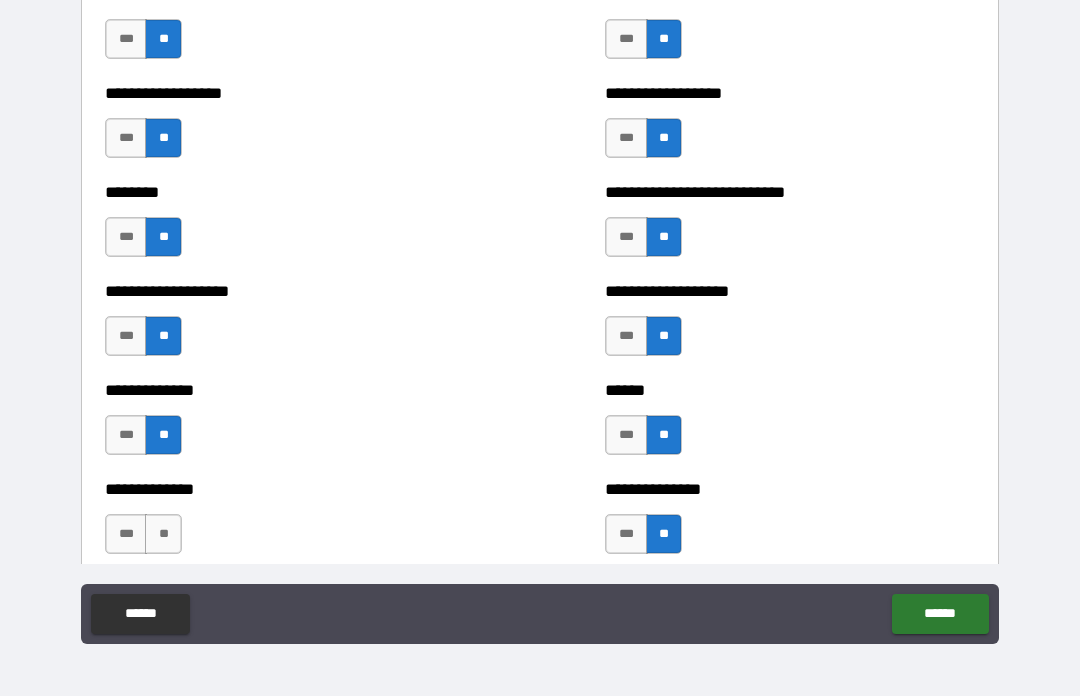 click on "**" at bounding box center (163, 534) 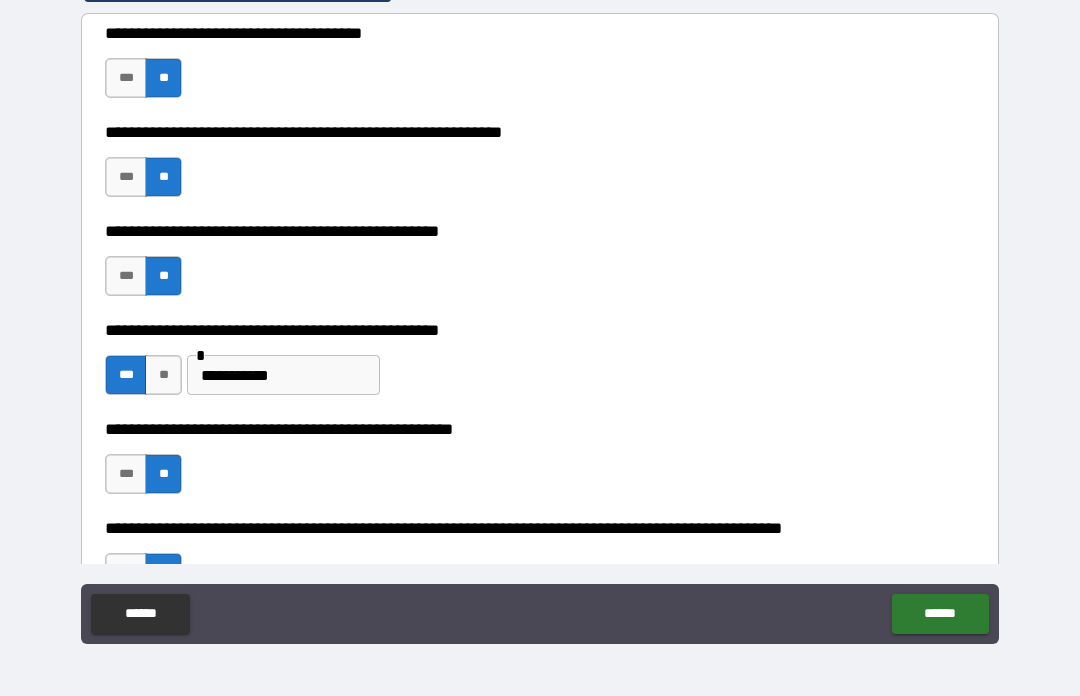 scroll, scrollTop: 424, scrollLeft: 0, axis: vertical 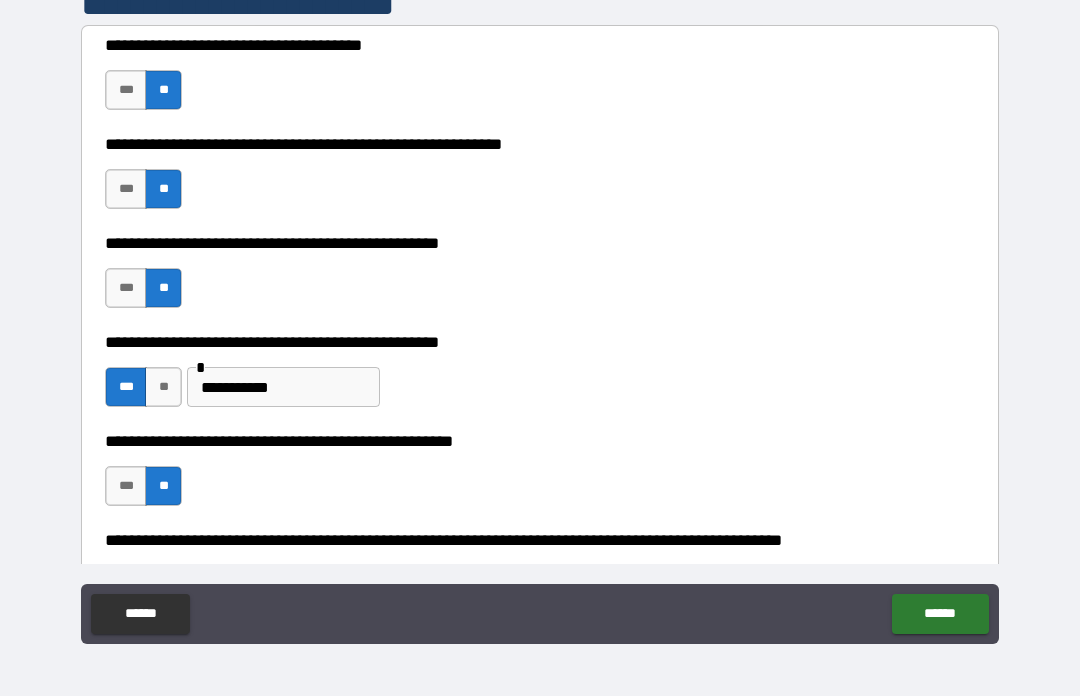 click on "**********" at bounding box center [283, 387] 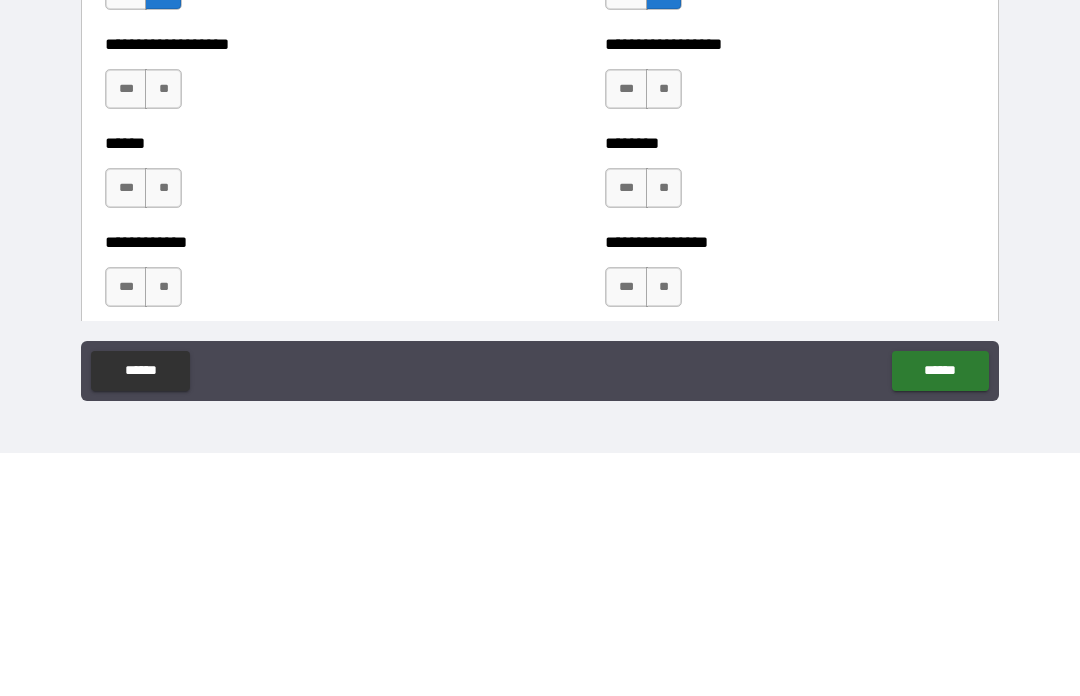 scroll, scrollTop: 4673, scrollLeft: 0, axis: vertical 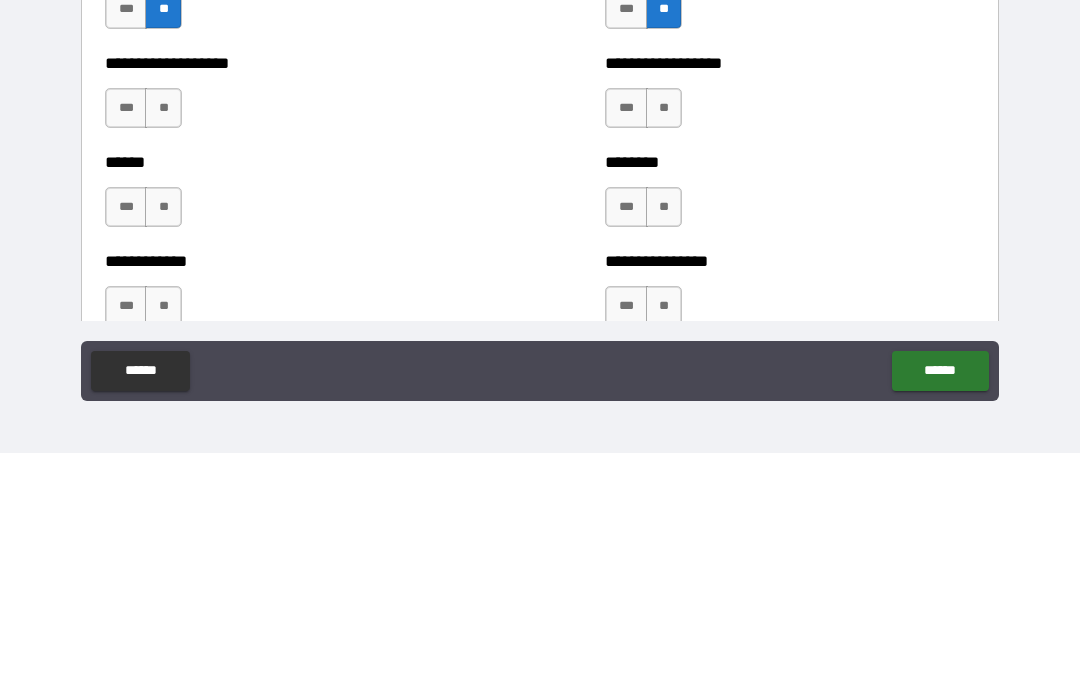 click on "**" at bounding box center [163, 351] 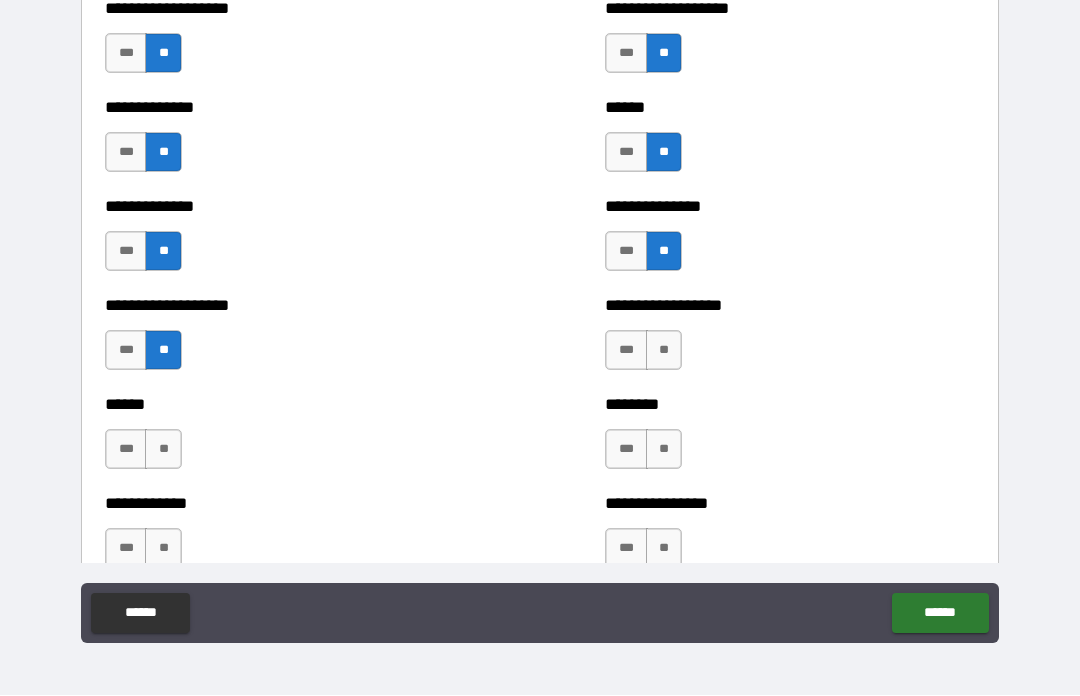 click on "**" at bounding box center (163, 450) 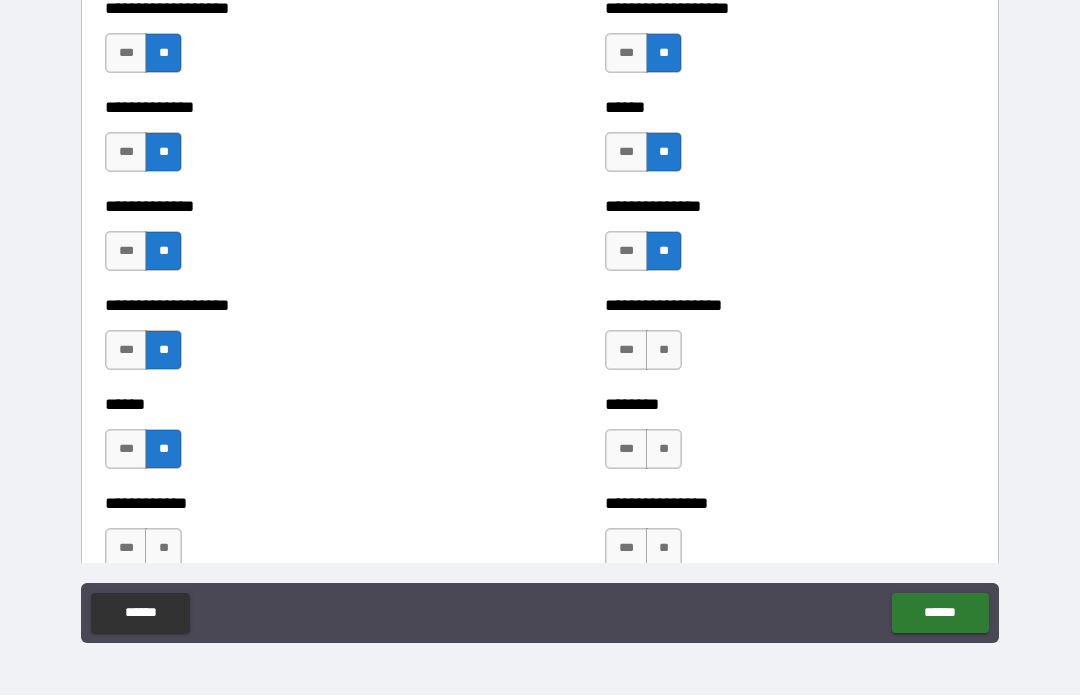 click on "**" at bounding box center [163, 549] 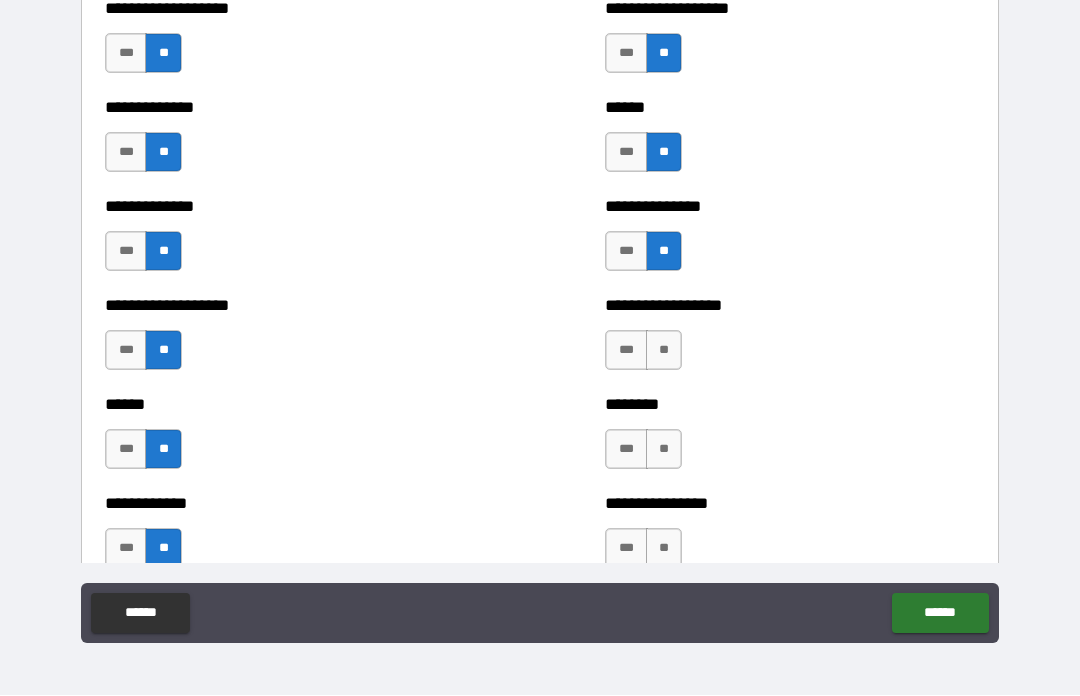 click on "**" at bounding box center (664, 351) 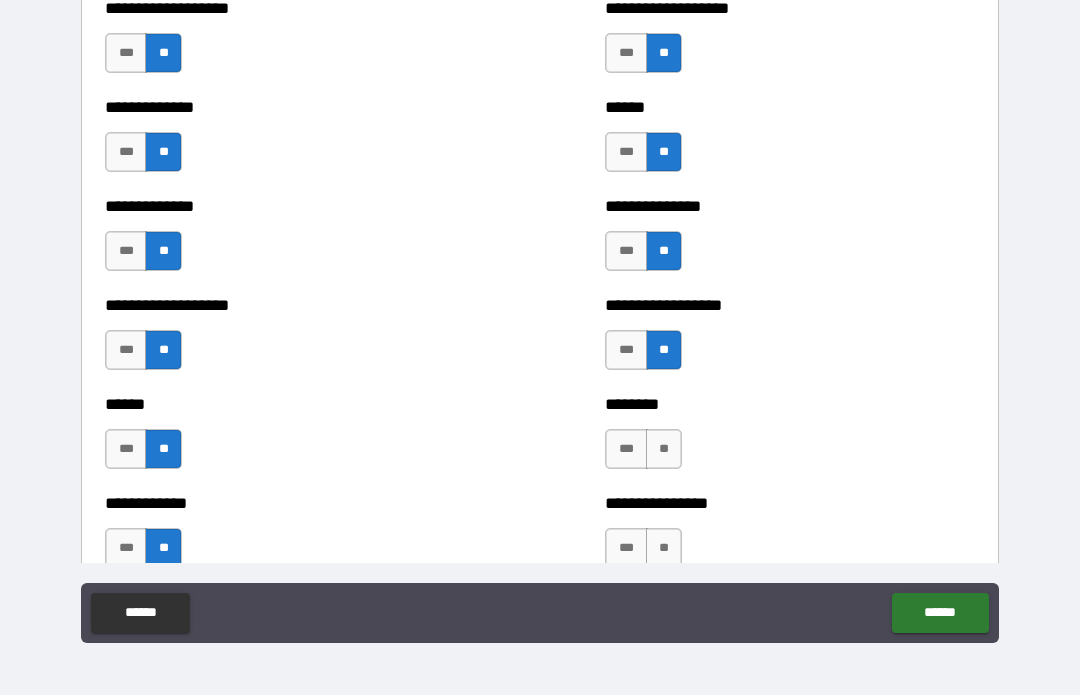 click on "**" at bounding box center [664, 450] 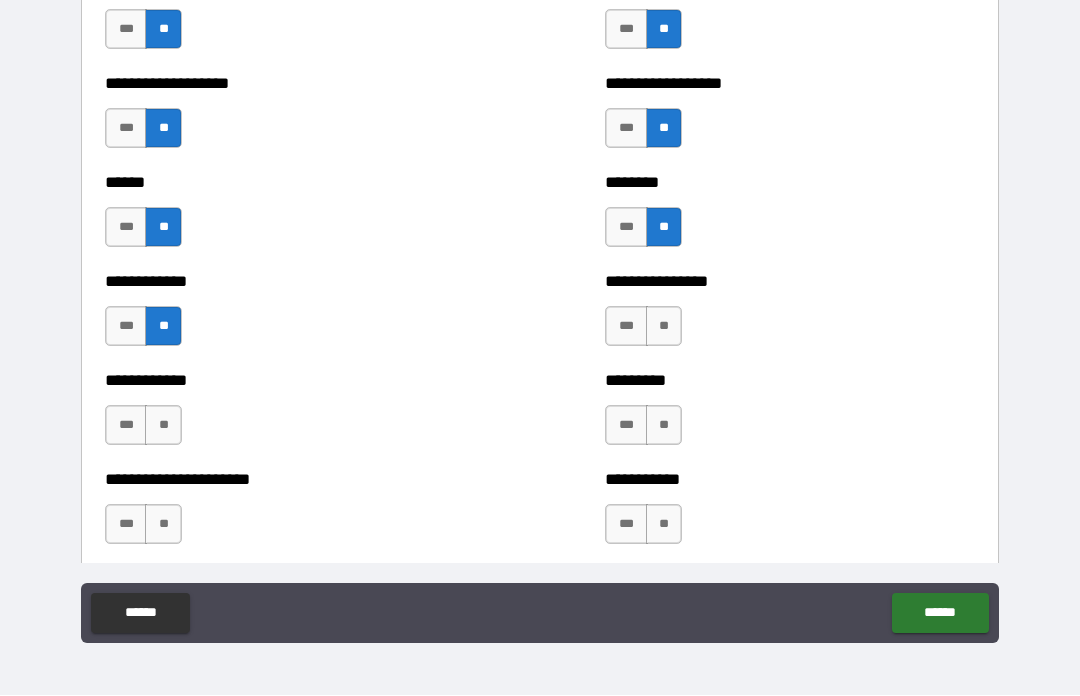 scroll, scrollTop: 4903, scrollLeft: 0, axis: vertical 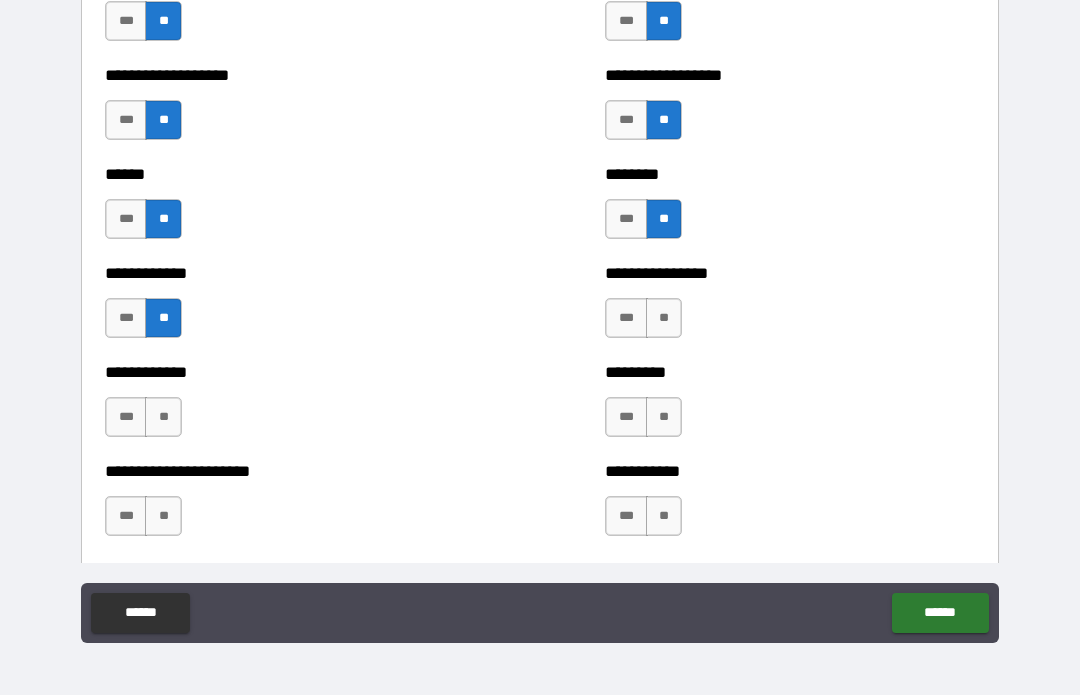 click on "**" at bounding box center [664, 319] 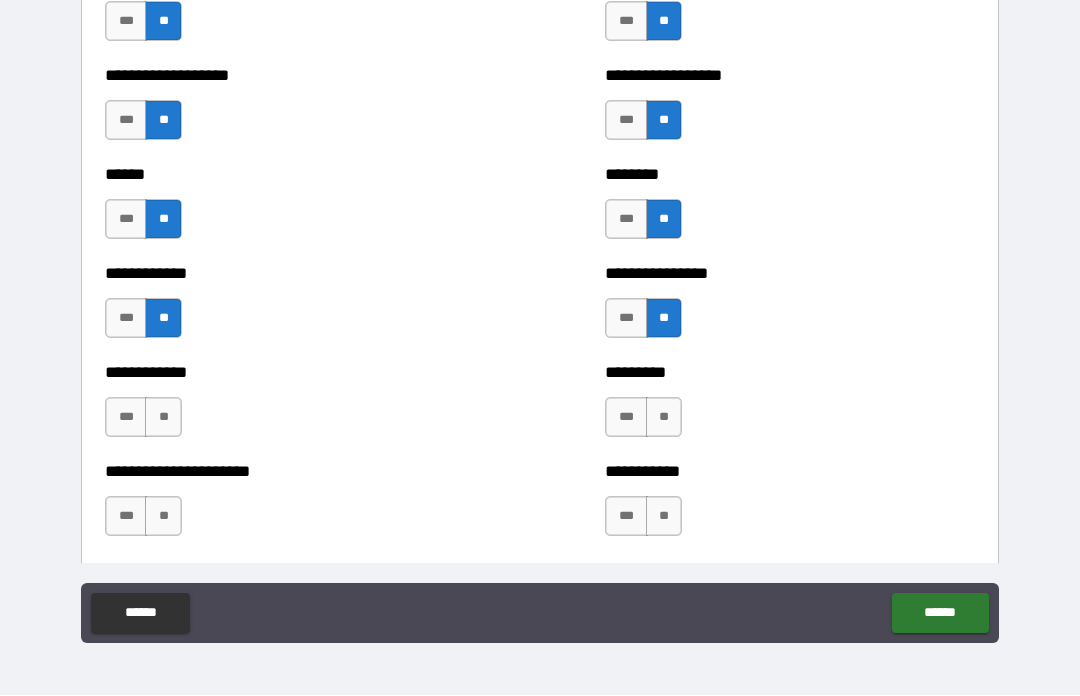 click on "**" at bounding box center [664, 418] 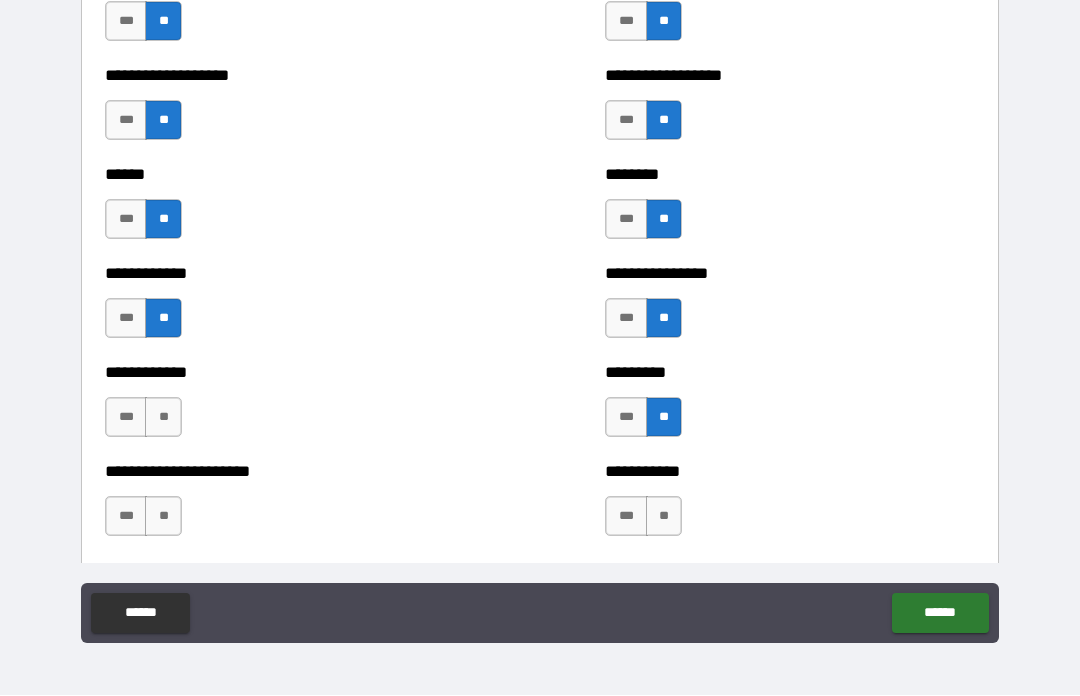 click on "**" at bounding box center [664, 517] 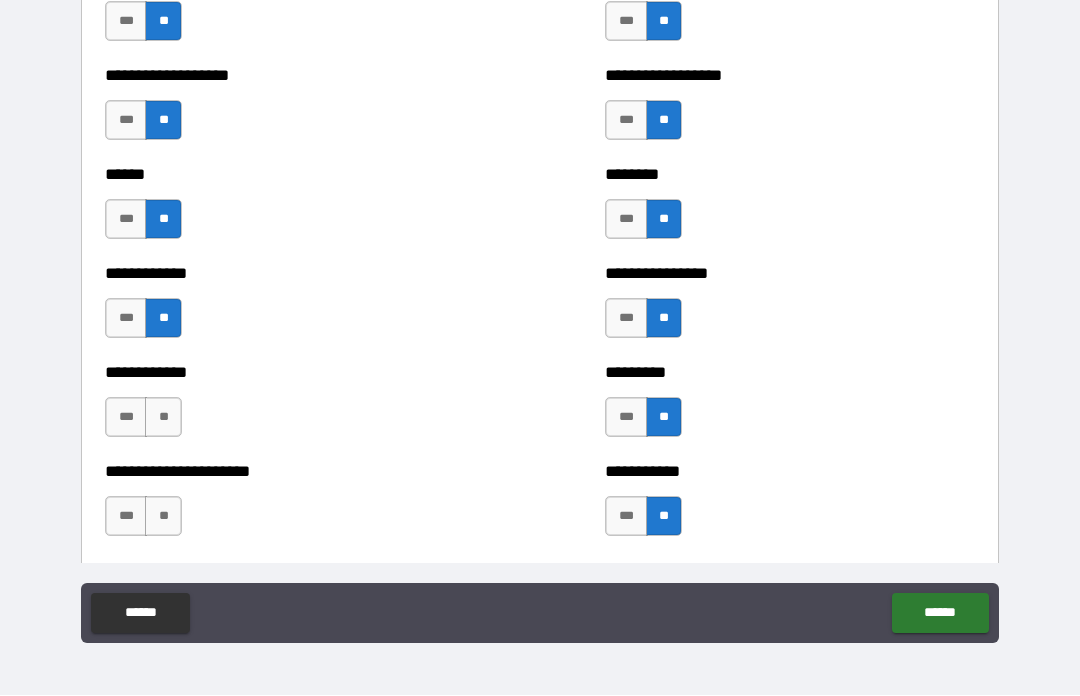 click on "**" at bounding box center [163, 418] 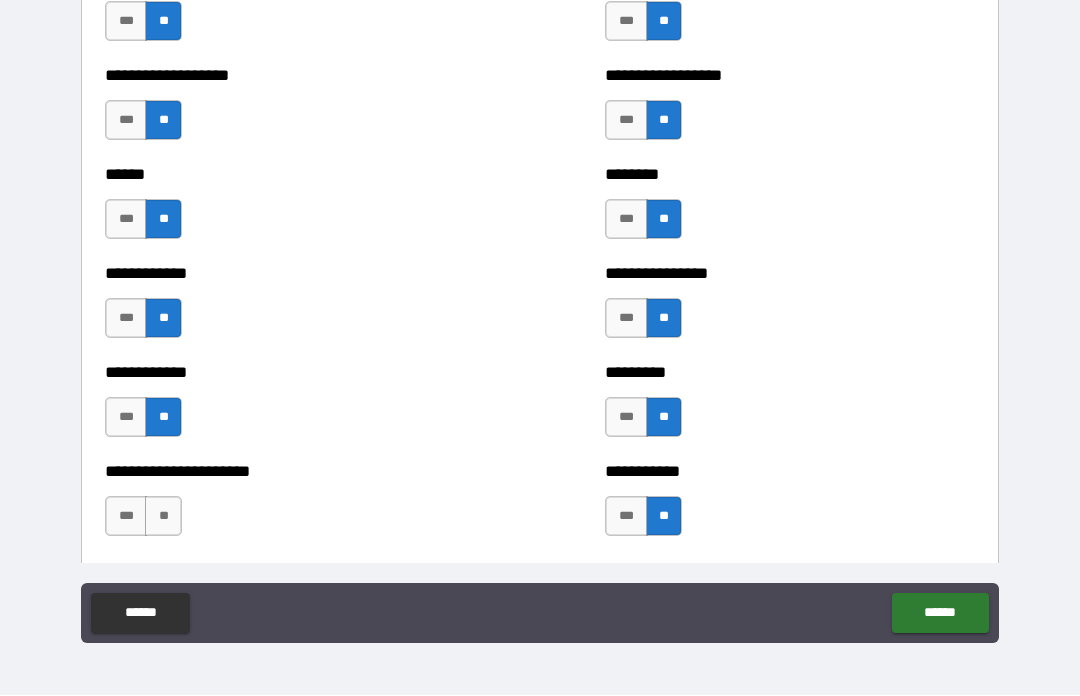 click on "**" at bounding box center (163, 517) 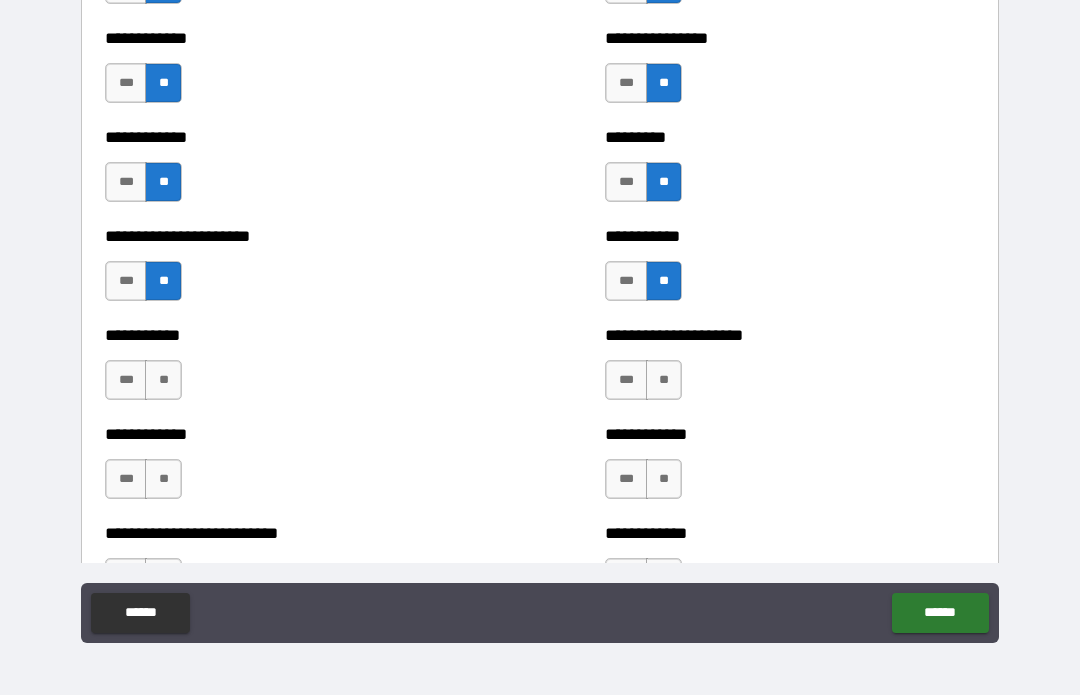 scroll, scrollTop: 5148, scrollLeft: 0, axis: vertical 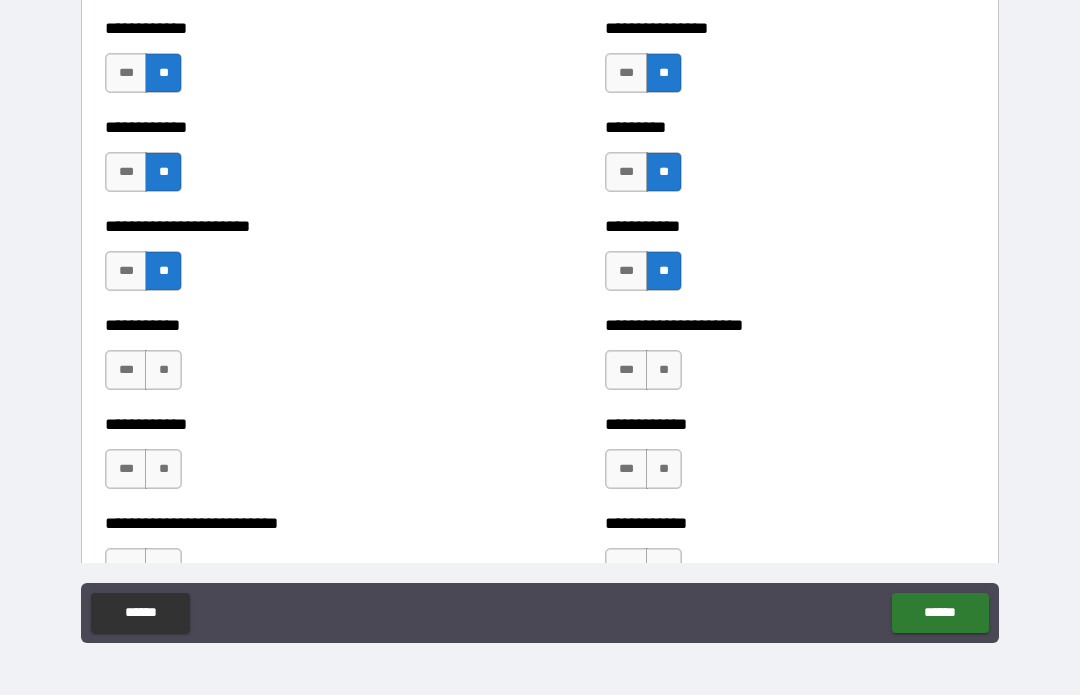 click on "**" at bounding box center (163, 371) 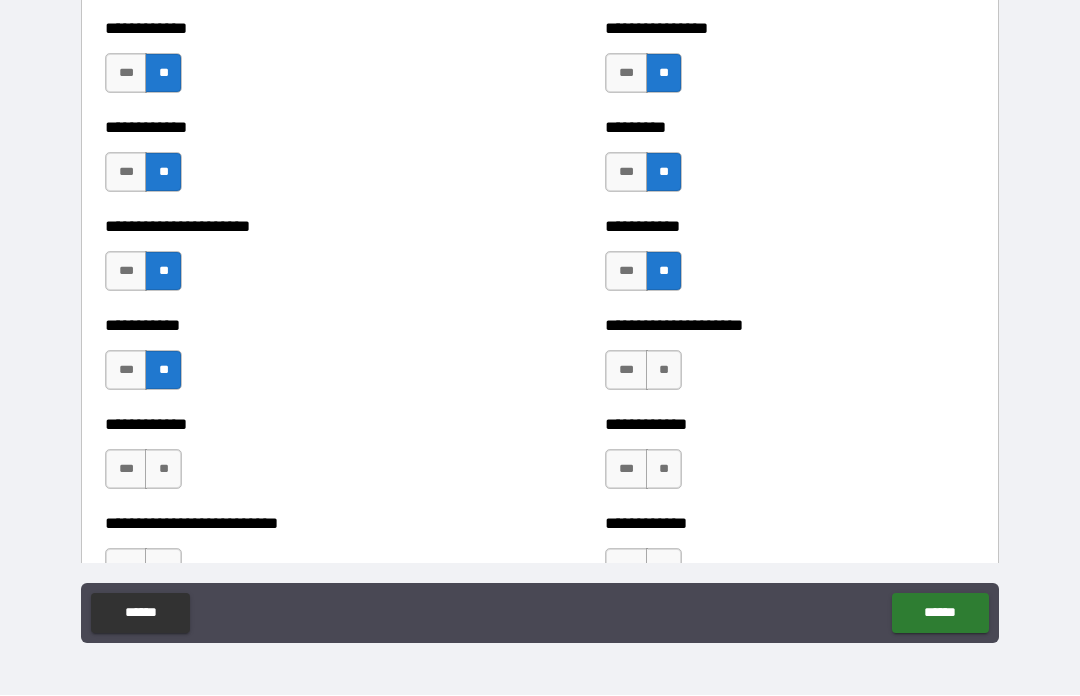 click on "**" at bounding box center [163, 470] 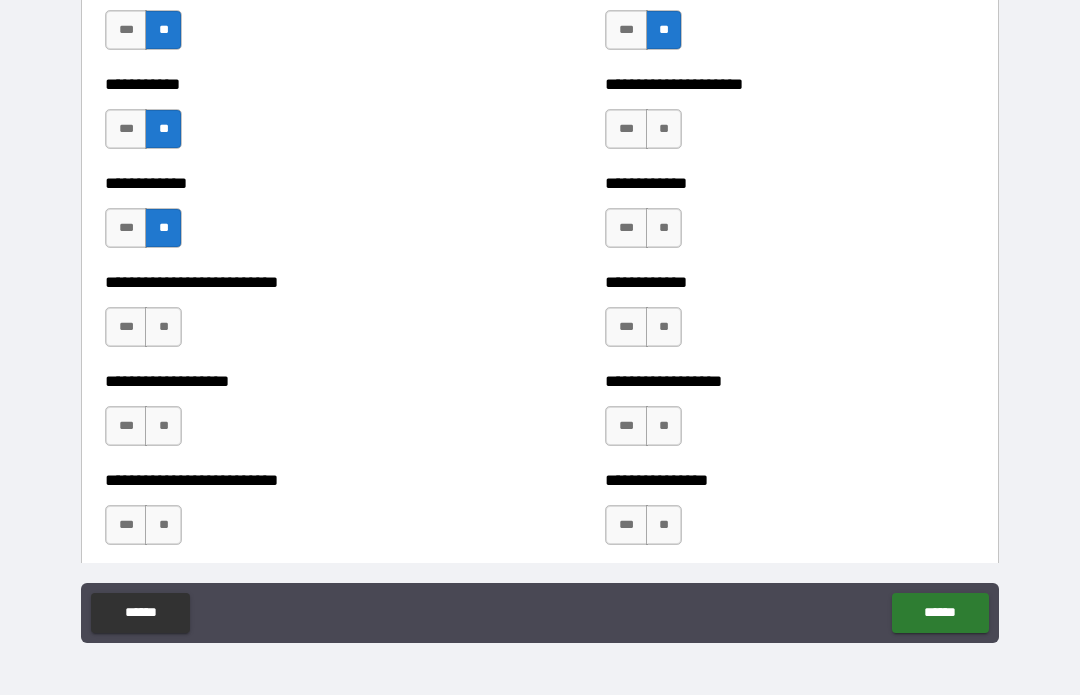 scroll, scrollTop: 5391, scrollLeft: 0, axis: vertical 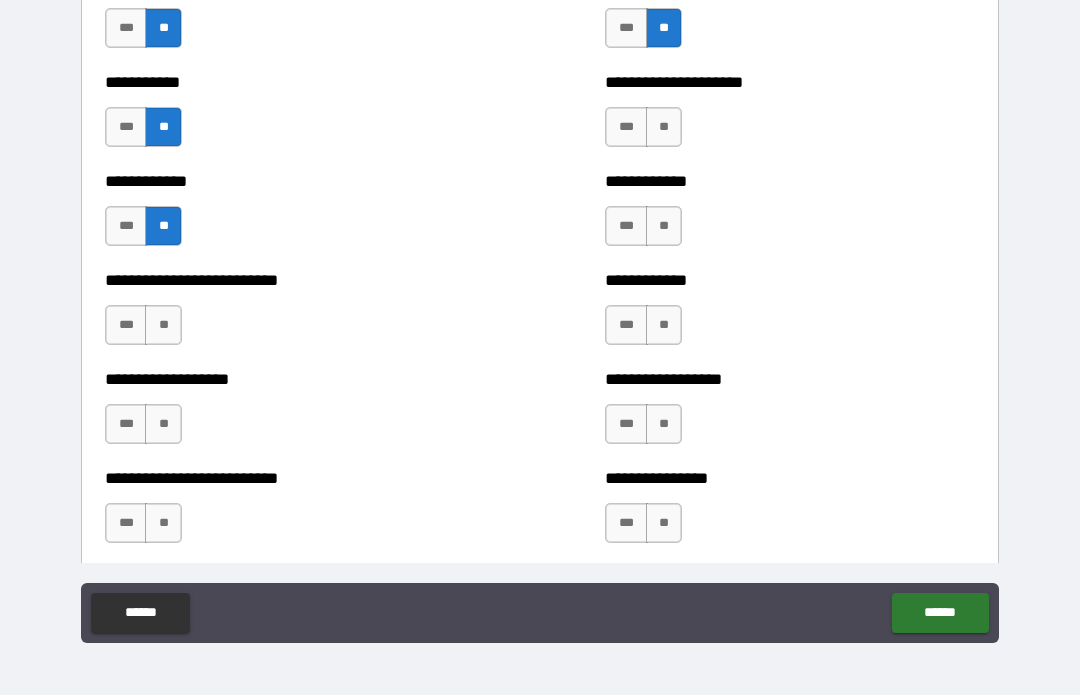 click on "**" at bounding box center (664, 128) 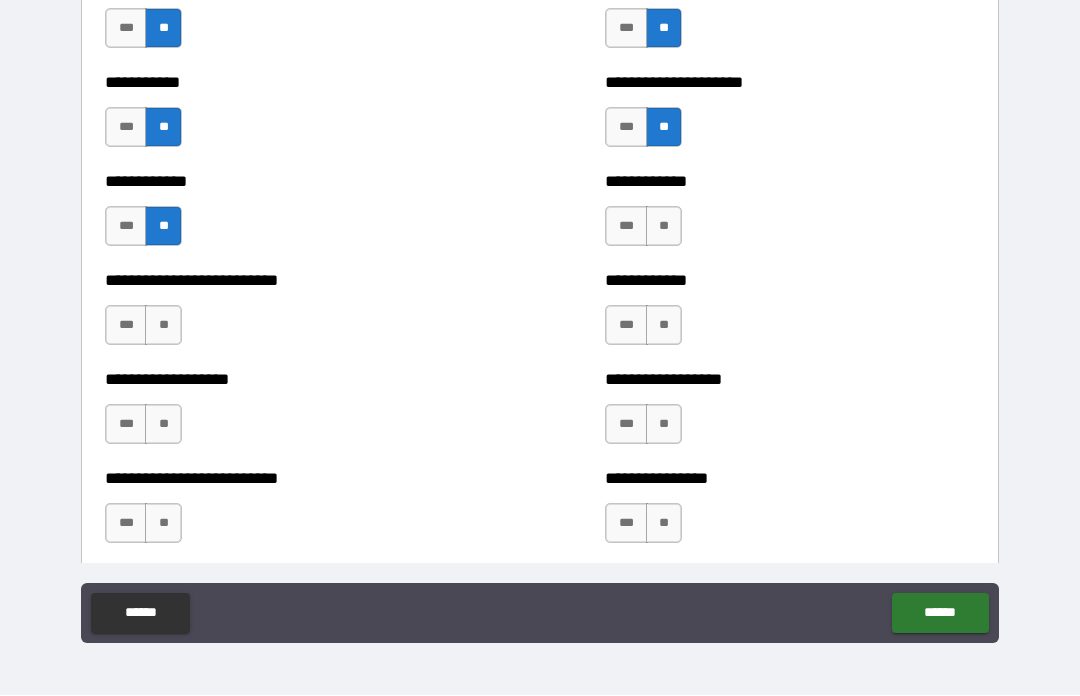 click on "**" at bounding box center (664, 227) 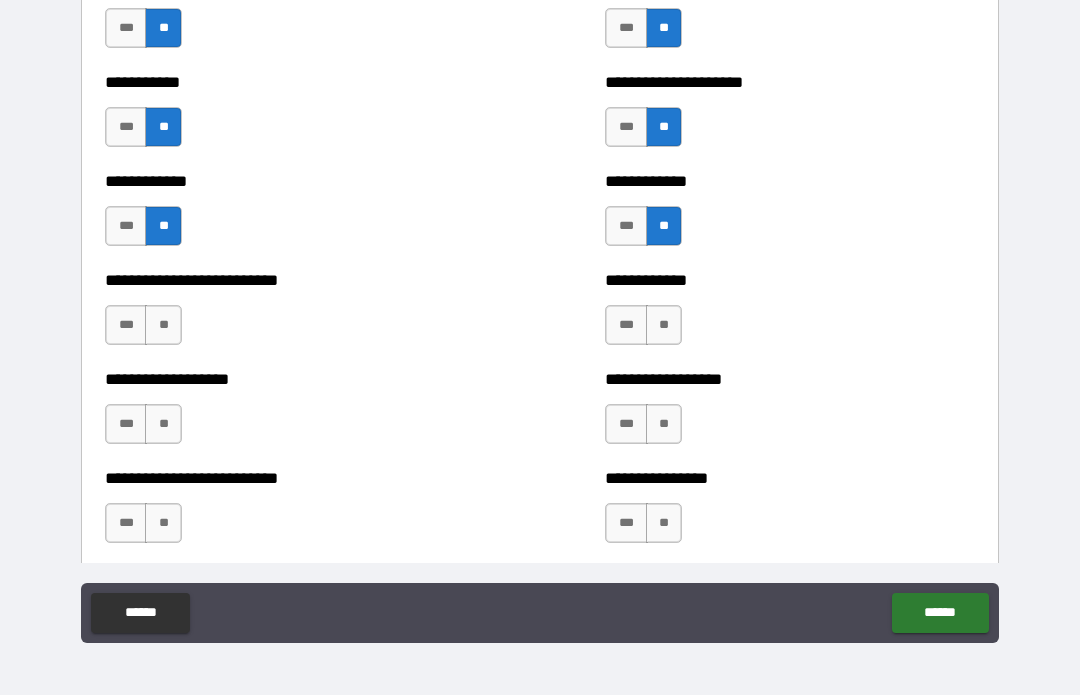 click on "**" at bounding box center (664, 326) 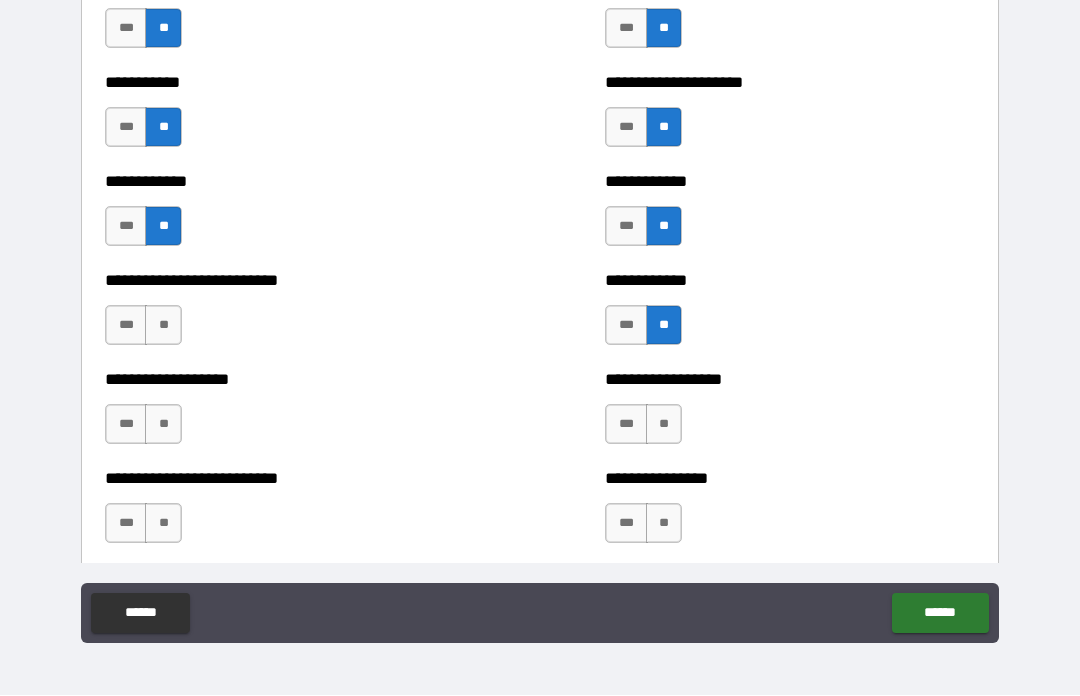 click on "**" at bounding box center [664, 425] 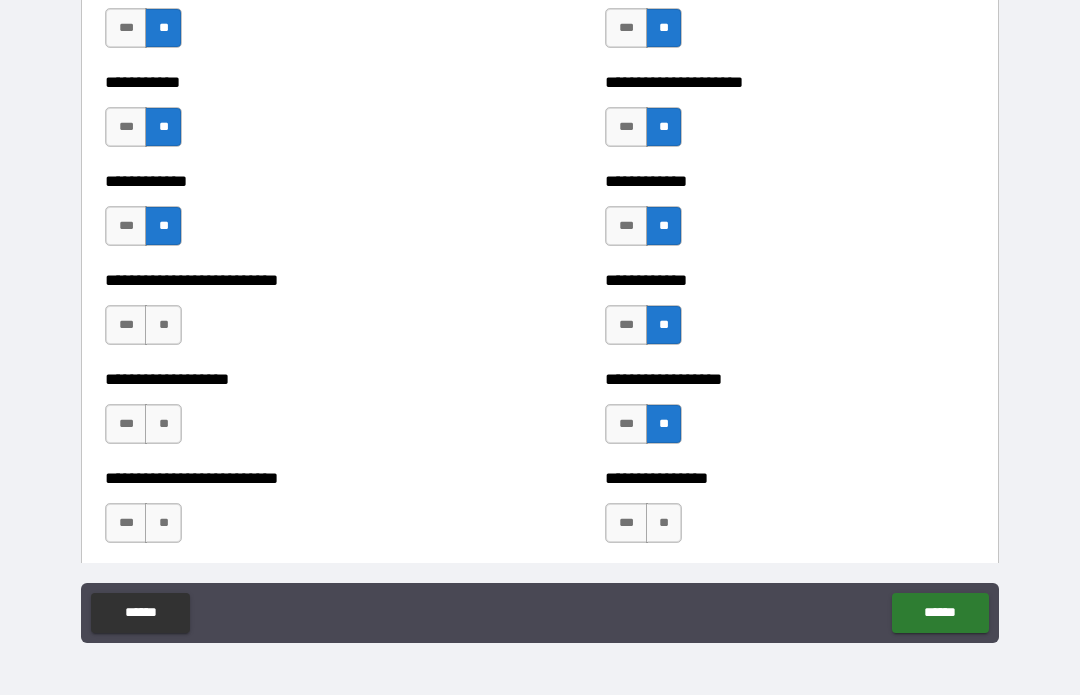 click on "**" at bounding box center (664, 524) 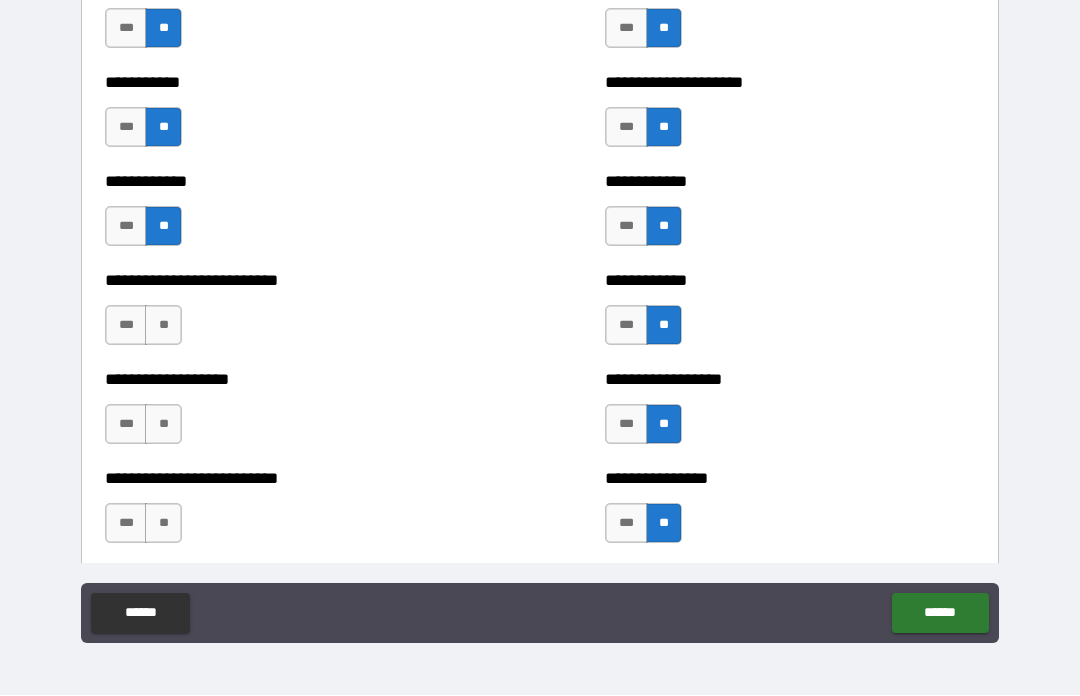 click on "**" at bounding box center [163, 326] 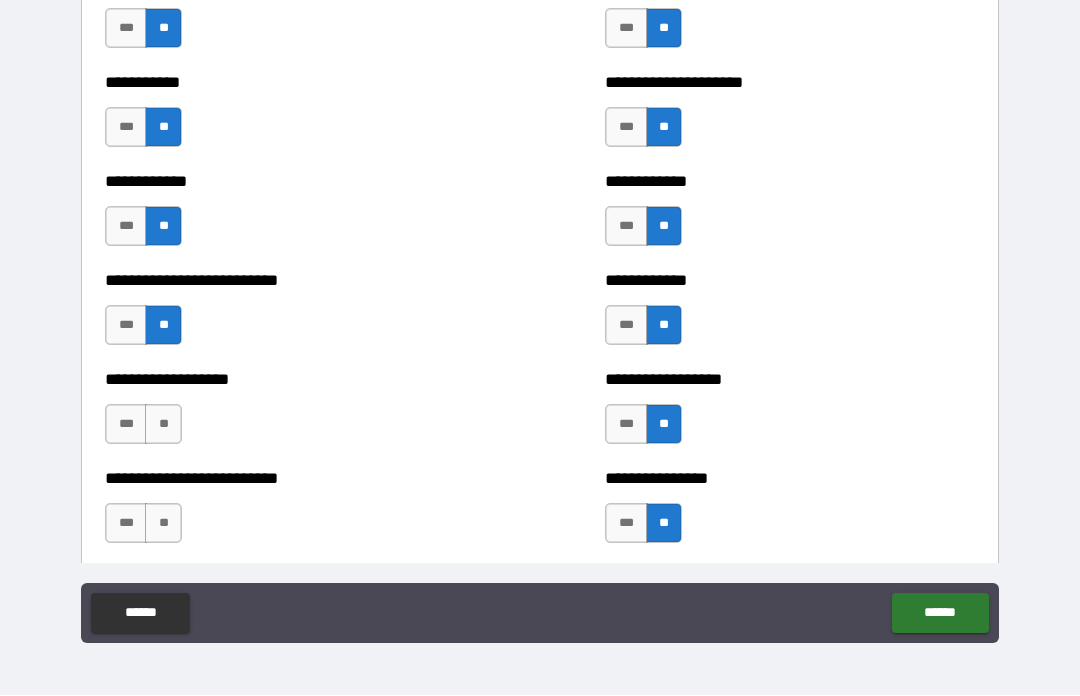 click on "**" at bounding box center (163, 425) 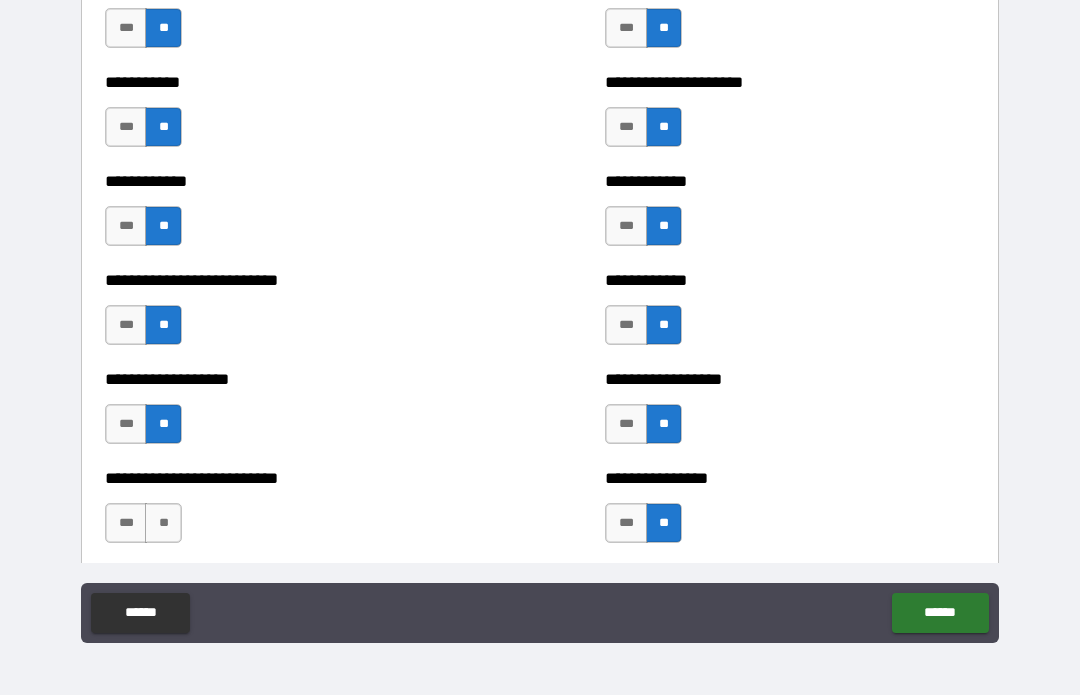 click on "**" at bounding box center (163, 524) 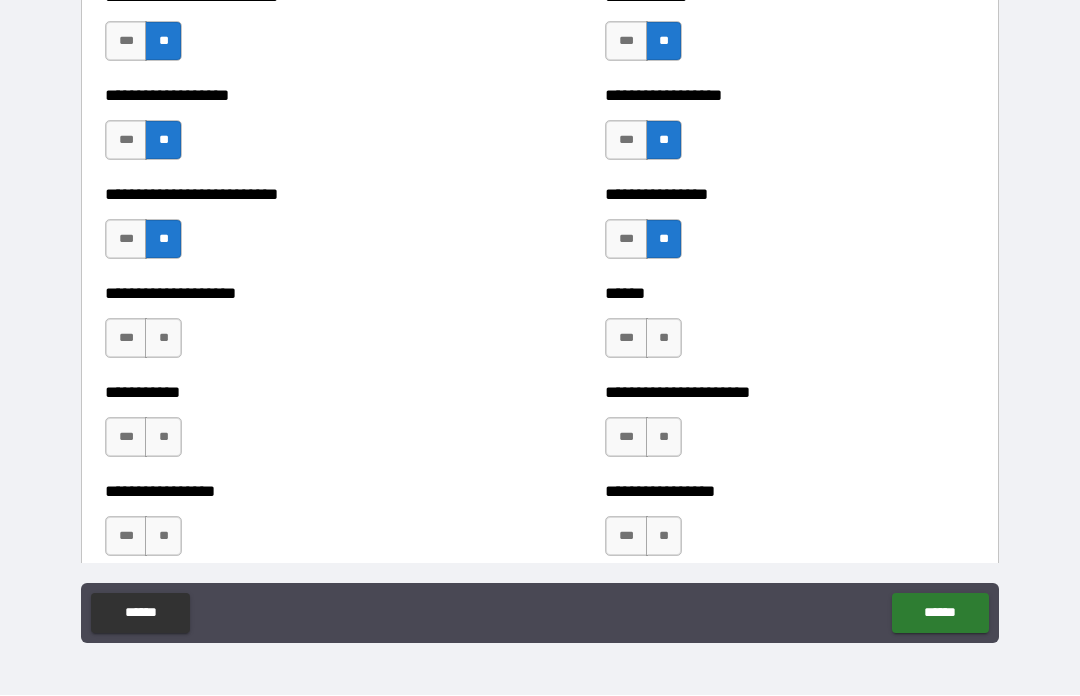 scroll, scrollTop: 5710, scrollLeft: 0, axis: vertical 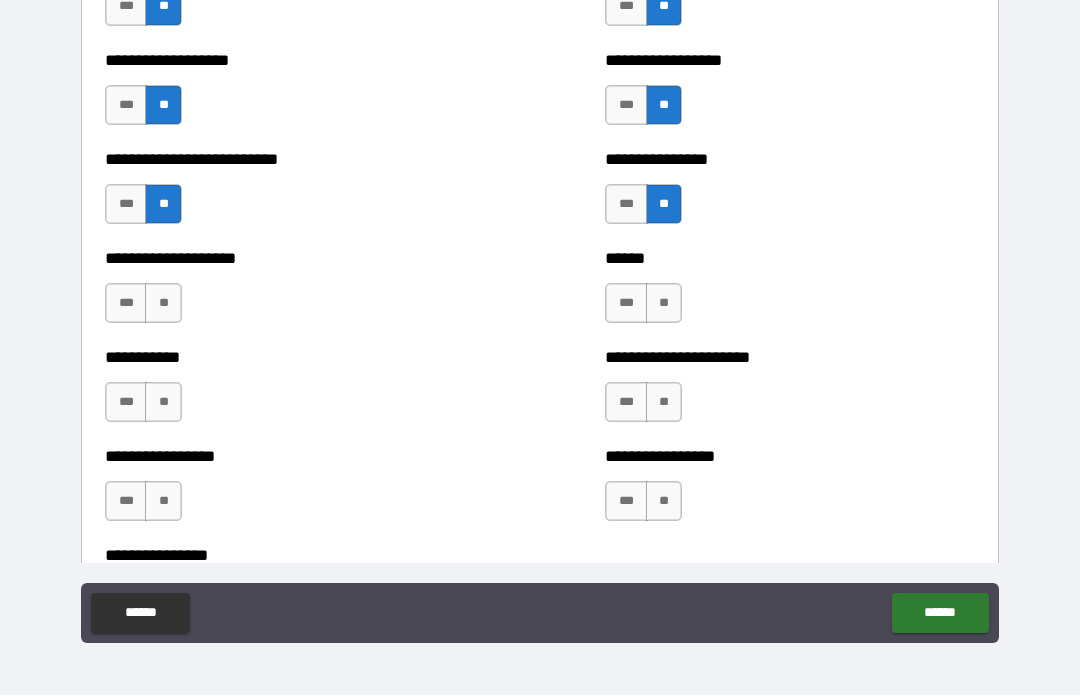 click on "**" at bounding box center (163, 304) 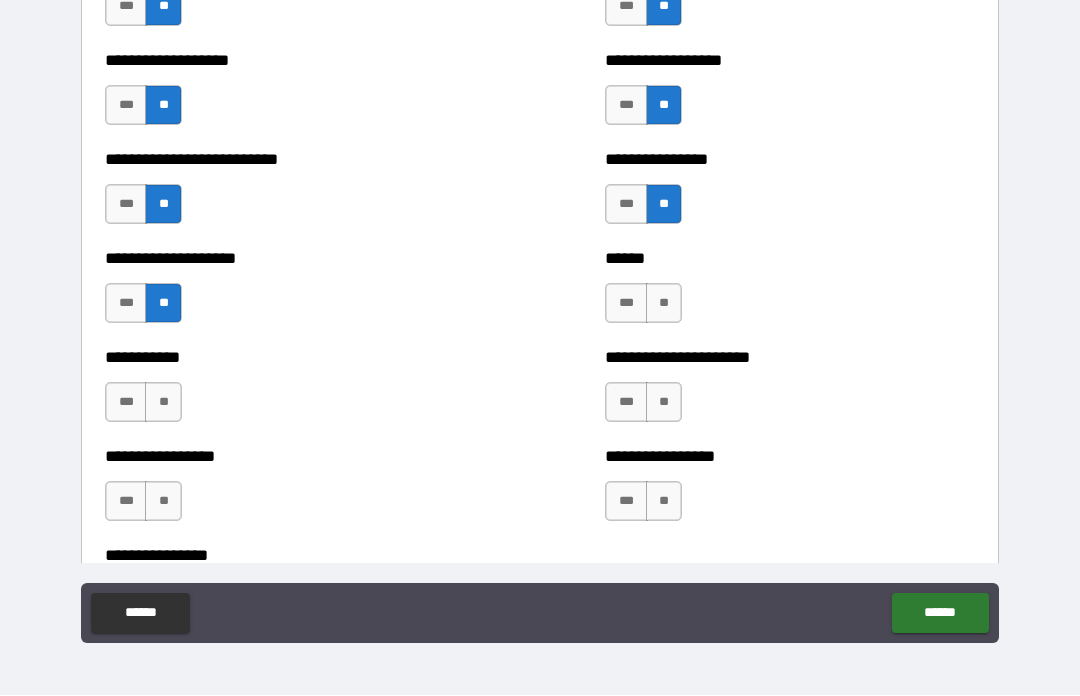 click on "**" at bounding box center (163, 403) 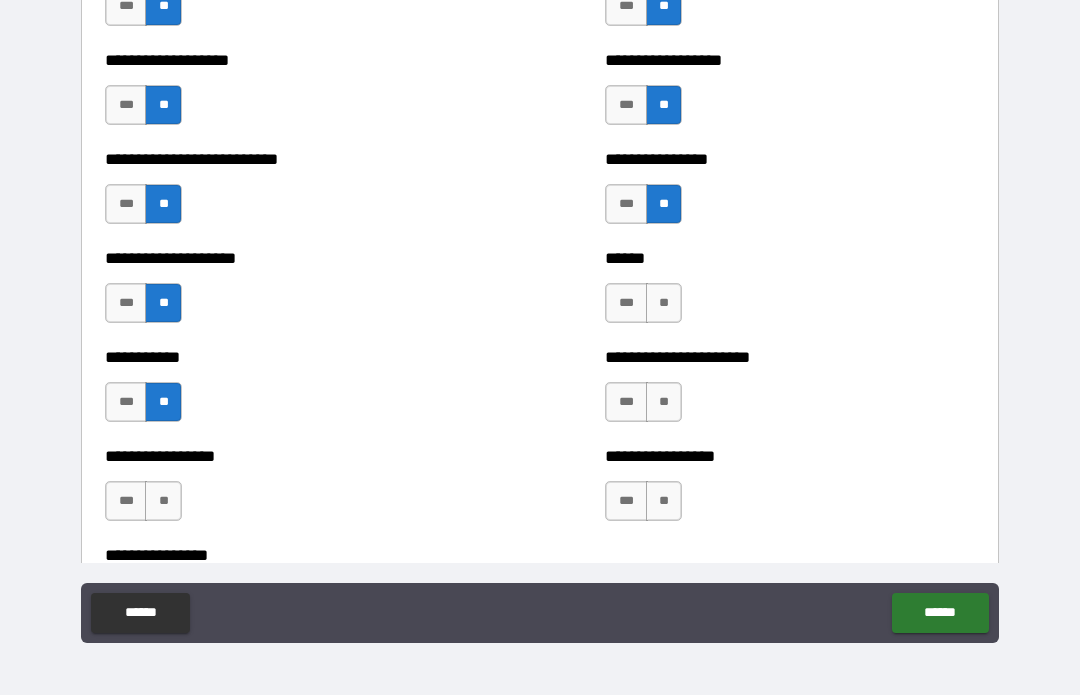 click on "**" at bounding box center (163, 502) 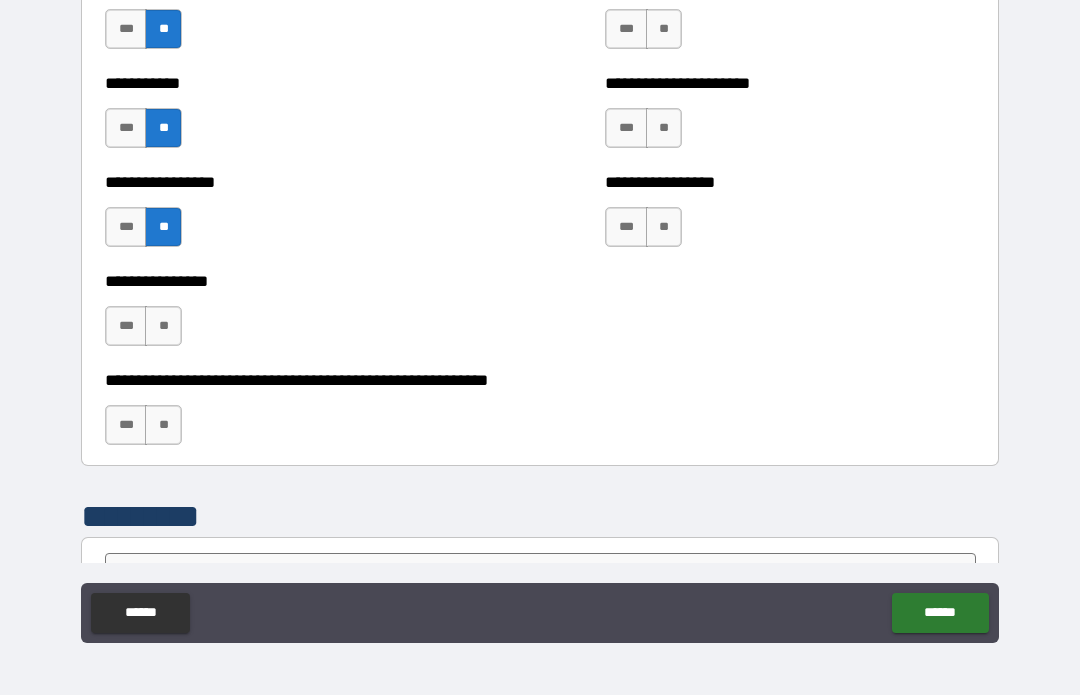 scroll, scrollTop: 5997, scrollLeft: 0, axis: vertical 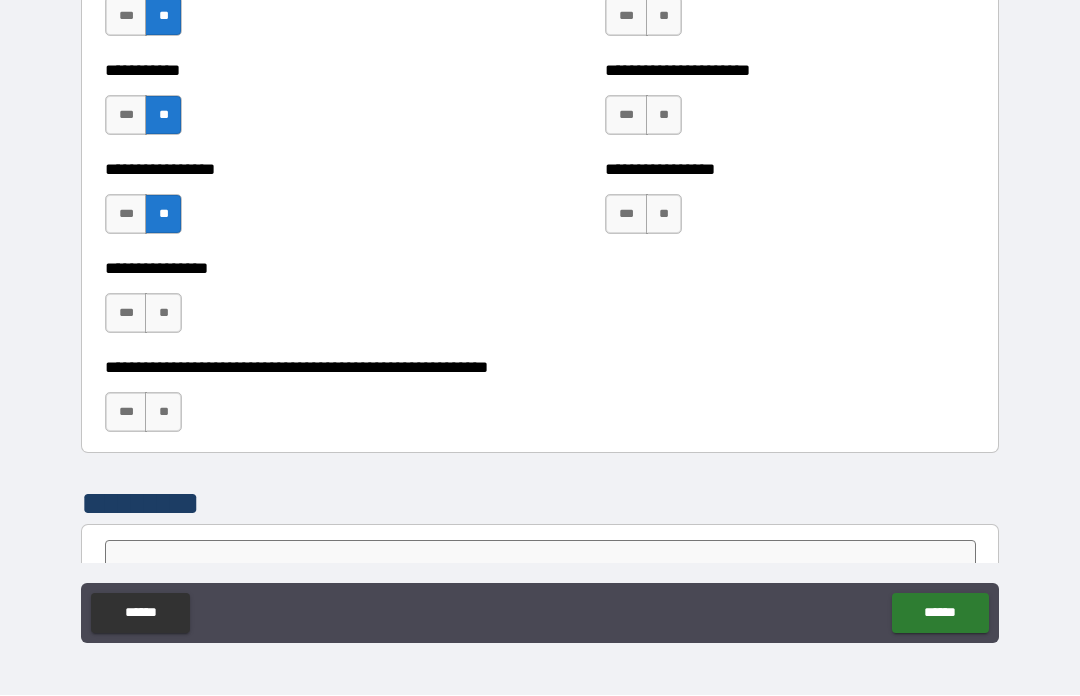 click on "**" at bounding box center [163, 314] 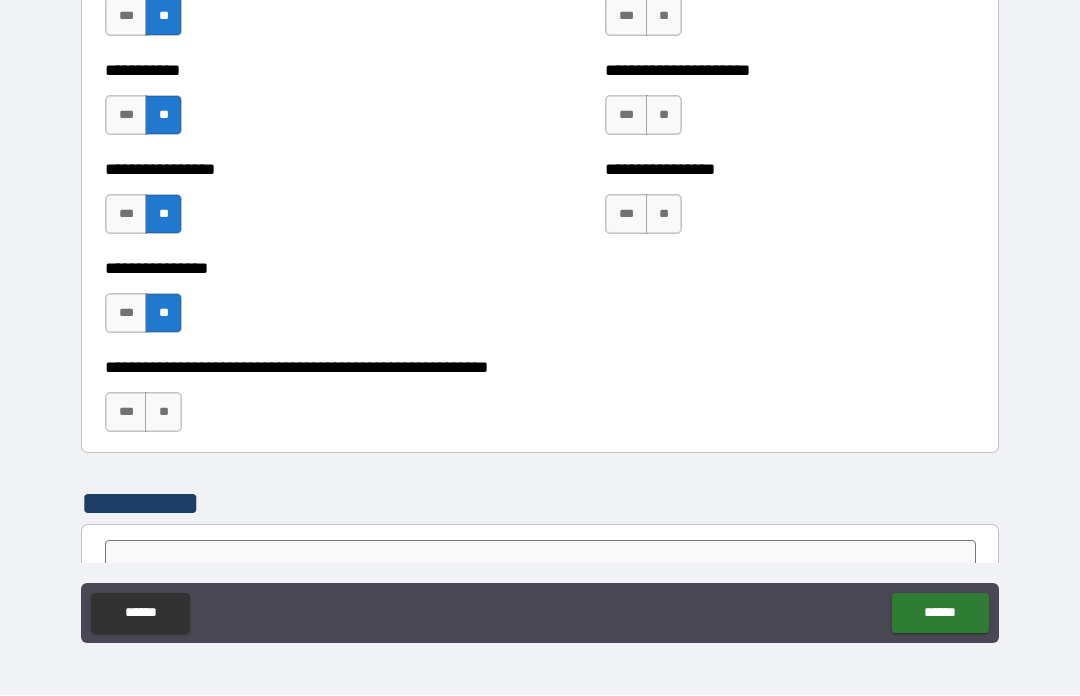 click on "**" at bounding box center (163, 413) 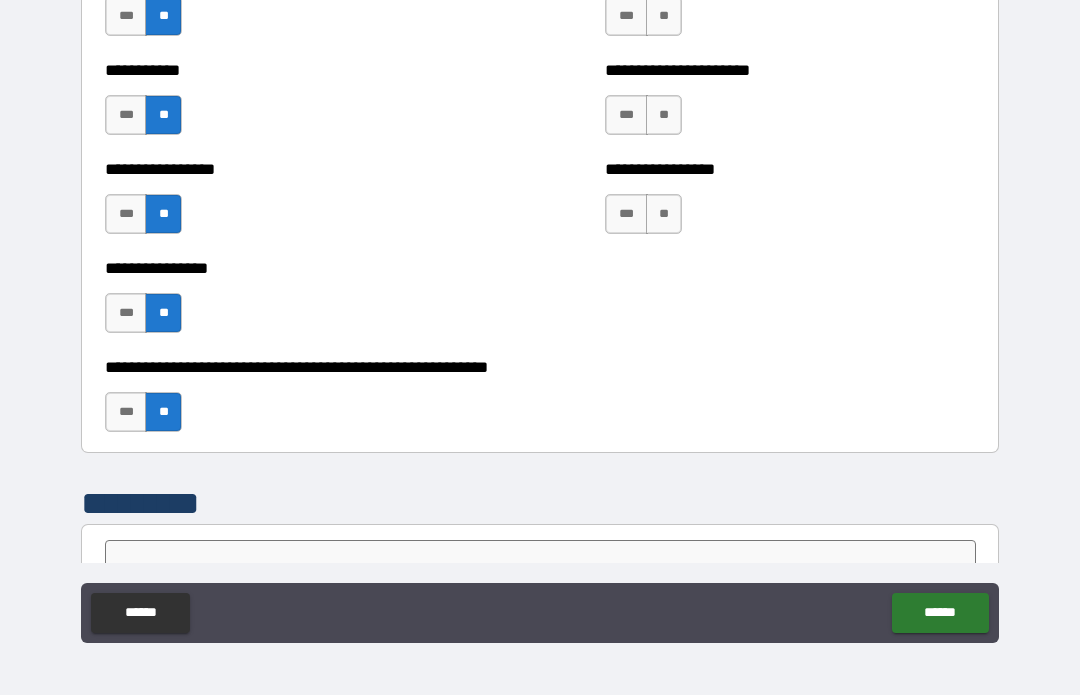 click on "**" at bounding box center [664, 215] 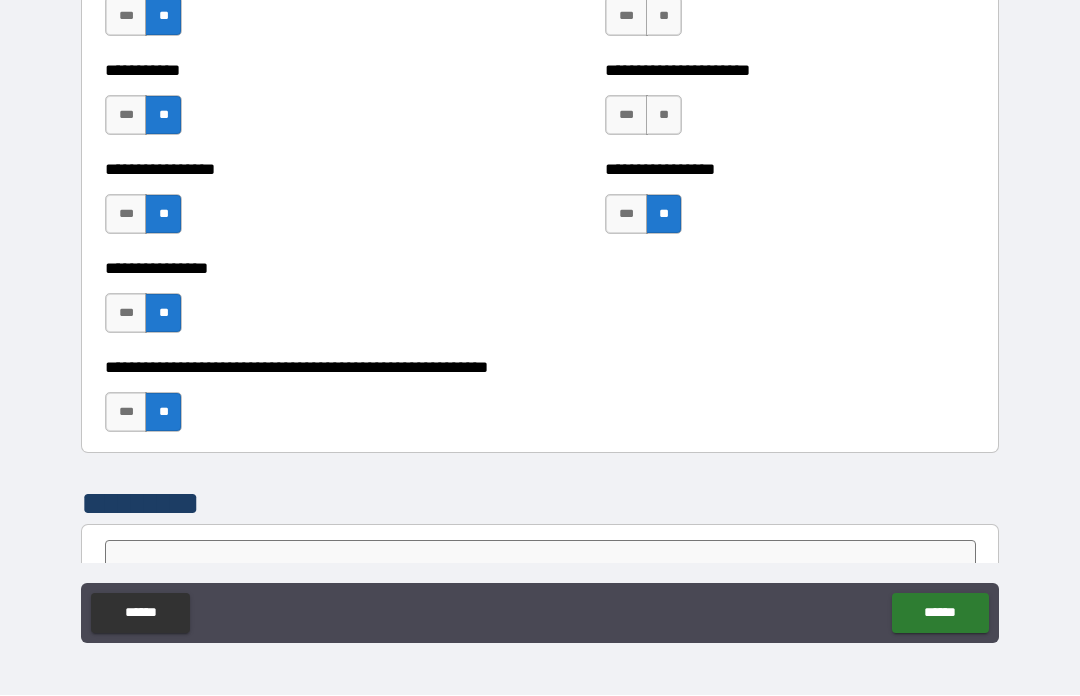 click on "**" at bounding box center [664, 116] 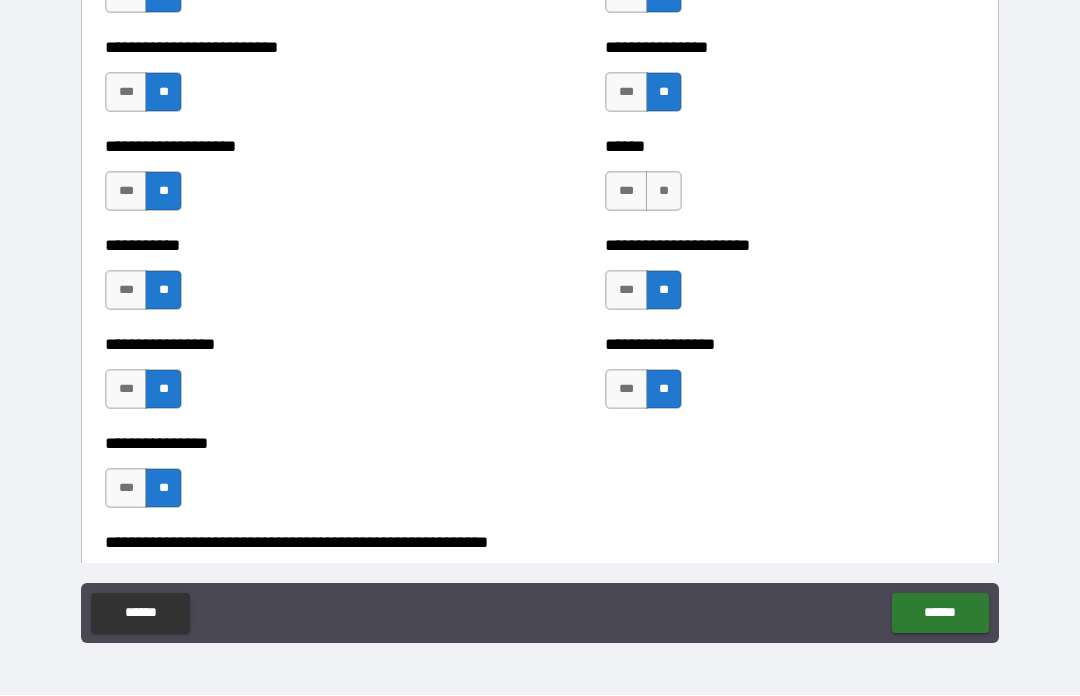 scroll, scrollTop: 5803, scrollLeft: 0, axis: vertical 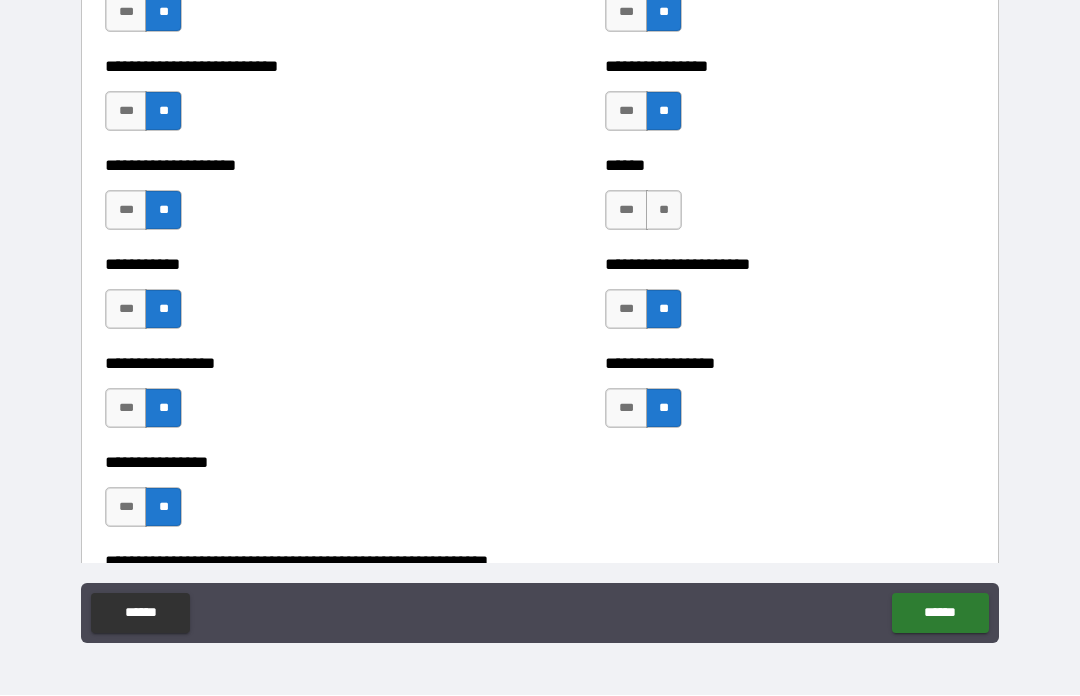 click on "**" at bounding box center (664, 211) 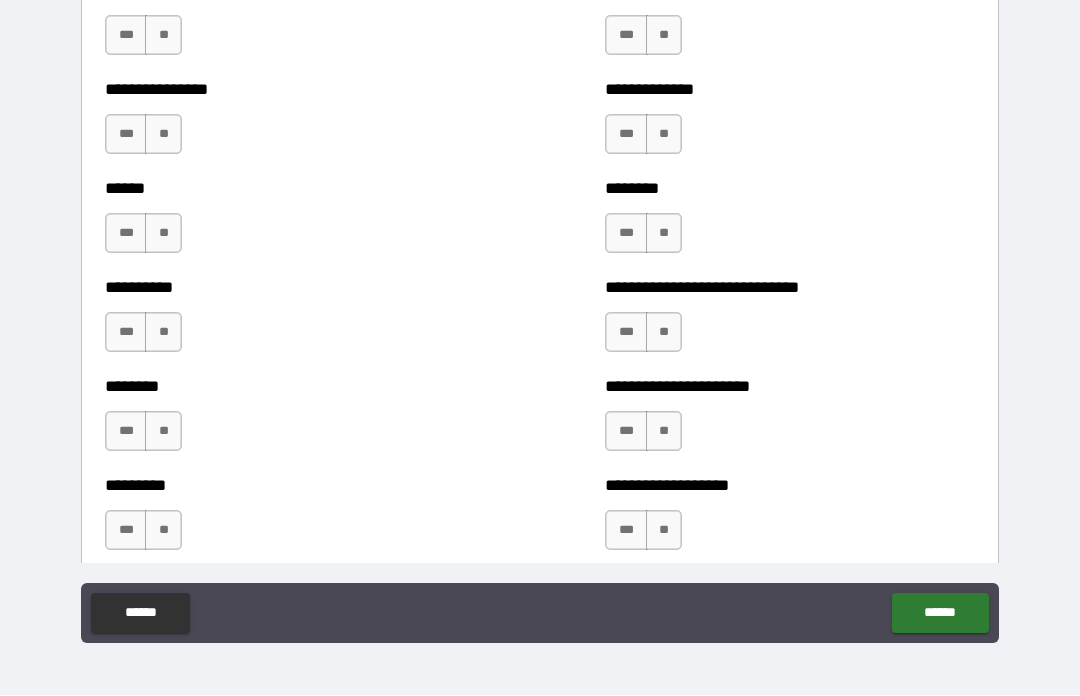 scroll, scrollTop: 6762, scrollLeft: 0, axis: vertical 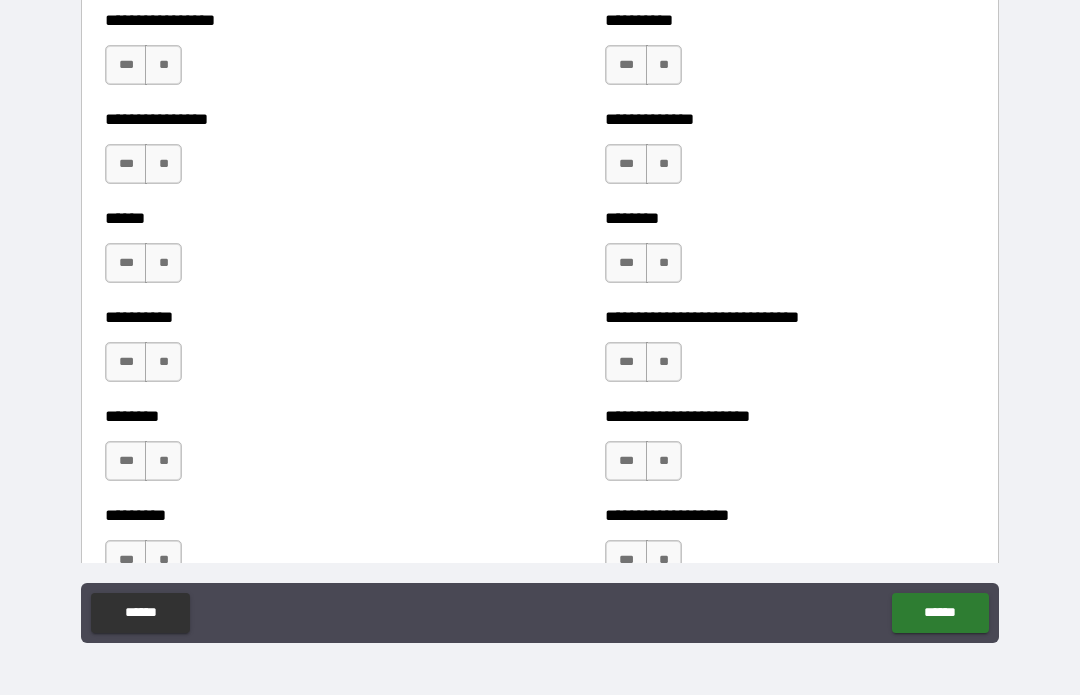 click on "**" at bounding box center [664, 264] 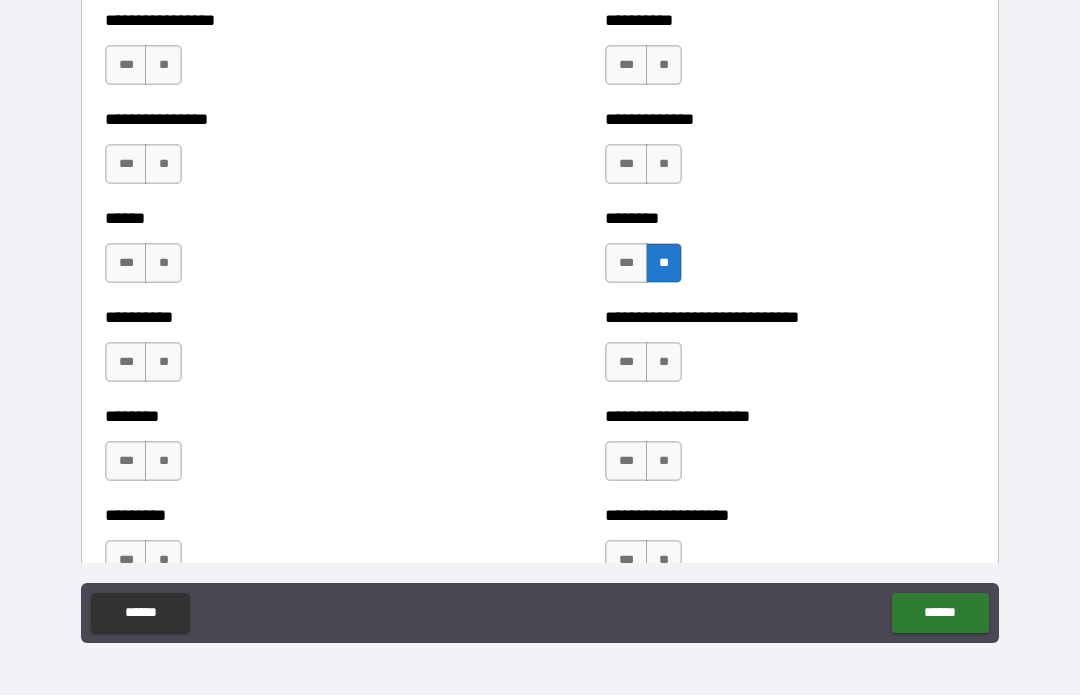 click on "**" at bounding box center (664, 66) 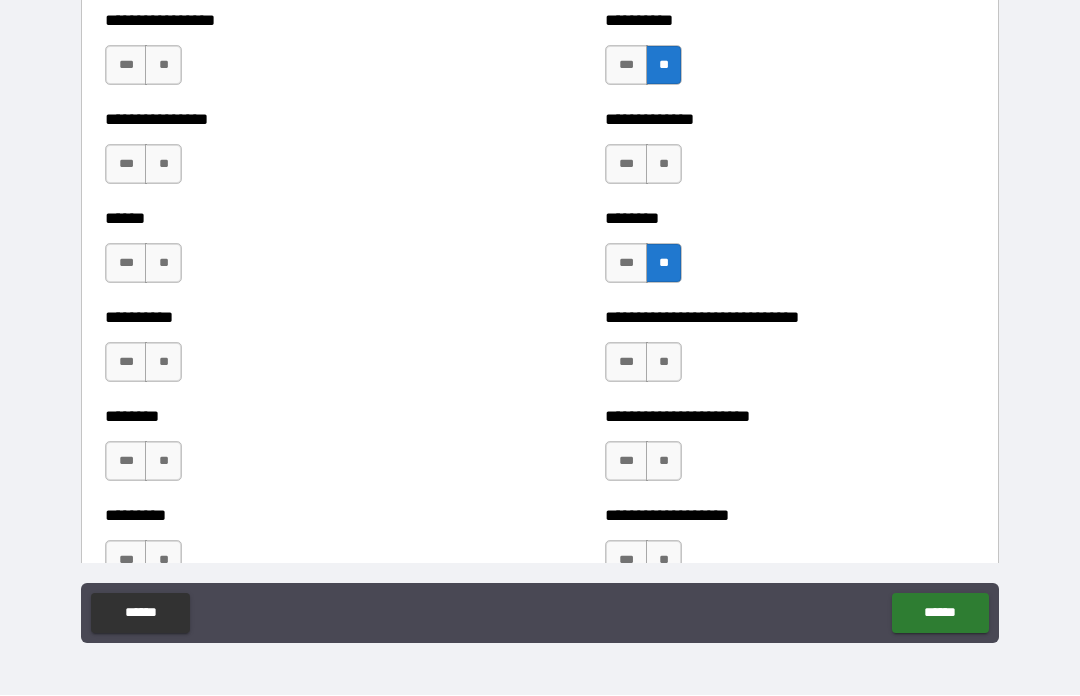 click on "**" at bounding box center (664, 165) 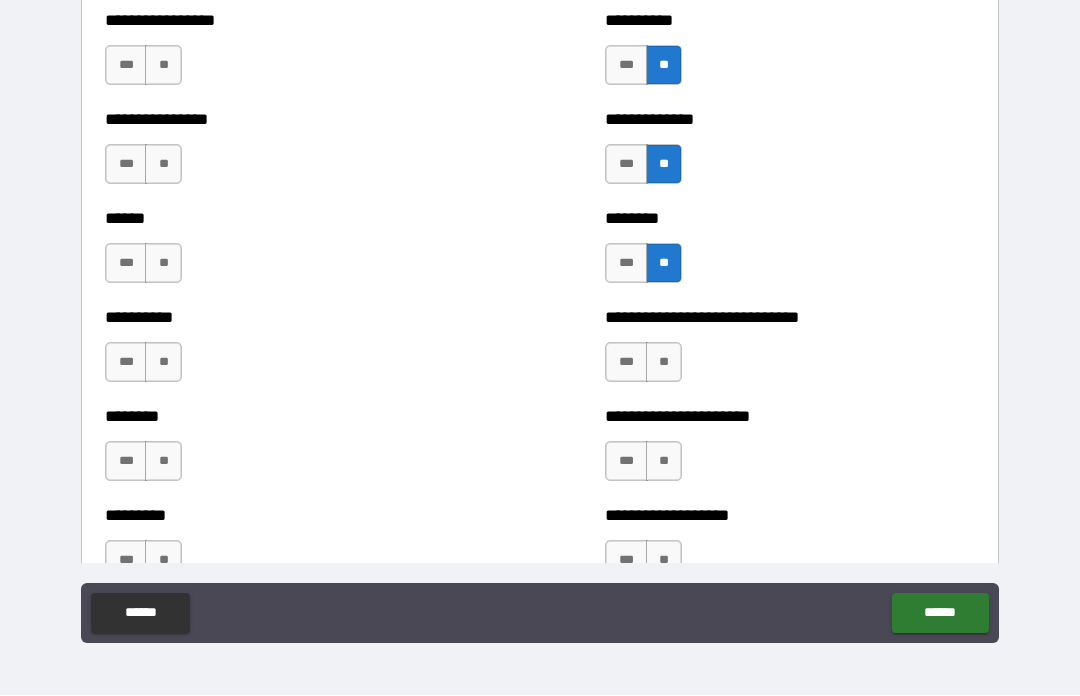 click on "**" at bounding box center (163, 165) 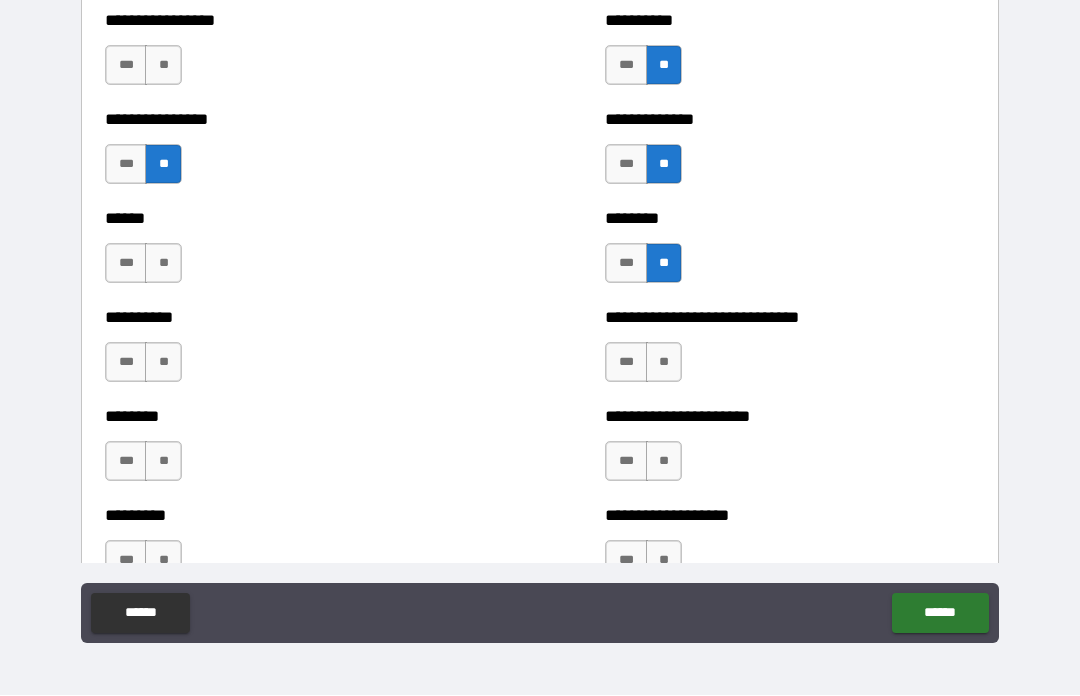 click on "***" at bounding box center (126, 264) 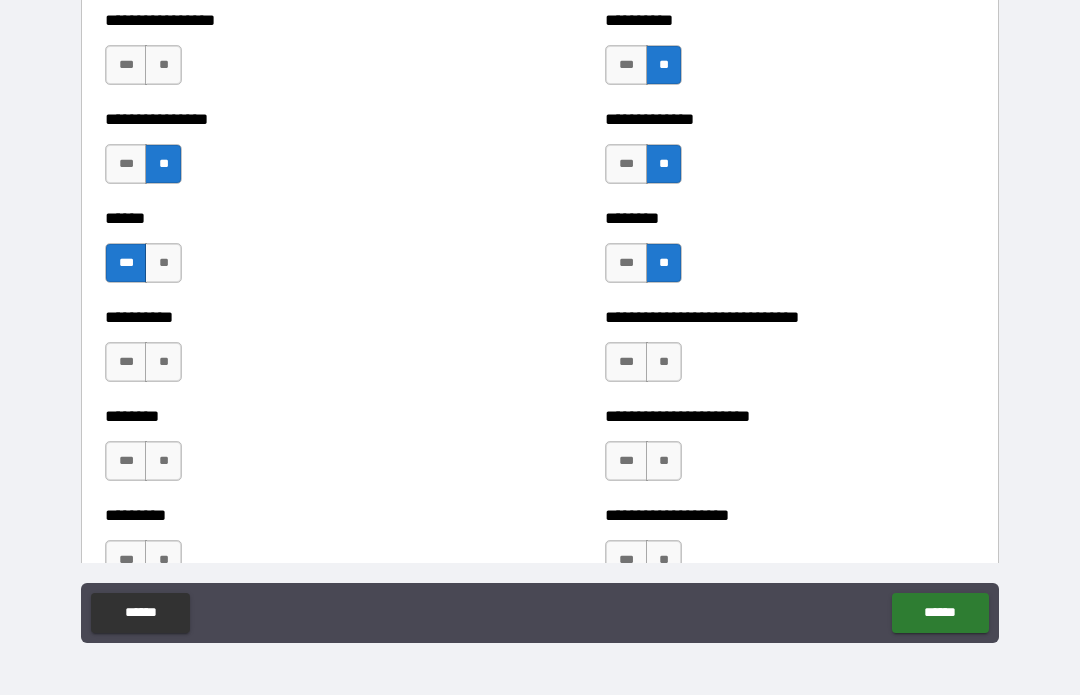 click on "**" at bounding box center [163, 66] 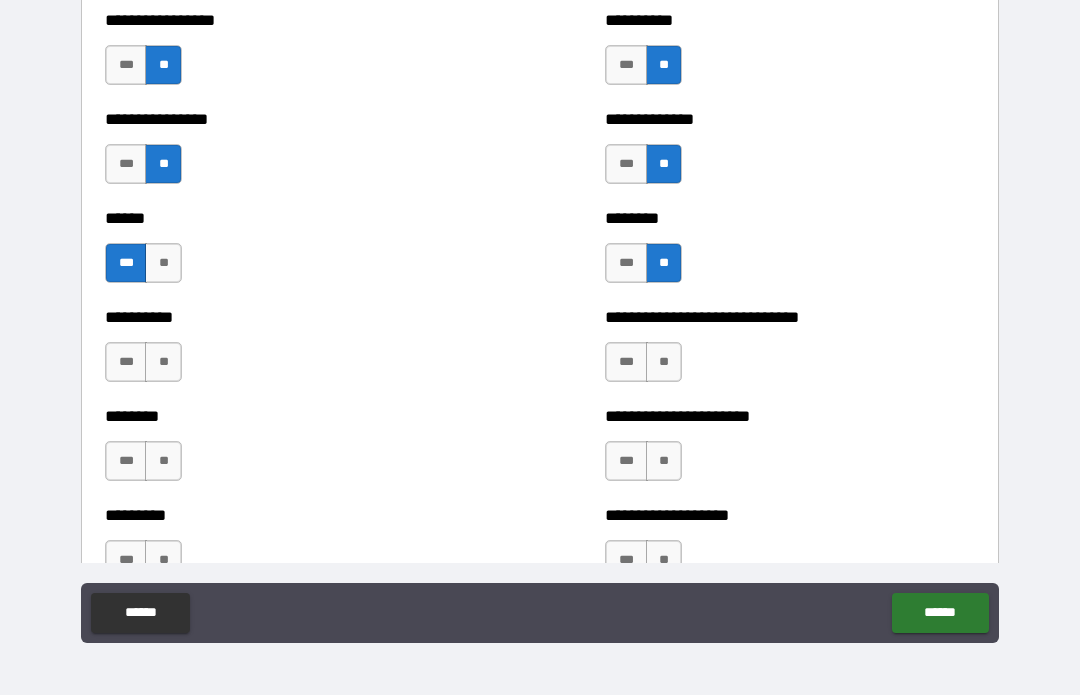 click on "**" at bounding box center [163, 363] 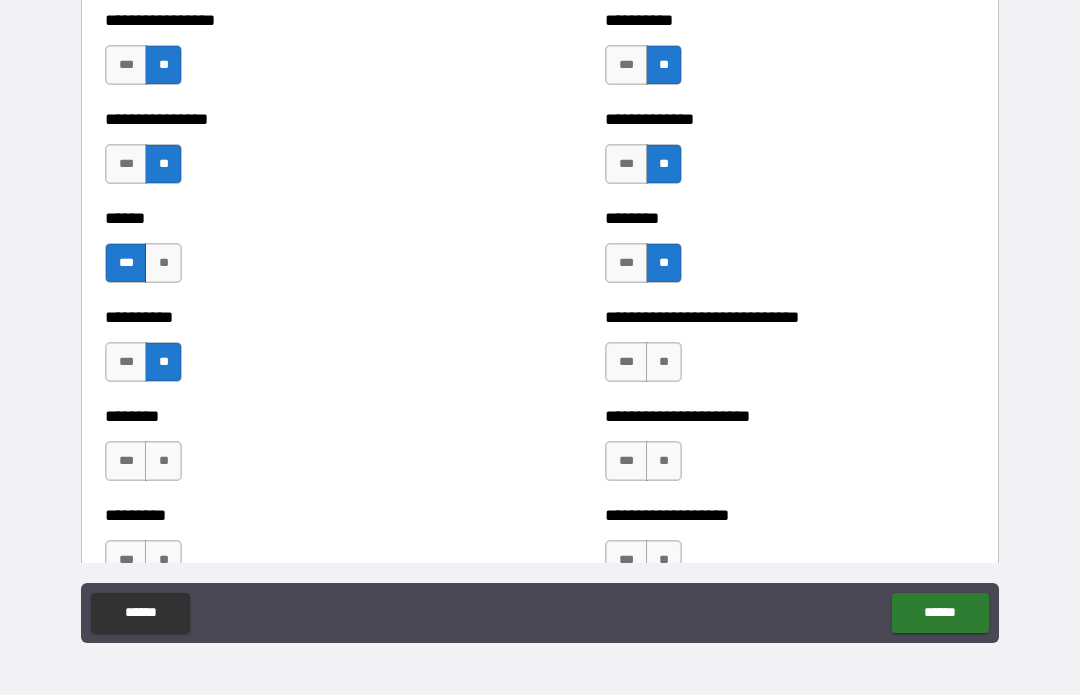 click on "**" at bounding box center (163, 462) 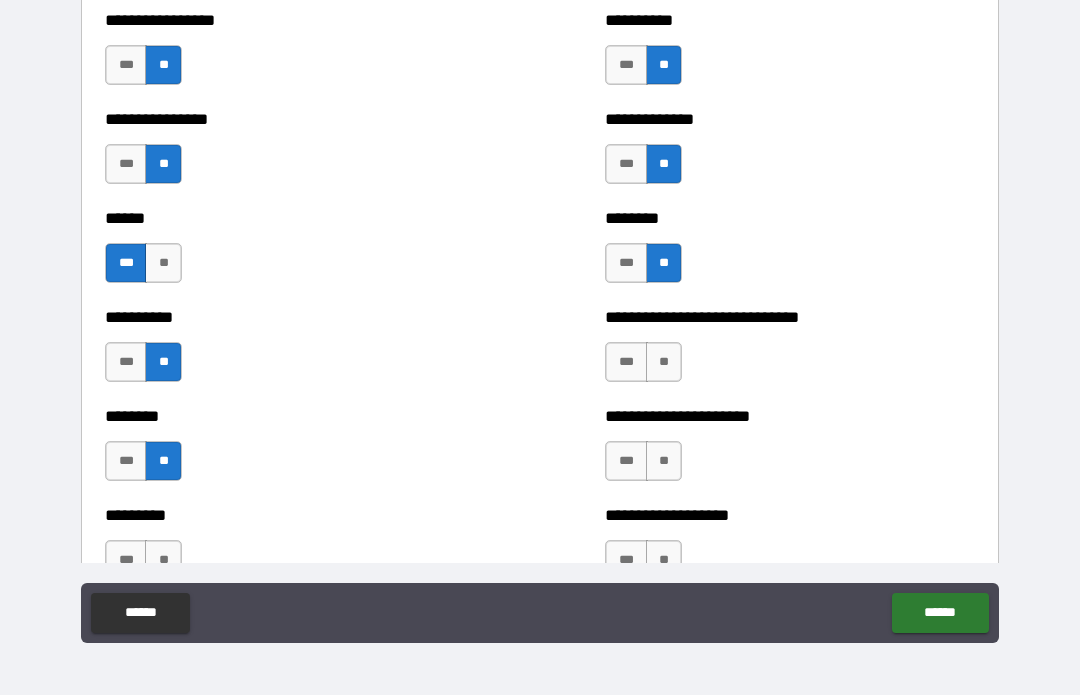 click on "**" at bounding box center [664, 363] 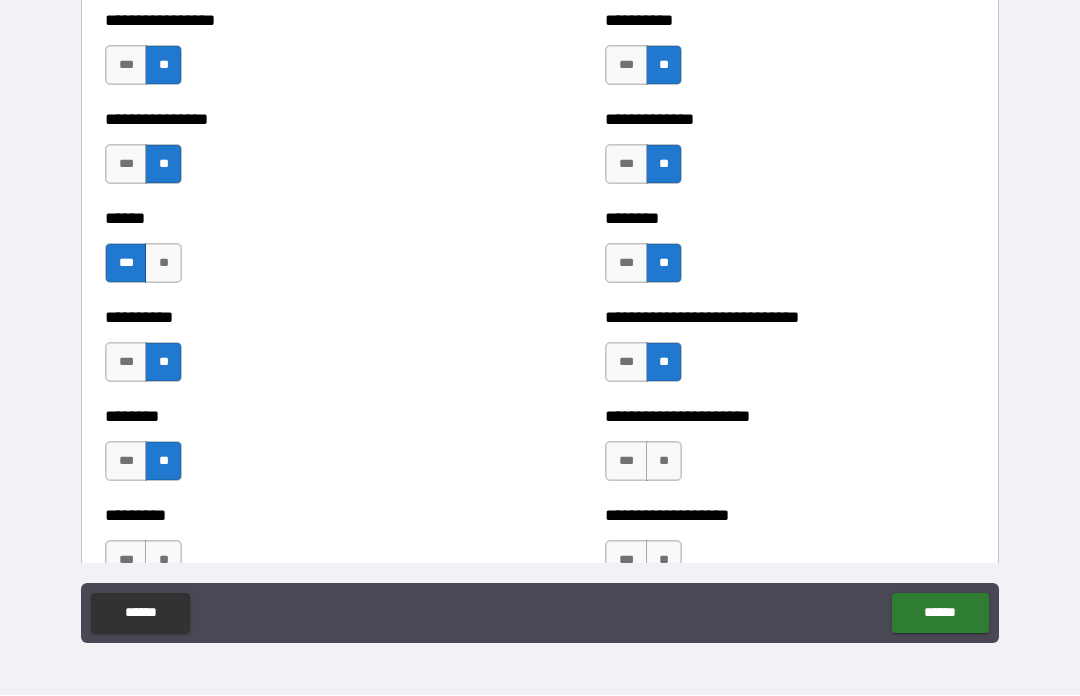 click on "**" at bounding box center (664, 462) 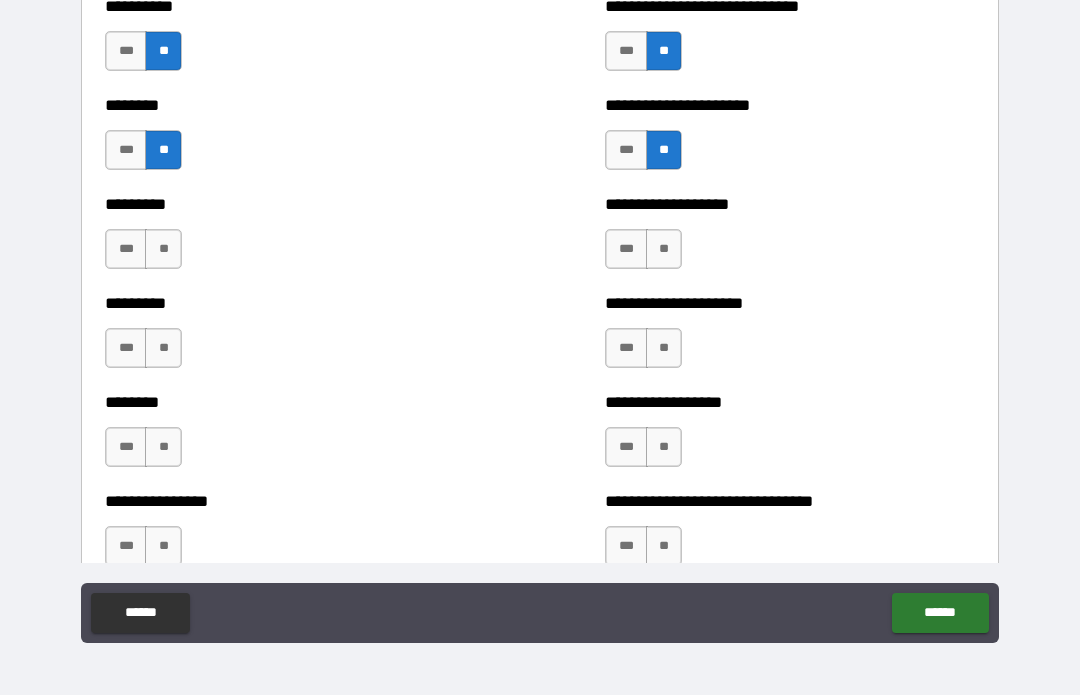 scroll, scrollTop: 7114, scrollLeft: 0, axis: vertical 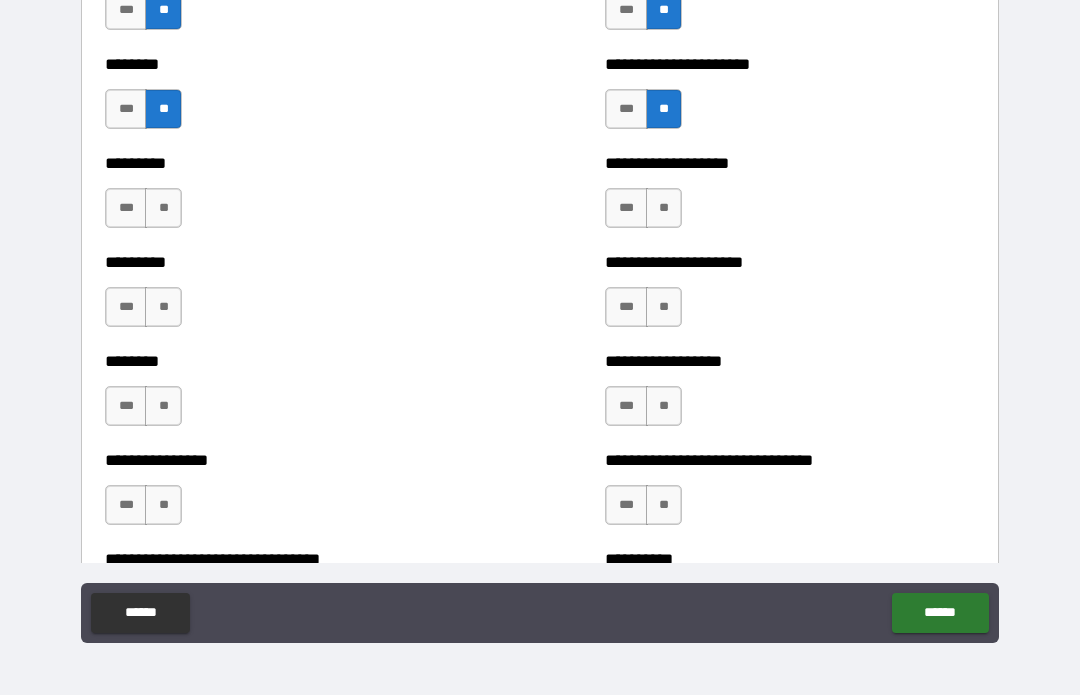 click on "**" at bounding box center (664, 209) 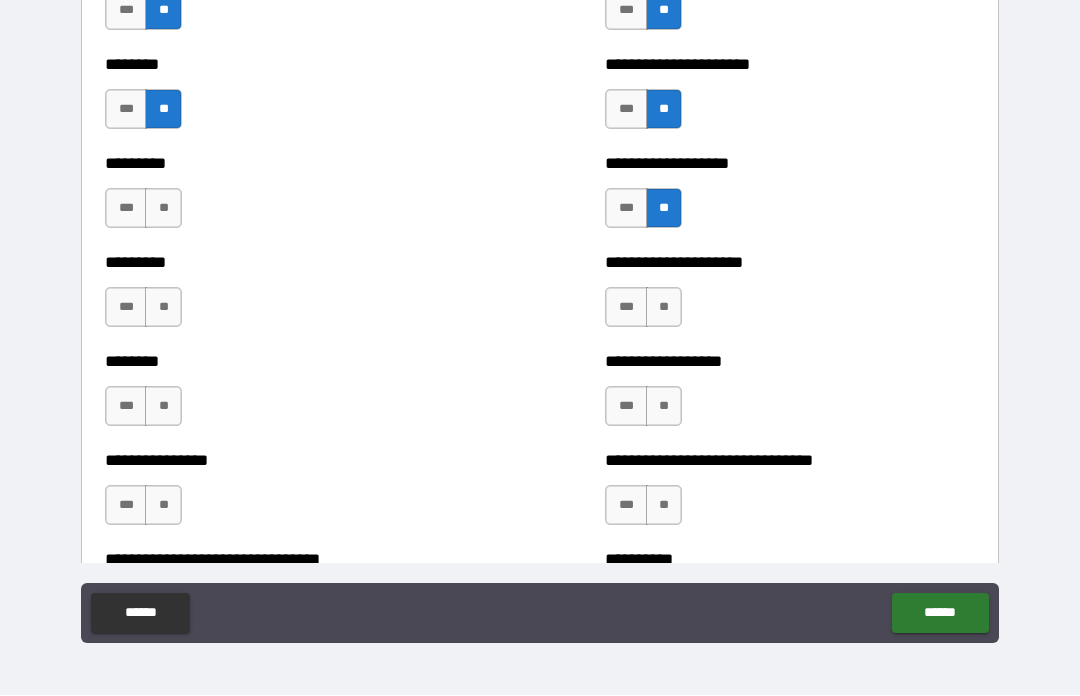 click on "**" at bounding box center (163, 209) 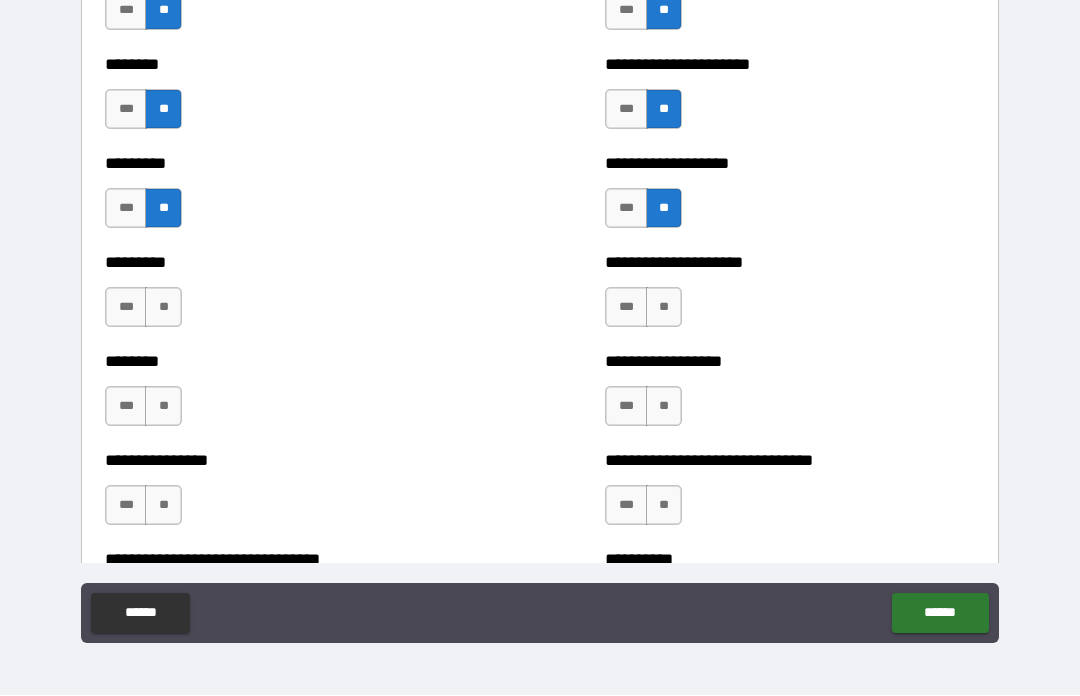 click on "**" at bounding box center [163, 308] 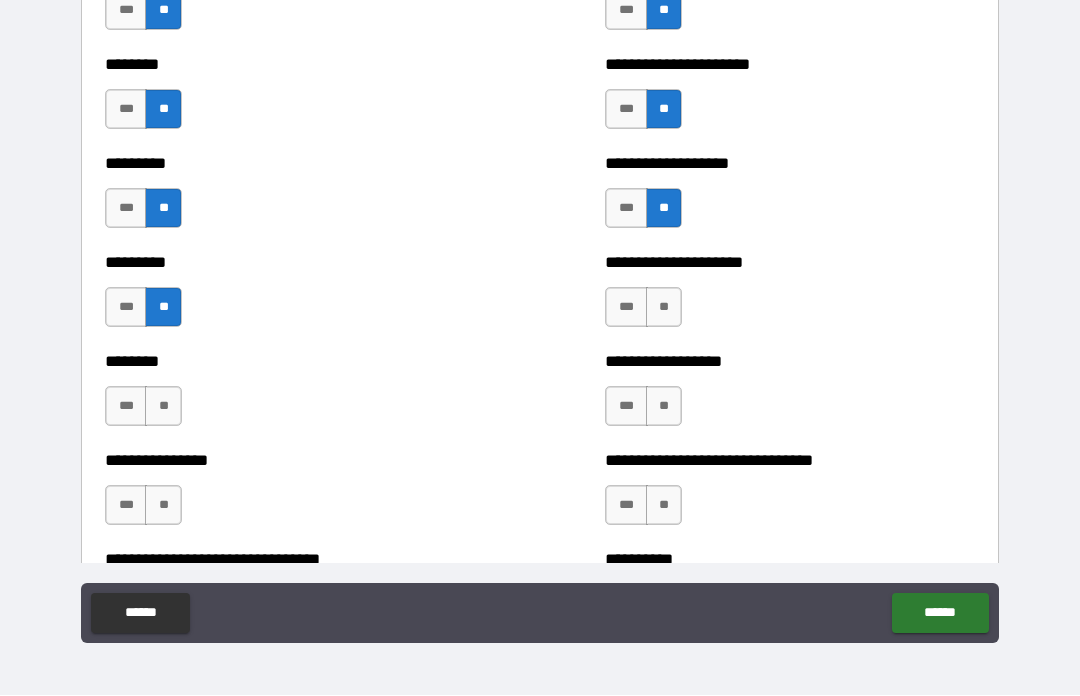 click on "**" at bounding box center [163, 407] 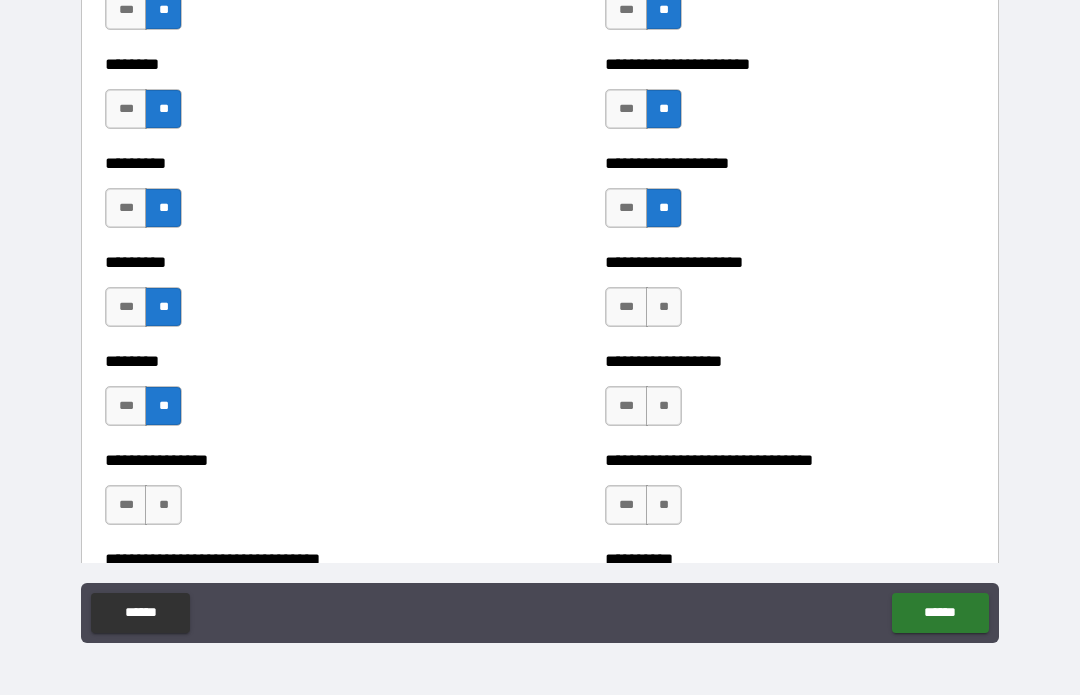click on "**" at bounding box center (664, 308) 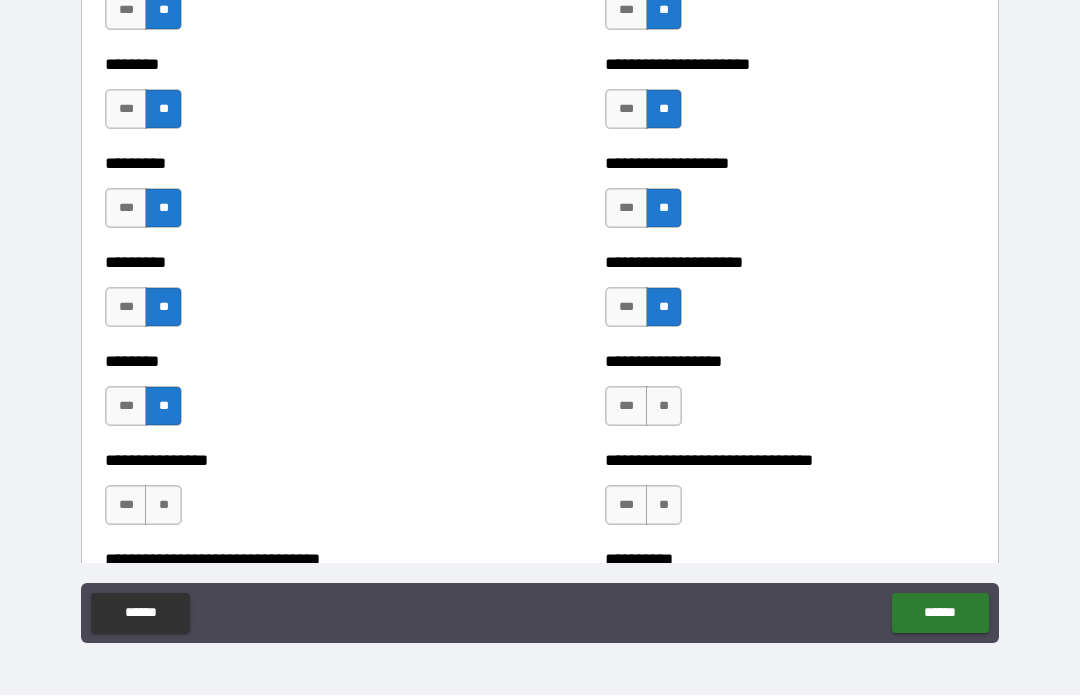click on "**" at bounding box center (664, 407) 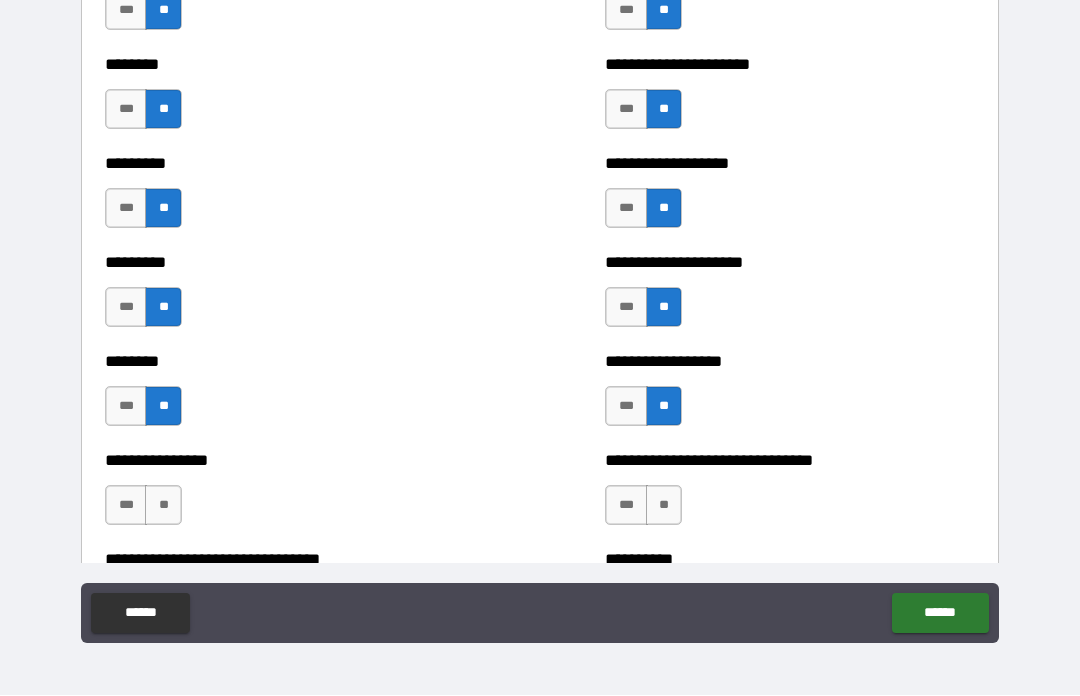 click on "**" at bounding box center (664, 506) 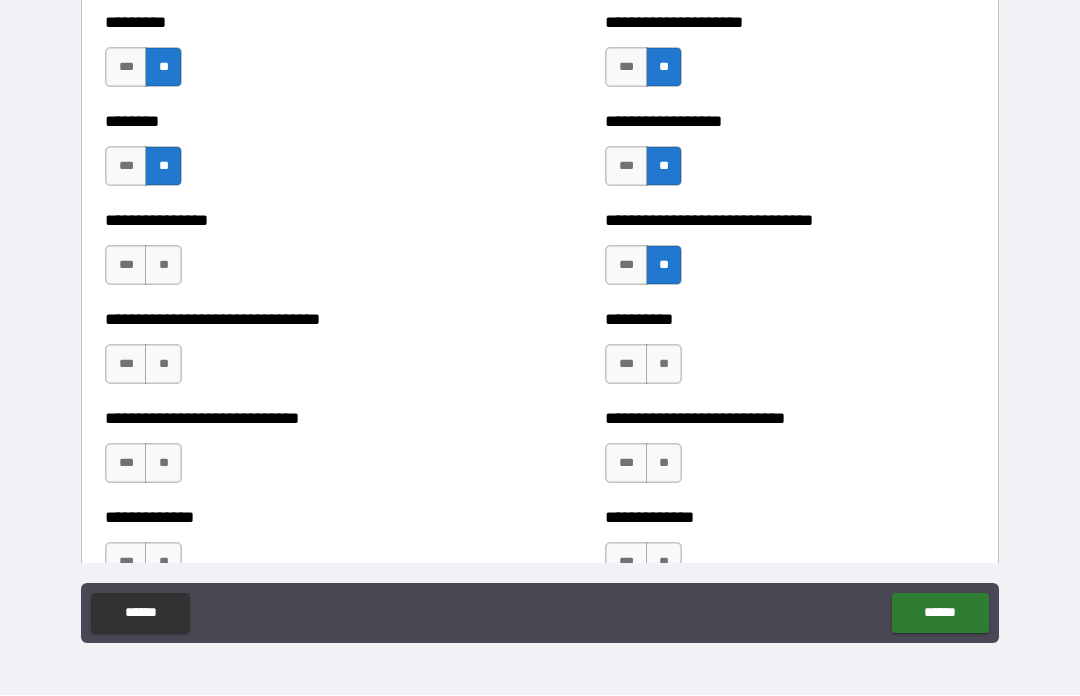 scroll, scrollTop: 7400, scrollLeft: 0, axis: vertical 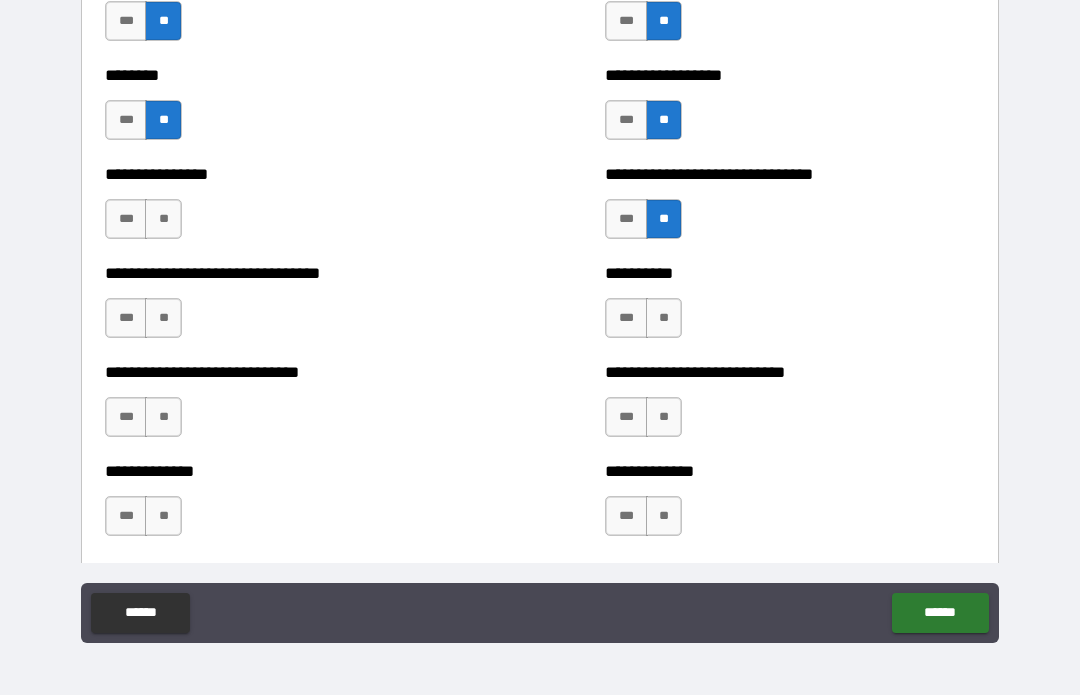 click on "**" at bounding box center [664, 319] 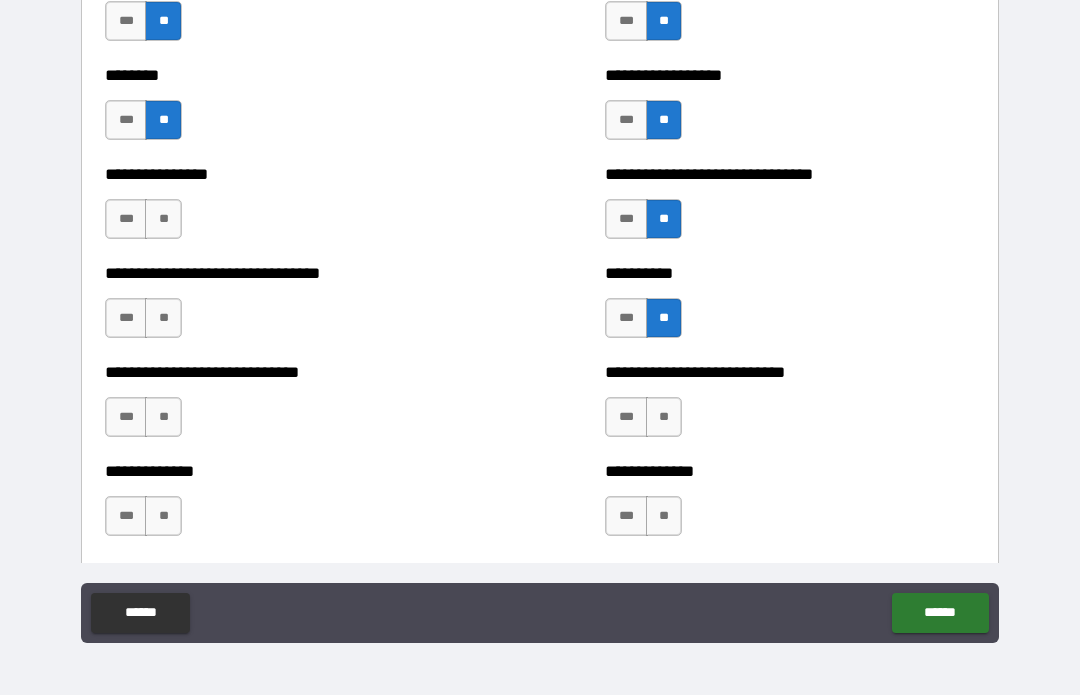 click on "**" at bounding box center [664, 418] 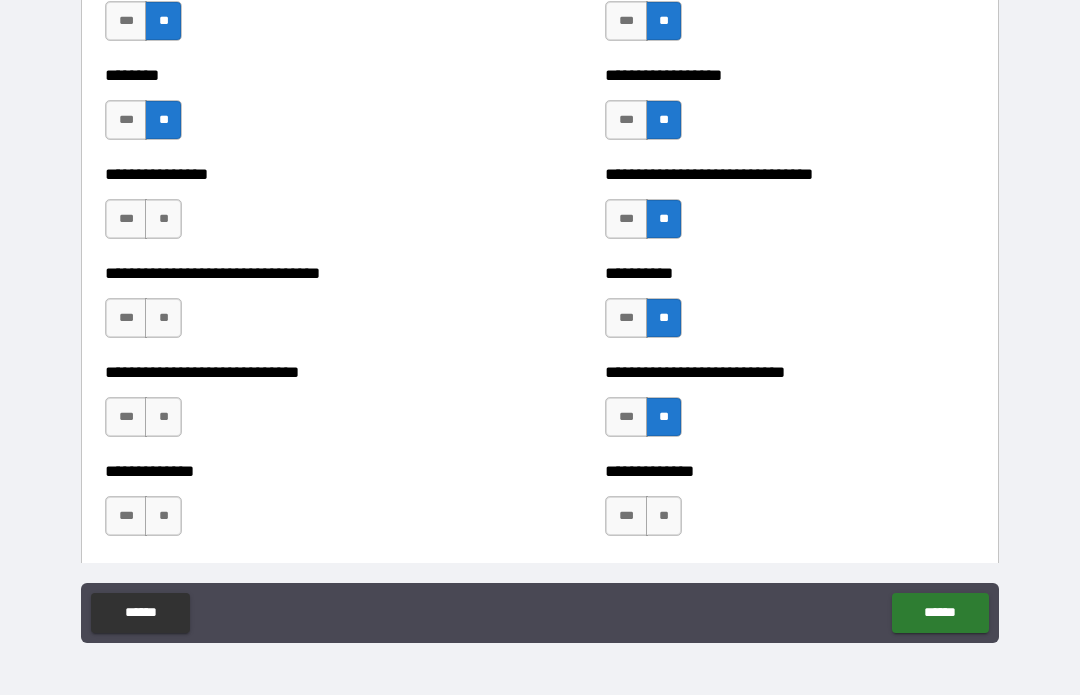 click on "**" at bounding box center [664, 517] 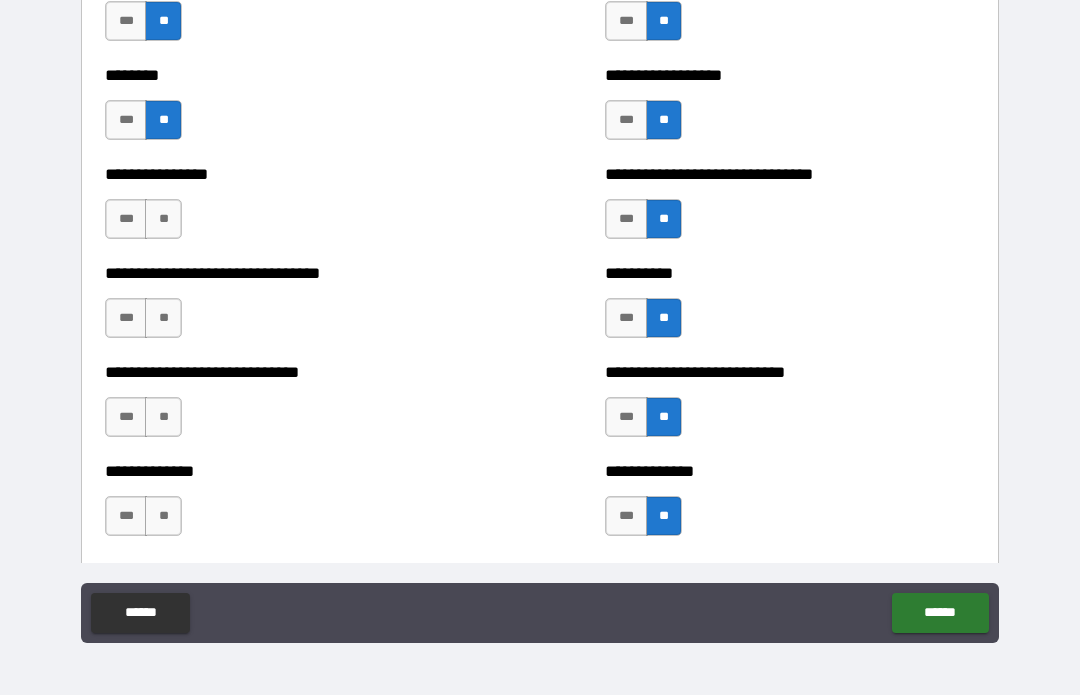 click on "**" at bounding box center [163, 517] 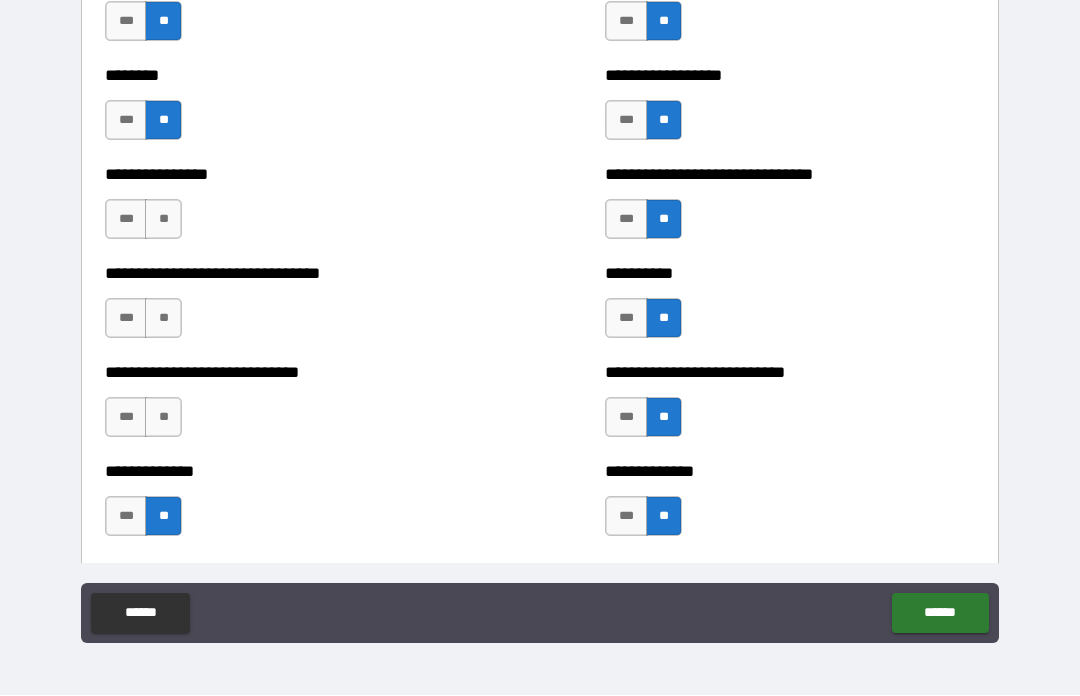 click on "**" at bounding box center (163, 418) 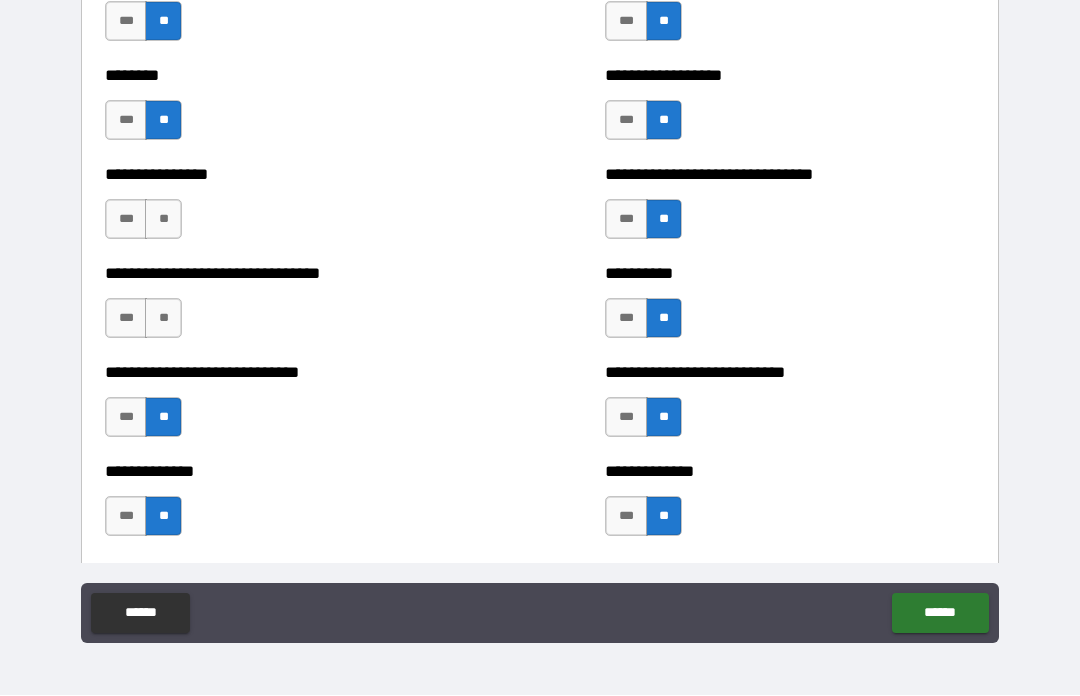 click on "**" at bounding box center (163, 319) 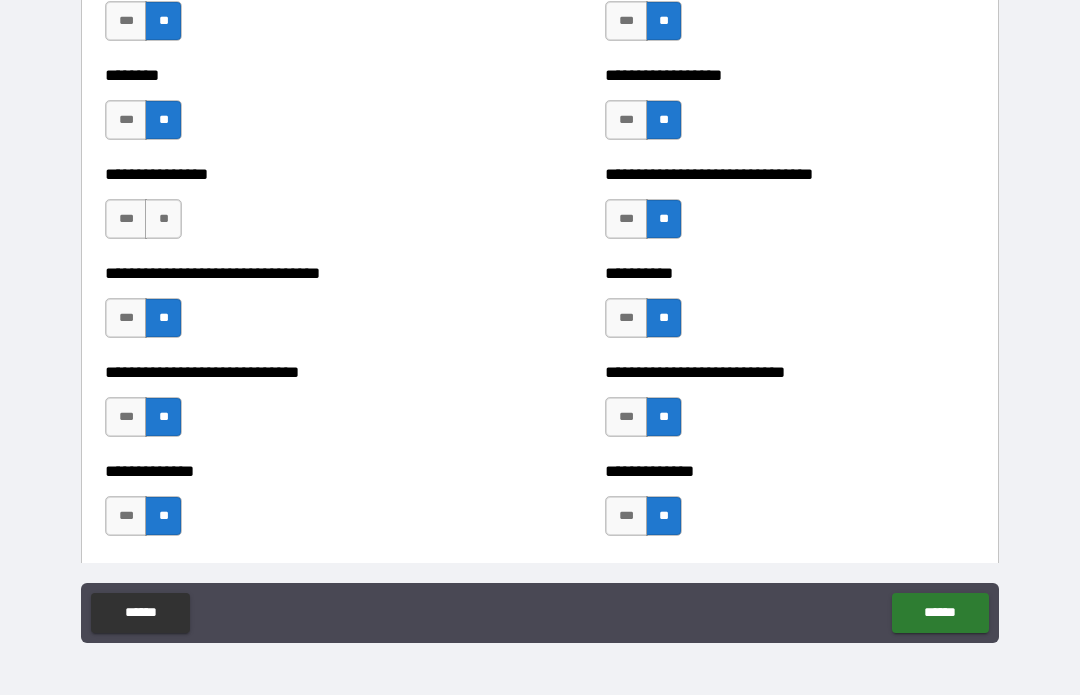 click on "**" at bounding box center [163, 220] 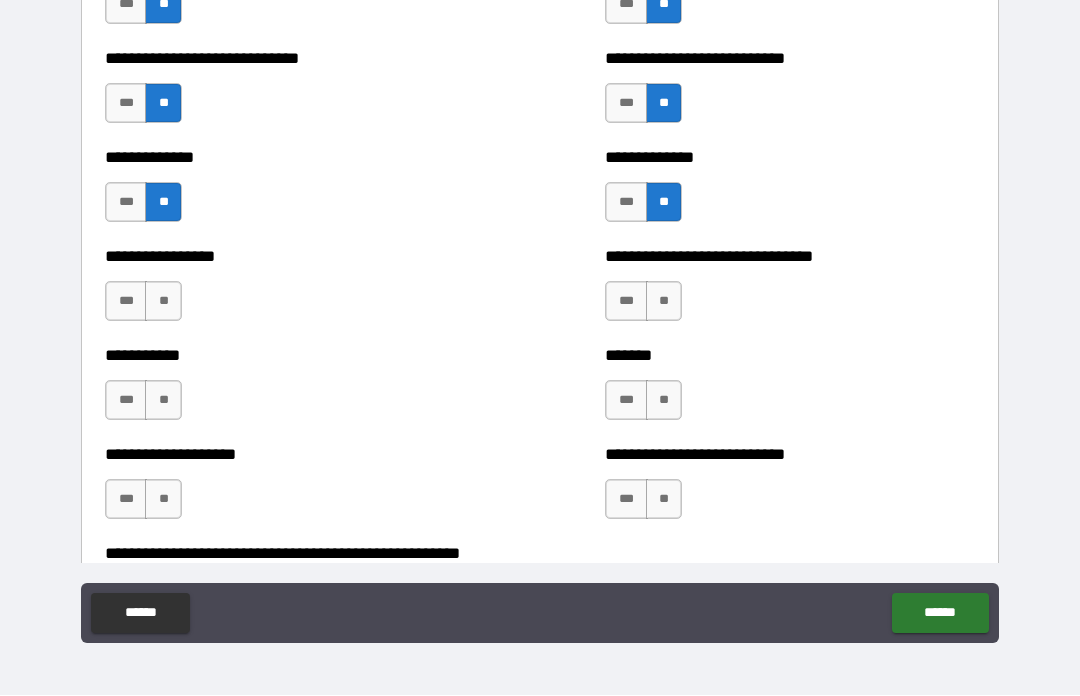 scroll, scrollTop: 7725, scrollLeft: 0, axis: vertical 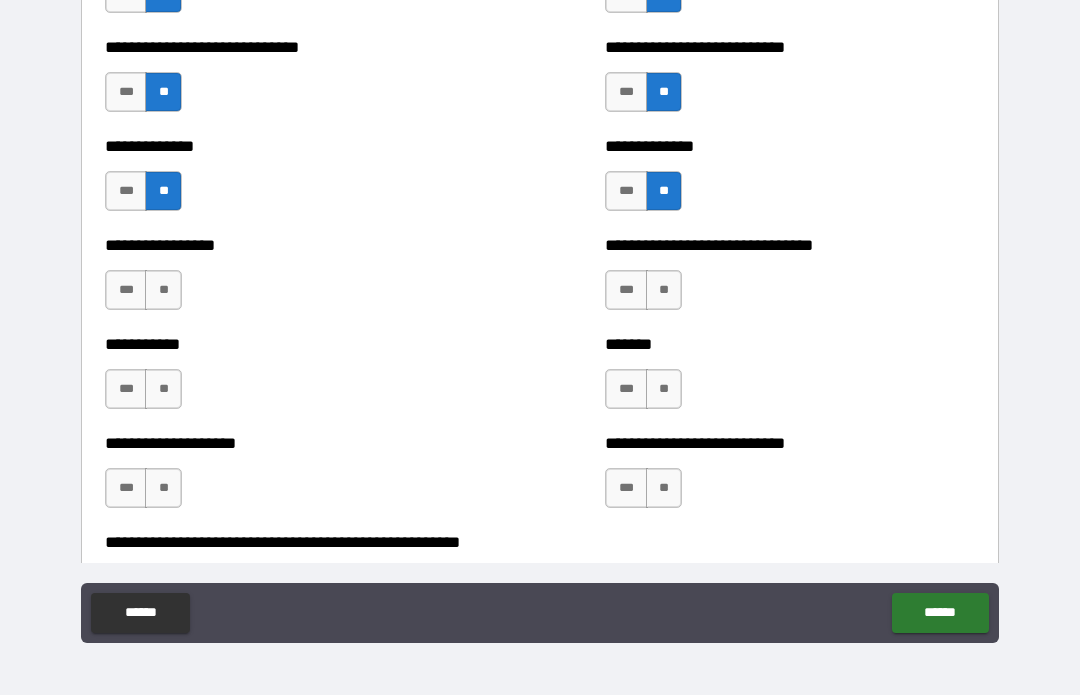 click on "**" at bounding box center [163, 291] 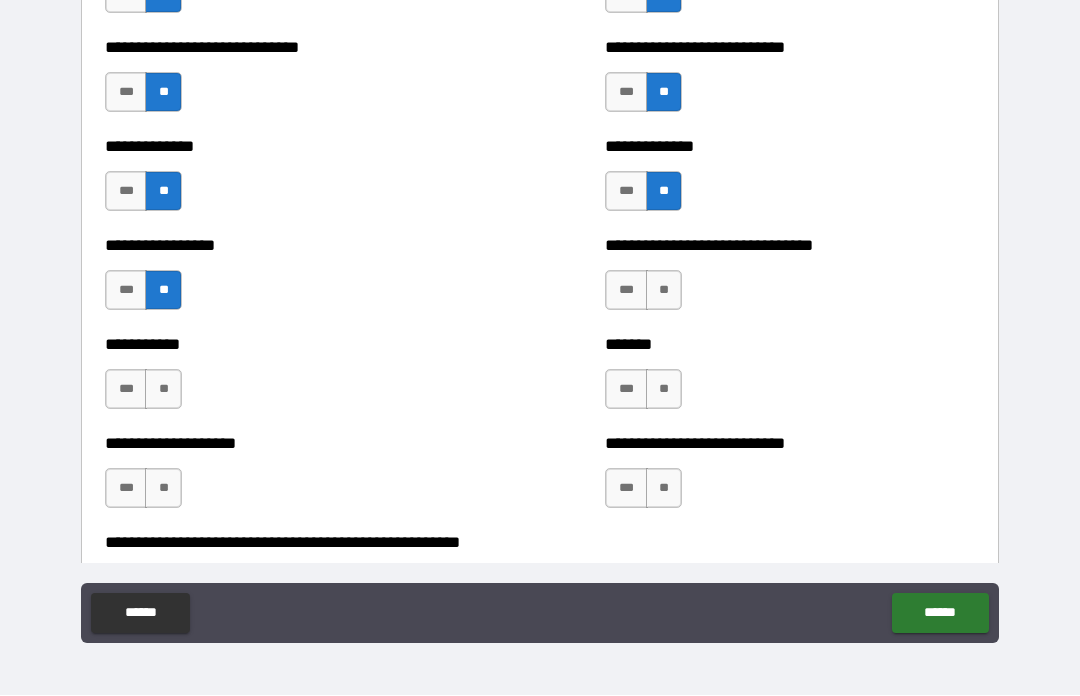 click on "**" at bounding box center (163, 390) 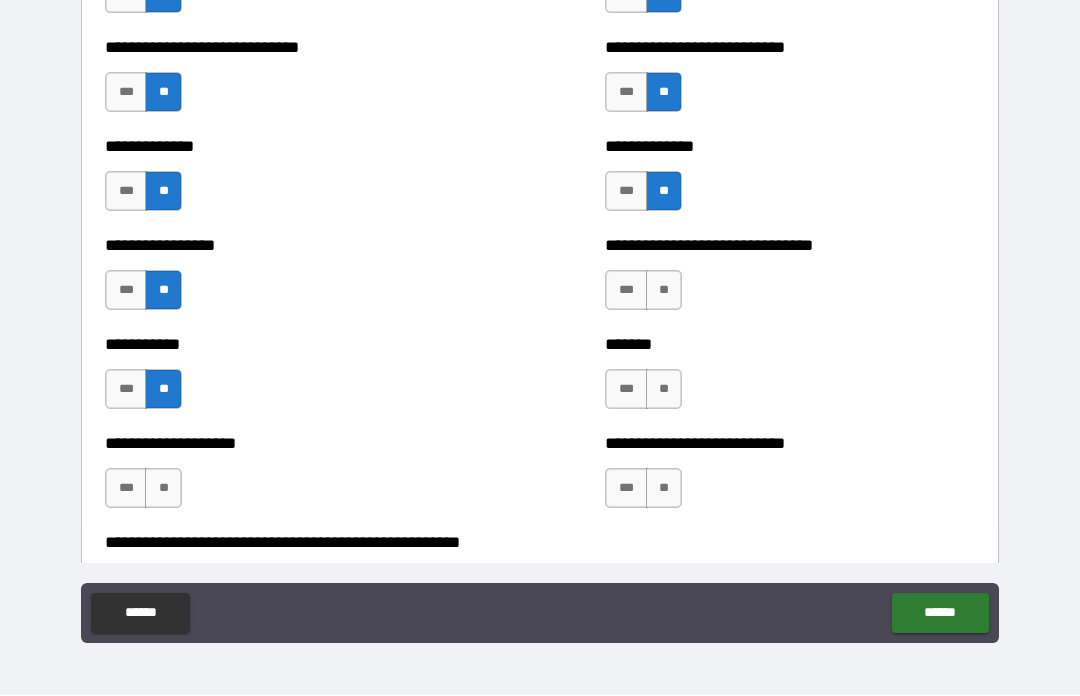 click on "**" at bounding box center [163, 489] 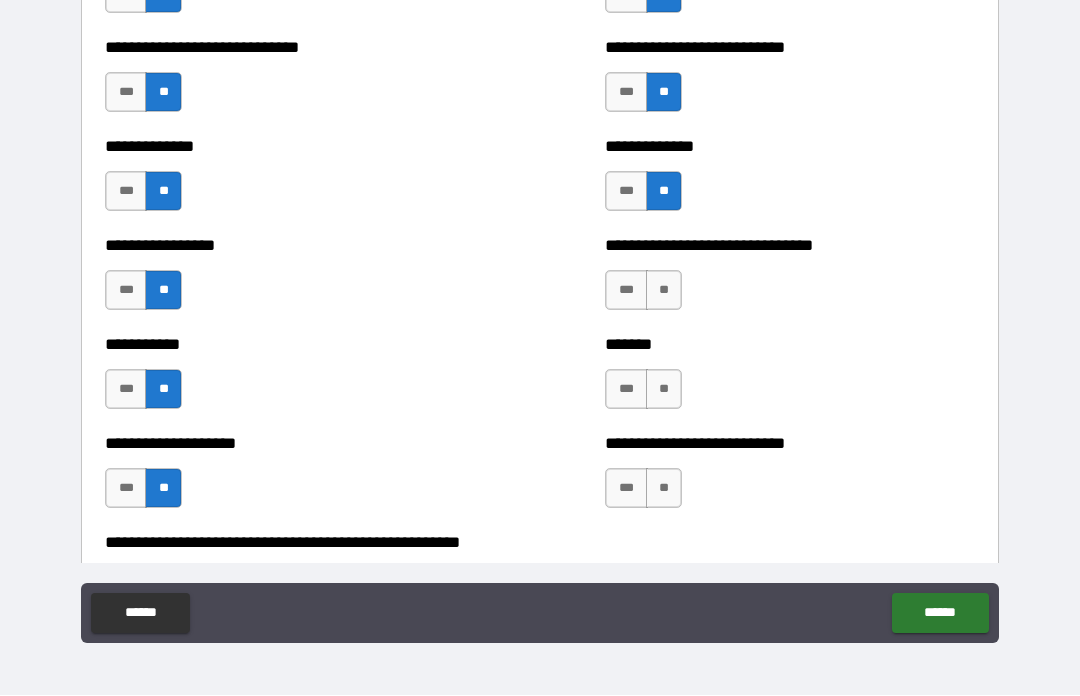 click on "**" at bounding box center [664, 291] 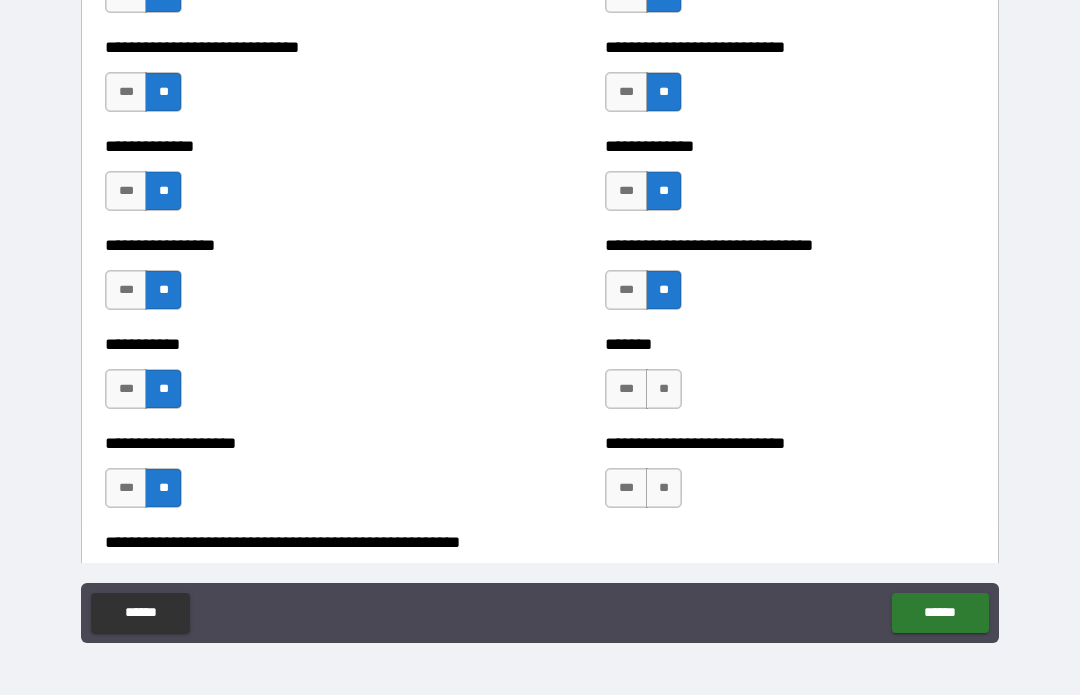 click on "**" at bounding box center [664, 390] 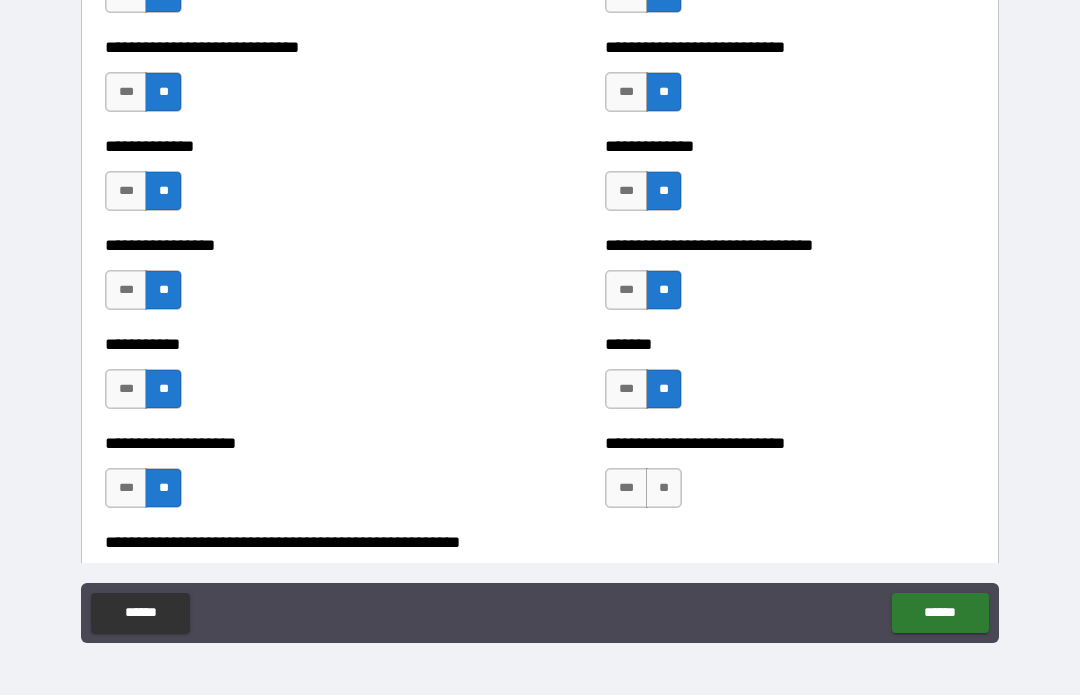 click on "**" at bounding box center (664, 489) 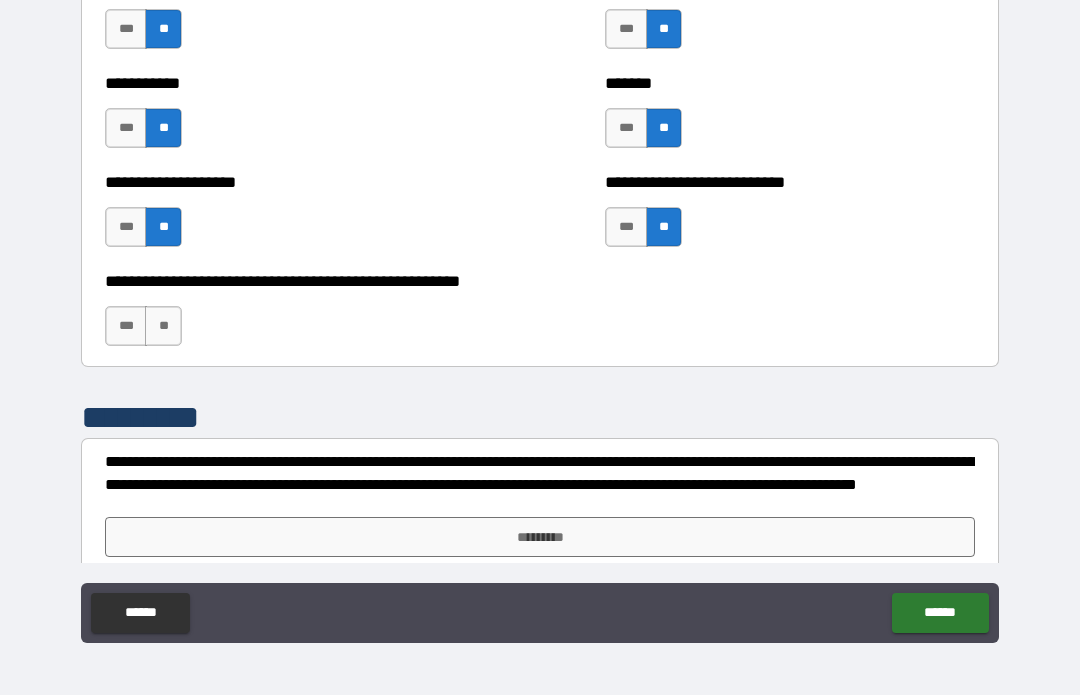 scroll, scrollTop: 8001, scrollLeft: 0, axis: vertical 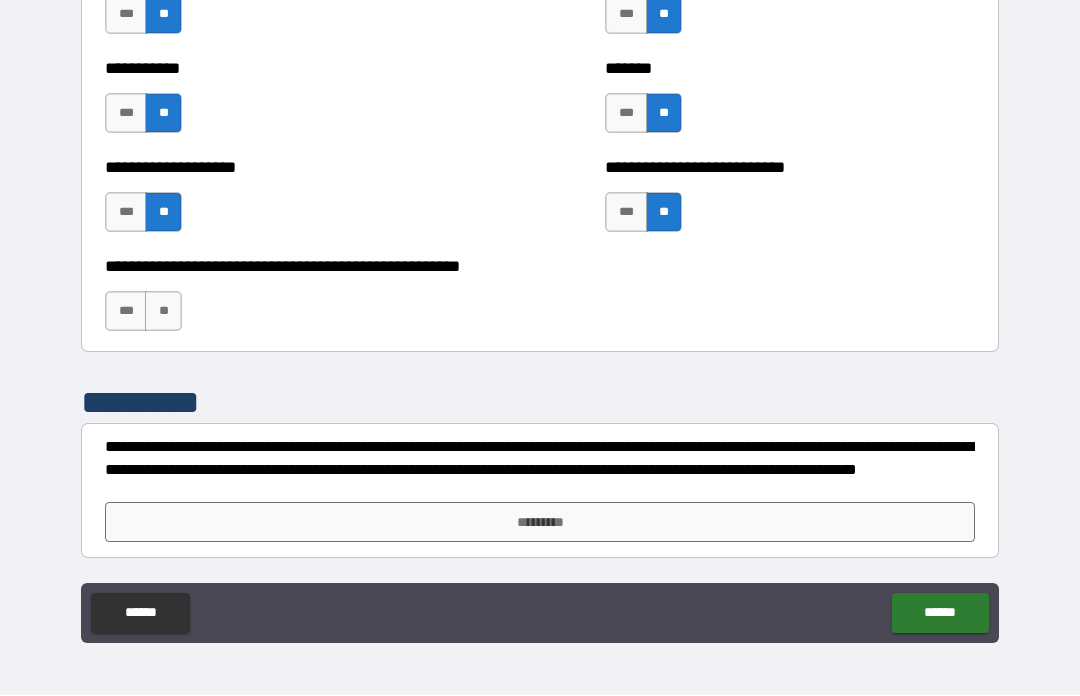 click on "**" at bounding box center [163, 312] 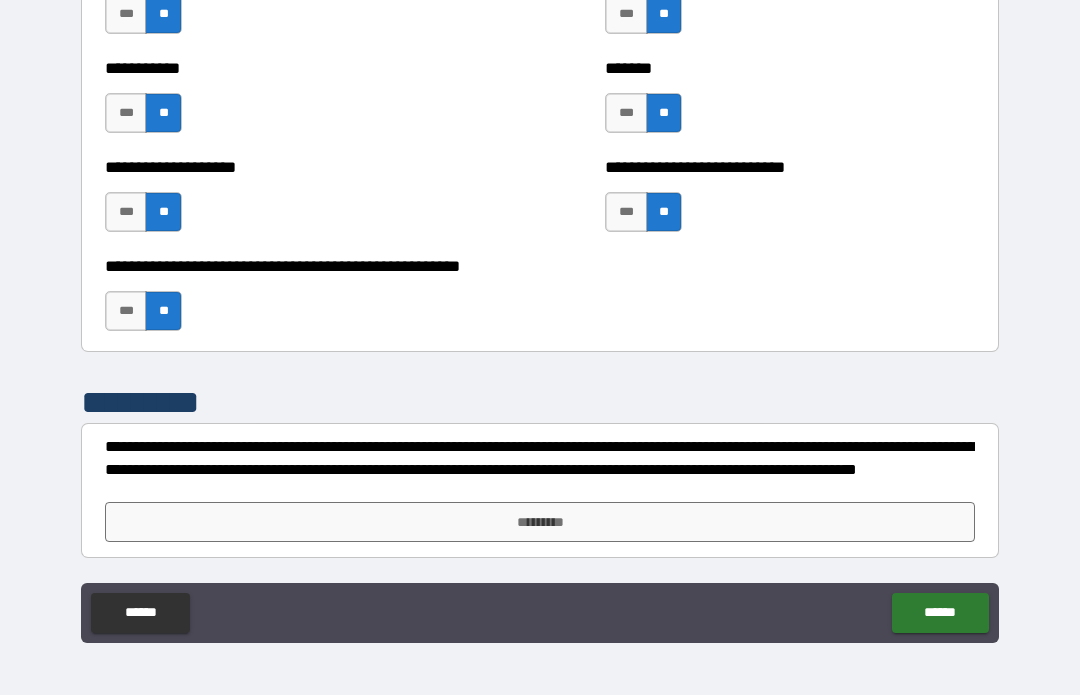 click on "*********" at bounding box center (540, 523) 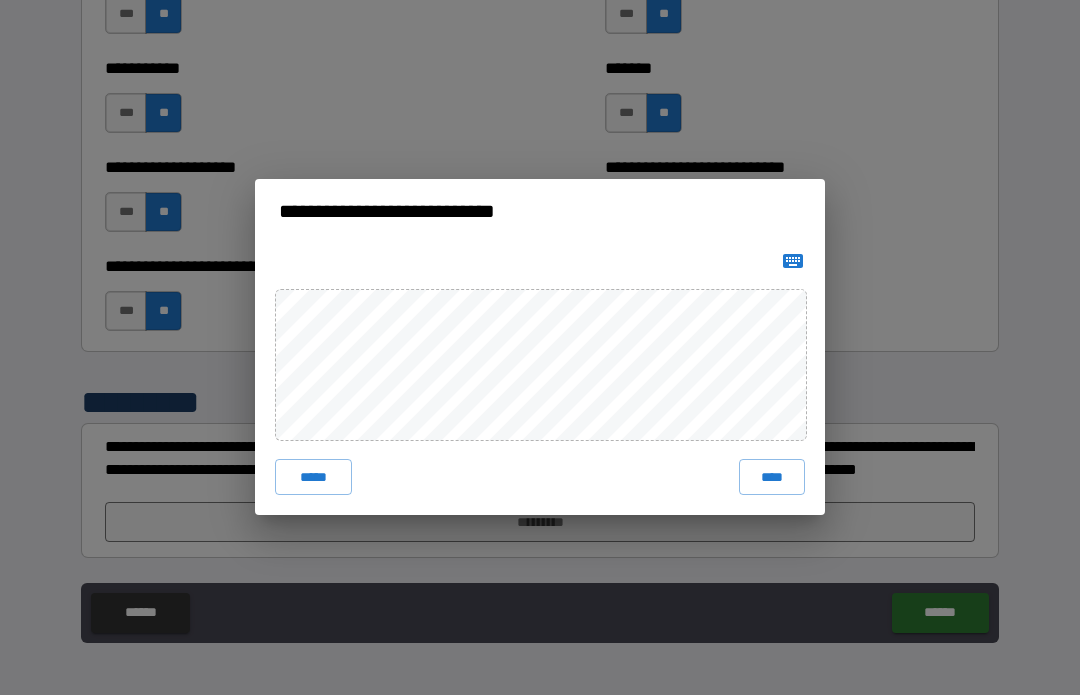 click on "****" at bounding box center [772, 478] 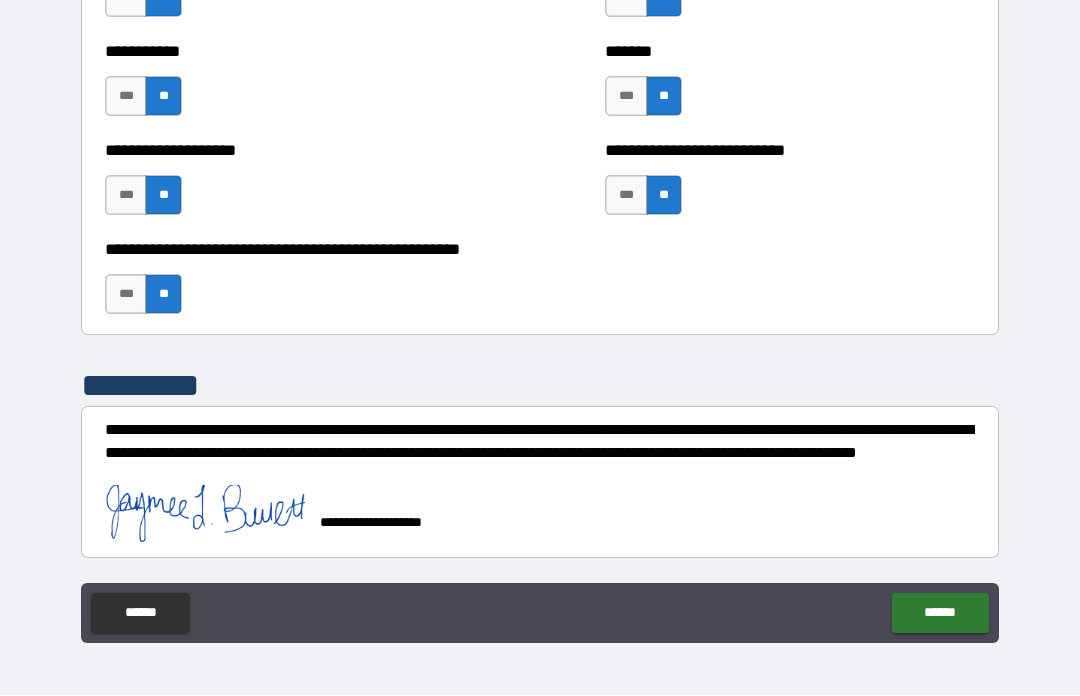 scroll, scrollTop: 8018, scrollLeft: 0, axis: vertical 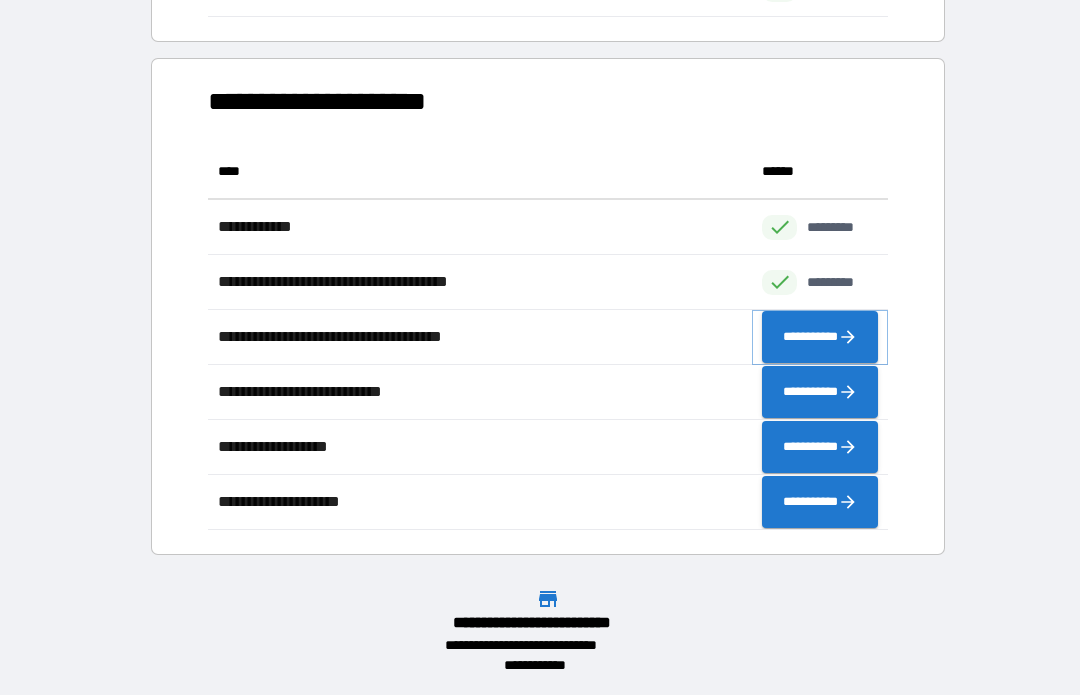 click on "**********" at bounding box center [820, 338] 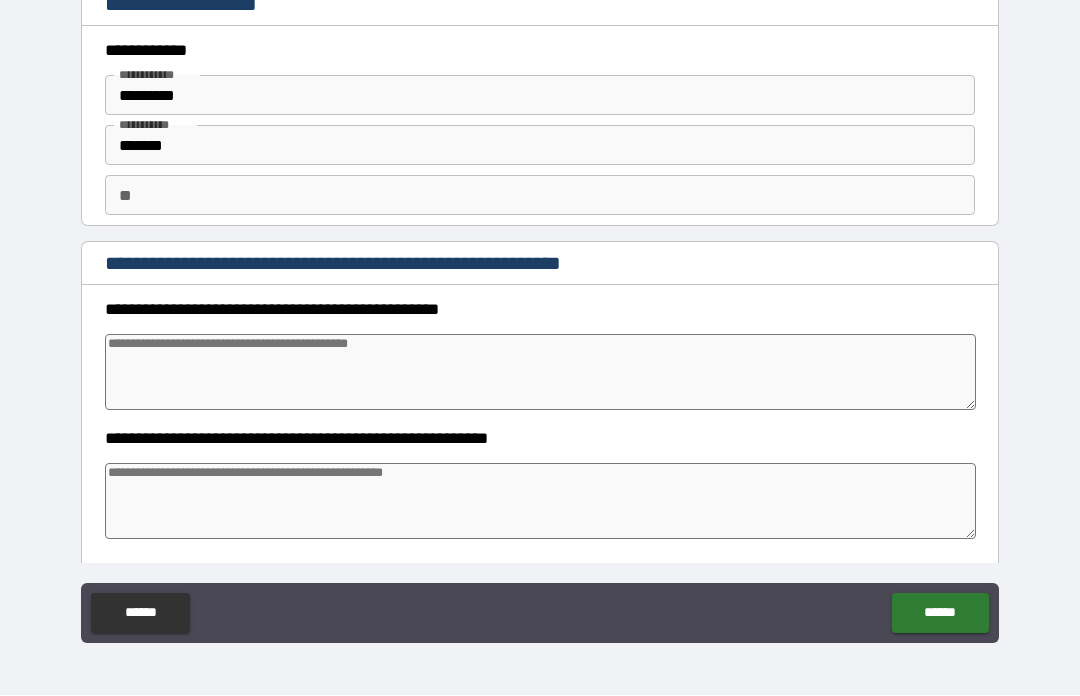 click at bounding box center [540, 373] 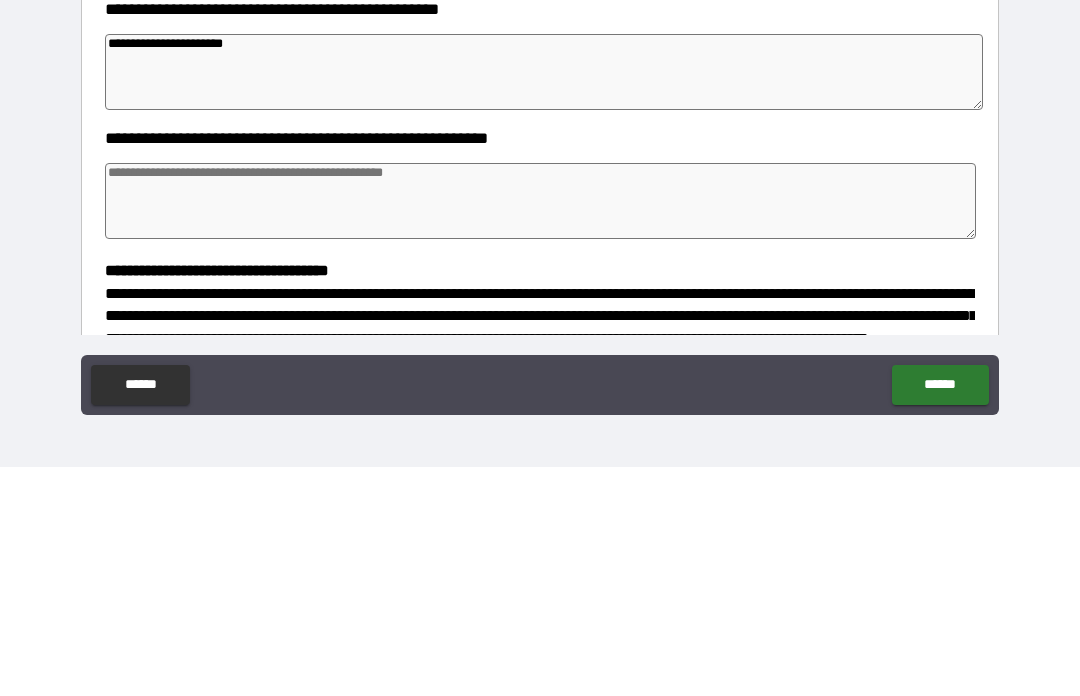scroll, scrollTop: 157, scrollLeft: 0, axis: vertical 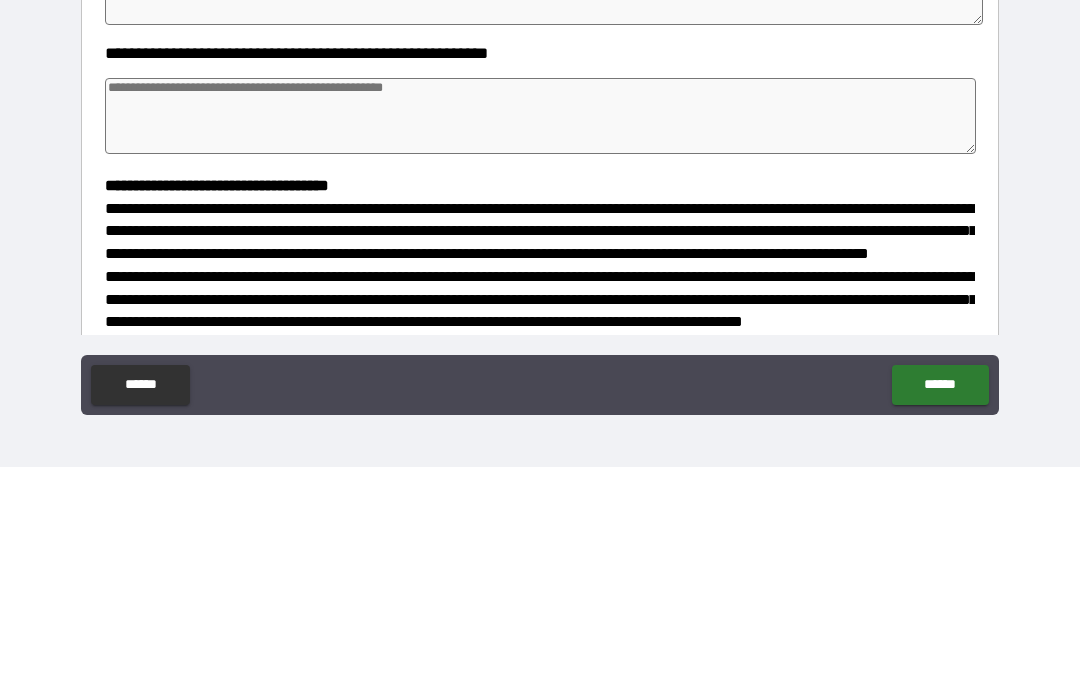 click at bounding box center [540, 345] 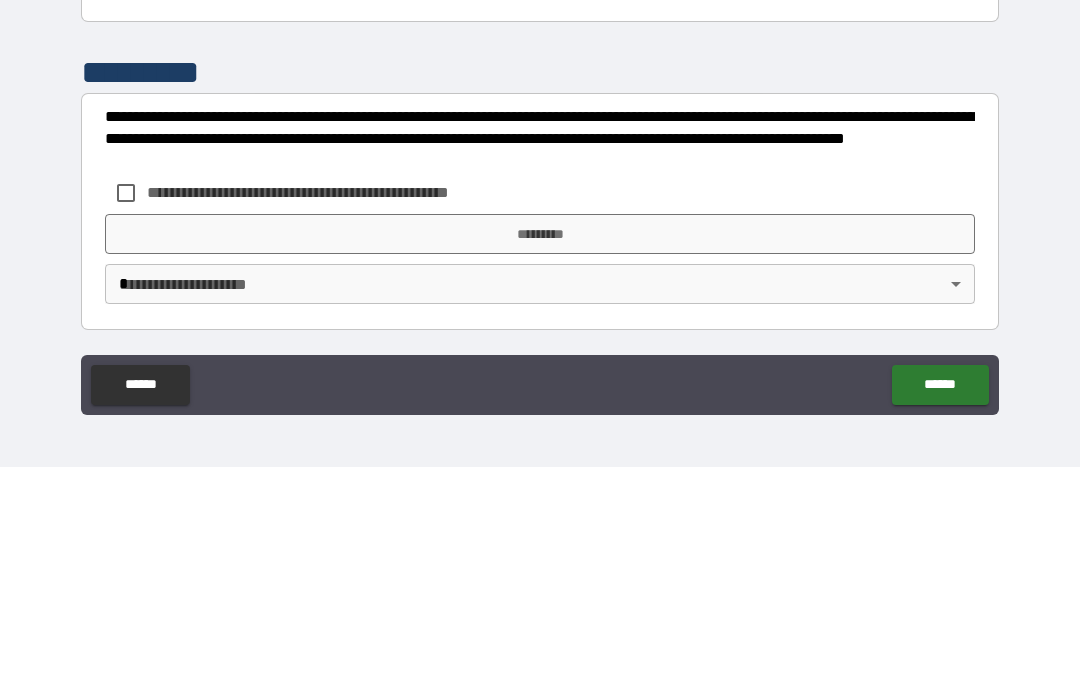 scroll, scrollTop: 531, scrollLeft: 0, axis: vertical 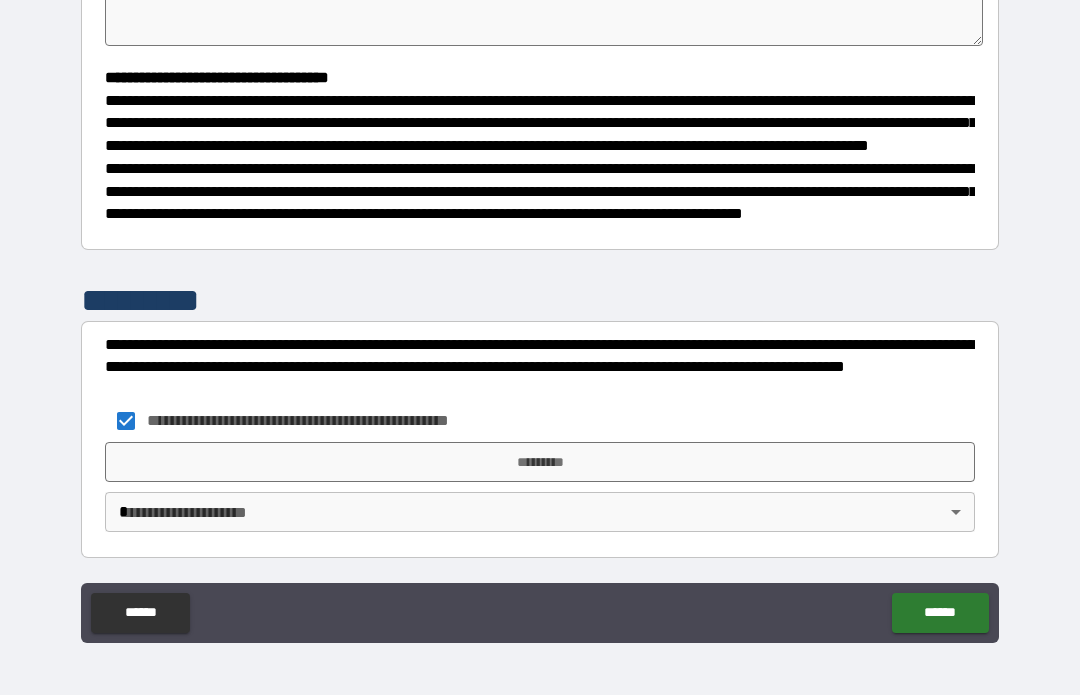 click on "*********" at bounding box center (540, 463) 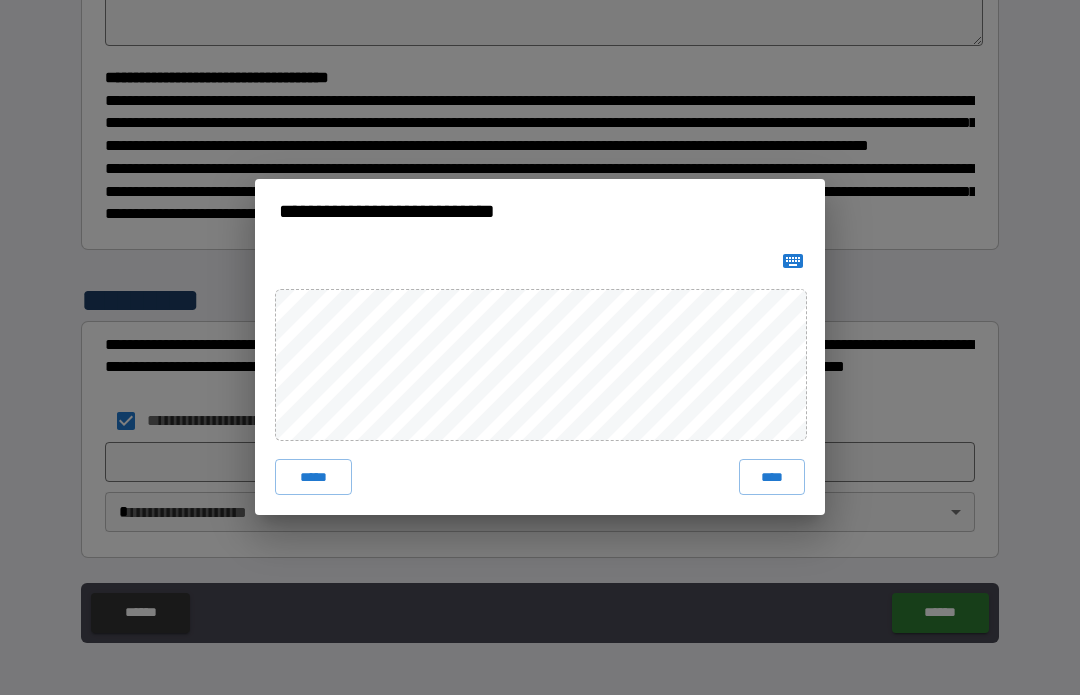 click on "****" at bounding box center [772, 478] 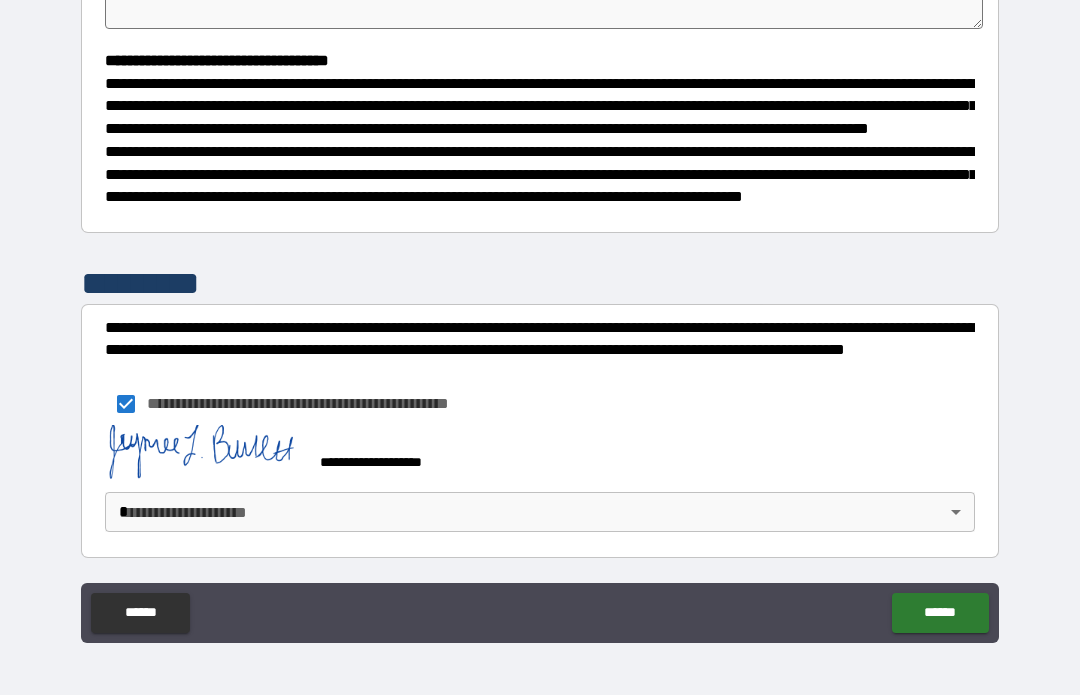 scroll, scrollTop: 521, scrollLeft: 0, axis: vertical 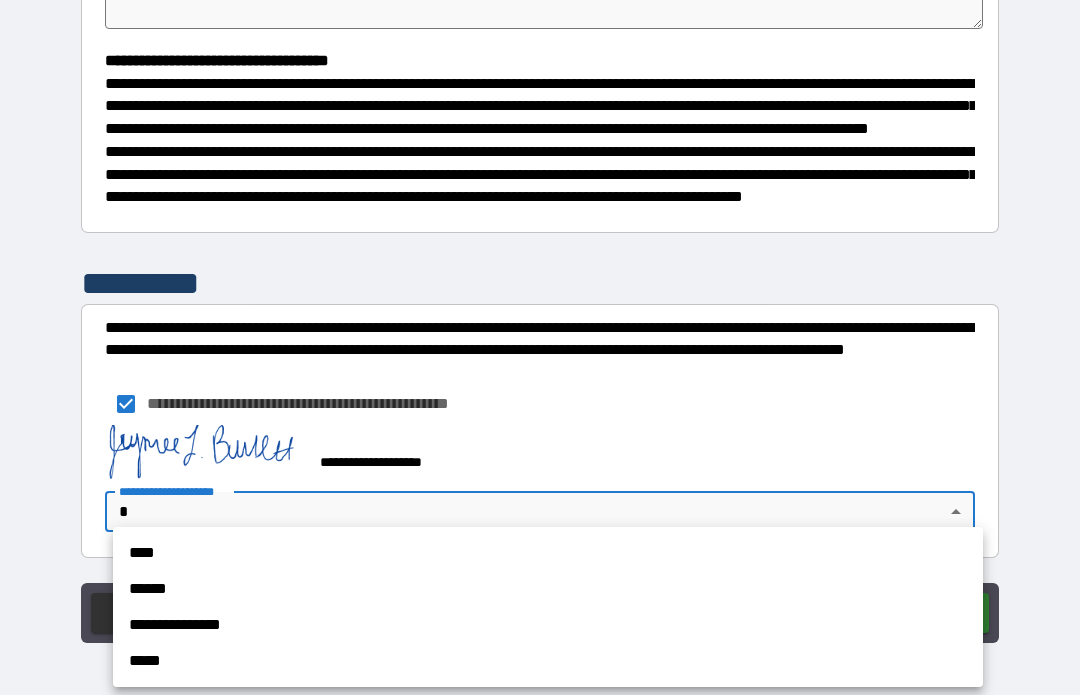 click on "**********" at bounding box center (548, 626) 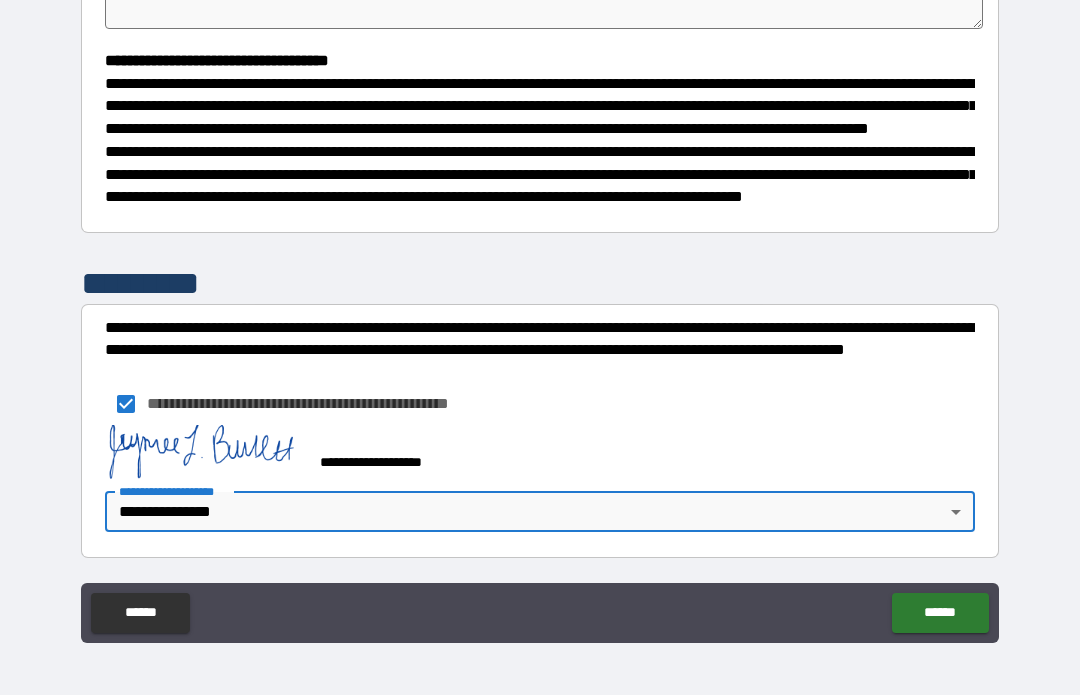 click on "******" at bounding box center [940, 614] 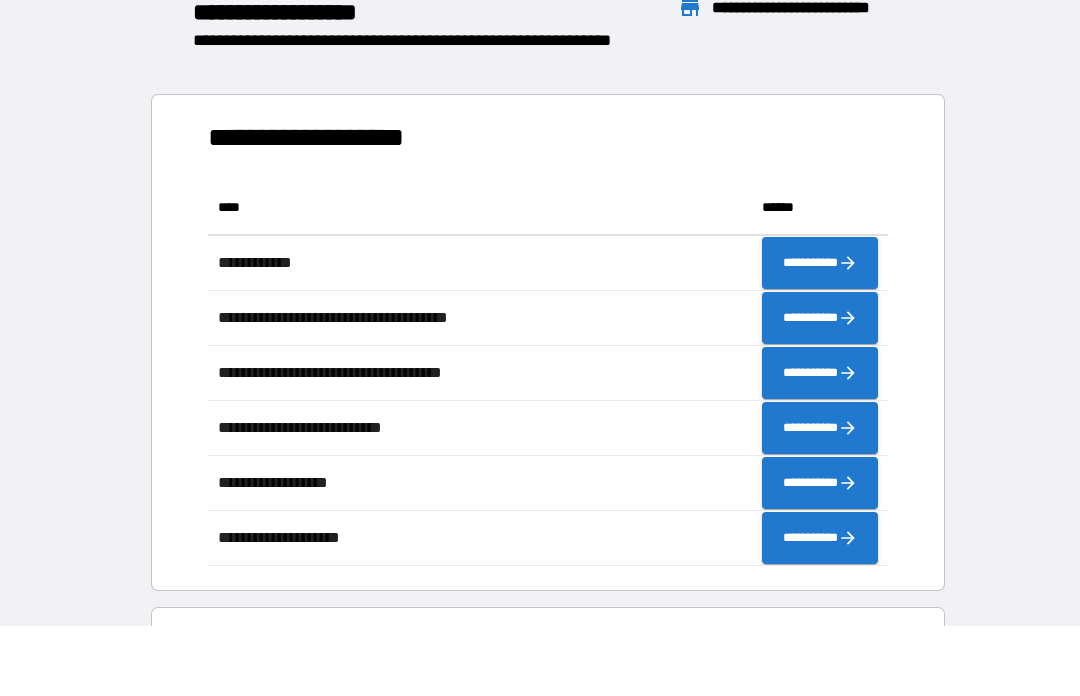 scroll, scrollTop: 386, scrollLeft: 680, axis: both 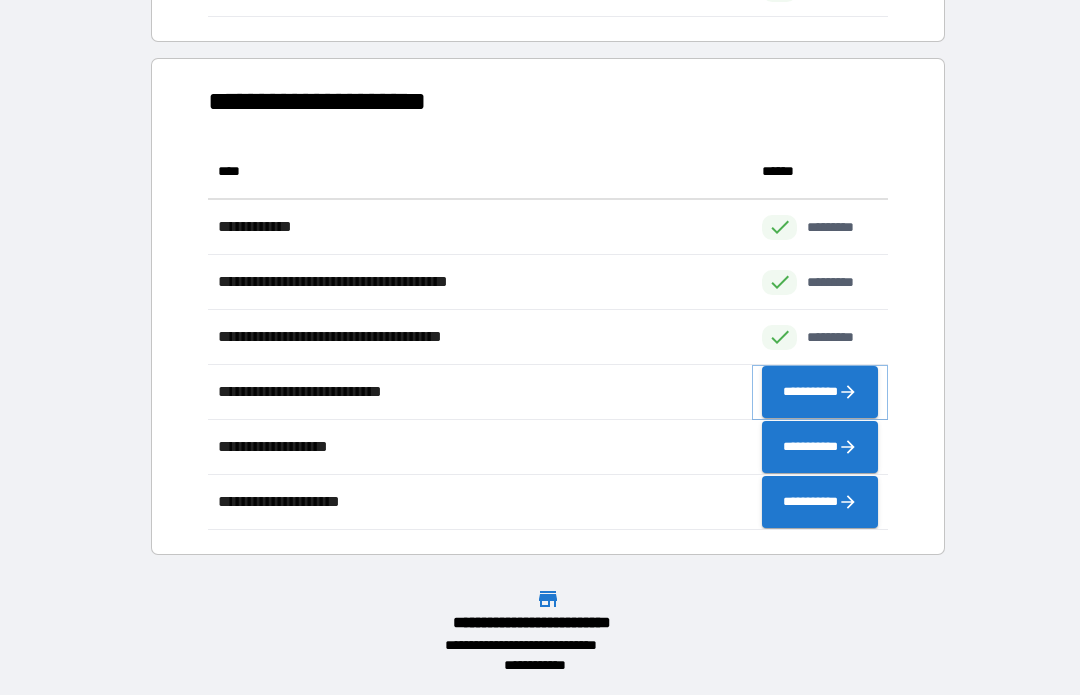 click on "**********" at bounding box center [820, 393] 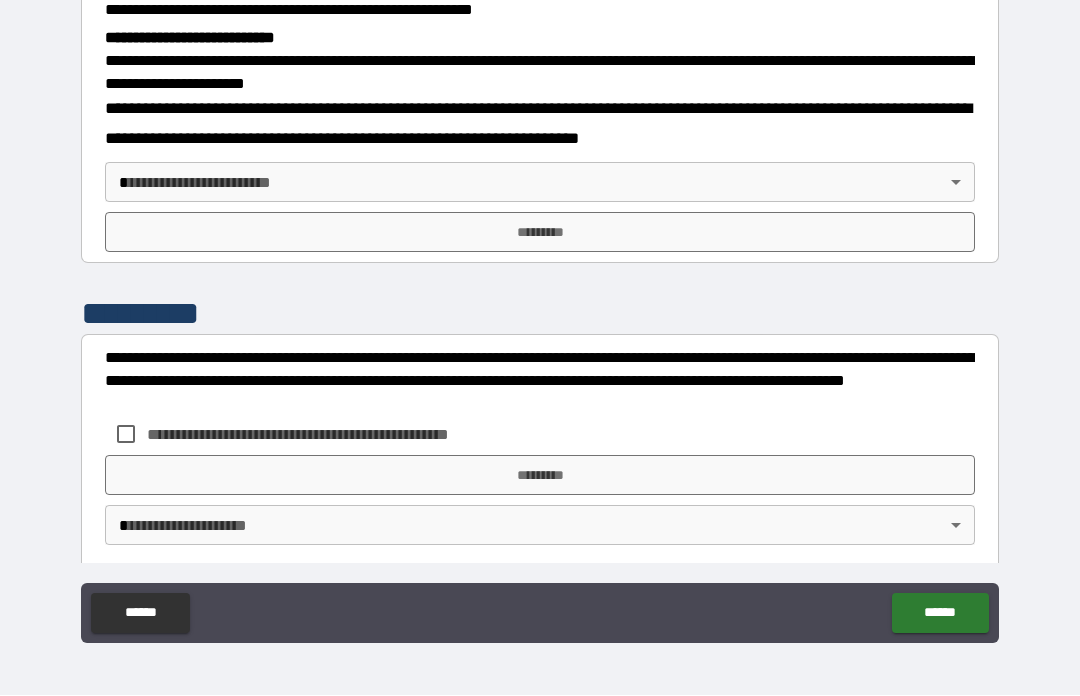 scroll, scrollTop: 630, scrollLeft: 0, axis: vertical 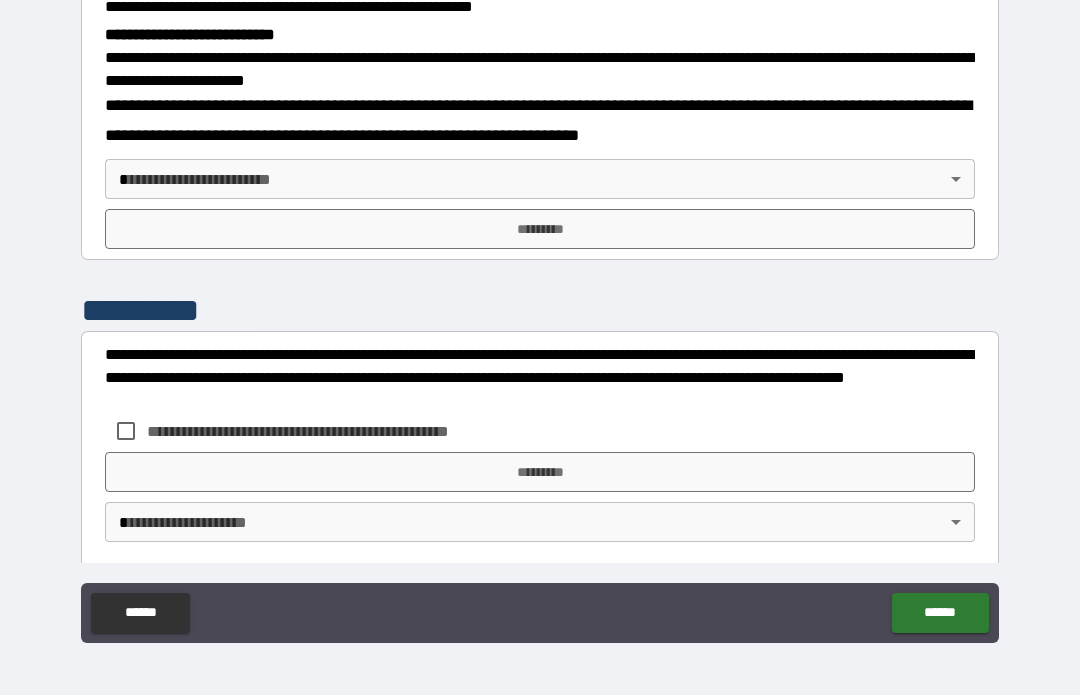 click on "**********" at bounding box center (540, 313) 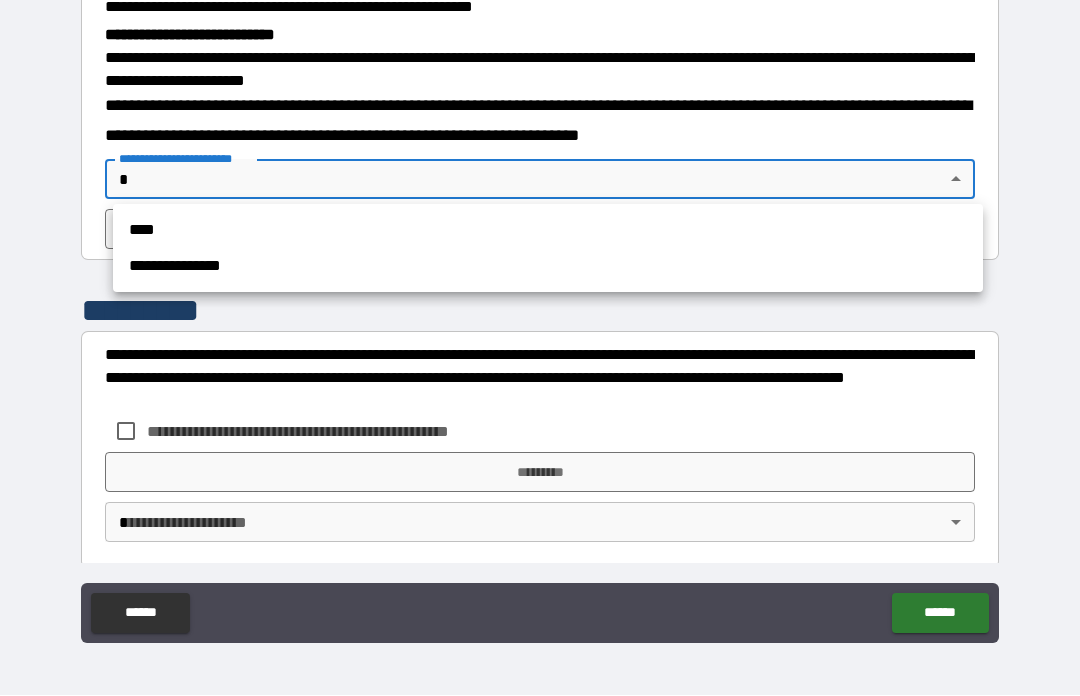 click on "**********" at bounding box center [548, 267] 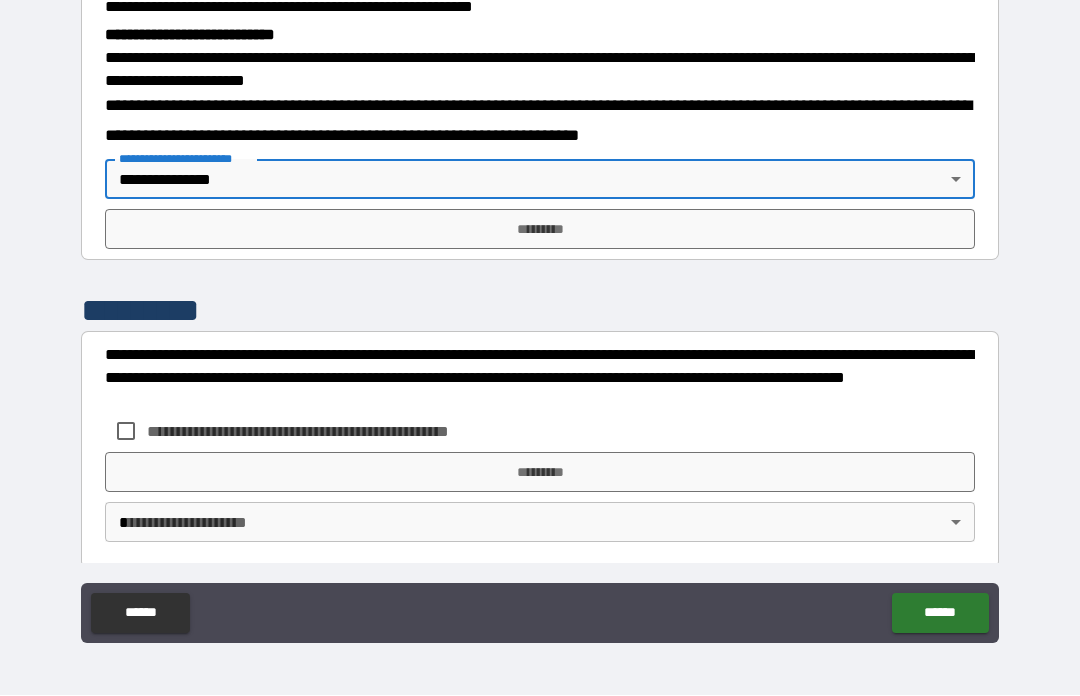 click on "*********" at bounding box center [540, 230] 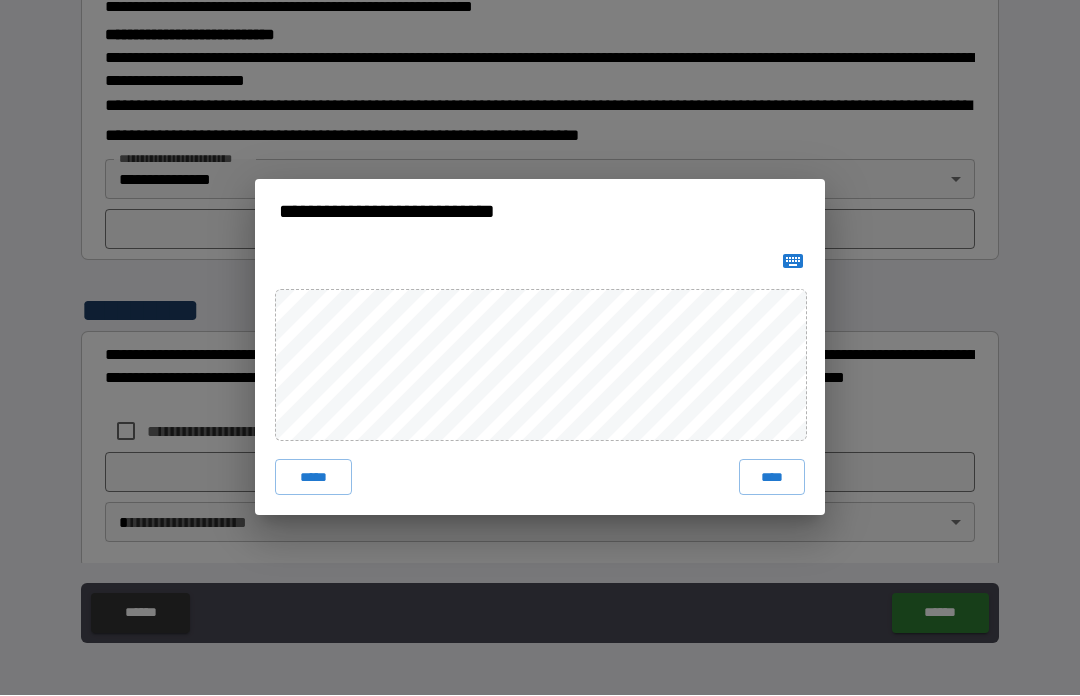 click on "****" at bounding box center (772, 478) 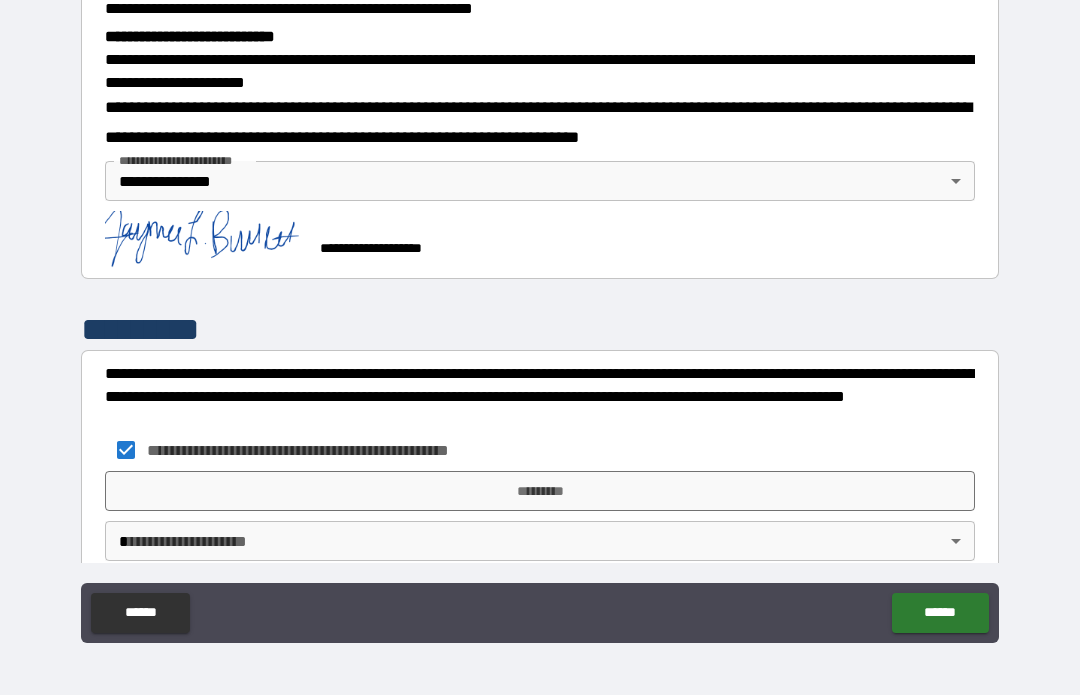 click on "*********" at bounding box center (540, 492) 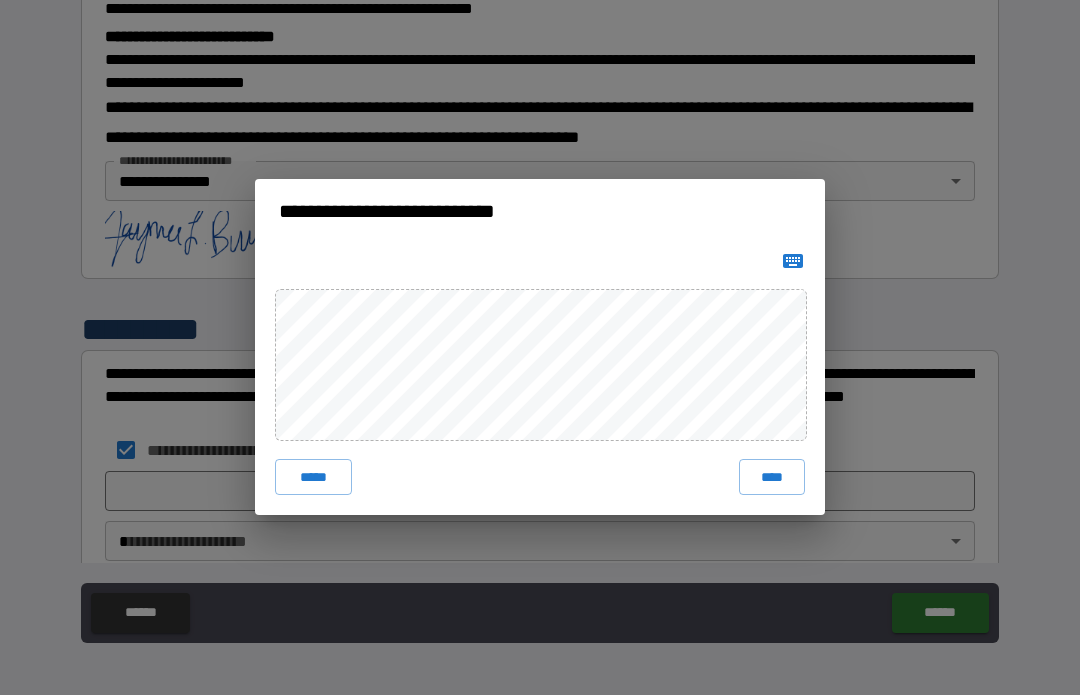 click on "****" at bounding box center [772, 478] 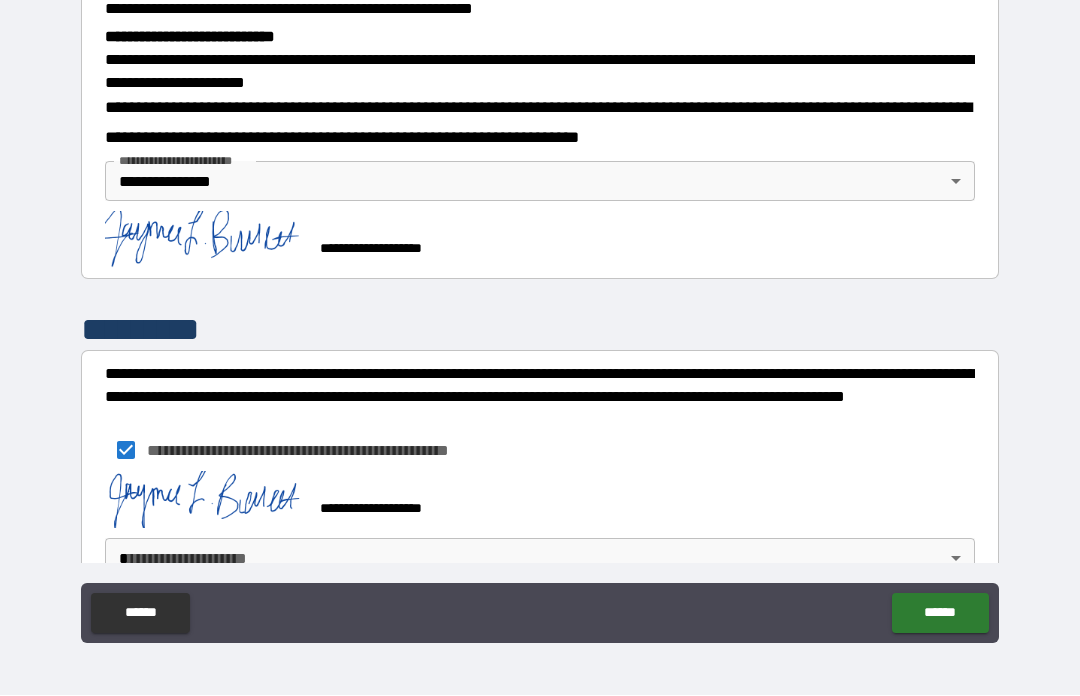 click on "**********" at bounding box center [540, 313] 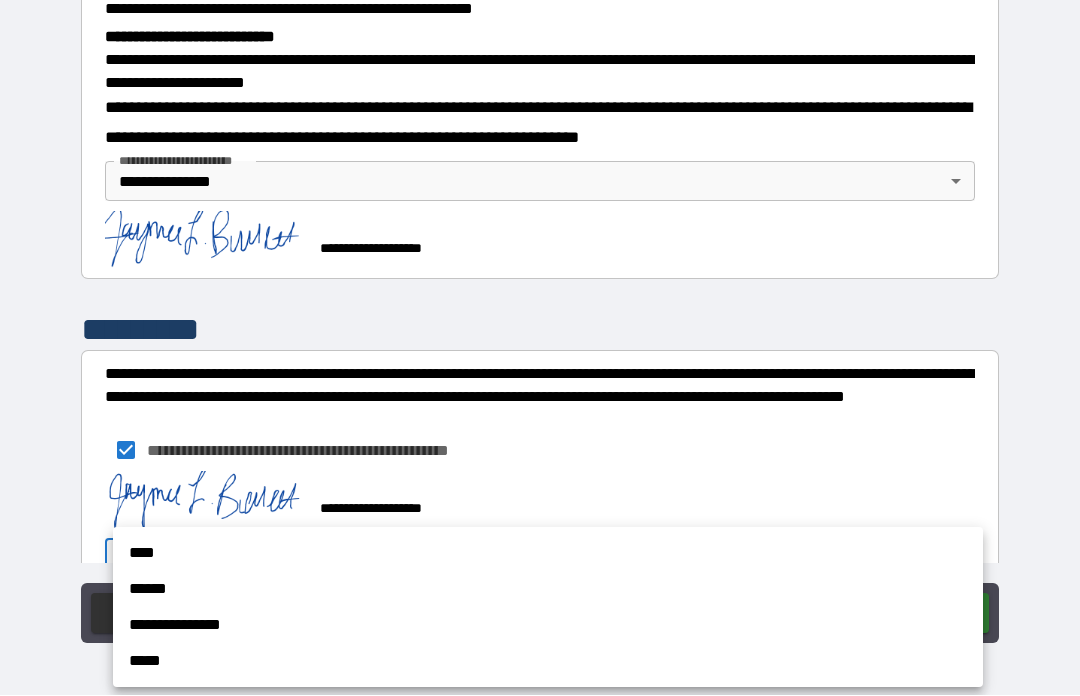 click on "**********" at bounding box center [548, 626] 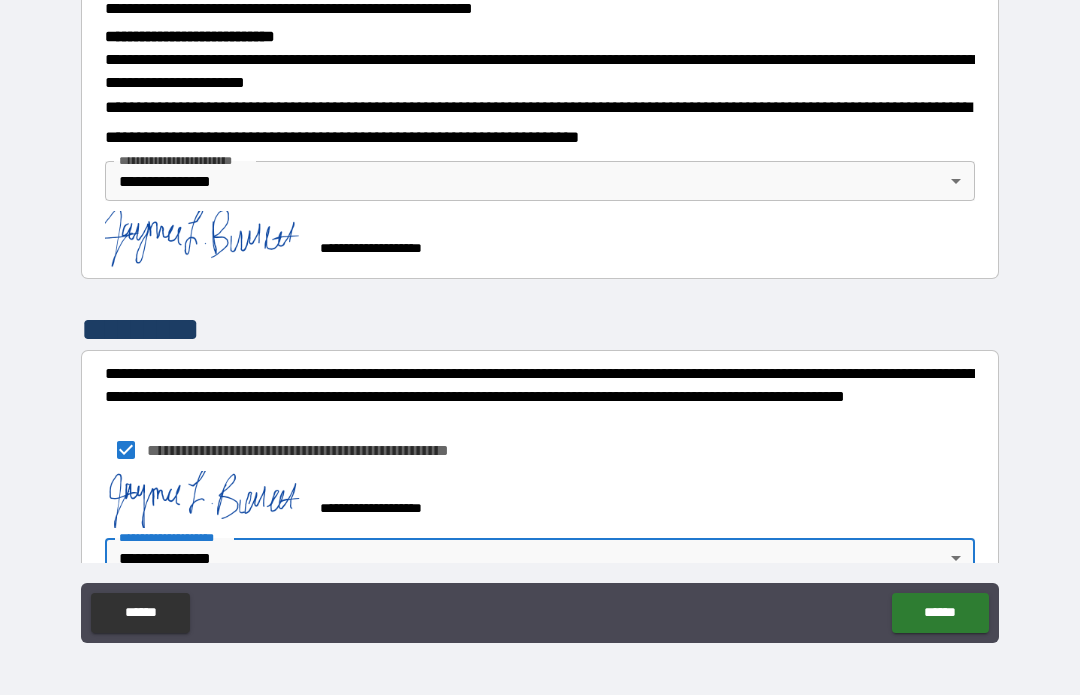 scroll, scrollTop: 642, scrollLeft: 0, axis: vertical 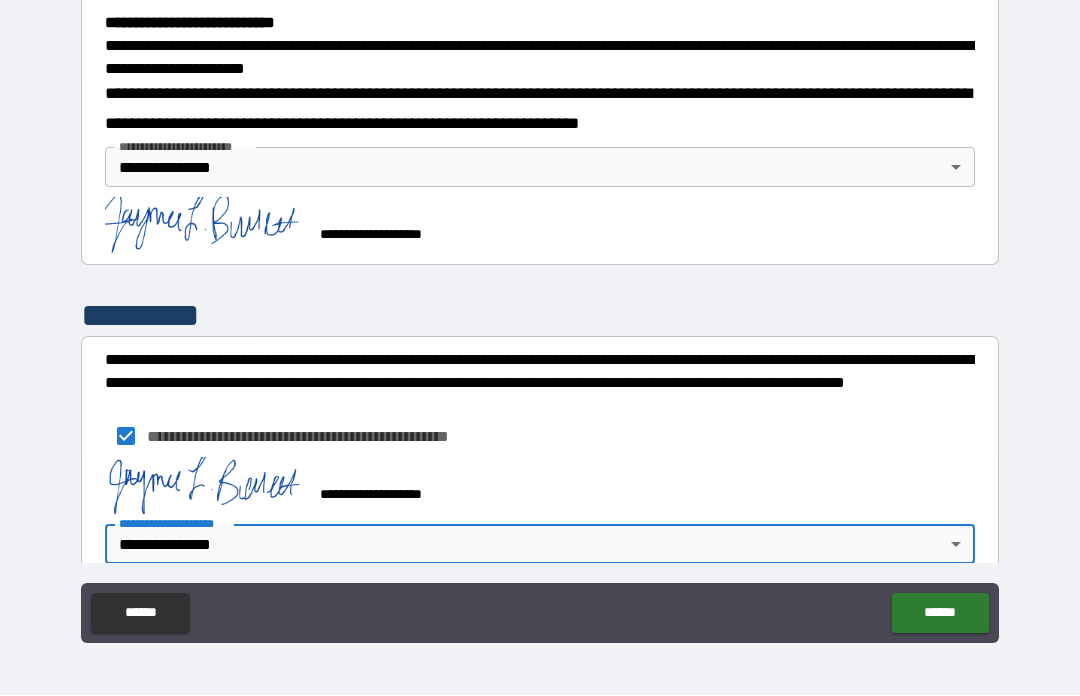 click on "******" at bounding box center [940, 614] 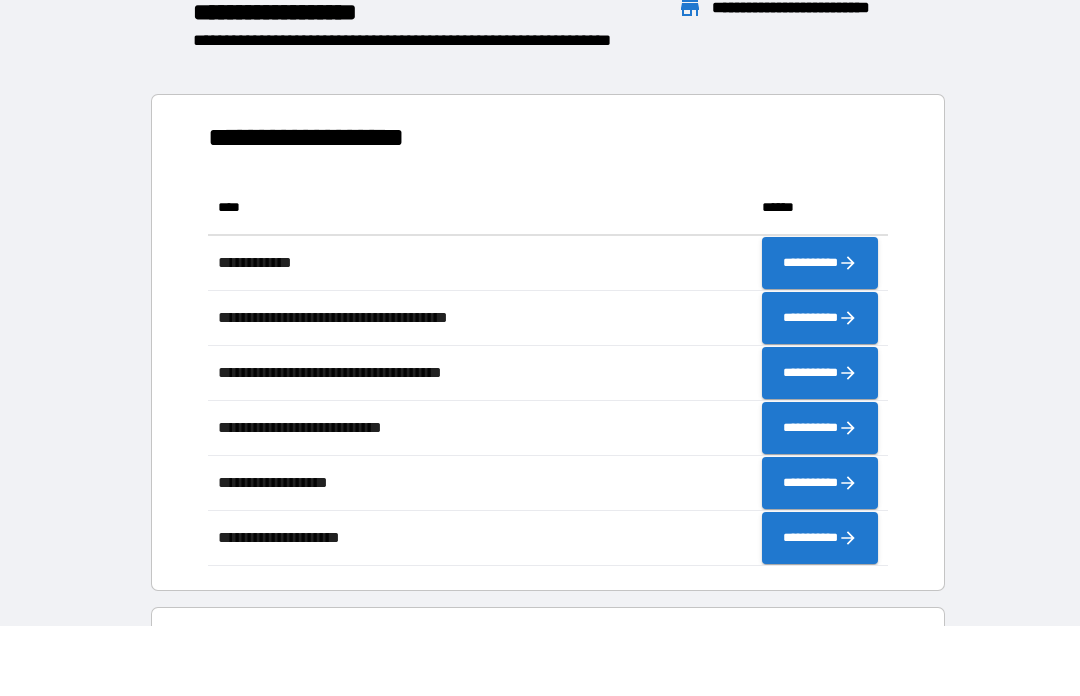 scroll, scrollTop: 1, scrollLeft: 1, axis: both 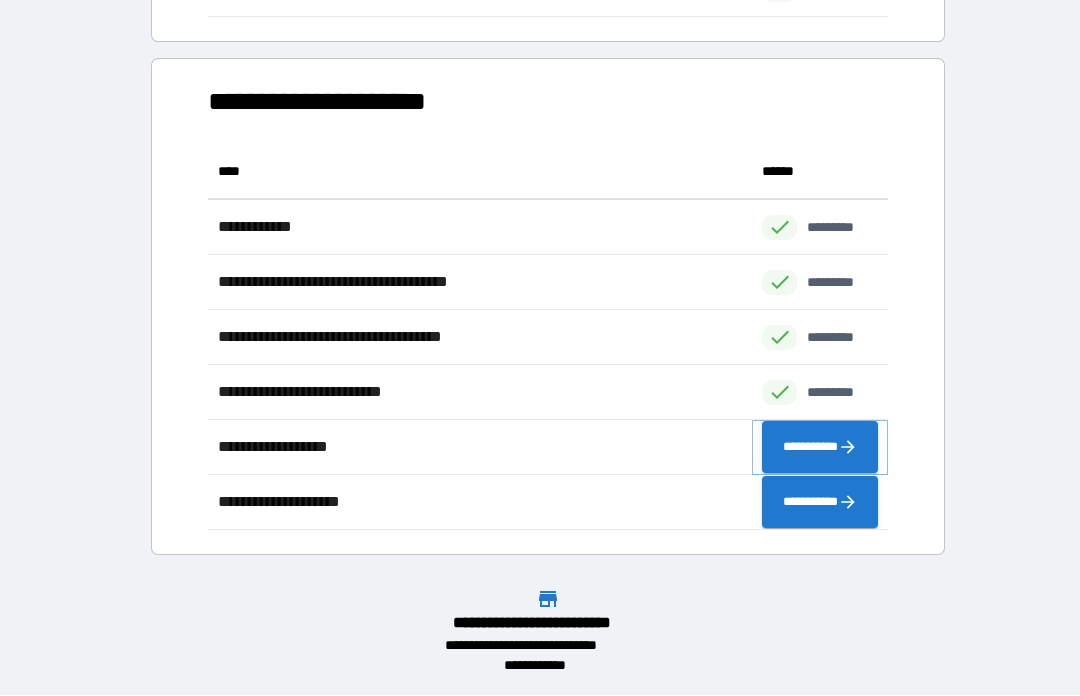 click on "**********" at bounding box center (820, 448) 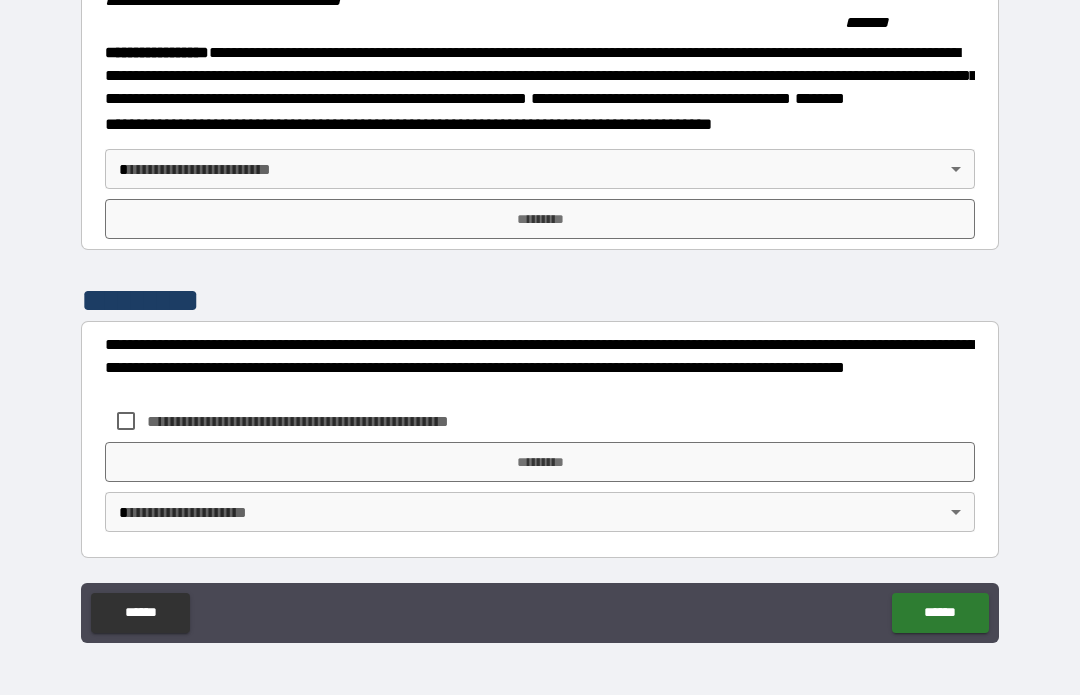 click on "**********" at bounding box center [540, 313] 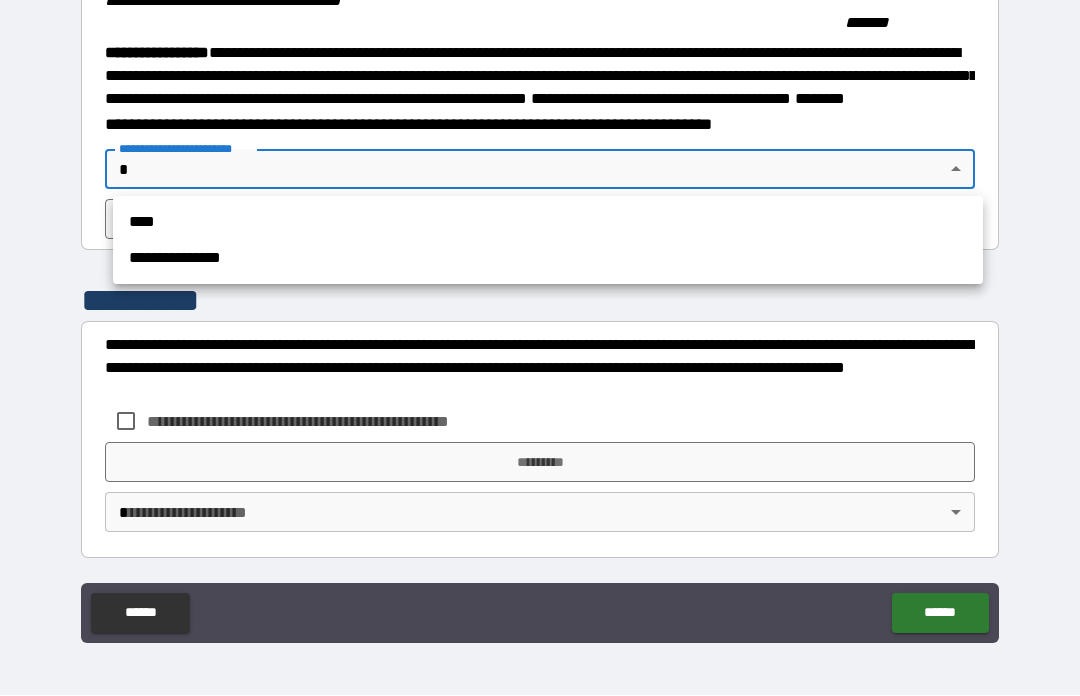 click on "**********" at bounding box center (548, 259) 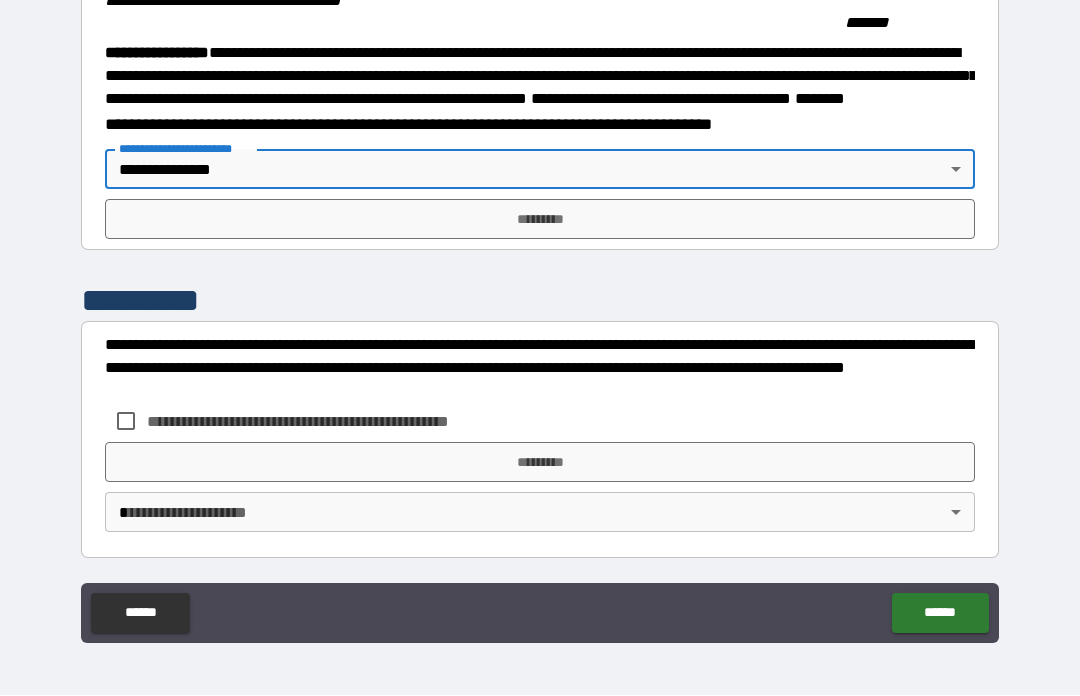 click on "*********" at bounding box center (540, 220) 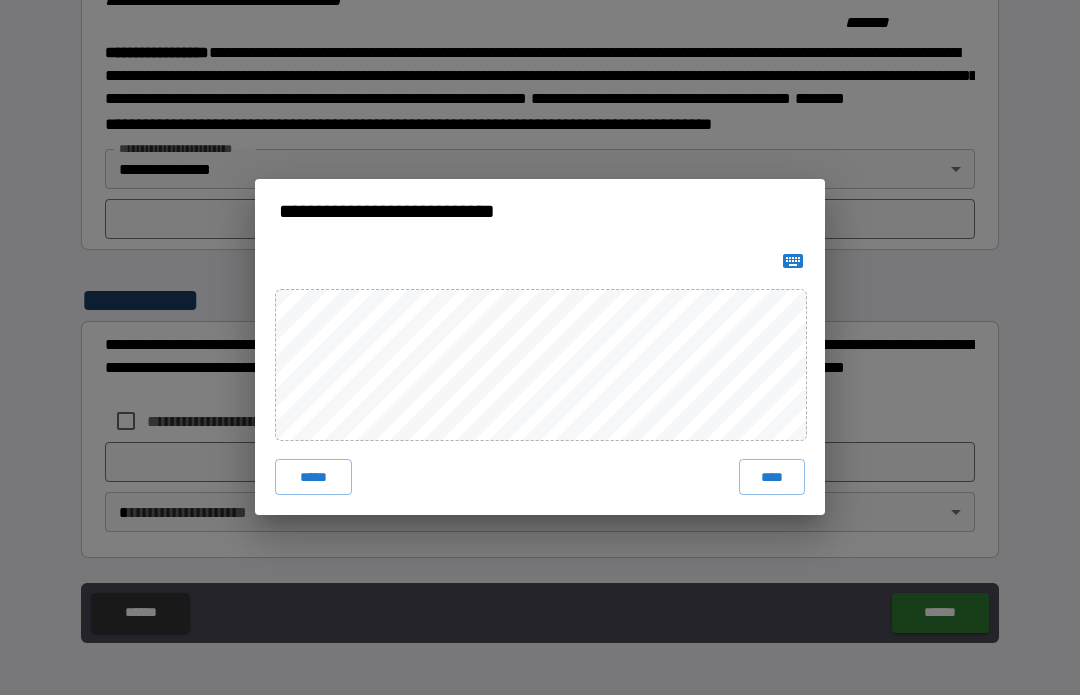 click on "****" at bounding box center (772, 478) 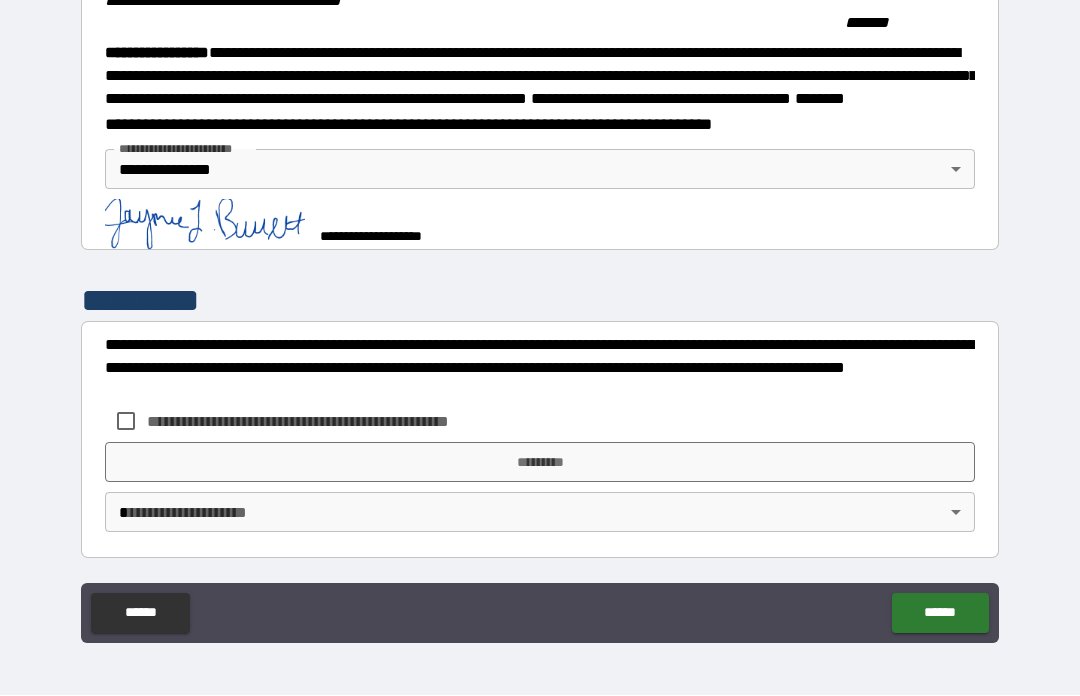 scroll, scrollTop: 2232, scrollLeft: 0, axis: vertical 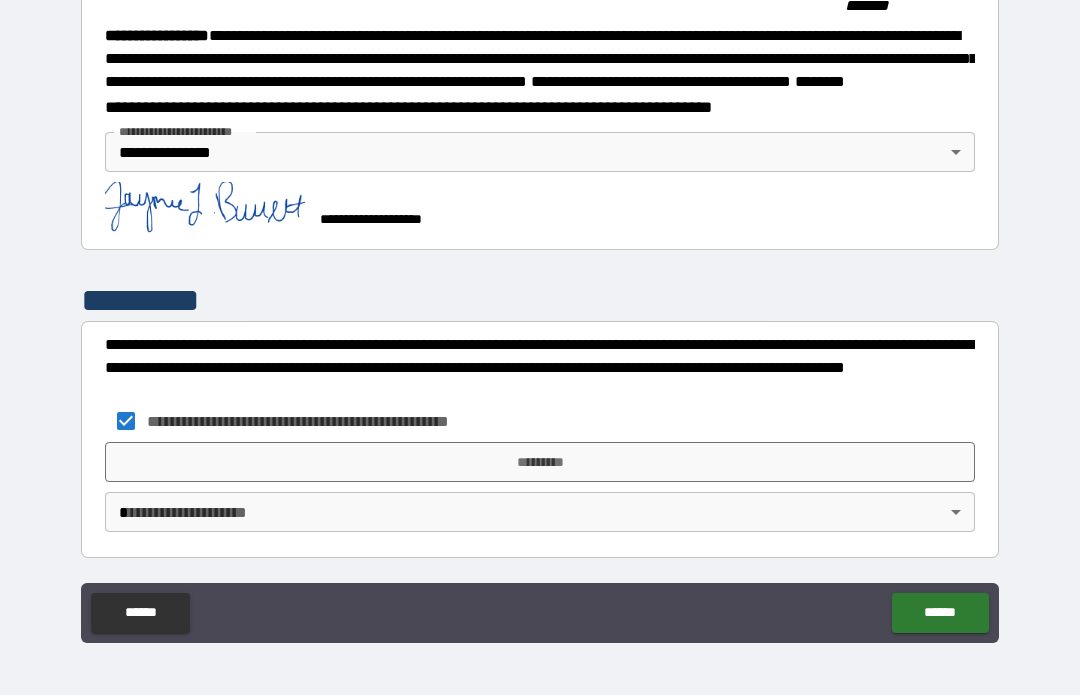 click on "*********" at bounding box center [540, 463] 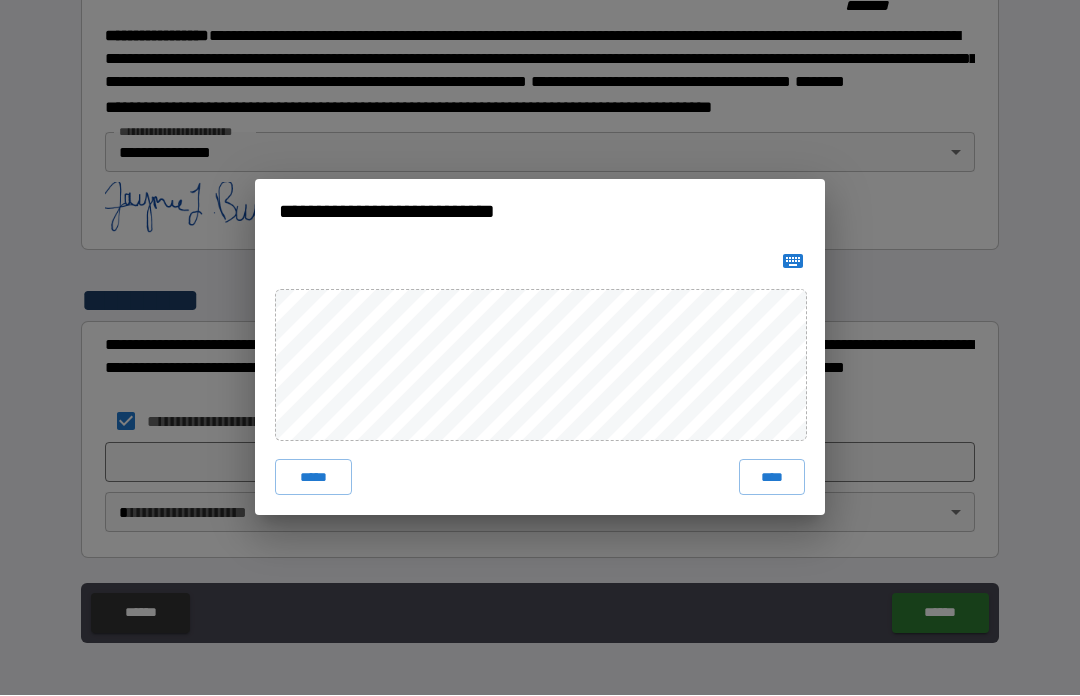 click on "****" at bounding box center [772, 478] 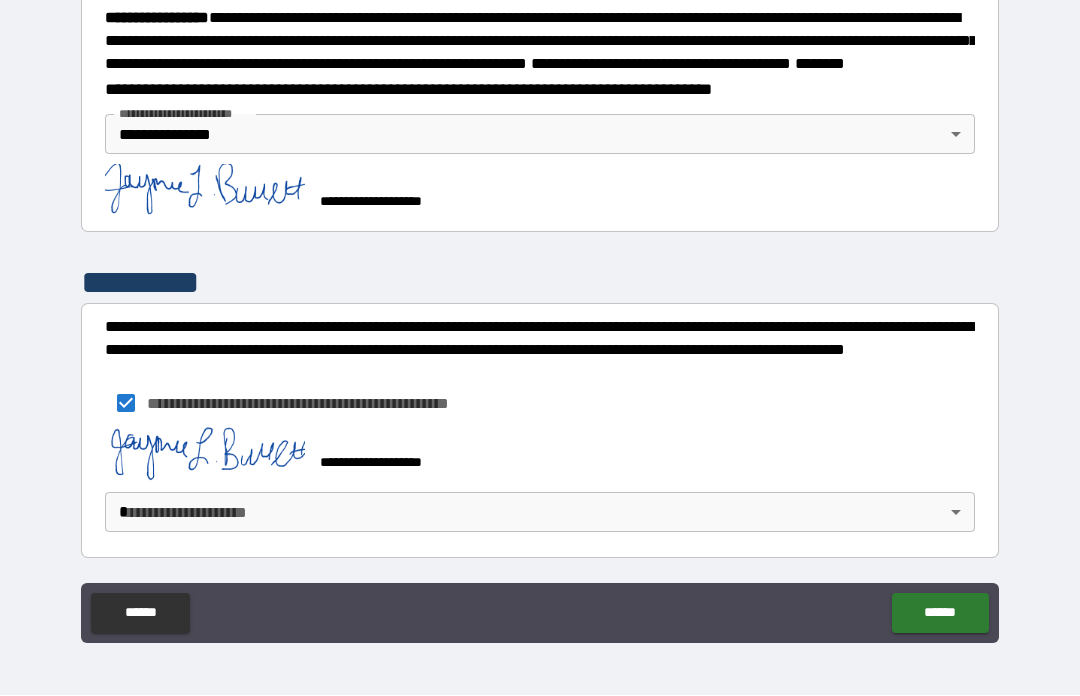 click on "**********" at bounding box center (540, 313) 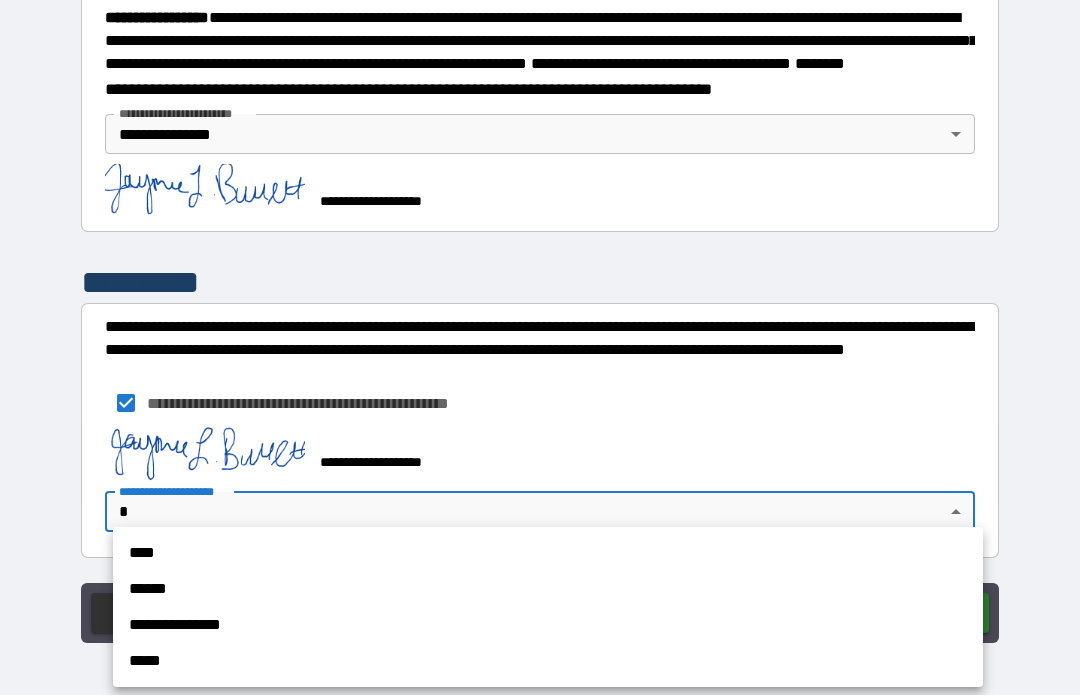 click on "**********" at bounding box center [548, 626] 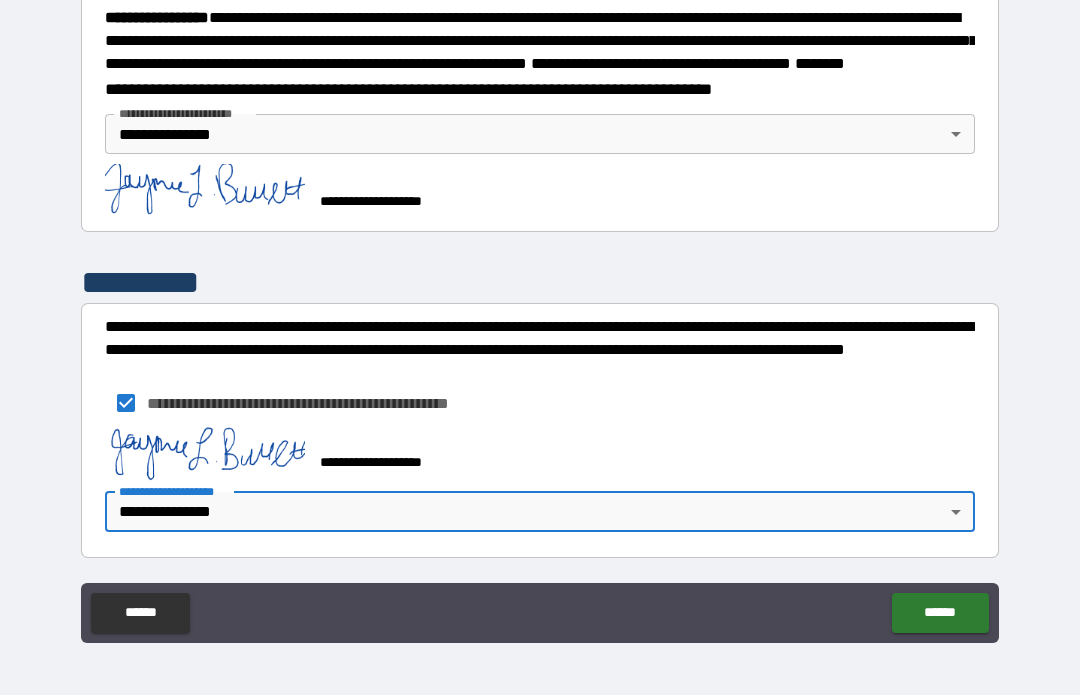 scroll, scrollTop: 2277, scrollLeft: 0, axis: vertical 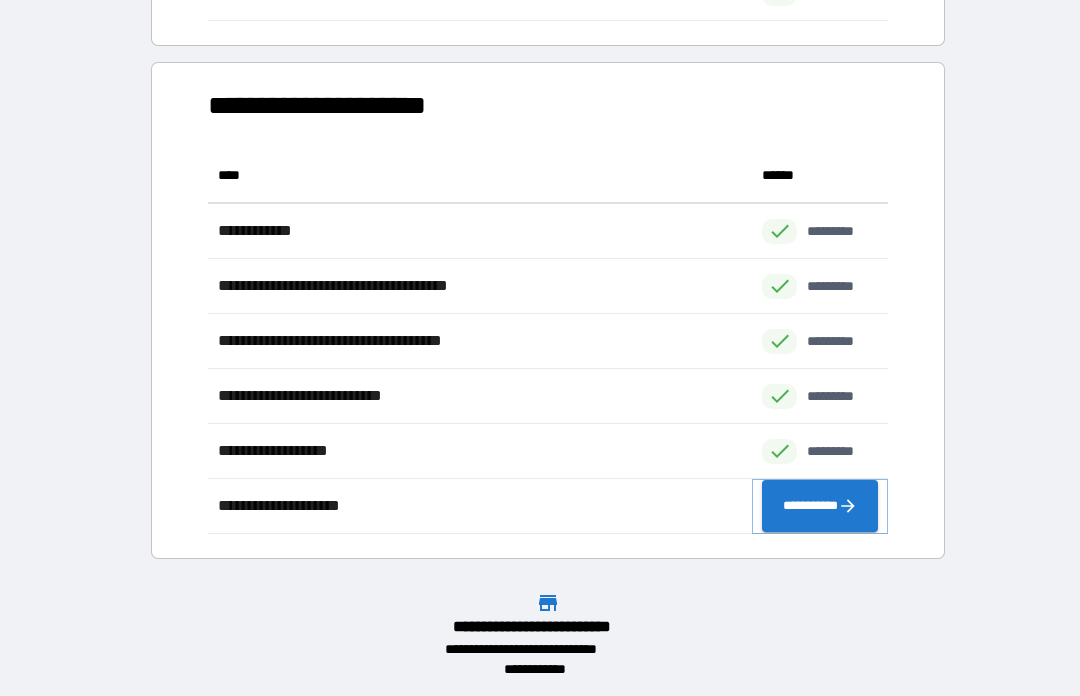 click on "**********" at bounding box center (820, 506) 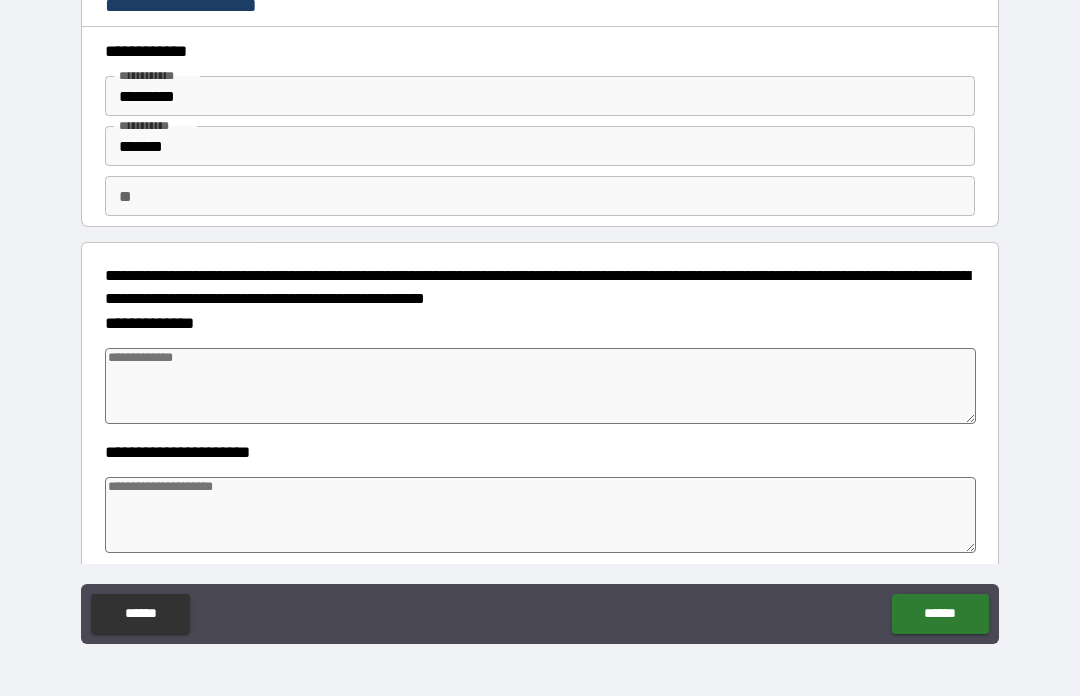 click at bounding box center (540, 386) 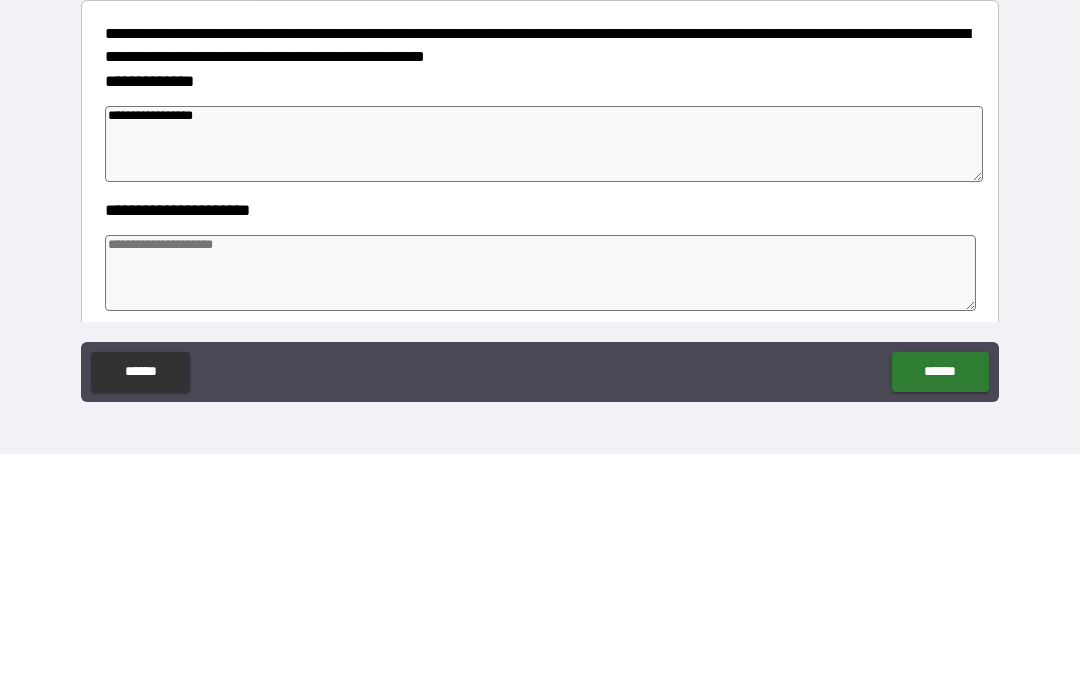 click at bounding box center (540, 515) 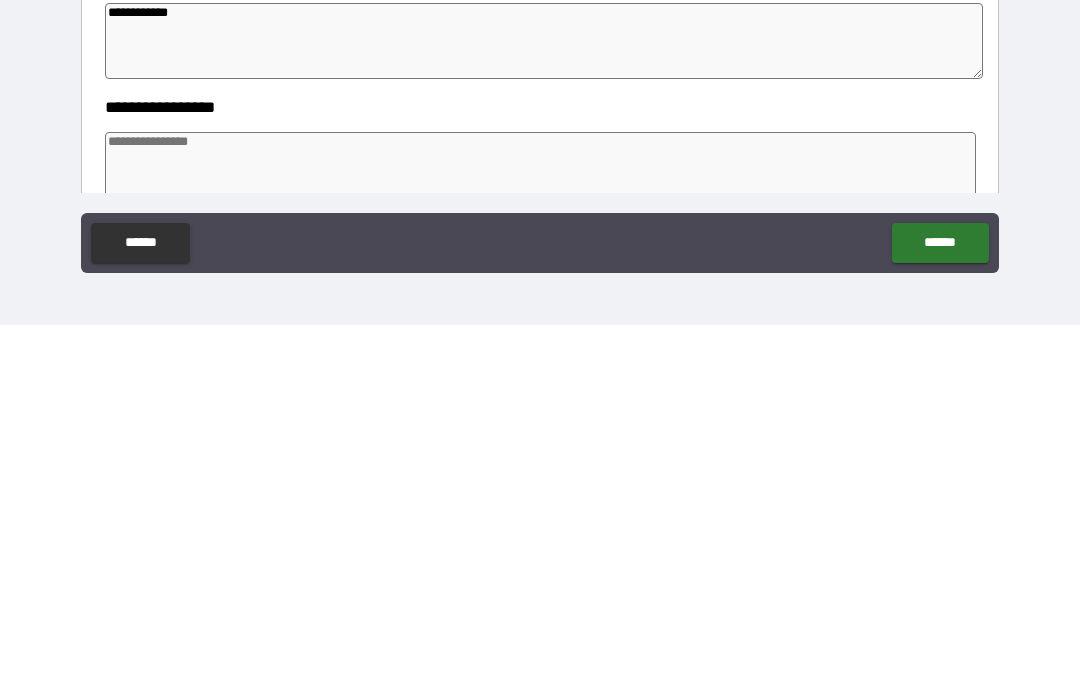 scroll, scrollTop: 117, scrollLeft: 0, axis: vertical 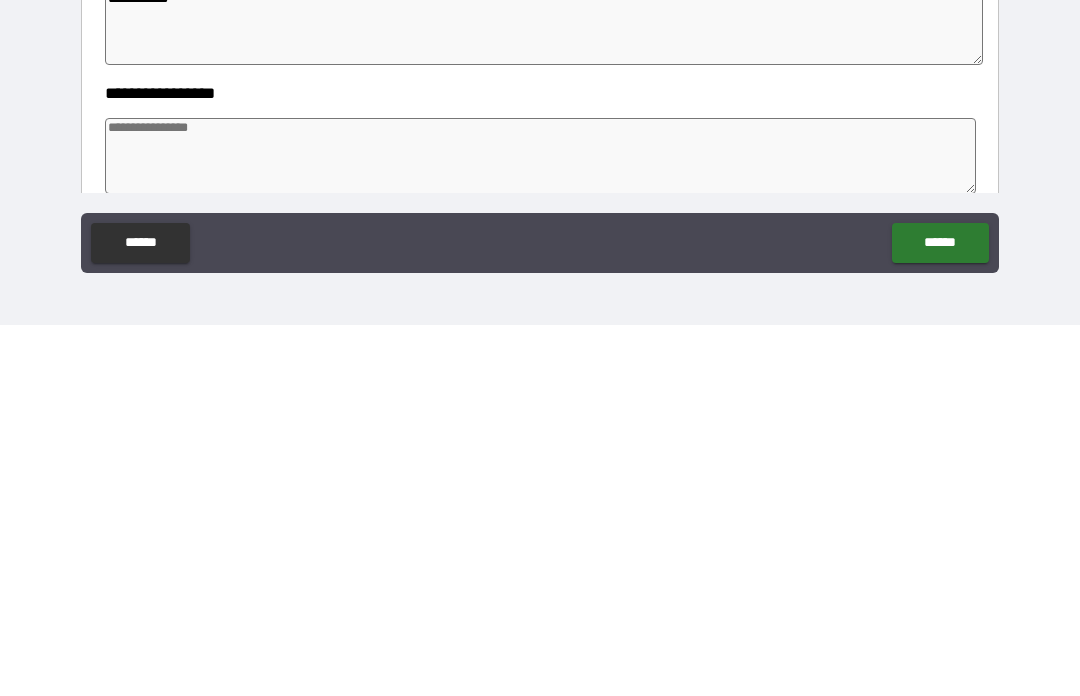 click at bounding box center [540, 527] 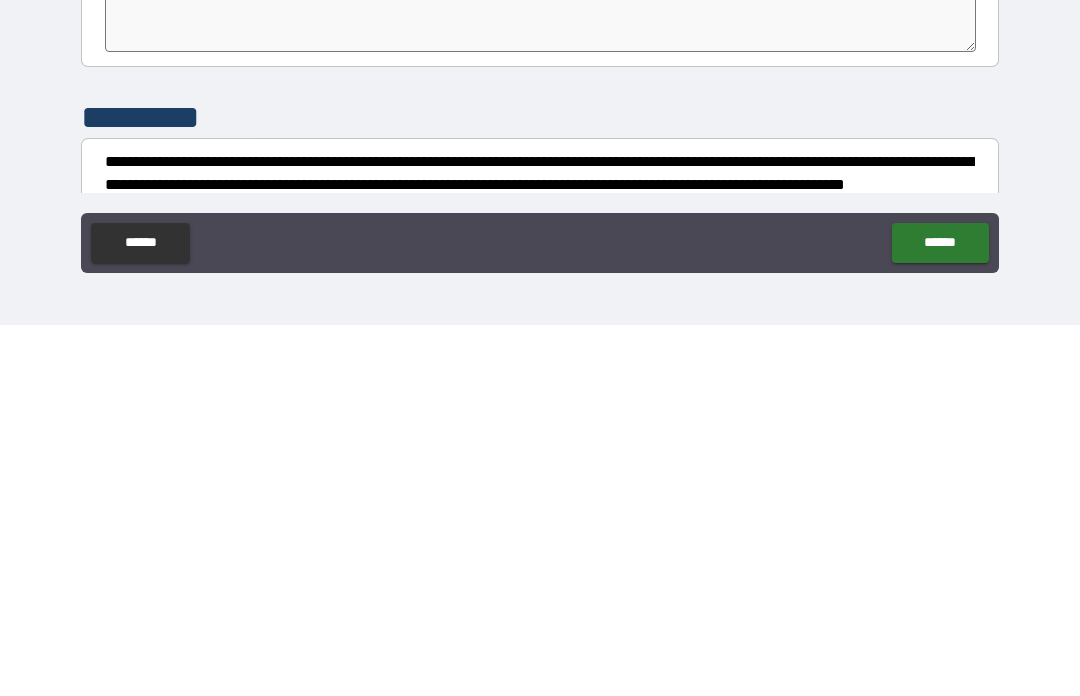 scroll, scrollTop: 387, scrollLeft: 0, axis: vertical 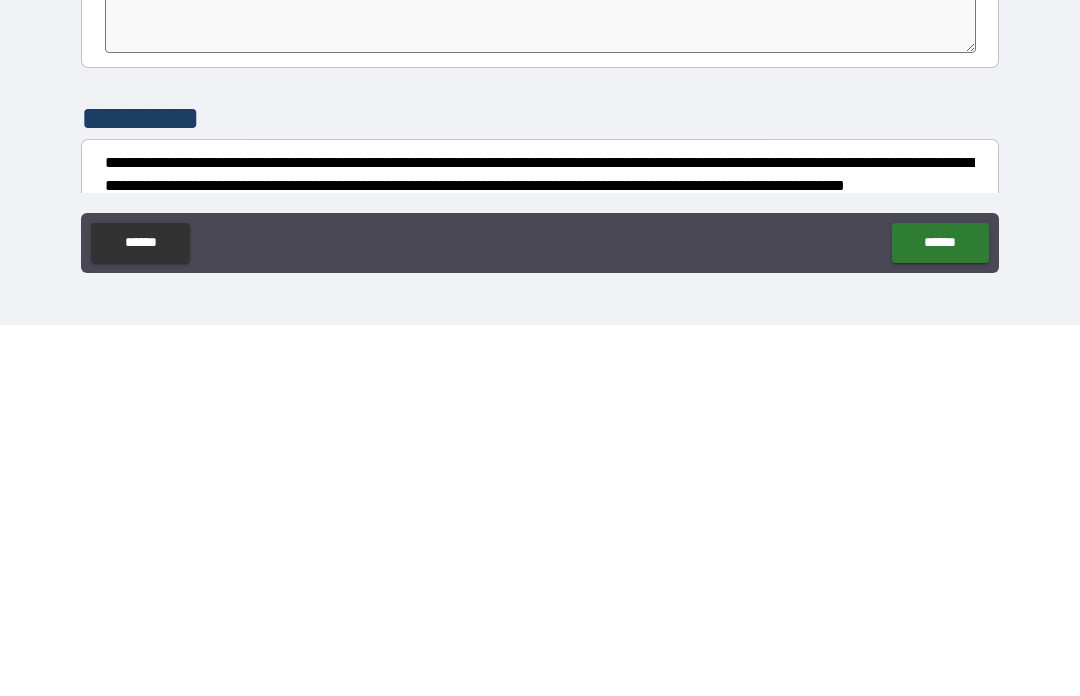 click at bounding box center (540, 386) 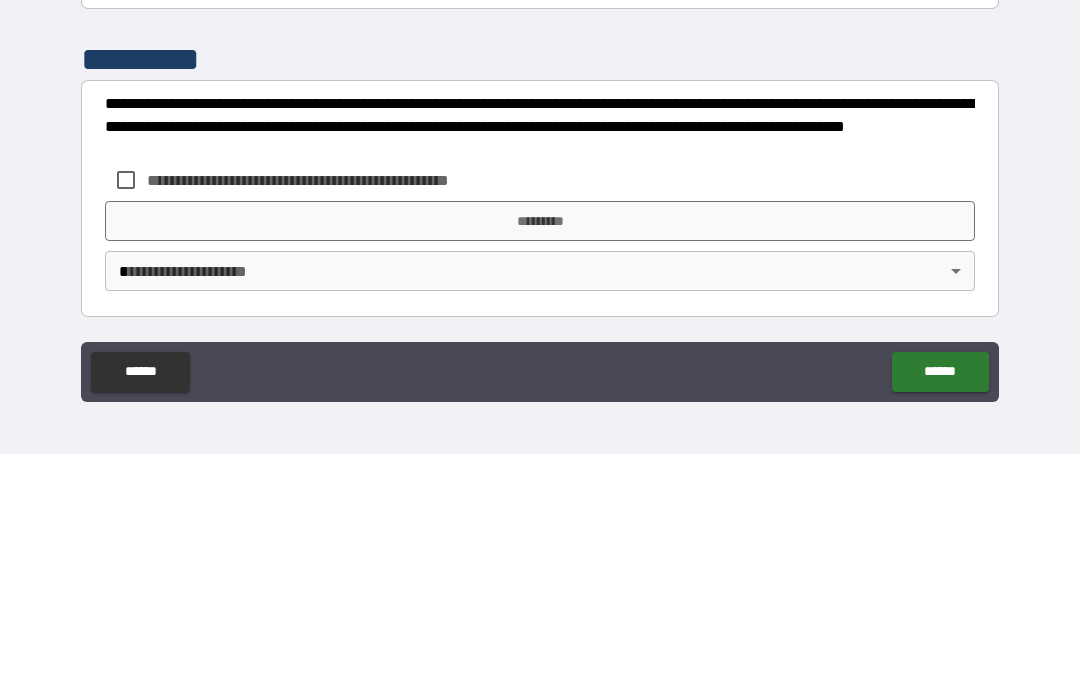 scroll, scrollTop: 575, scrollLeft: 0, axis: vertical 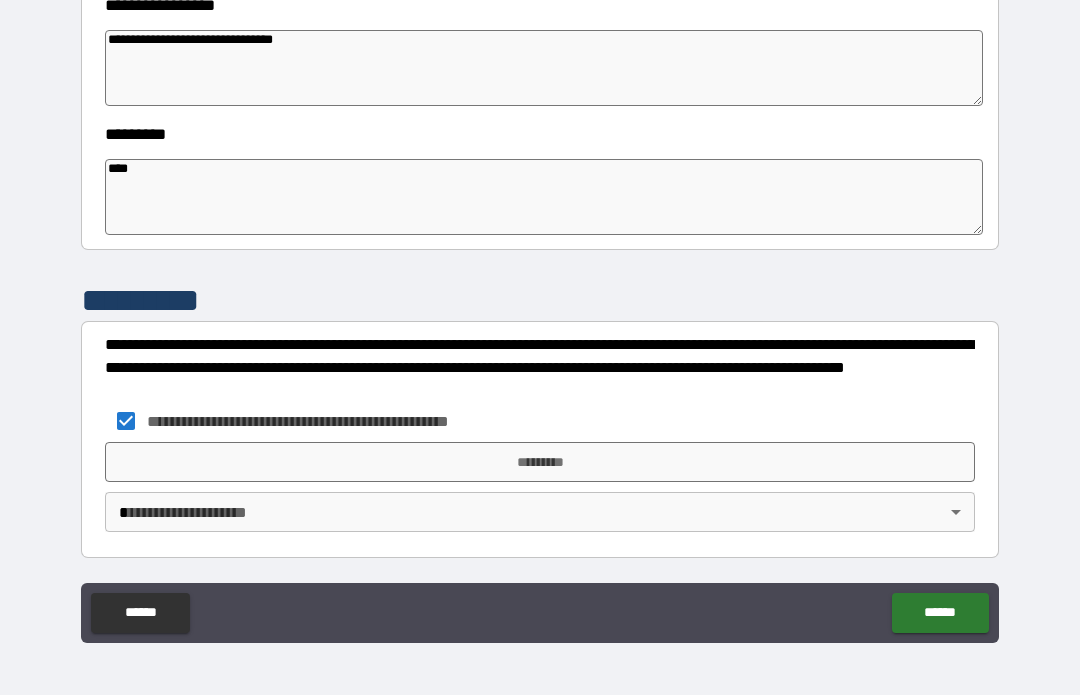 click on "*********" at bounding box center (540, 463) 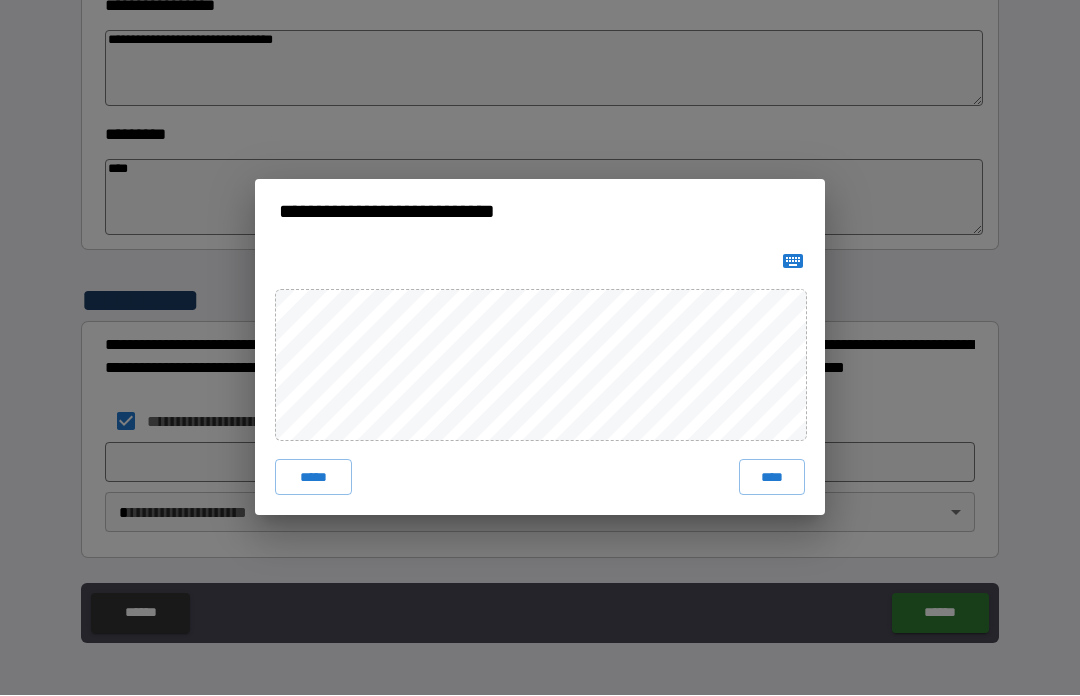 click on "****" at bounding box center [772, 478] 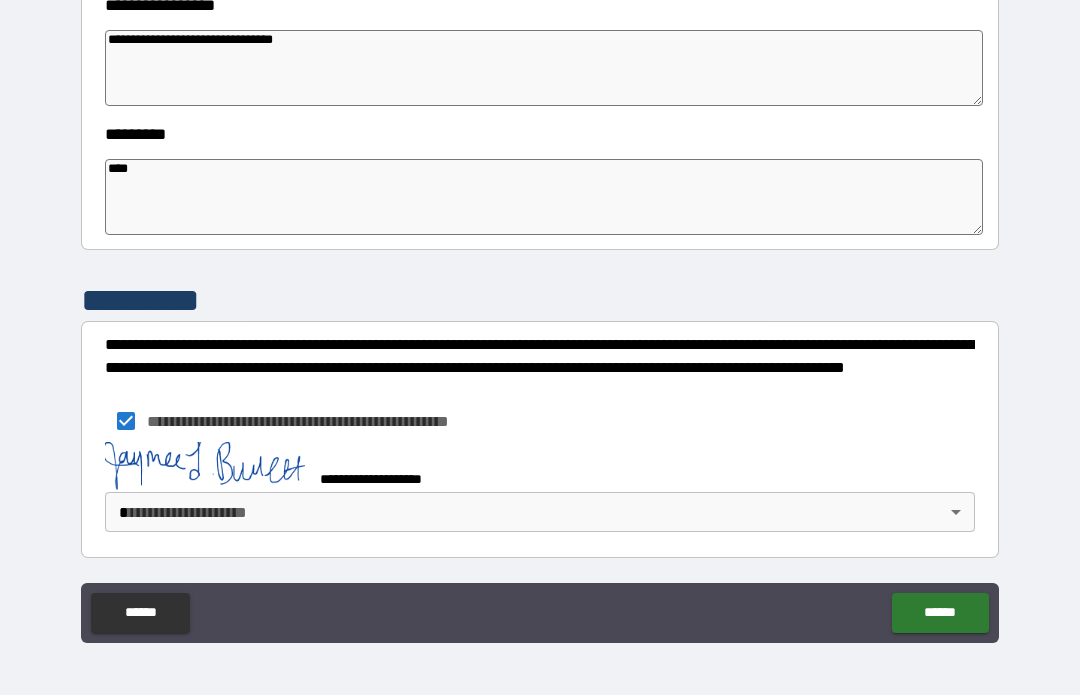scroll, scrollTop: 565, scrollLeft: 0, axis: vertical 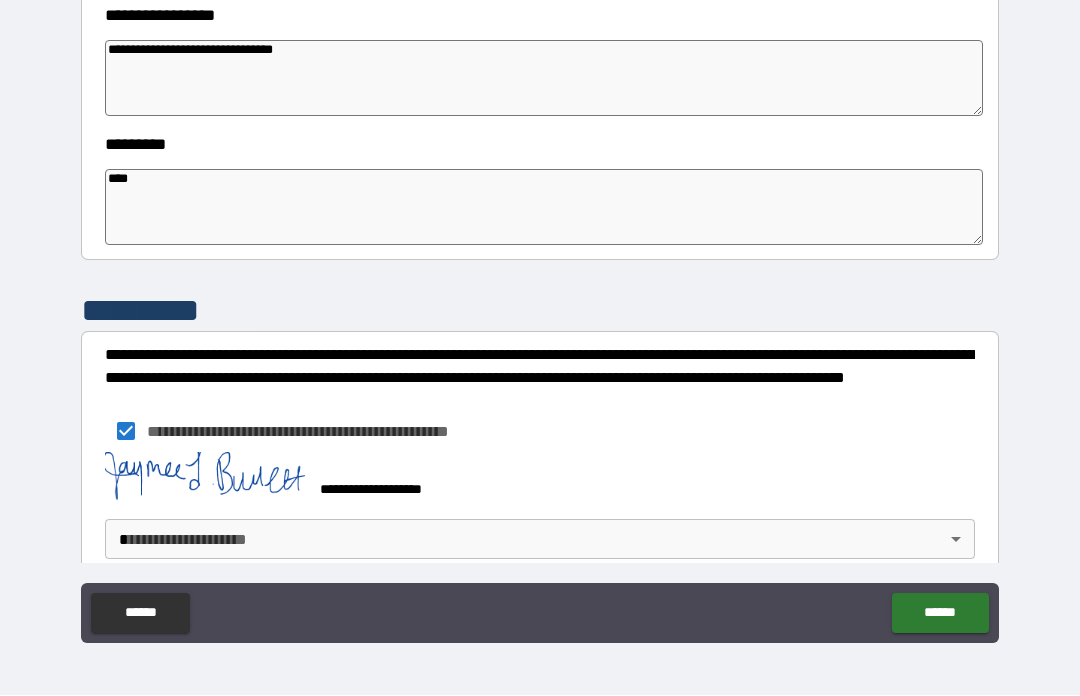 click on "**********" at bounding box center [540, 313] 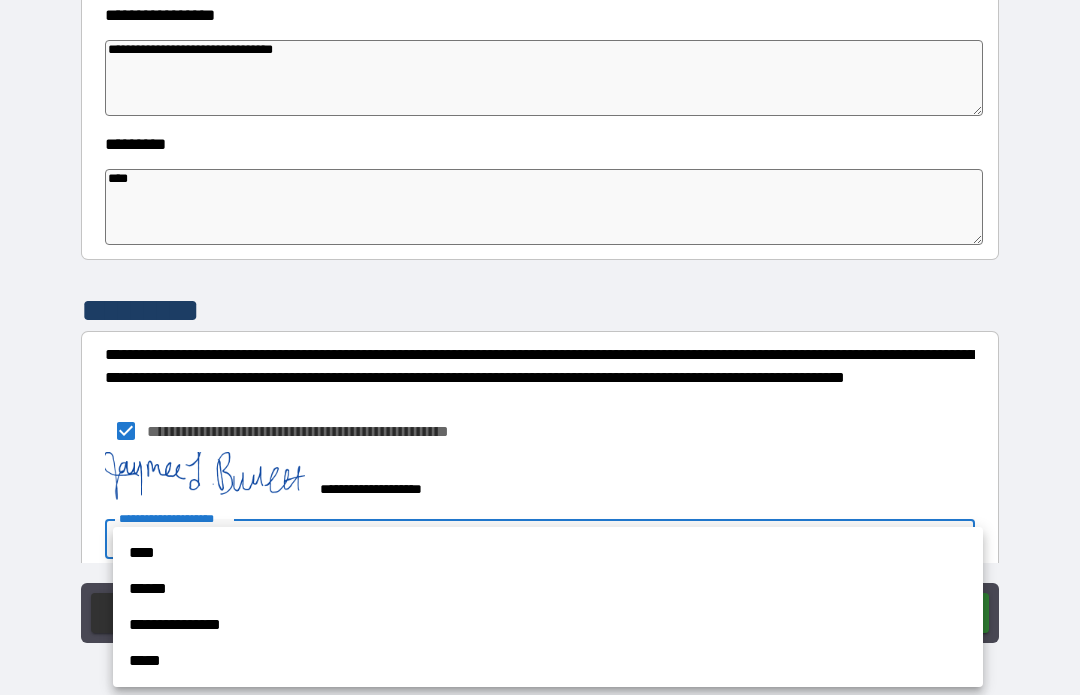 click on "**********" at bounding box center (548, 626) 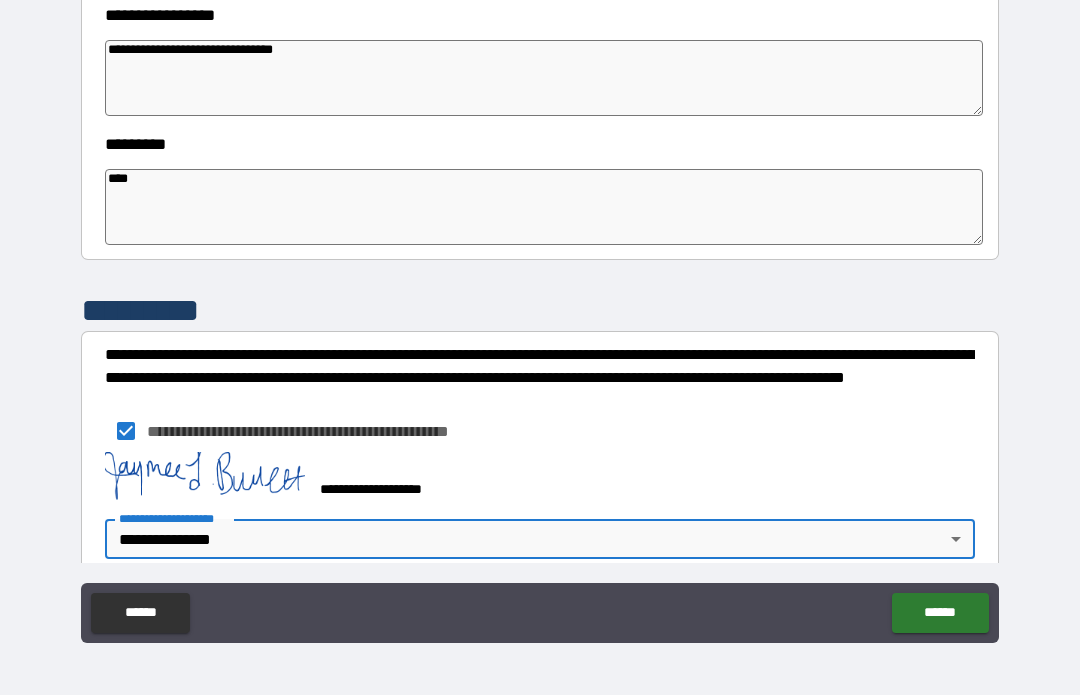 click on "******" at bounding box center [940, 614] 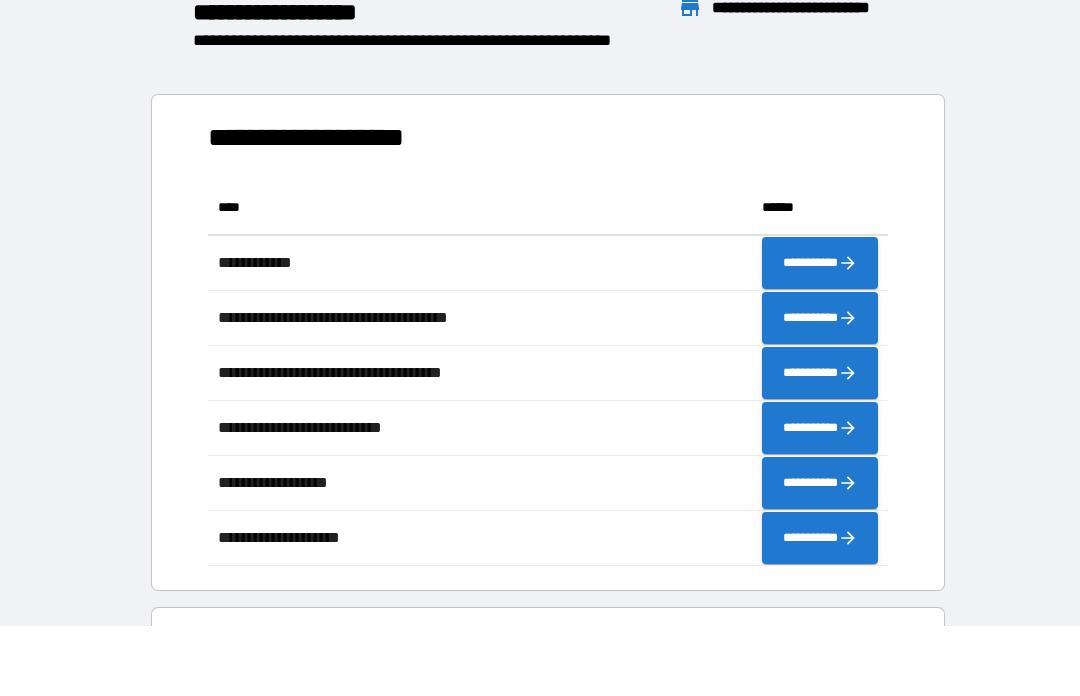 scroll, scrollTop: 386, scrollLeft: 680, axis: both 